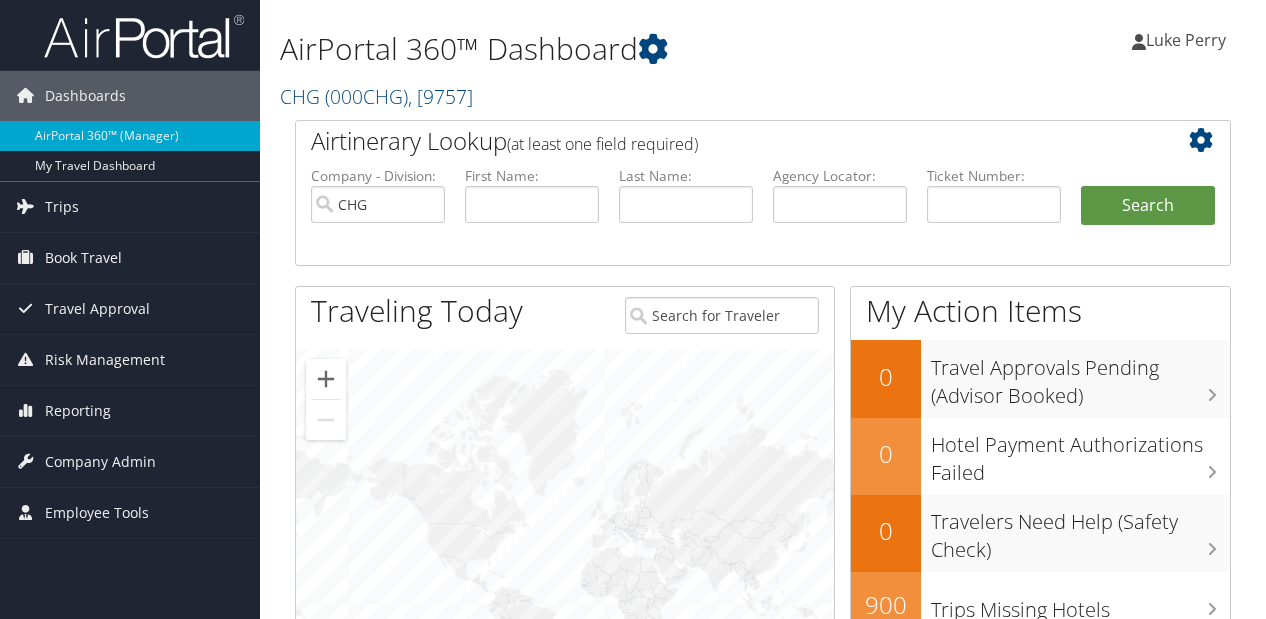 scroll, scrollTop: 0, scrollLeft: 0, axis: both 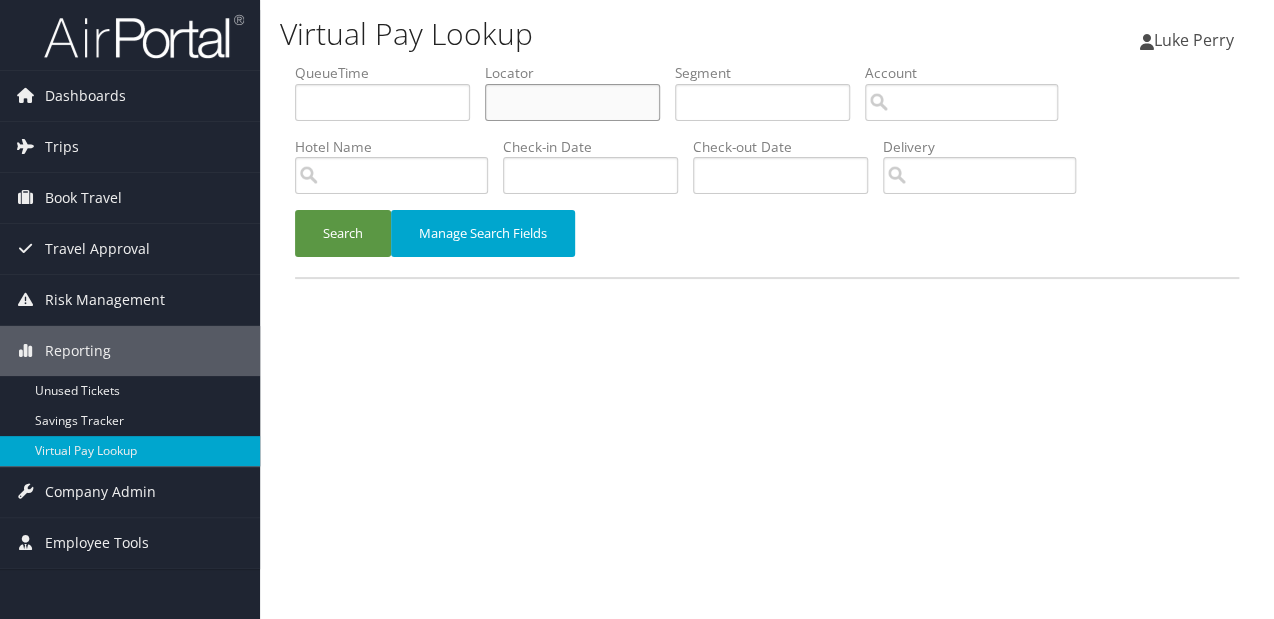 click at bounding box center (572, 102) 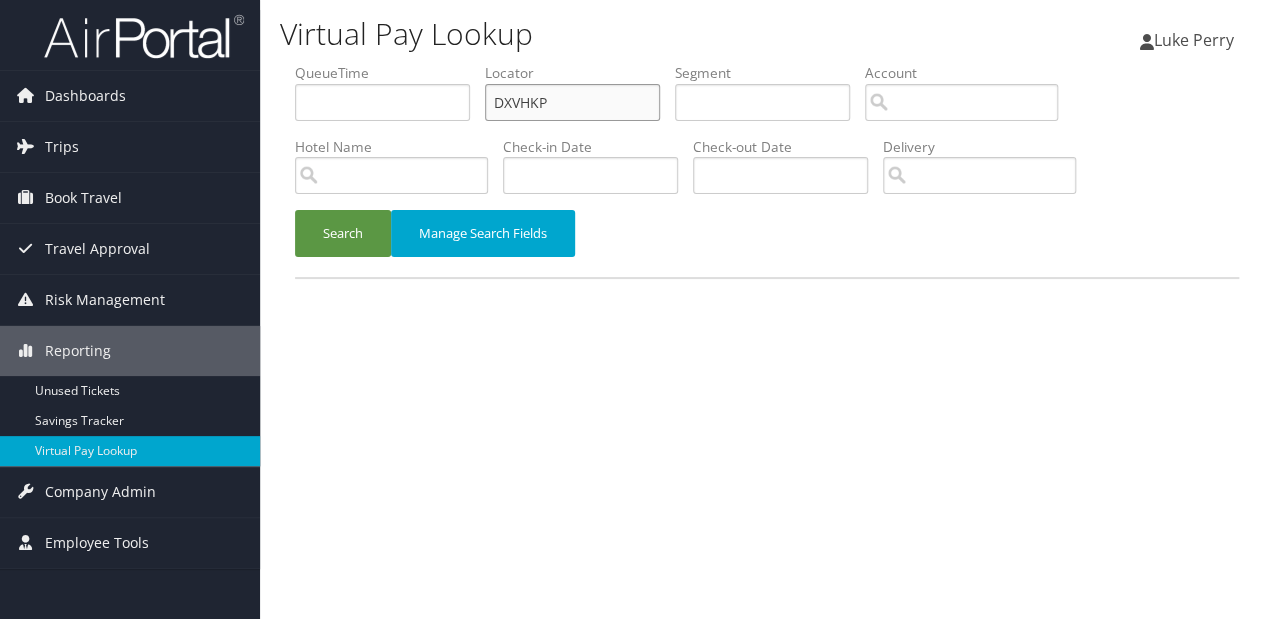 type on "DXVHKP" 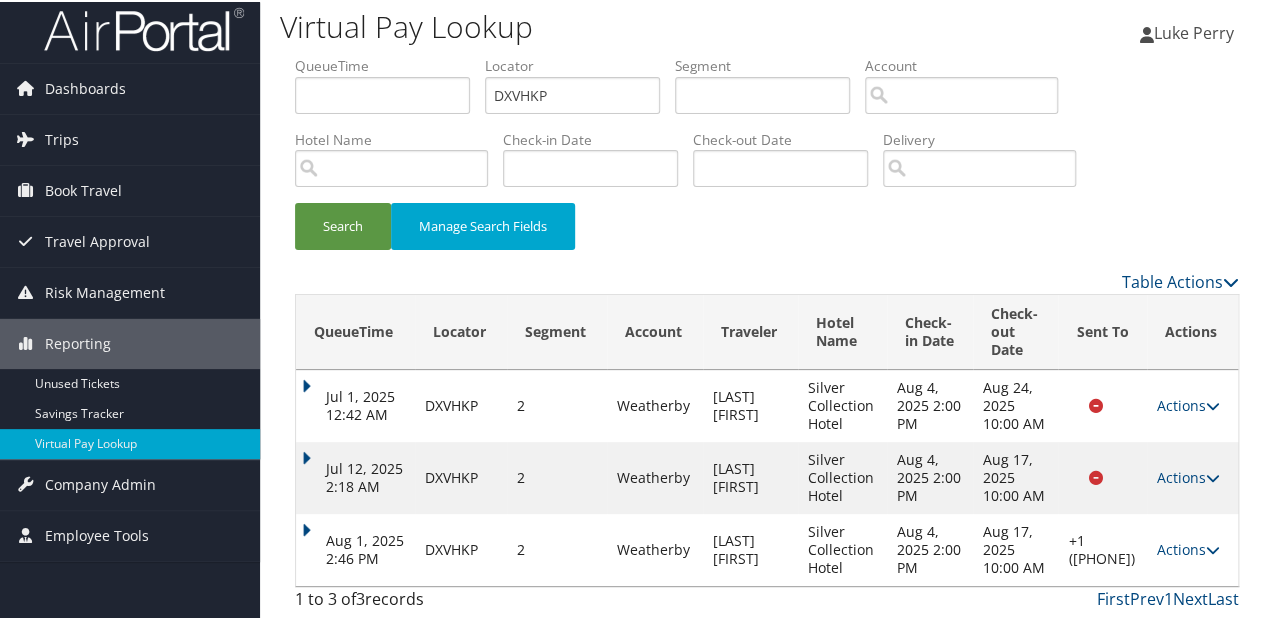 click on "Aug 1, 2025 2:46 PM DXVHKP 2 Weatherby JACKSON KAMAU Silver Collection Hotel Aug 4, 2025 2:00 PM Aug 17, 2025 10:00 AM +1 (540) 401-8990 Failed Actions   Resend  Logs  Delivery Information  View Itinerary" at bounding box center [767, 548] 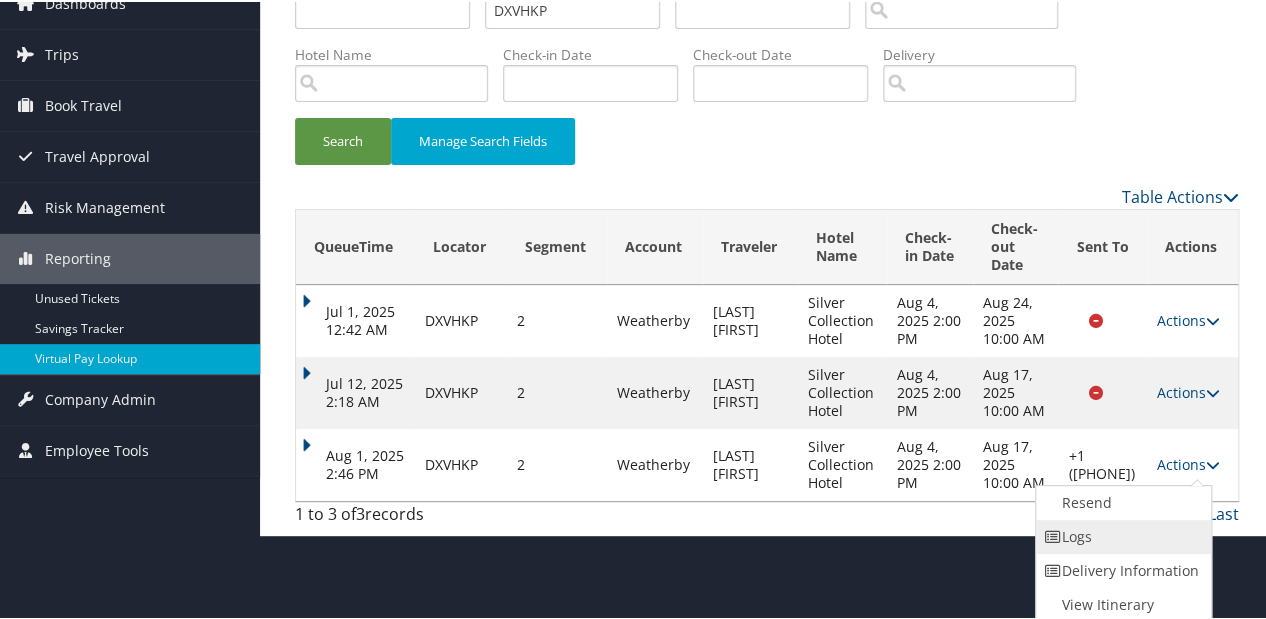 click on "Logs" at bounding box center [1121, 535] 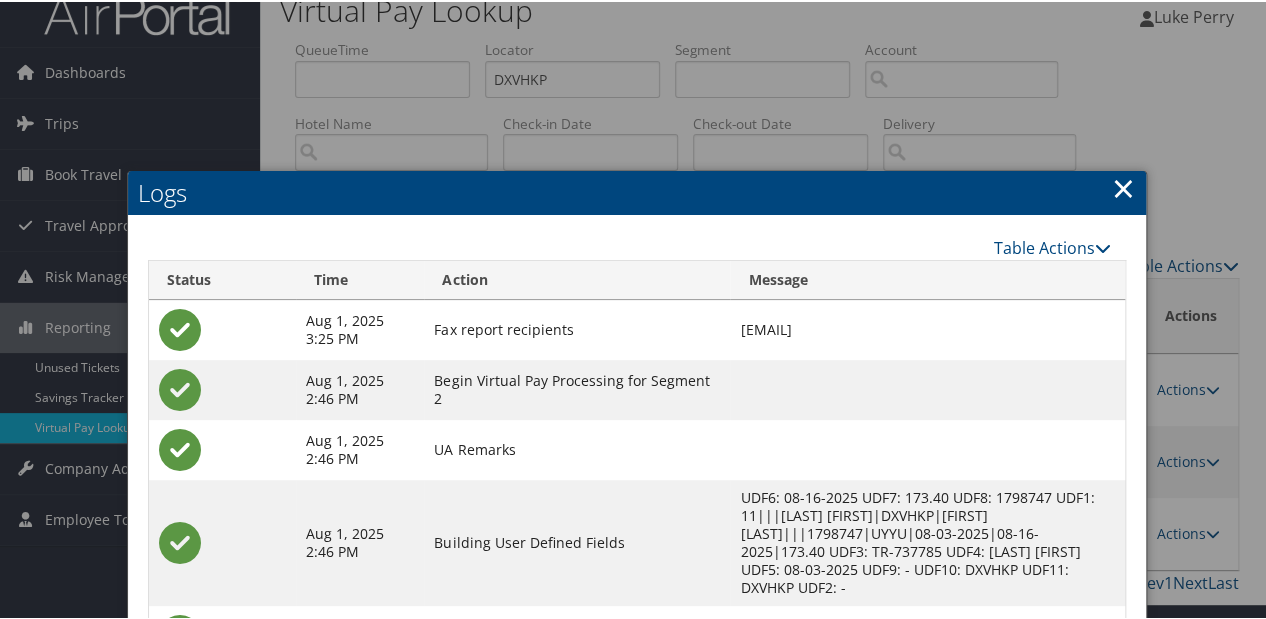 scroll, scrollTop: 227, scrollLeft: 0, axis: vertical 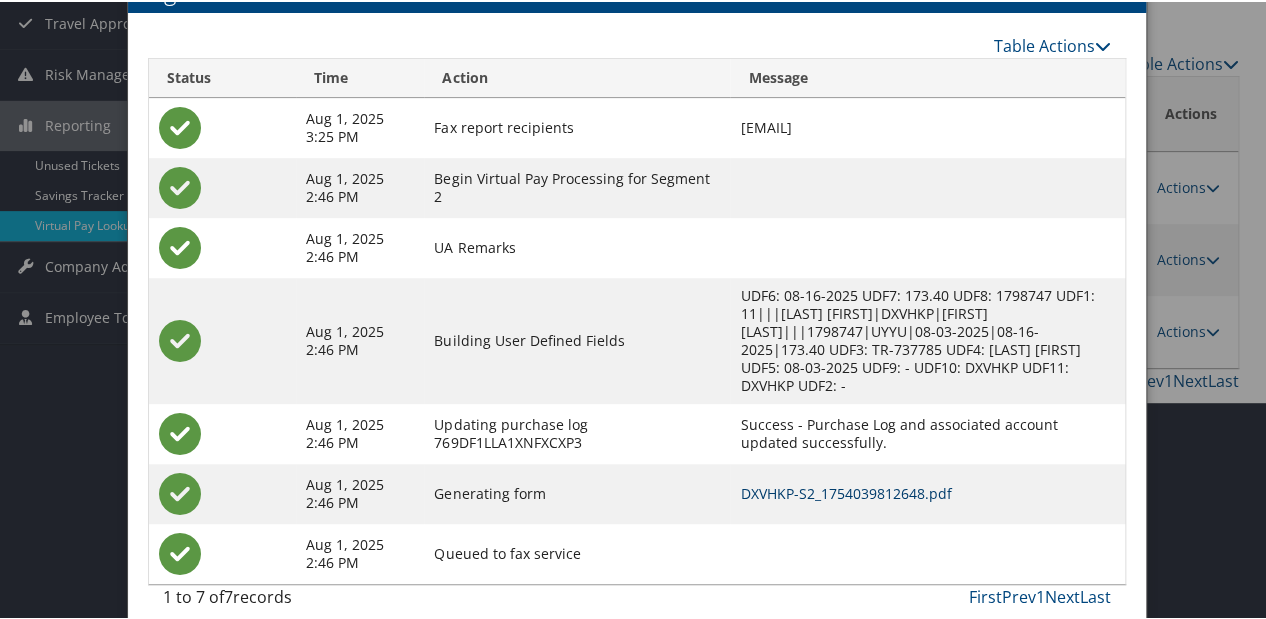 click on "DXVHKP-S2_1754039812648.pdf" at bounding box center [845, 491] 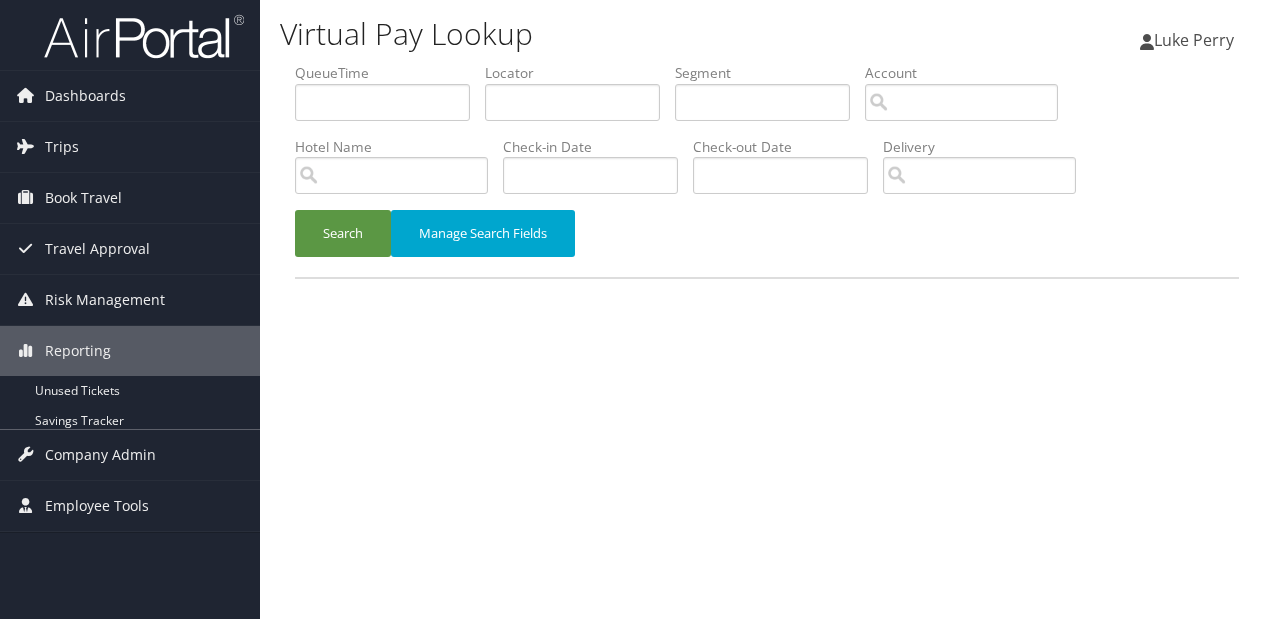 scroll, scrollTop: 0, scrollLeft: 0, axis: both 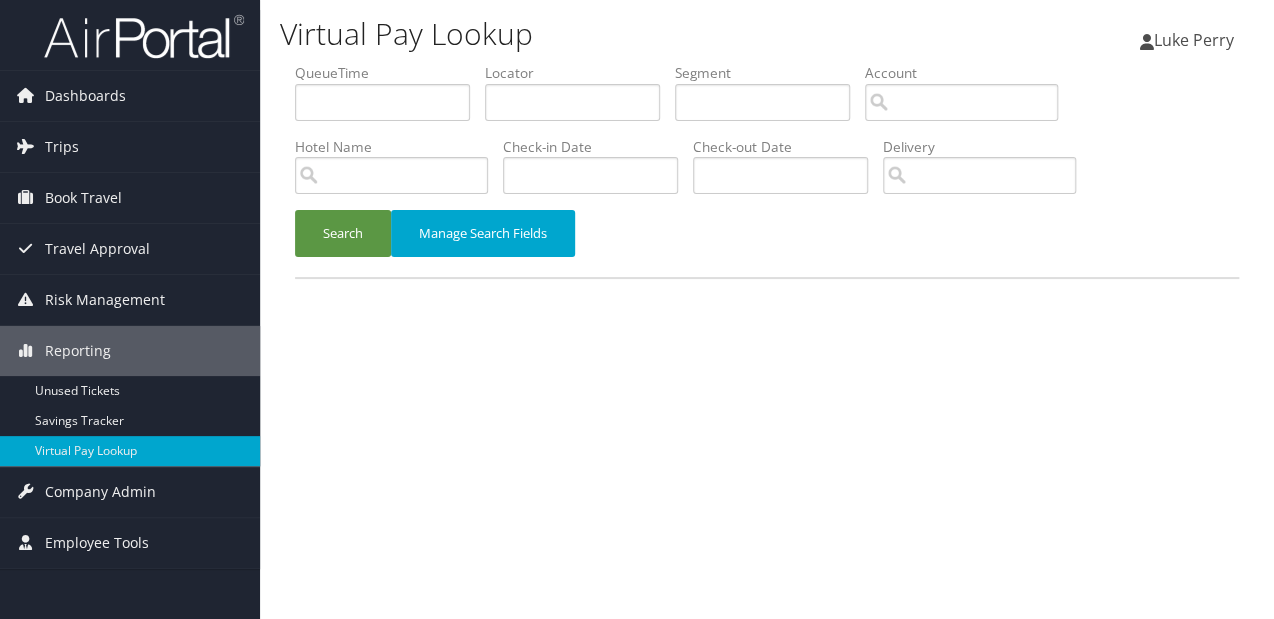 click on "Locator" at bounding box center [580, 73] 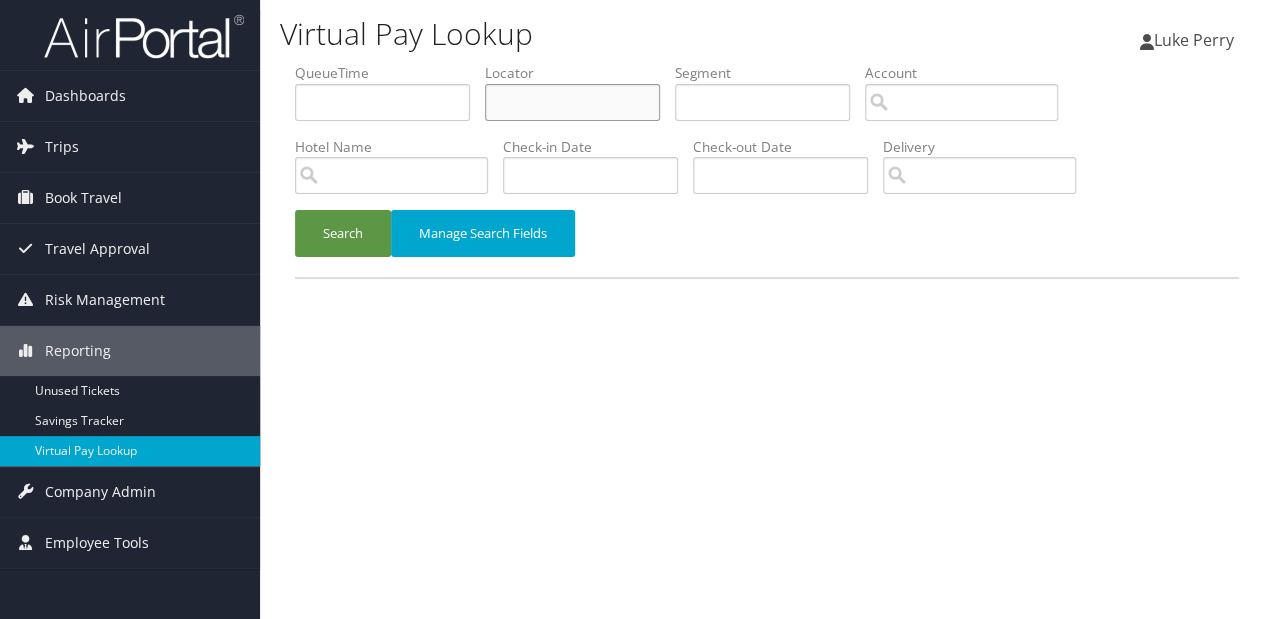 click at bounding box center (572, 102) 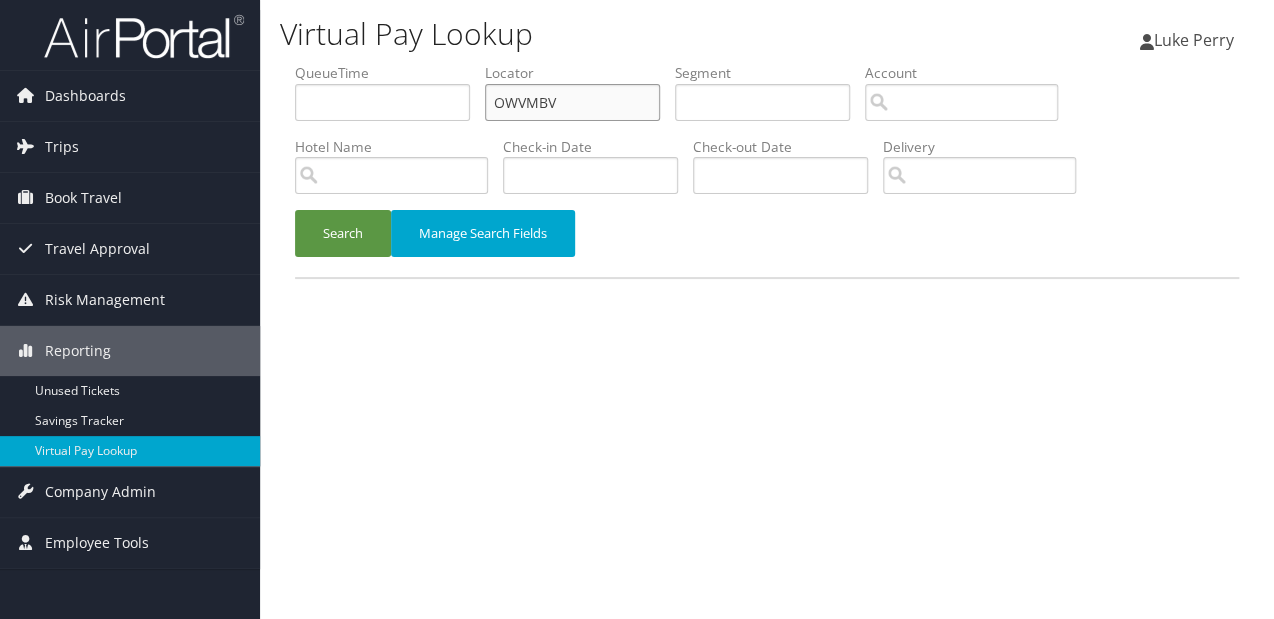 type on "OWVMBV" 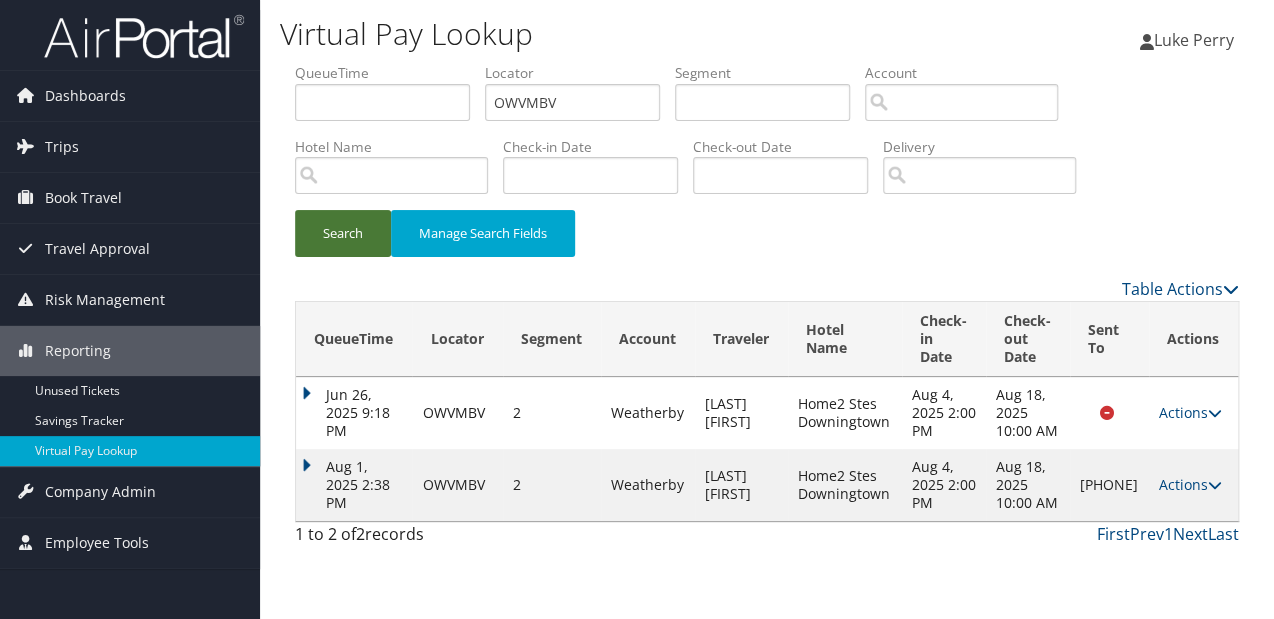click on "Search" at bounding box center (343, 233) 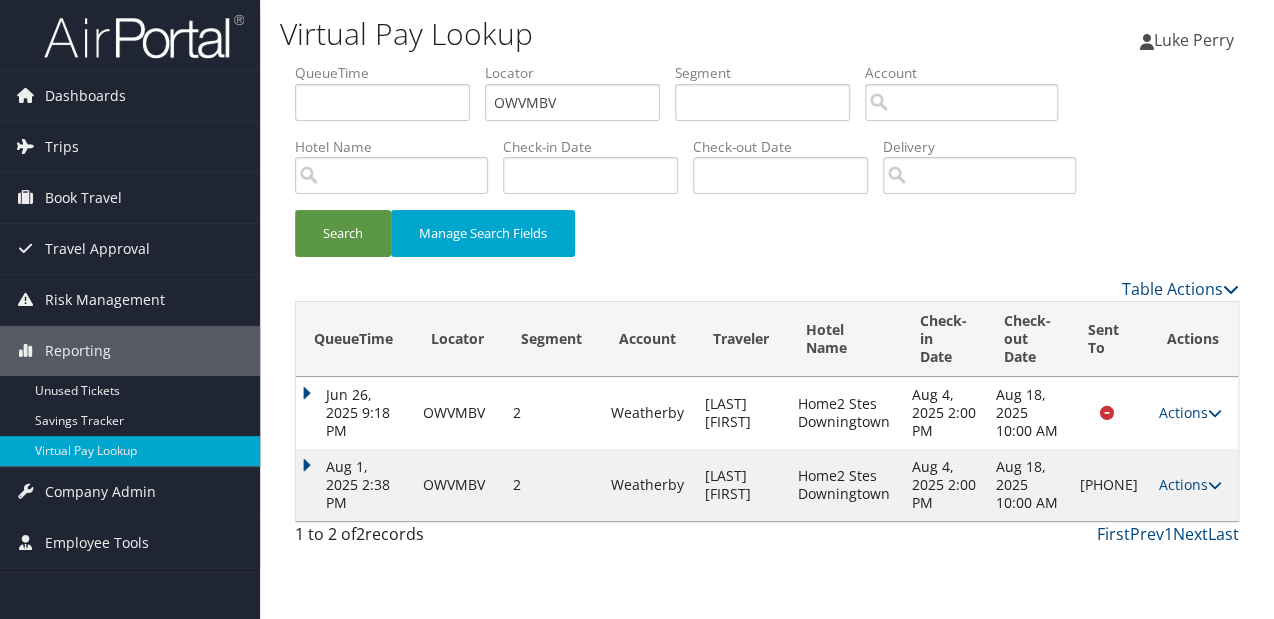 click on "Actions   Resend  Logs  Delivery Information  View Itinerary" at bounding box center (1193, 485) 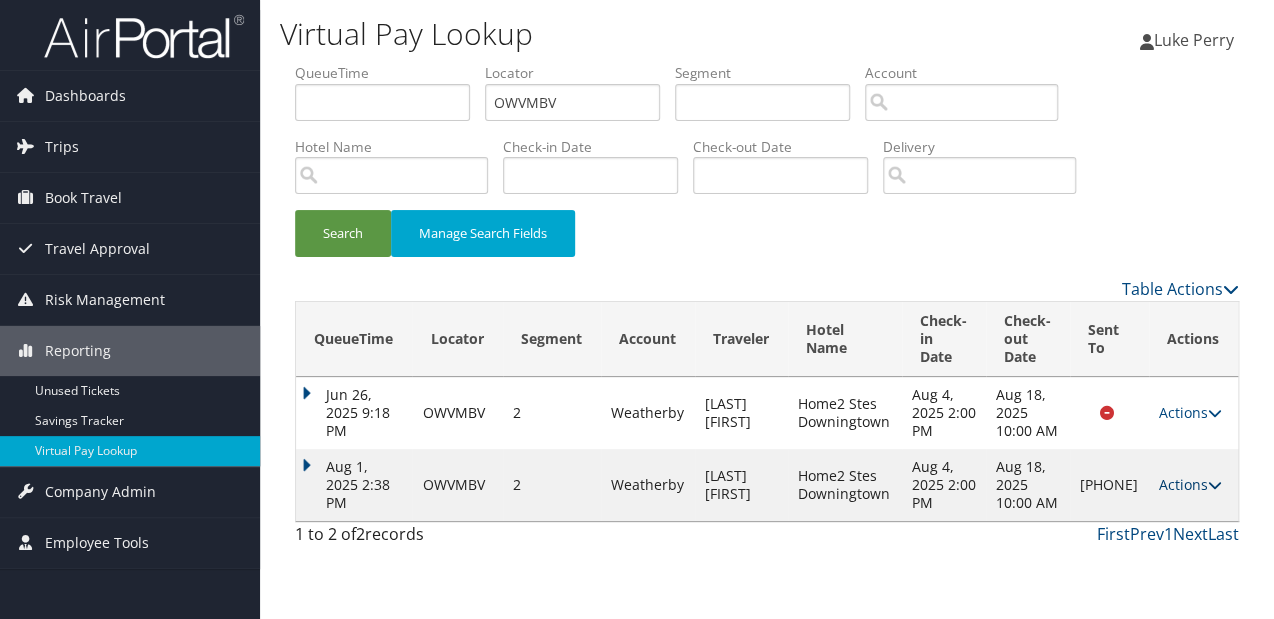 click on "Actions" at bounding box center [1190, 484] 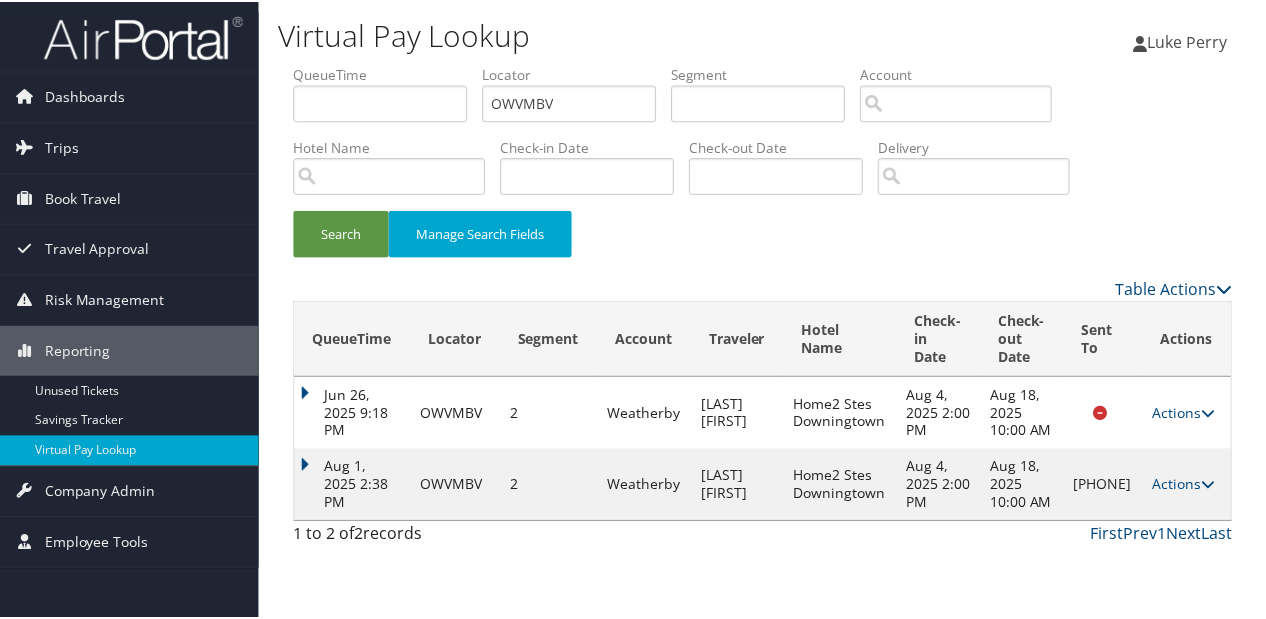 scroll, scrollTop: 22, scrollLeft: 0, axis: vertical 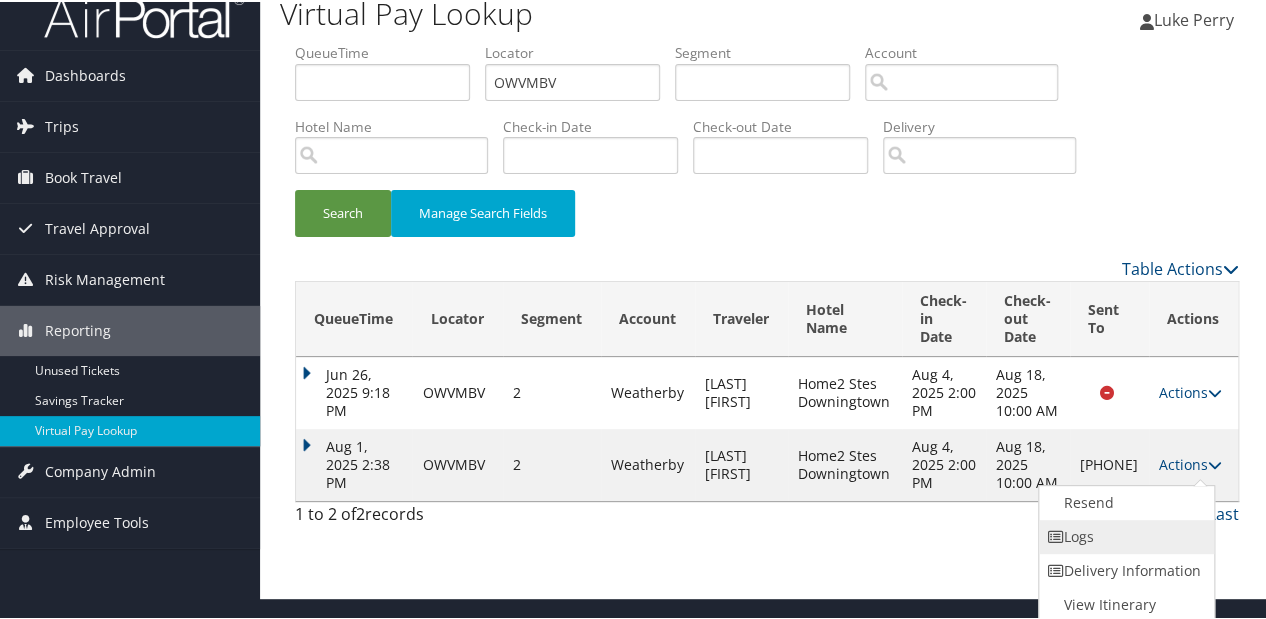 click on "Logs" at bounding box center (1124, 535) 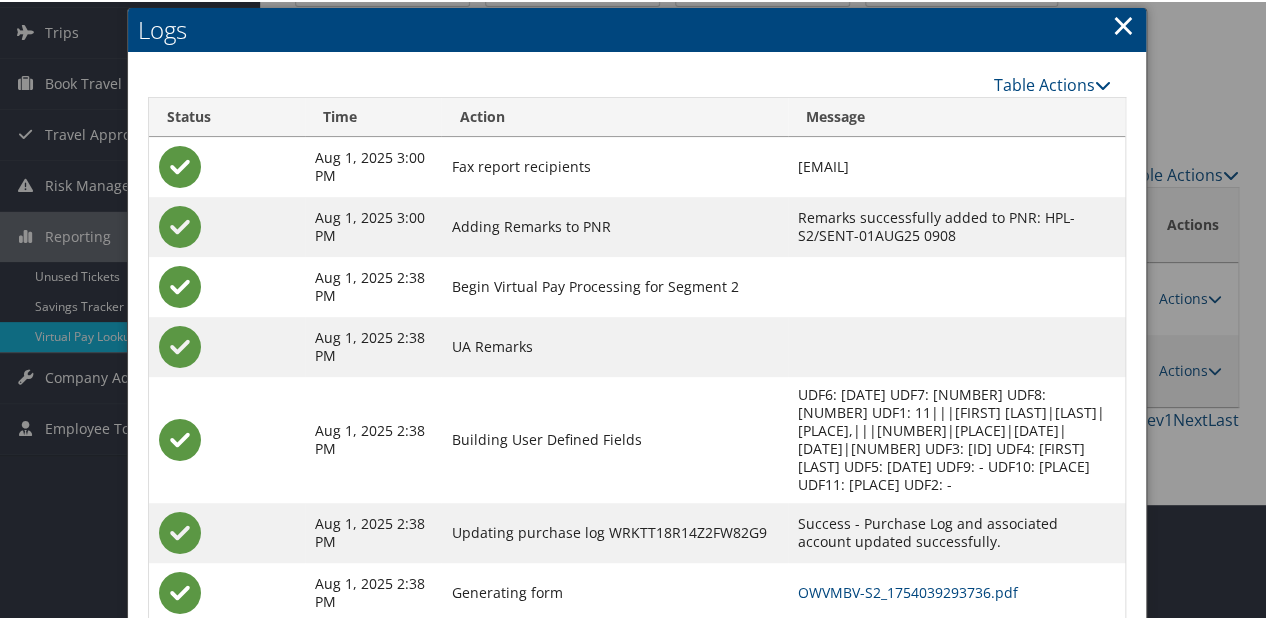 scroll, scrollTop: 232, scrollLeft: 0, axis: vertical 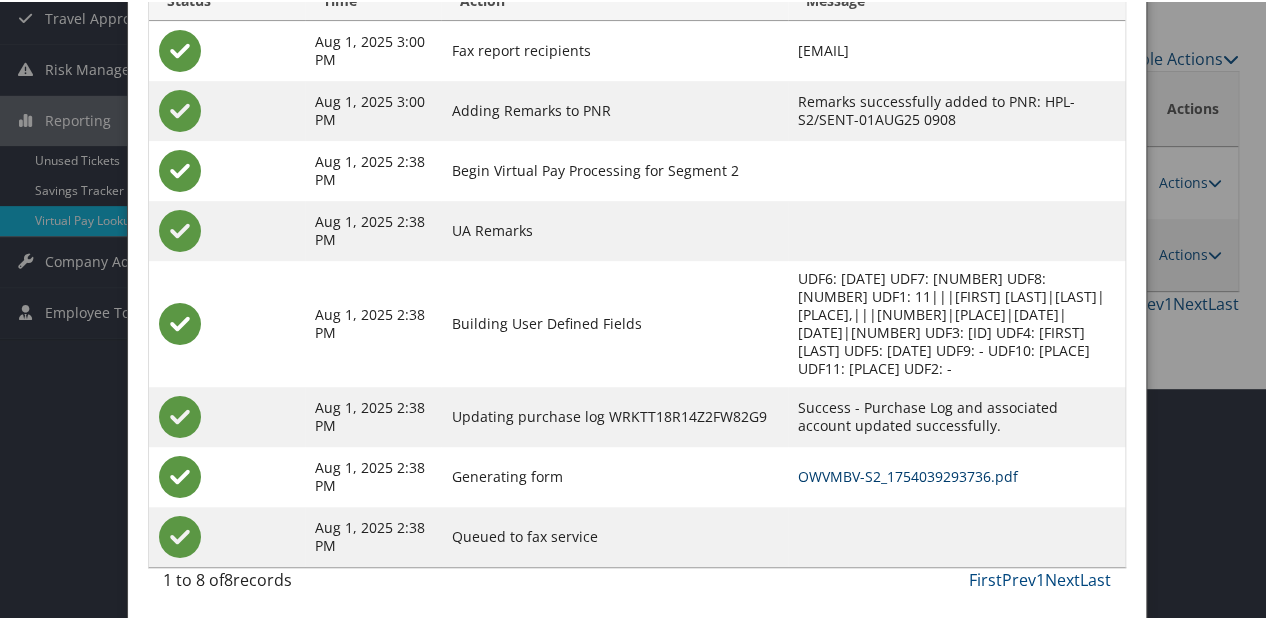 click on "OWVMBV-S2_1754039293736.pdf" at bounding box center [908, 474] 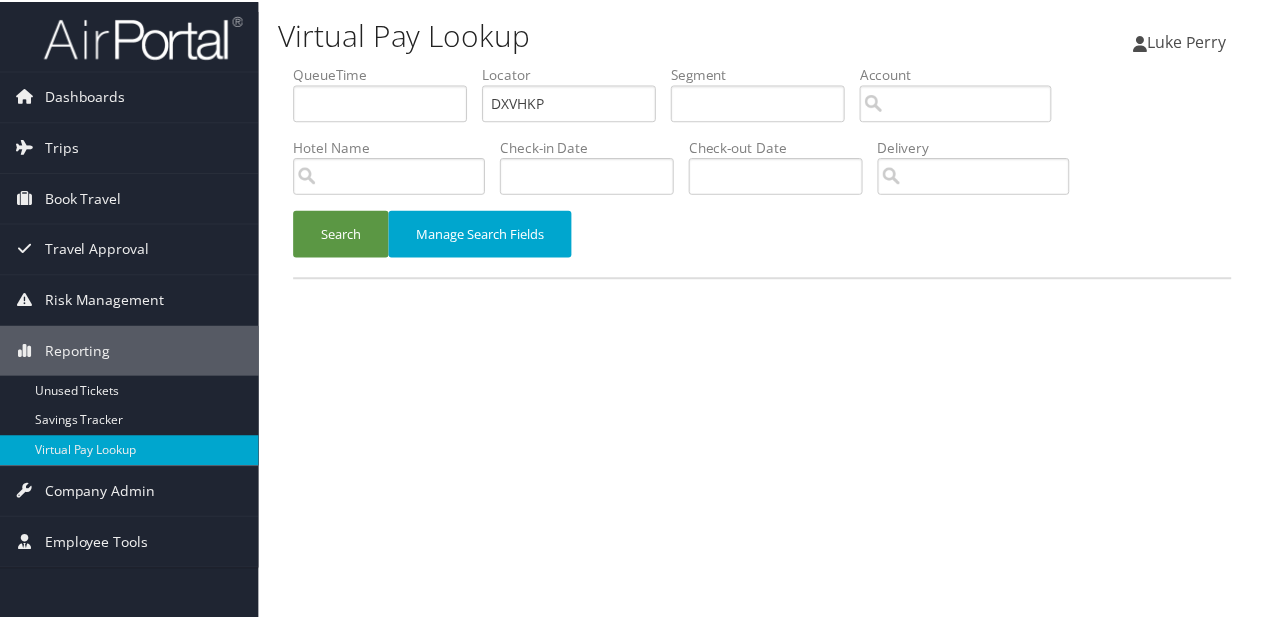 scroll, scrollTop: 0, scrollLeft: 0, axis: both 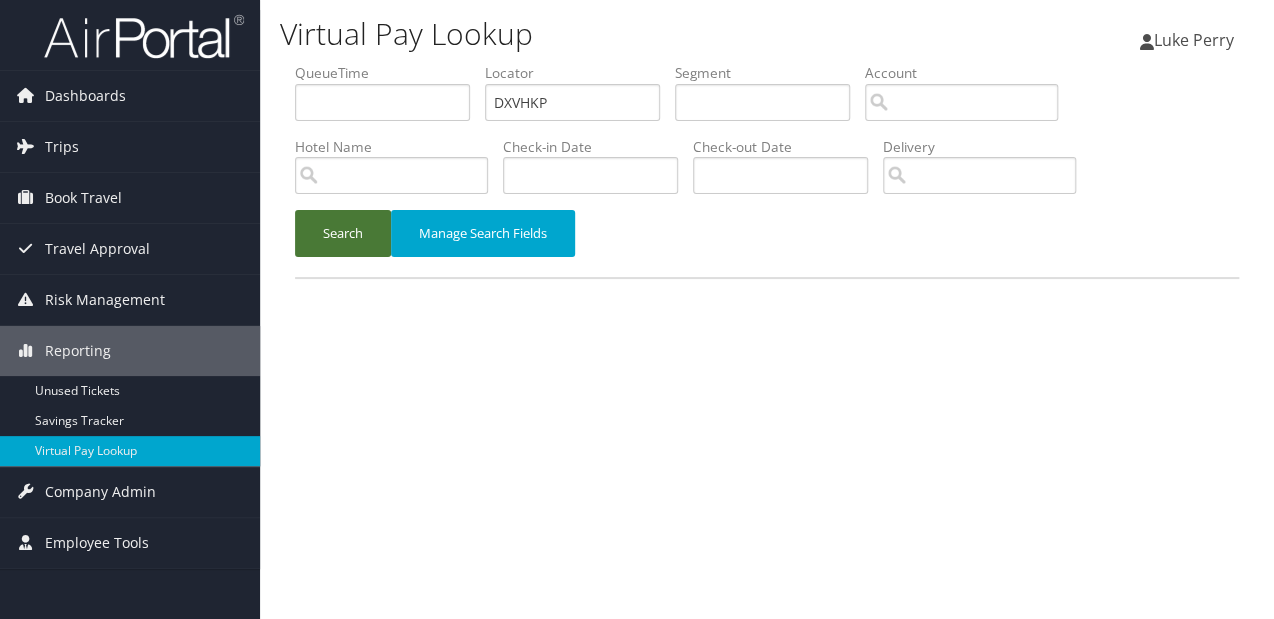 click on "Search" at bounding box center (343, 233) 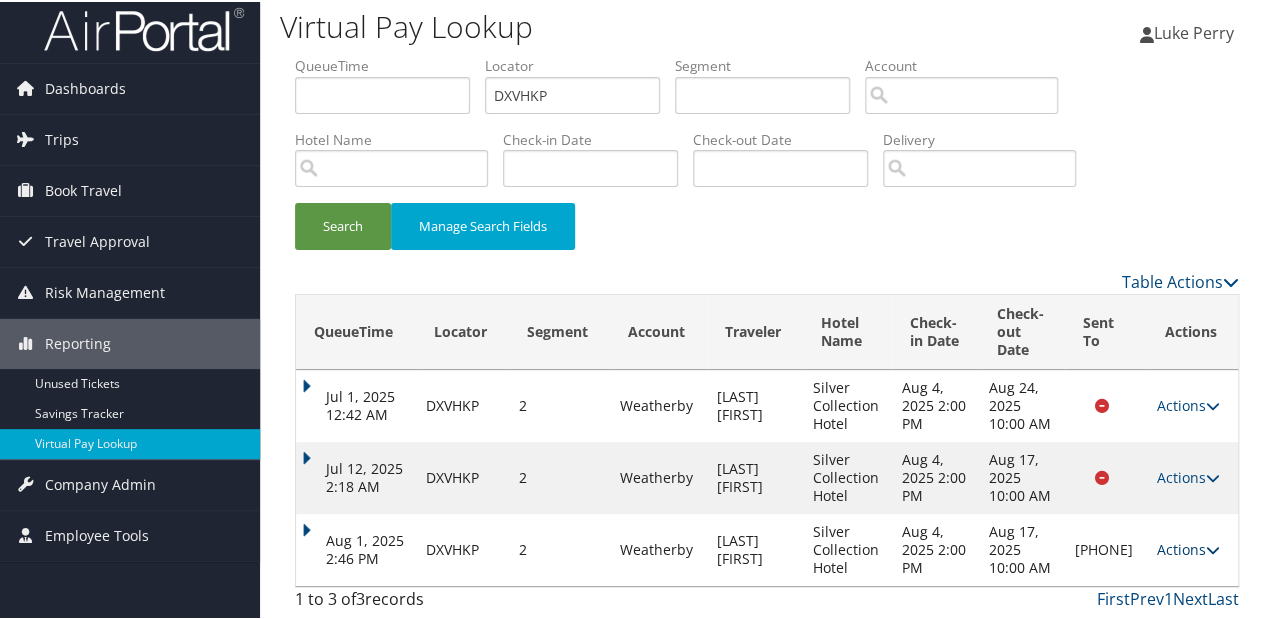 click on "Actions" at bounding box center (1187, 547) 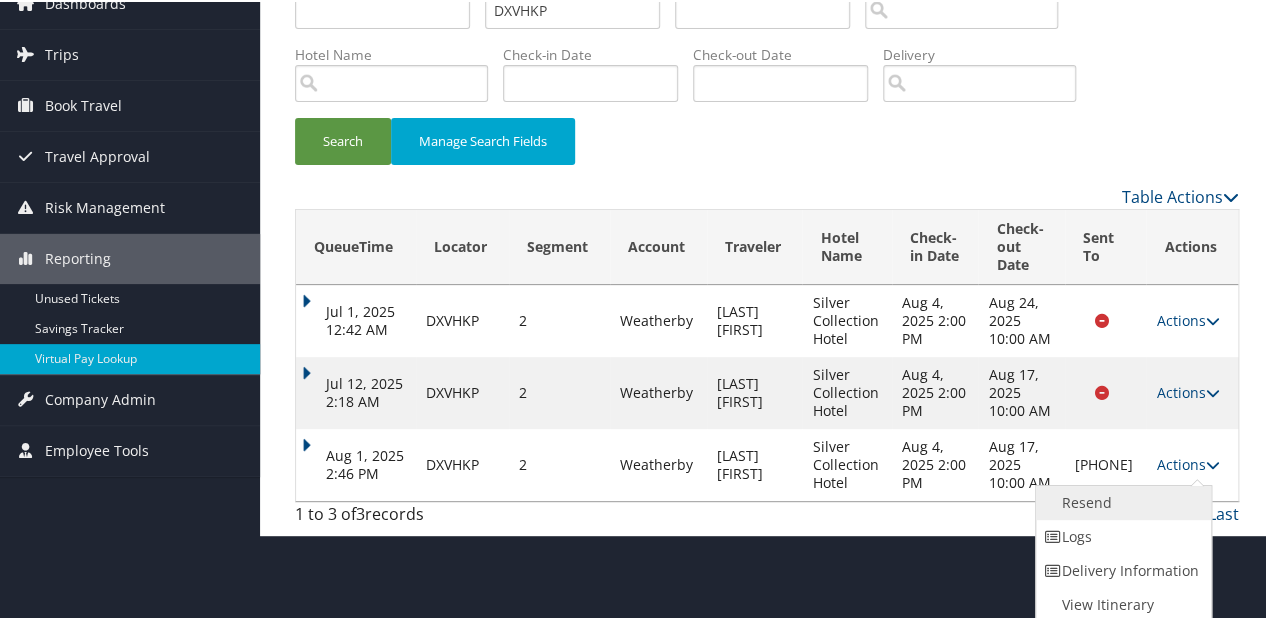 click on "Resend" at bounding box center (1121, 501) 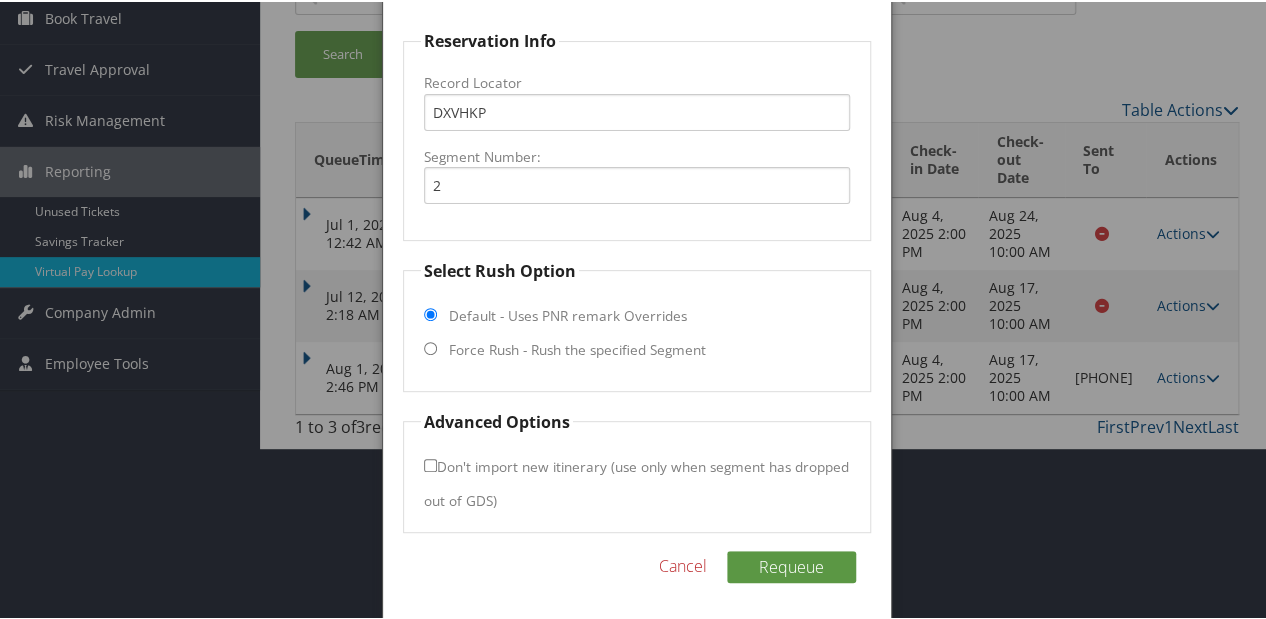 click on "Force Rush - Rush the specified Segment" at bounding box center [577, 348] 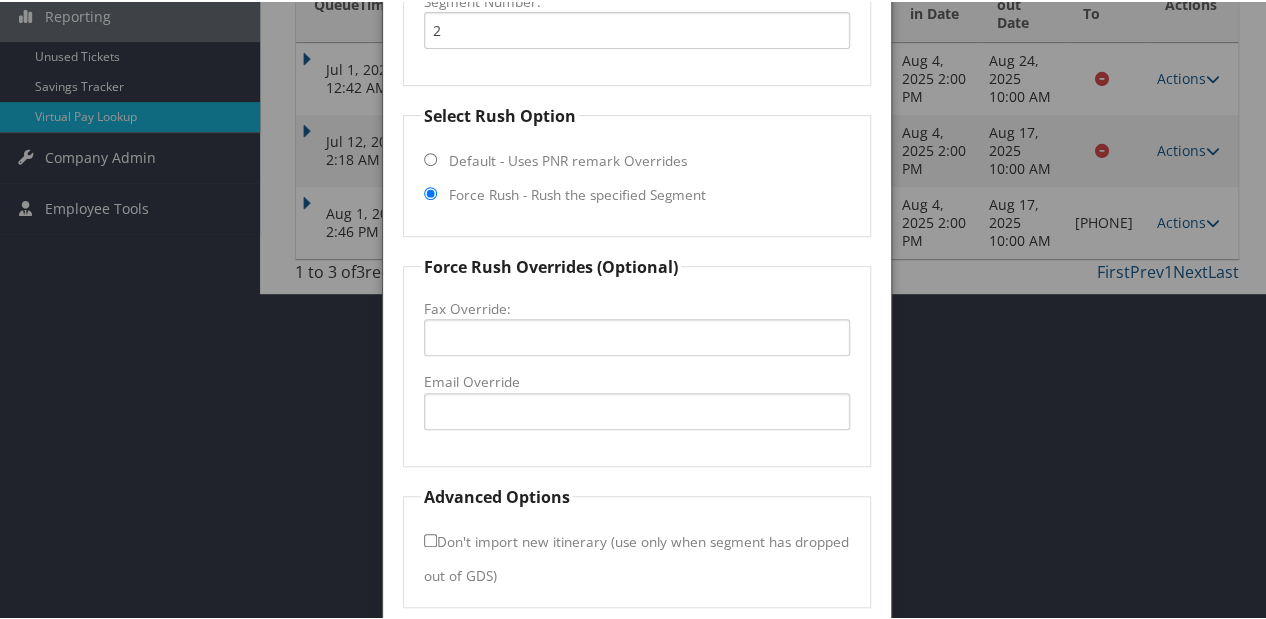 scroll, scrollTop: 411, scrollLeft: 0, axis: vertical 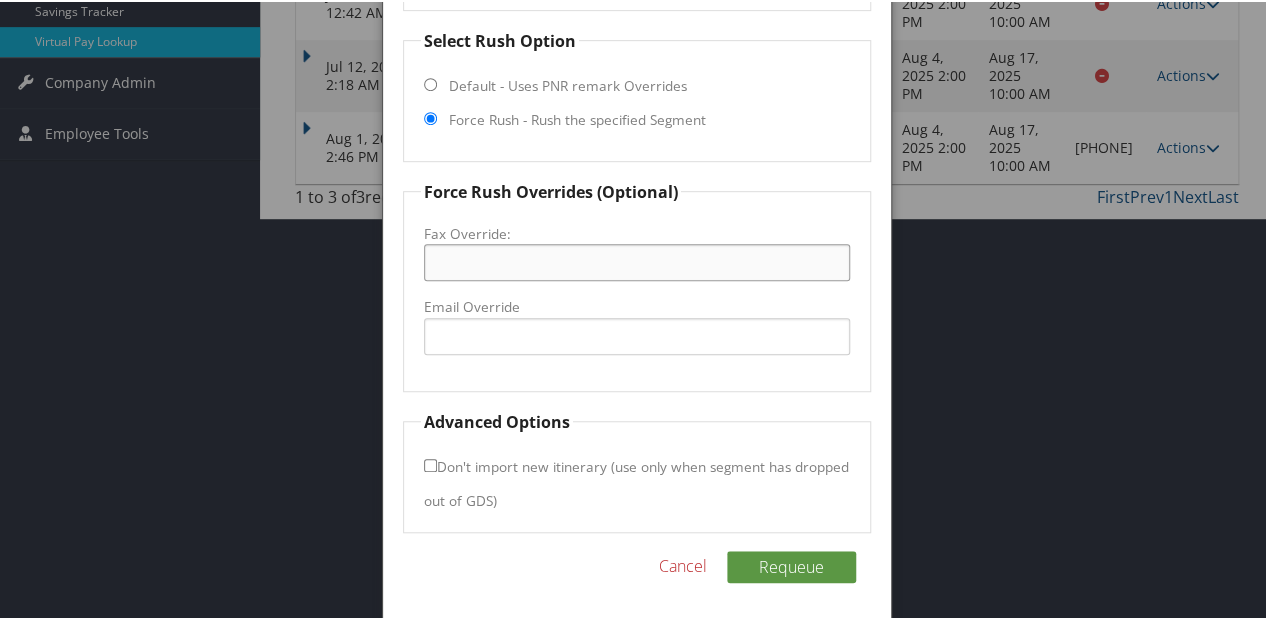 click on "Fax Override:" at bounding box center (637, 260) 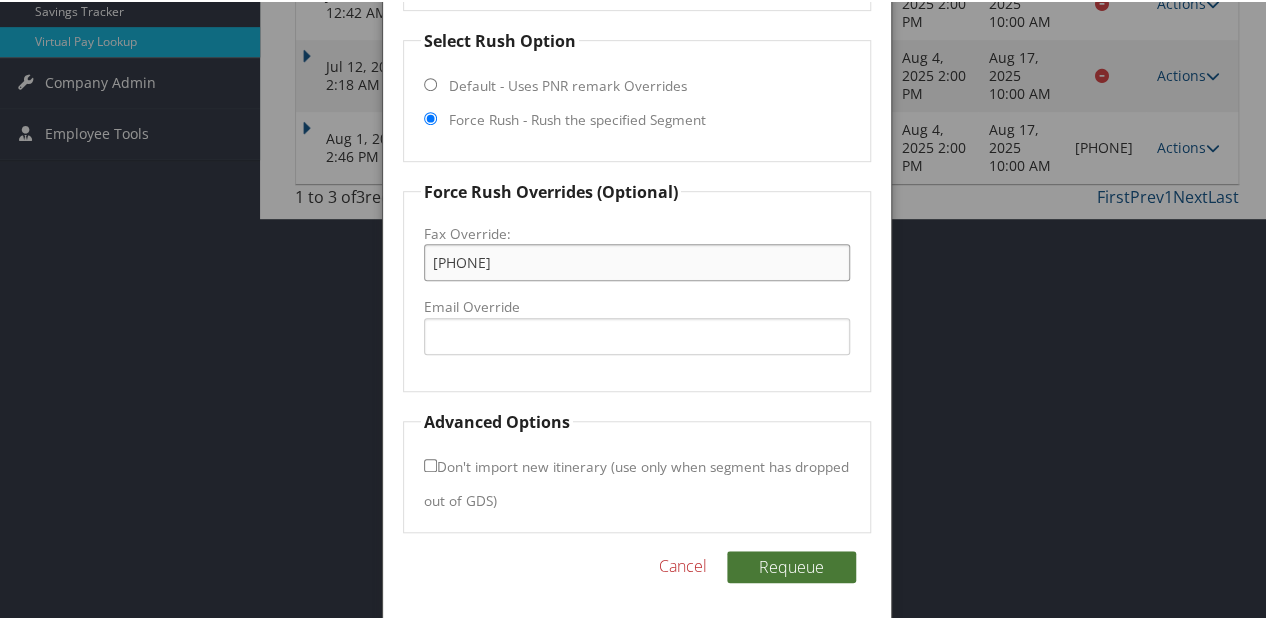 type on "+1 ([PHONE])" 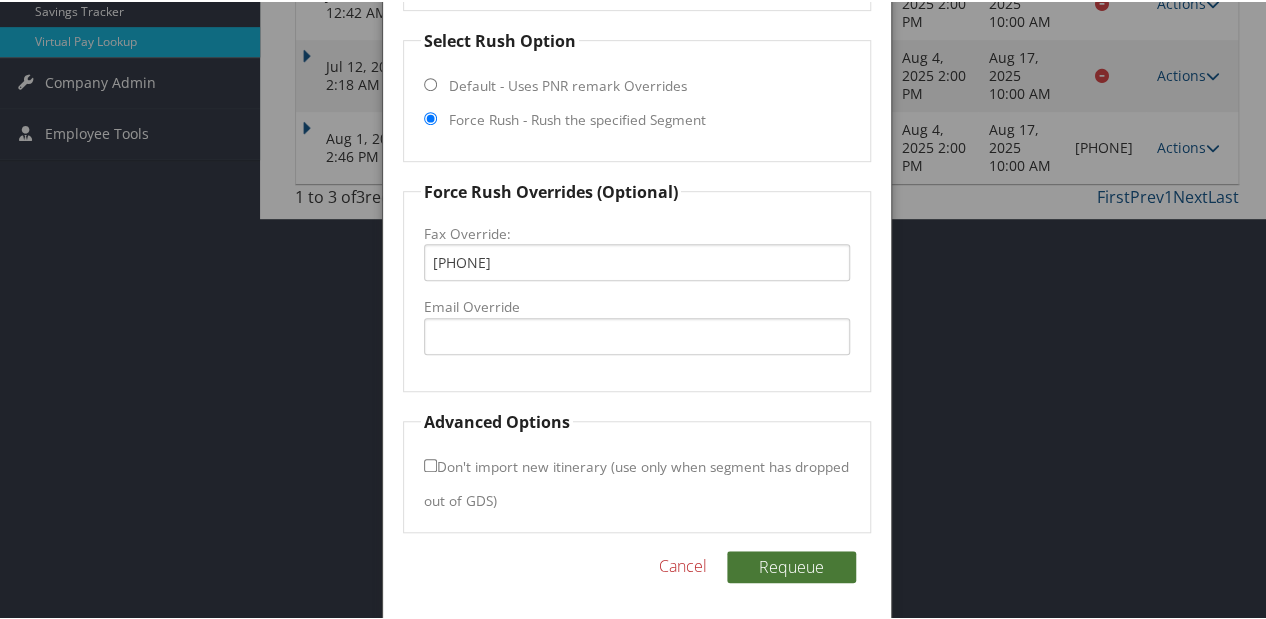 click on "Requeue" at bounding box center [791, 565] 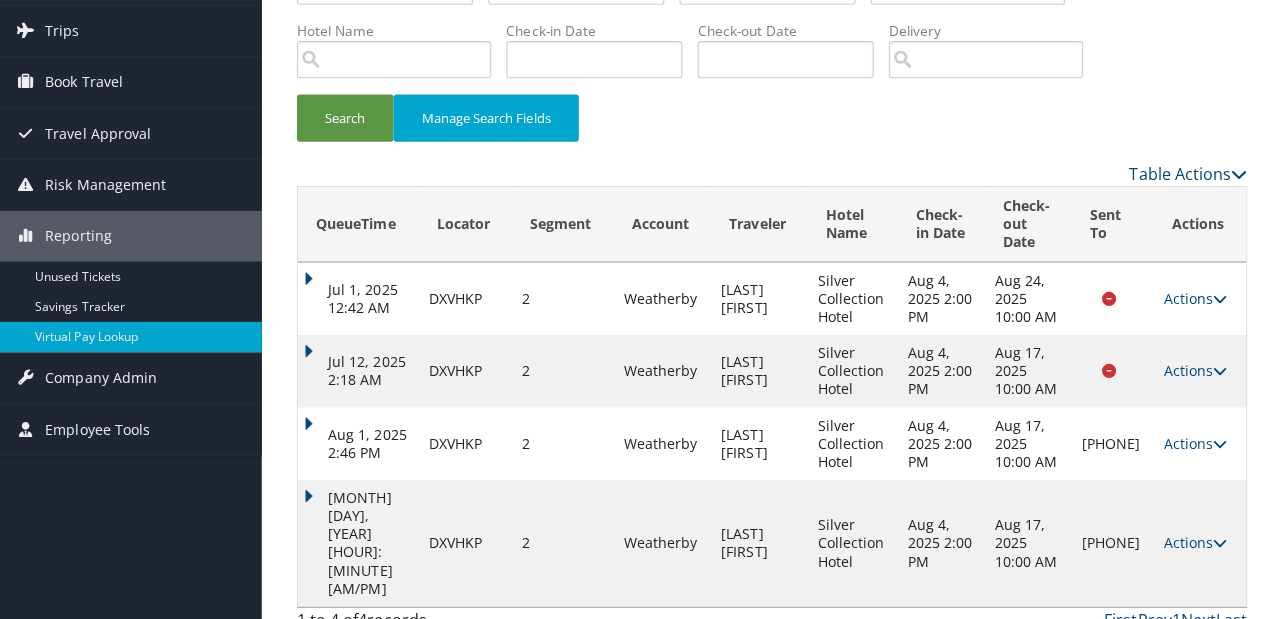 scroll, scrollTop: 0, scrollLeft: 0, axis: both 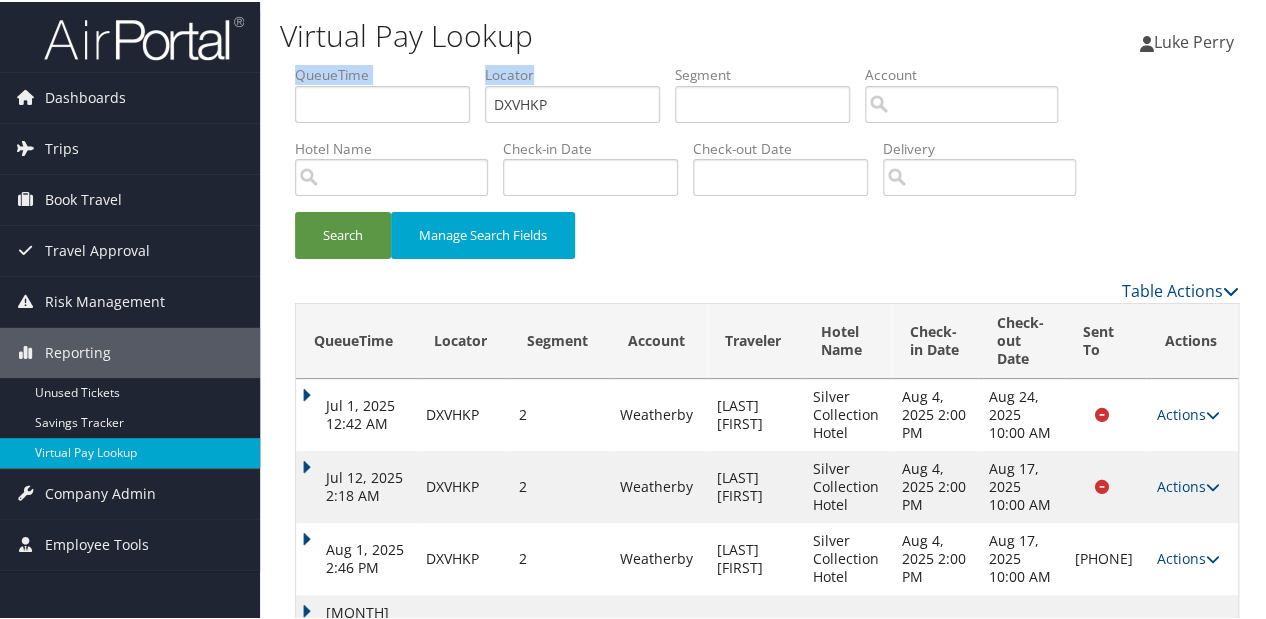drag, startPoint x: 553, startPoint y: 124, endPoint x: 324, endPoint y: 108, distance: 229.55827 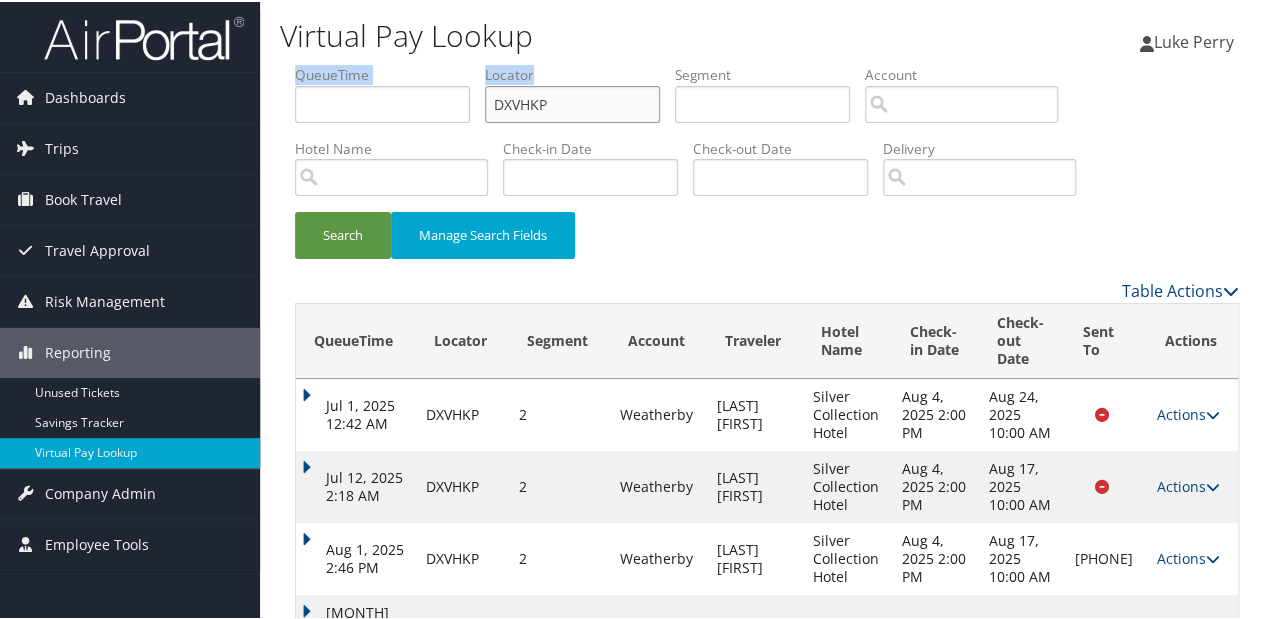 click on "DXVHKP" at bounding box center (572, 102) 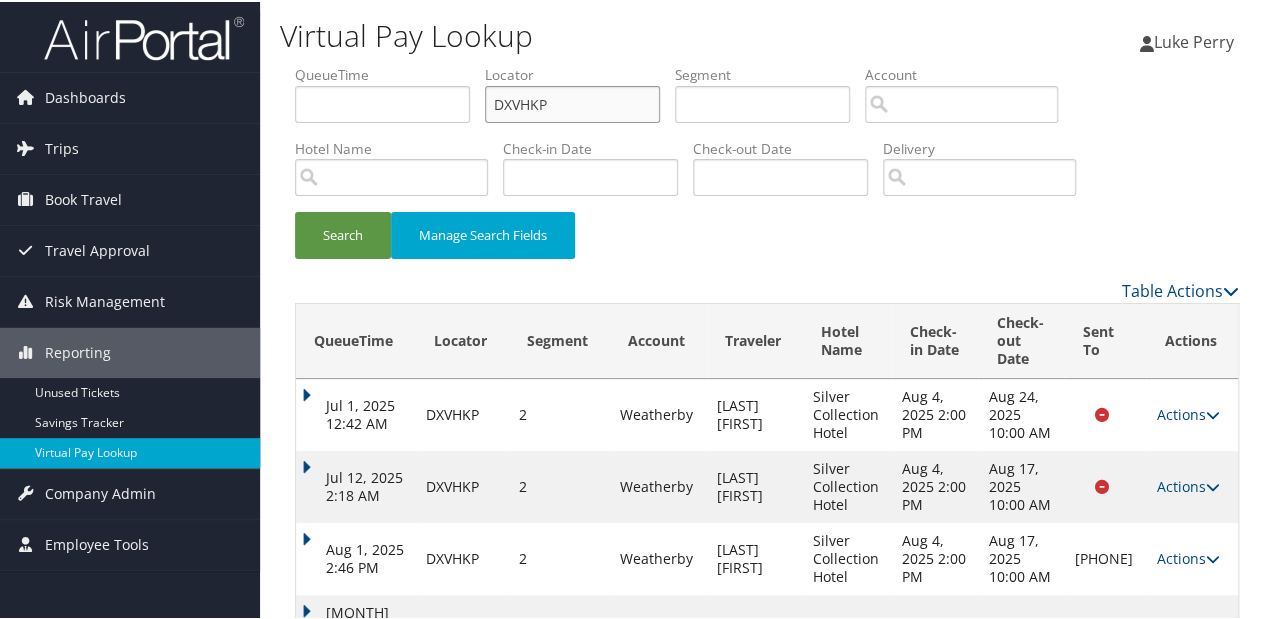 click on "DXVHKP" at bounding box center (572, 102) 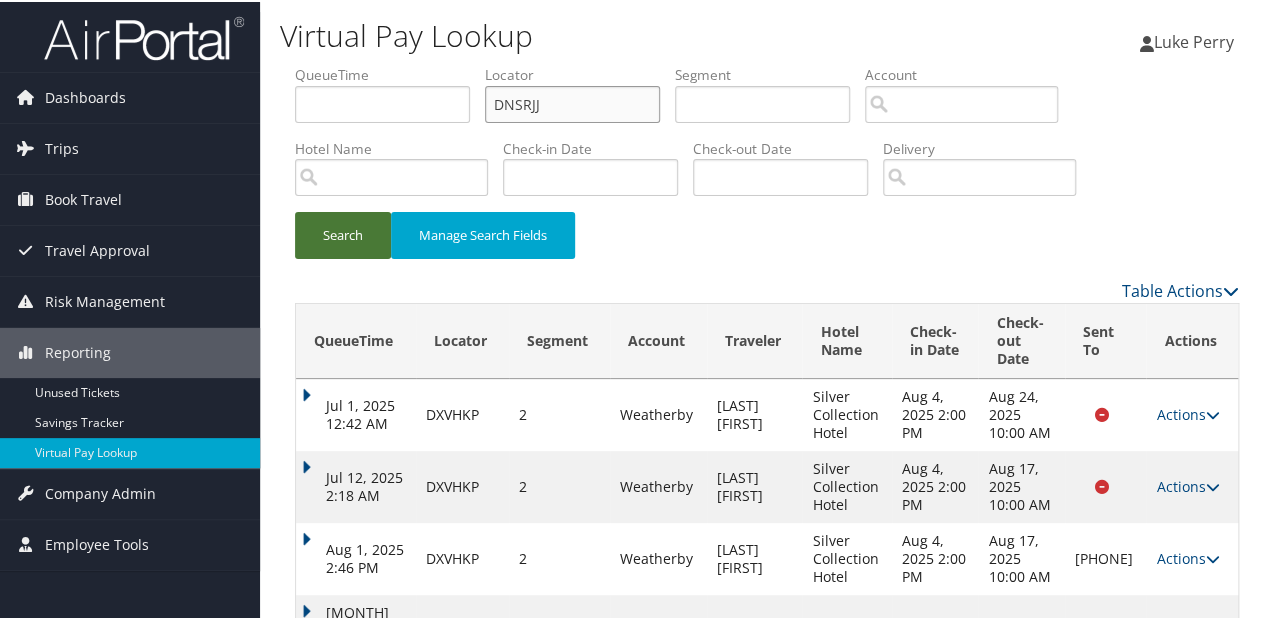 type on "DNSRJJ" 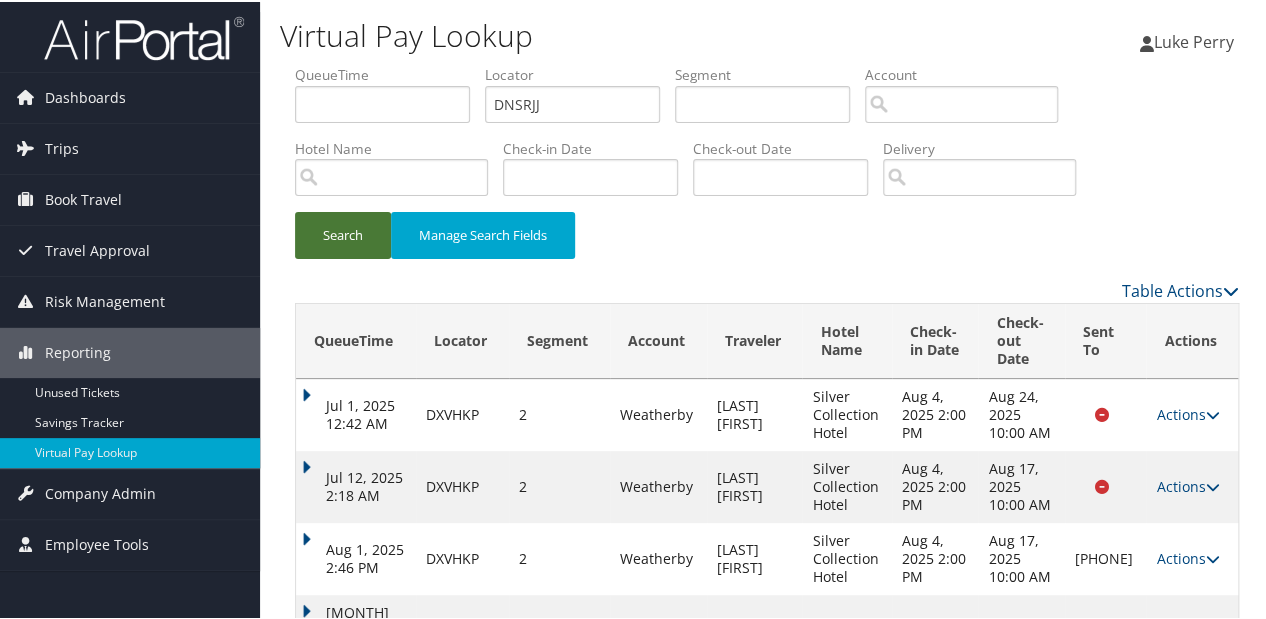 click on "Search" at bounding box center [343, 233] 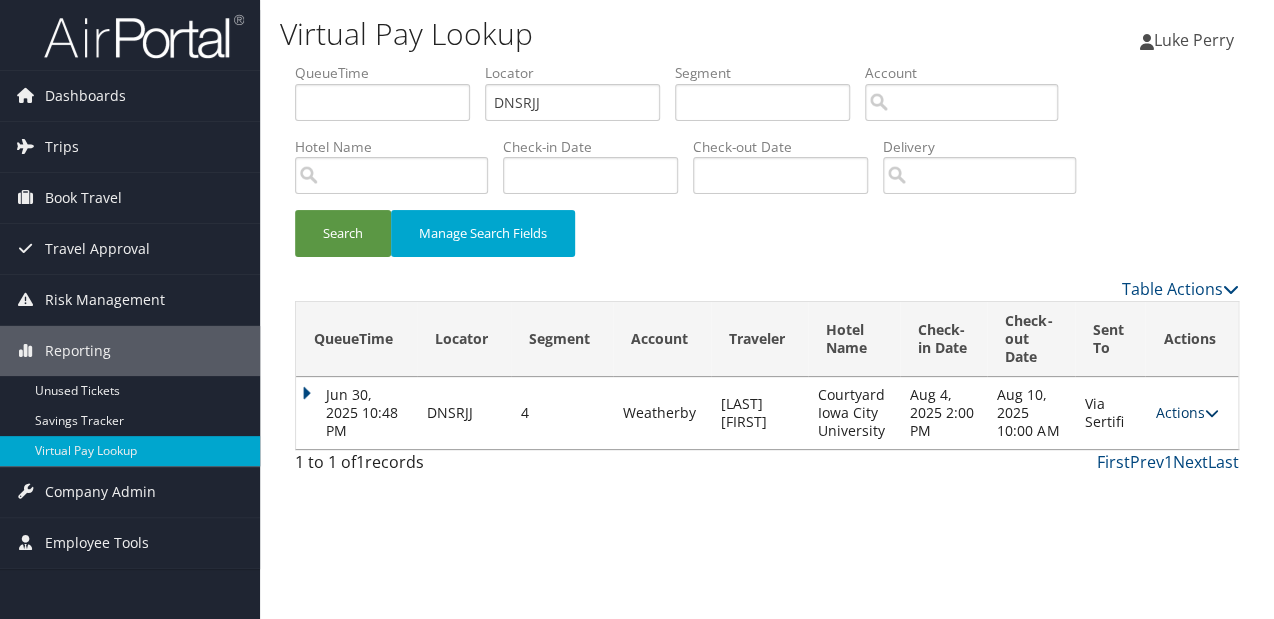 click on "Actions" at bounding box center [1186, 412] 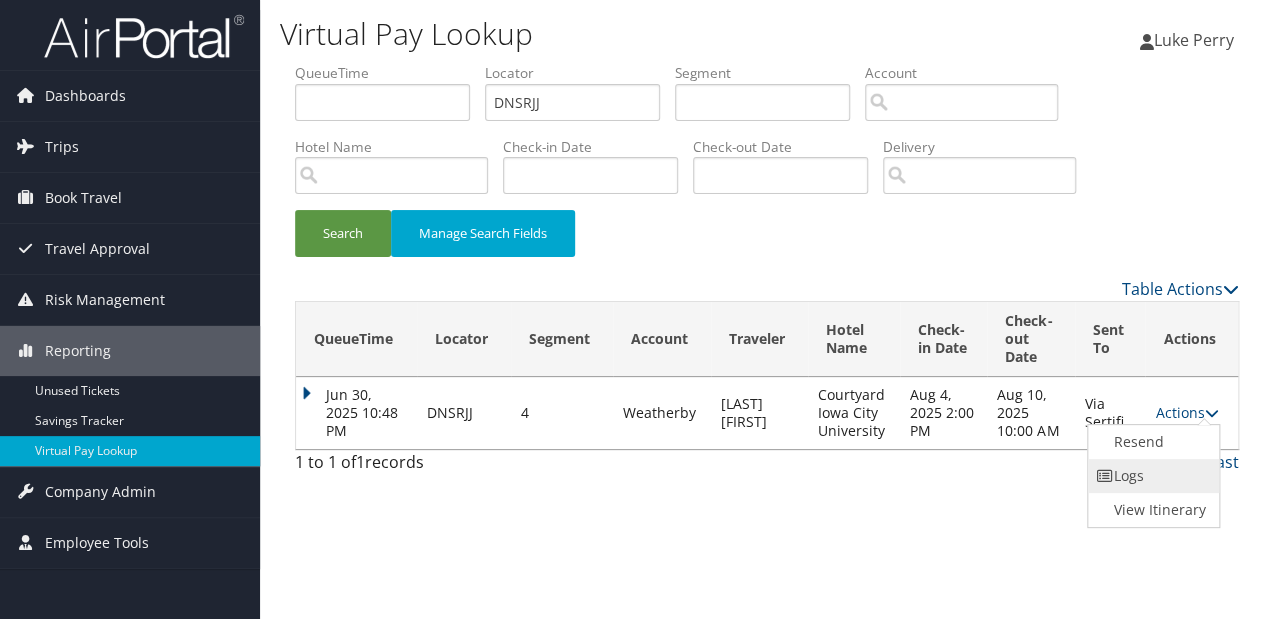 click on "Logs" at bounding box center (1151, 476) 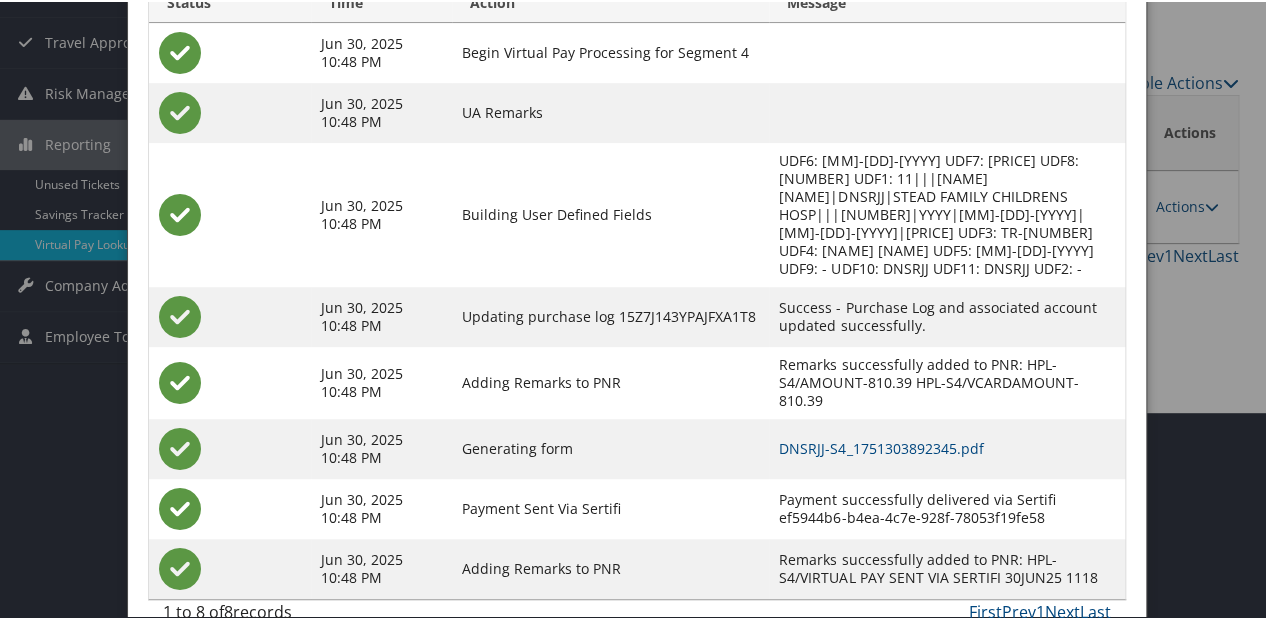 scroll, scrollTop: 210, scrollLeft: 0, axis: vertical 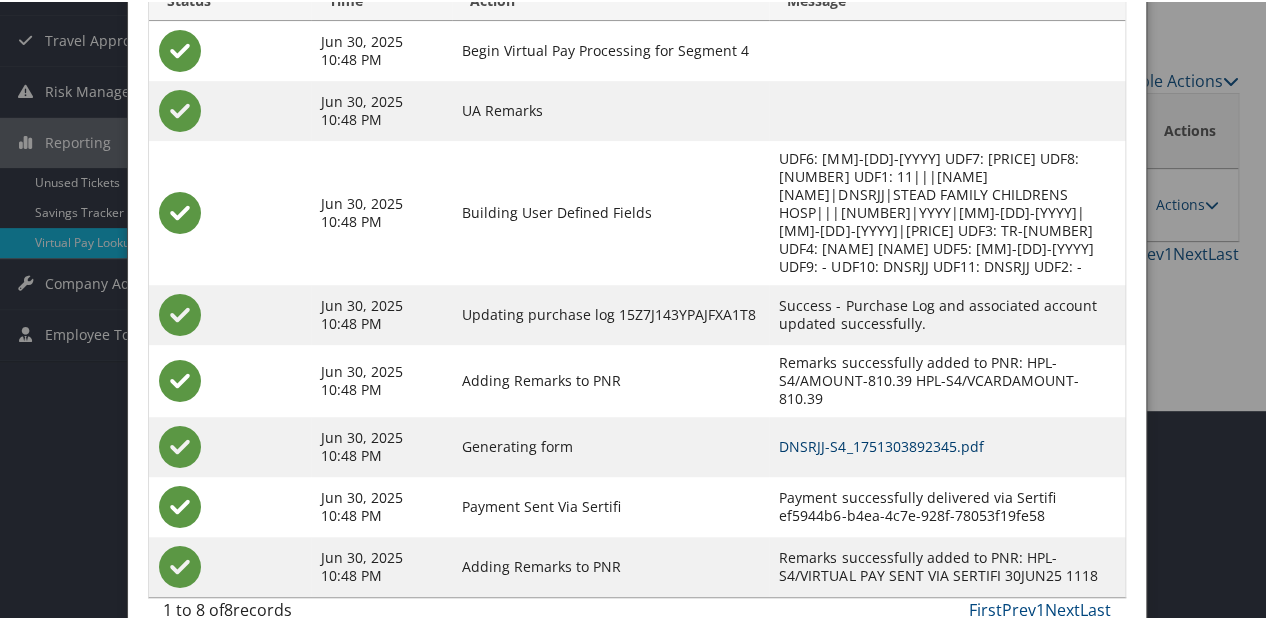click on "DNSRJJ-S4_1751303892345.pdf" at bounding box center [881, 444] 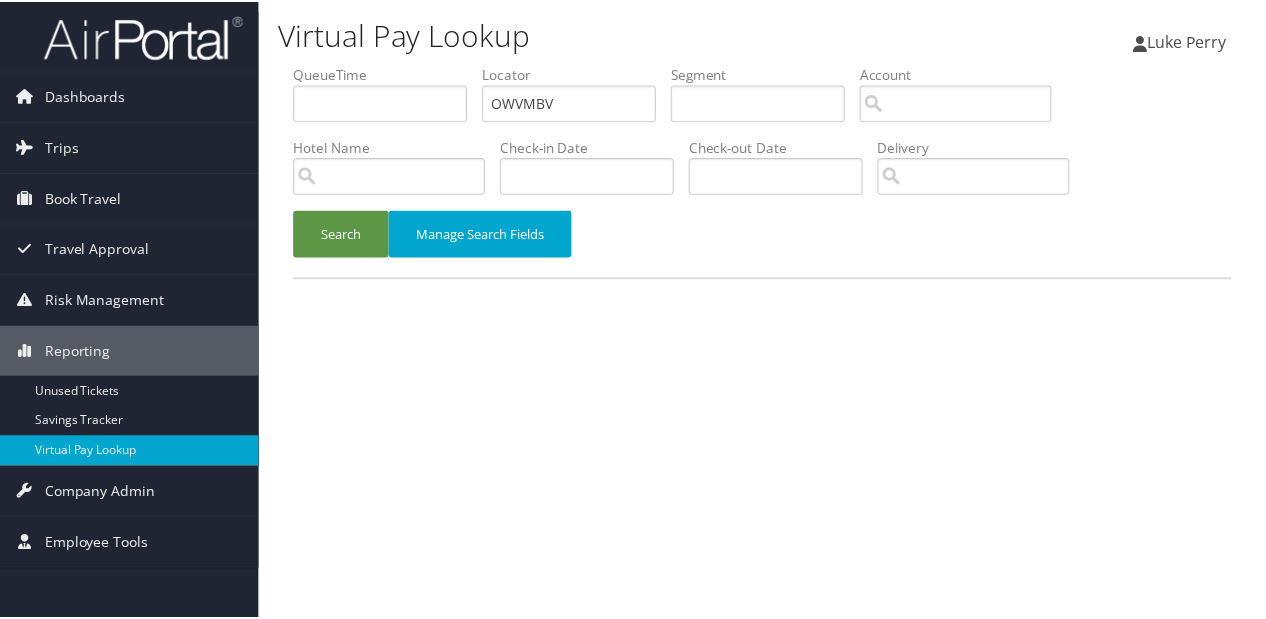scroll, scrollTop: 0, scrollLeft: 0, axis: both 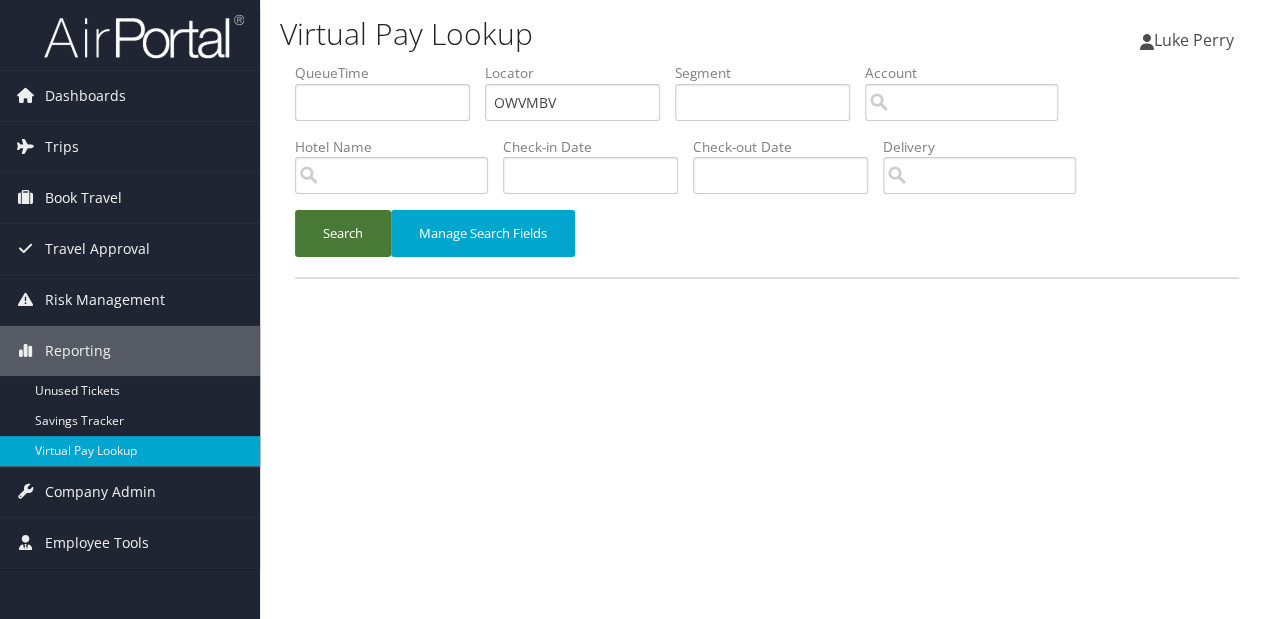 click on "Search" at bounding box center [343, 233] 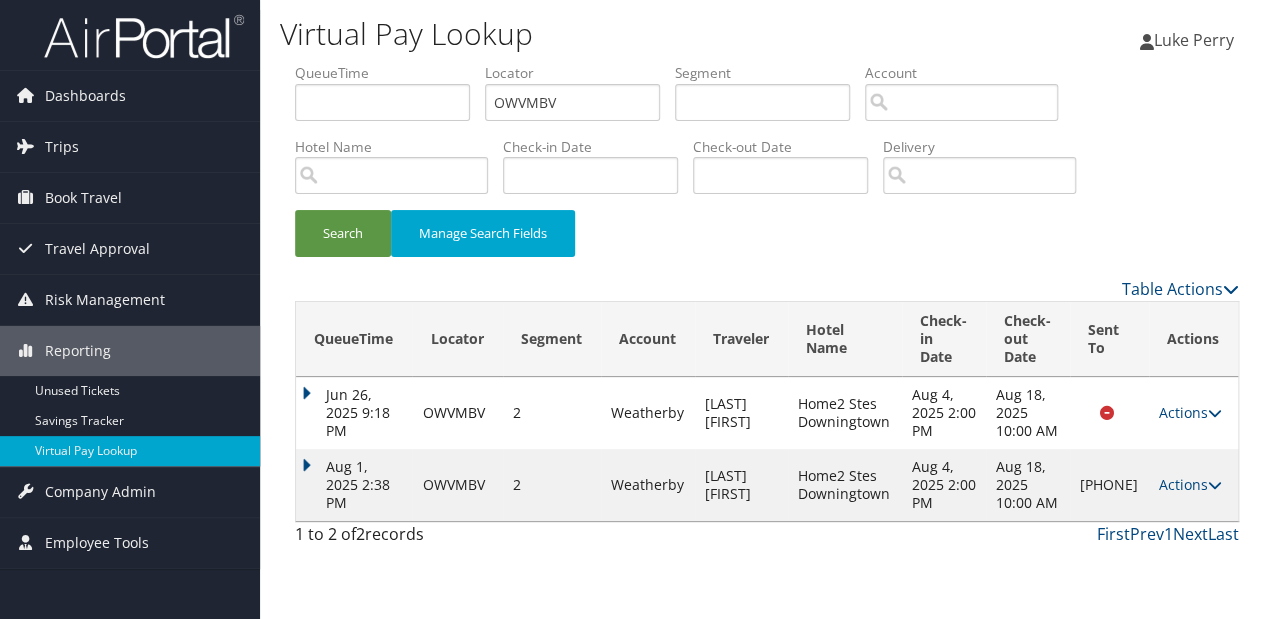 click on "Aug 1, 2025 2:38 PM" at bounding box center [354, 485] 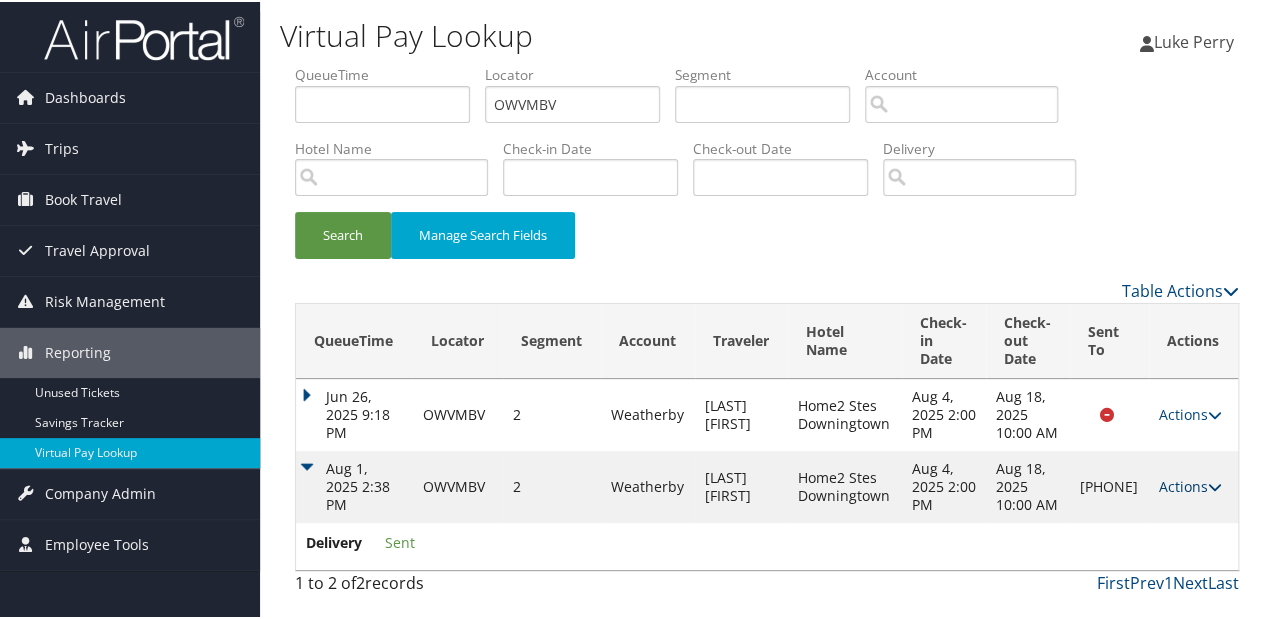 click on "Actions" at bounding box center (1190, 484) 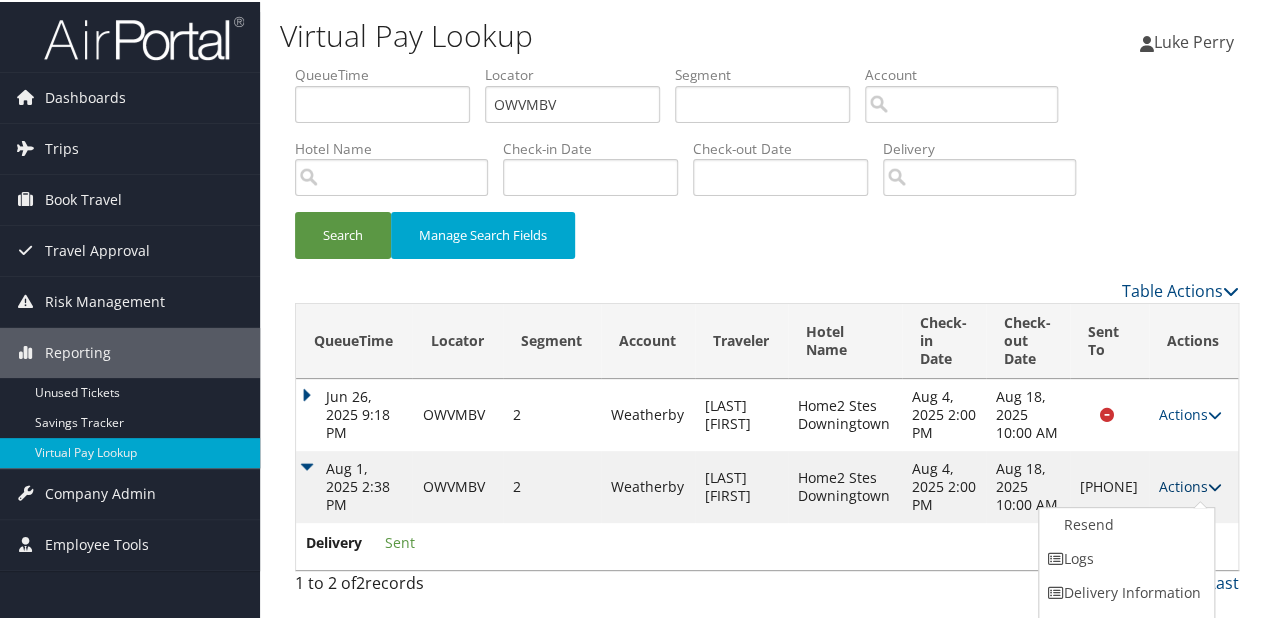 scroll, scrollTop: 22, scrollLeft: 0, axis: vertical 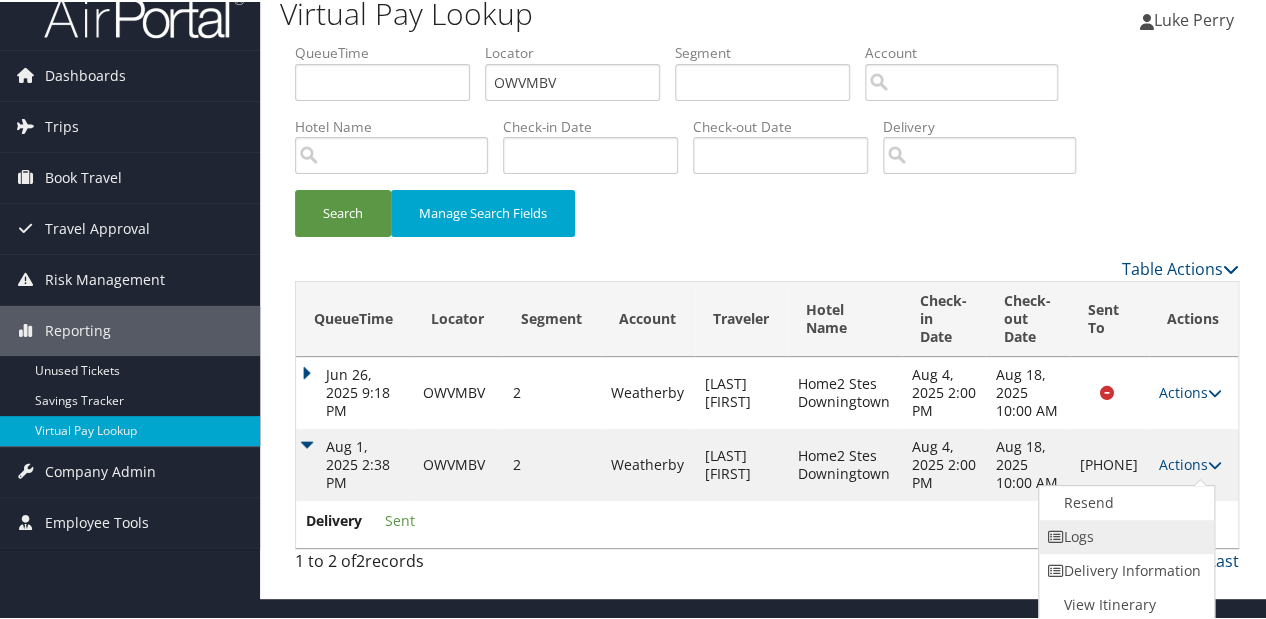 click on "Logs" at bounding box center [1124, 535] 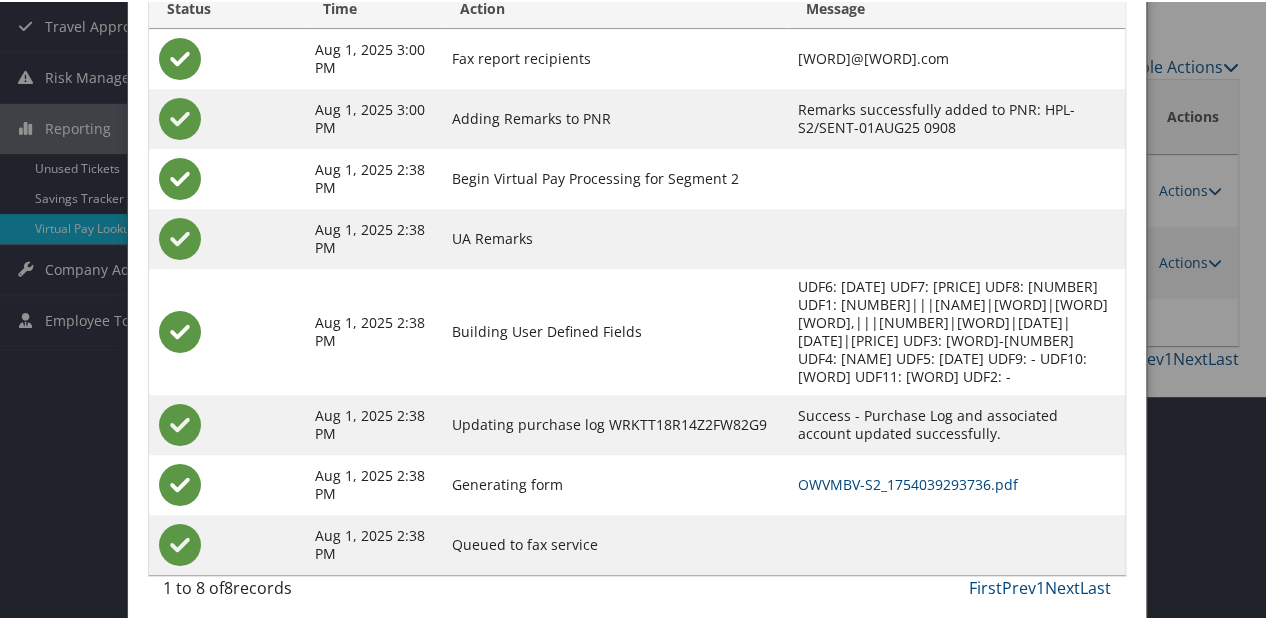 scroll, scrollTop: 232, scrollLeft: 0, axis: vertical 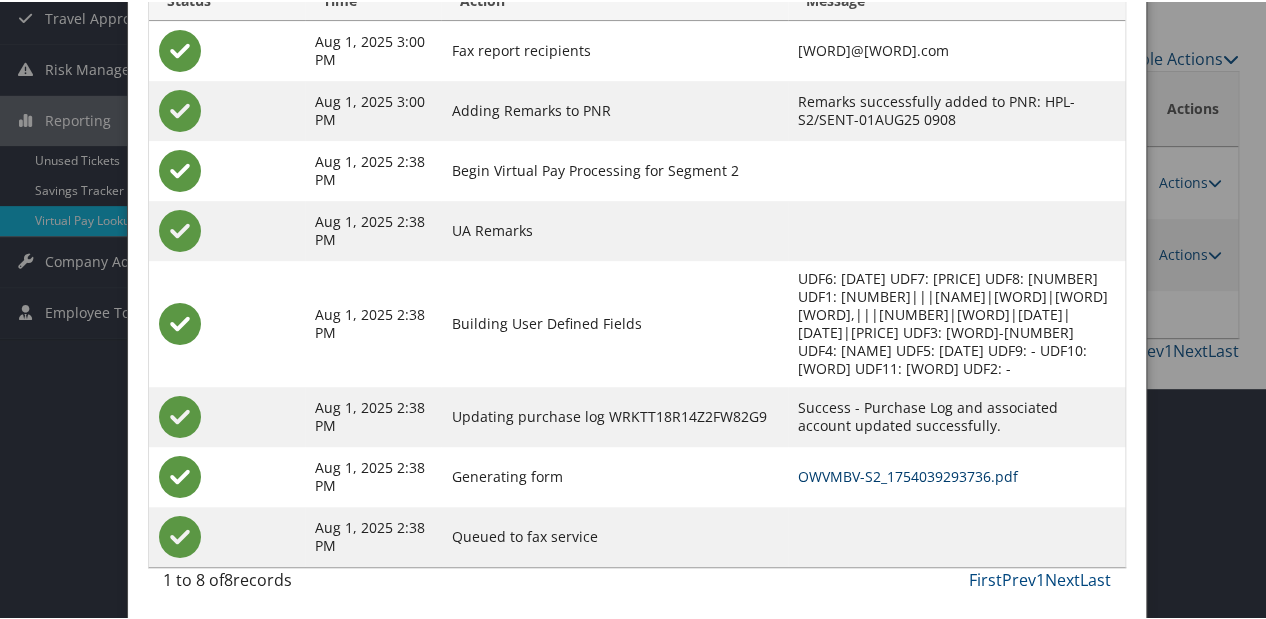 click on "OWVMBV-S2_1754039293736.pdf" at bounding box center [908, 474] 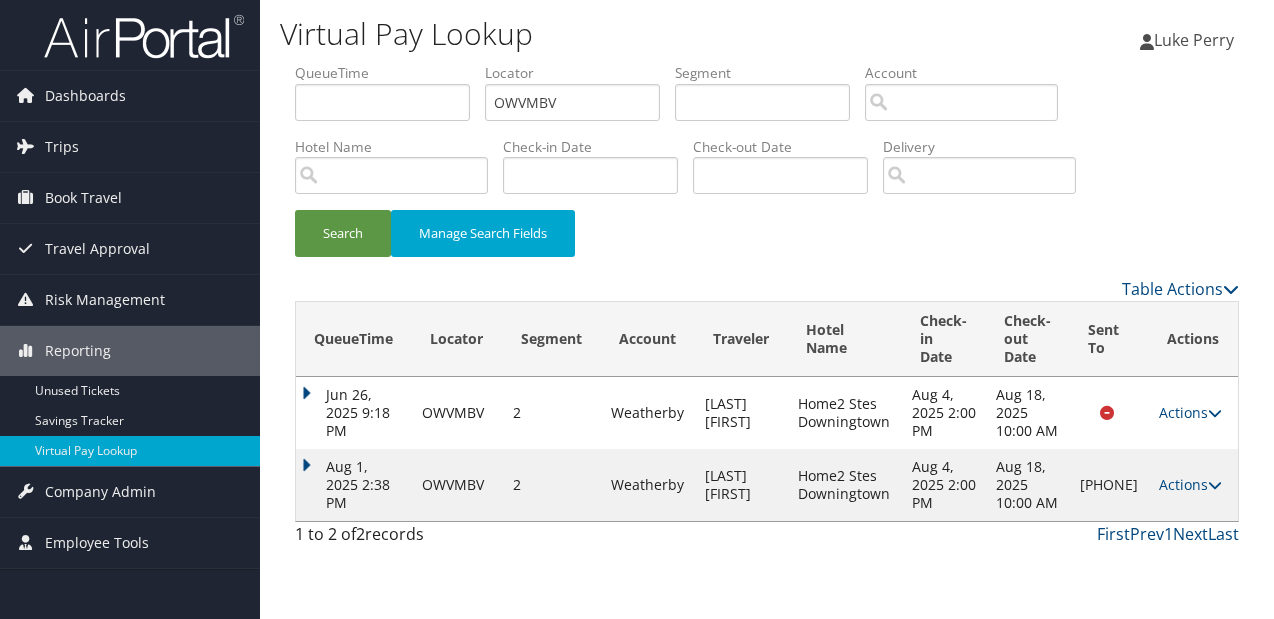 scroll, scrollTop: 0, scrollLeft: 0, axis: both 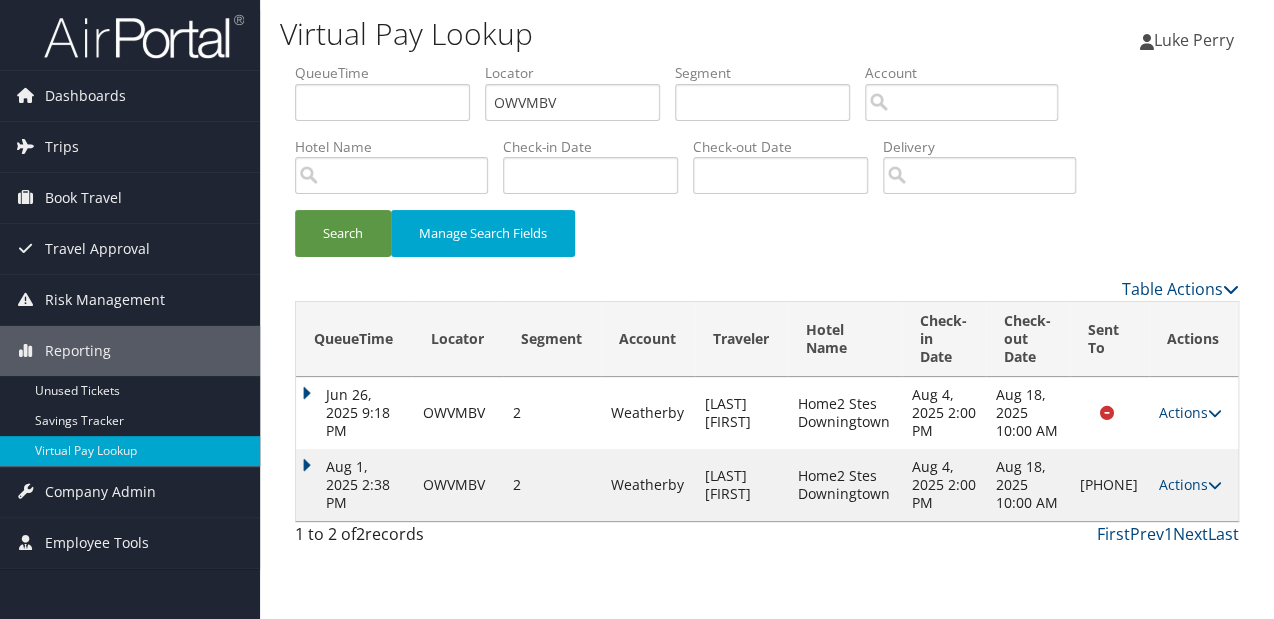 drag, startPoint x: 1184, startPoint y: 498, endPoint x: 1152, endPoint y: 497, distance: 32.01562 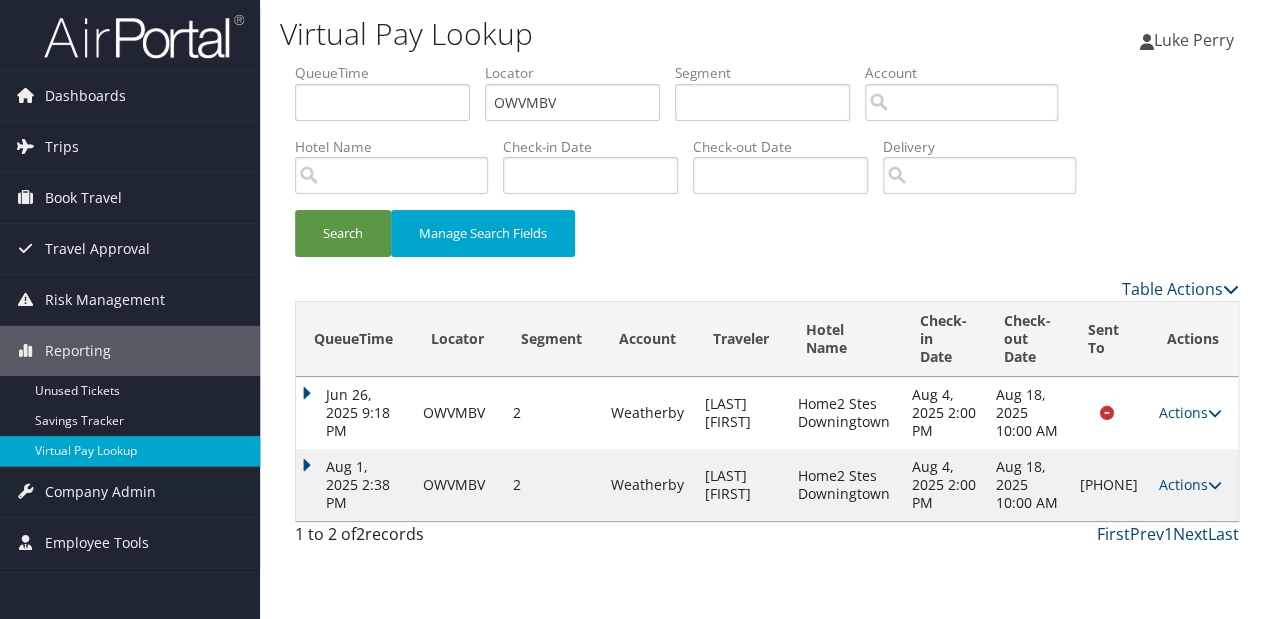 click on "Actions" at bounding box center [1190, 484] 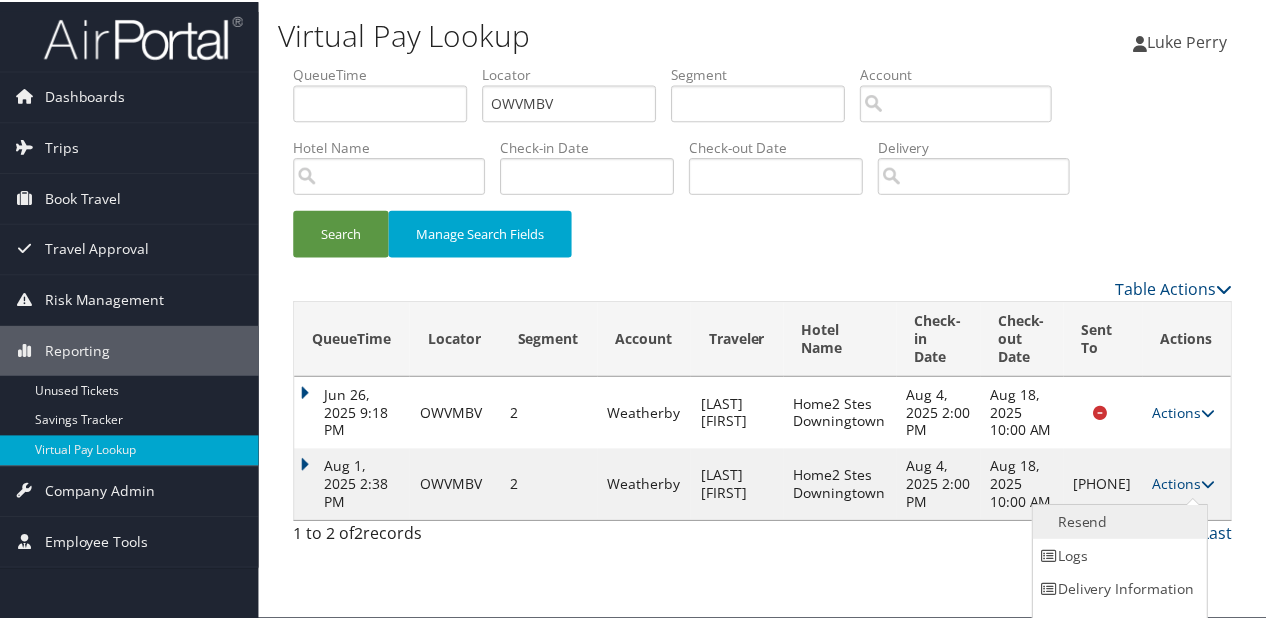scroll, scrollTop: 22, scrollLeft: 0, axis: vertical 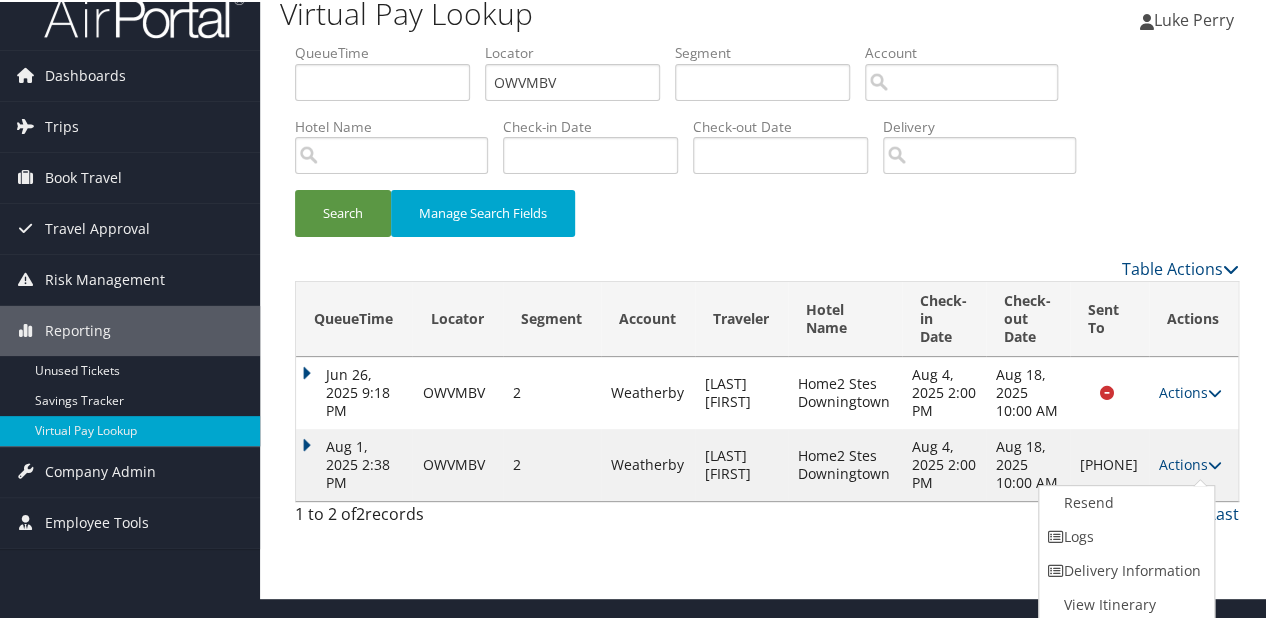 click on "First Prev 1 Next Last" at bounding box center [889, 512] 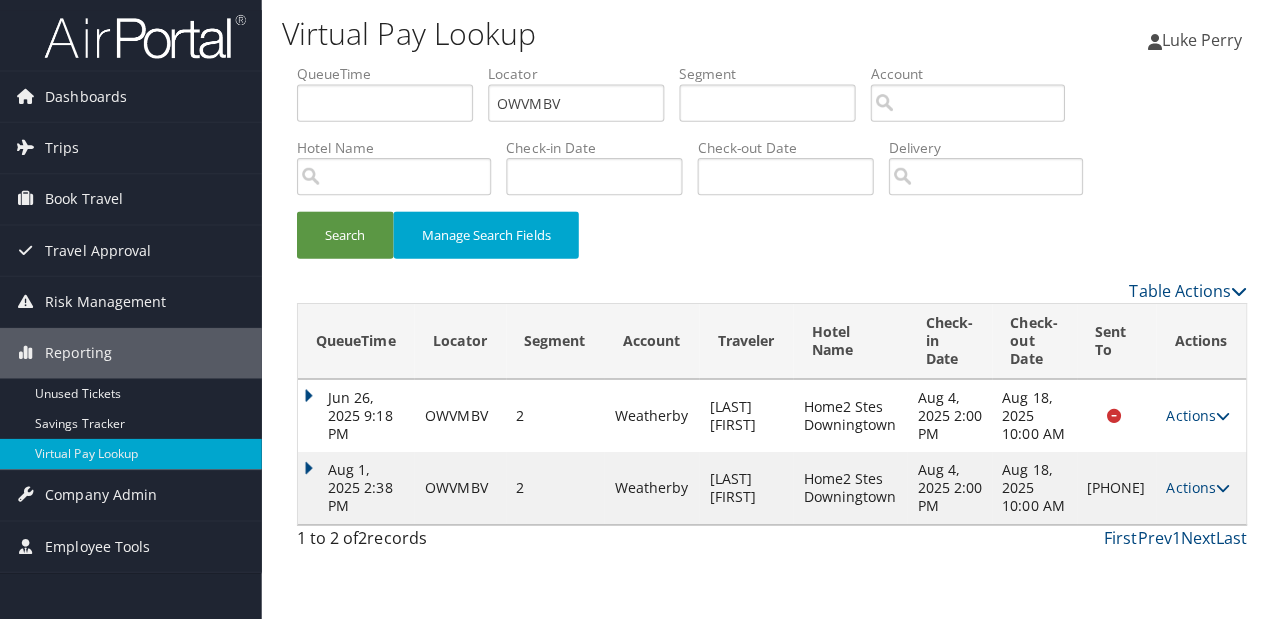 scroll, scrollTop: 0, scrollLeft: 0, axis: both 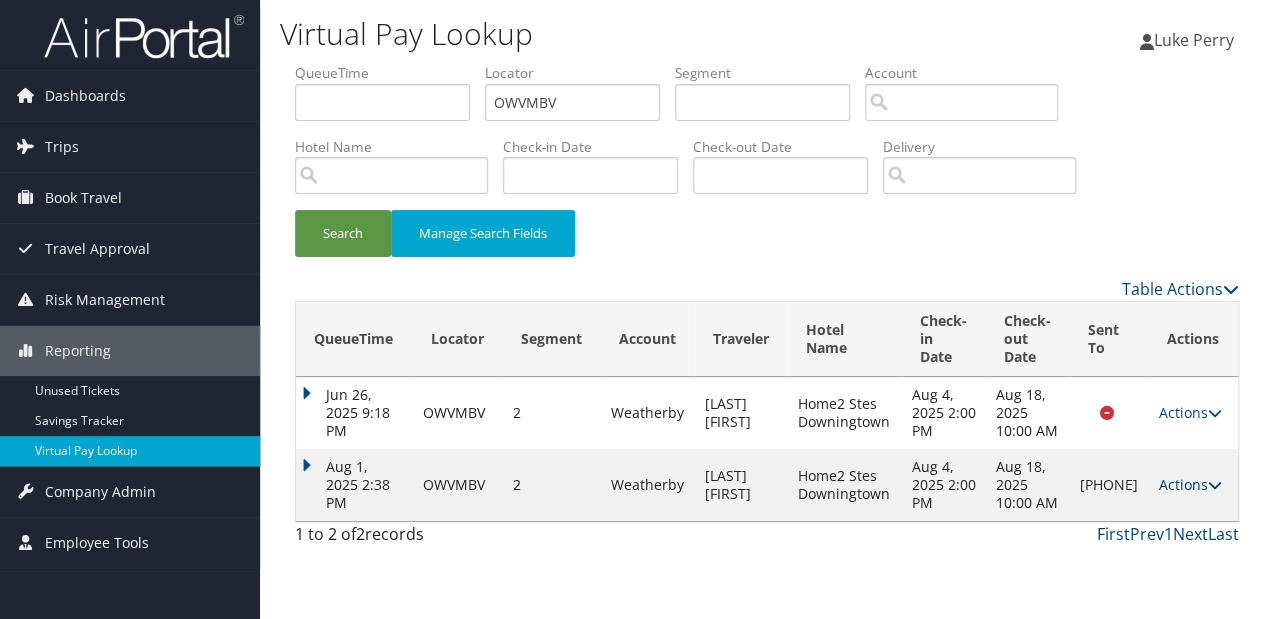 click on "Actions" at bounding box center [1190, 484] 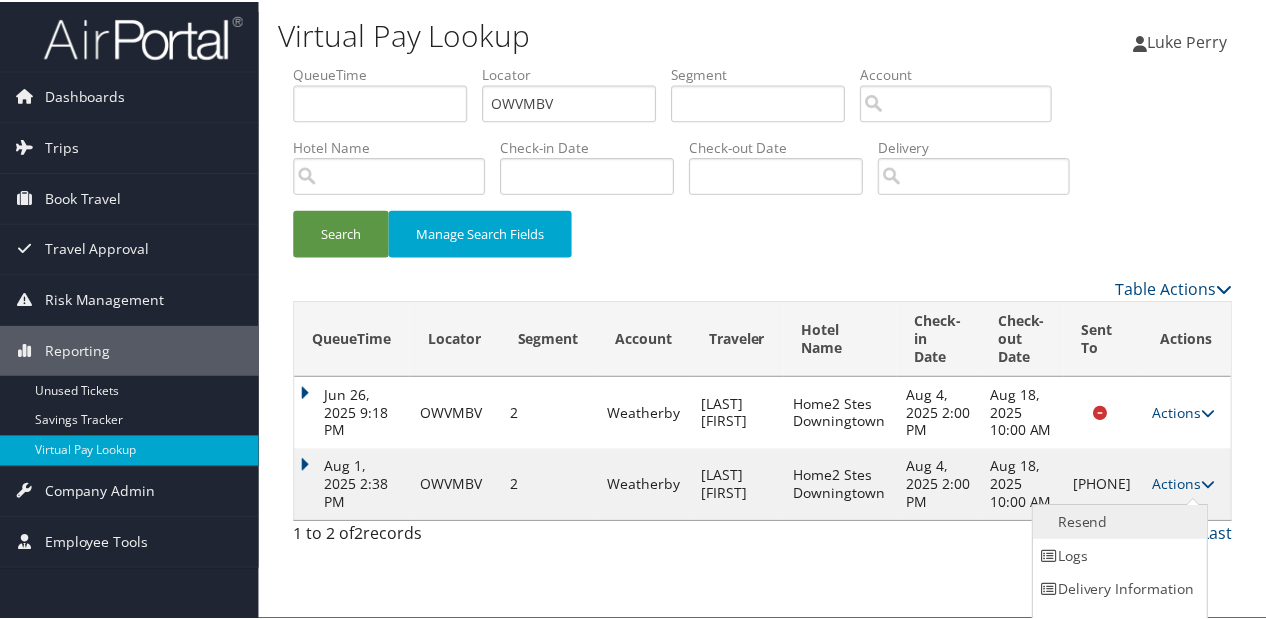 scroll, scrollTop: 22, scrollLeft: 0, axis: vertical 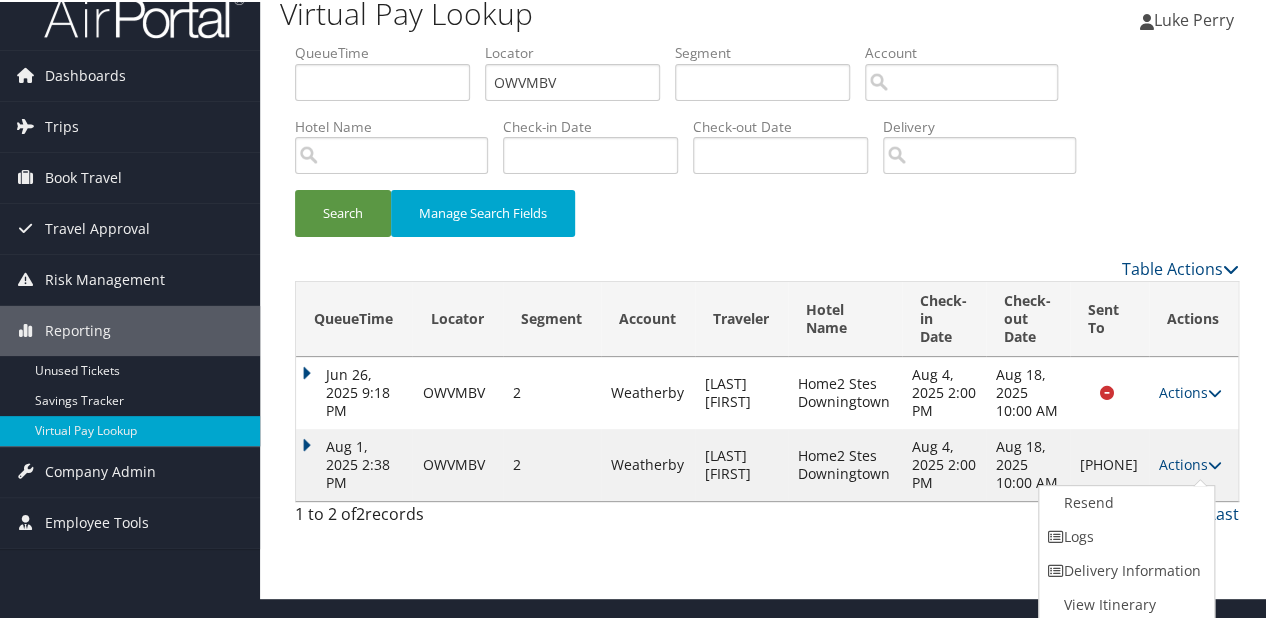 click on "QueueTime Locator OWVMBV Segment Account Traveler Hotel Name Check-in Date Check-out Date Delivery Search Manage Search Fields
Table Actions  Loading... QueueTime Locator Segment Account Traveler Hotel Name Check-in Date Check-out Date Sent To Delivery Actions Jun 26, 2025 9:18 PM OWVMBV 2 Weatherby [LAST] [FIRST] Home2 Stes Downingtown [CITY], [STATE] Aug 4, 2025 2:00 PM Aug 18, 2025 10:00 AM Queued Actions   Resend  Logs  View Itinerary Aug 1, 2025 2:38 PM OWVMBV 2 Weatherby [LAST] [FIRST] Home2 Stes Downingtown [CITY], [STATE] Aug 4, 2025 2:00 PM Aug 18, 2025 10:00 AM [PHONE] Sent Actions   Resend  Logs  Delivery Information  View Itinerary 1 to 2 of  2  records First Prev 1 Next Last
Advanced Search Cancel Save   ×" at bounding box center [767, 287] 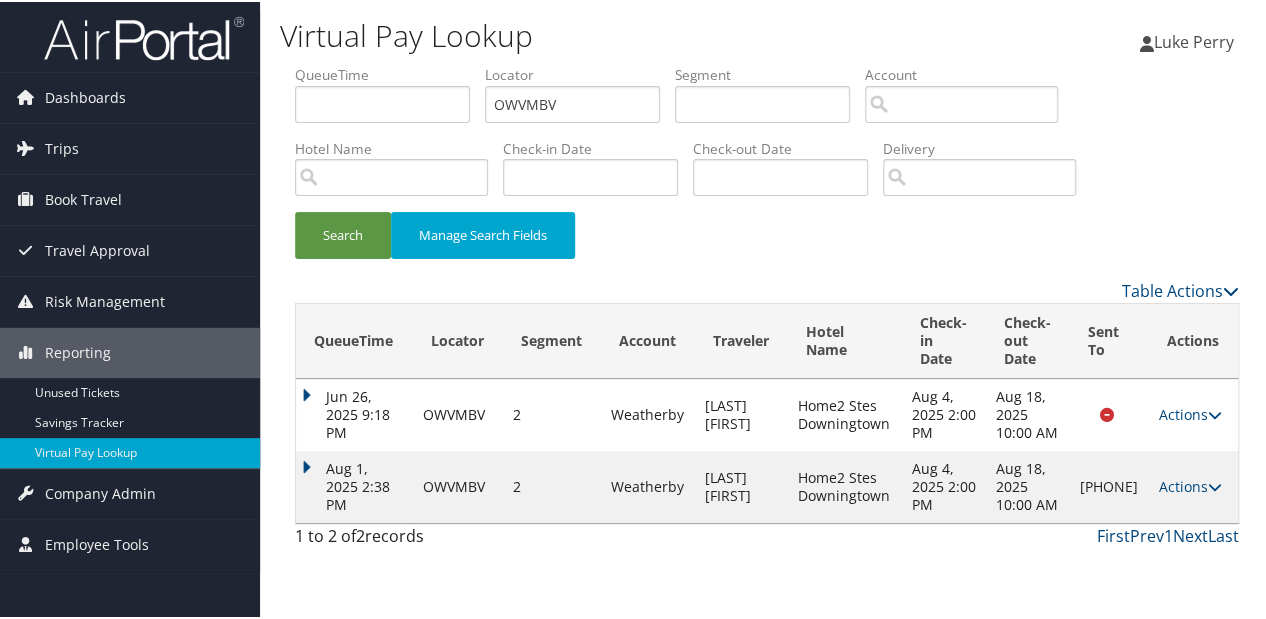 scroll, scrollTop: 0, scrollLeft: 0, axis: both 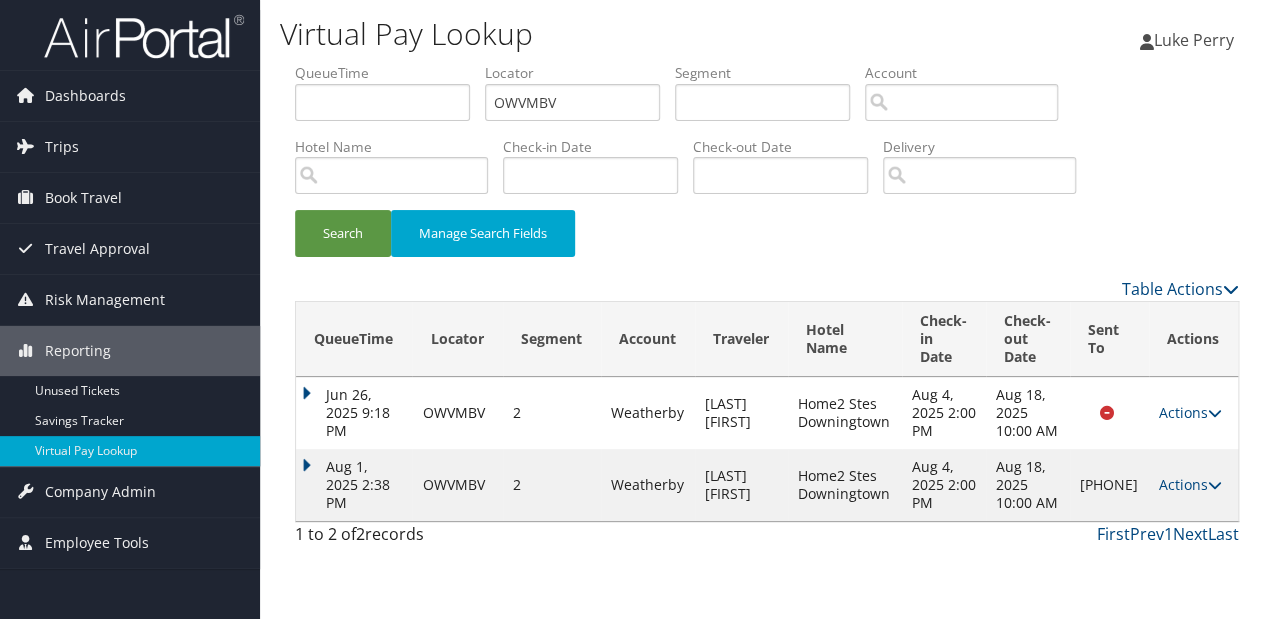 click on "Aug 1, 2025 2:38 PM" at bounding box center [354, 485] 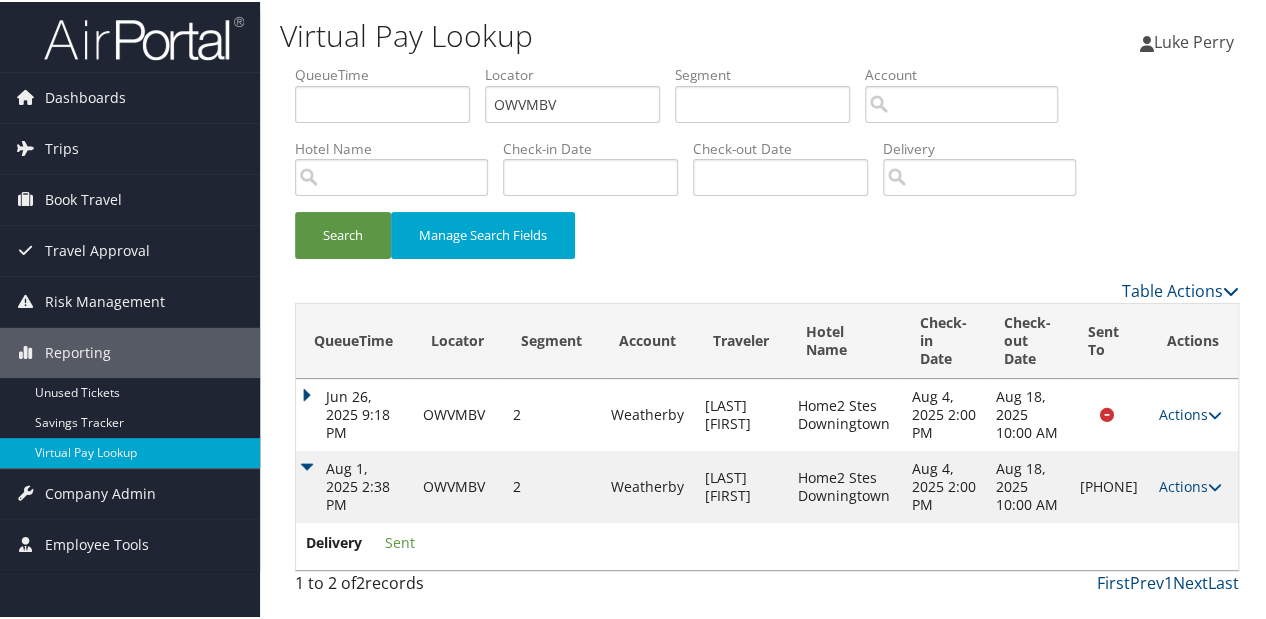 scroll, scrollTop: 1, scrollLeft: 0, axis: vertical 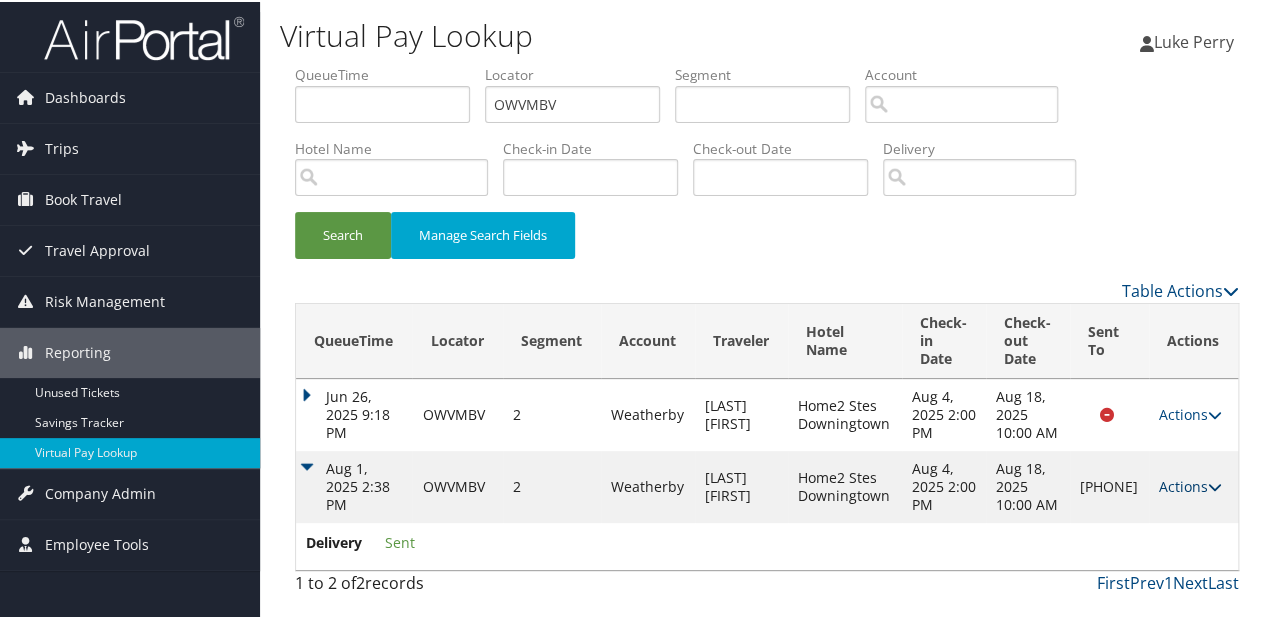 click on "Actions" at bounding box center [1190, 484] 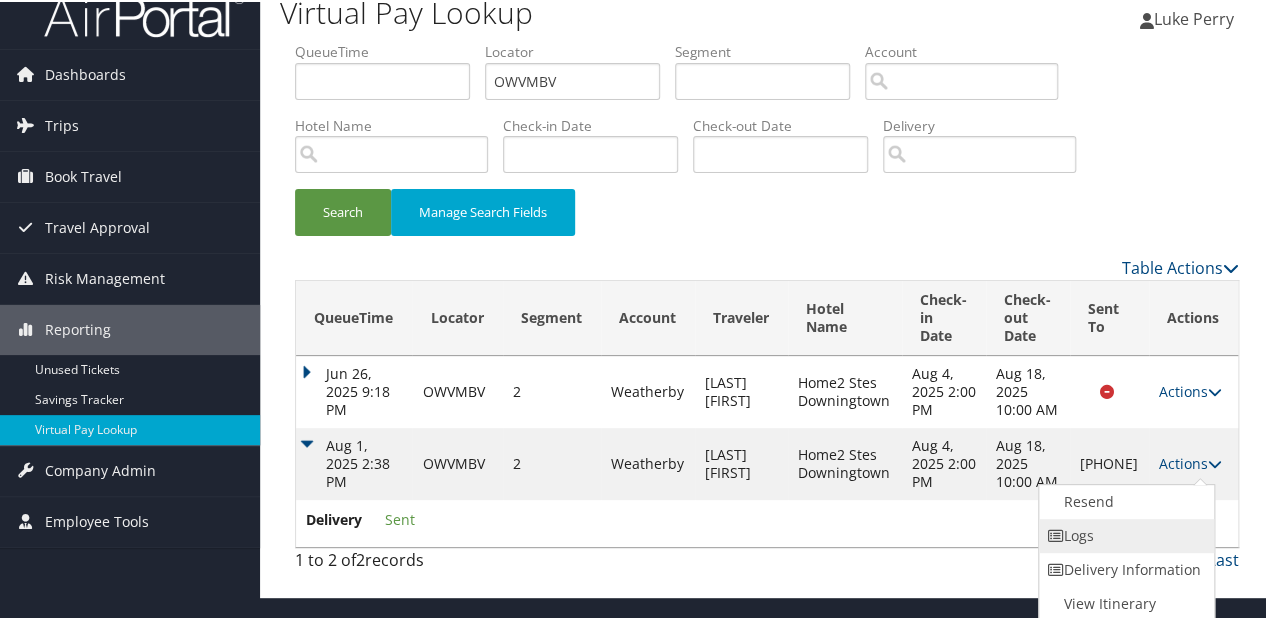 click on "Logs" at bounding box center [1124, 534] 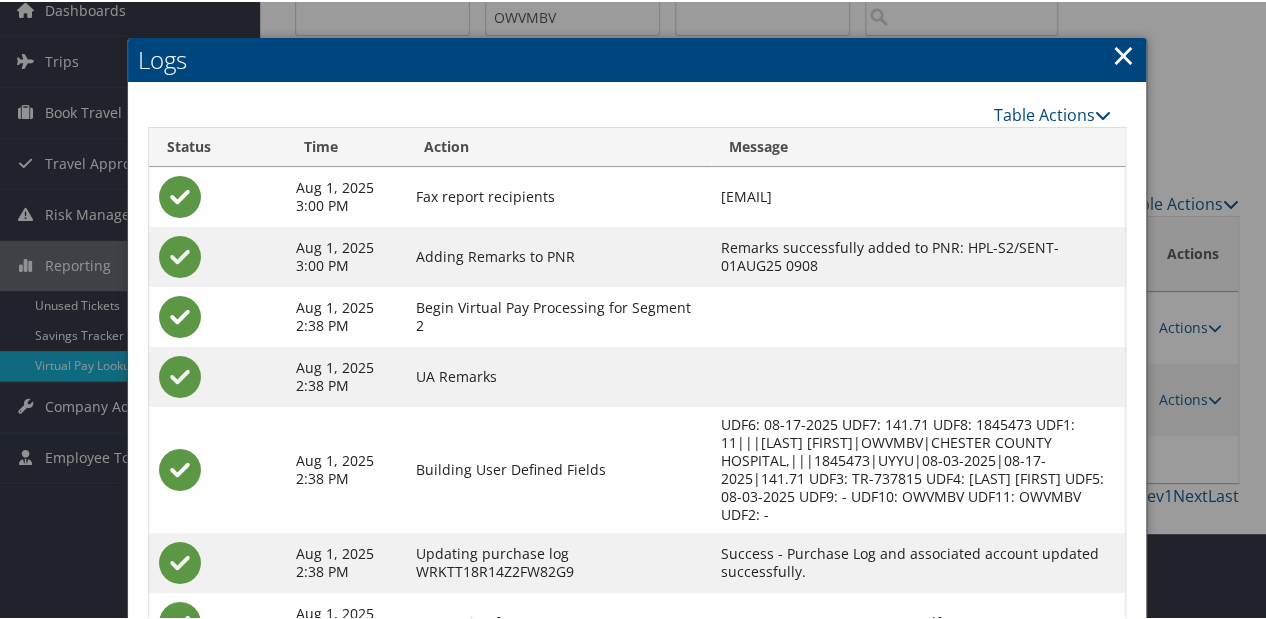 scroll, scrollTop: 233, scrollLeft: 0, axis: vertical 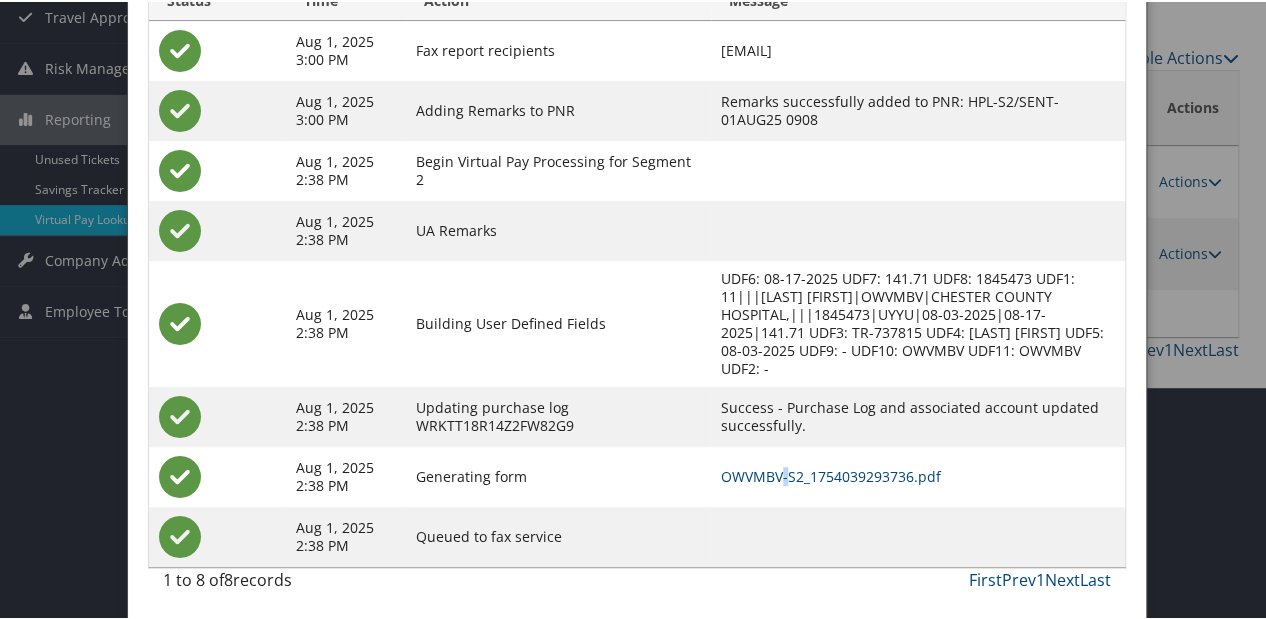 click on "OWVMBV-S2_1754039293736.pdf" at bounding box center [918, 475] 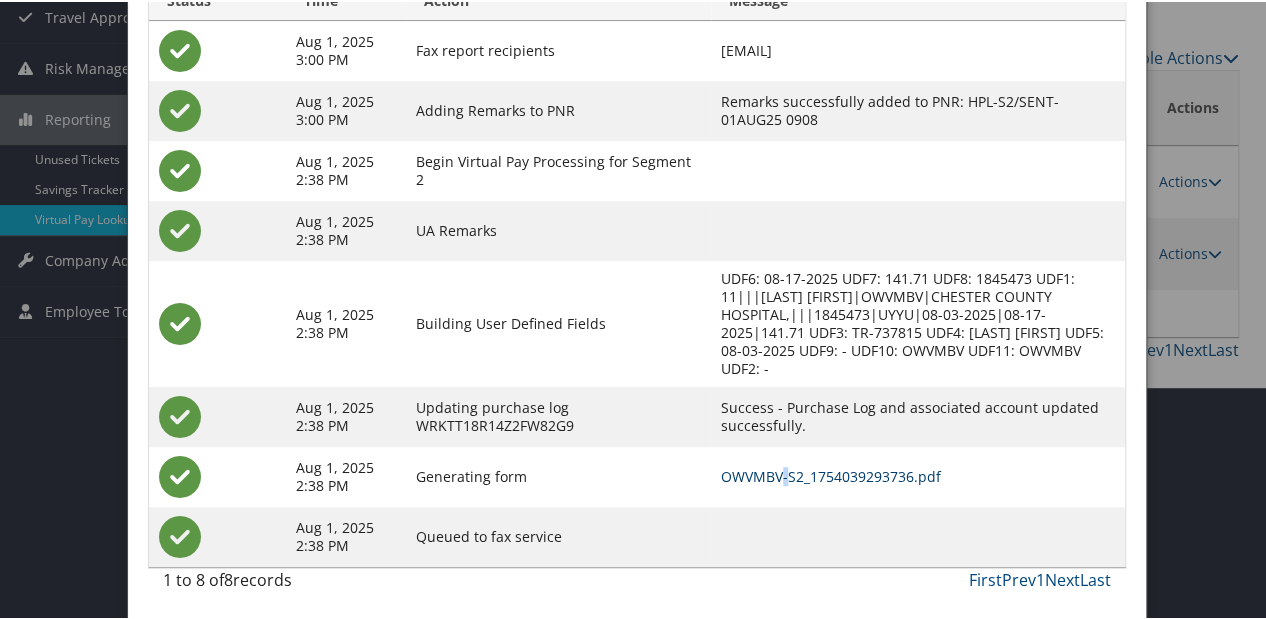 drag, startPoint x: 781, startPoint y: 458, endPoint x: 788, endPoint y: 470, distance: 13.892444 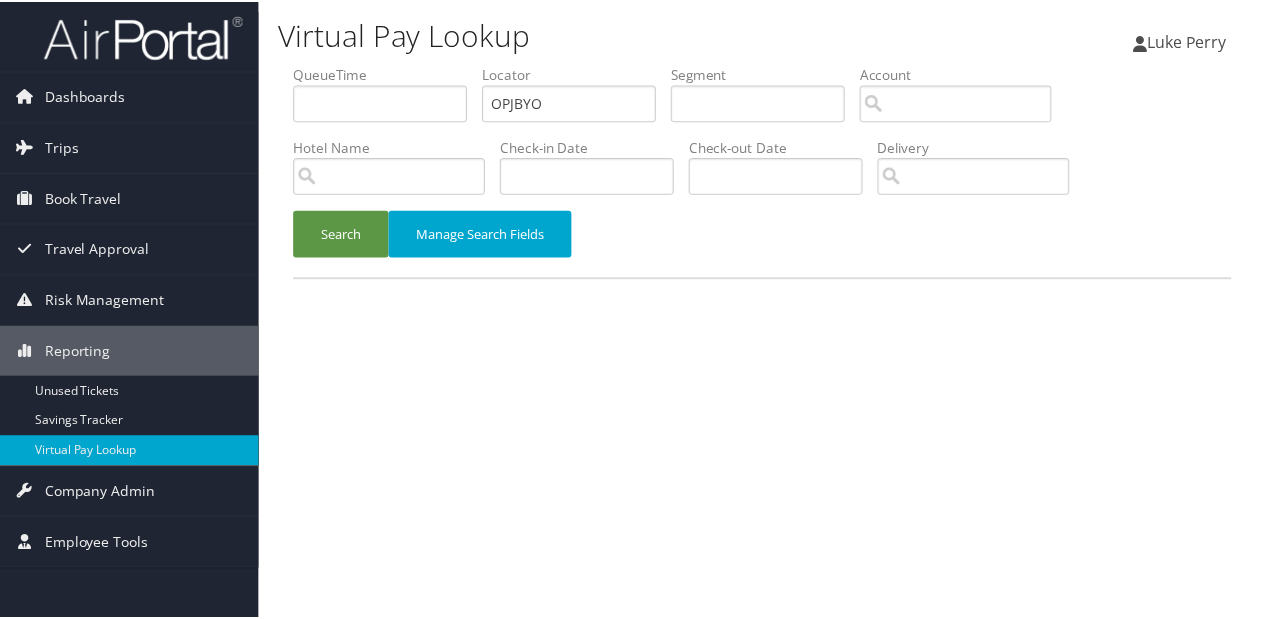 scroll, scrollTop: 0, scrollLeft: 0, axis: both 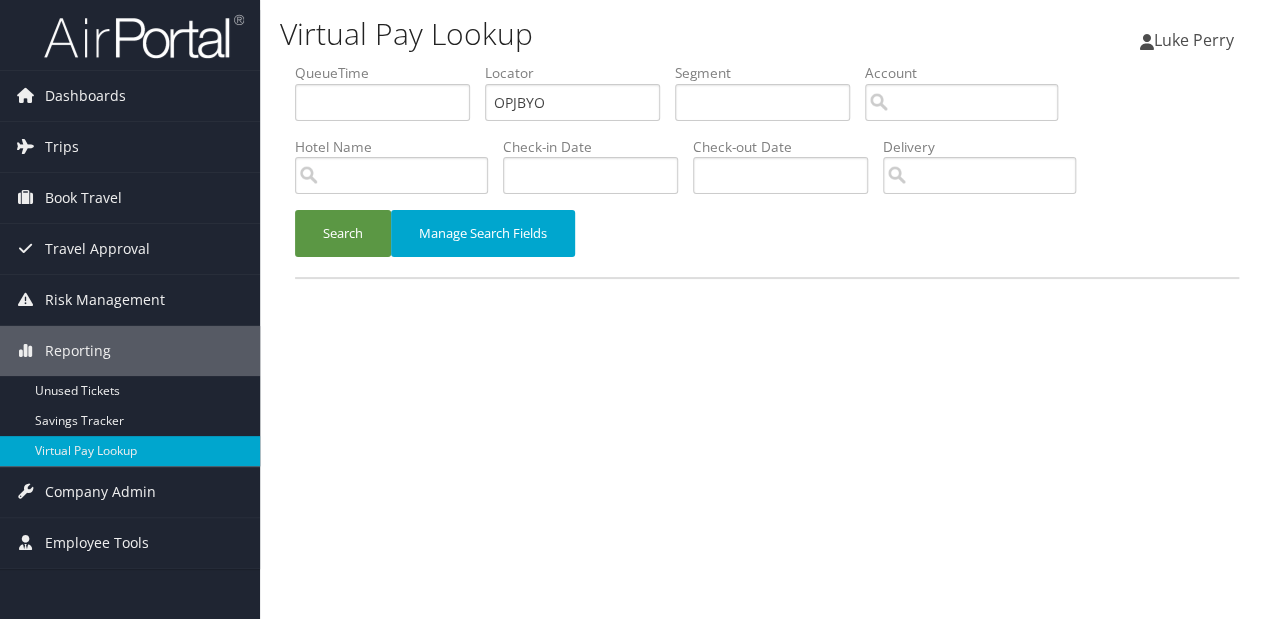 type on "OPJBYO" 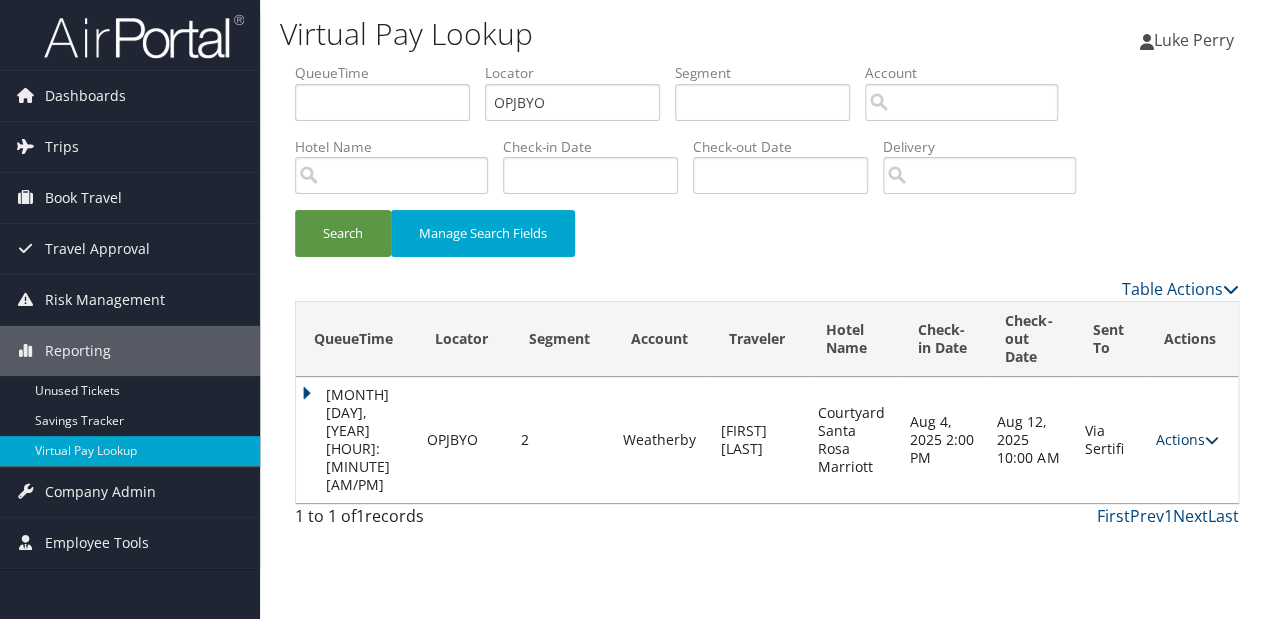 click on "Actions" at bounding box center (1186, 439) 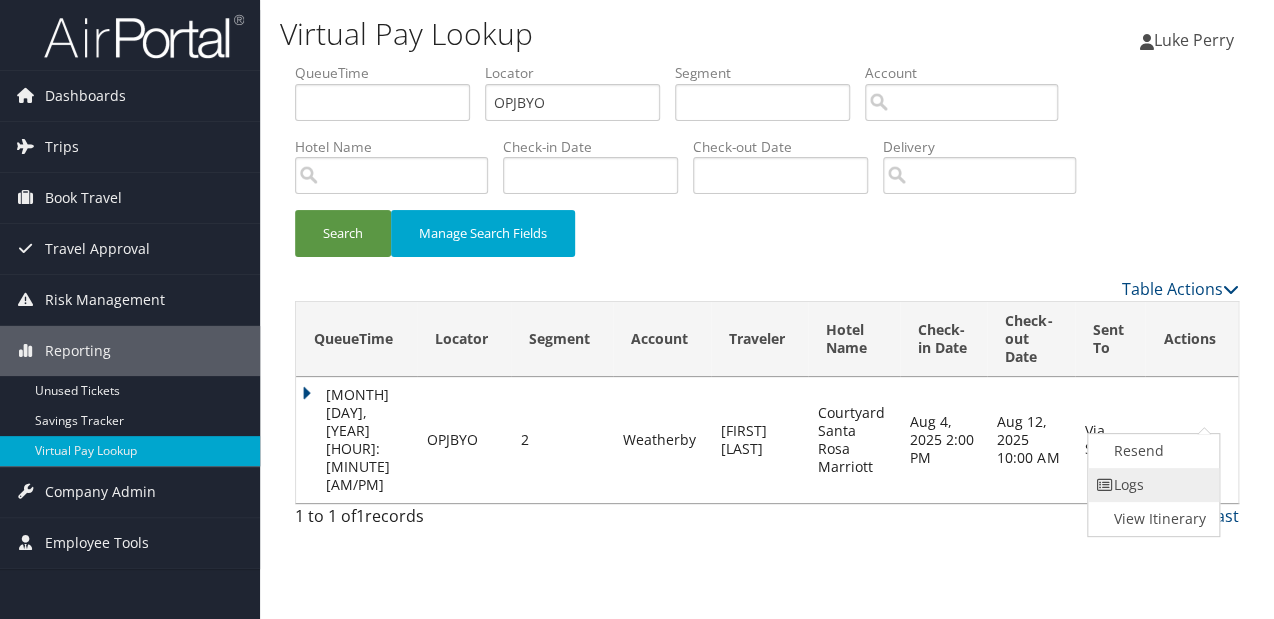 click at bounding box center [1105, 485] 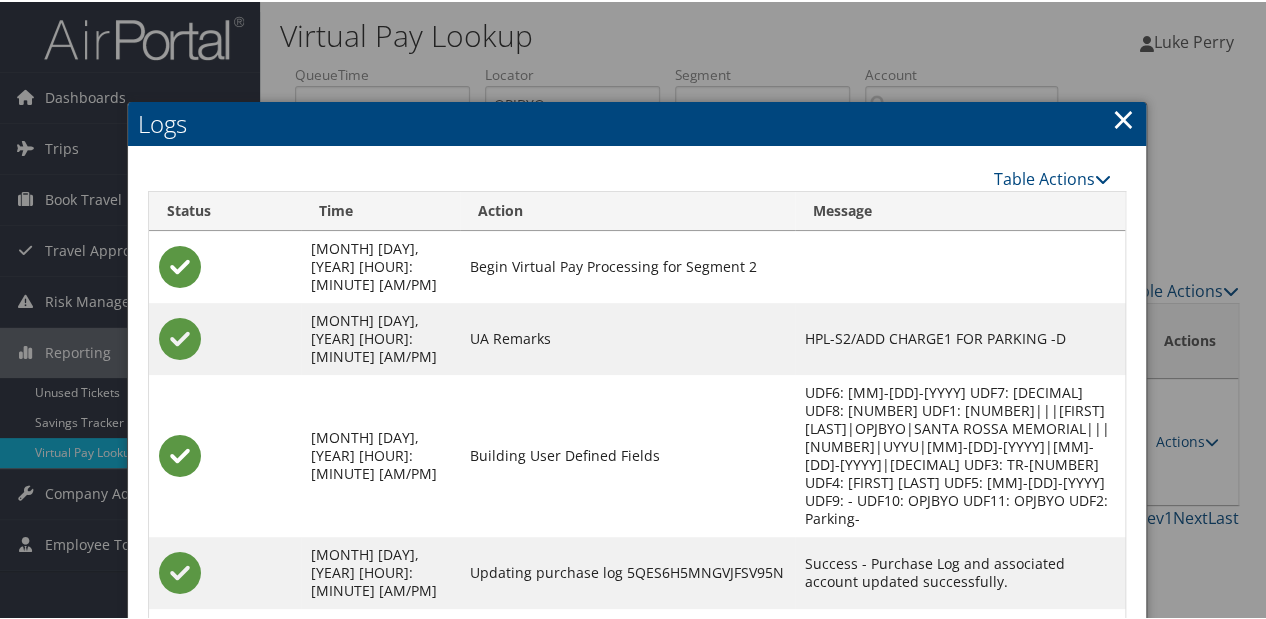 scroll, scrollTop: 210, scrollLeft: 0, axis: vertical 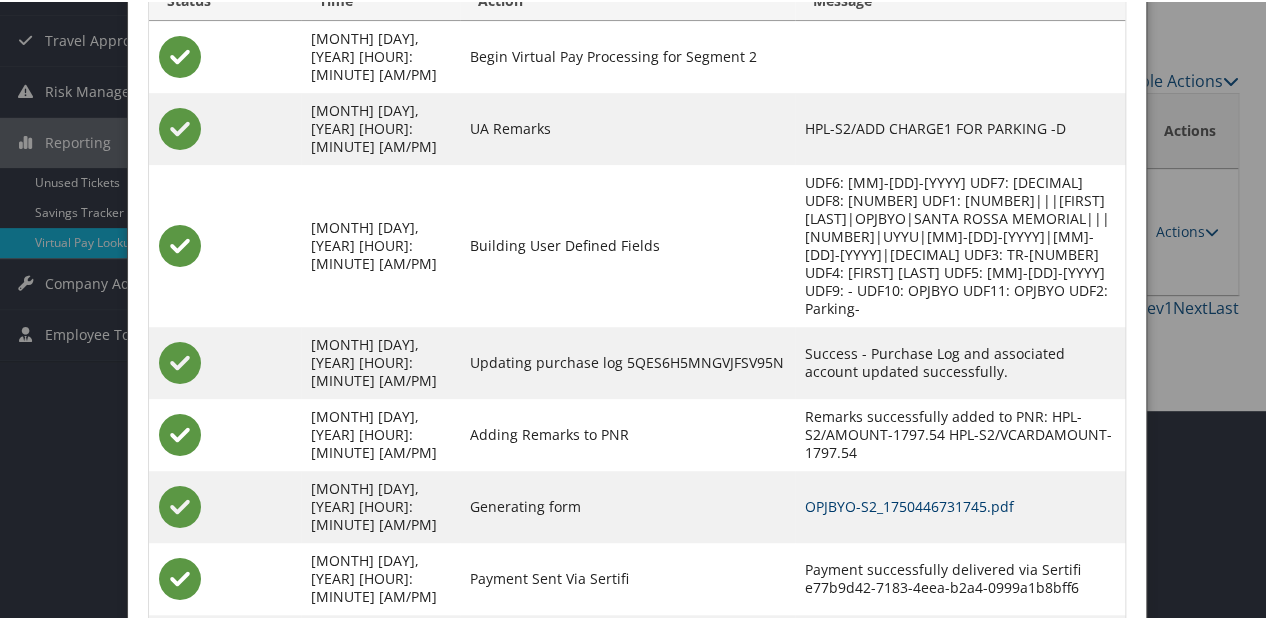 click on "OPJBYO-S2_1750446731745.pdf" at bounding box center [909, 504] 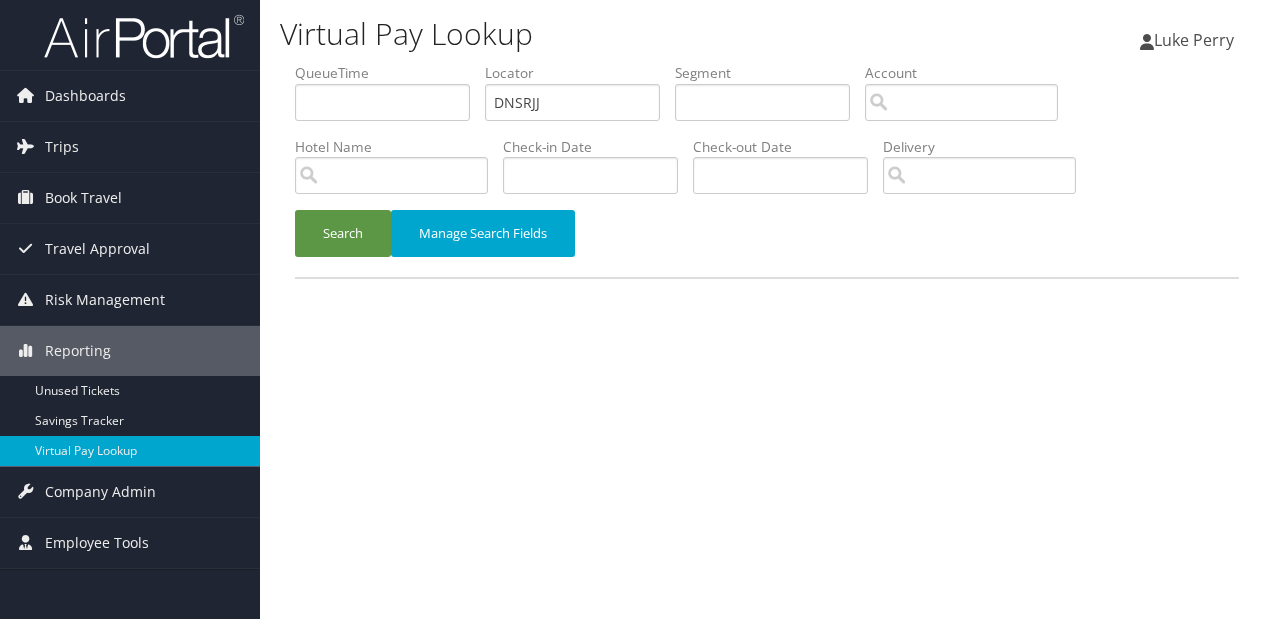 scroll, scrollTop: 0, scrollLeft: 0, axis: both 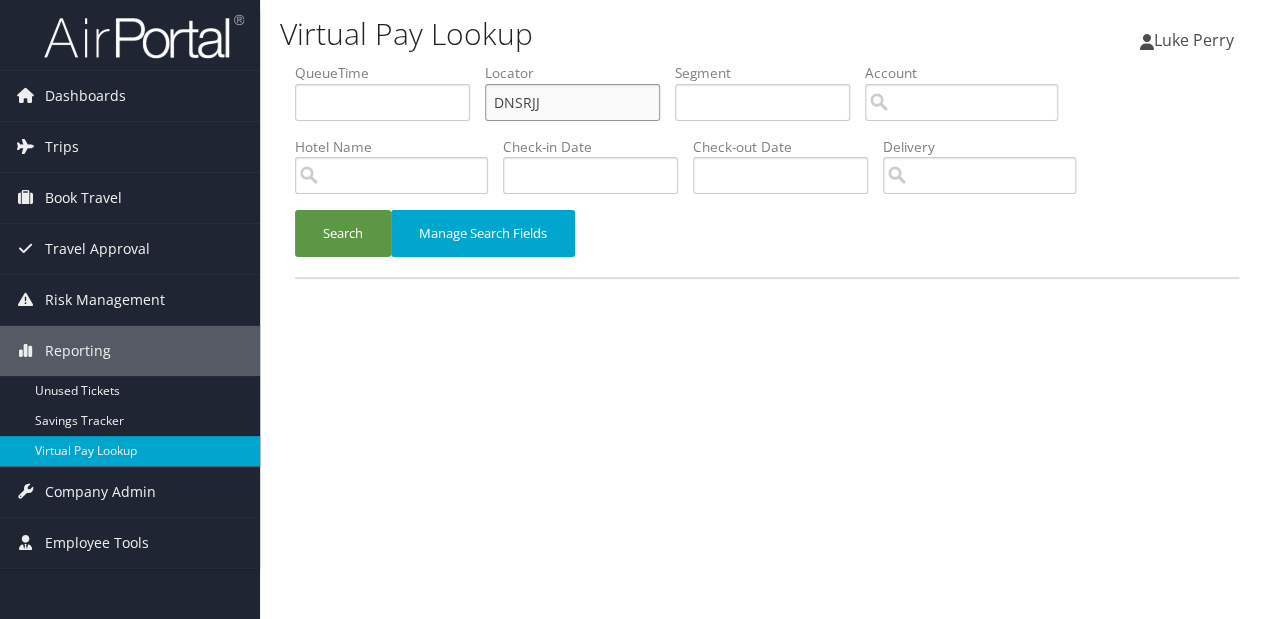 paste on "CYZAQG" 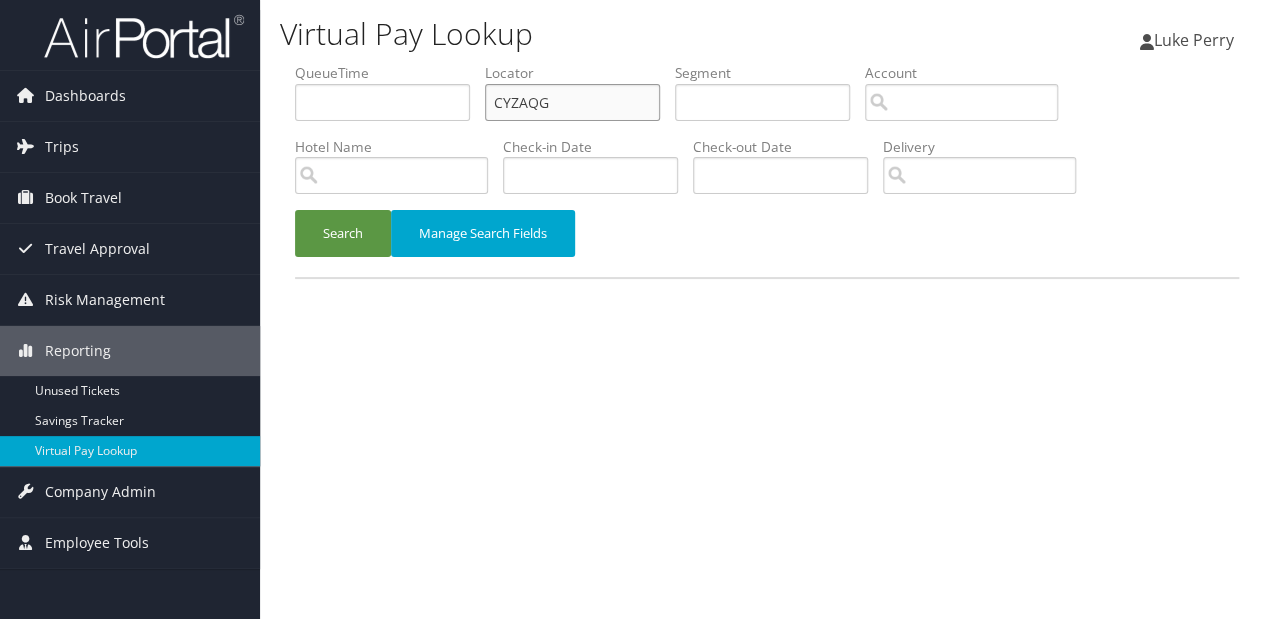 type on "CYZAQG" 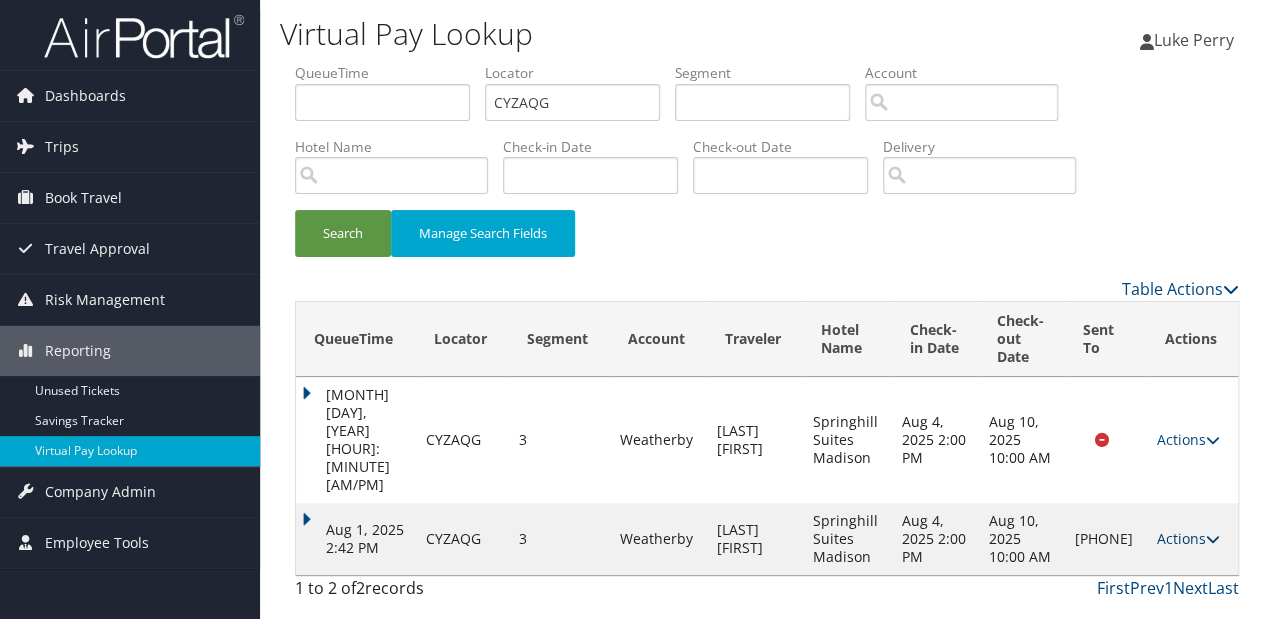 click on "Actions" at bounding box center [1187, 538] 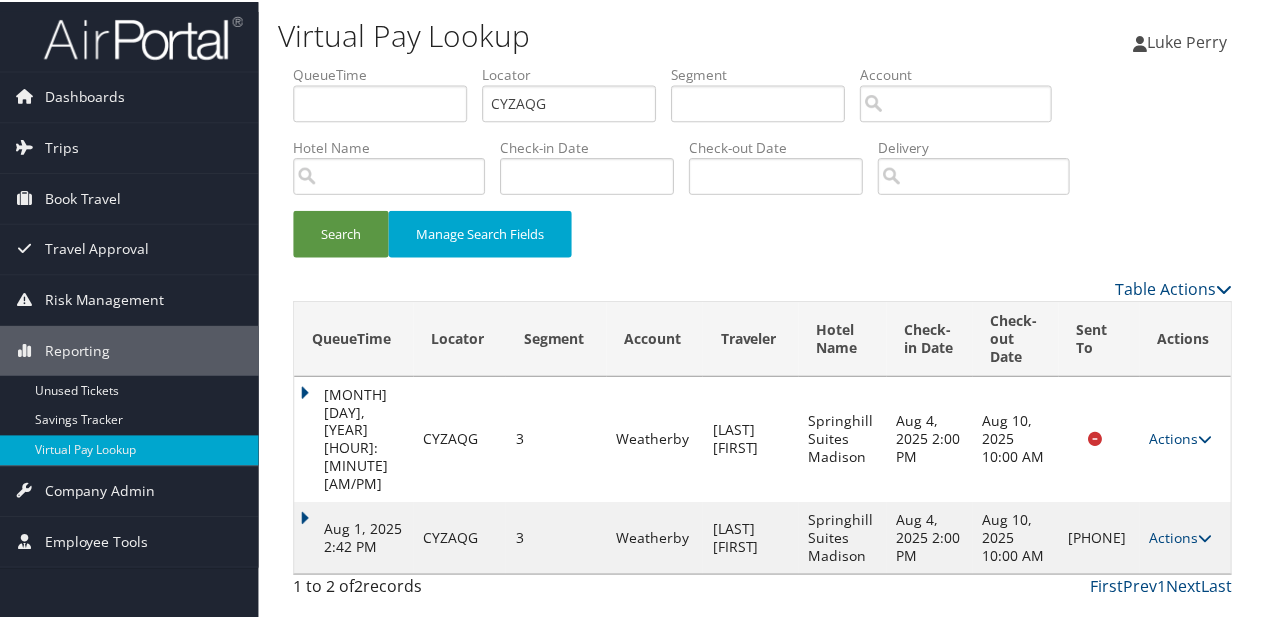 scroll, scrollTop: 22, scrollLeft: 0, axis: vertical 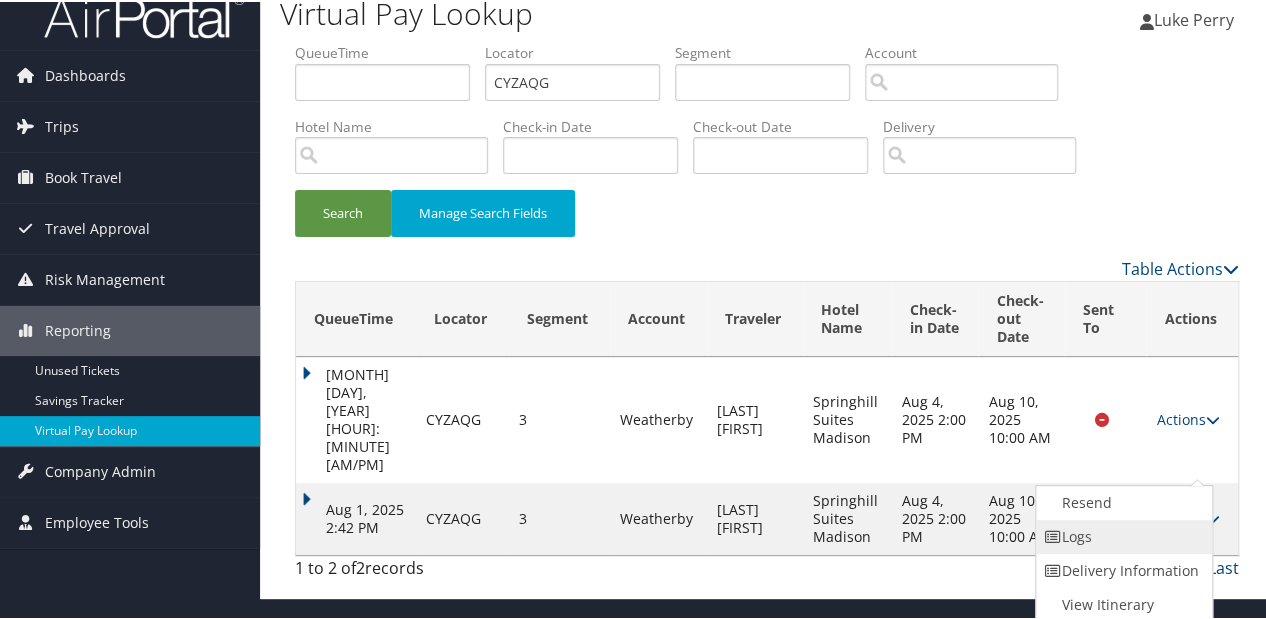 click on "Logs" at bounding box center (1121, 535) 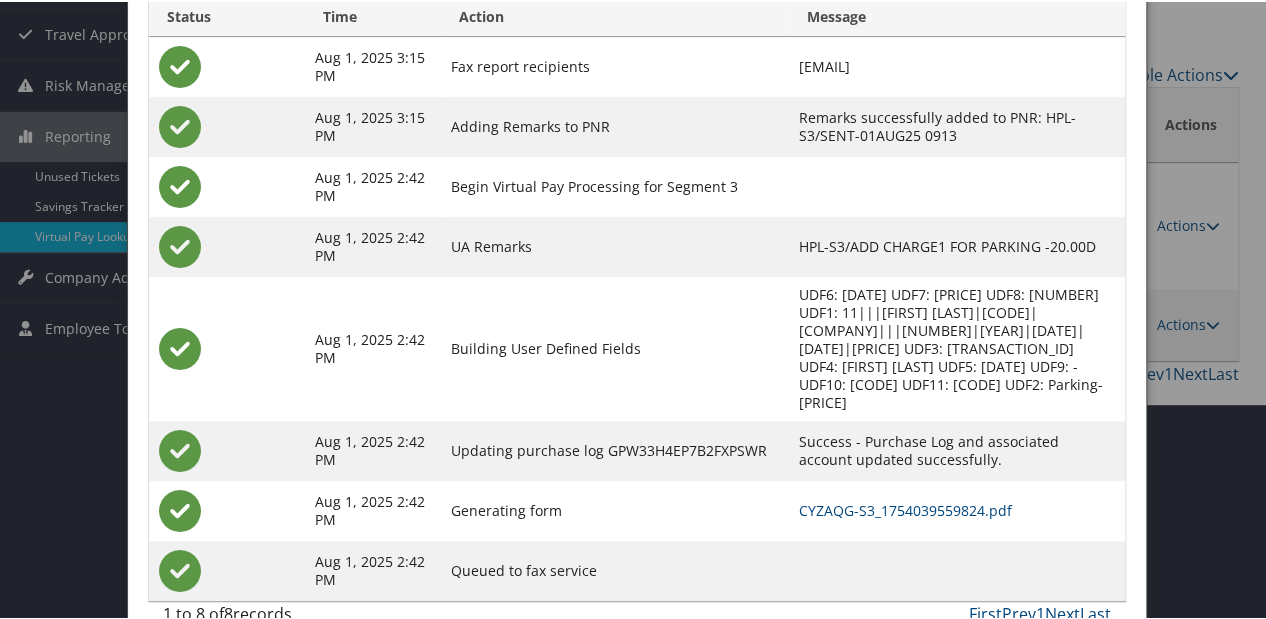 scroll, scrollTop: 232, scrollLeft: 0, axis: vertical 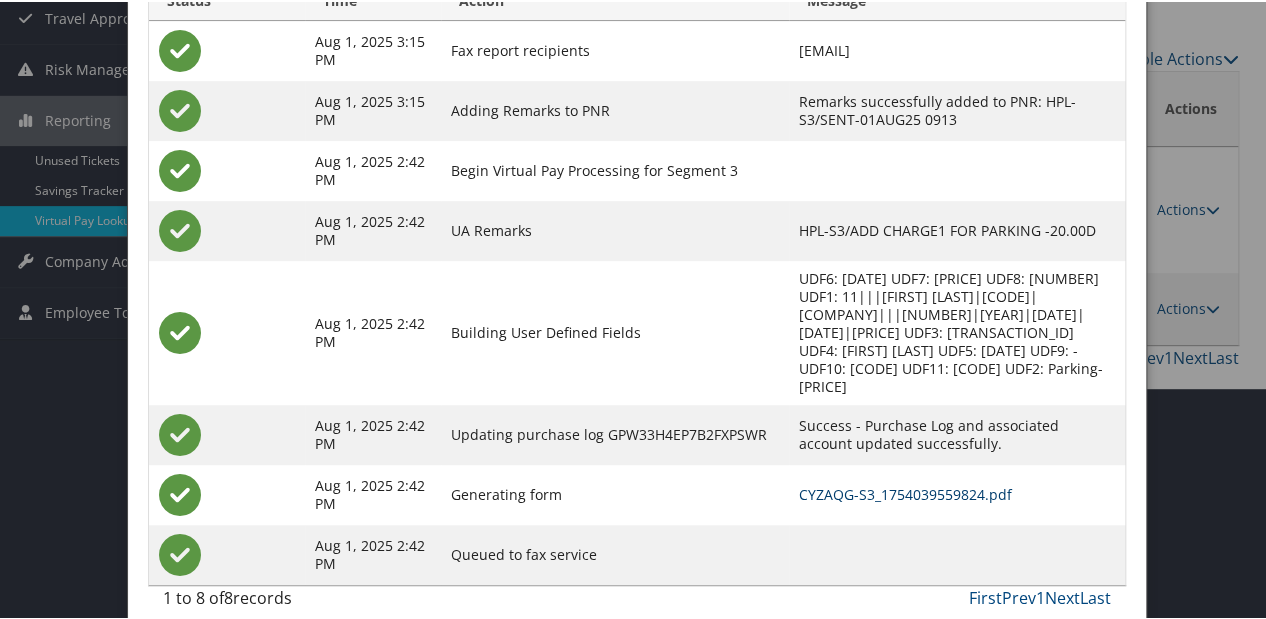 click on "CYZAQG-S3_1754039559824.pdf" at bounding box center [905, 492] 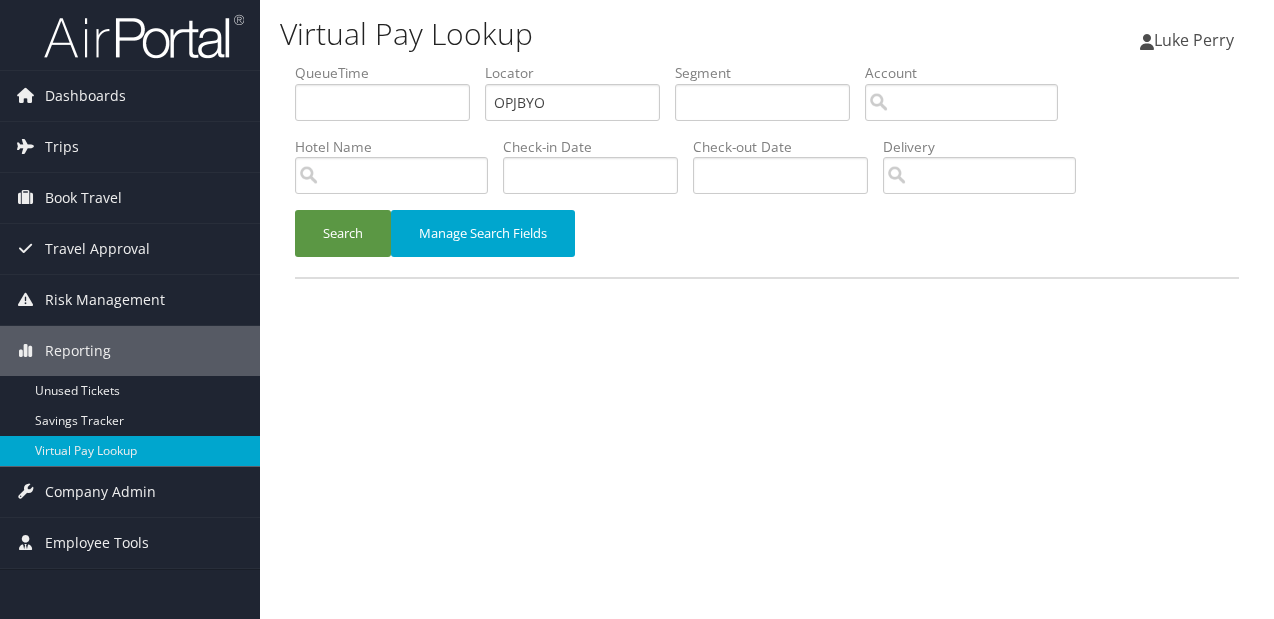 scroll, scrollTop: 0, scrollLeft: 0, axis: both 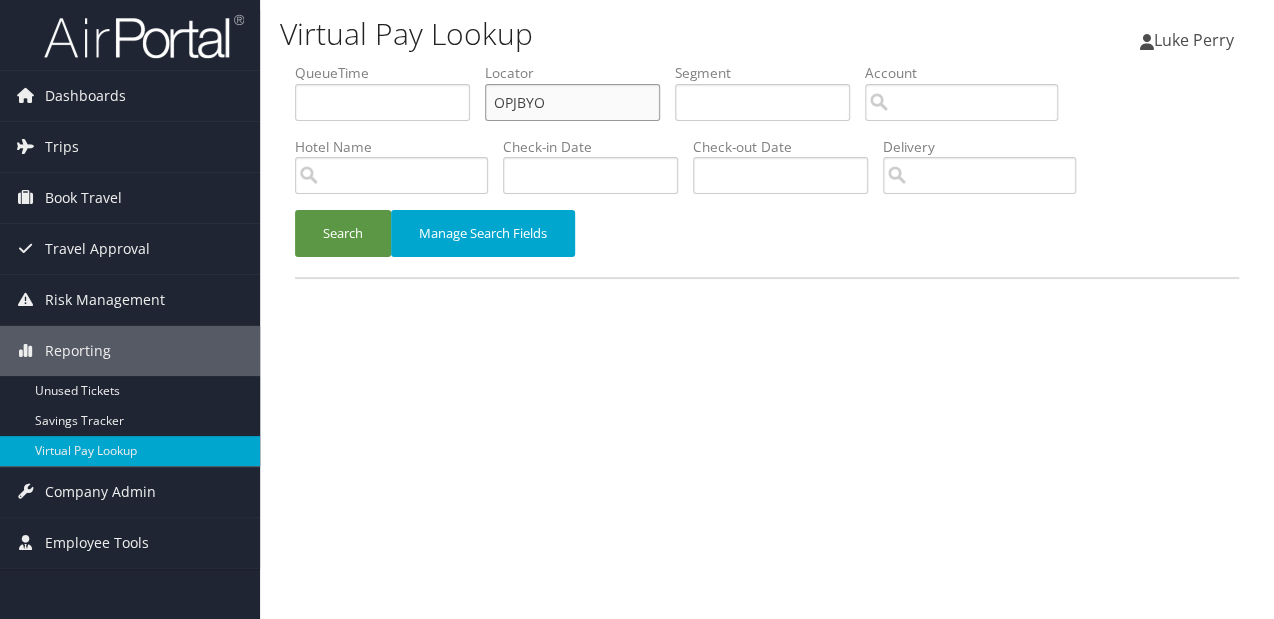 drag, startPoint x: 552, startPoint y: 107, endPoint x: 397, endPoint y: 140, distance: 158.47397 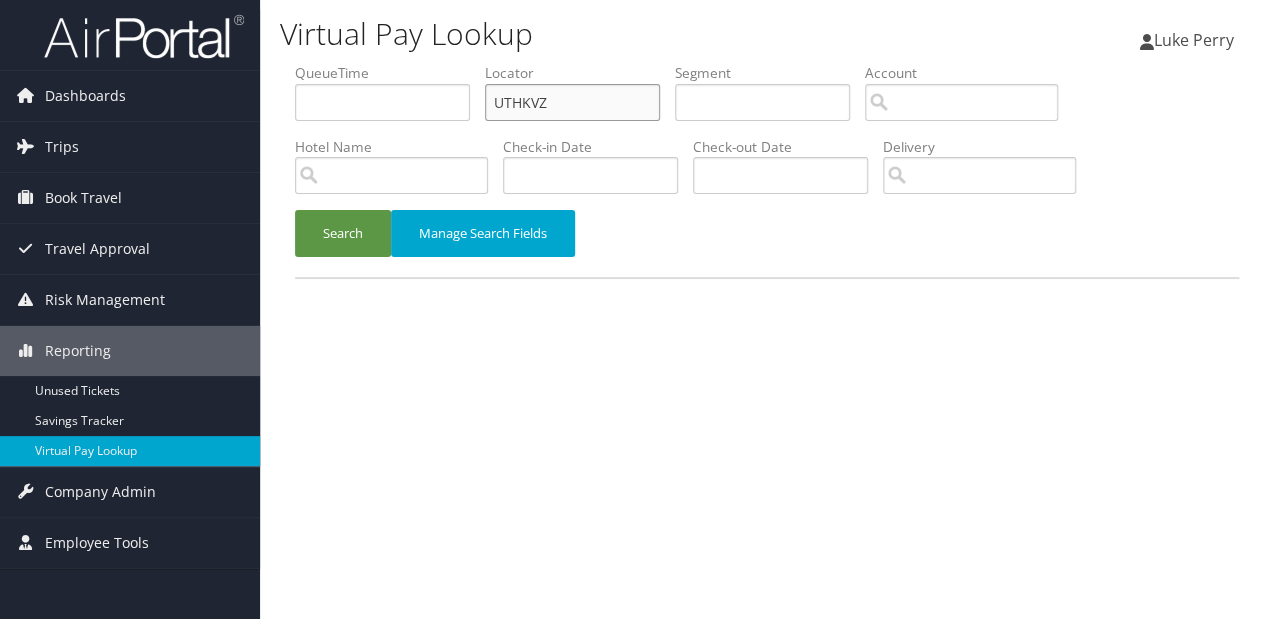 type on "UTHKVZ" 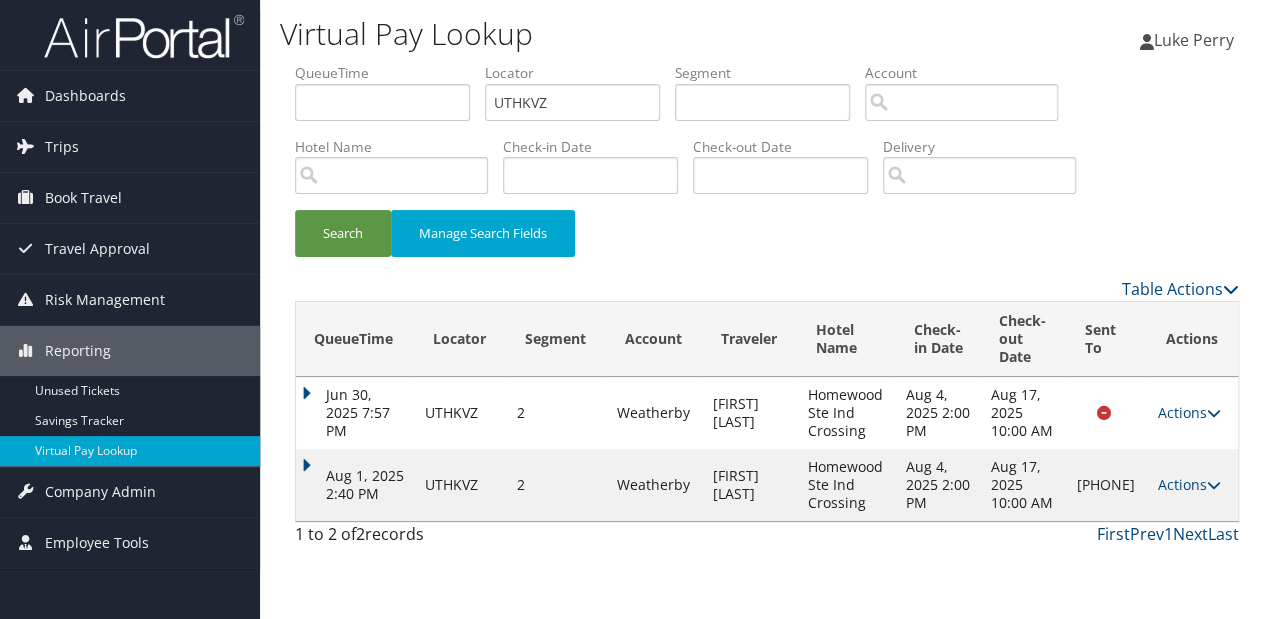 click on "Actions   Resend  Logs  Delivery Information  View Itinerary" at bounding box center [1192, 485] 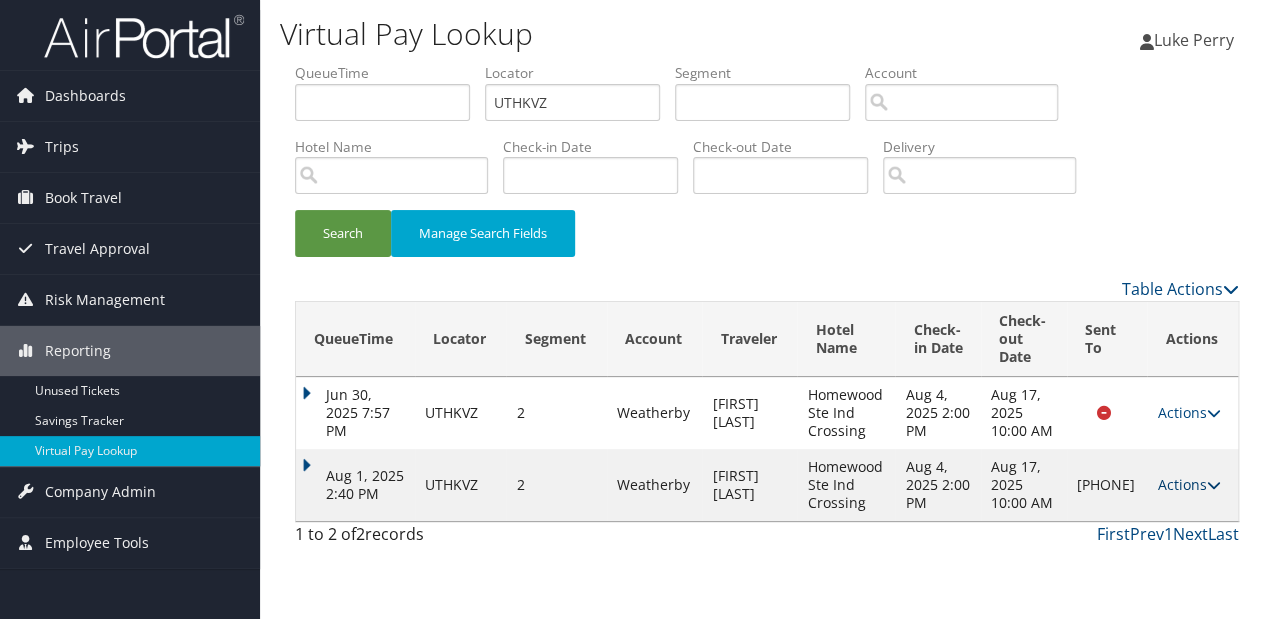 click on "Actions" at bounding box center [1188, 484] 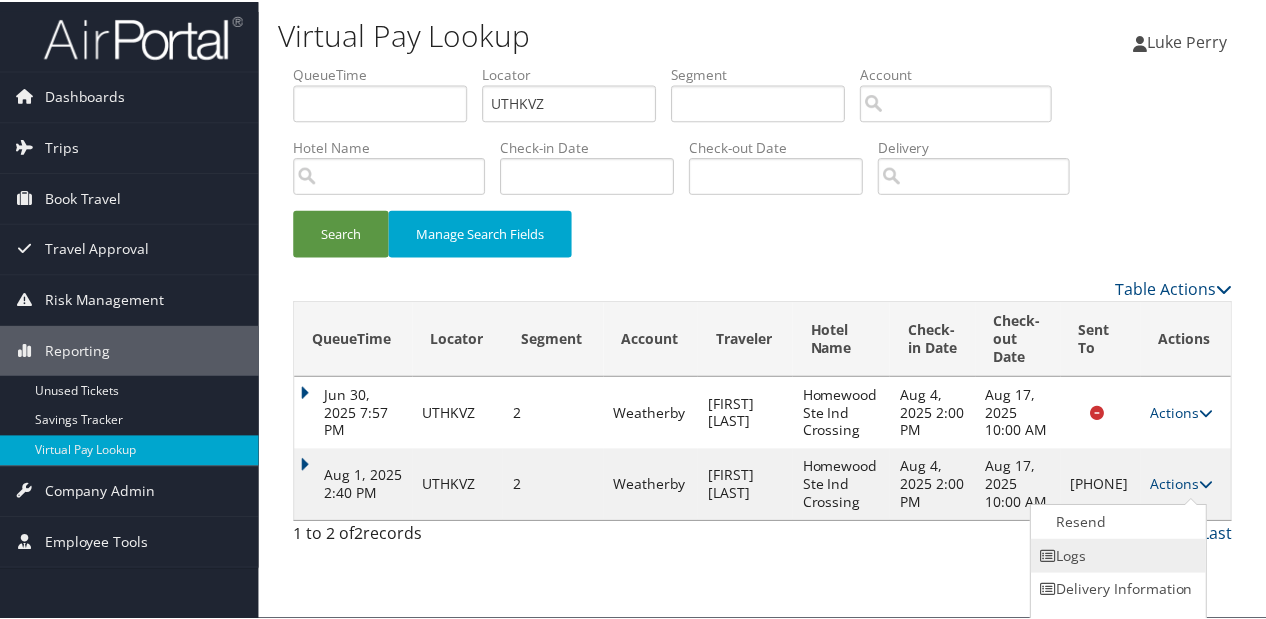 scroll, scrollTop: 22, scrollLeft: 0, axis: vertical 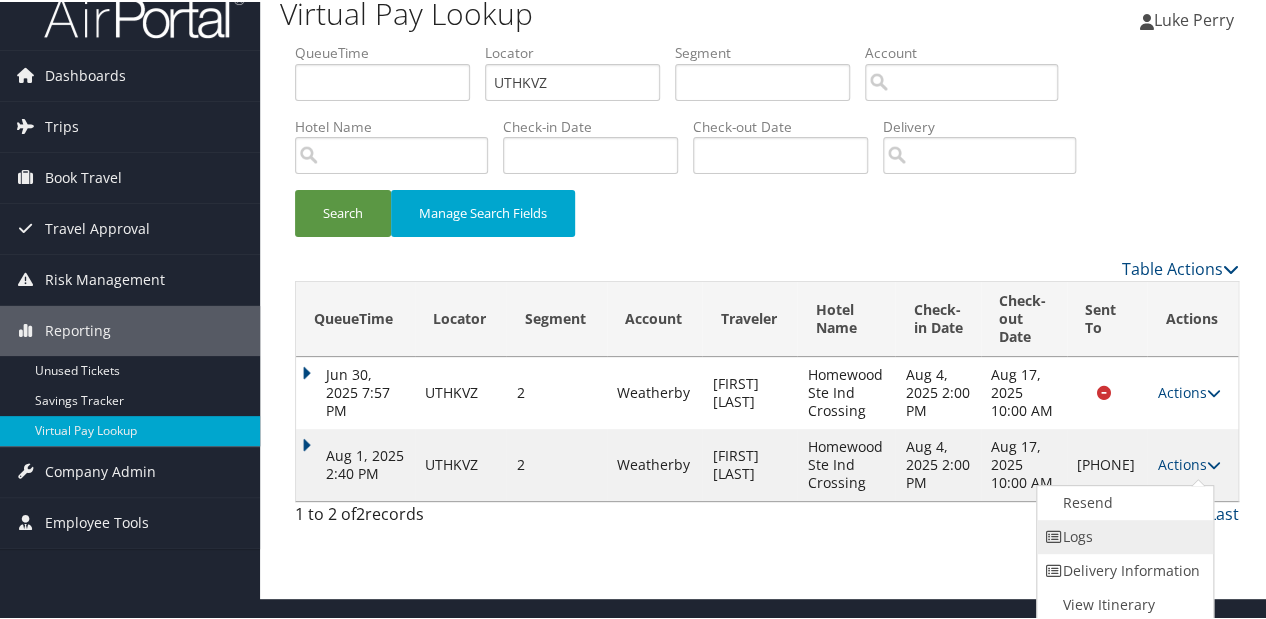click on "Logs" at bounding box center [1122, 535] 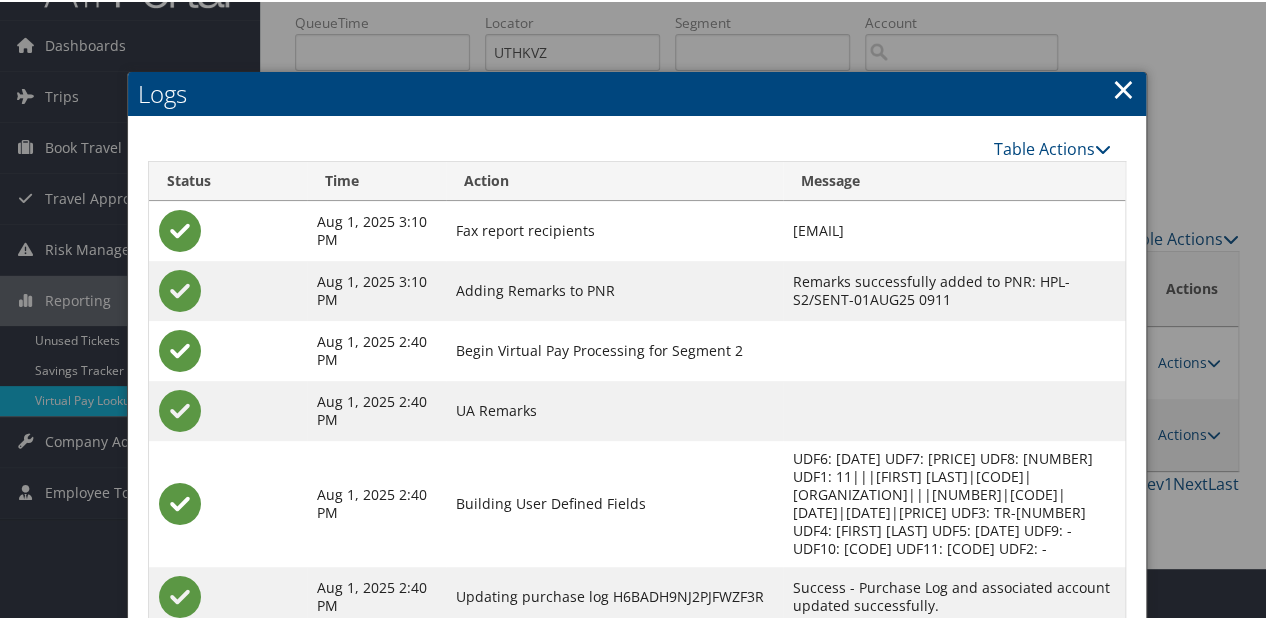 scroll, scrollTop: 160, scrollLeft: 0, axis: vertical 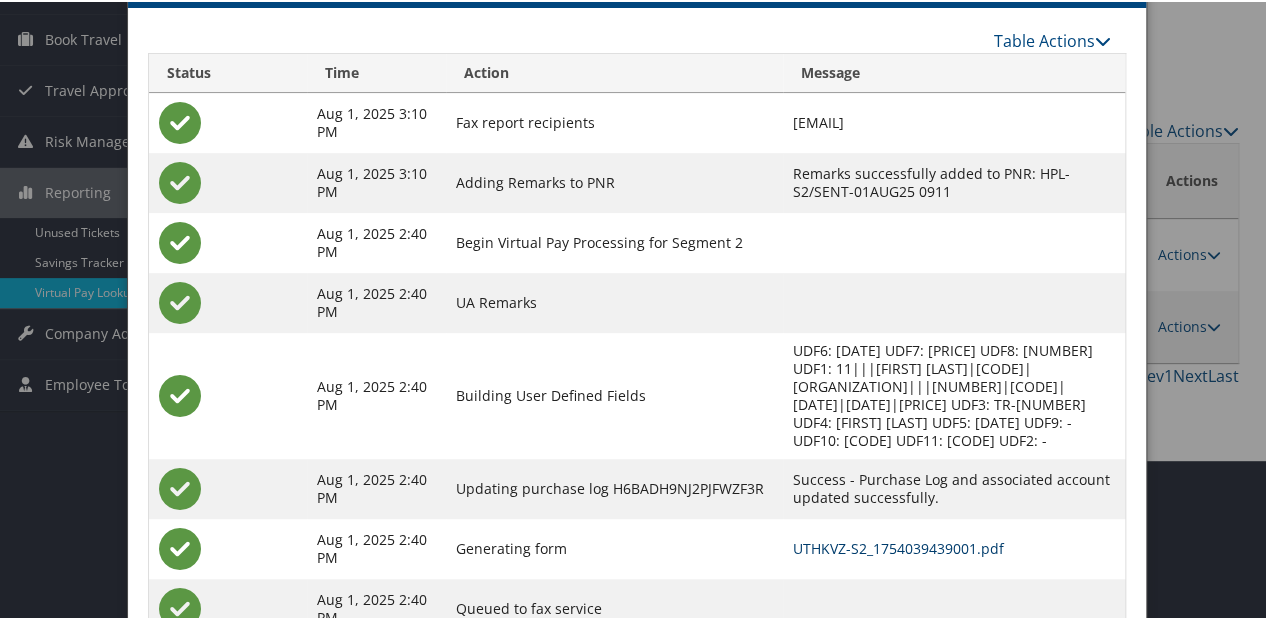 click on "UTHKVZ-S2_1754039439001.pdf" at bounding box center [898, 546] 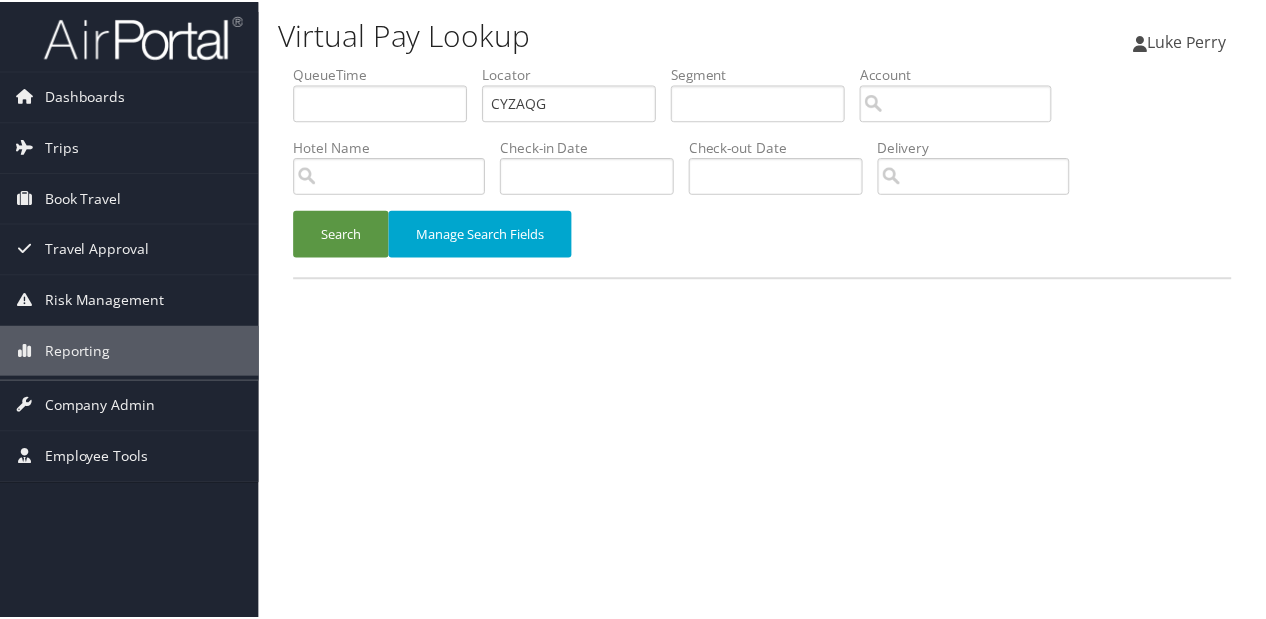 scroll, scrollTop: 0, scrollLeft: 0, axis: both 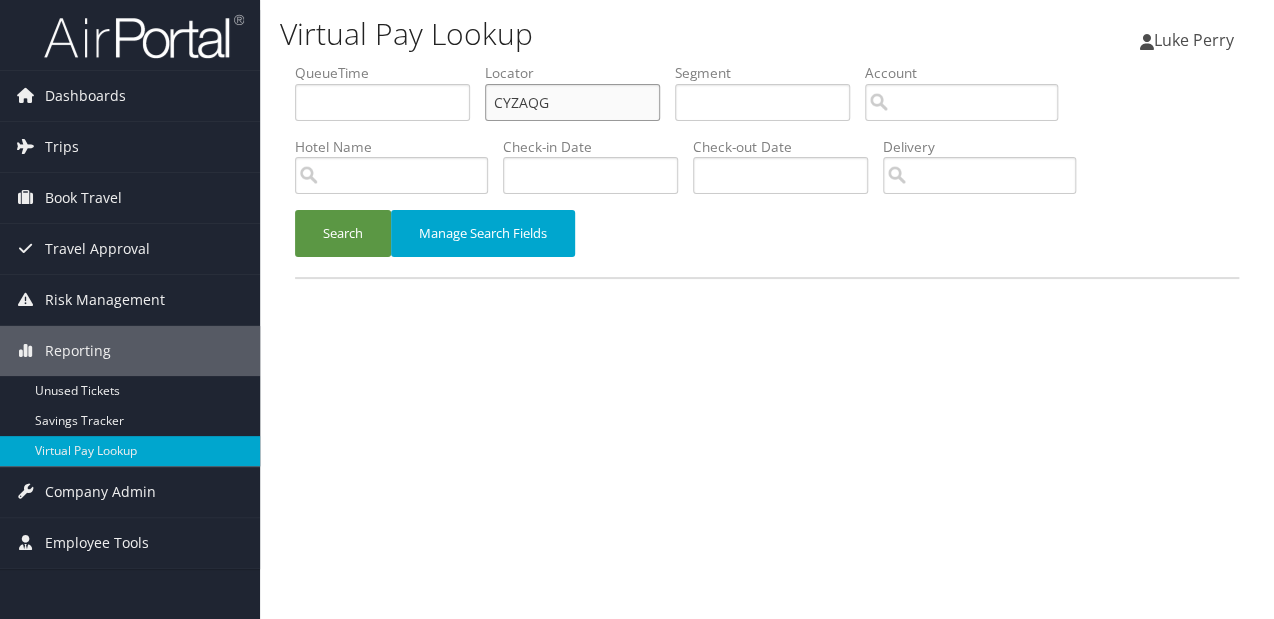paste on "KPWYUD" 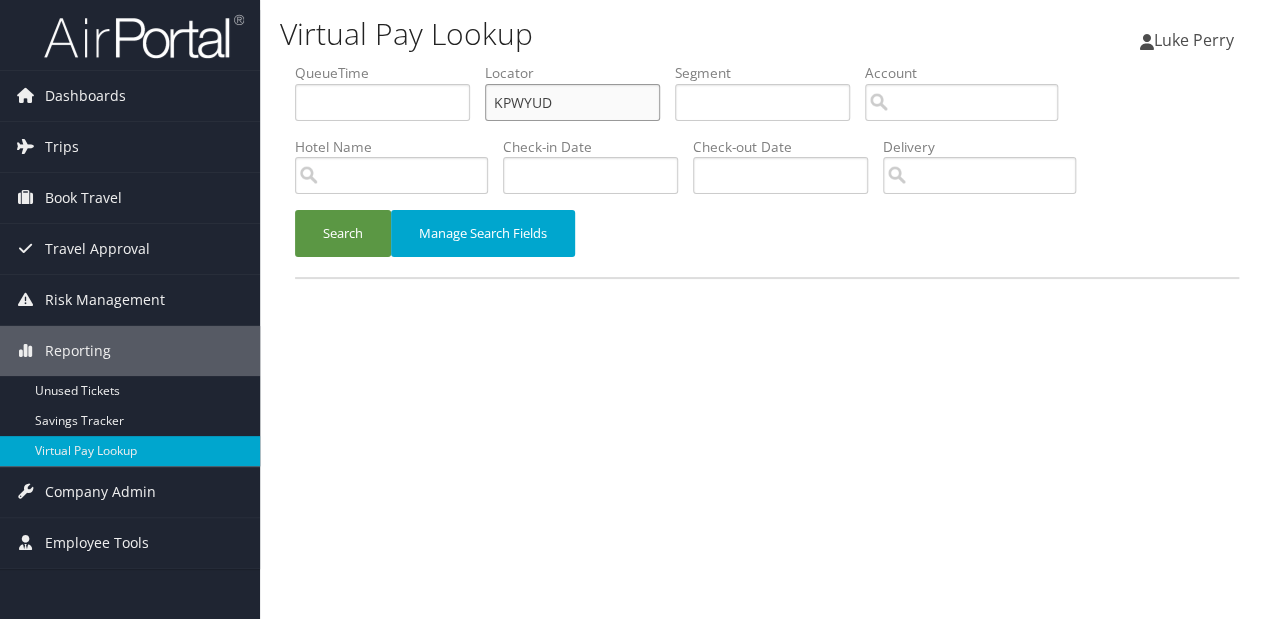 click on "Search" at bounding box center (343, 233) 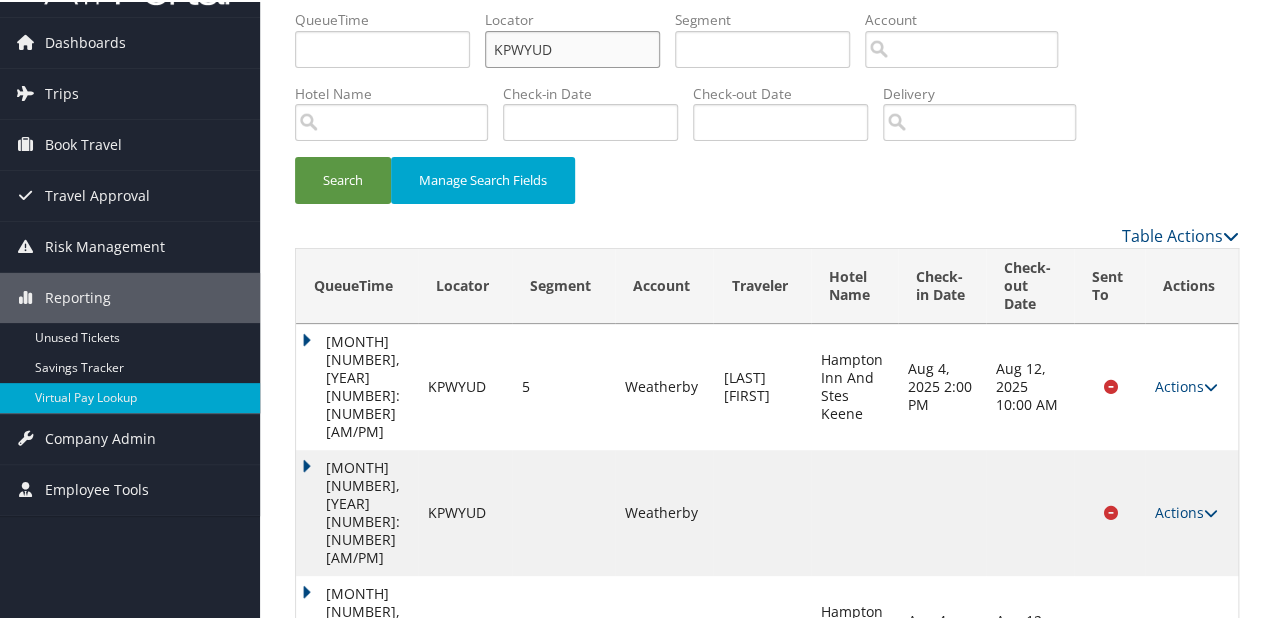 scroll, scrollTop: 80, scrollLeft: 0, axis: vertical 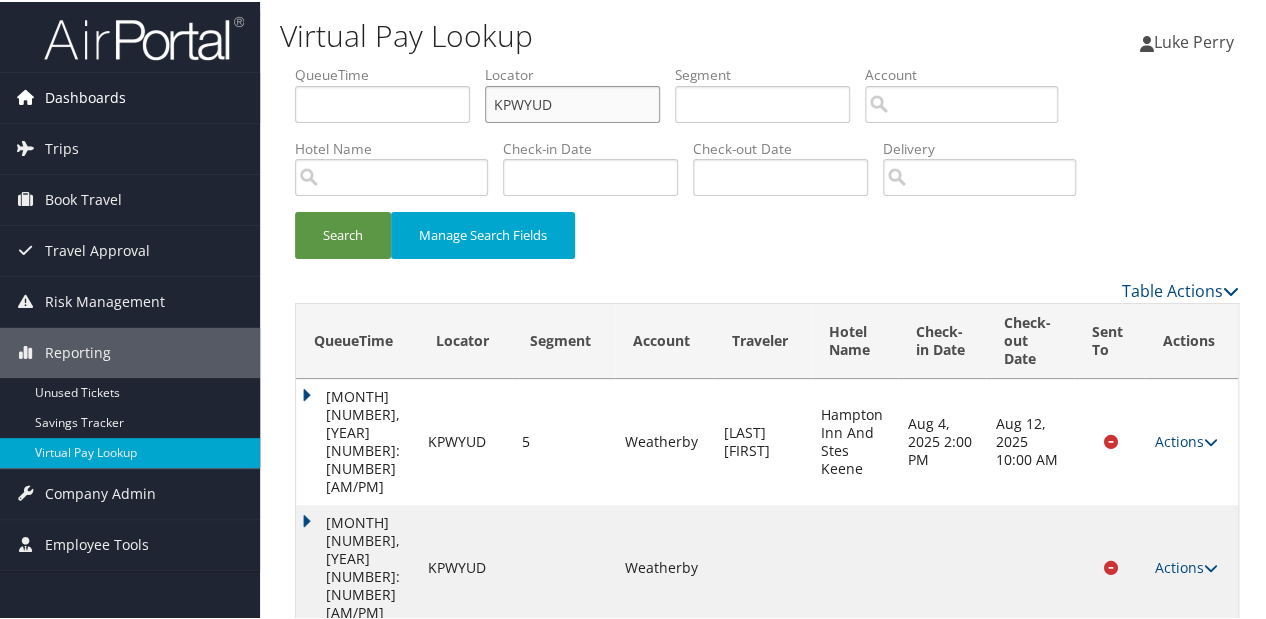 paste on "GIDKXN" 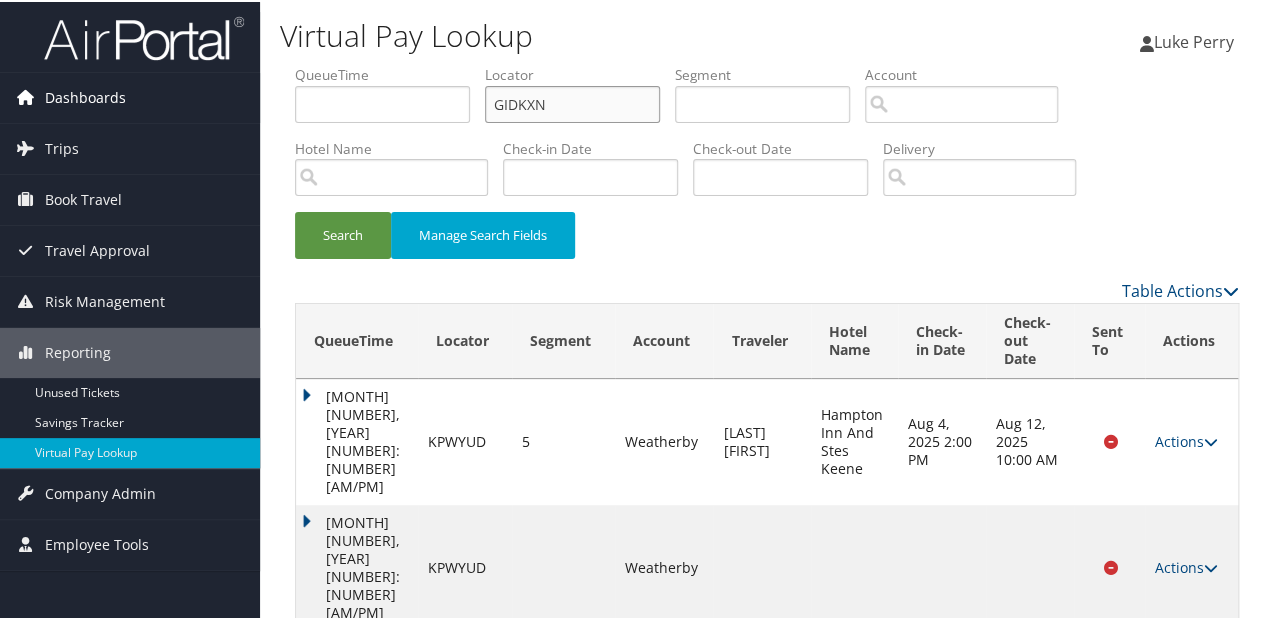 drag, startPoint x: 561, startPoint y: 108, endPoint x: 216, endPoint y: 120, distance: 345.20862 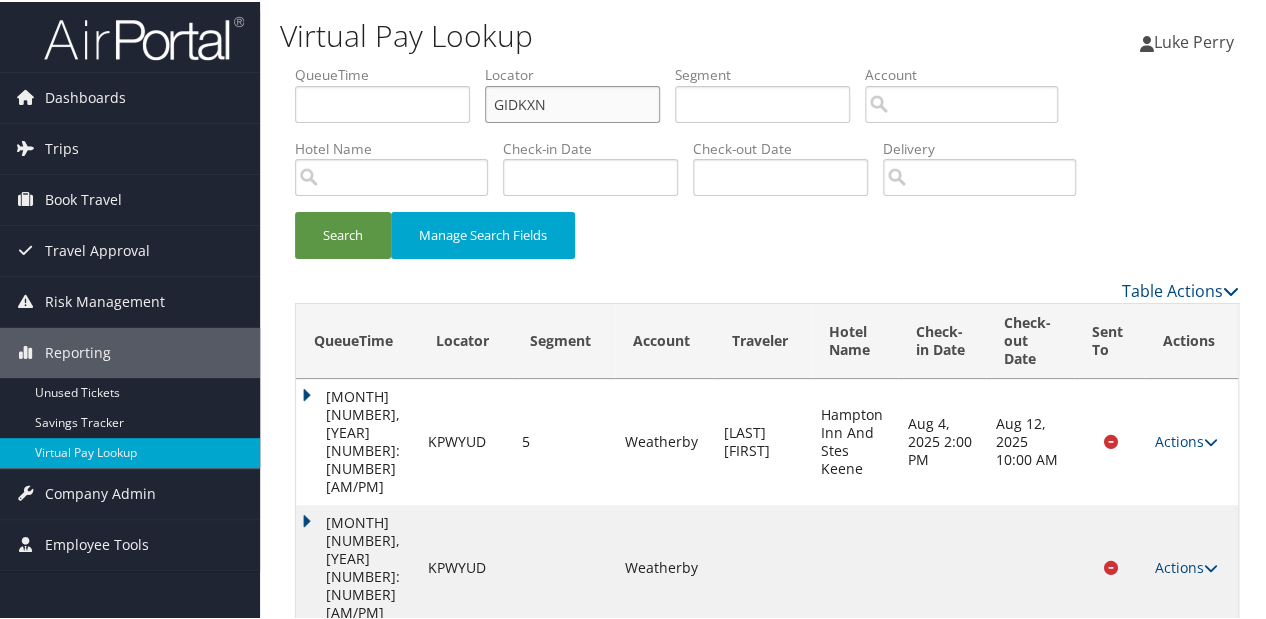 type on "GIDKXN" 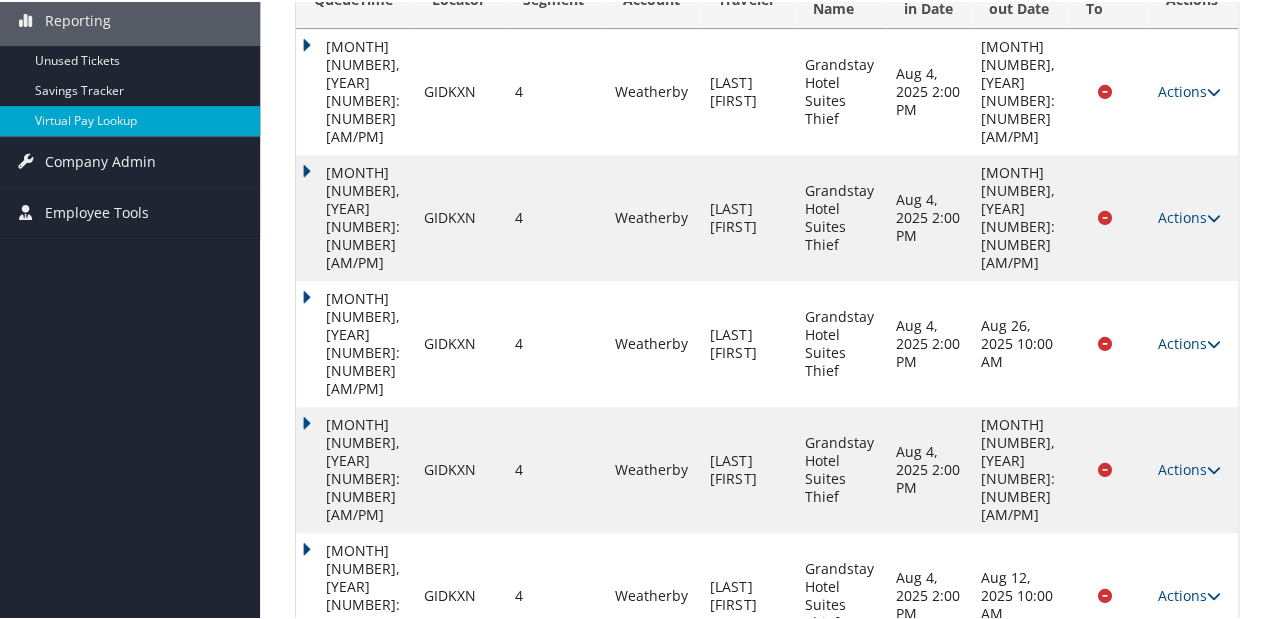click on "Actions" at bounding box center [1189, 701] 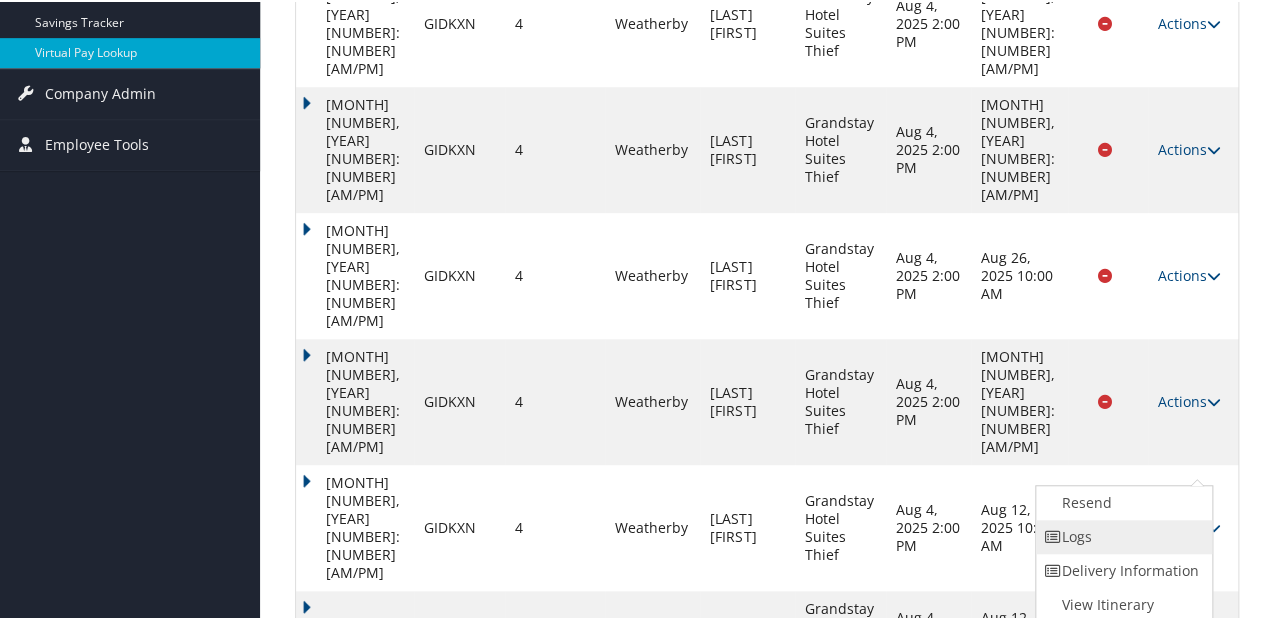 click on "Logs" at bounding box center [1121, 535] 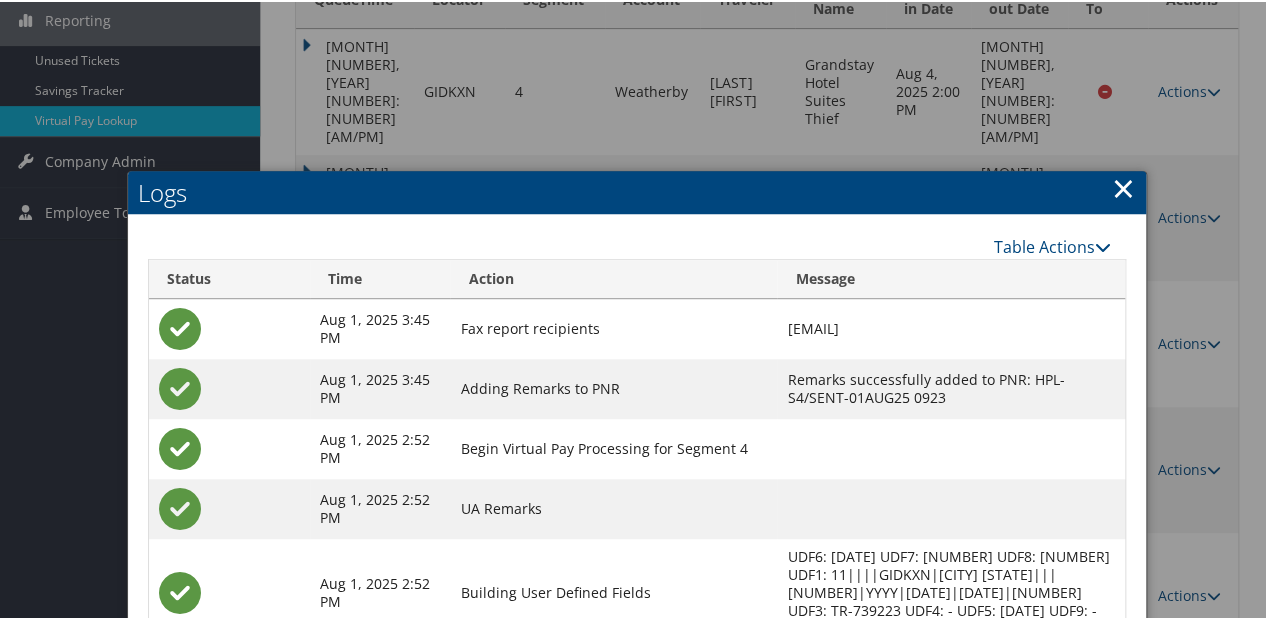 scroll, scrollTop: 593, scrollLeft: 0, axis: vertical 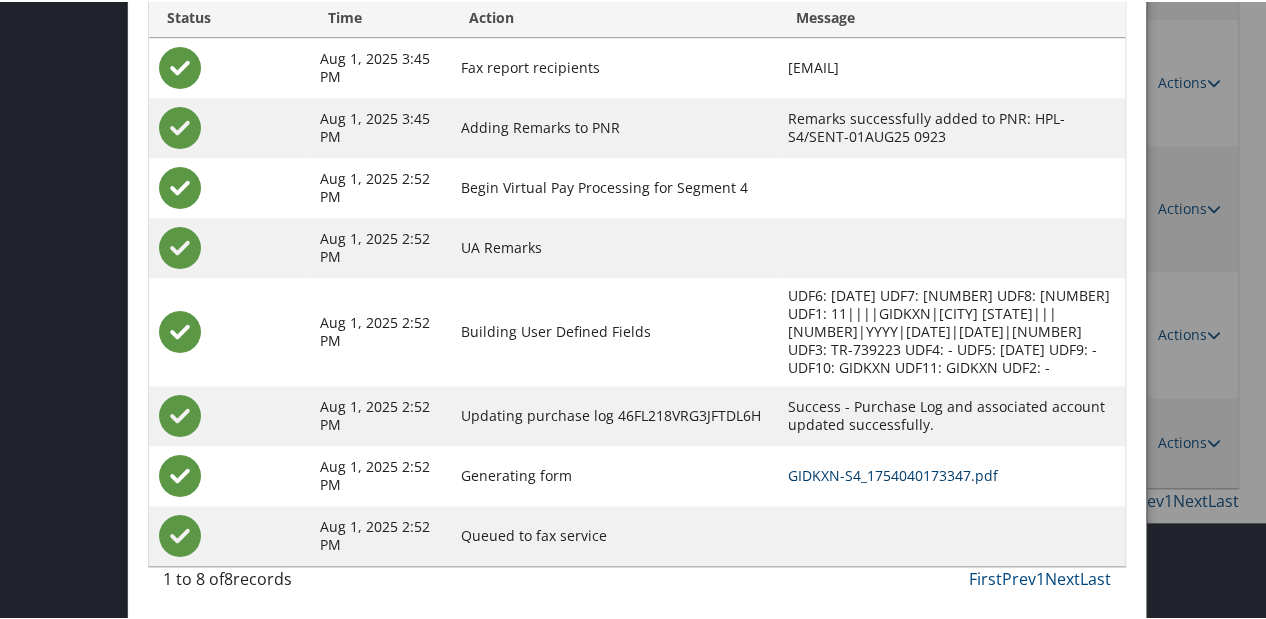 click on "GIDKXN-S4_1754040173347.pdf" at bounding box center [892, 473] 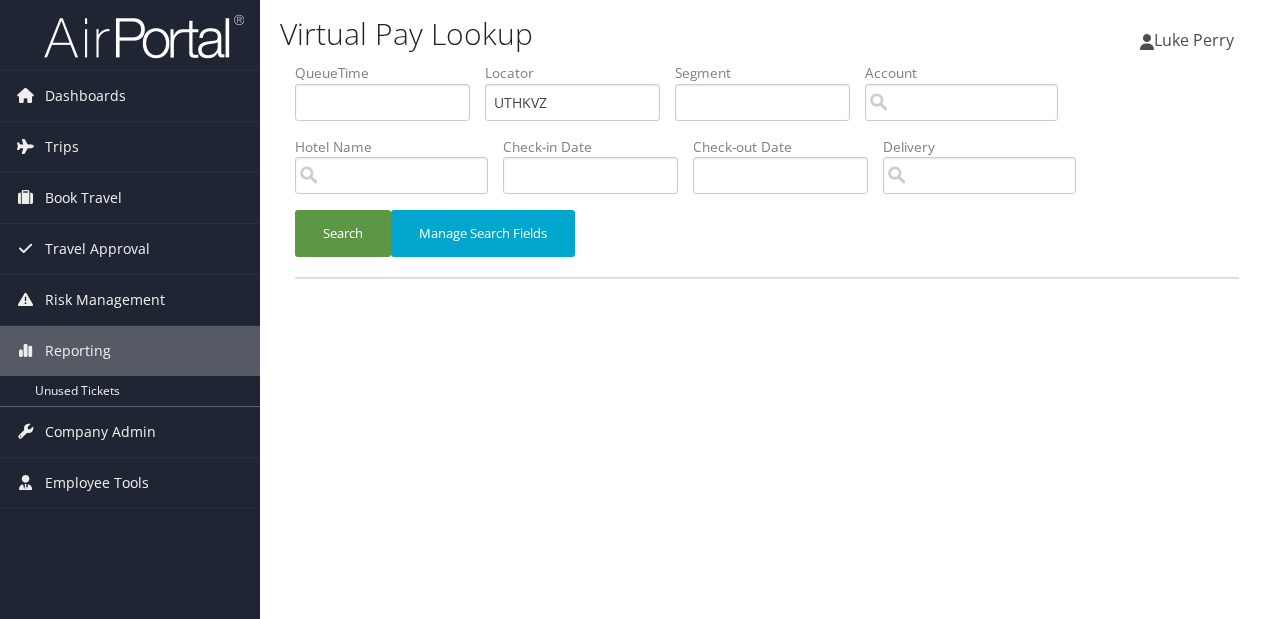 scroll, scrollTop: 0, scrollLeft: 0, axis: both 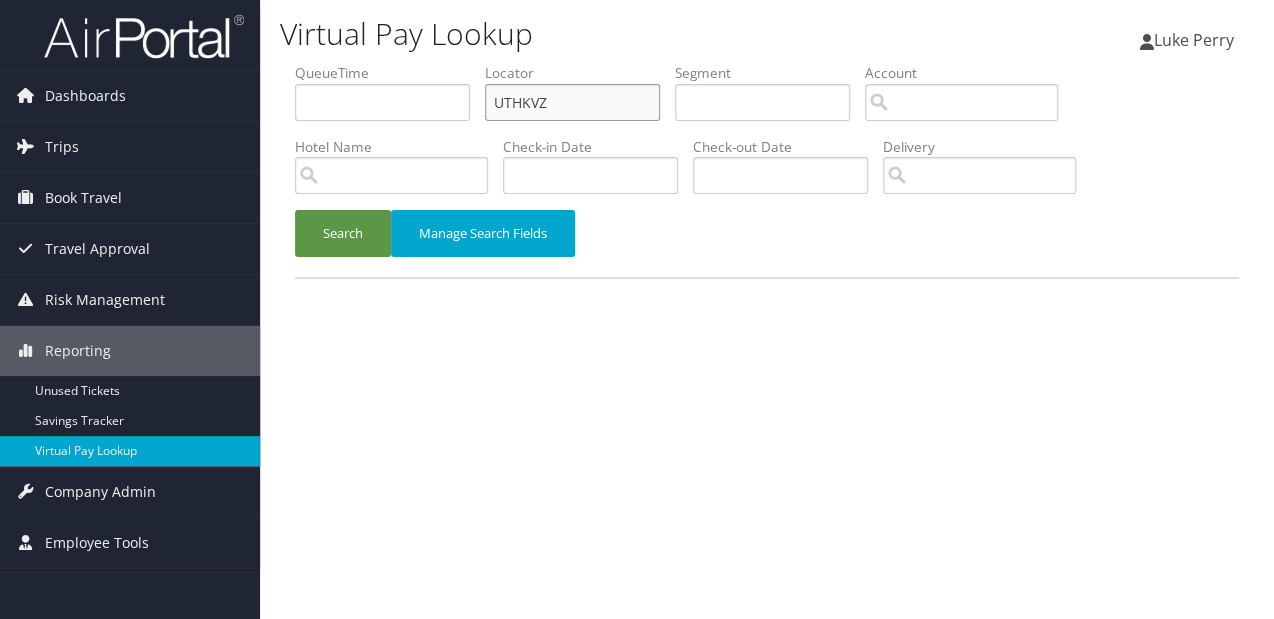 drag, startPoint x: 556, startPoint y: 84, endPoint x: 413, endPoint y: 106, distance: 144.6824 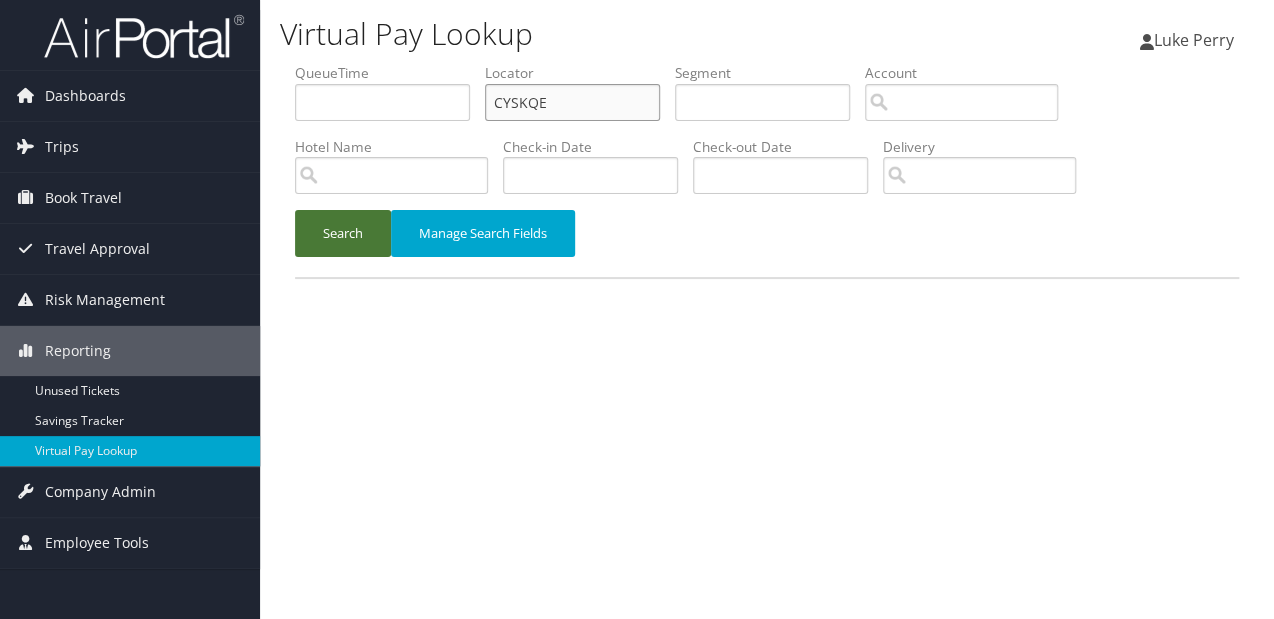 type on "CYSKQE" 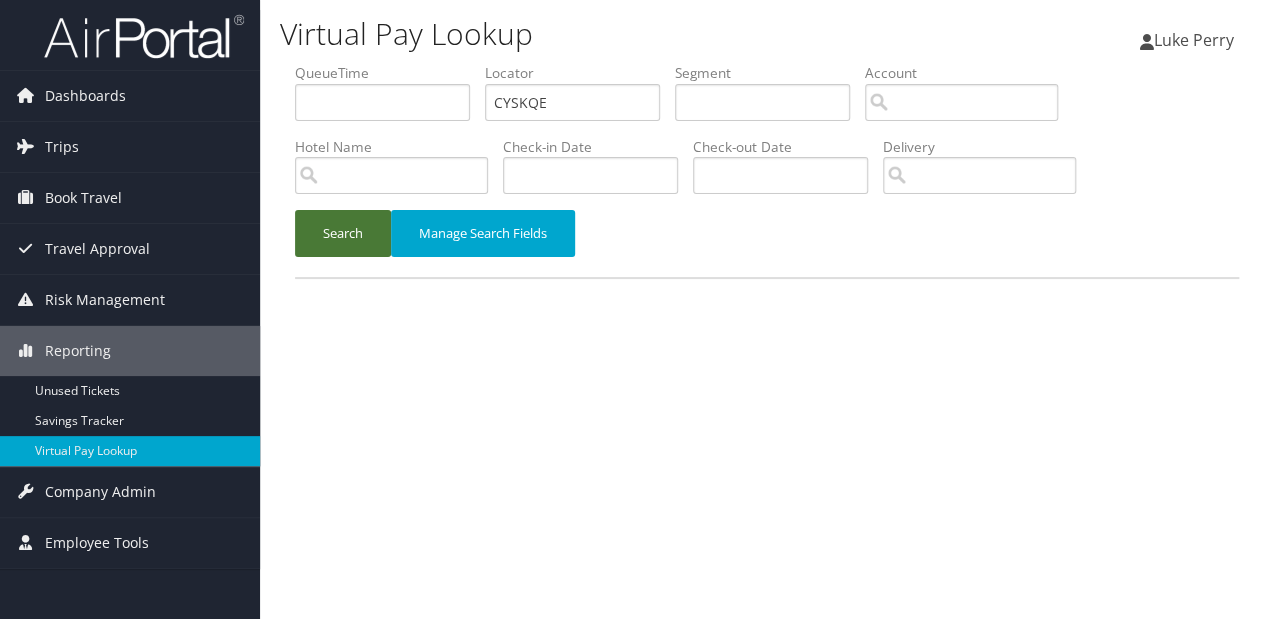 click on "Search" at bounding box center (343, 233) 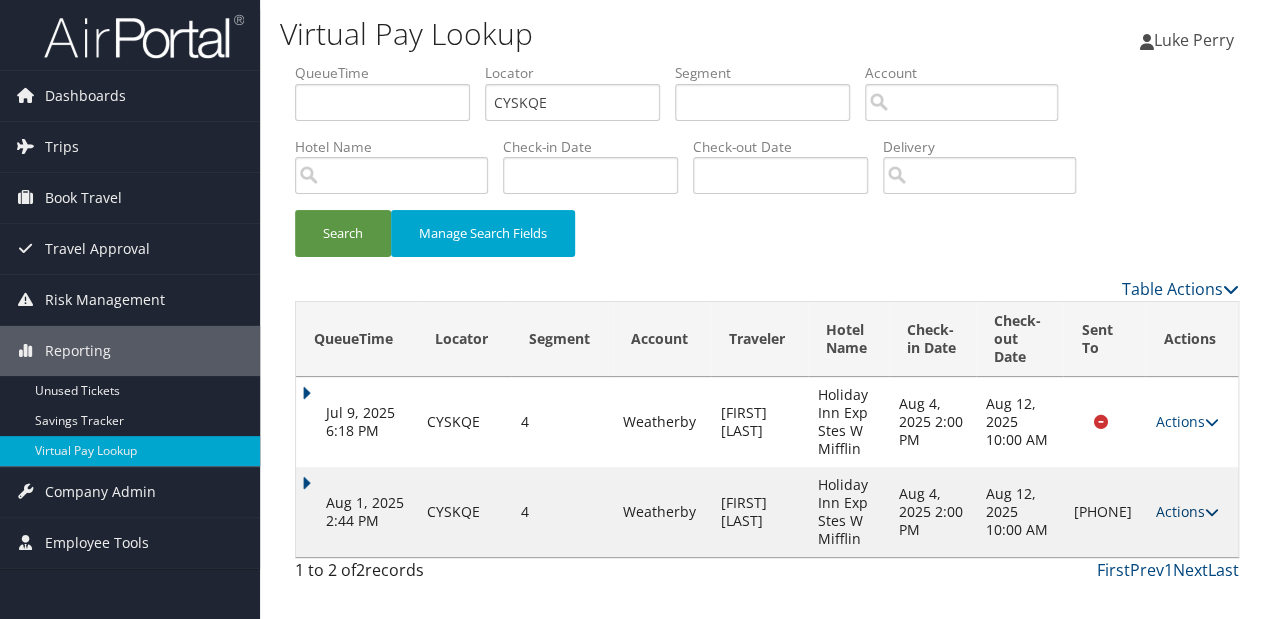 click on "Actions" at bounding box center (1186, 511) 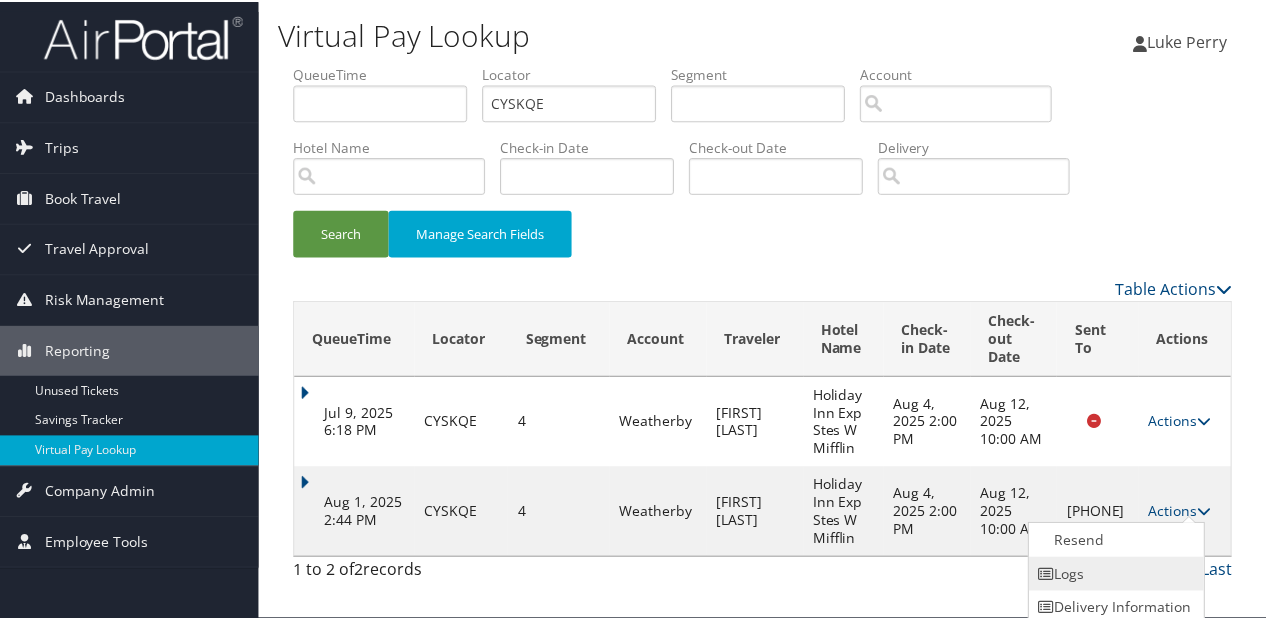 scroll, scrollTop: 40, scrollLeft: 0, axis: vertical 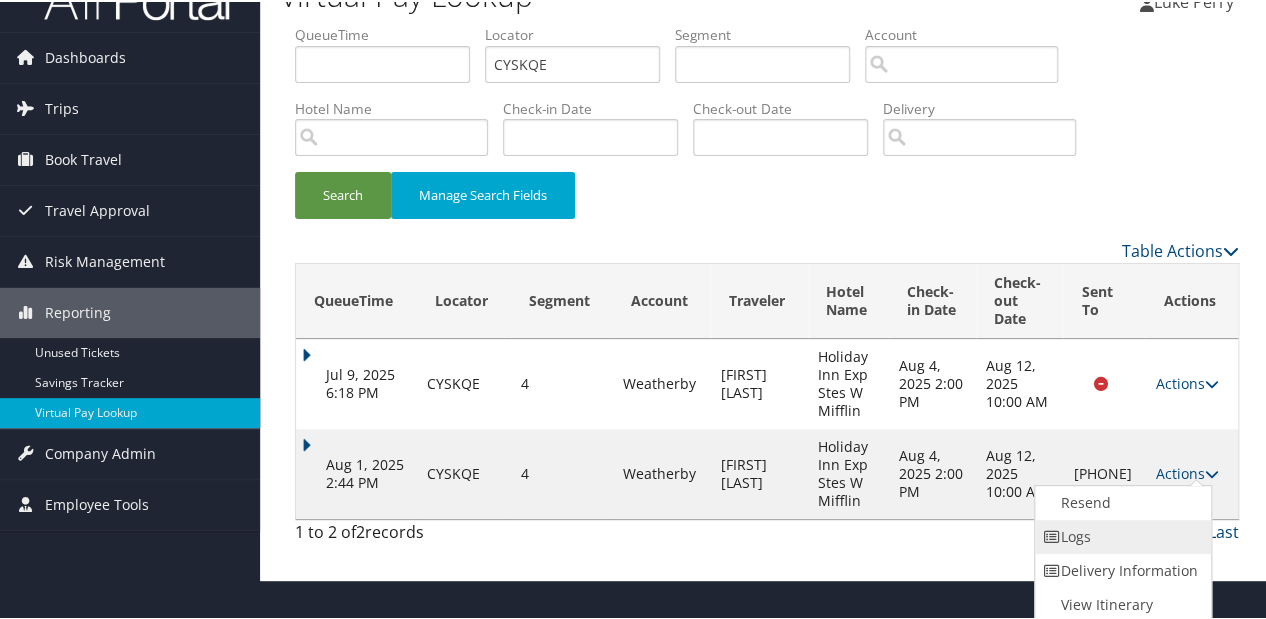 click on "Logs" at bounding box center (1120, 535) 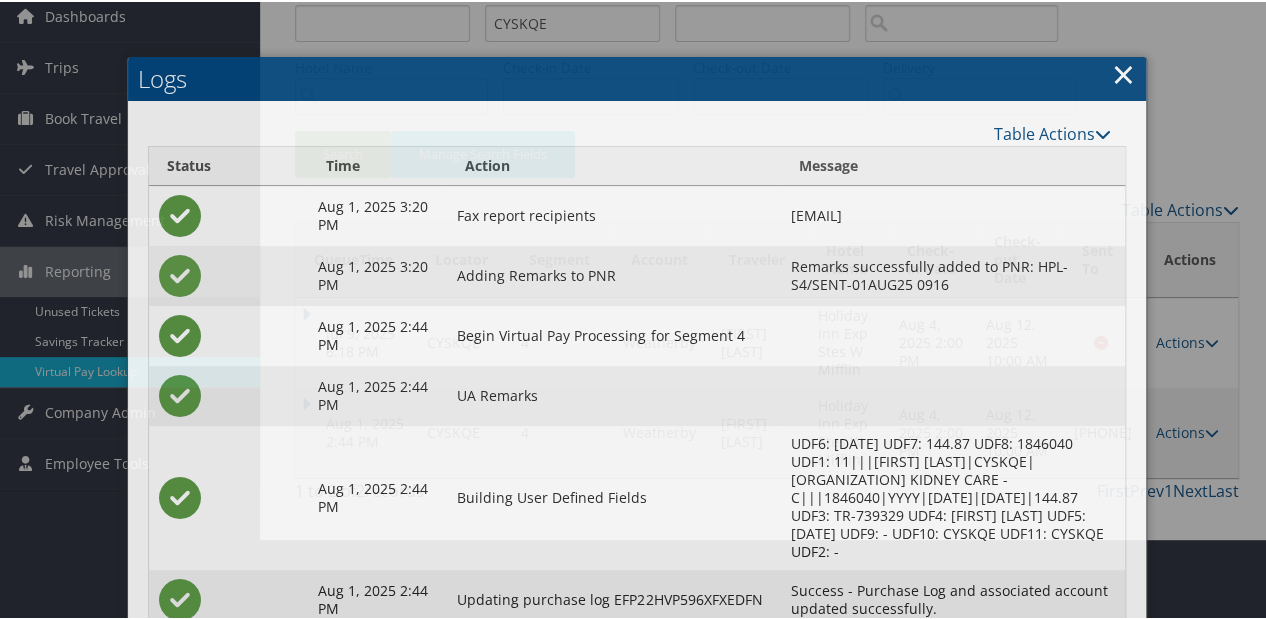 scroll, scrollTop: 215, scrollLeft: 0, axis: vertical 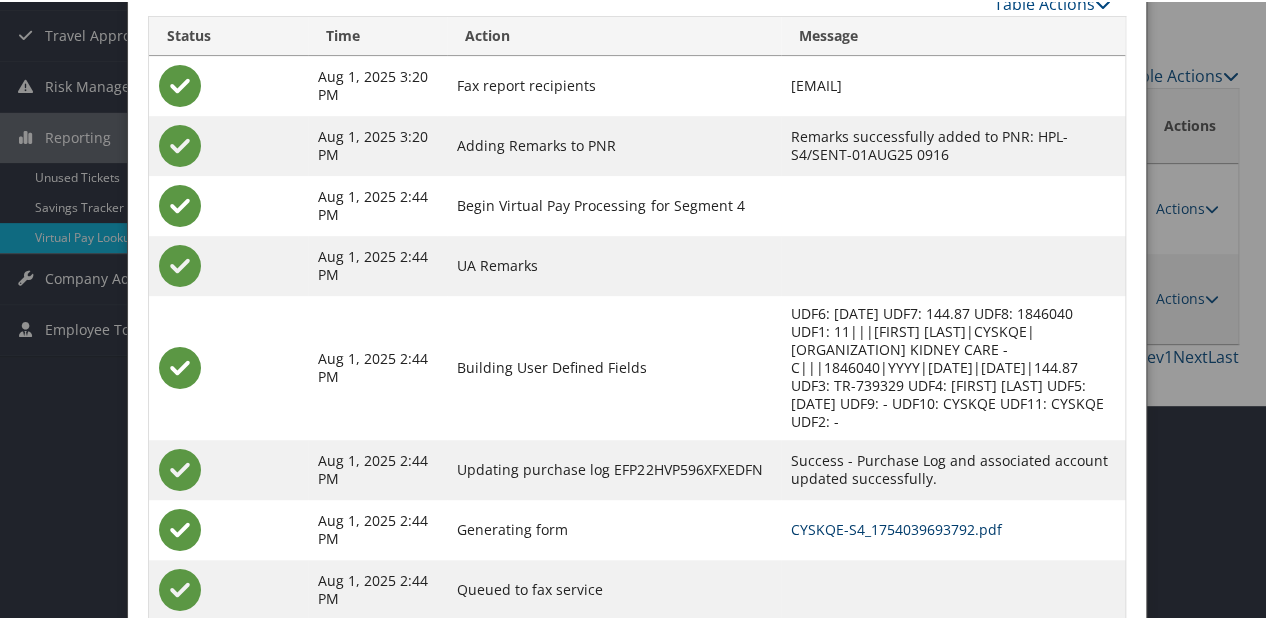 click on "CYSKQE-S4_1754039693792.pdf" at bounding box center [896, 527] 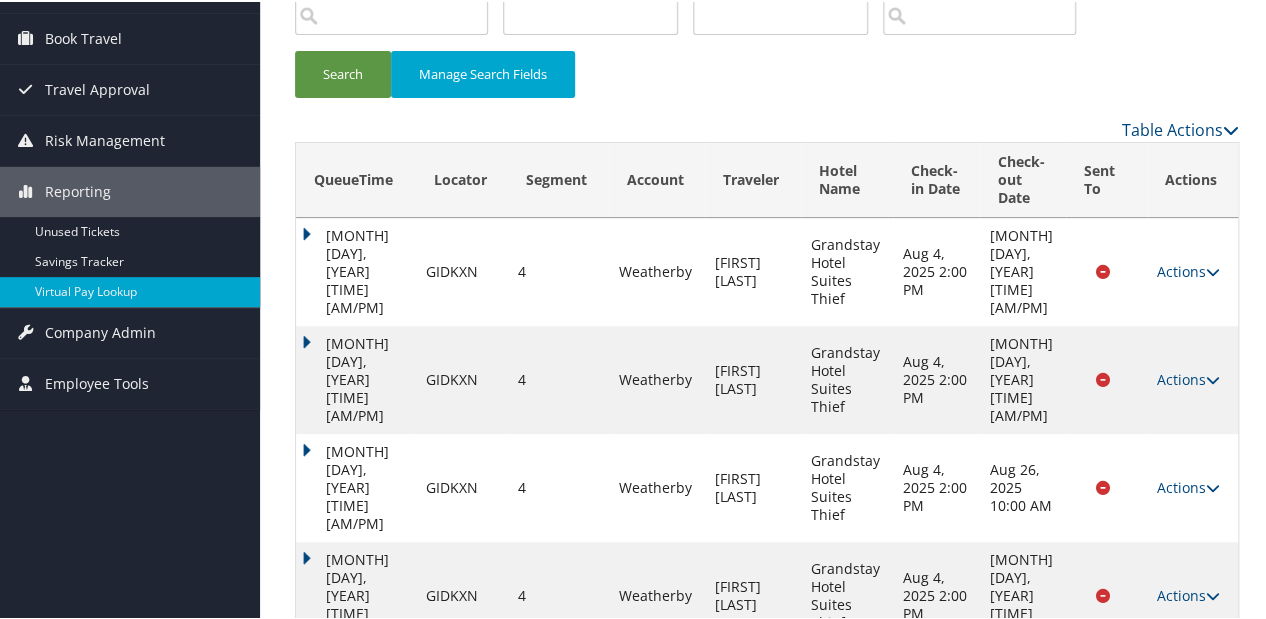 scroll, scrollTop: 332, scrollLeft: 0, axis: vertical 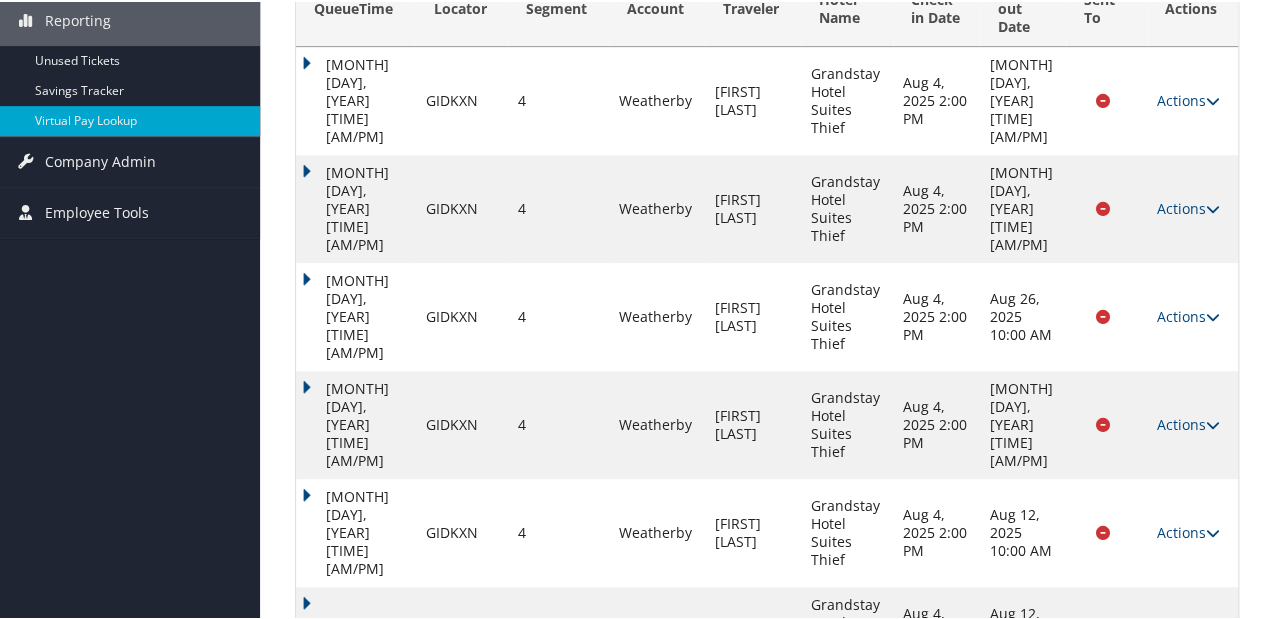 drag, startPoint x: 291, startPoint y: 502, endPoint x: 306, endPoint y: 504, distance: 15.132746 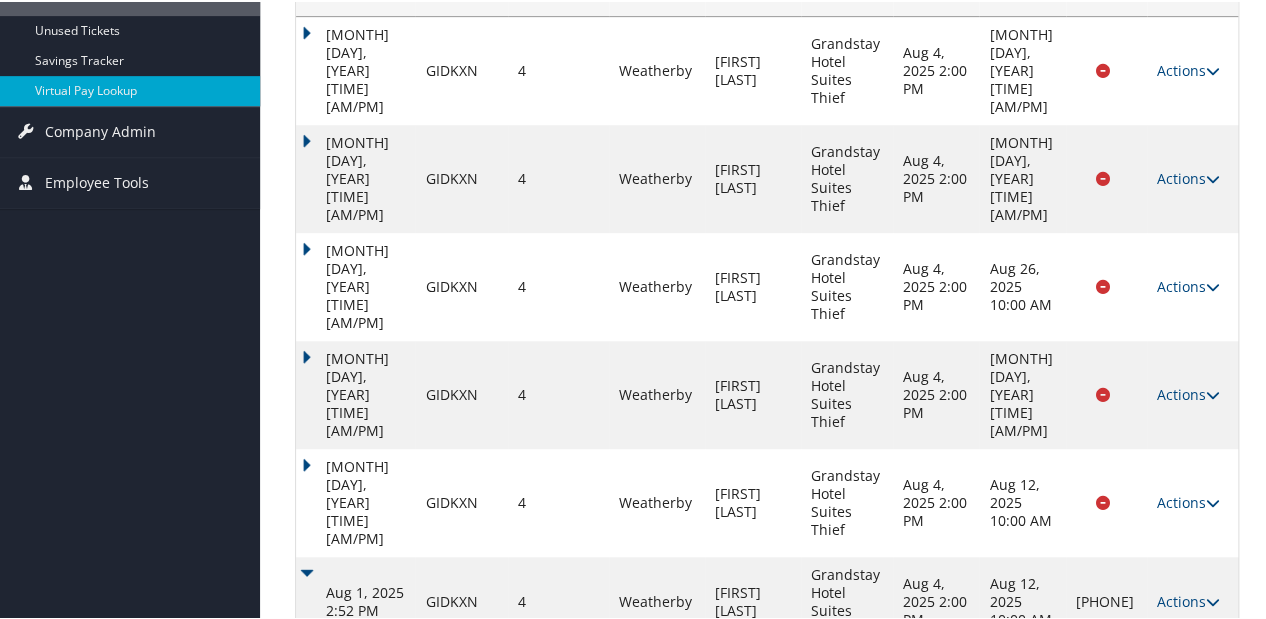 scroll, scrollTop: 379, scrollLeft: 0, axis: vertical 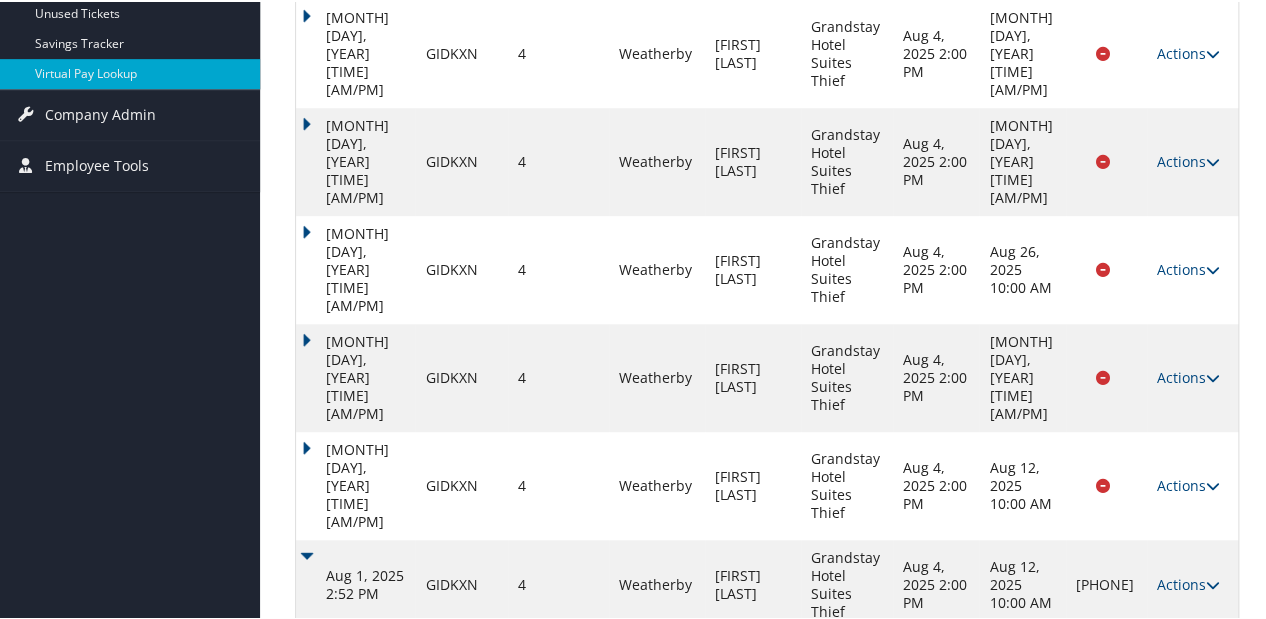 drag, startPoint x: 1115, startPoint y: 524, endPoint x: 1076, endPoint y: 465, distance: 70.724815 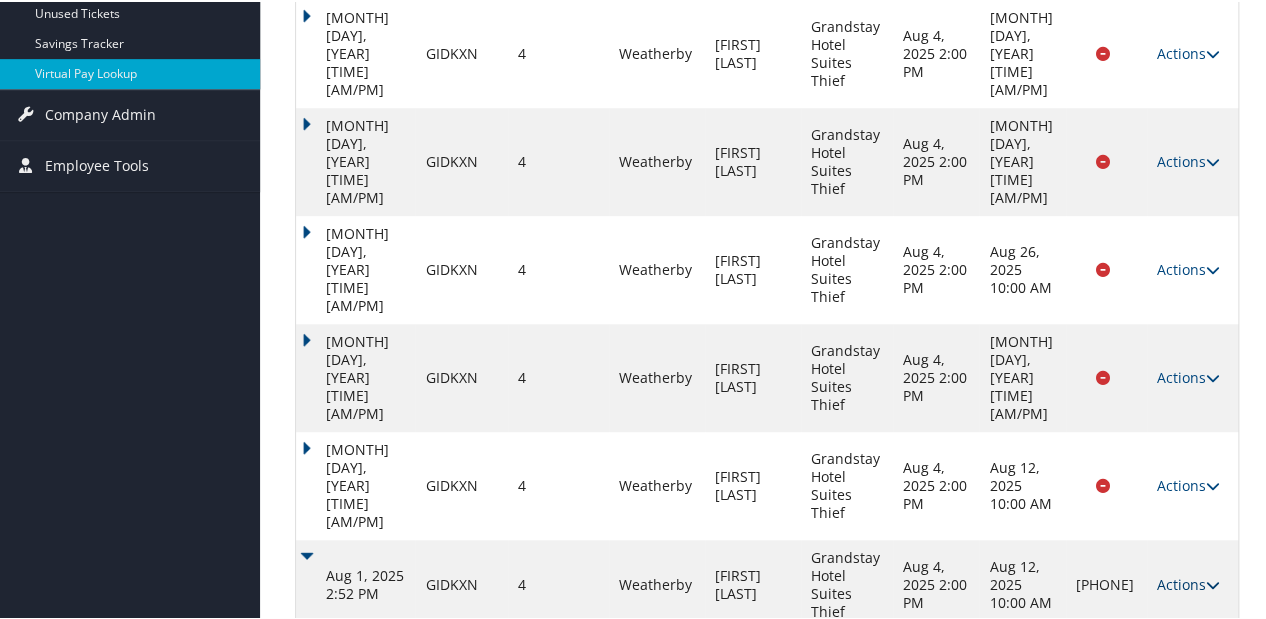 drag, startPoint x: 1076, startPoint y: 465, endPoint x: 1163, endPoint y: 491, distance: 90.80198 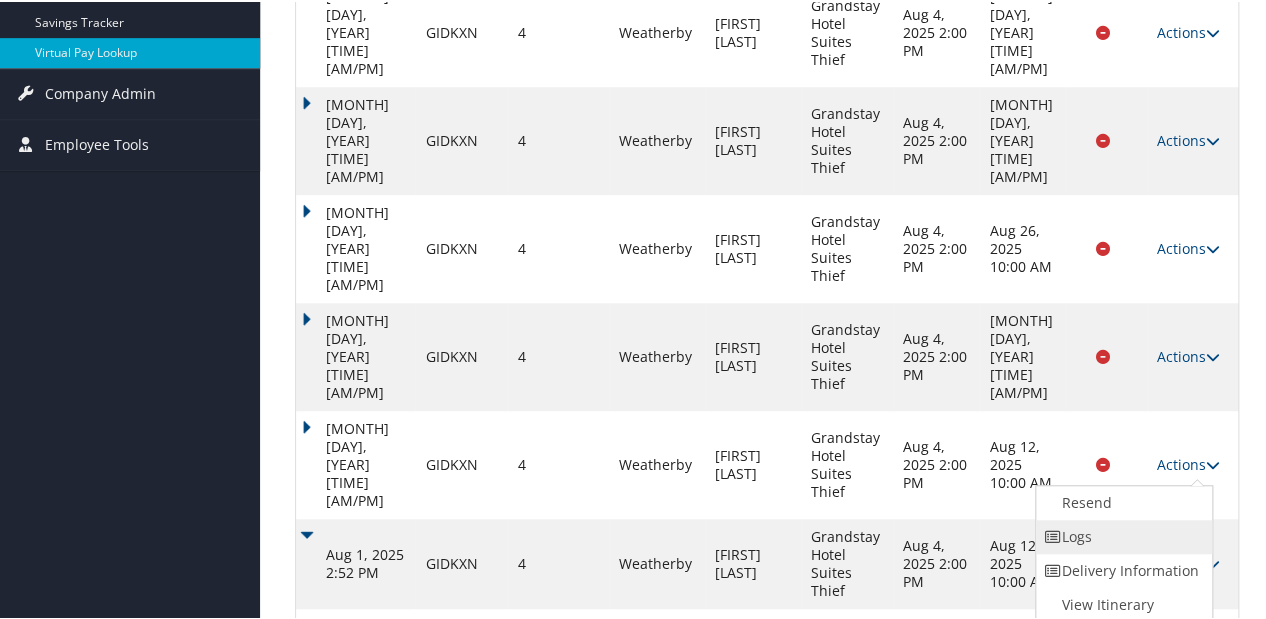 click on "Logs" at bounding box center (1121, 535) 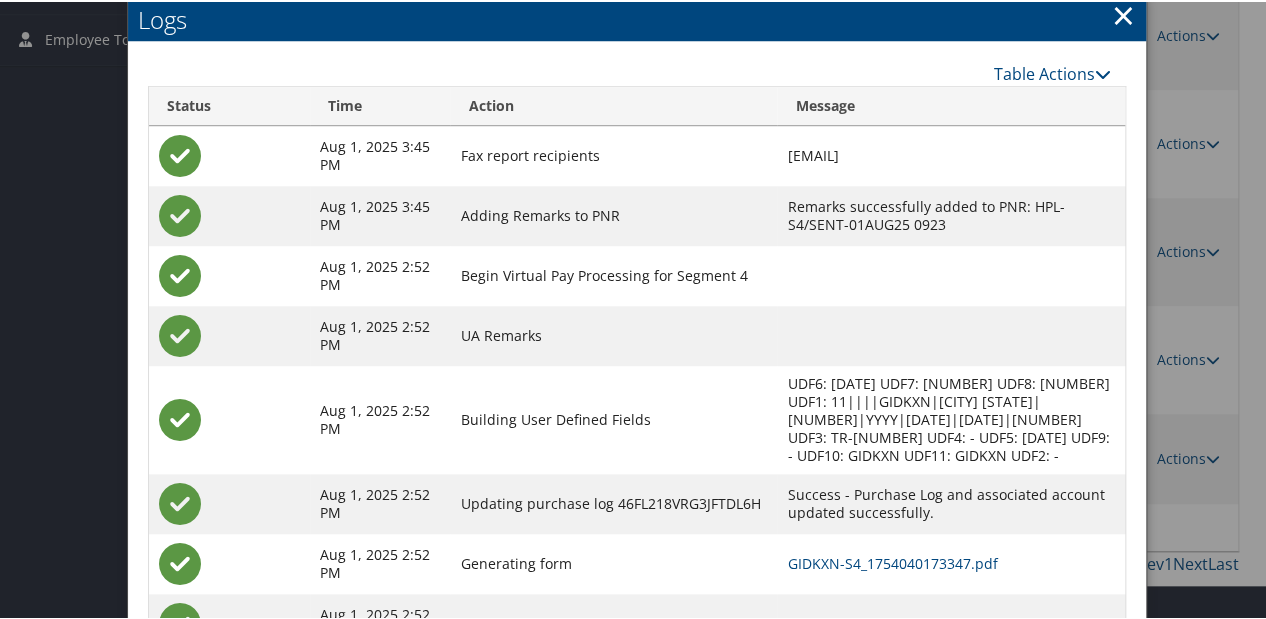 scroll, scrollTop: 593, scrollLeft: 0, axis: vertical 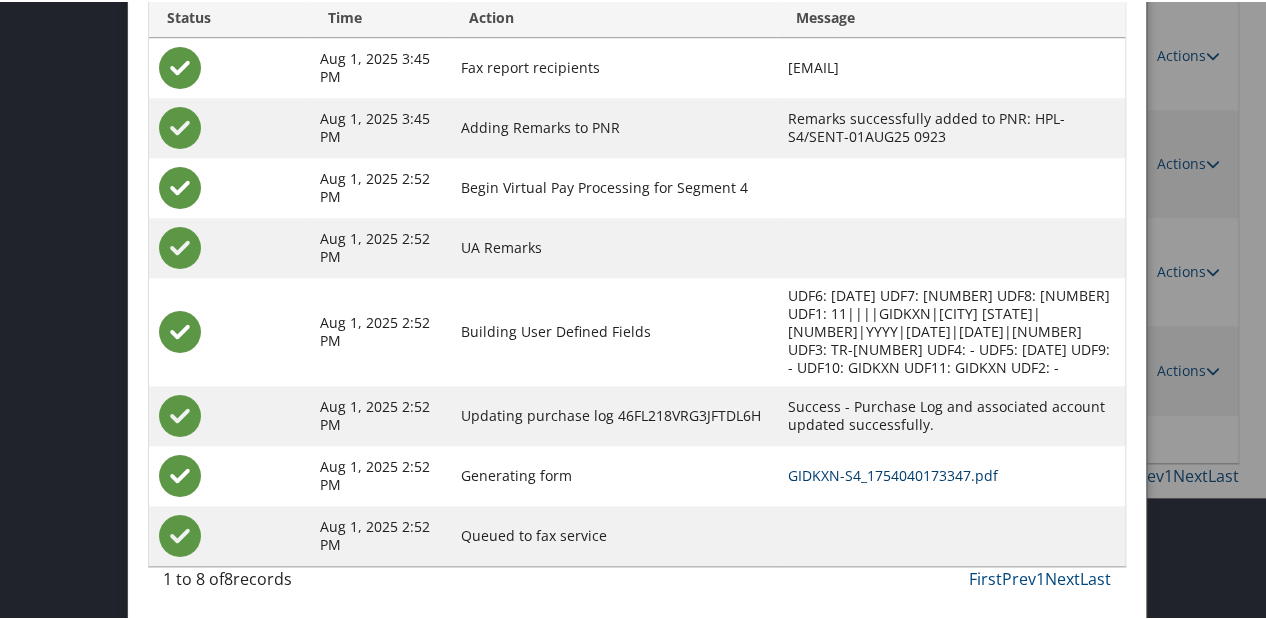 click on "GIDKXN-S4_1754040173347.pdf" at bounding box center [892, 473] 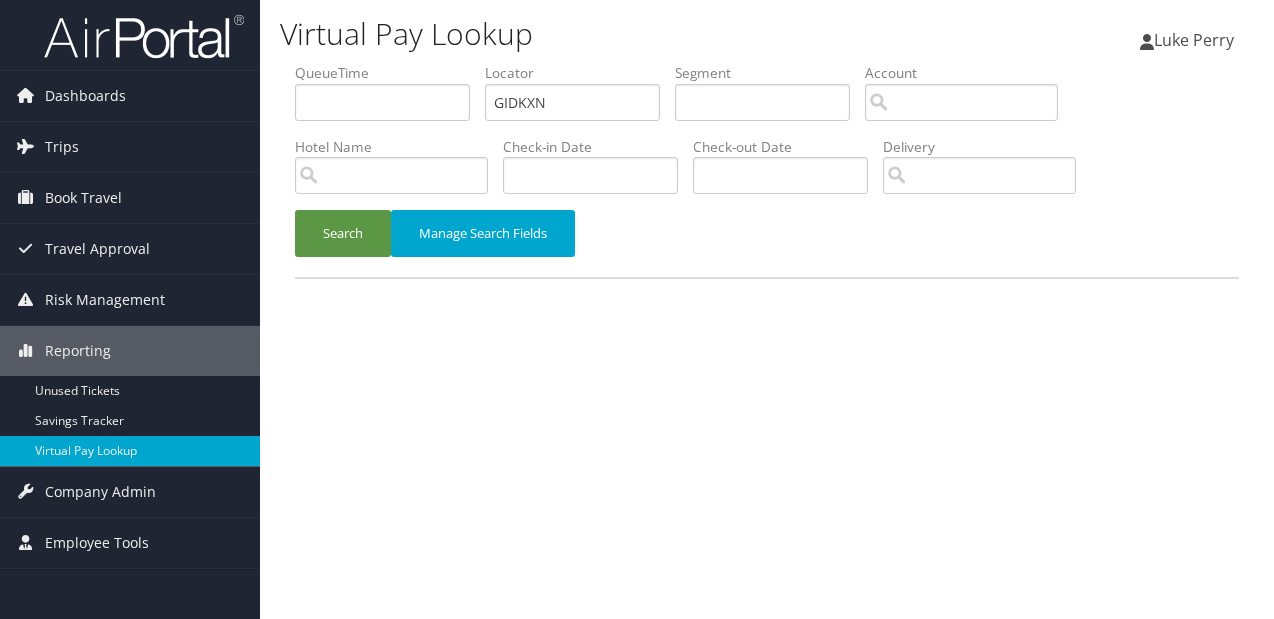 click on "Search" at bounding box center (343, 233) 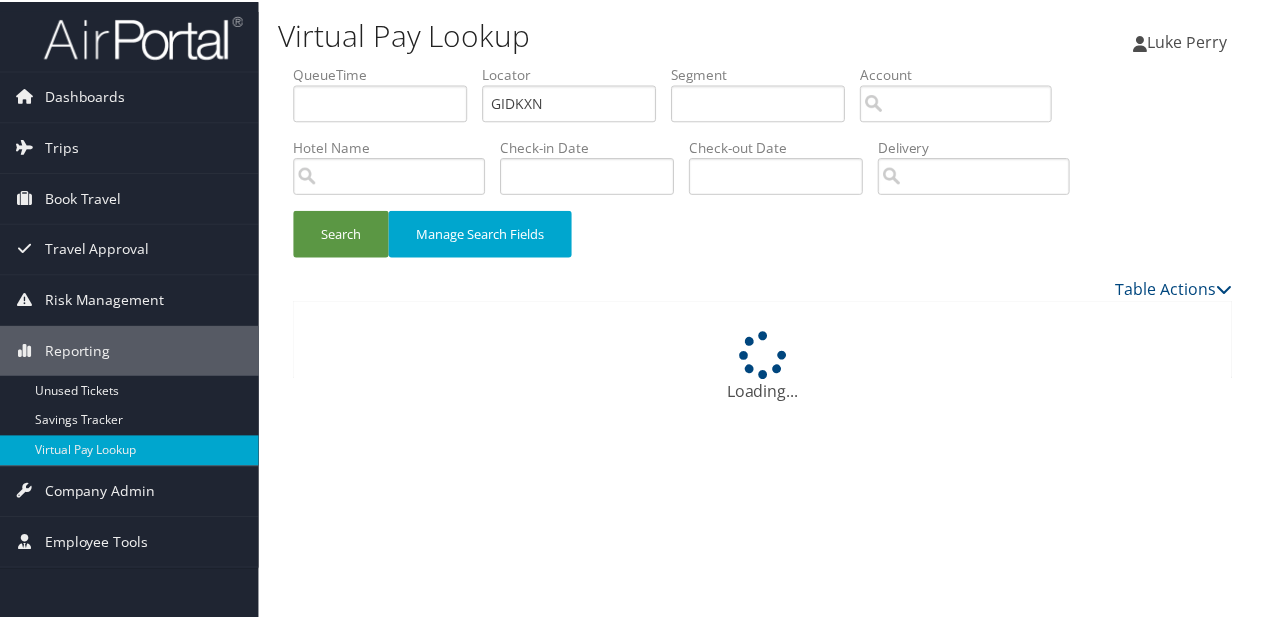 scroll, scrollTop: 0, scrollLeft: 0, axis: both 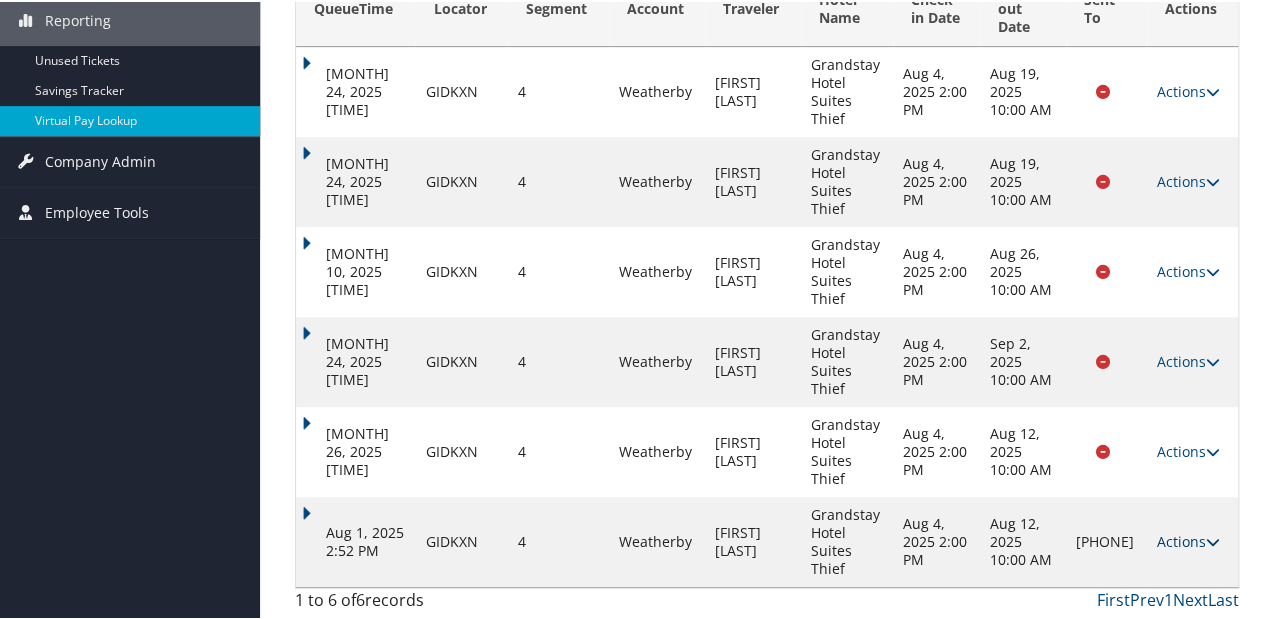 click on "Actions" at bounding box center (1188, 539) 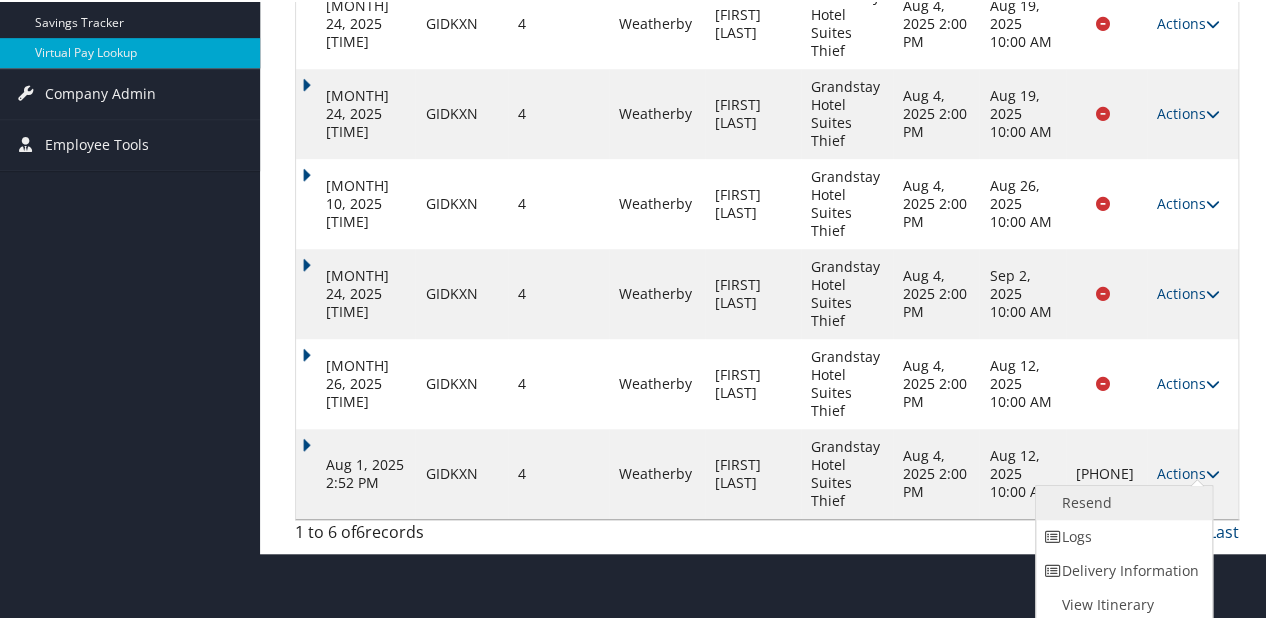 click on "Resend" at bounding box center [1121, 501] 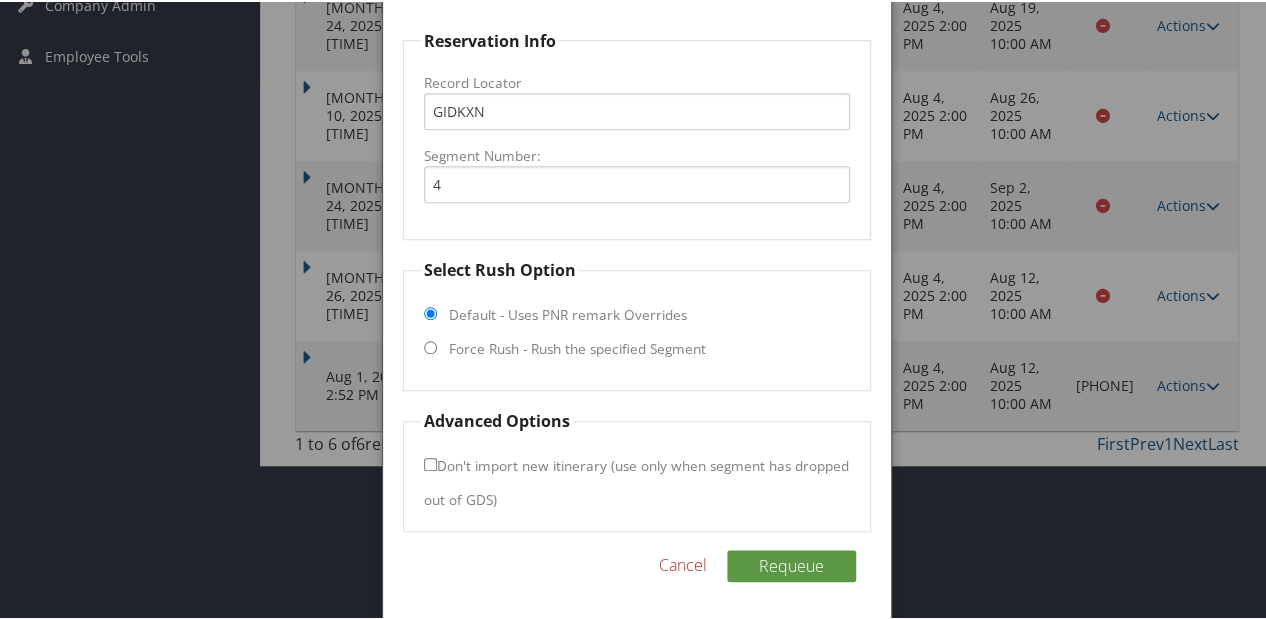 click on "Force Rush - Rush the specified Segment" at bounding box center (577, 347) 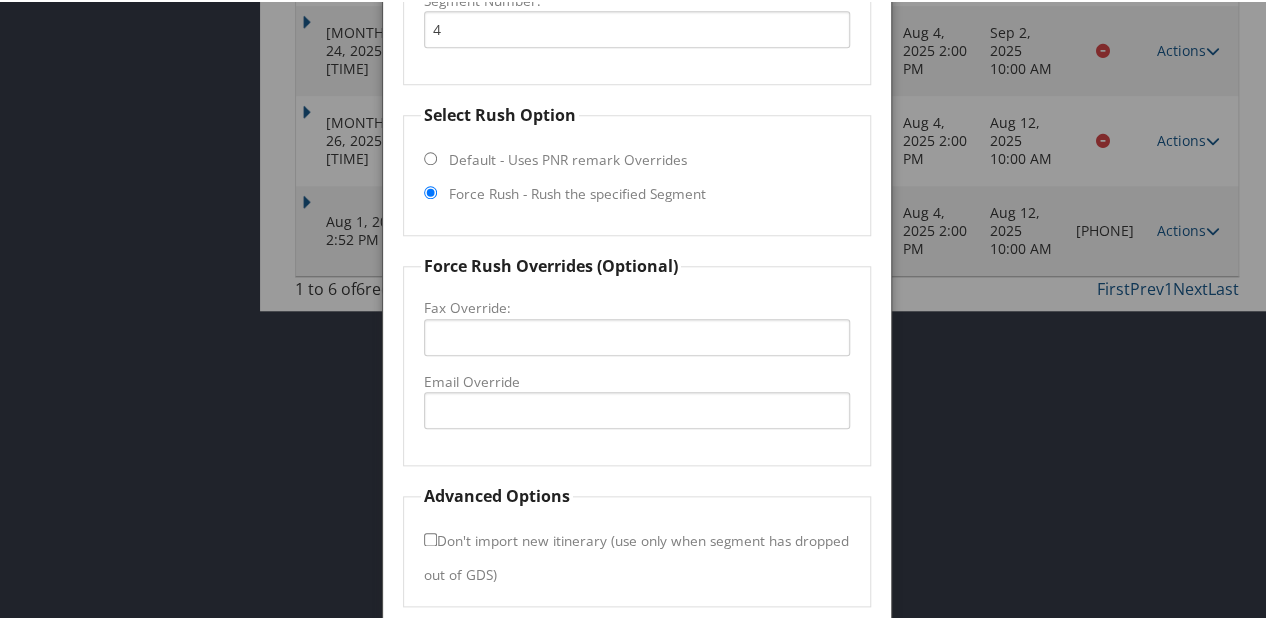 scroll, scrollTop: 717, scrollLeft: 0, axis: vertical 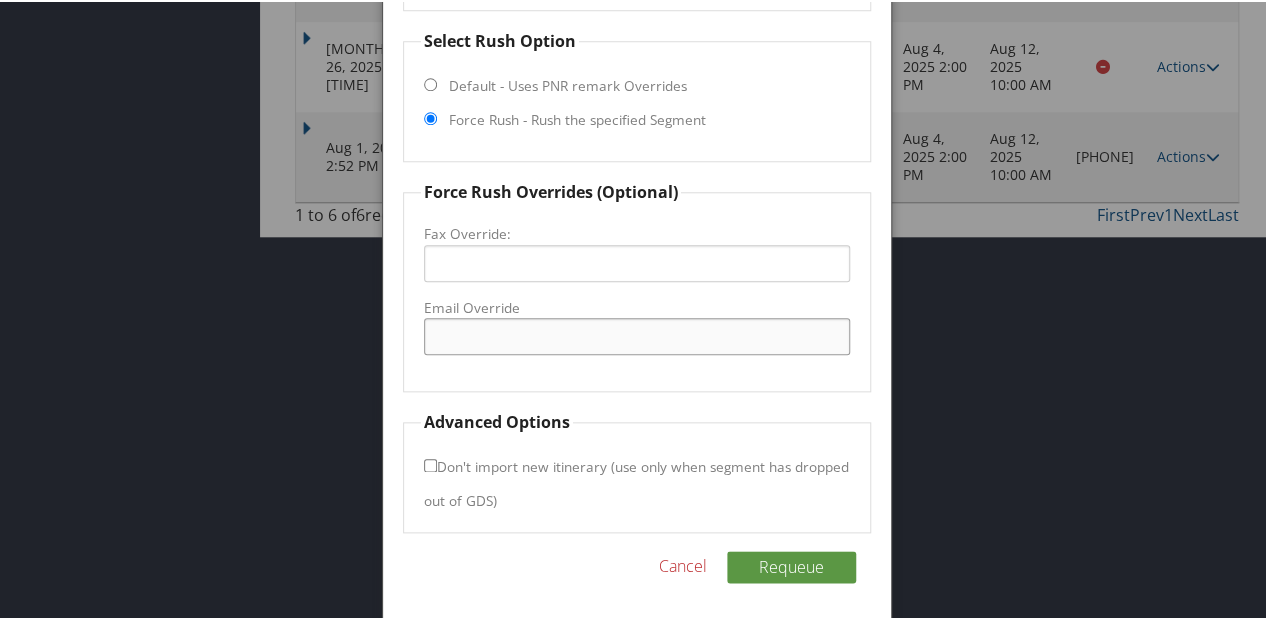 click on "Email Override" at bounding box center [637, 334] 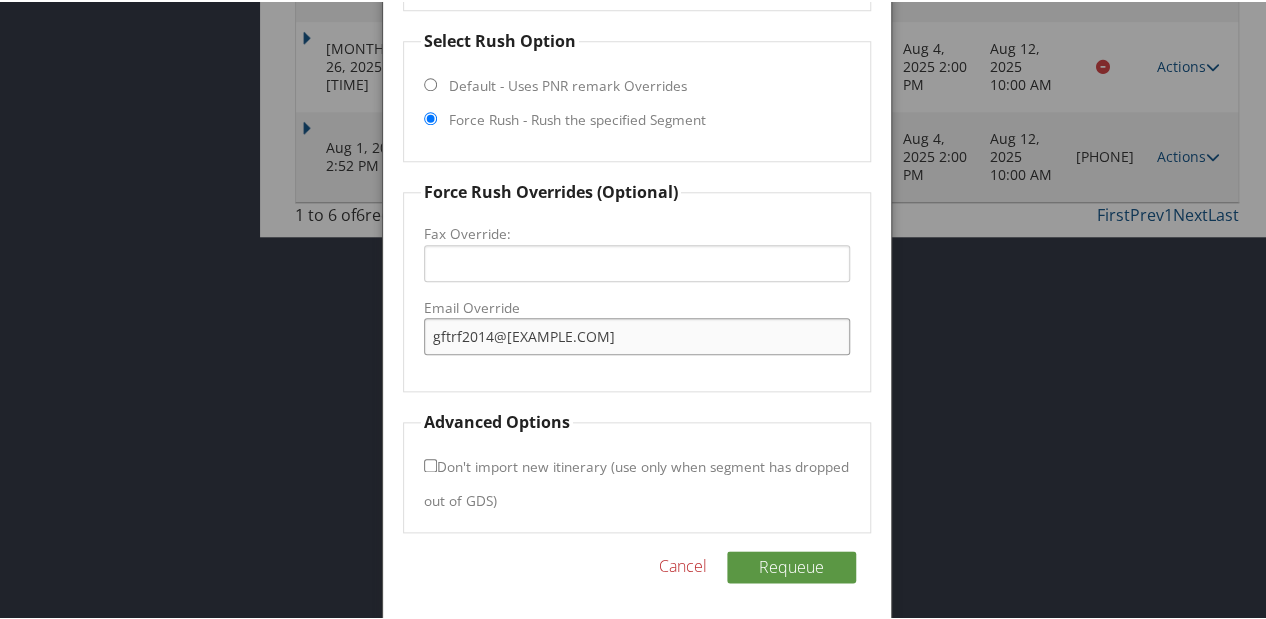 type on "[EMAIL]" 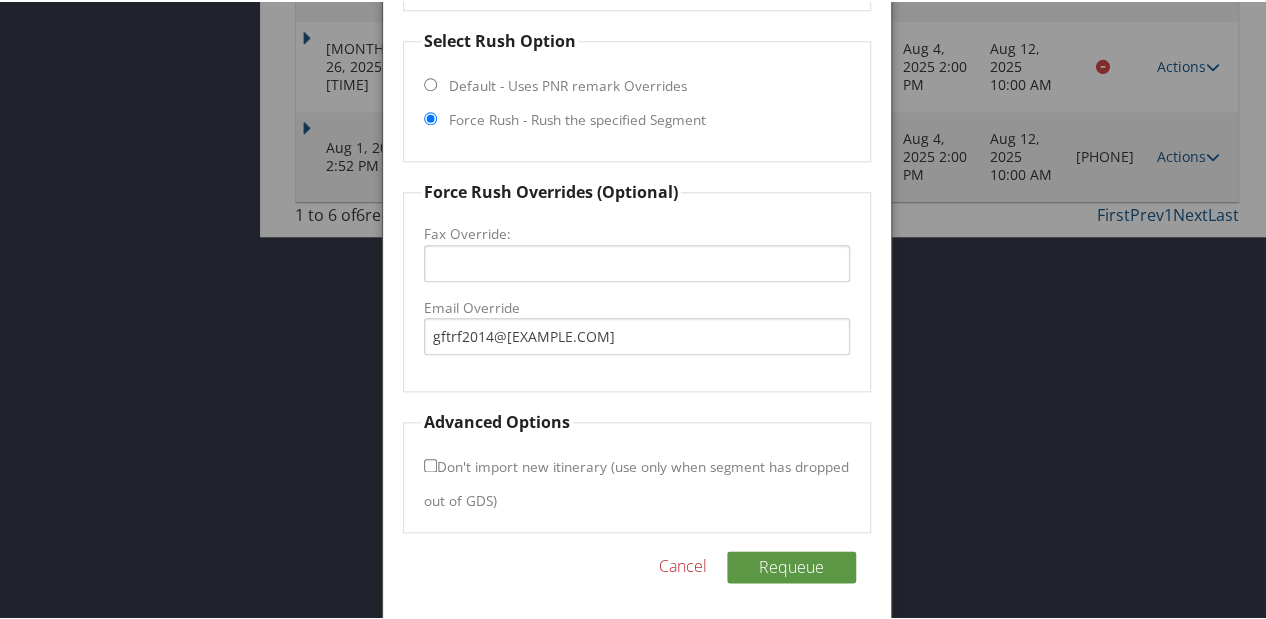 drag, startPoint x: 974, startPoint y: 275, endPoint x: 924, endPoint y: 284, distance: 50.803543 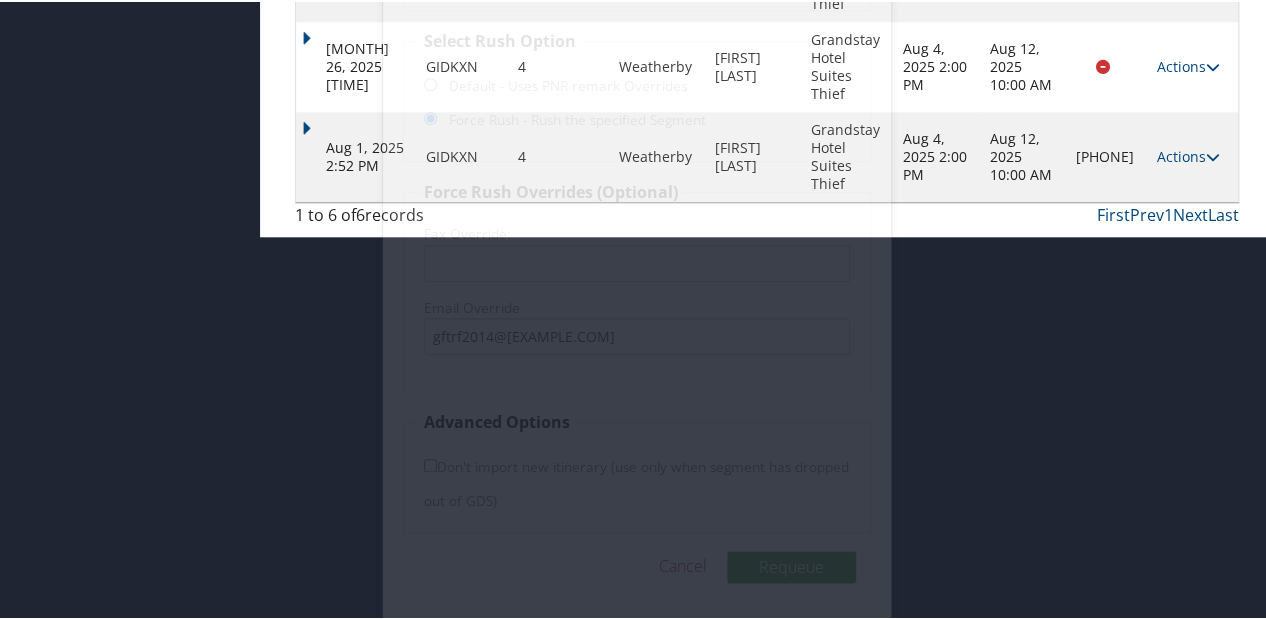 scroll, scrollTop: 332, scrollLeft: 0, axis: vertical 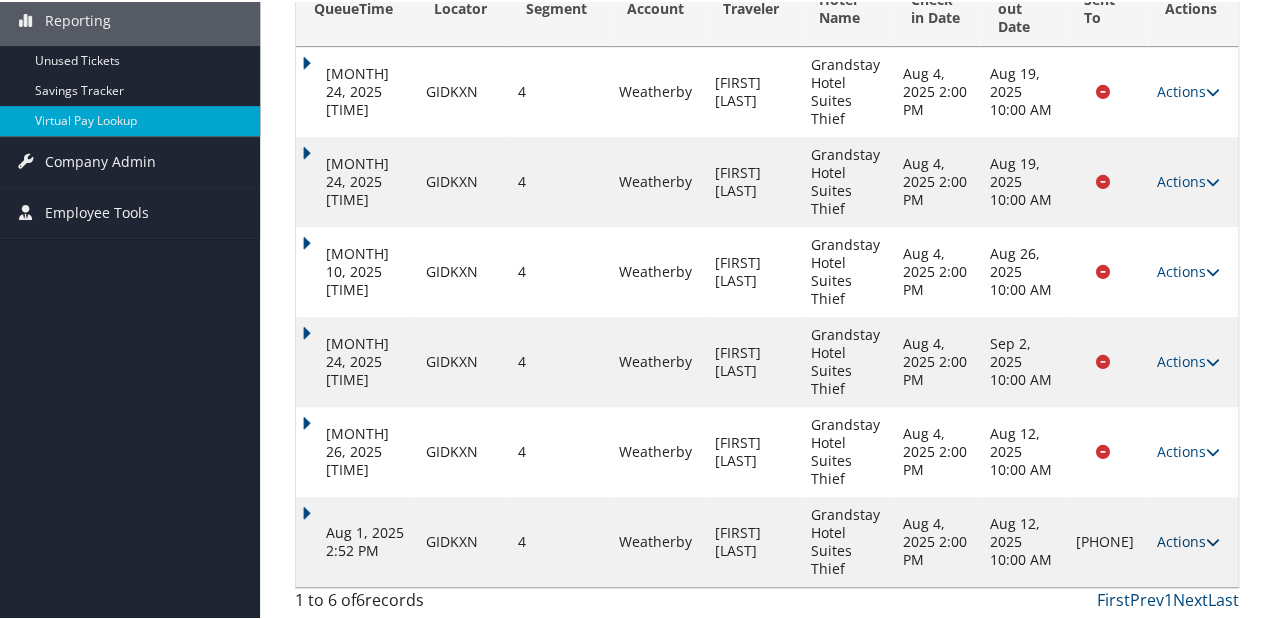 click on "Actions" at bounding box center (1188, 539) 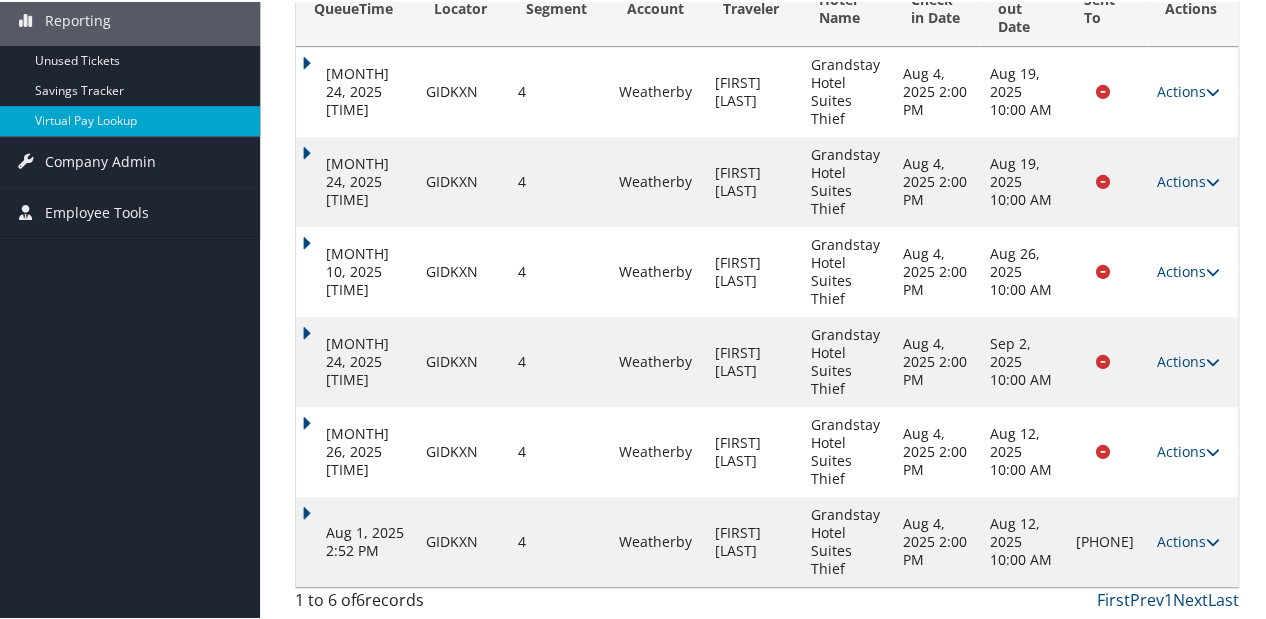 scroll, scrollTop: 400, scrollLeft: 0, axis: vertical 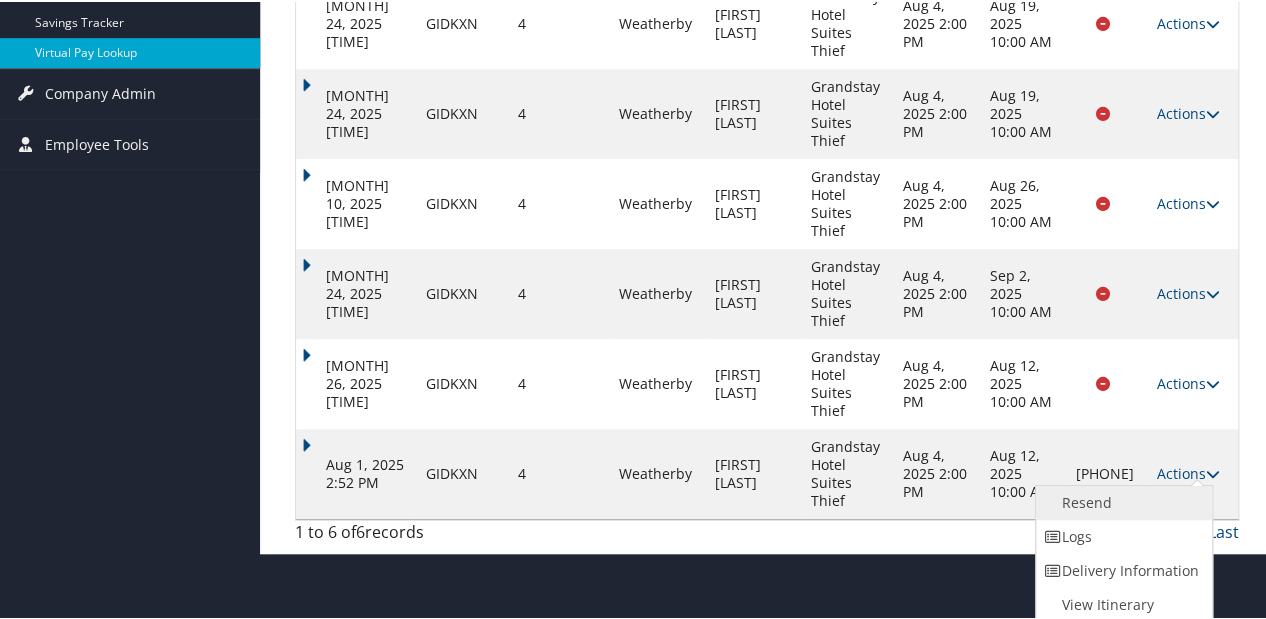 click on "Resend" at bounding box center [1121, 501] 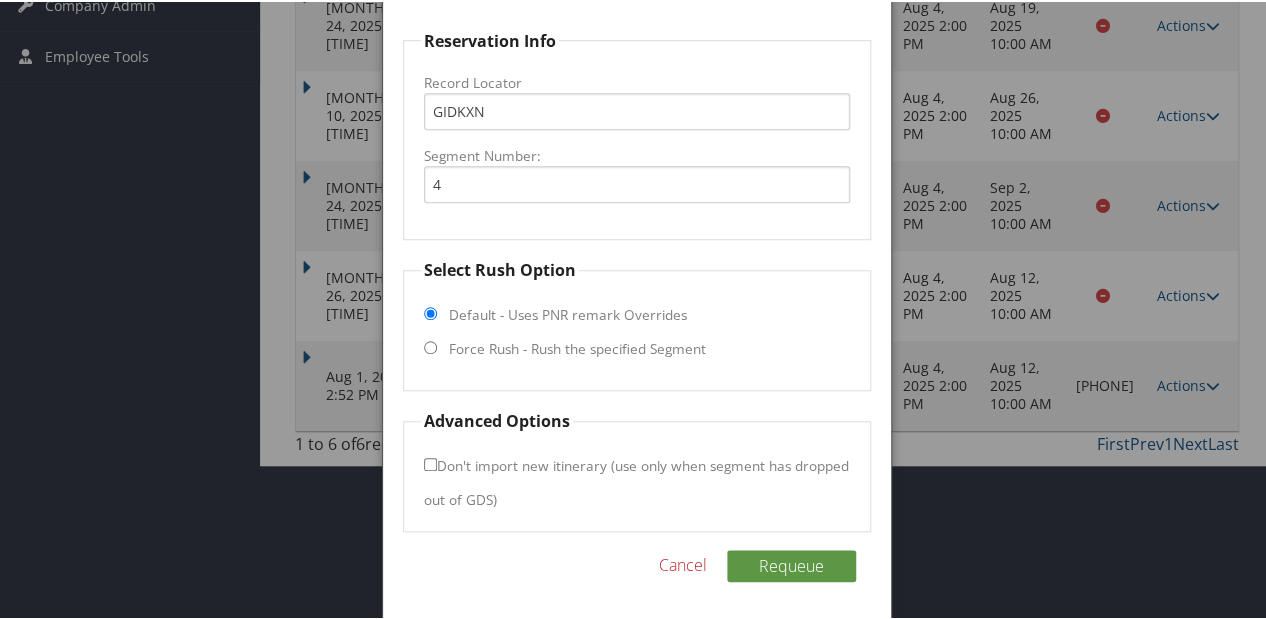 click on "Force Rush - Rush the specified Segment" at bounding box center (577, 347) 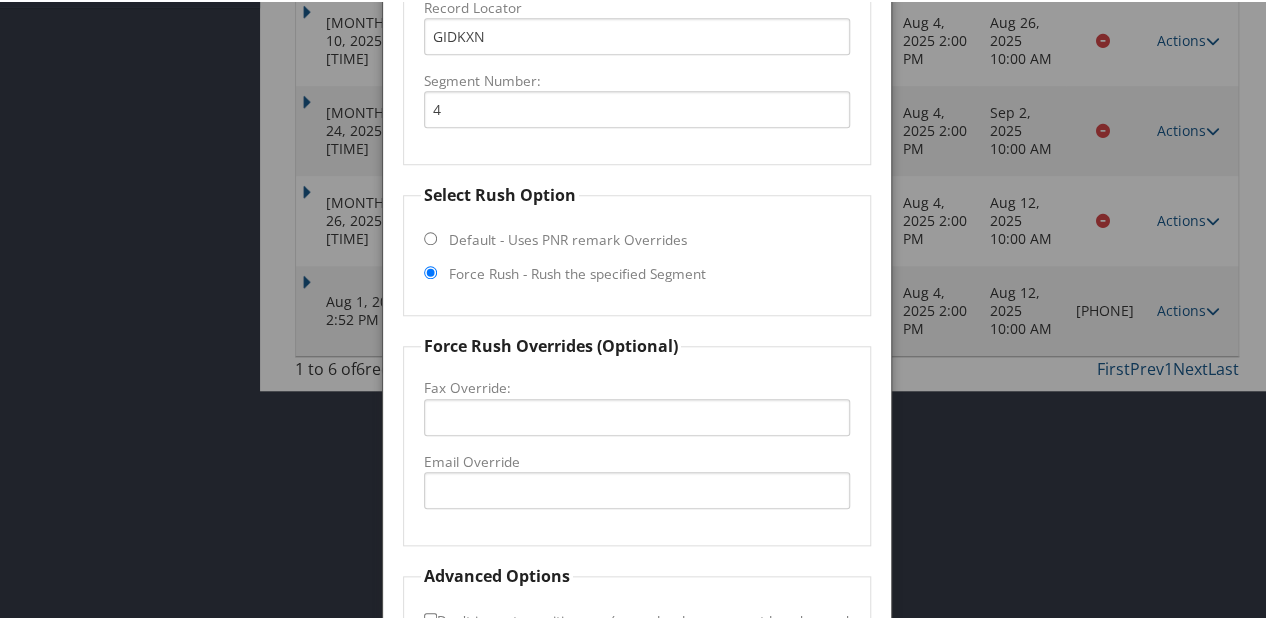 scroll, scrollTop: 717, scrollLeft: 0, axis: vertical 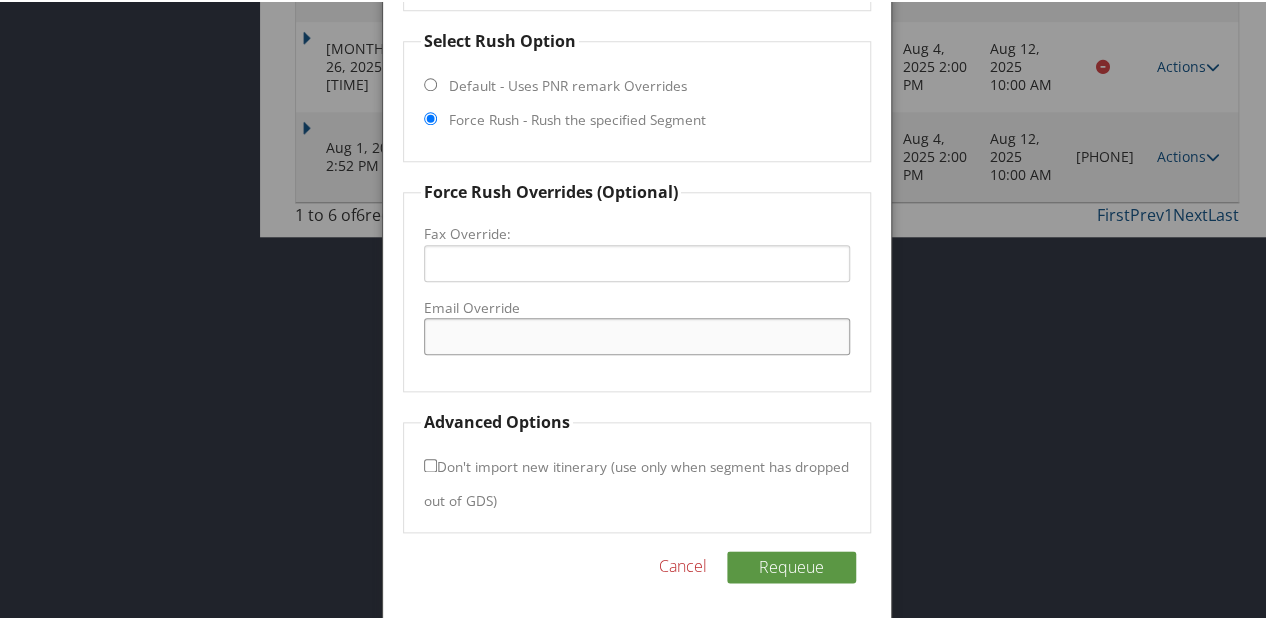 click on "Email Override" at bounding box center [637, 334] 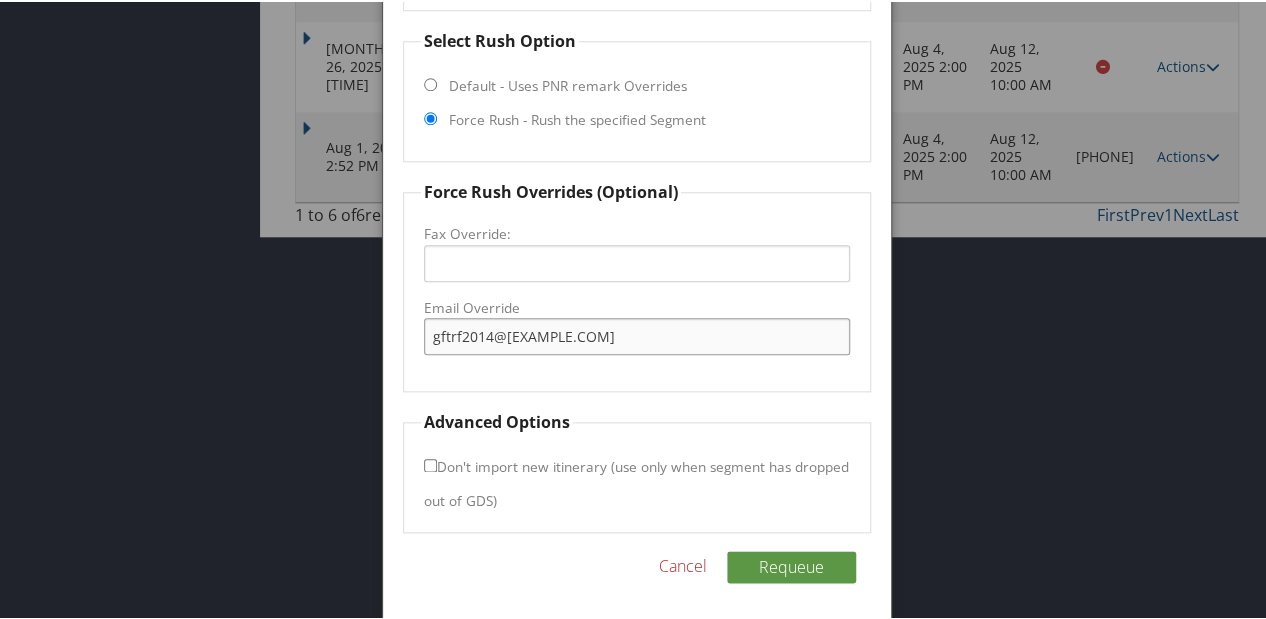 drag, startPoint x: 442, startPoint y: 330, endPoint x: 452, endPoint y: 383, distance: 53.935146 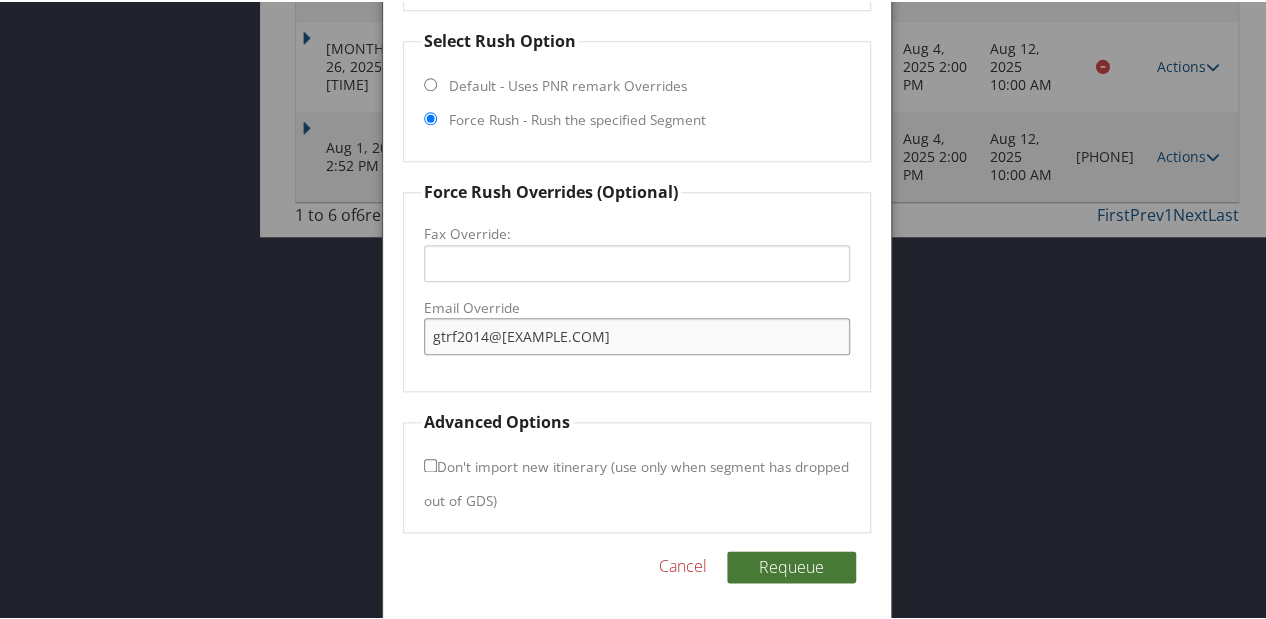 type on "gtrf2014@gmail.com" 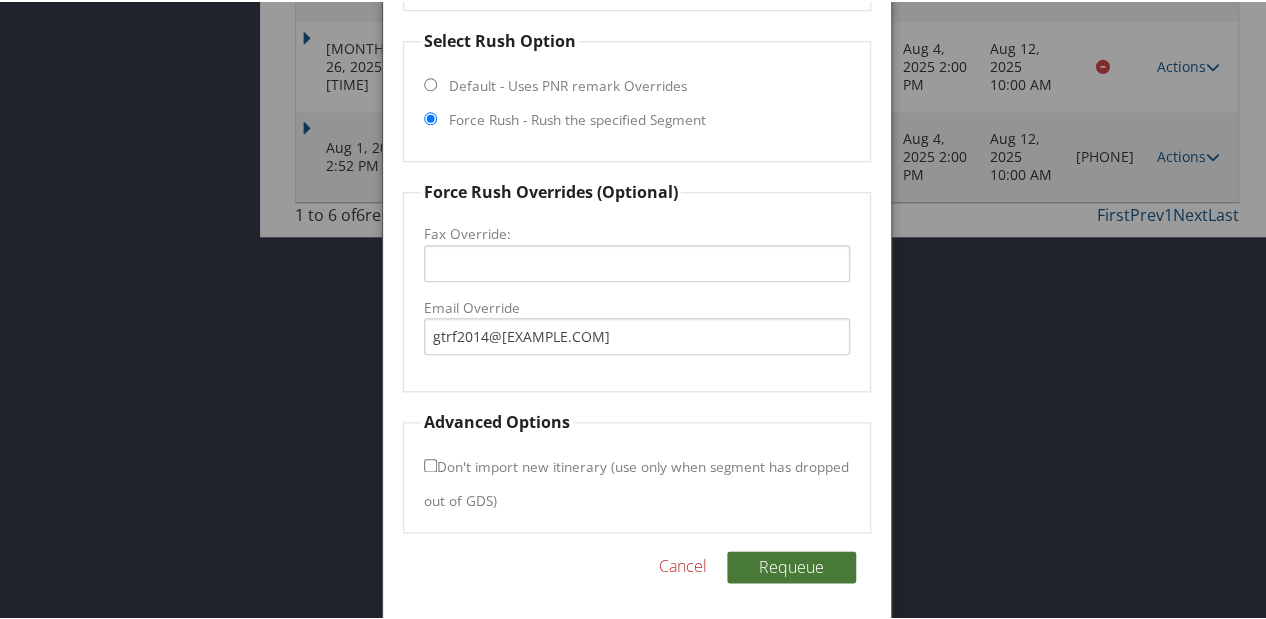 click on "Requeue" at bounding box center (791, 565) 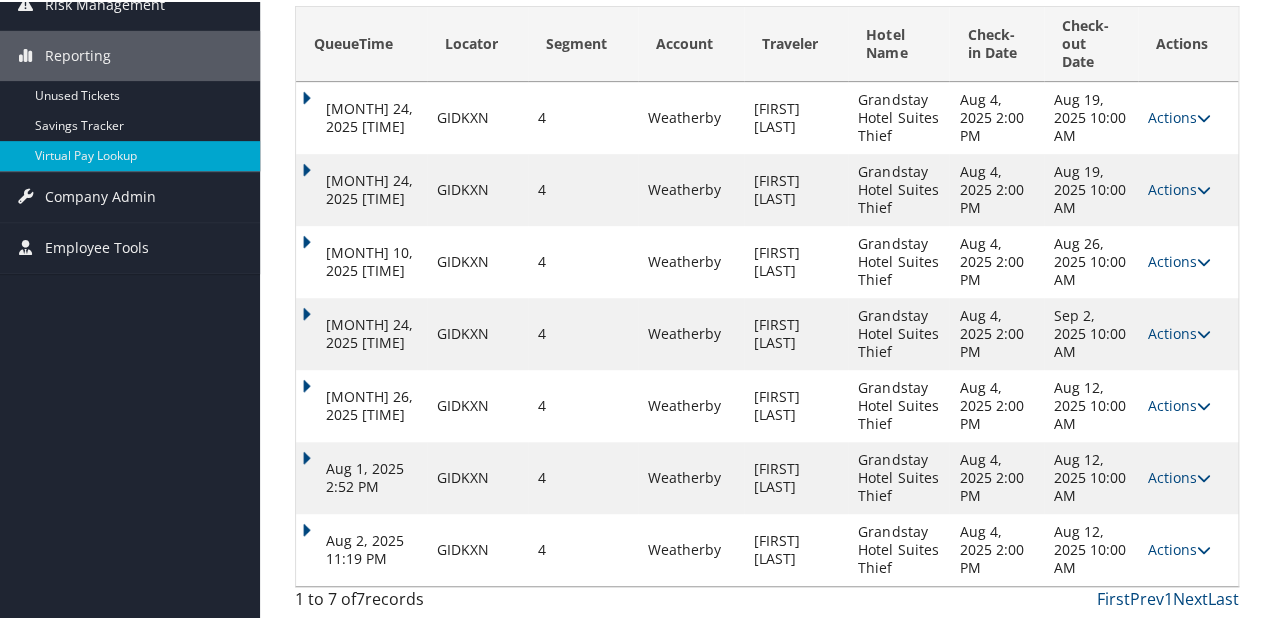 scroll, scrollTop: 296, scrollLeft: 0, axis: vertical 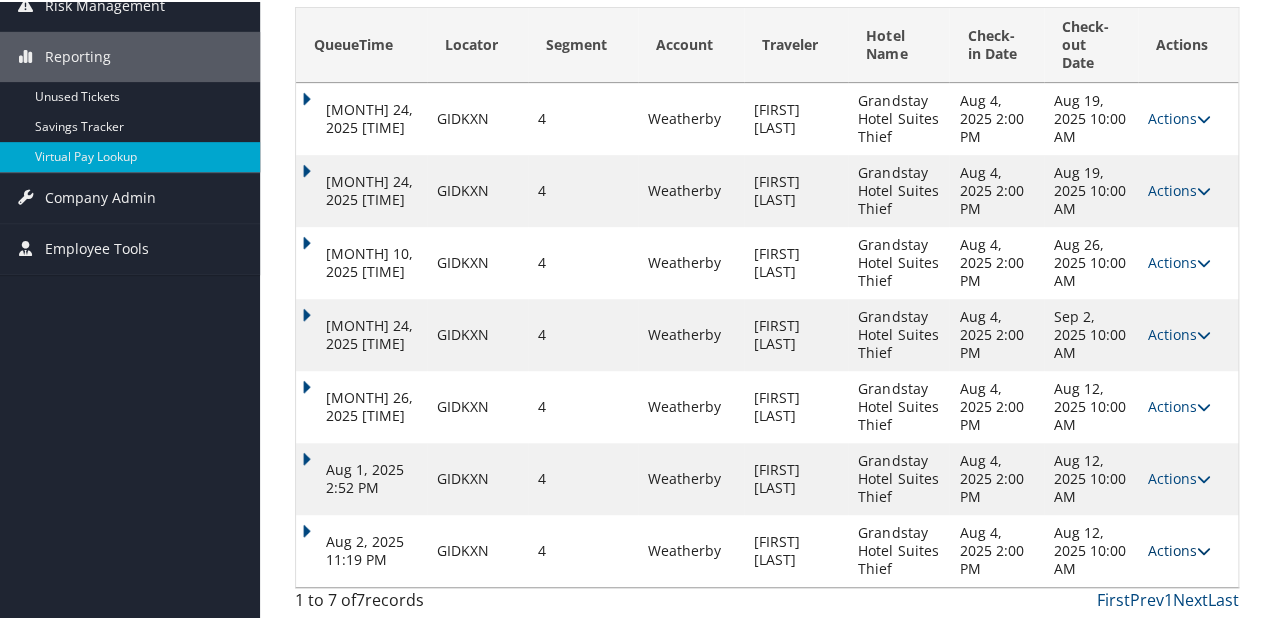 click on "Actions" at bounding box center (1179, 548) 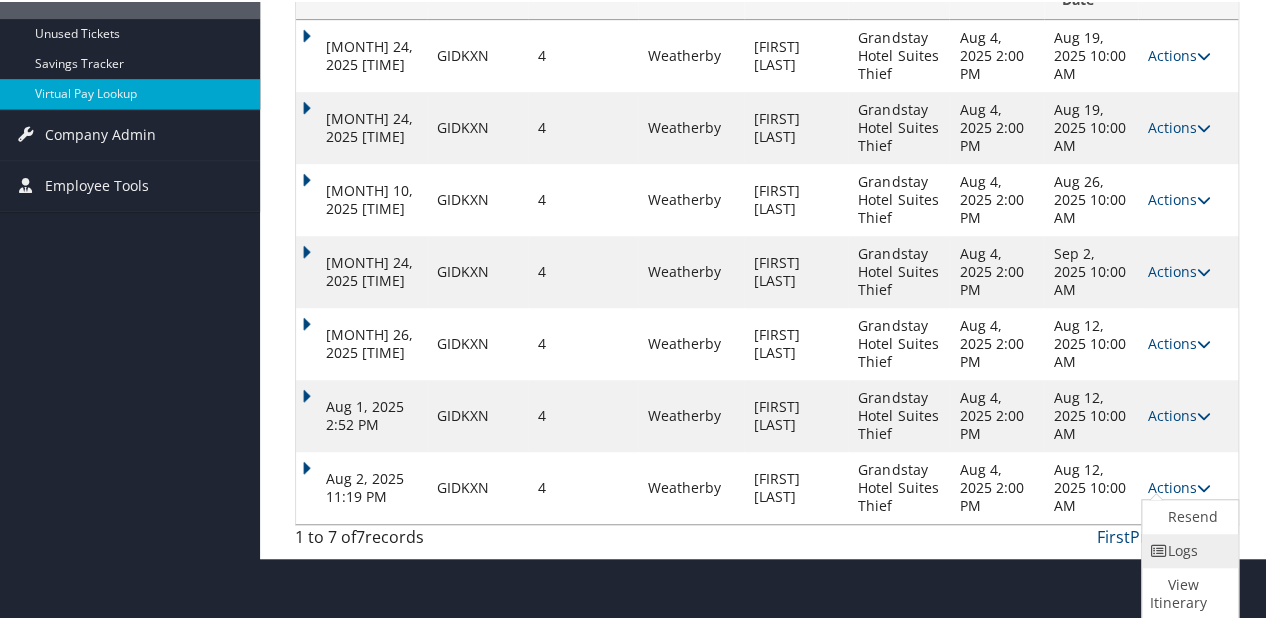 click on "Logs" at bounding box center (1187, 549) 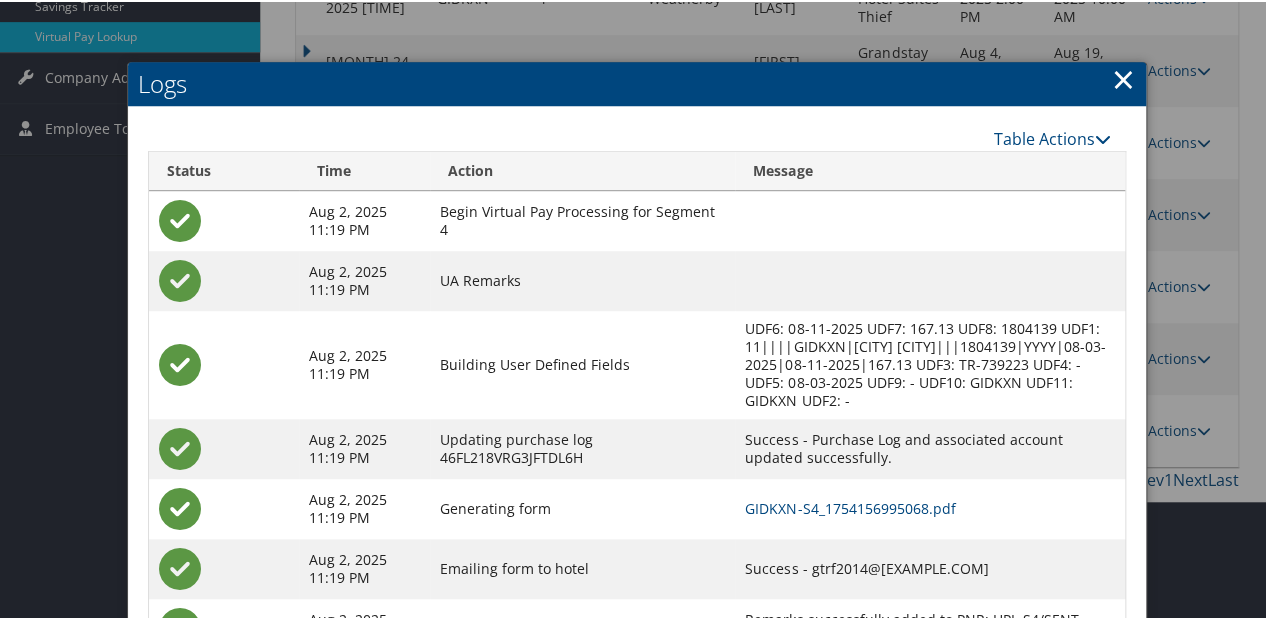 scroll, scrollTop: 508, scrollLeft: 0, axis: vertical 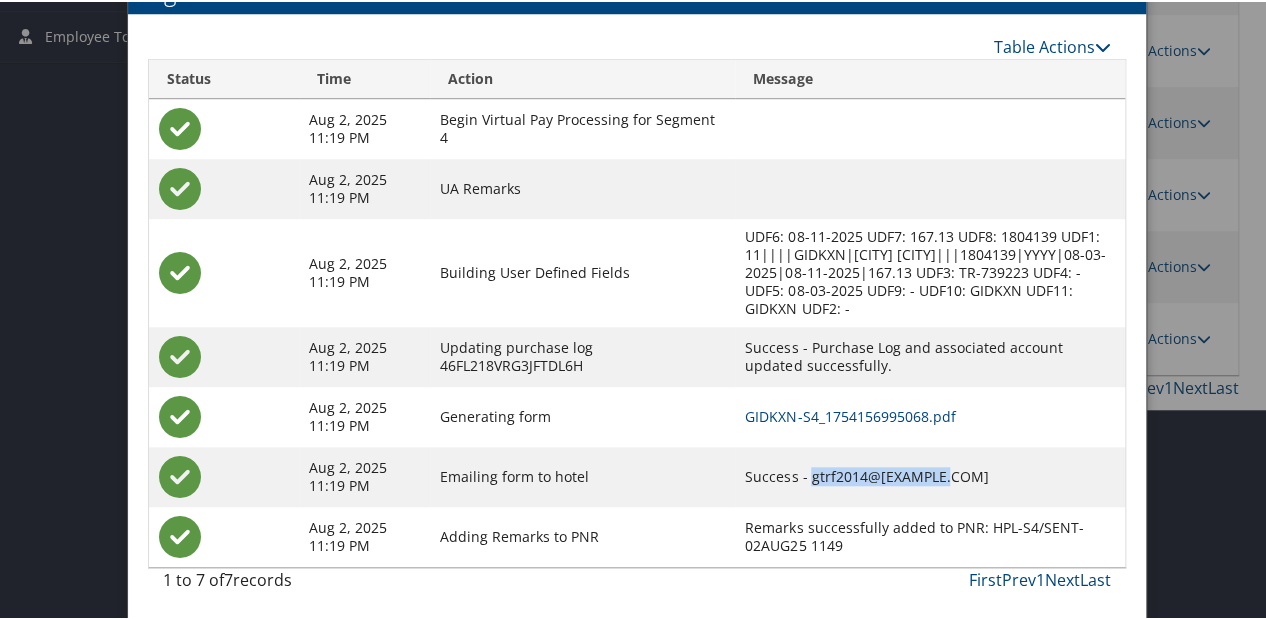 copy on "gtrf2014@gmail.com" 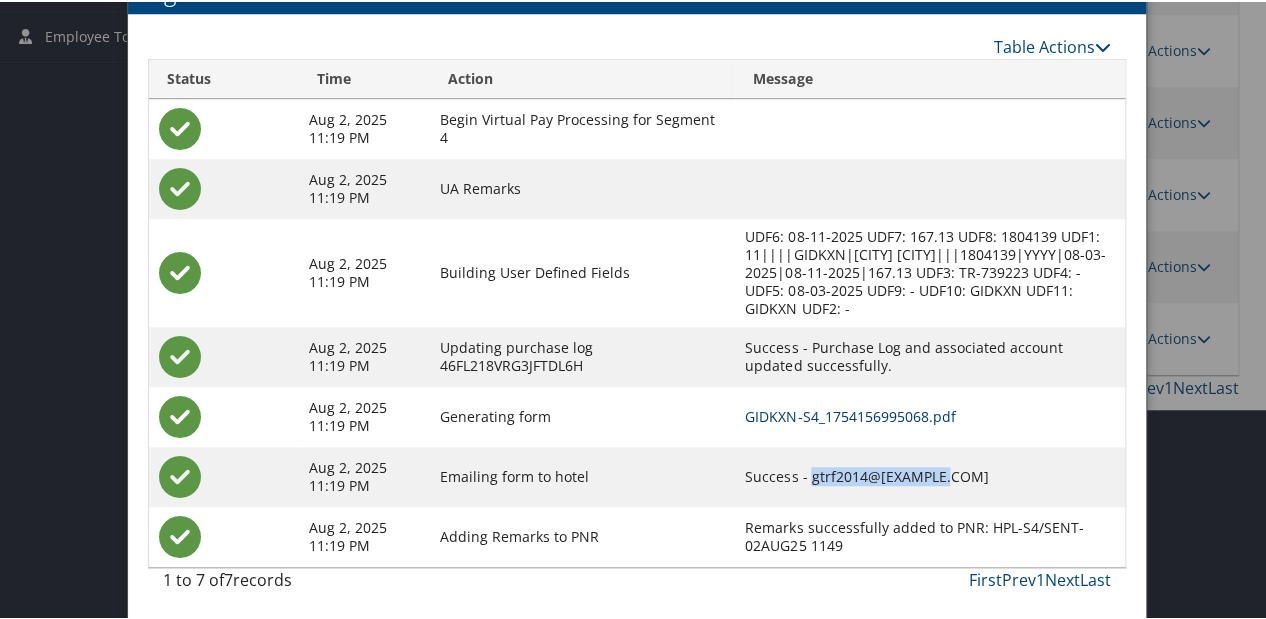 drag, startPoint x: 941, startPoint y: 466, endPoint x: 878, endPoint y: 410, distance: 84.29116 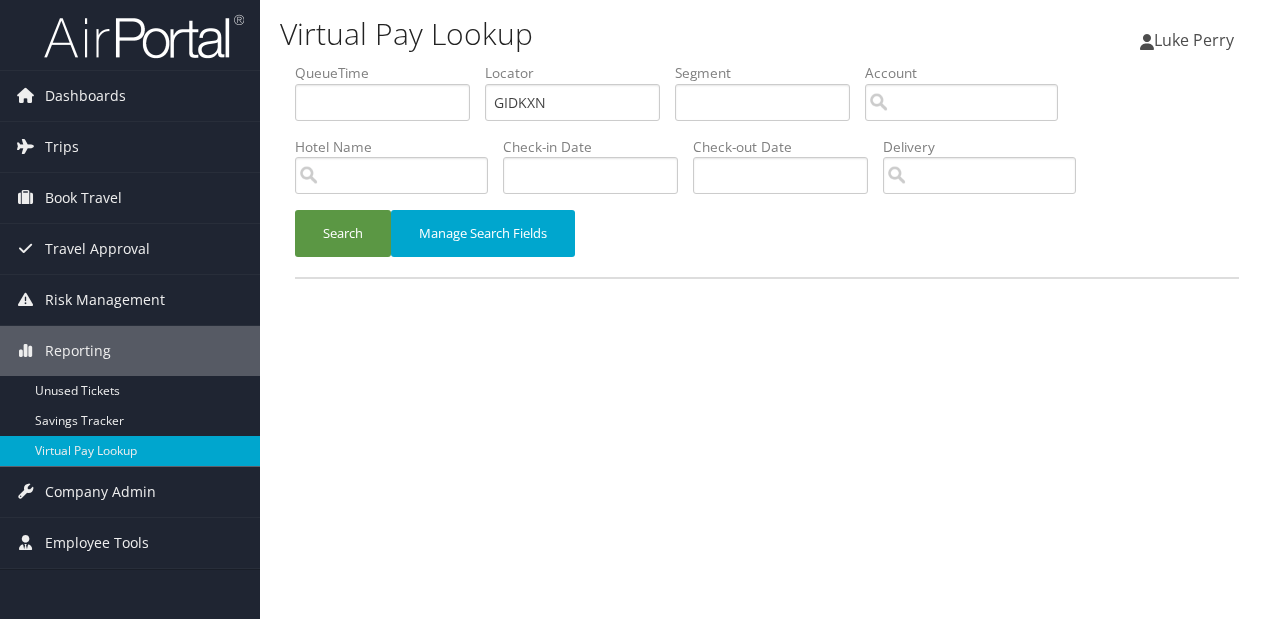 click on "Search" at bounding box center [343, 233] 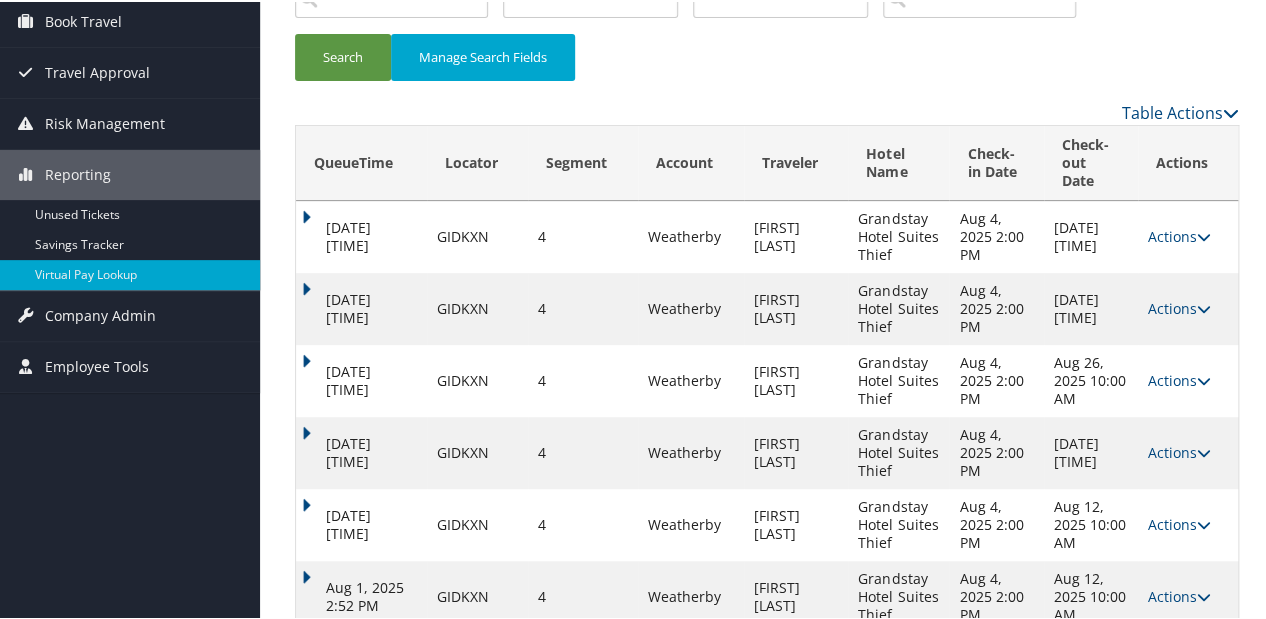 scroll, scrollTop: 296, scrollLeft: 0, axis: vertical 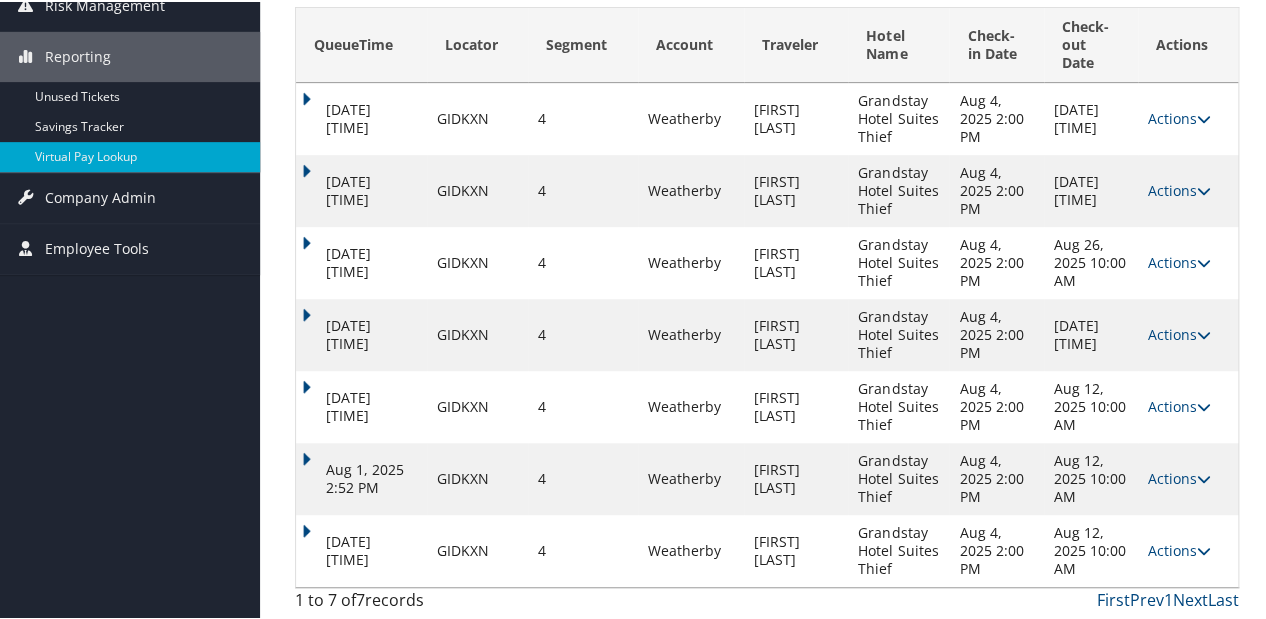 click on "[DATE] [TIME]" at bounding box center [361, 549] 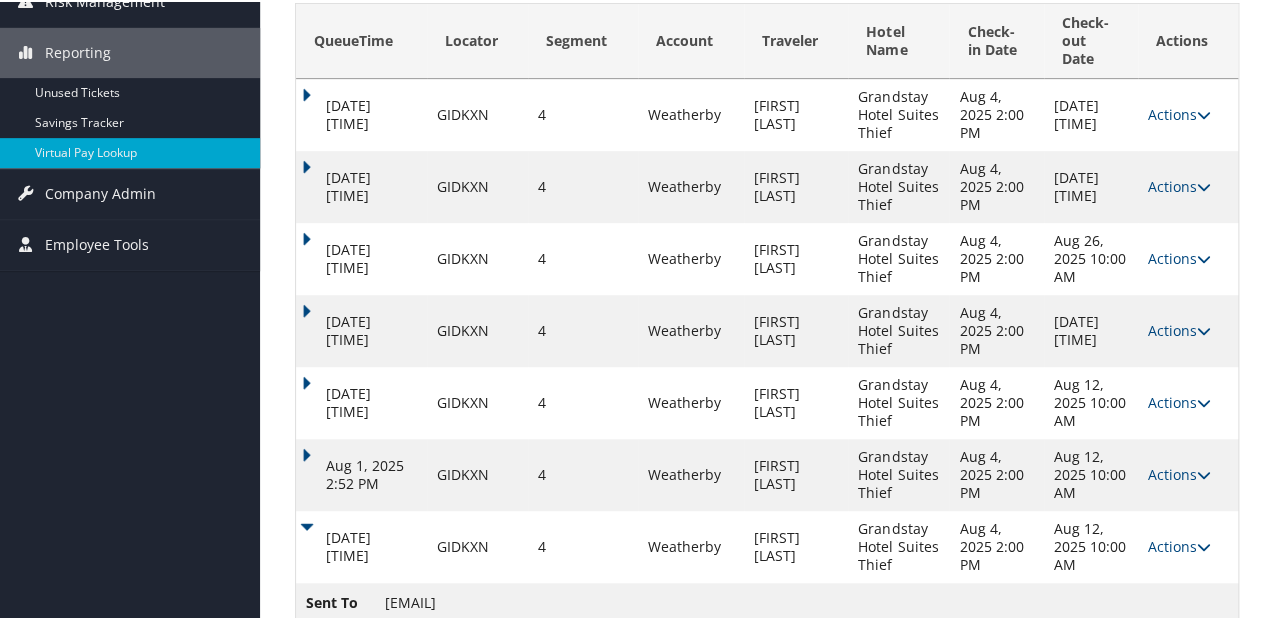 scroll, scrollTop: 380, scrollLeft: 0, axis: vertical 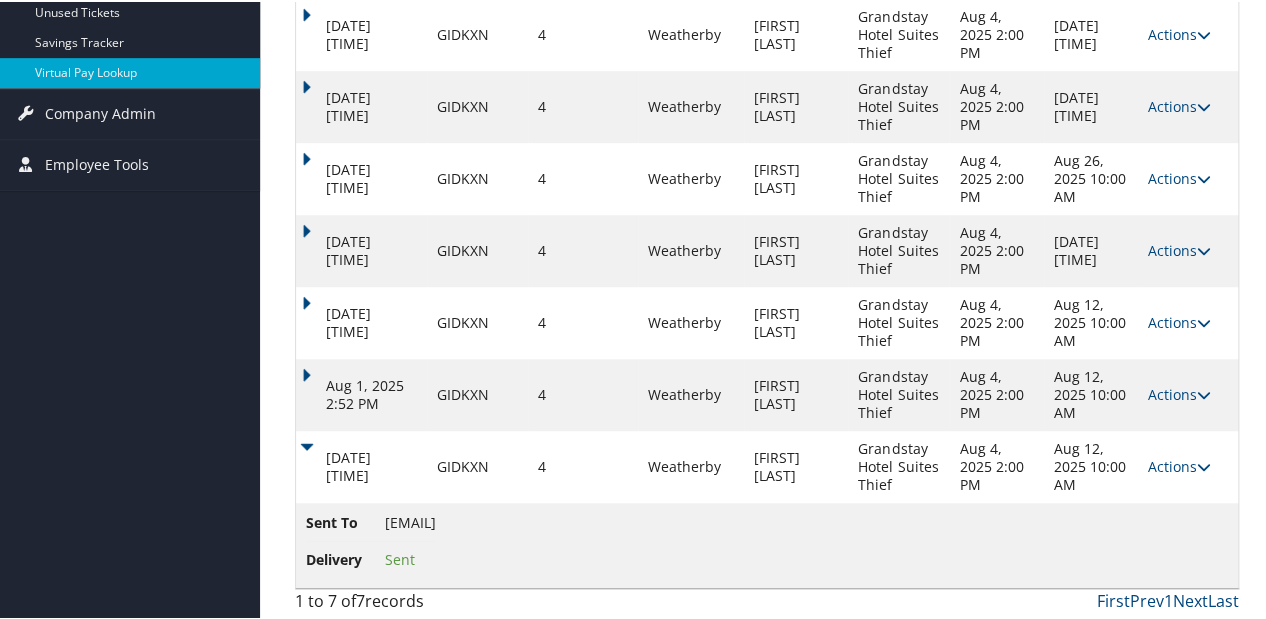 drag, startPoint x: 380, startPoint y: 516, endPoint x: 518, endPoint y: 526, distance: 138.36185 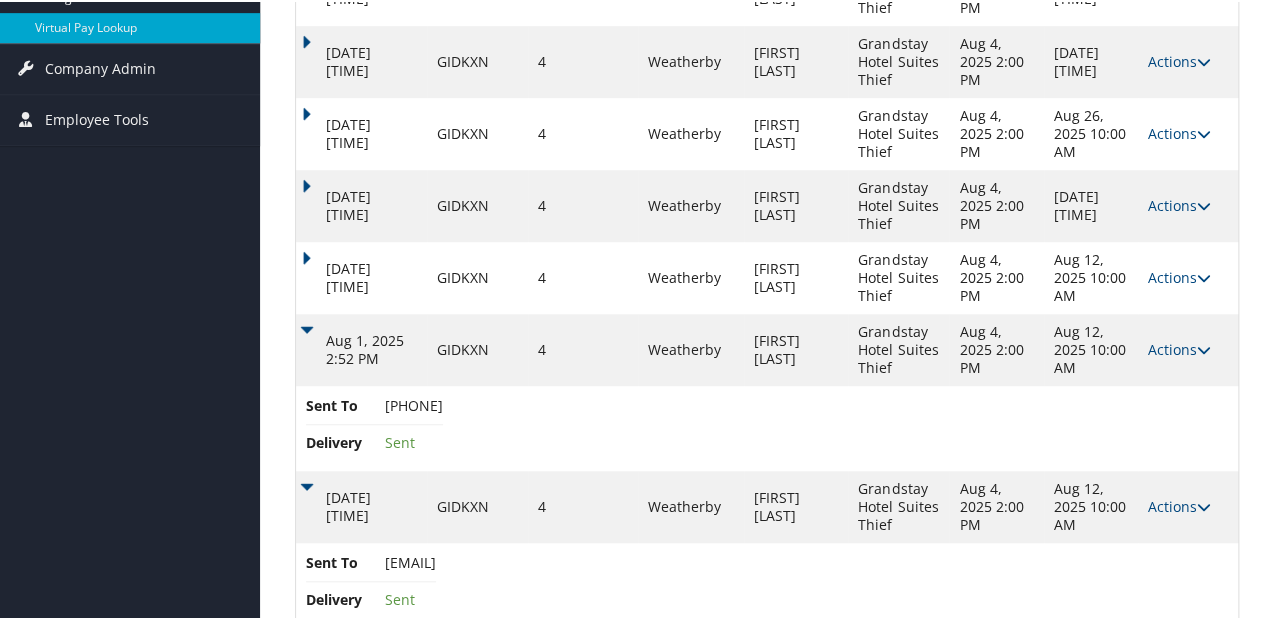 scroll, scrollTop: 464, scrollLeft: 0, axis: vertical 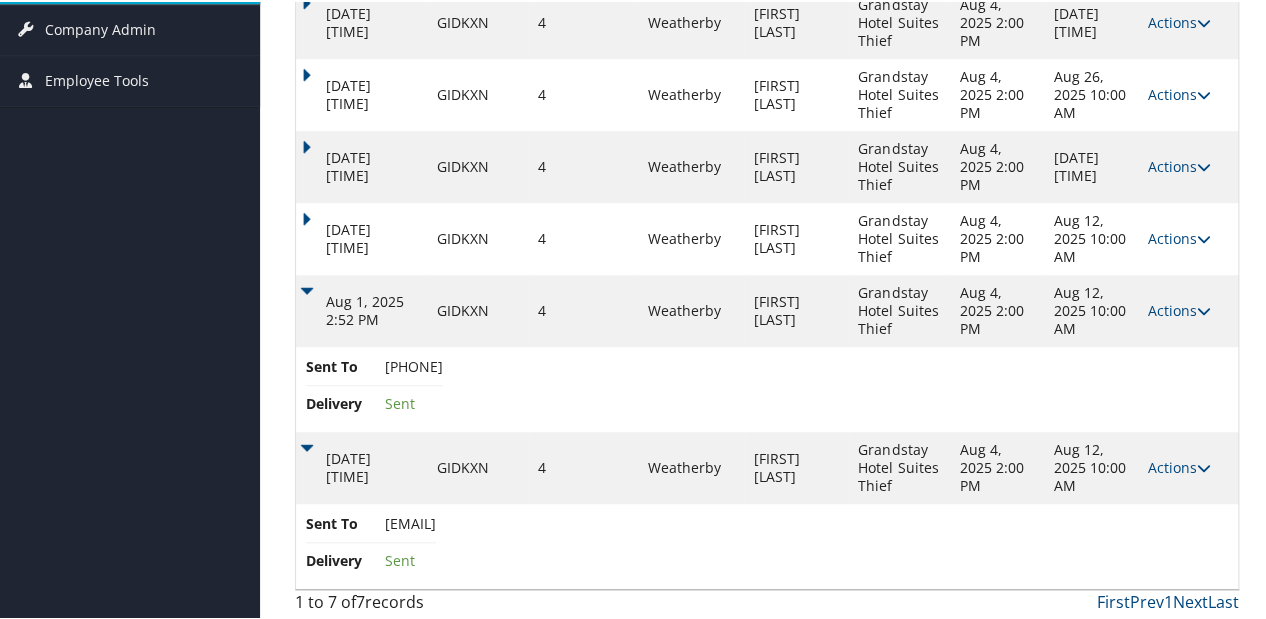 click on "Actions" at bounding box center (1179, 465) 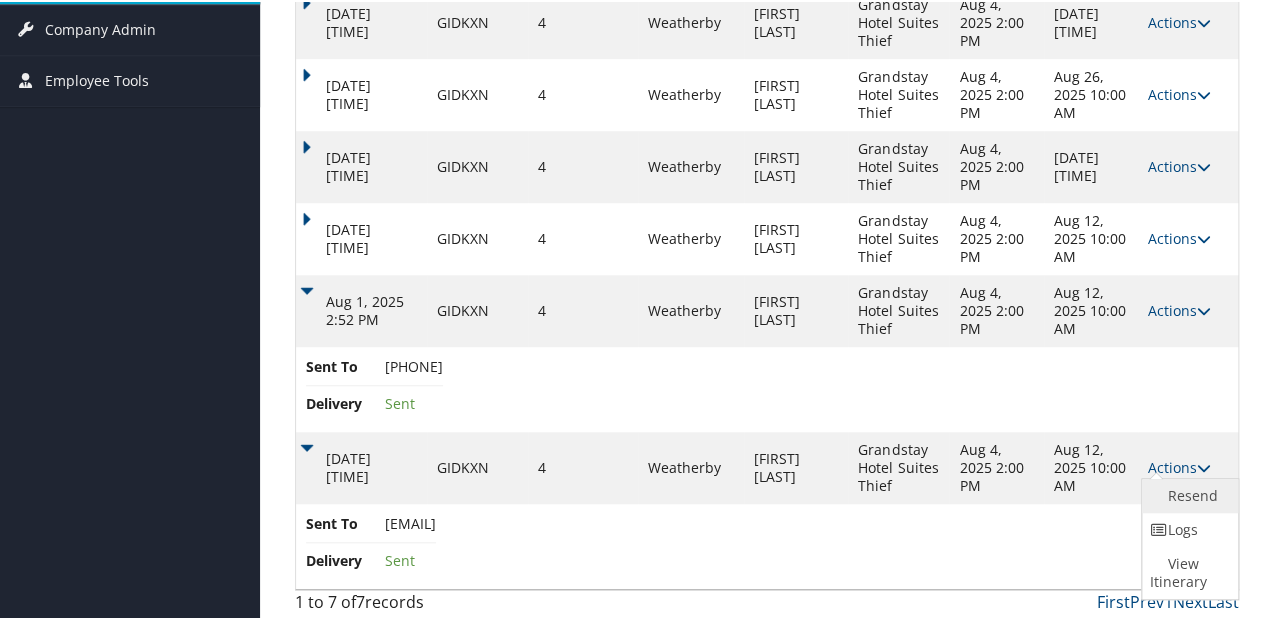 click on "Resend" at bounding box center [1187, 494] 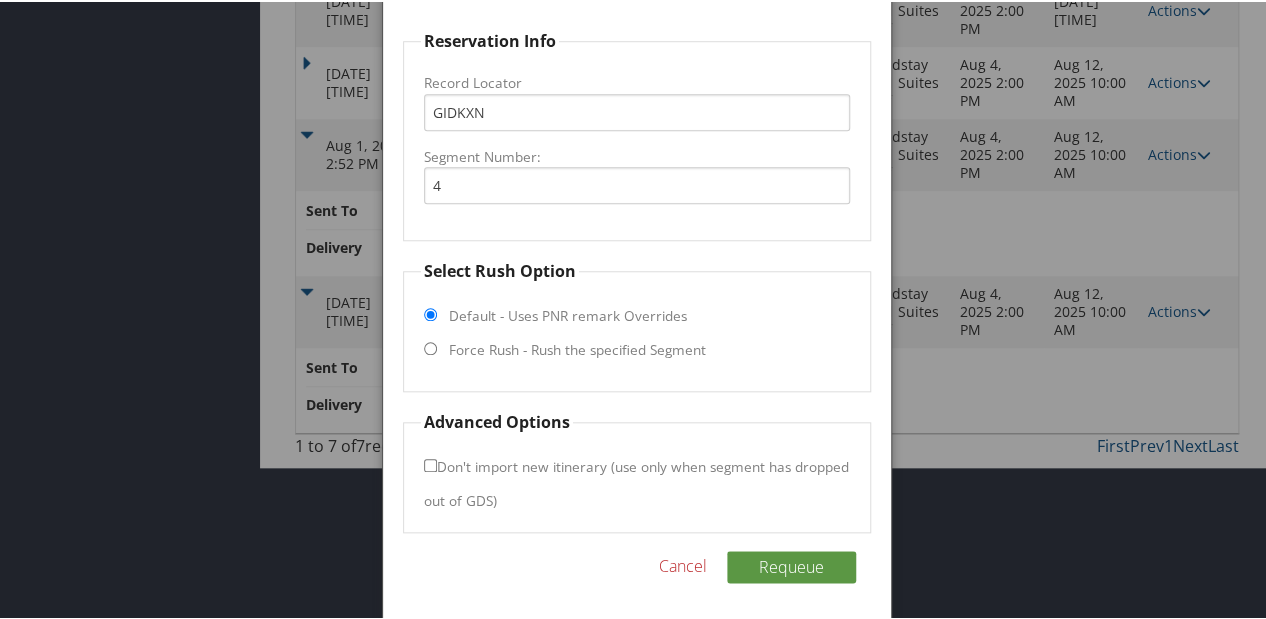 click on "Force Rush - Rush the specified Segment" at bounding box center (577, 348) 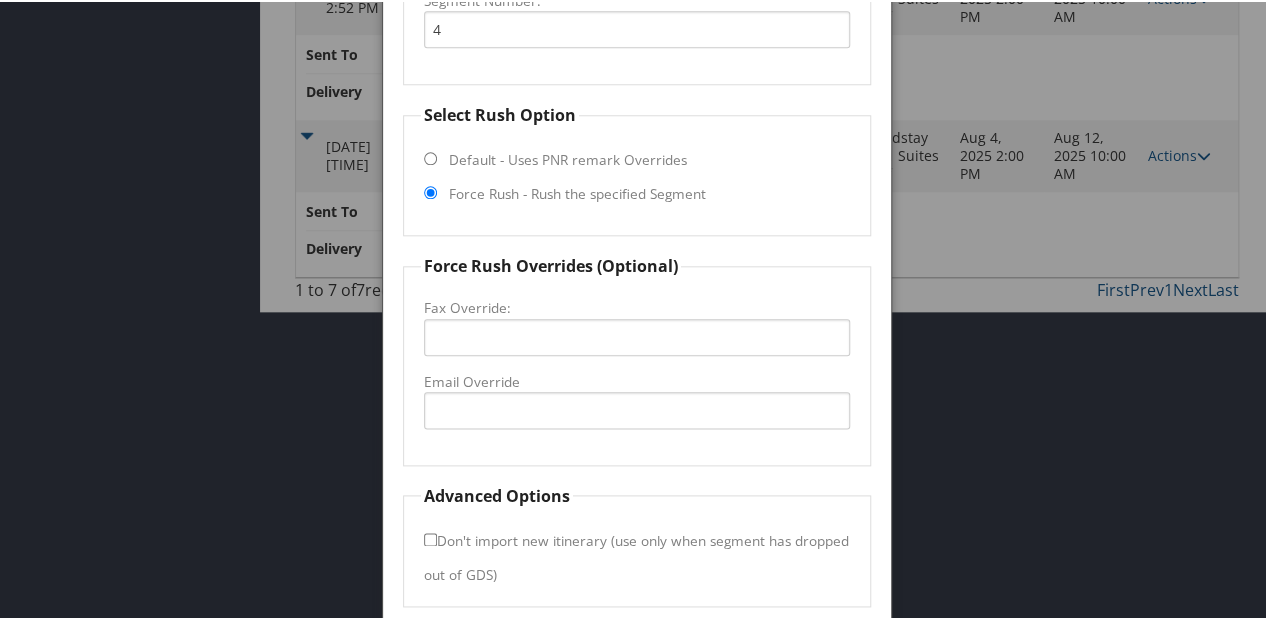 scroll, scrollTop: 850, scrollLeft: 0, axis: vertical 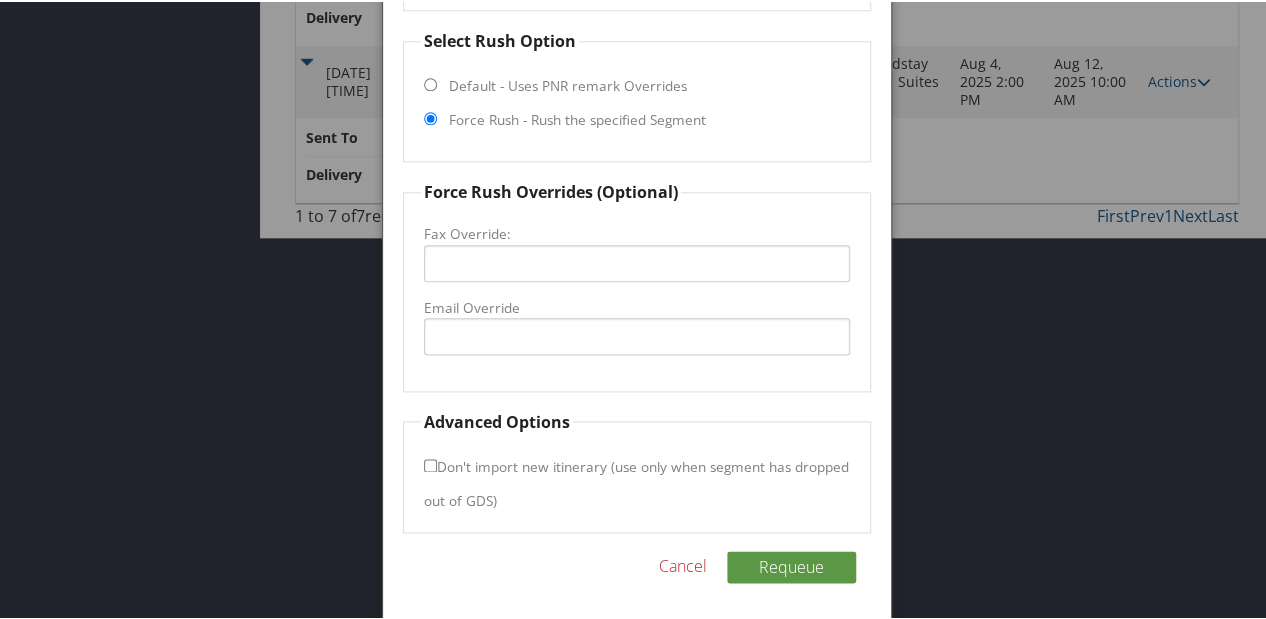 click on "Force Rush Overrides (Optional)
Fax Override:
Email Override" at bounding box center (637, 284) 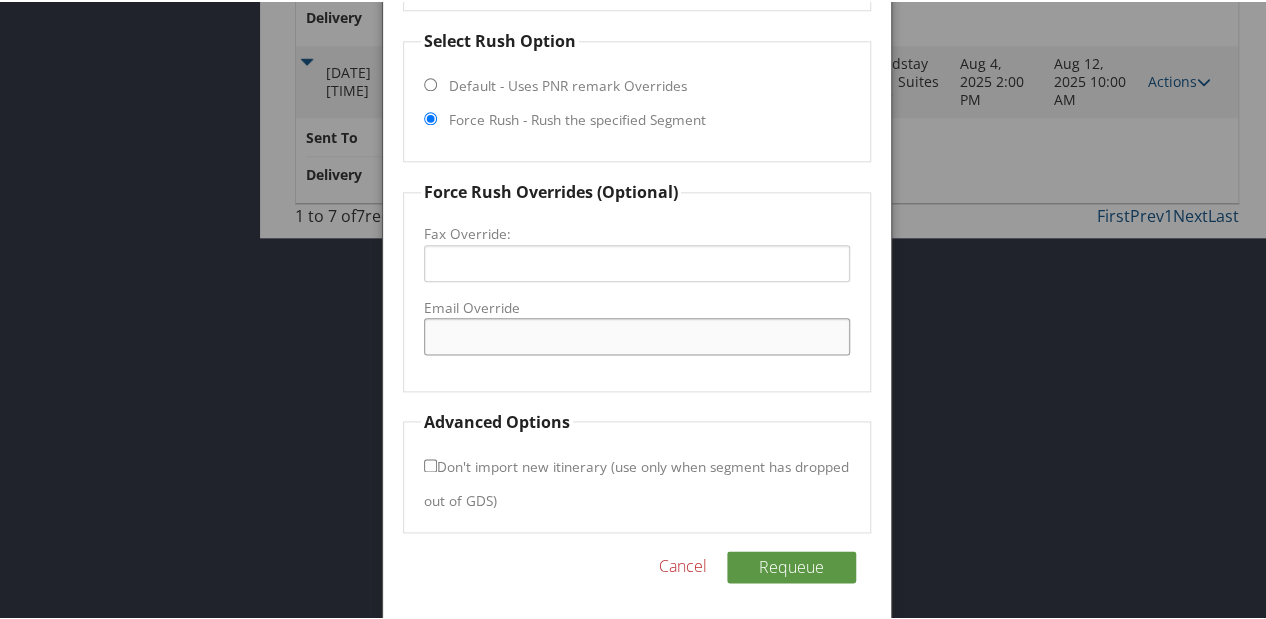 click on "Email Override" at bounding box center (637, 334) 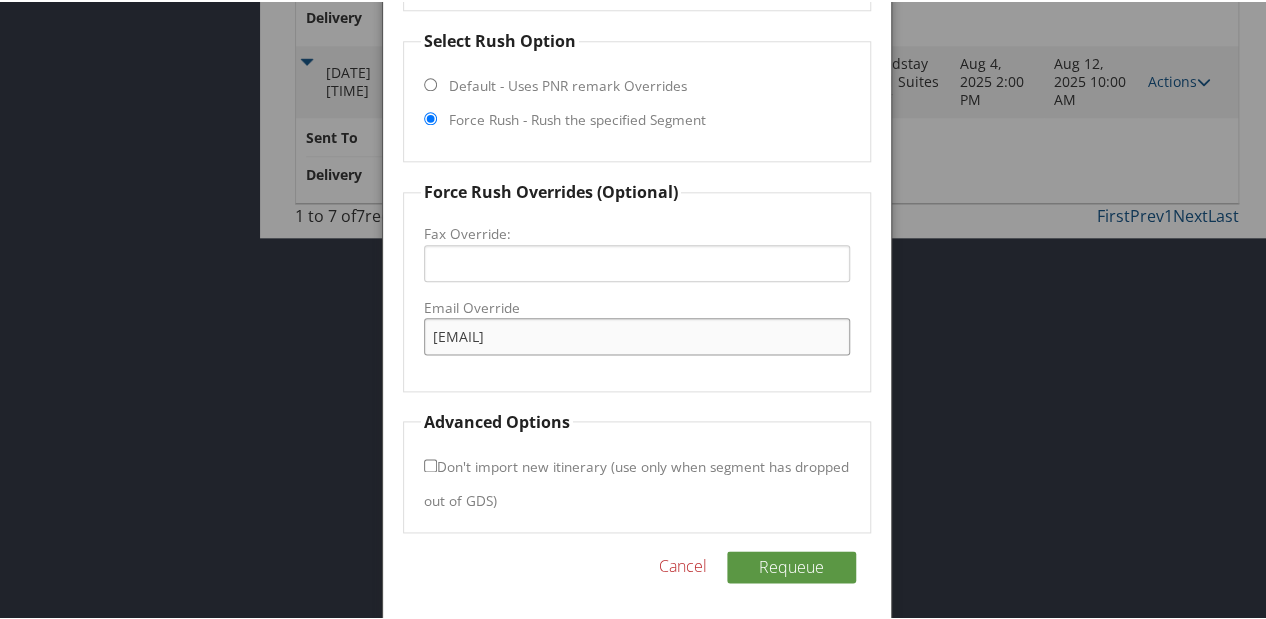 drag, startPoint x: 445, startPoint y: 333, endPoint x: 444, endPoint y: 344, distance: 11.045361 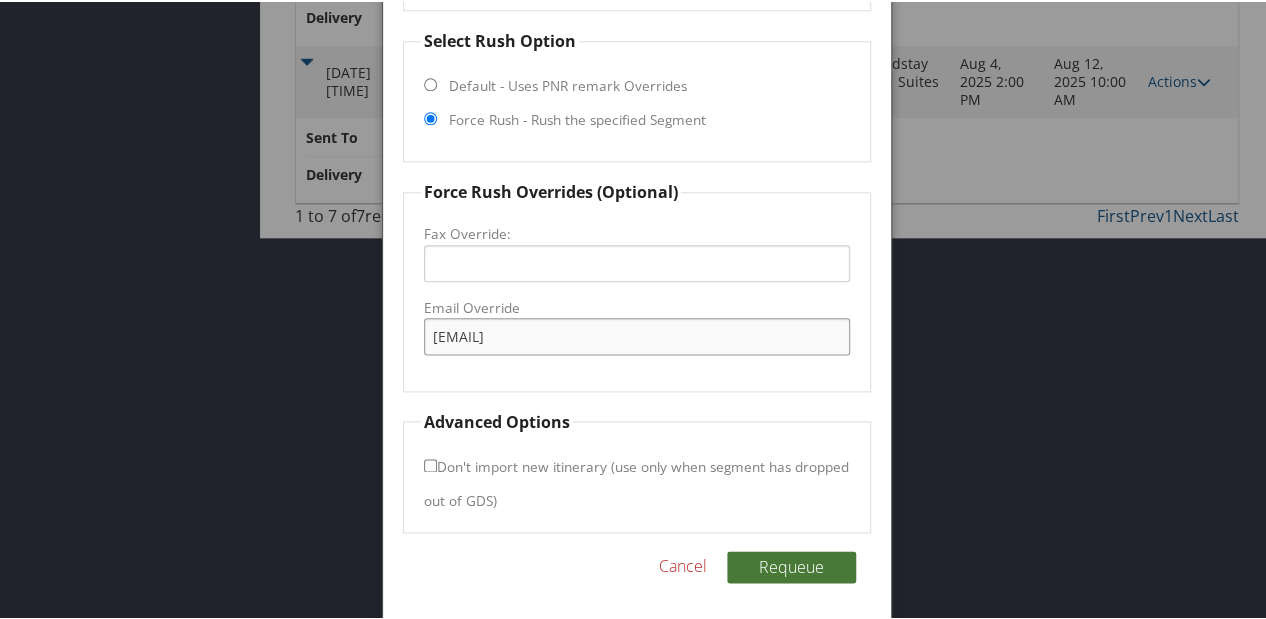 type on "gfsrf2014@gmail.com" 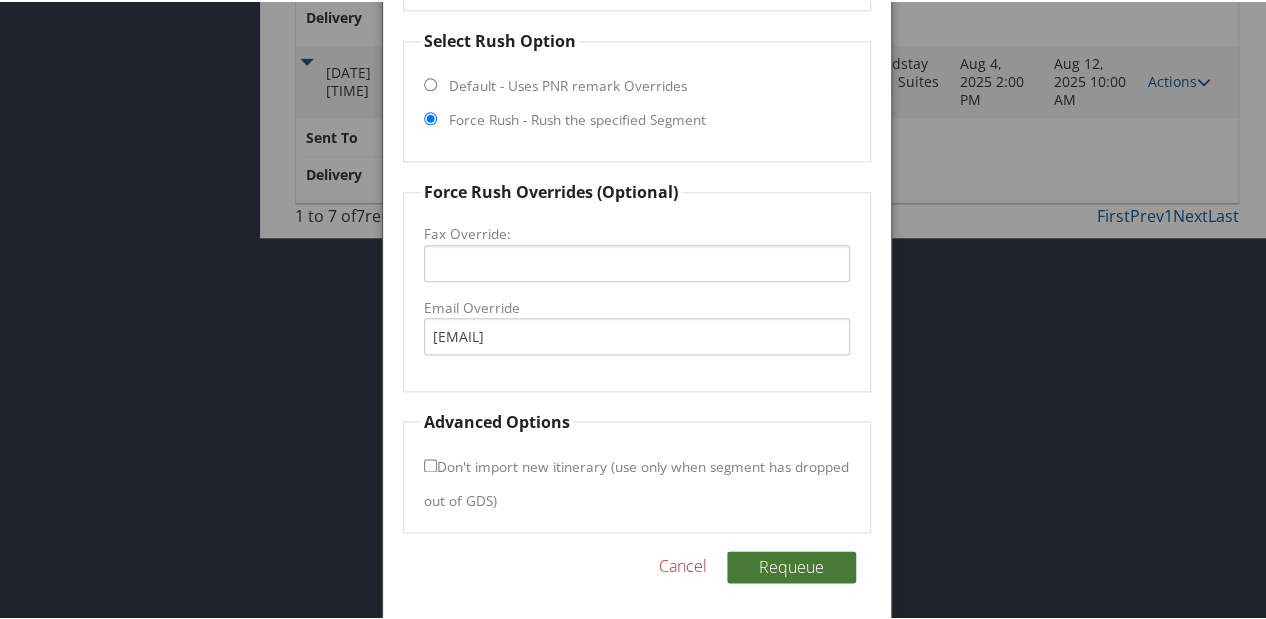click on "Requeue" at bounding box center [791, 565] 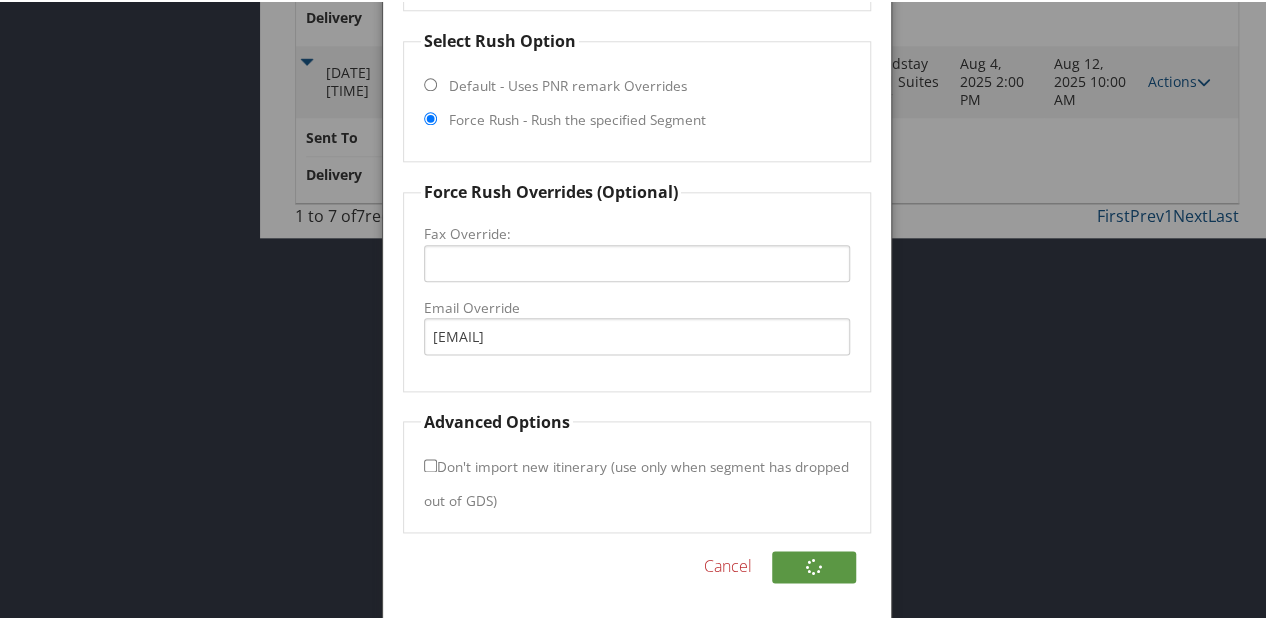 click on "Cancel" at bounding box center (728, 564) 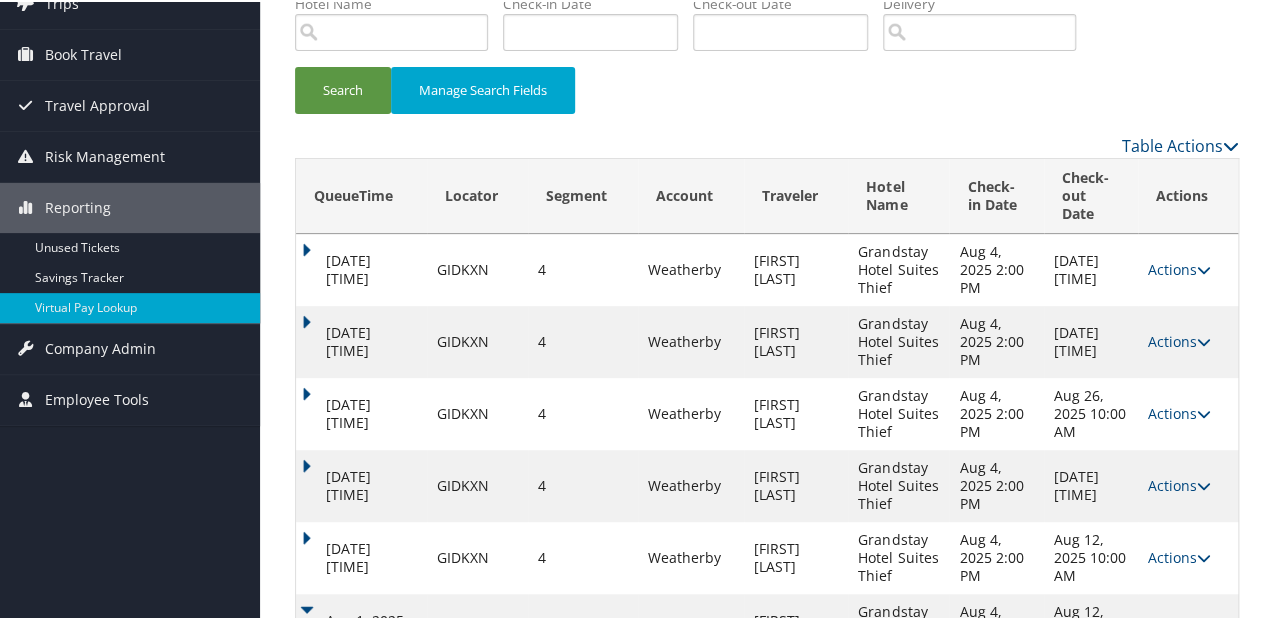 scroll, scrollTop: 0, scrollLeft: 0, axis: both 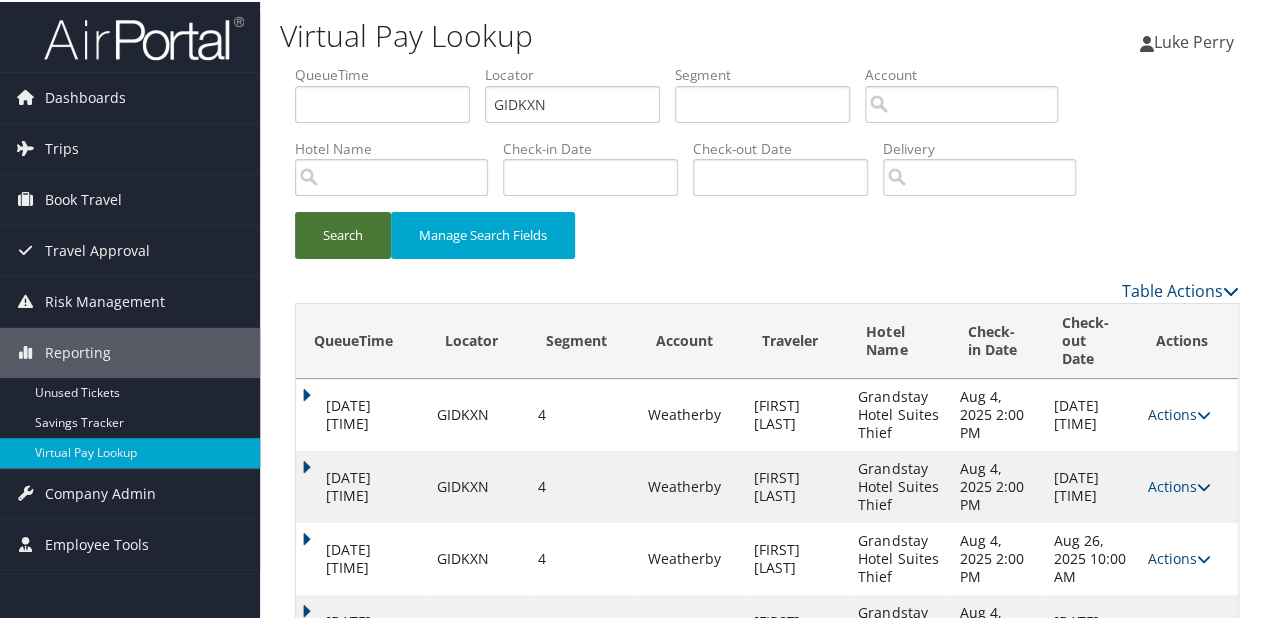 click on "Search" at bounding box center [343, 233] 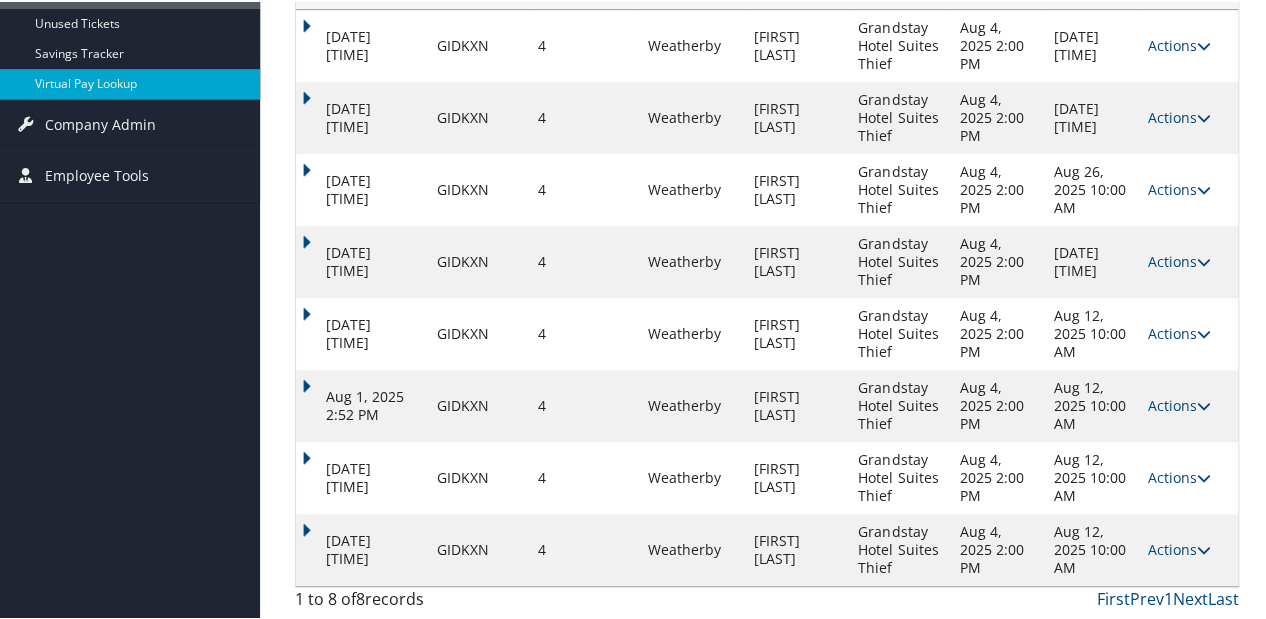 scroll, scrollTop: 368, scrollLeft: 0, axis: vertical 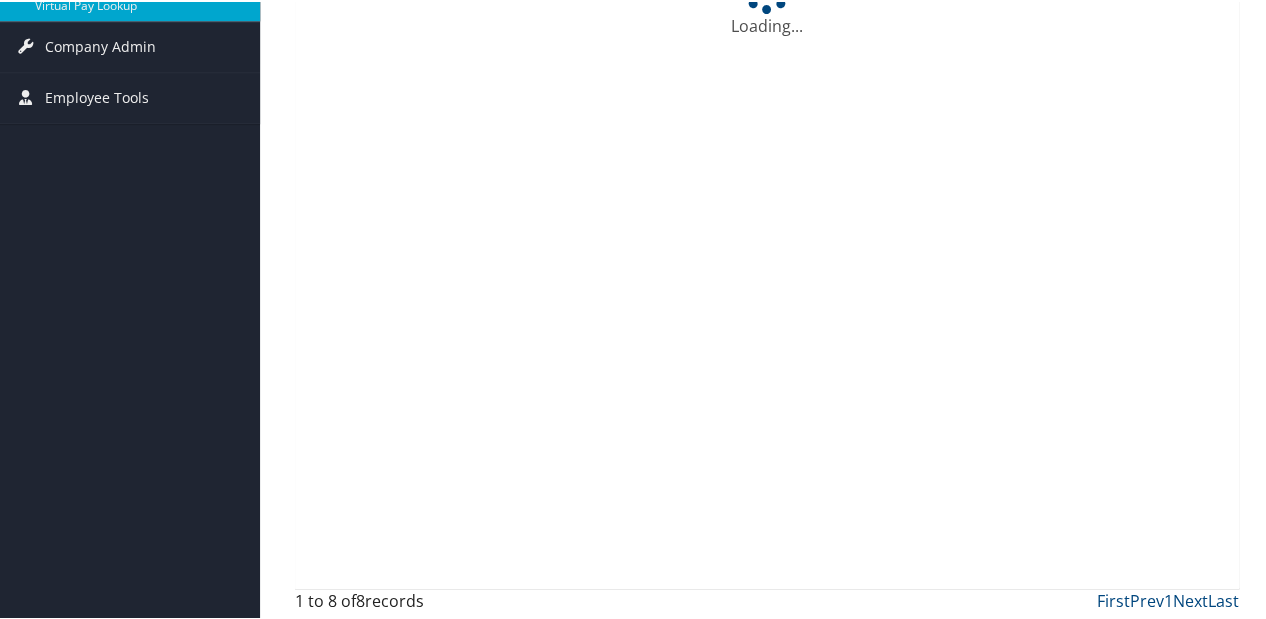 click on "Loading..." at bounding box center [767, 260] 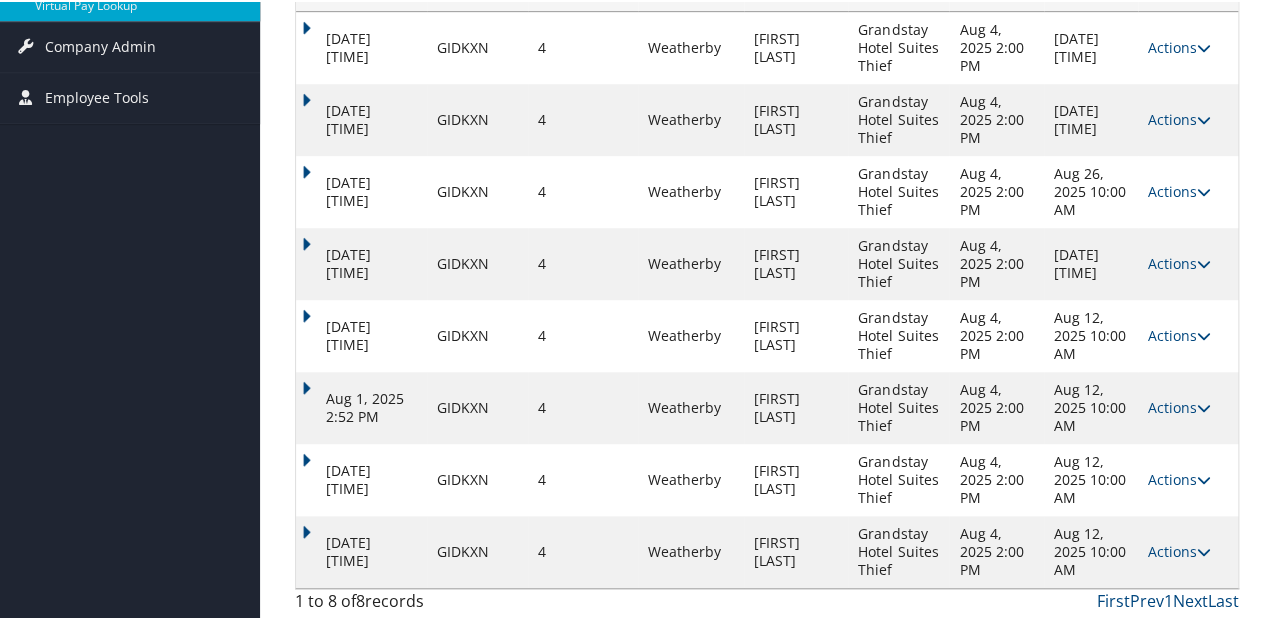 click on "Aug 2, 2025 11:22 PM" at bounding box center [361, 550] 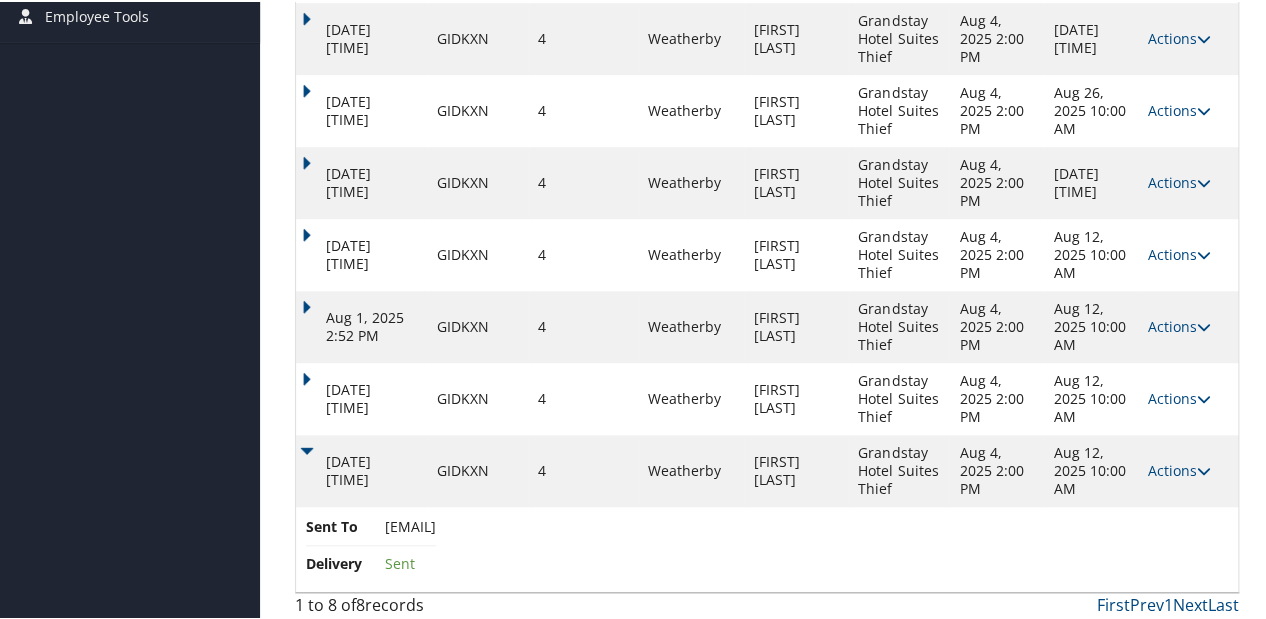 scroll, scrollTop: 532, scrollLeft: 0, axis: vertical 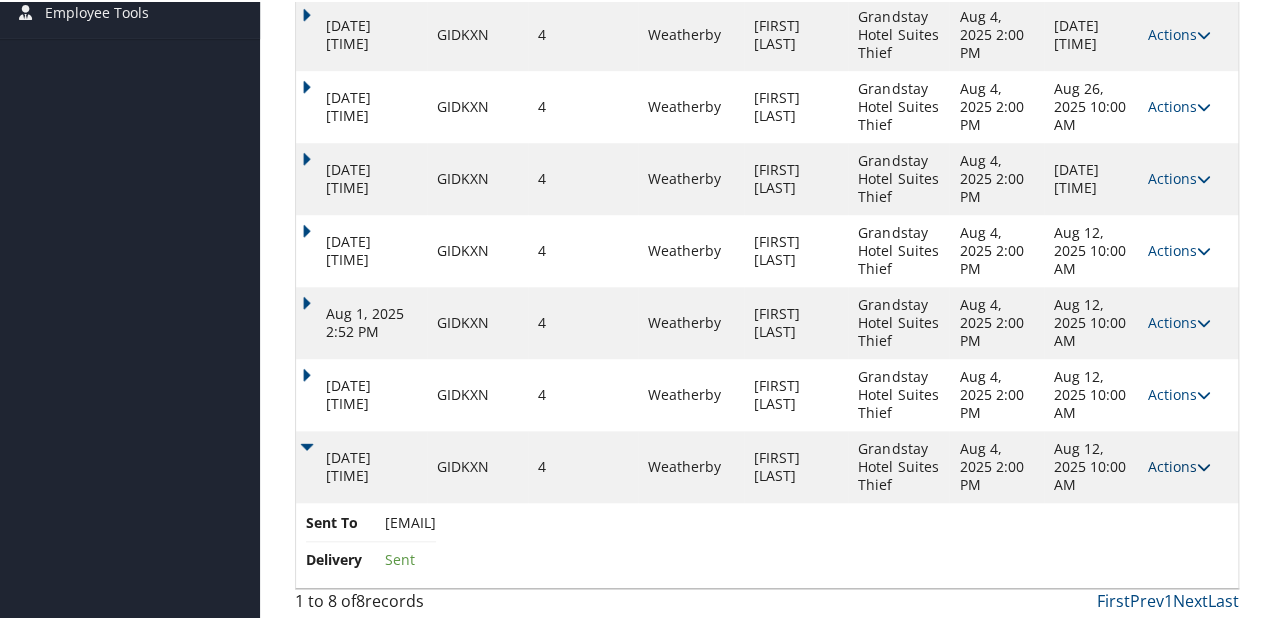click on "Actions" at bounding box center [1179, 464] 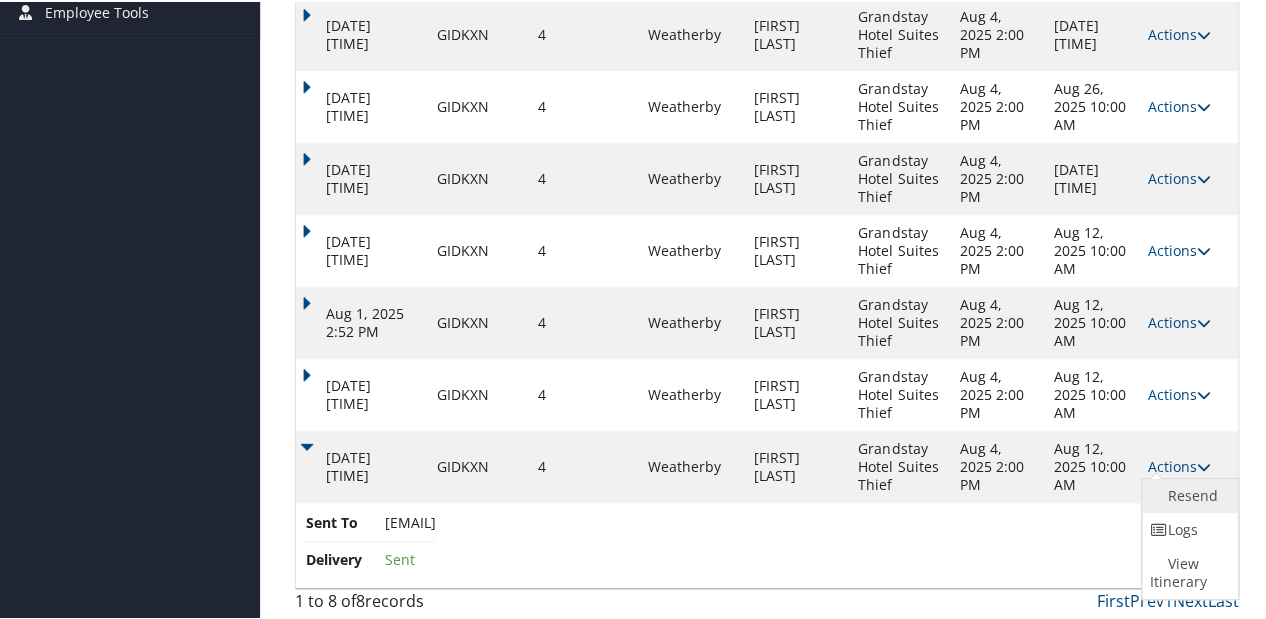 click on "Resend" at bounding box center [1187, 494] 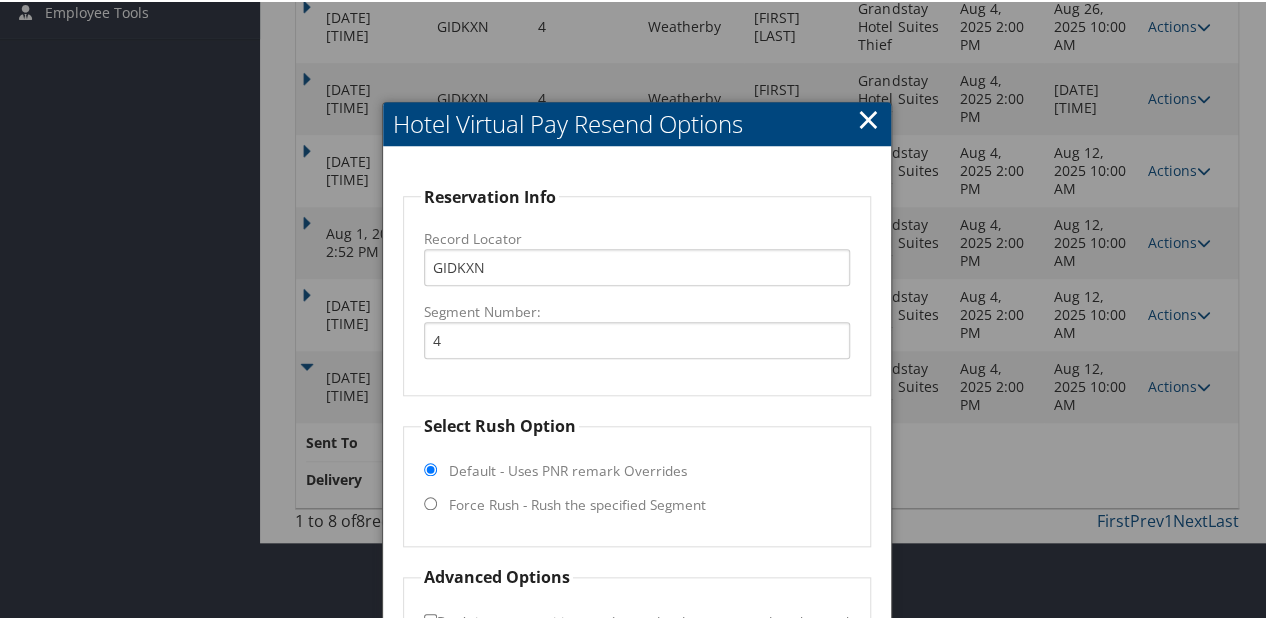 scroll, scrollTop: 688, scrollLeft: 0, axis: vertical 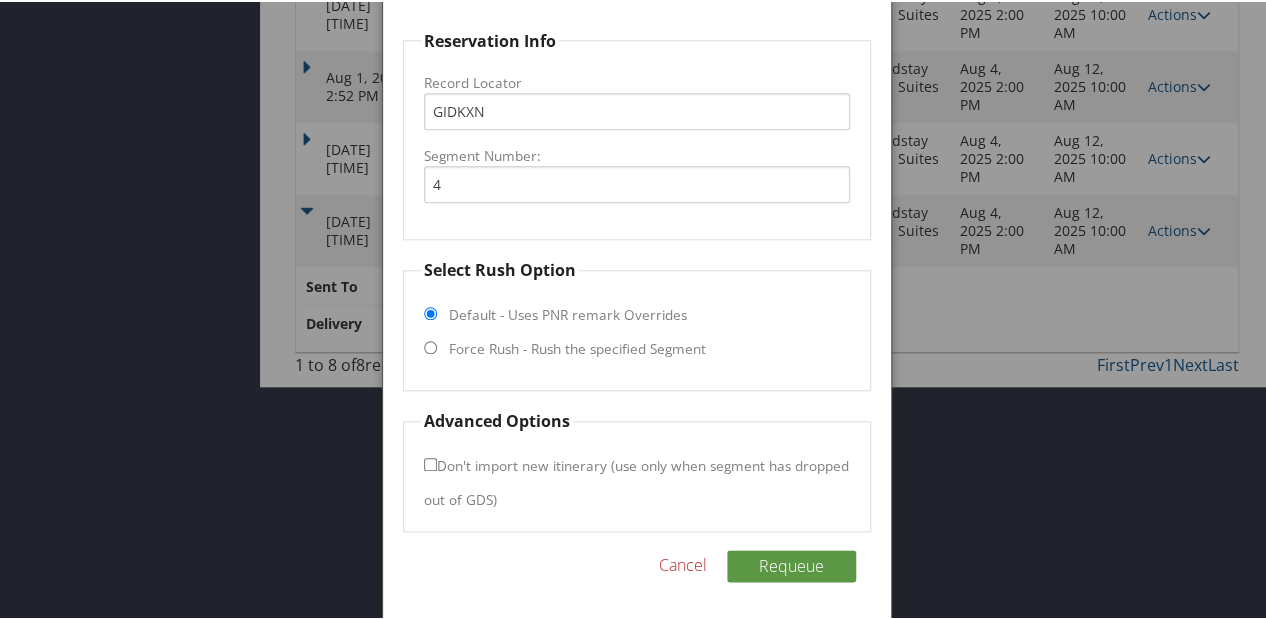 click on "Default - Uses PNR remark Overrides" at bounding box center (568, 313) 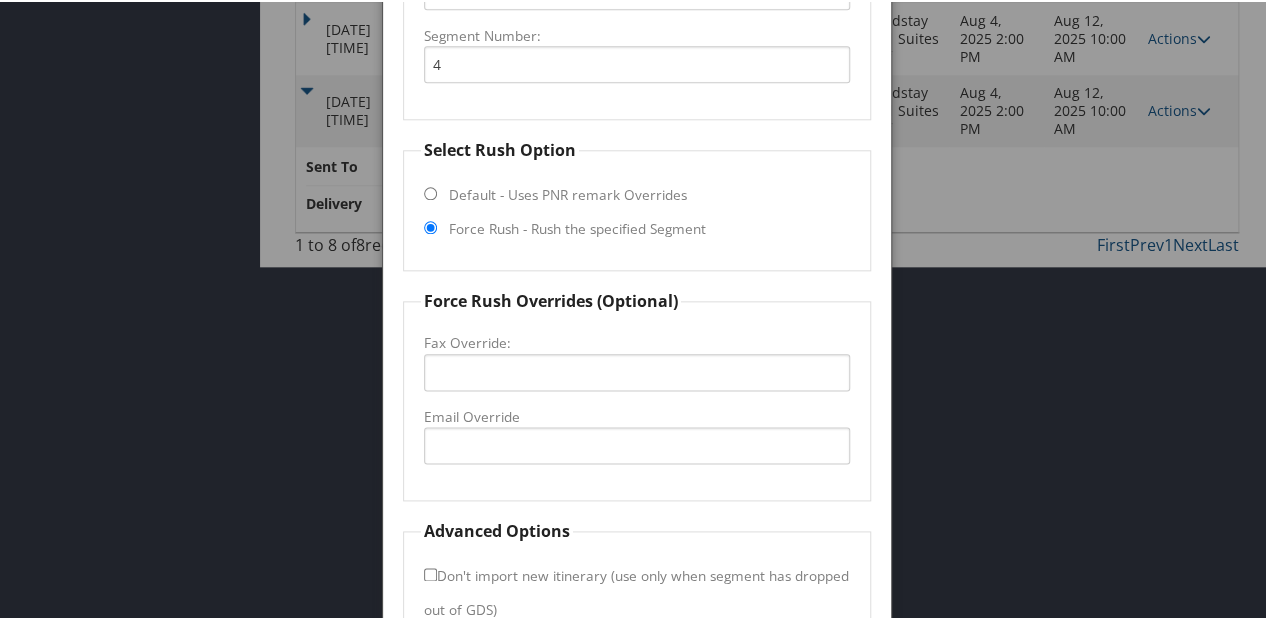 scroll, scrollTop: 917, scrollLeft: 0, axis: vertical 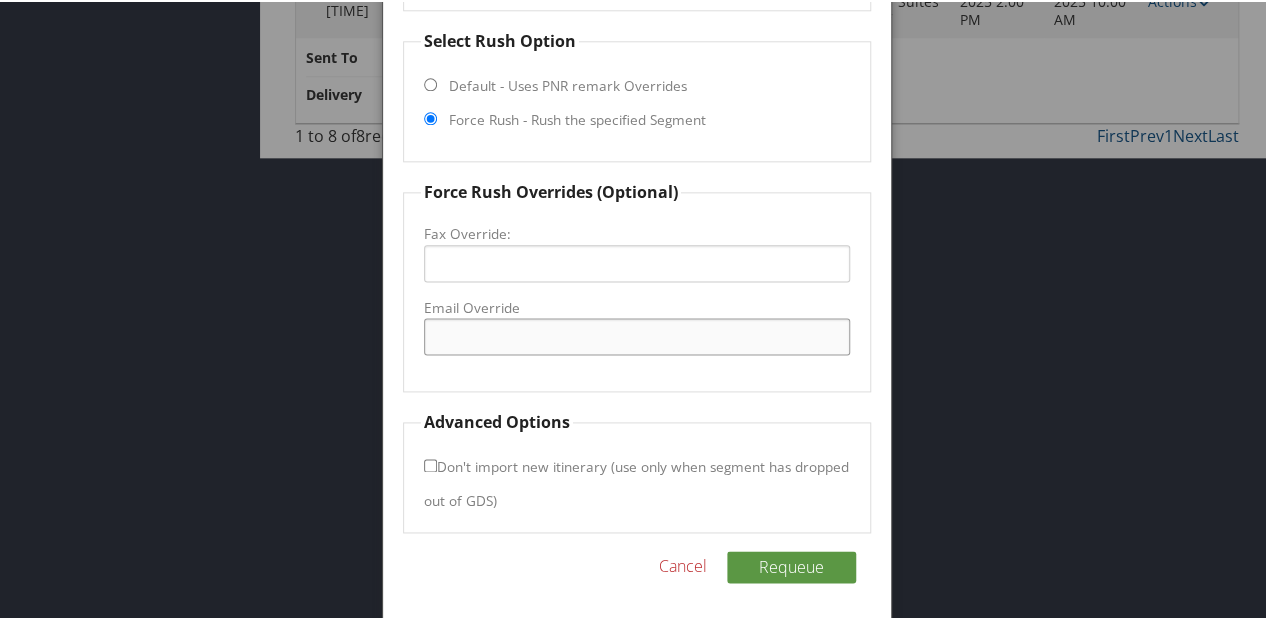 click on "Email Override" at bounding box center [637, 334] 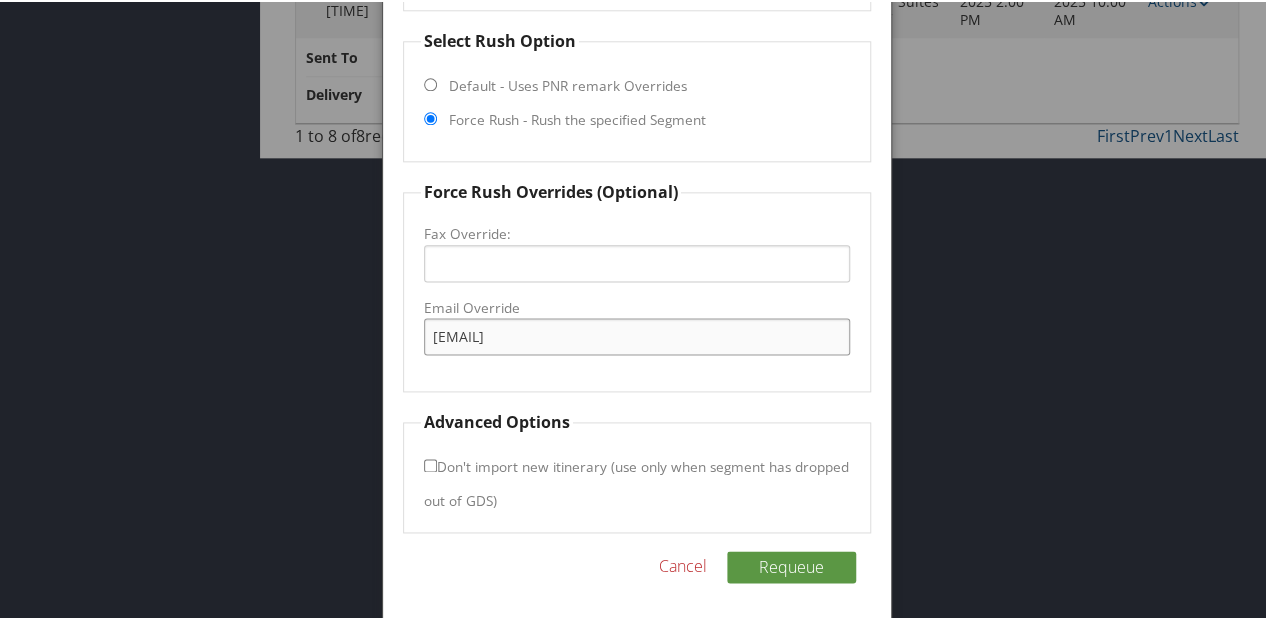 drag, startPoint x: 443, startPoint y: 330, endPoint x: 452, endPoint y: 342, distance: 15 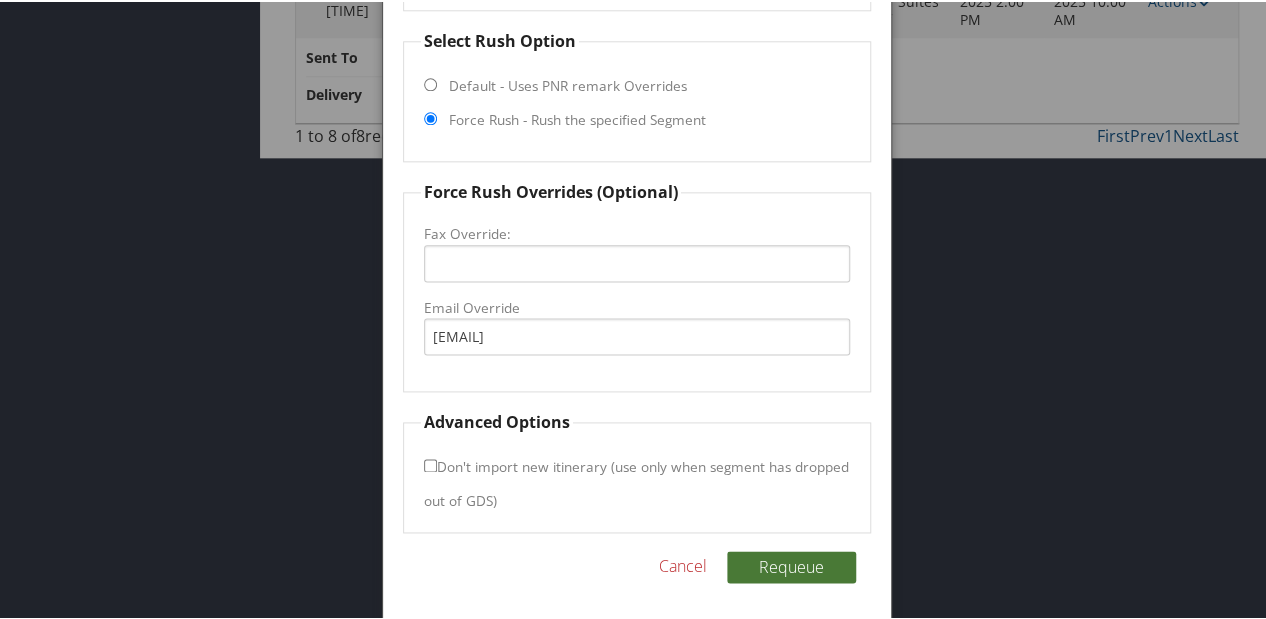 click on "Requeue" at bounding box center [791, 565] 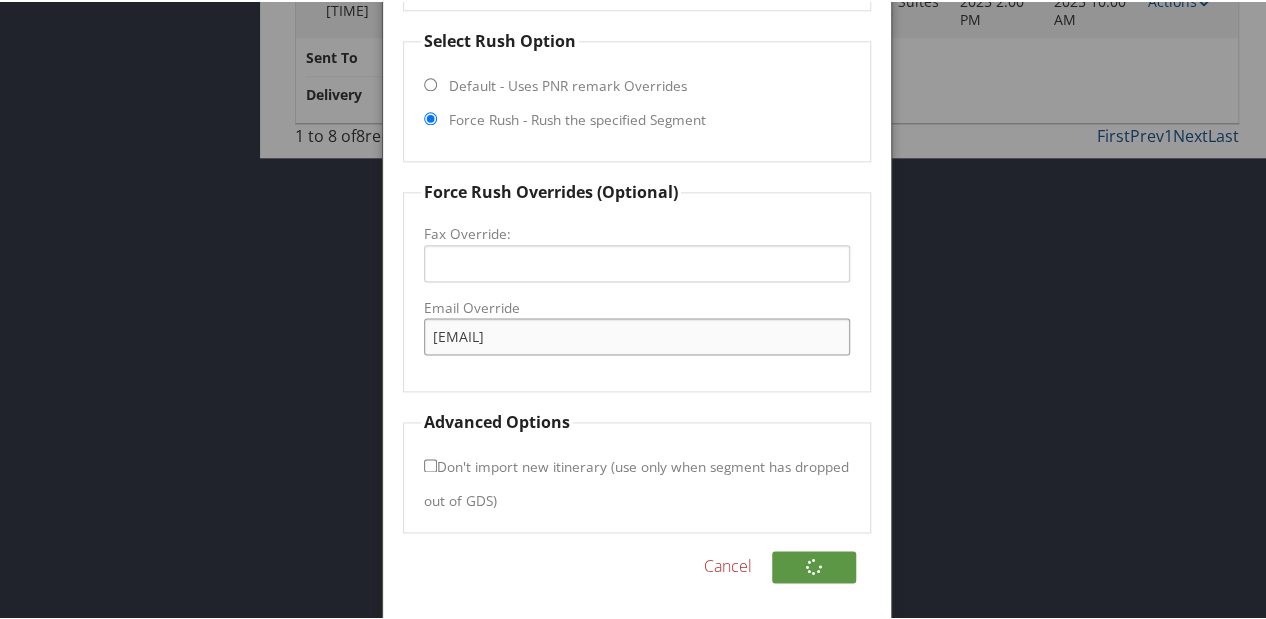 drag, startPoint x: 397, startPoint y: 336, endPoint x: 357, endPoint y: 330, distance: 40.4475 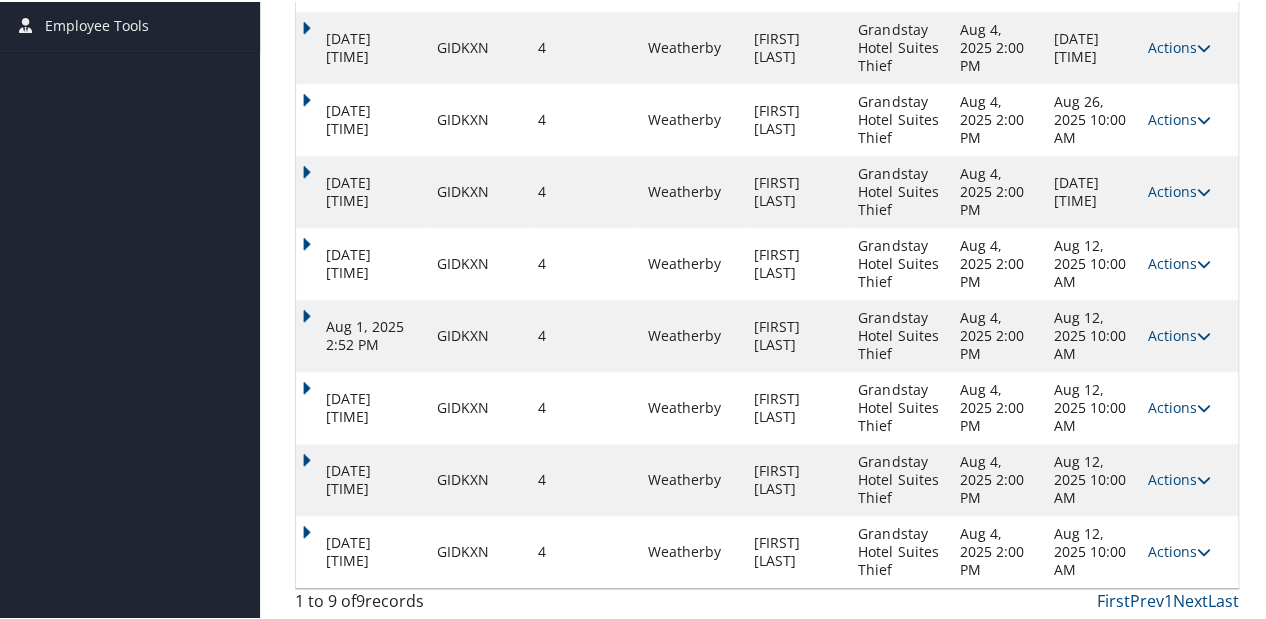 scroll, scrollTop: 440, scrollLeft: 0, axis: vertical 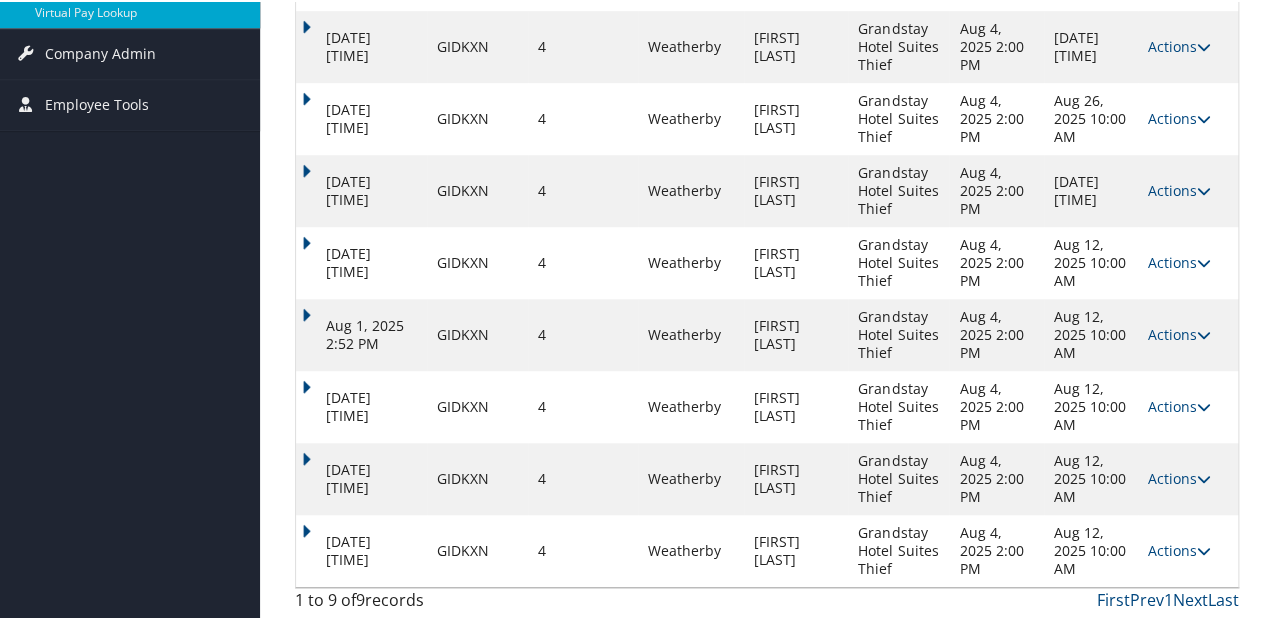 click on "Aug 2, 2025 11:23 PM" at bounding box center (361, 549) 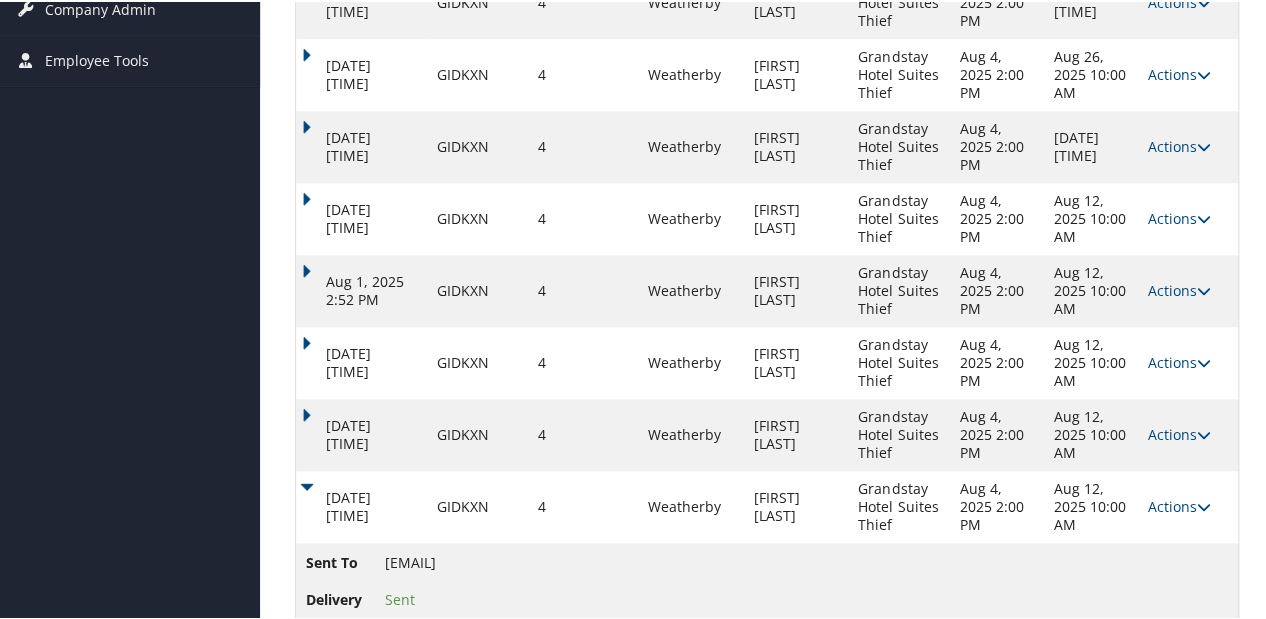 scroll, scrollTop: 524, scrollLeft: 0, axis: vertical 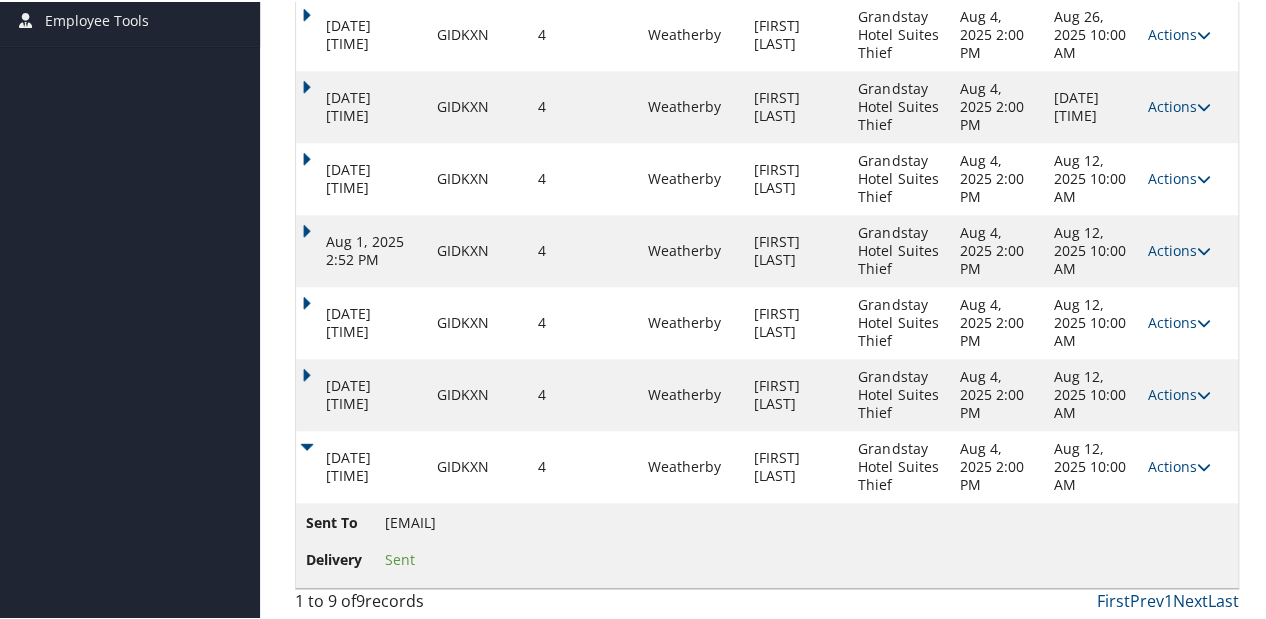 drag, startPoint x: 383, startPoint y: 516, endPoint x: 523, endPoint y: 521, distance: 140.08926 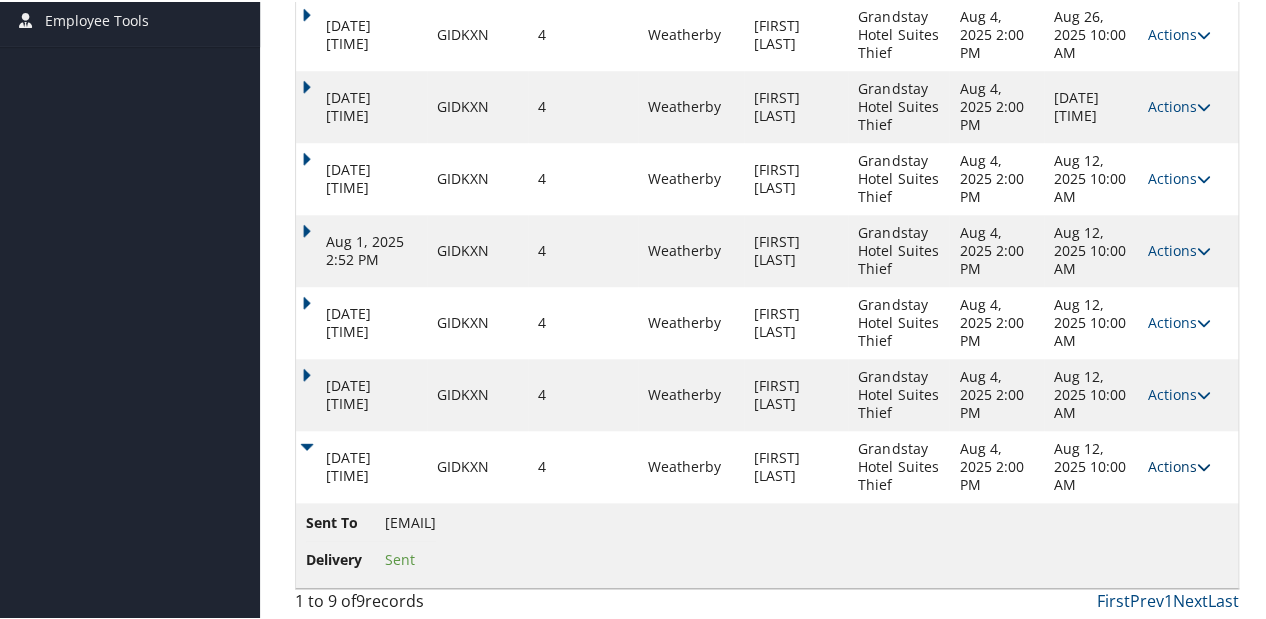 click on "Actions   Resend  Logs  View Itinerary" at bounding box center [1188, 465] 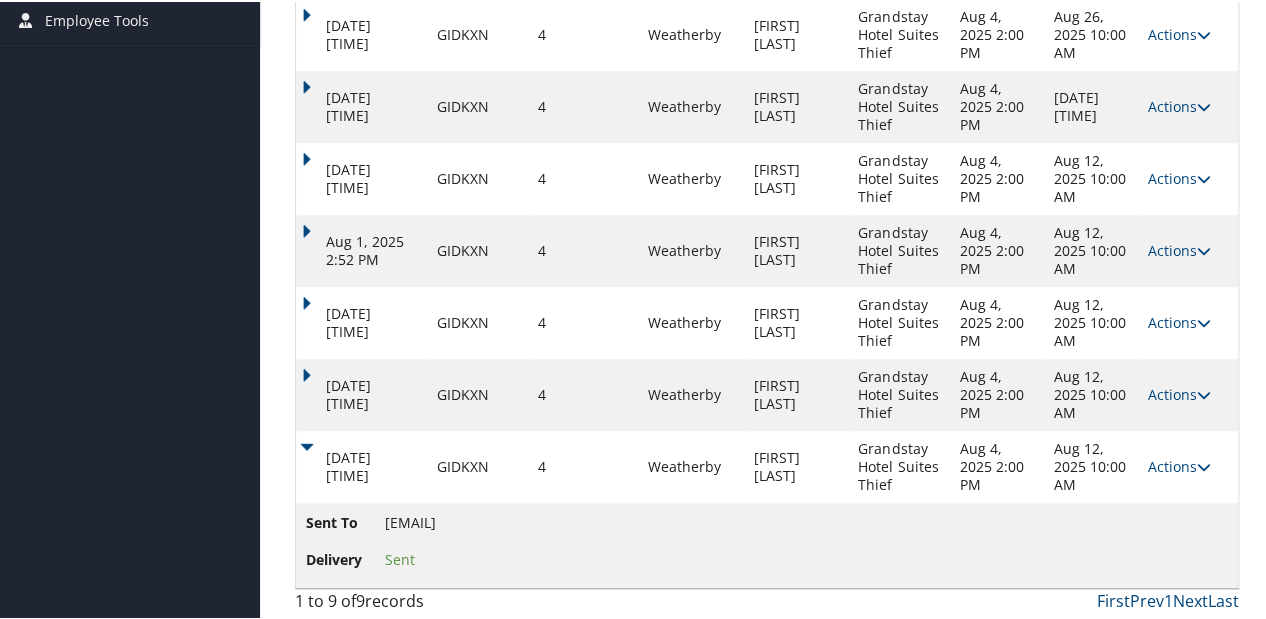 click on "Actions" at bounding box center [1179, 464] 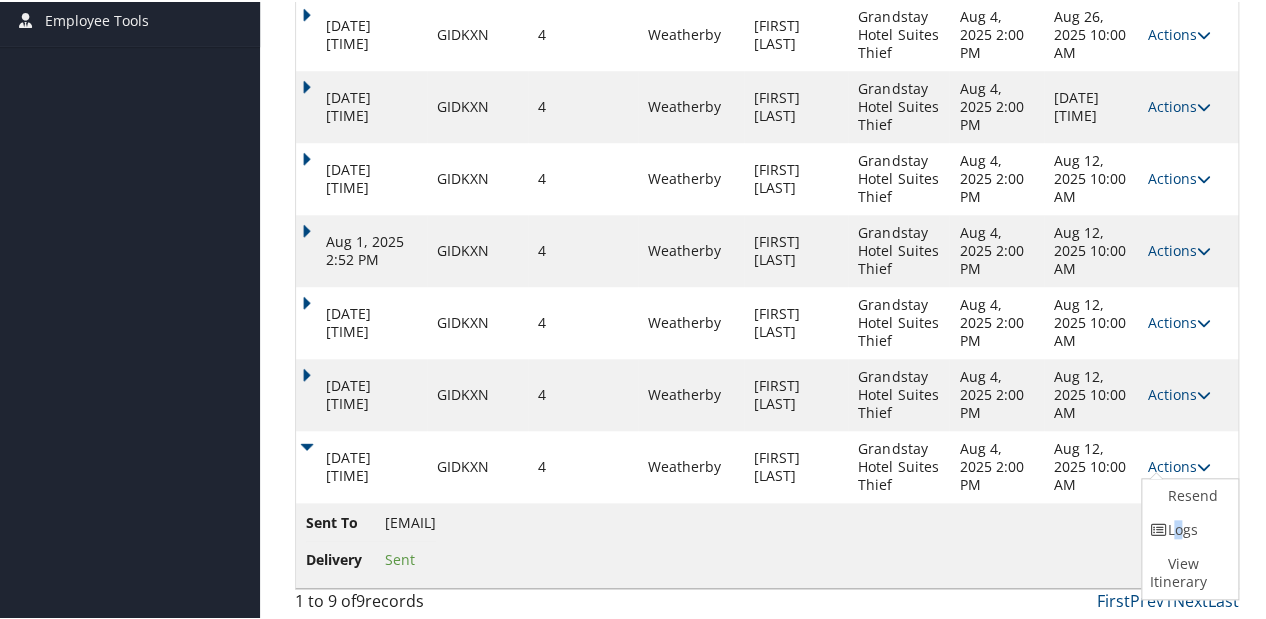 click on "Logs" at bounding box center [1187, 528] 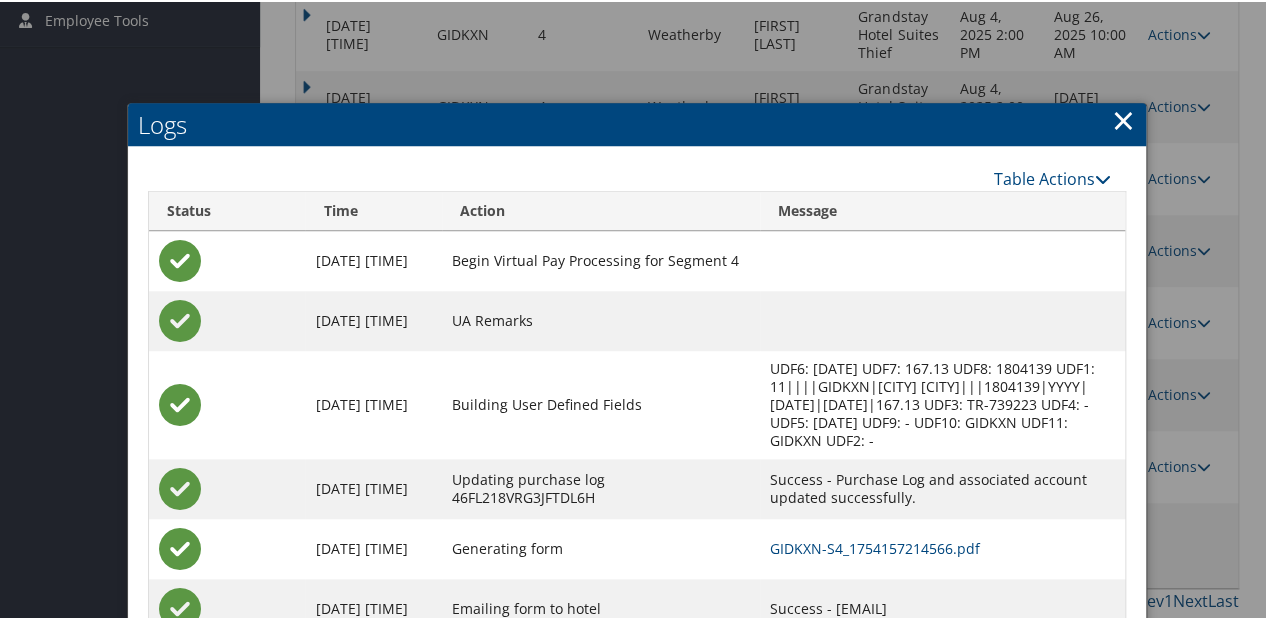 scroll, scrollTop: 657, scrollLeft: 0, axis: vertical 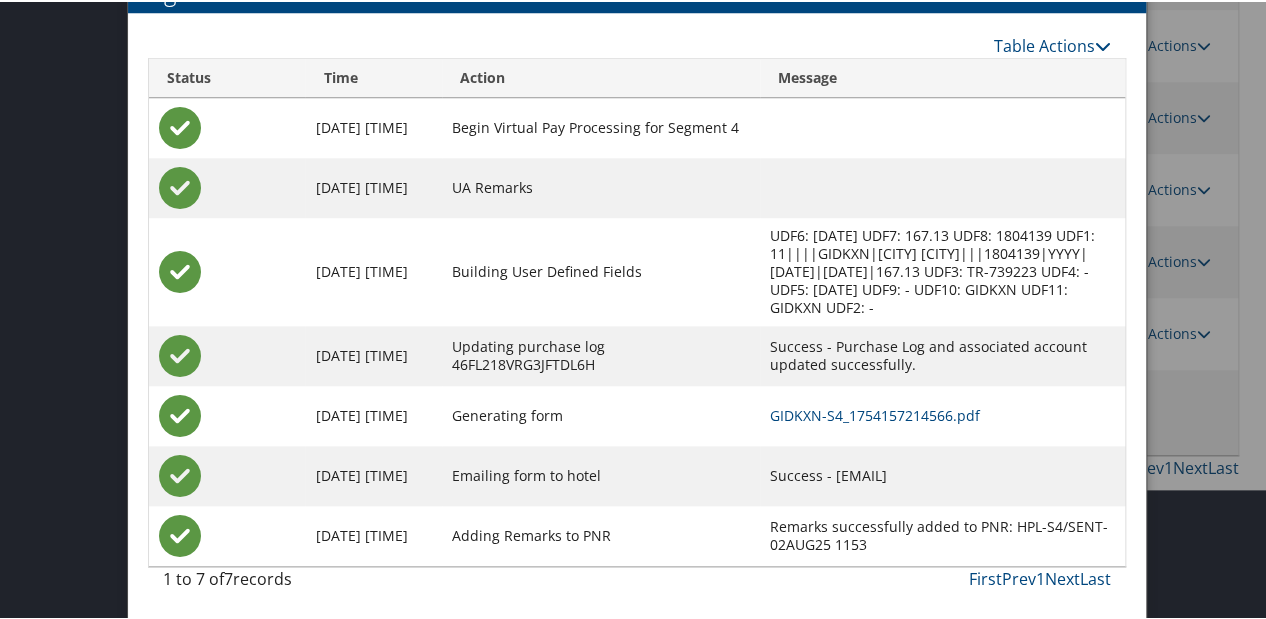 click on "GIDKXN-S4_1754157214566.pdf" at bounding box center [942, 414] 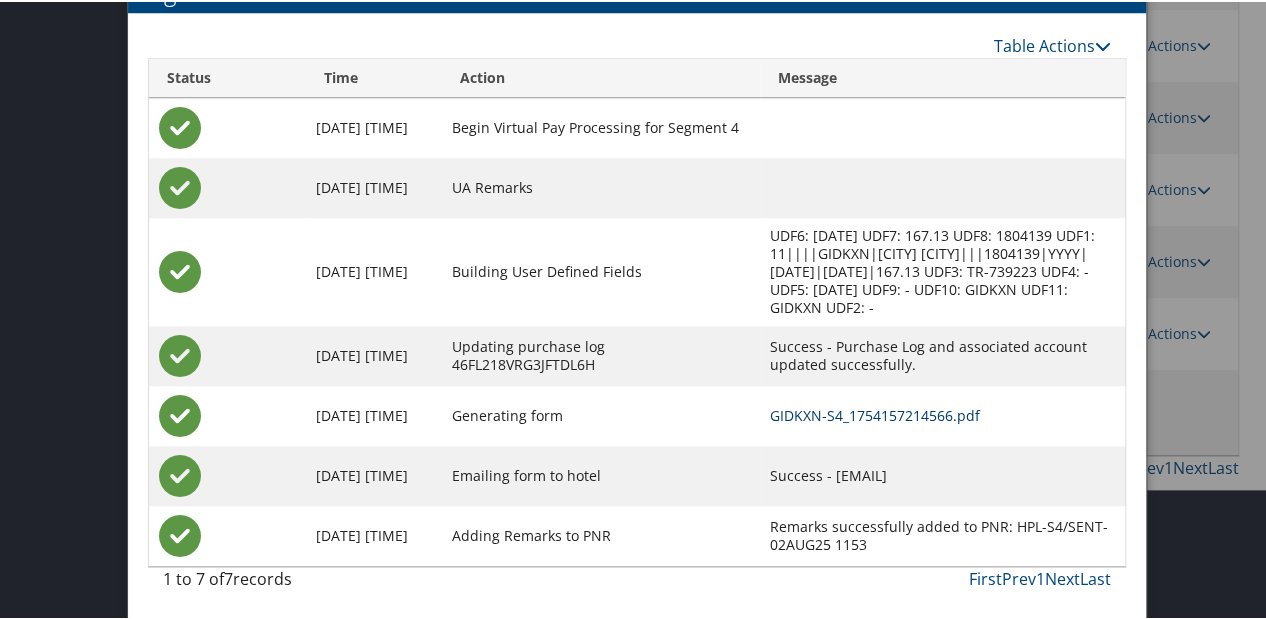 click on "GIDKXN-S4_1754157214566.pdf" at bounding box center (875, 413) 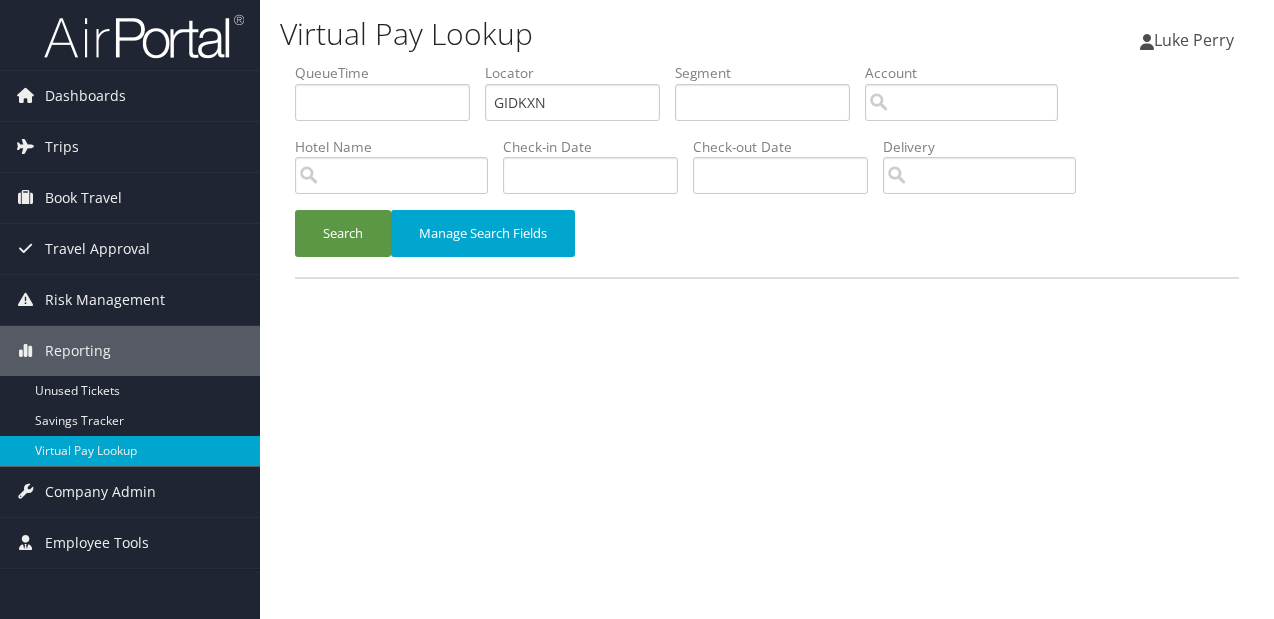 scroll, scrollTop: 0, scrollLeft: 0, axis: both 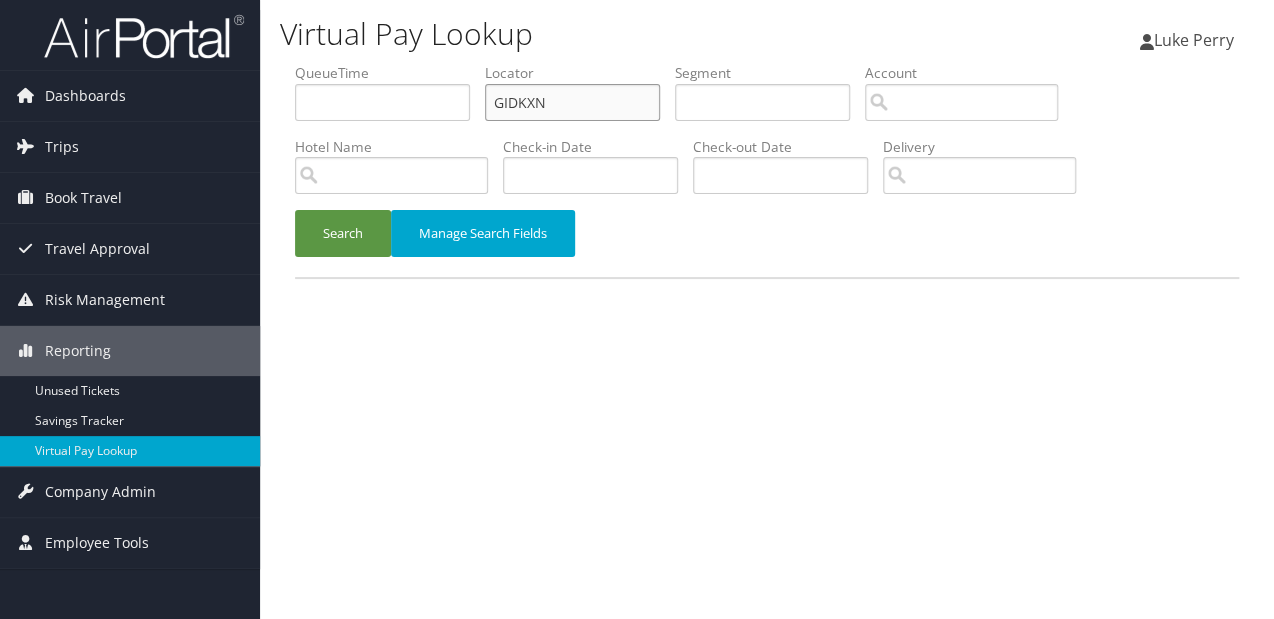 drag, startPoint x: 560, startPoint y: 109, endPoint x: 408, endPoint y: 111, distance: 152.01315 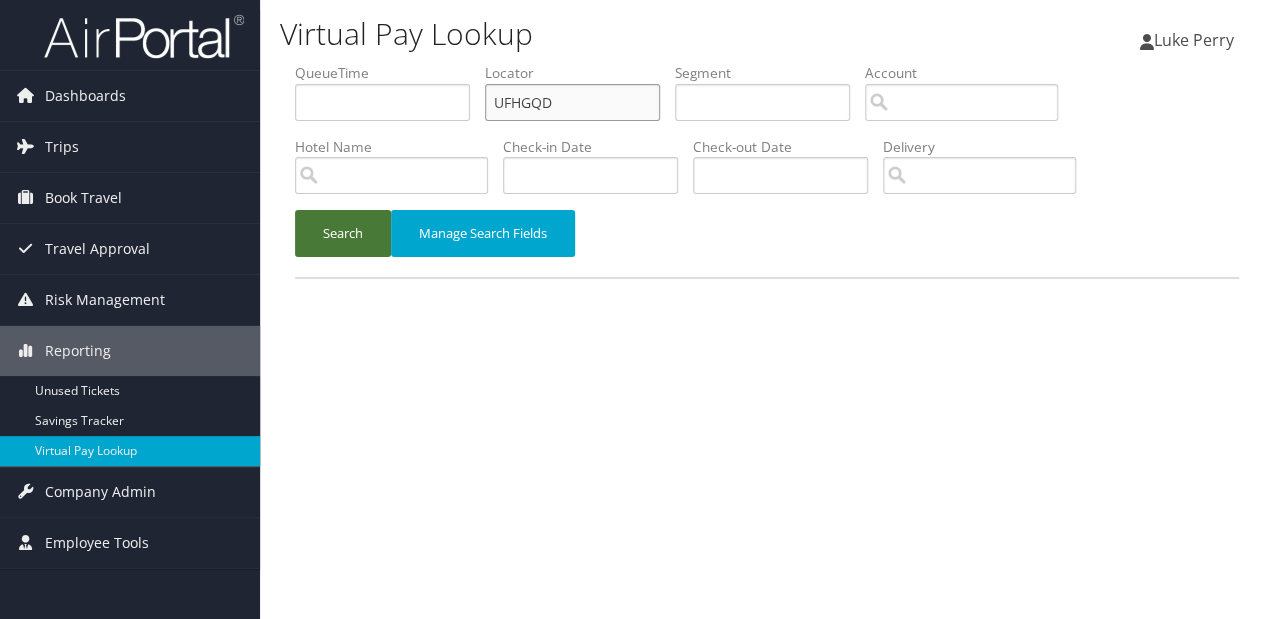 type on "UFHGQD" 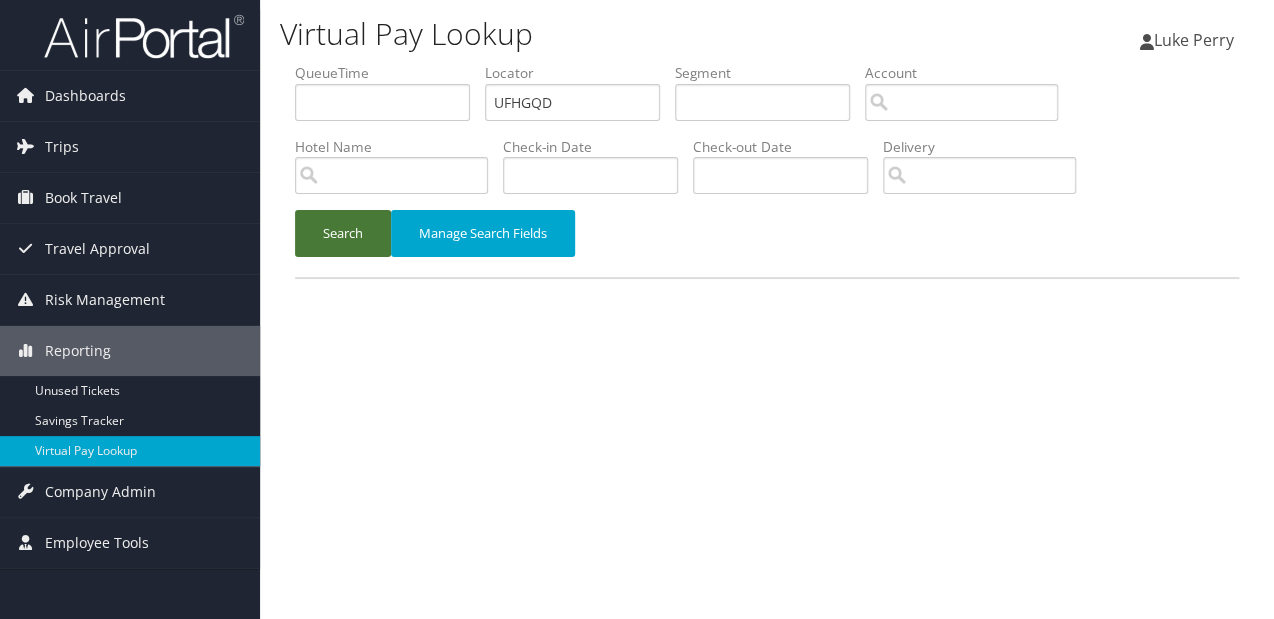 click on "Search" at bounding box center [343, 233] 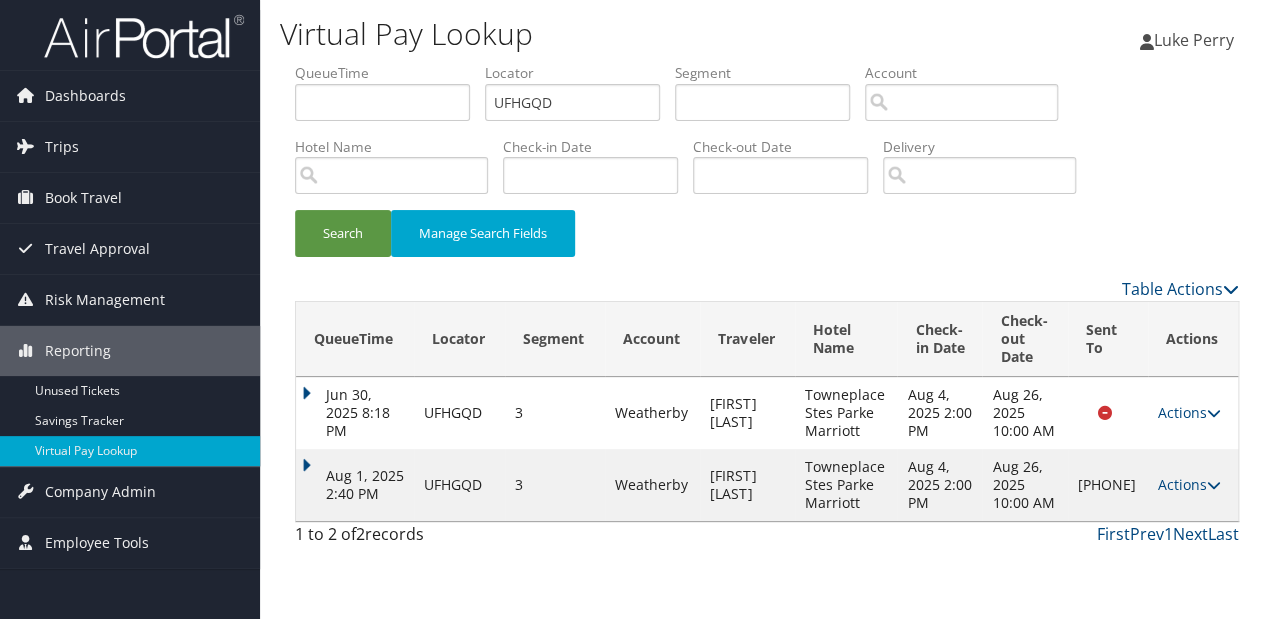 click on "Actions   Resend  Logs  Delivery Information  View Itinerary" at bounding box center [1193, 485] 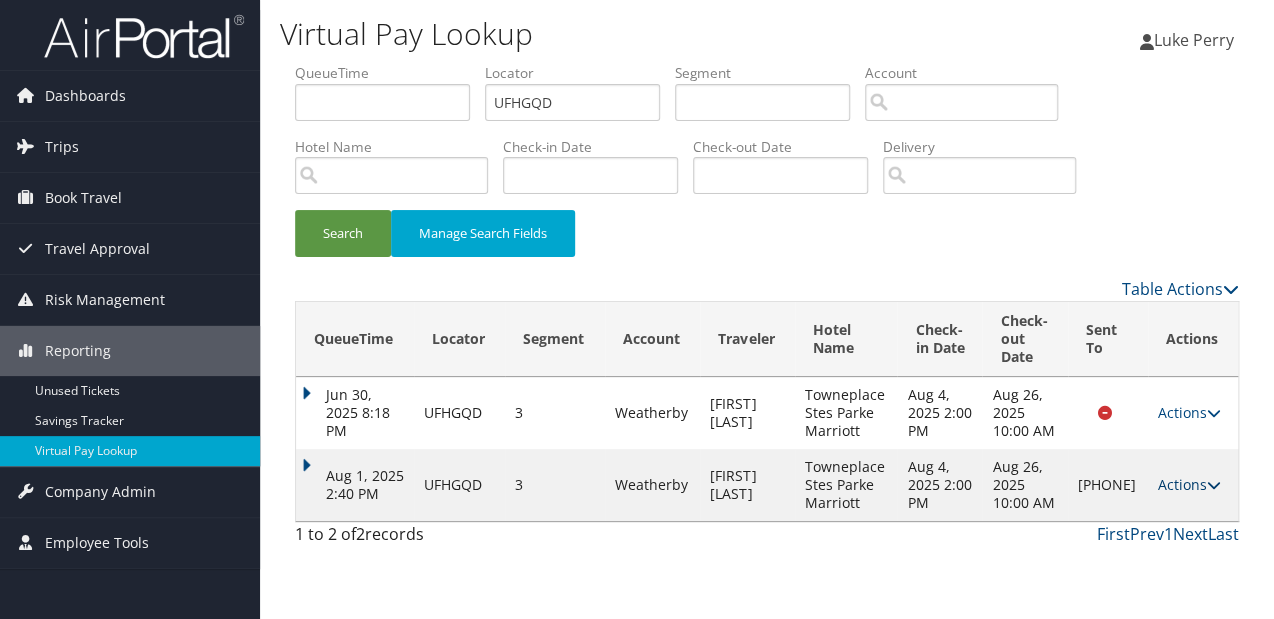 click on "Actions" at bounding box center (1189, 484) 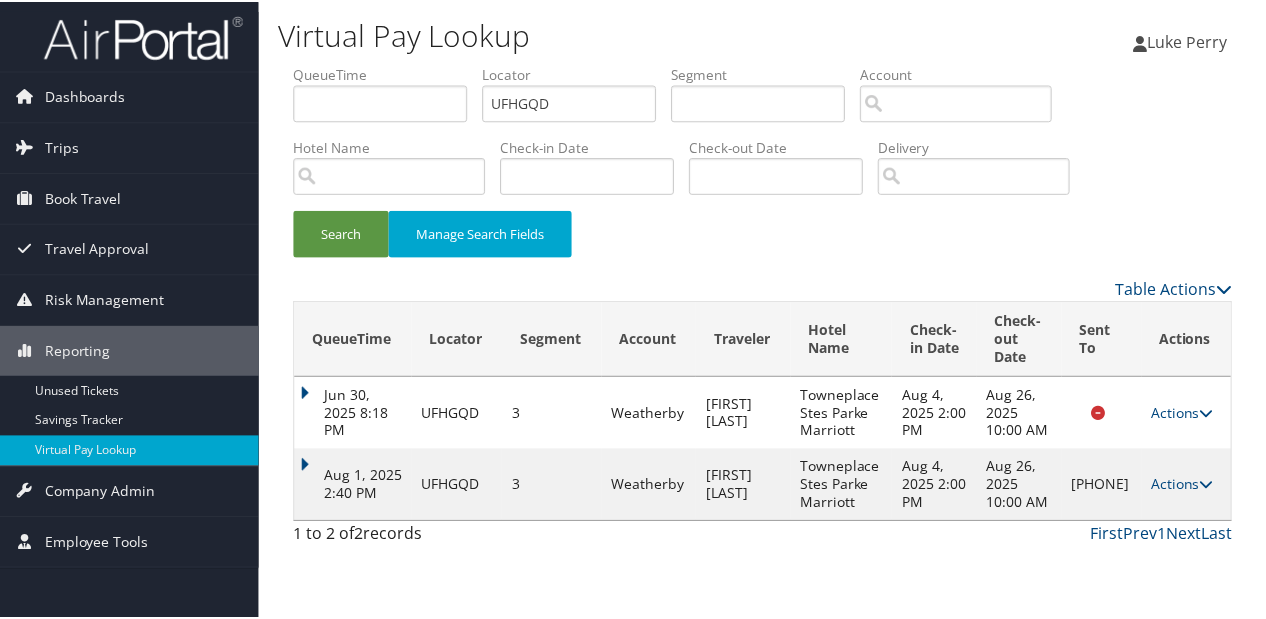 scroll, scrollTop: 22, scrollLeft: 0, axis: vertical 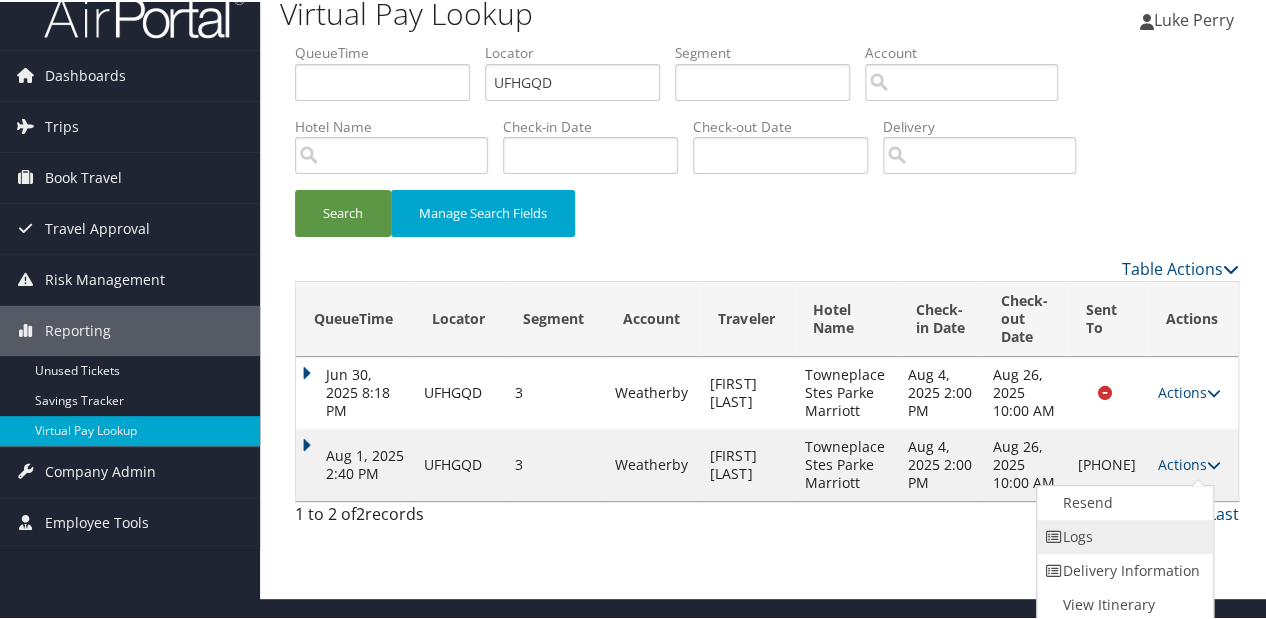 click at bounding box center (1054, 535) 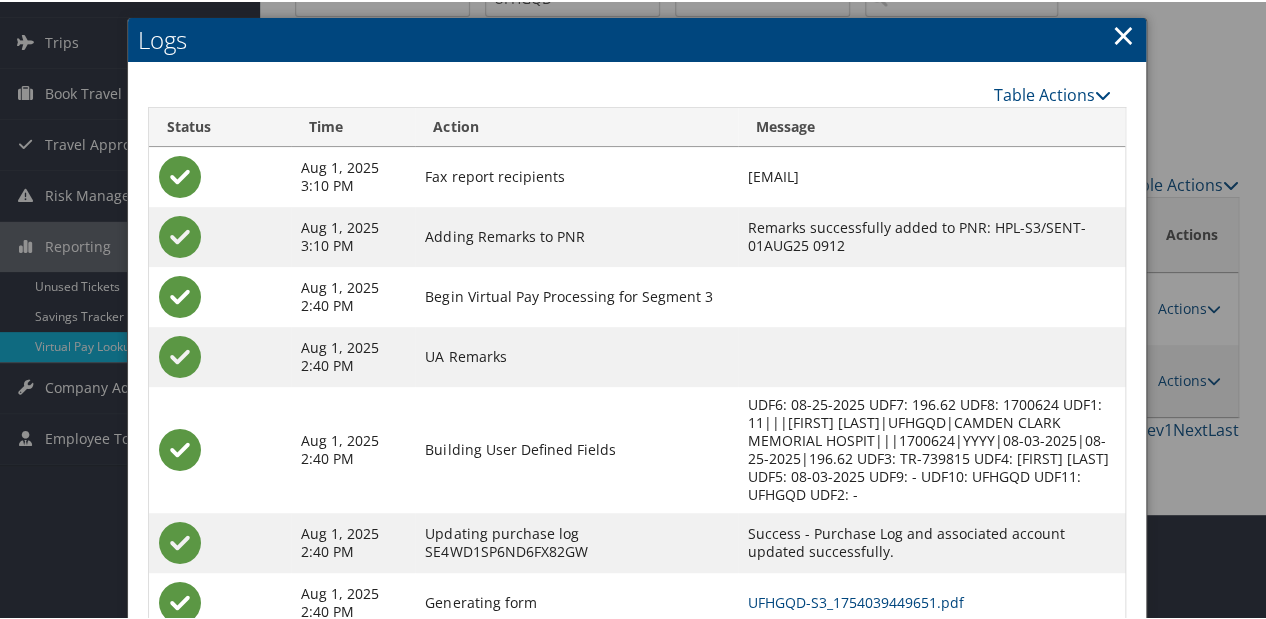 scroll, scrollTop: 215, scrollLeft: 0, axis: vertical 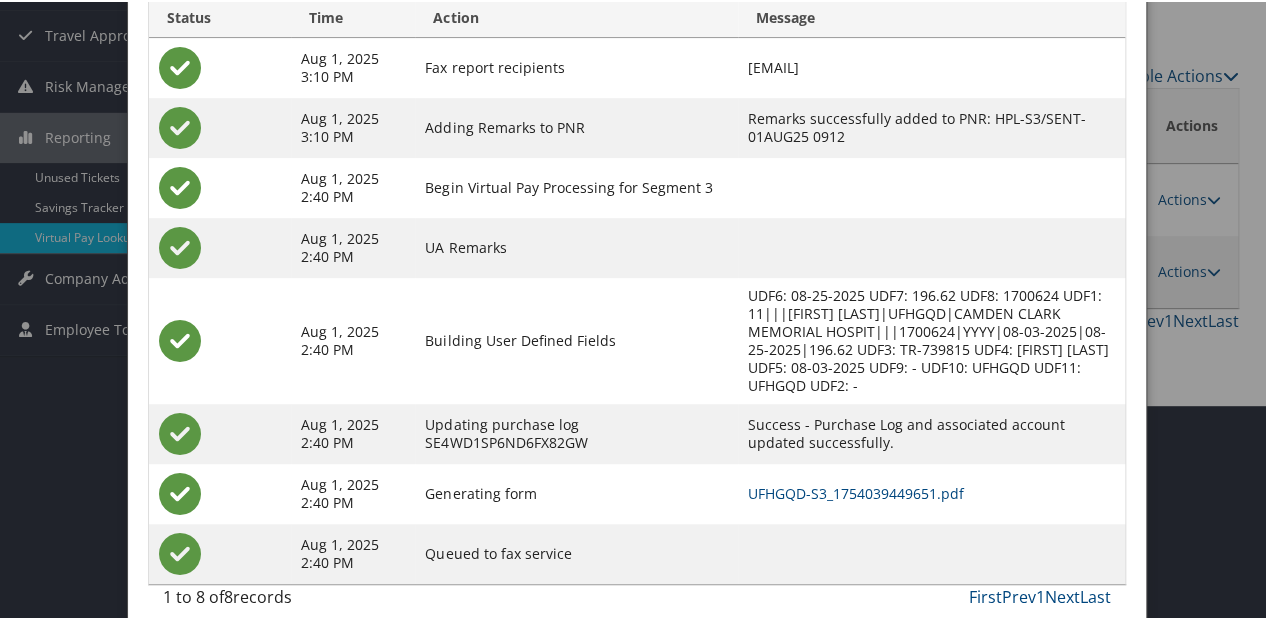 click on "UFHGQD-S3_1754039449651.pdf" at bounding box center [931, 492] 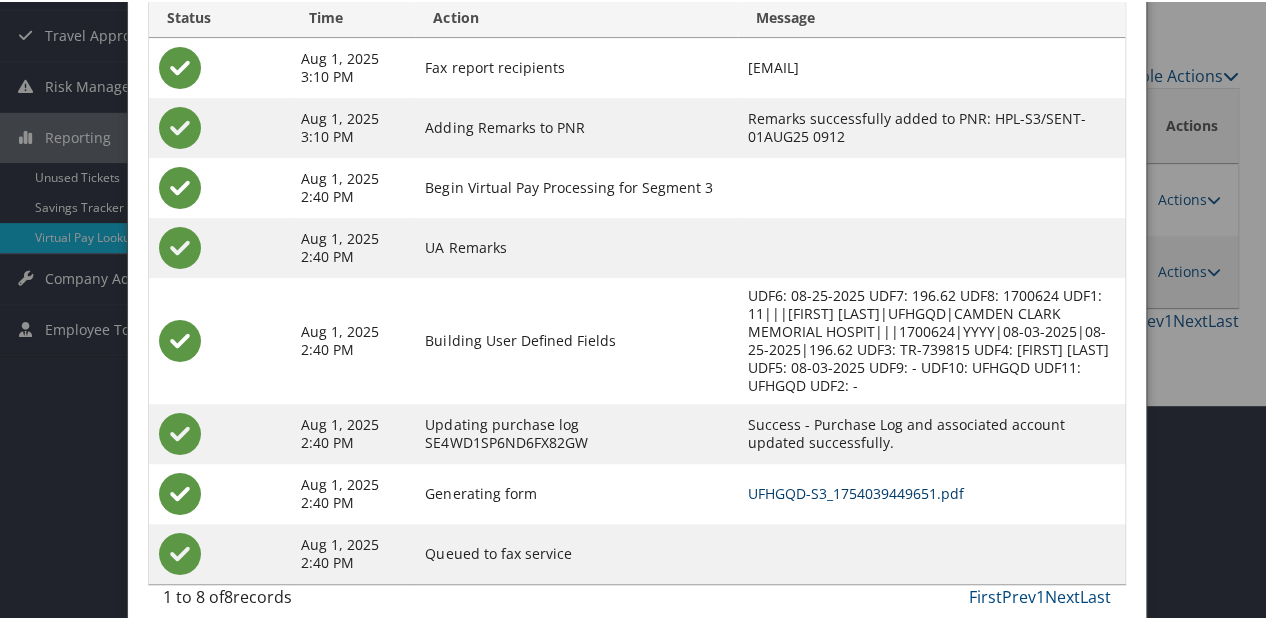 click on "UFHGQD-S3_1754039449651.pdf" at bounding box center (856, 491) 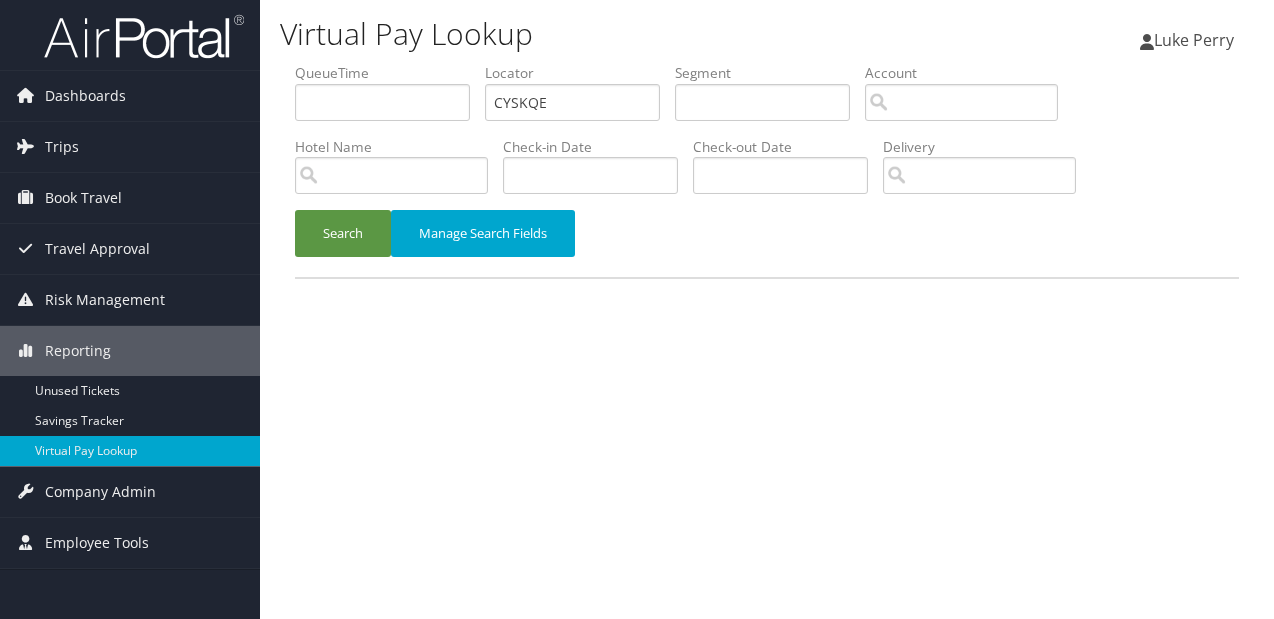 scroll, scrollTop: 0, scrollLeft: 0, axis: both 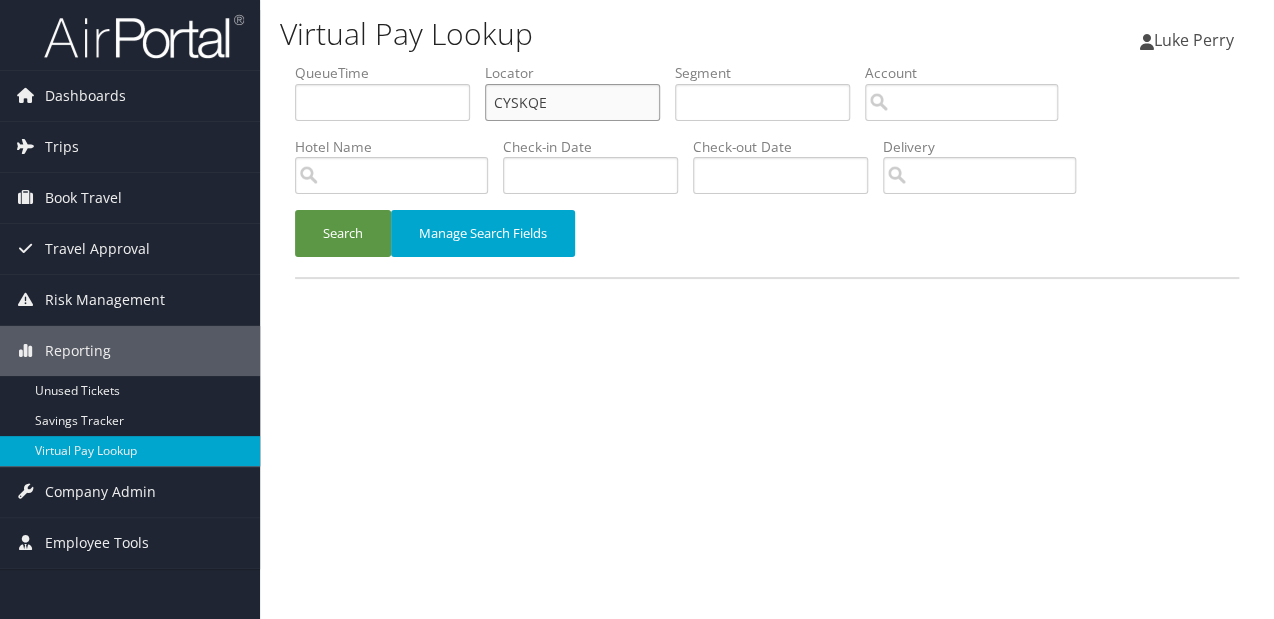 paste on "JPKTWI" 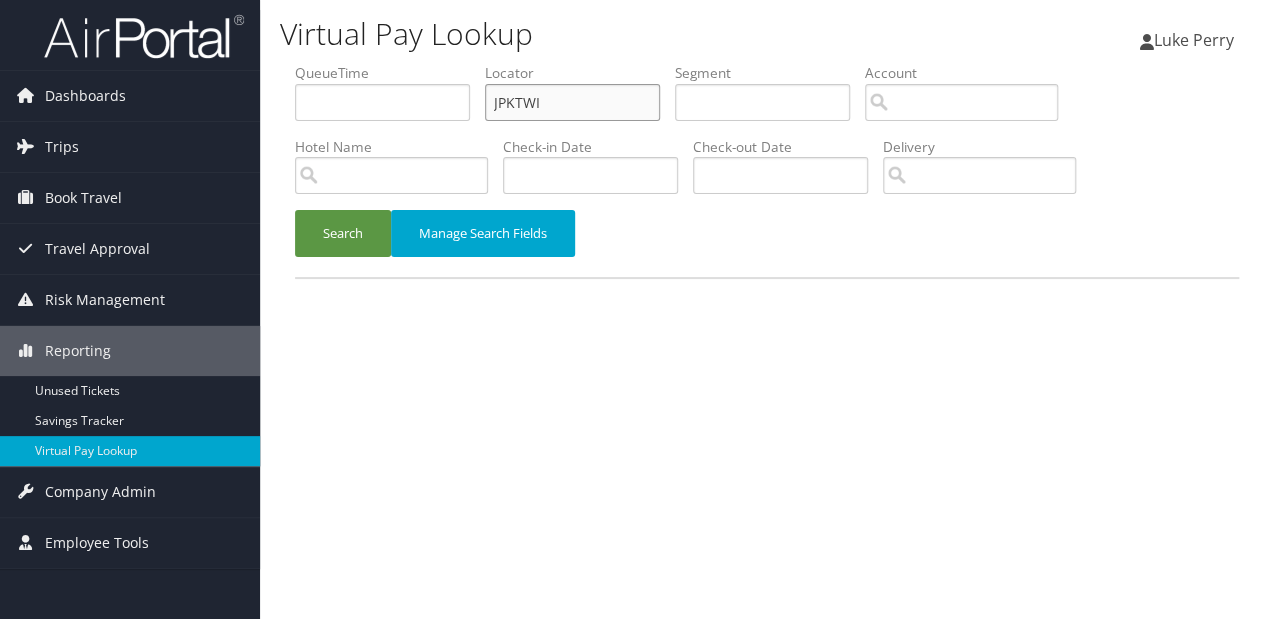 click on "QueueTime Locator JPKTWI Segment Account Traveler Hotel Name Check-in Date Check-out Date Delivery" at bounding box center [767, 63] 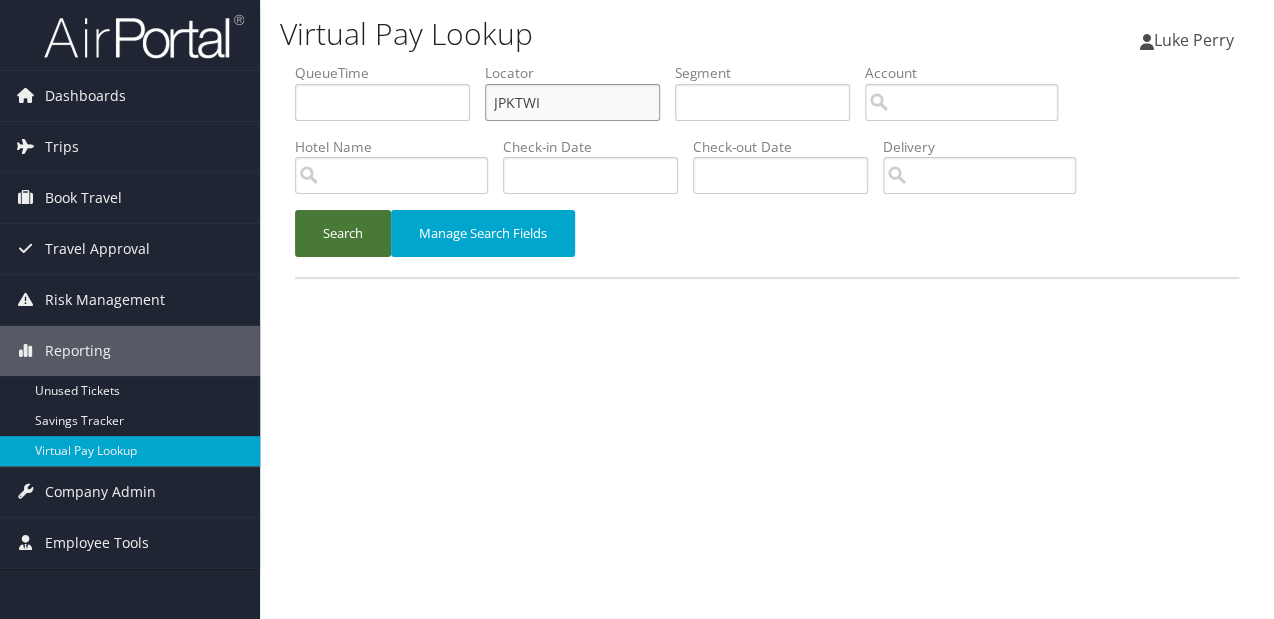 type on "JPKTWI" 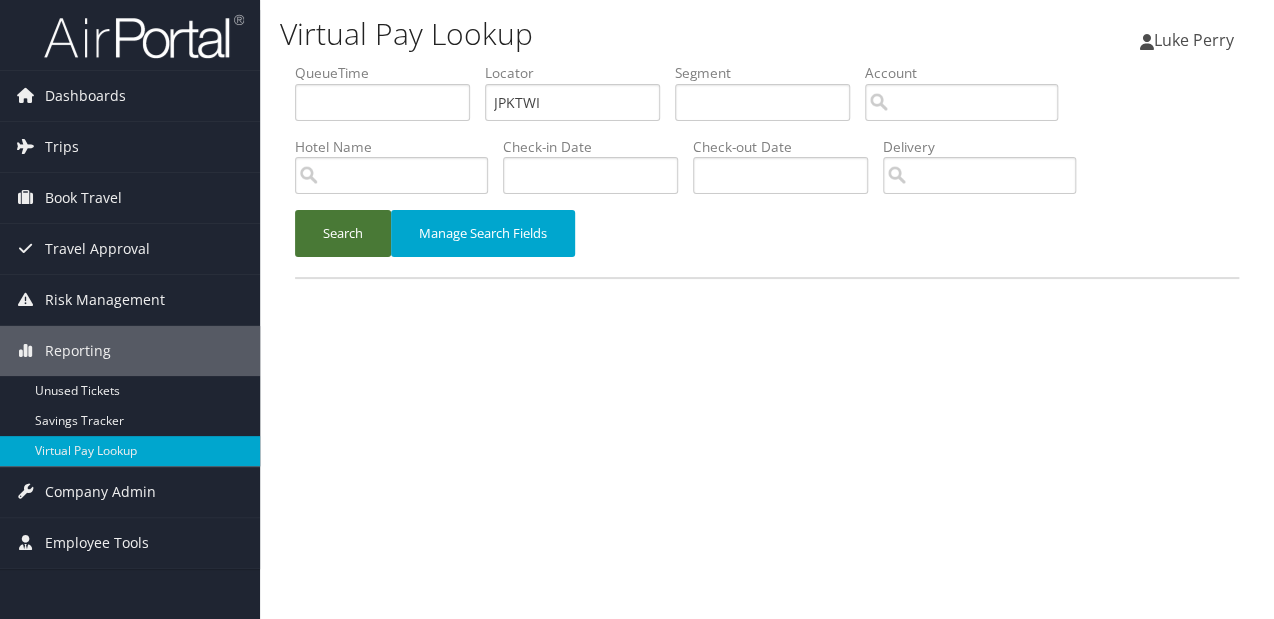 click on "Search" at bounding box center (343, 233) 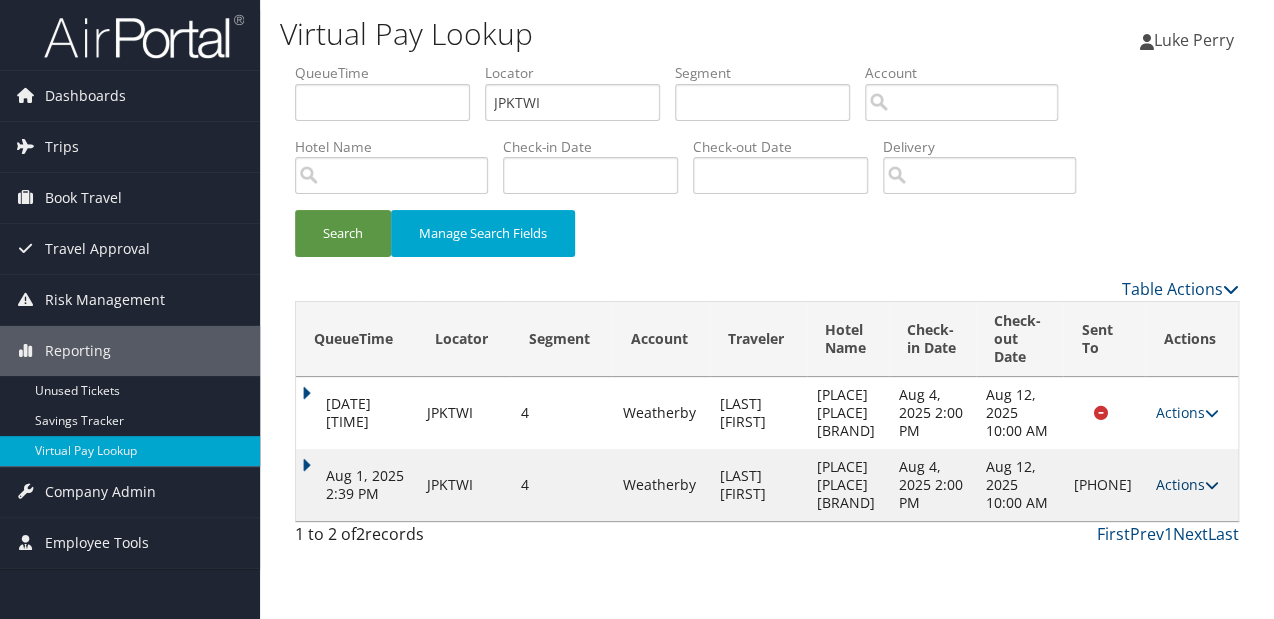 click on "Actions" at bounding box center (1186, 484) 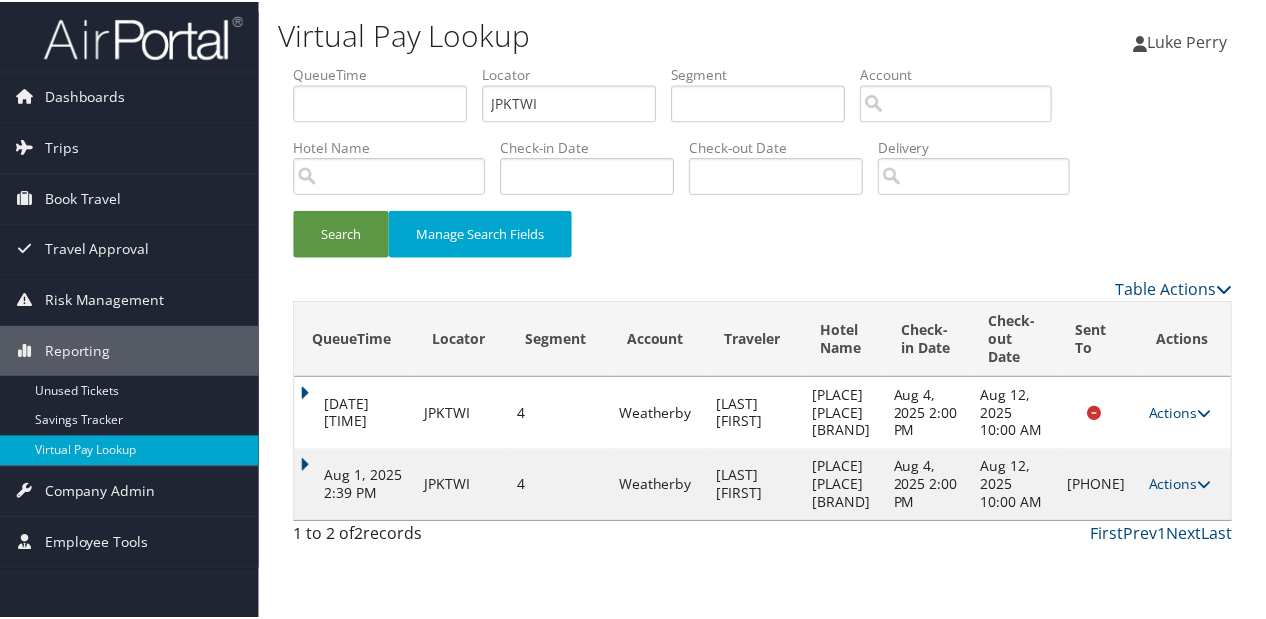 scroll, scrollTop: 40, scrollLeft: 0, axis: vertical 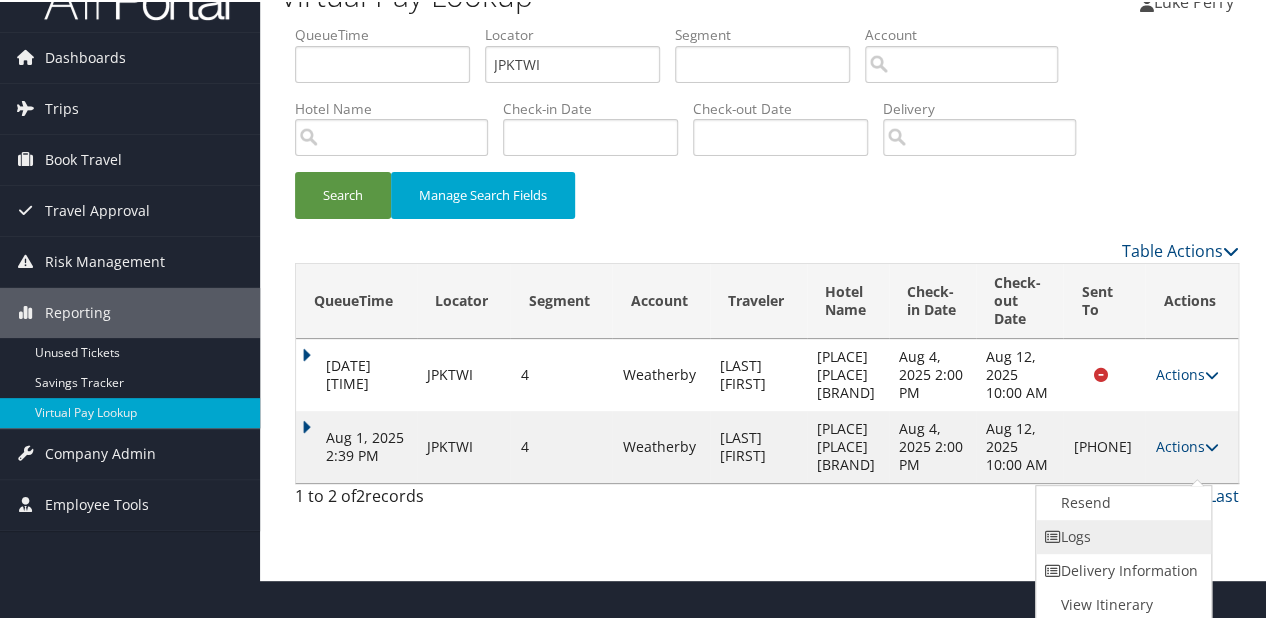 click on "Logs" at bounding box center (1121, 535) 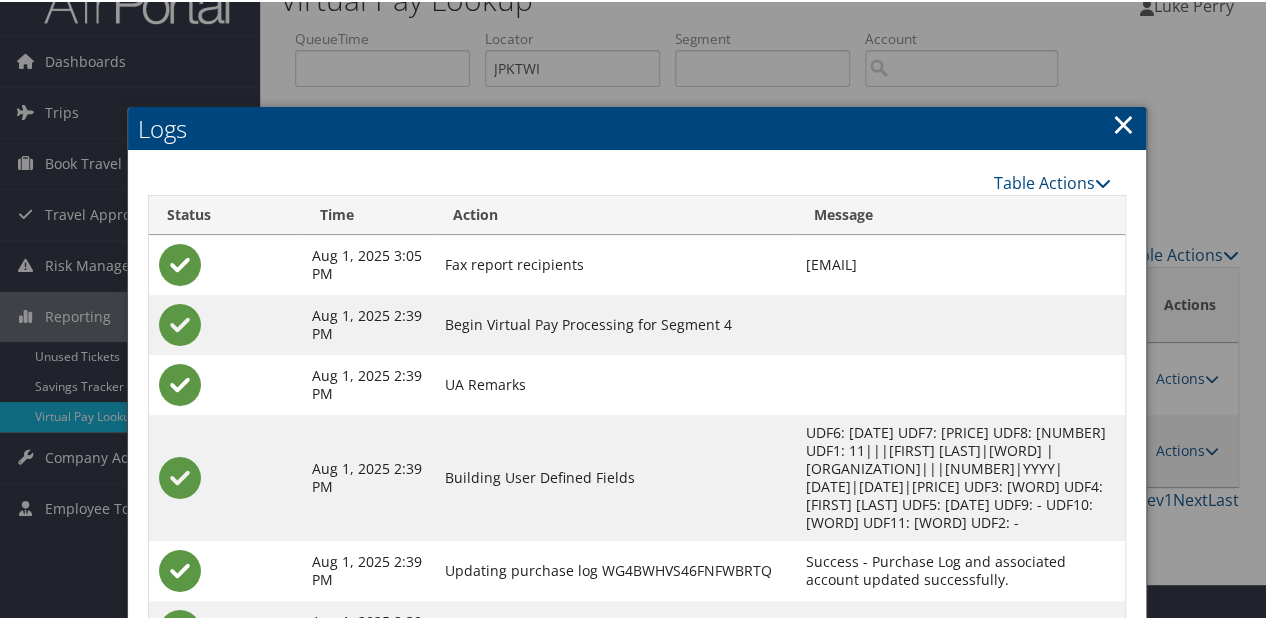 scroll, scrollTop: 173, scrollLeft: 0, axis: vertical 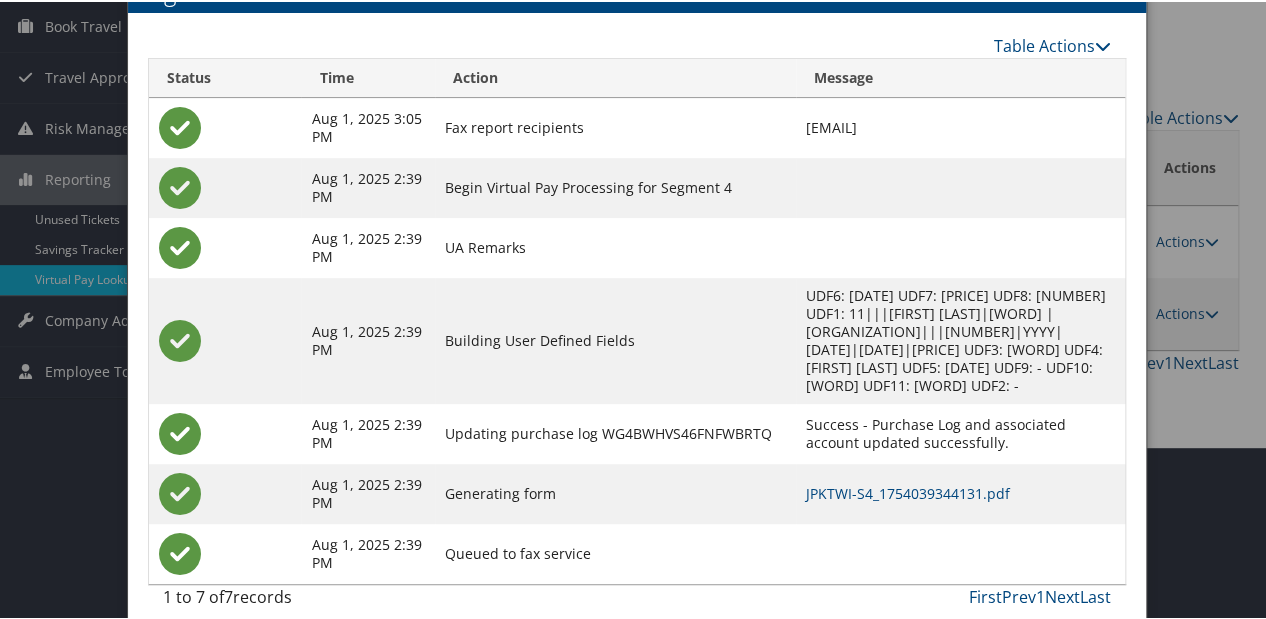 click on "JPKTWI-S4_1754039344131.pdf" at bounding box center [960, 492] 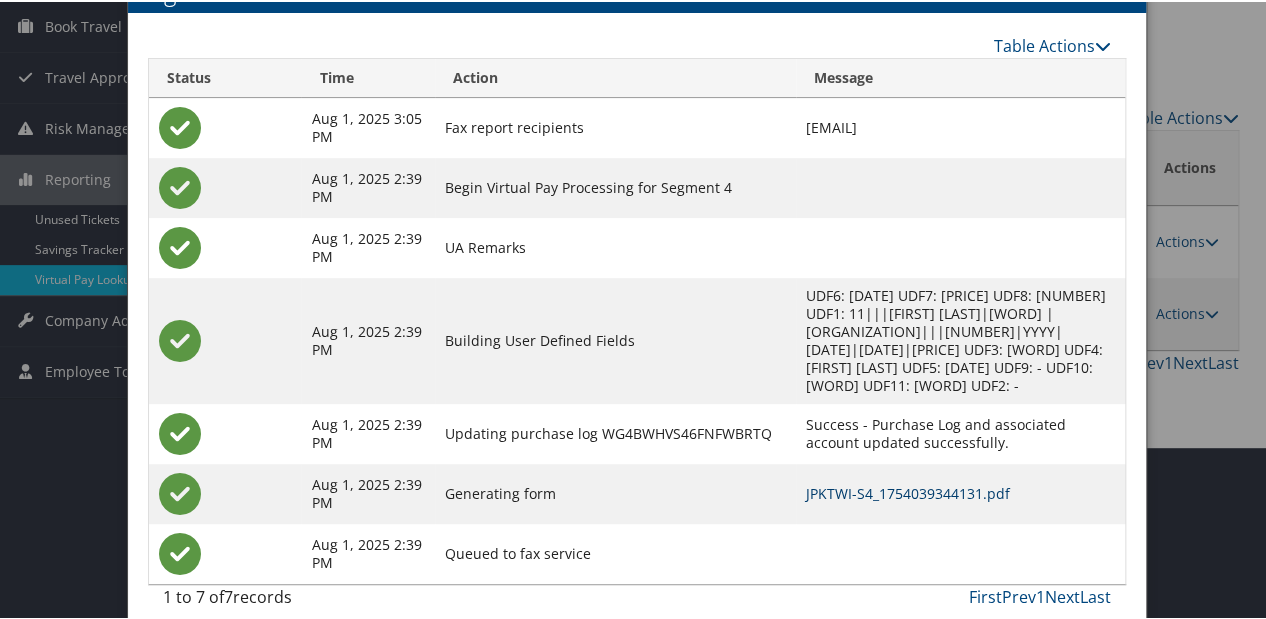 click on "JPKTWI-S4_1754039344131.pdf" at bounding box center [908, 491] 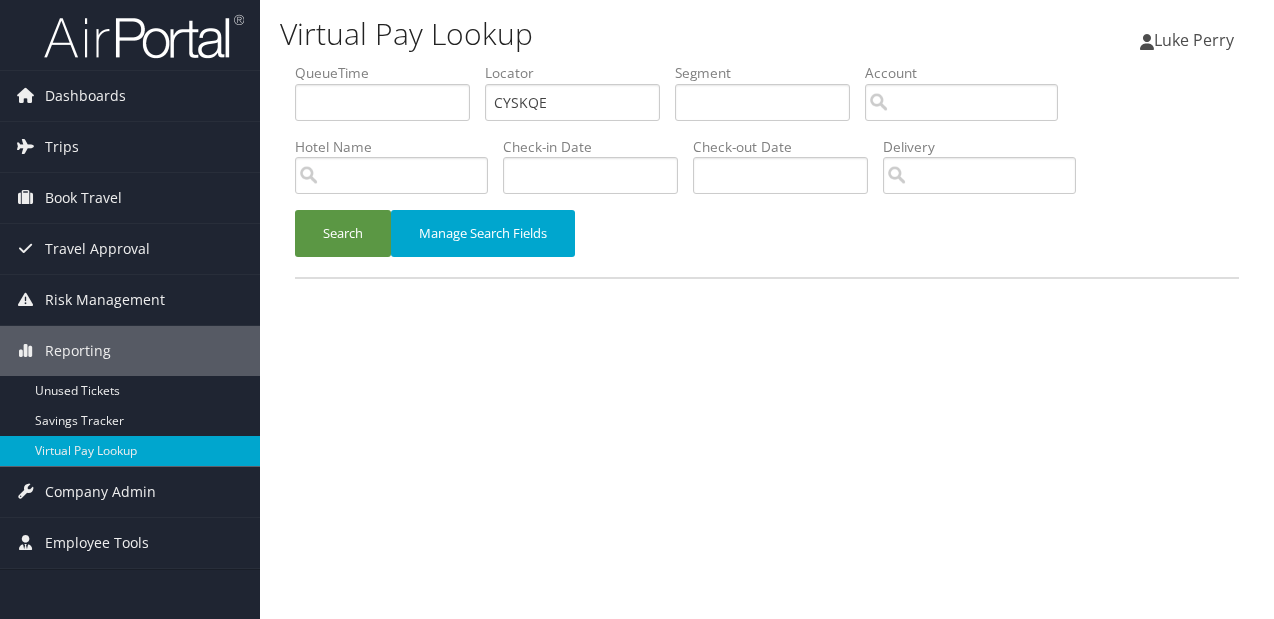 scroll, scrollTop: 0, scrollLeft: 0, axis: both 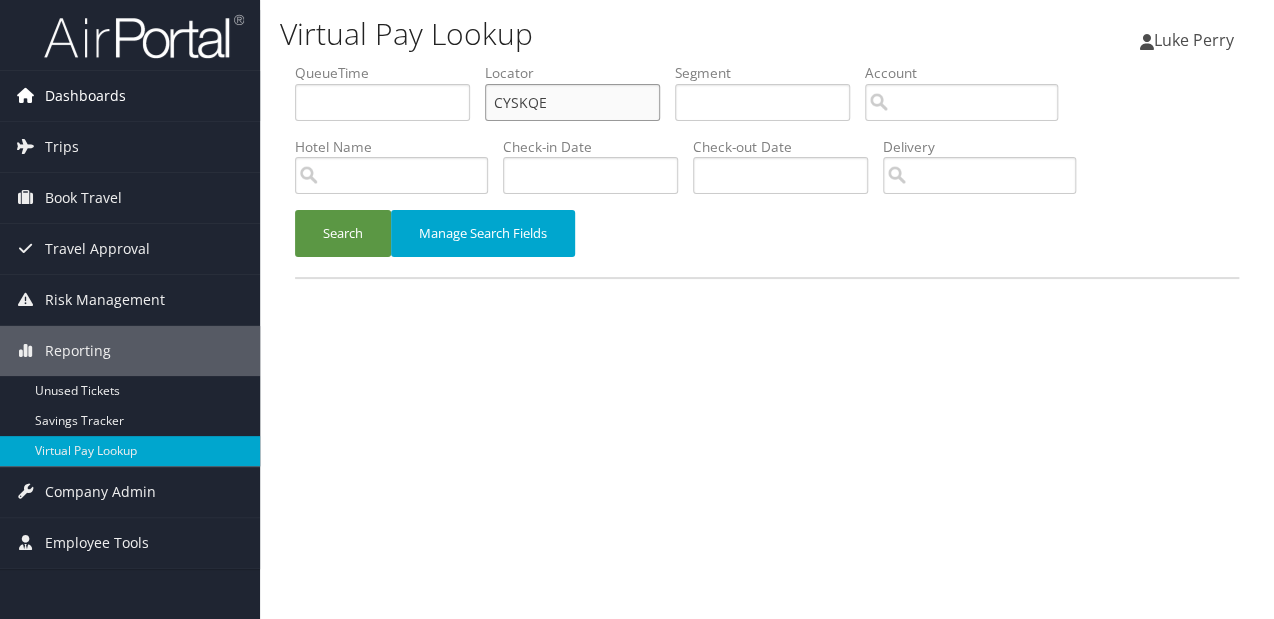 paste on "VVNON" 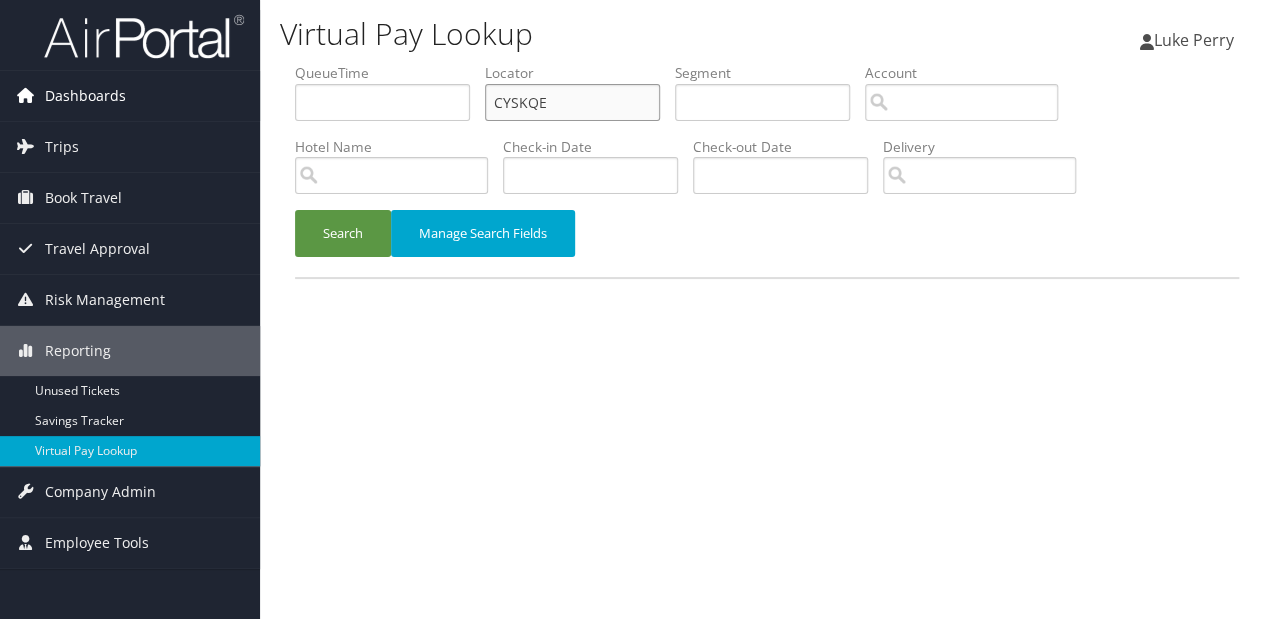 drag, startPoint x: 567, startPoint y: 99, endPoint x: 253, endPoint y: 77, distance: 314.76974 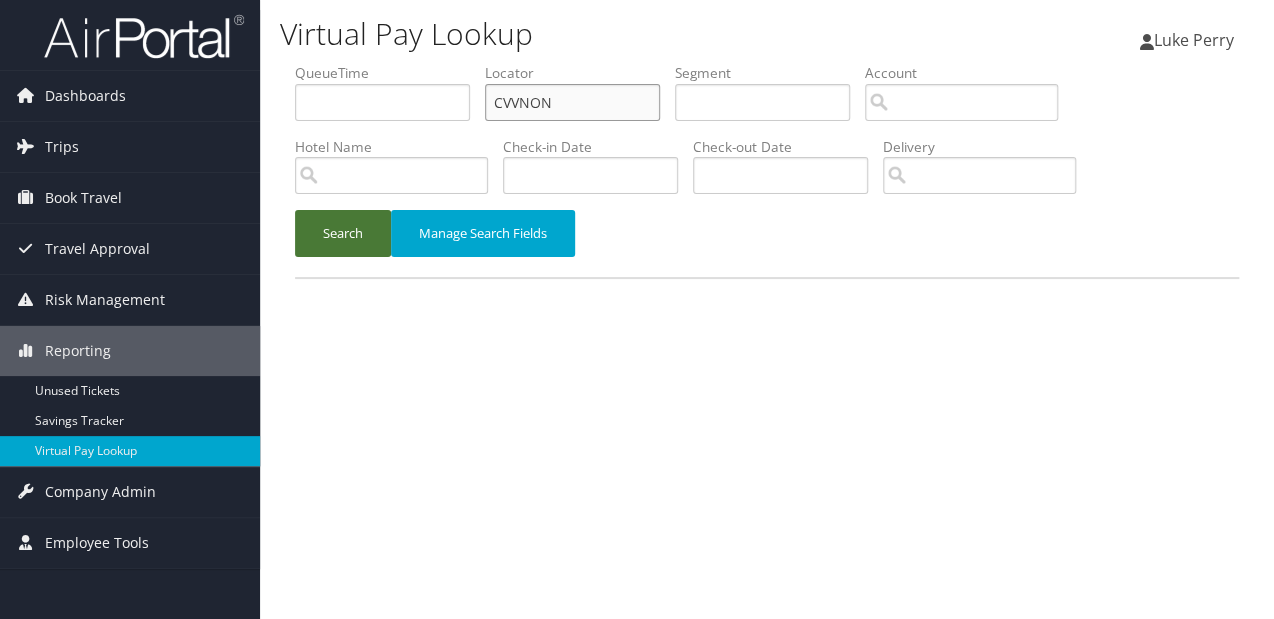 type on "CVVNON" 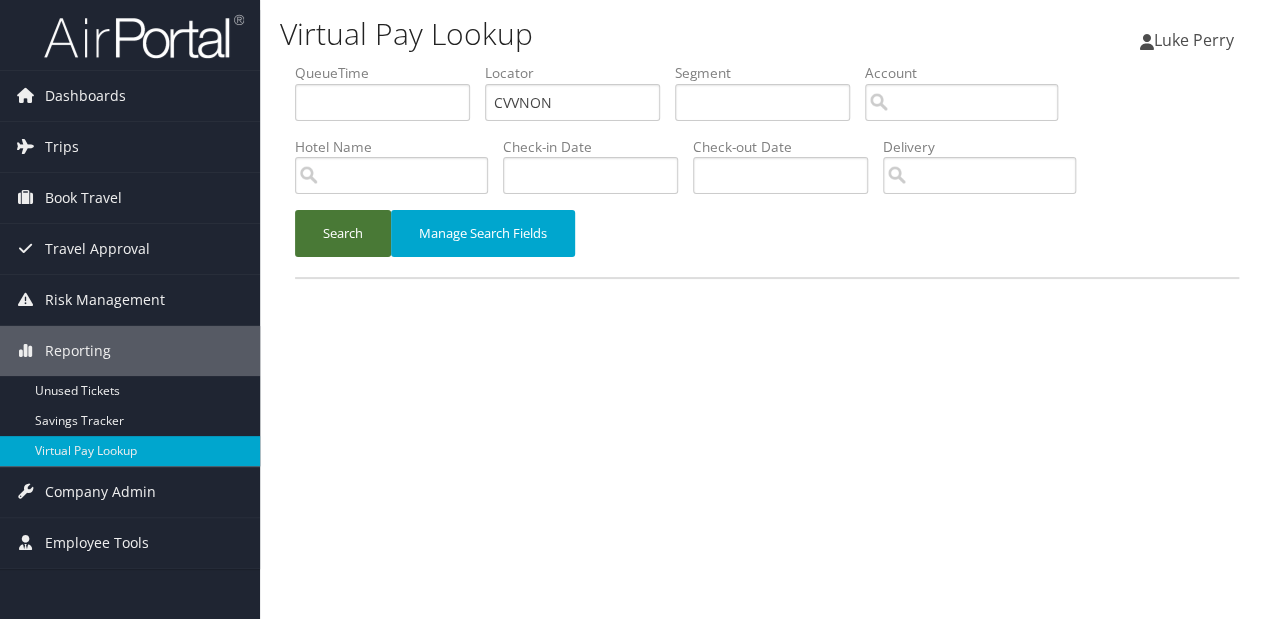 click on "Search" at bounding box center (343, 233) 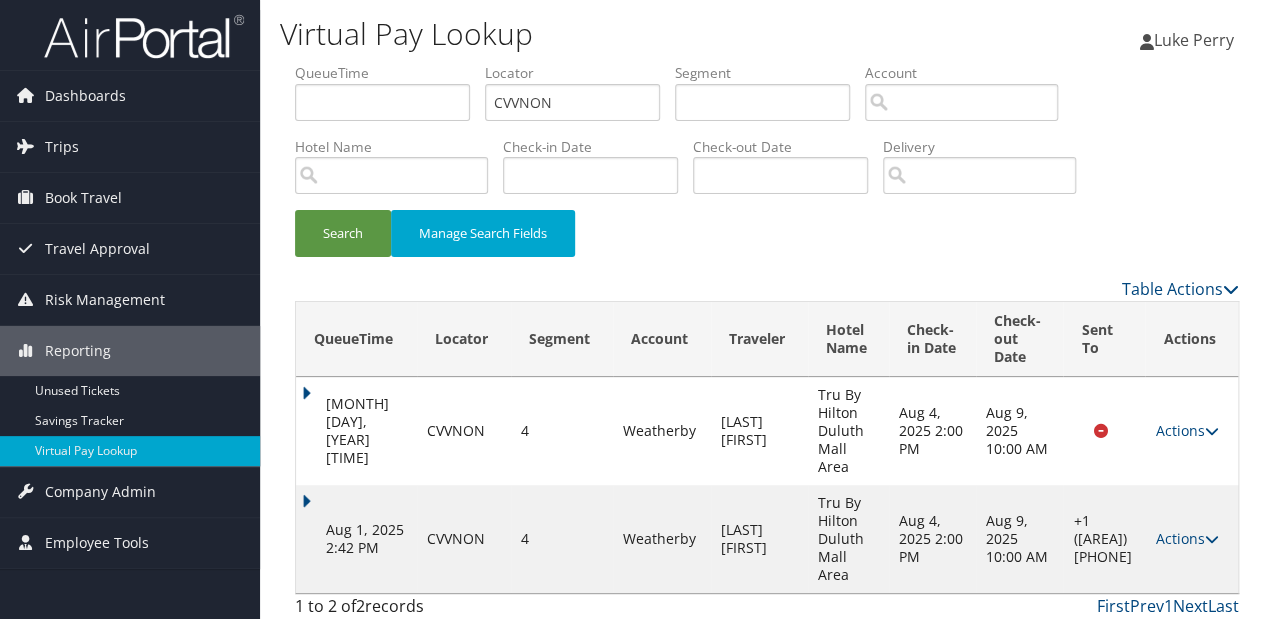 click at bounding box center [1211, 539] 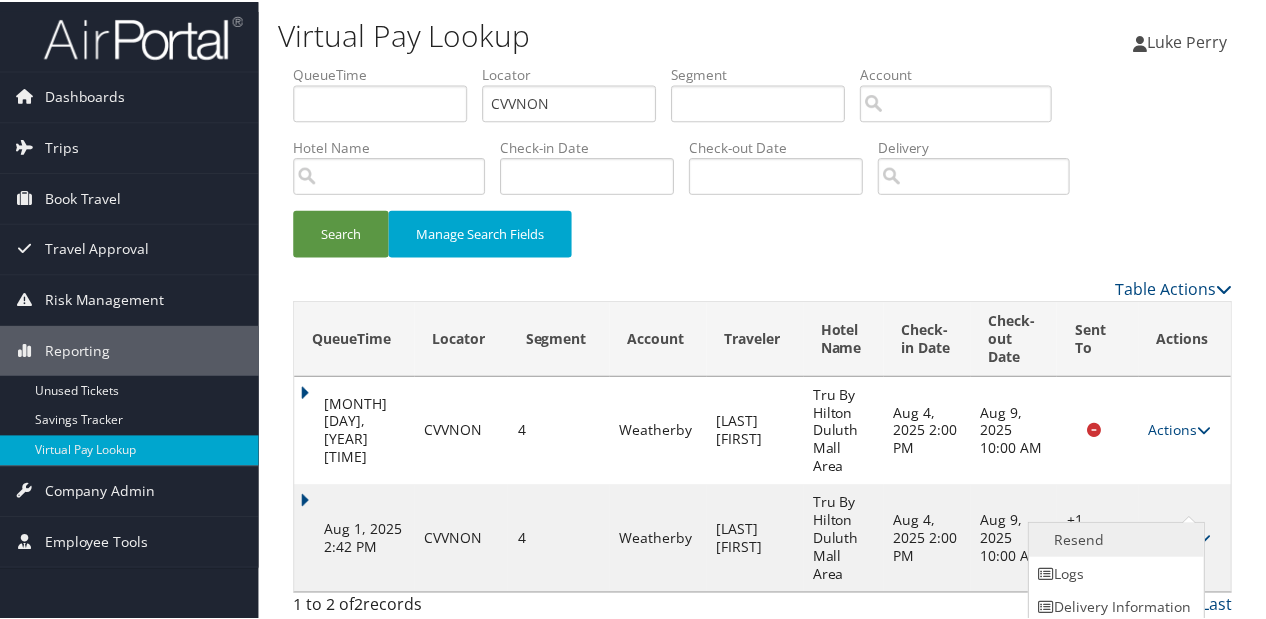 scroll, scrollTop: 40, scrollLeft: 0, axis: vertical 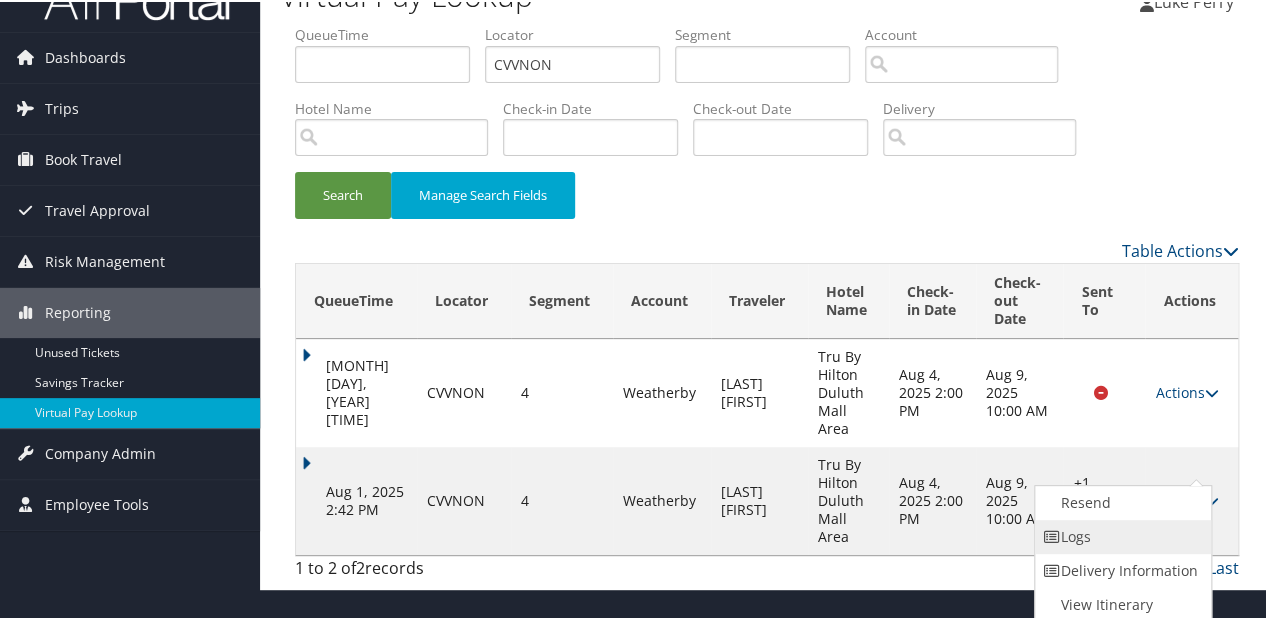 click on "Logs" at bounding box center [1120, 535] 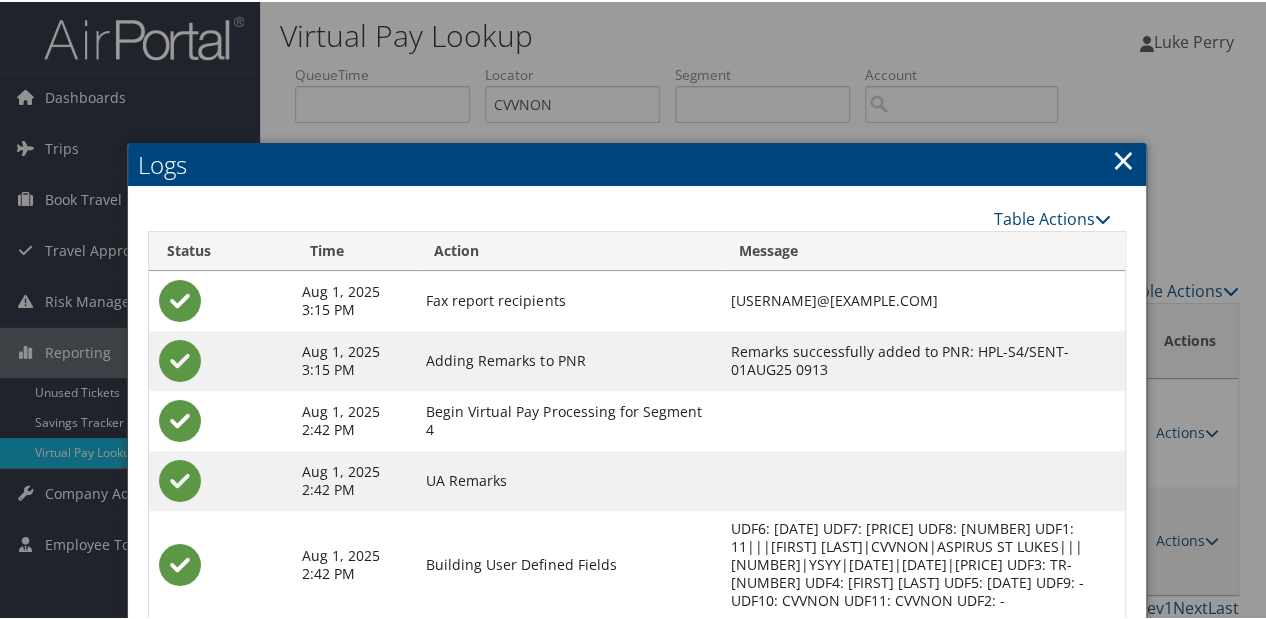 scroll, scrollTop: 233, scrollLeft: 0, axis: vertical 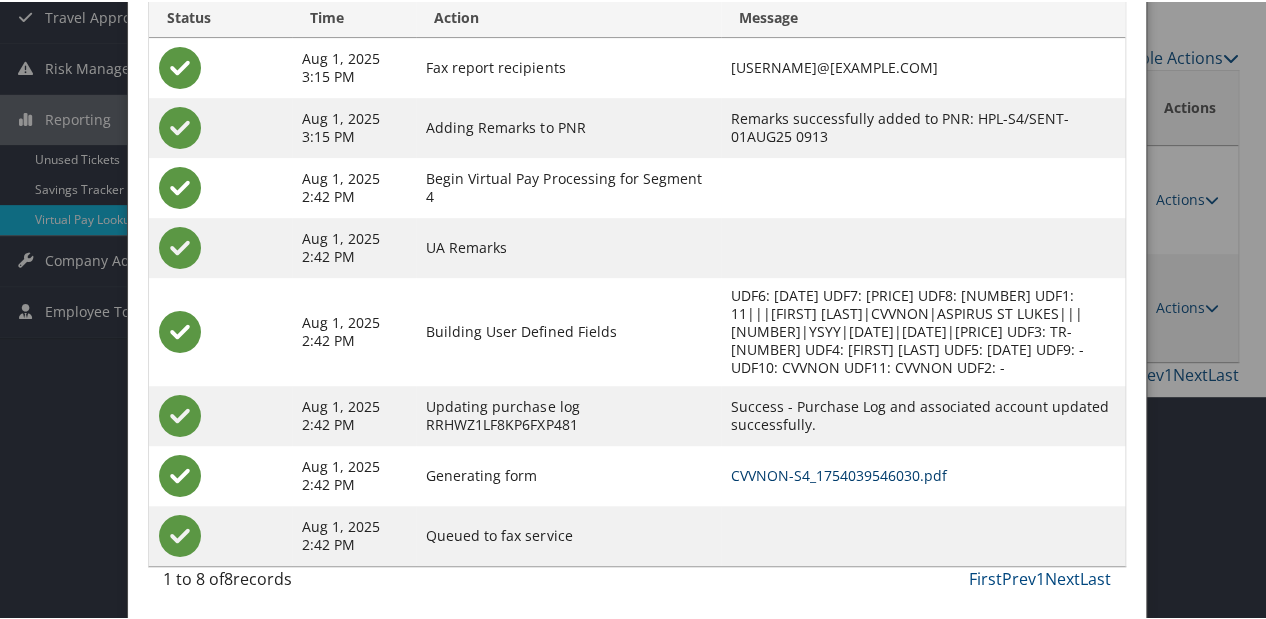 click on "CVVNON-S4_1754039546030.pdf" at bounding box center [839, 473] 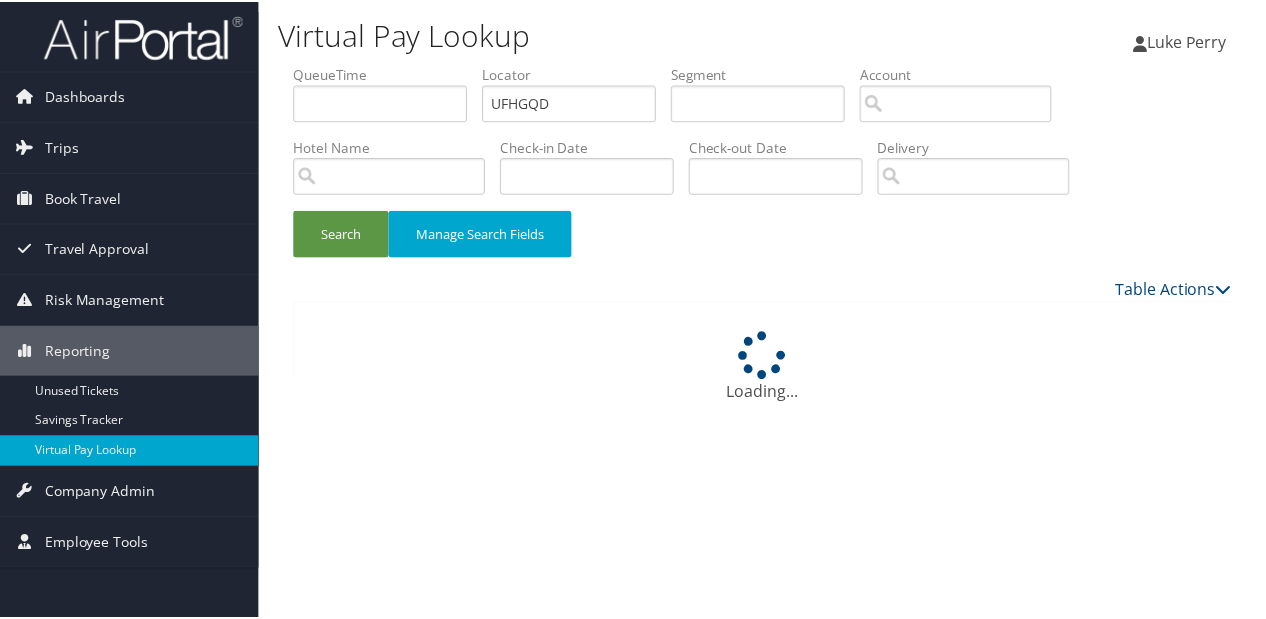 scroll, scrollTop: 0, scrollLeft: 0, axis: both 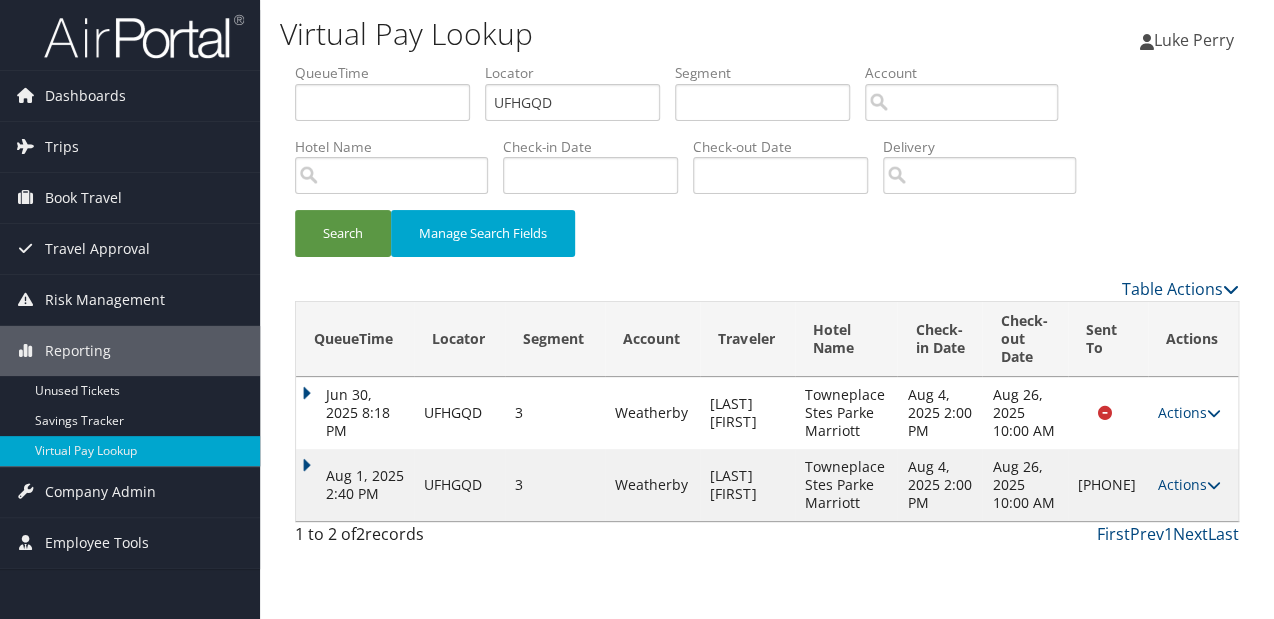 click on "Aug 1, 2025 2:40 PM" at bounding box center [355, 485] 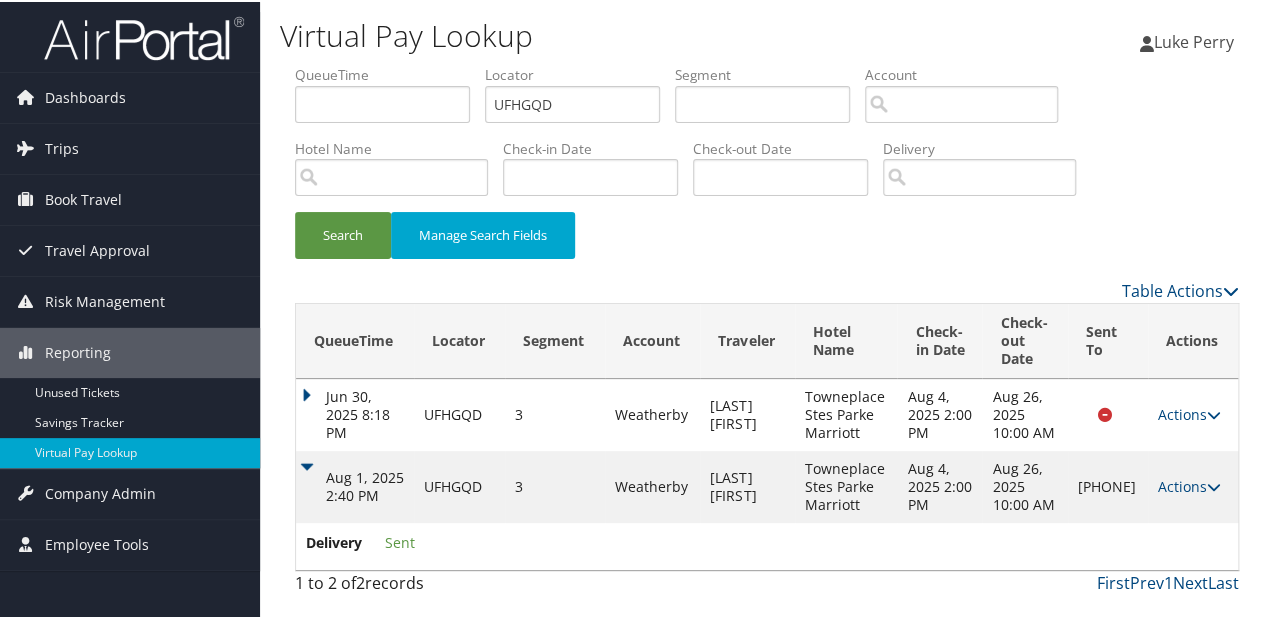 scroll, scrollTop: 1, scrollLeft: 0, axis: vertical 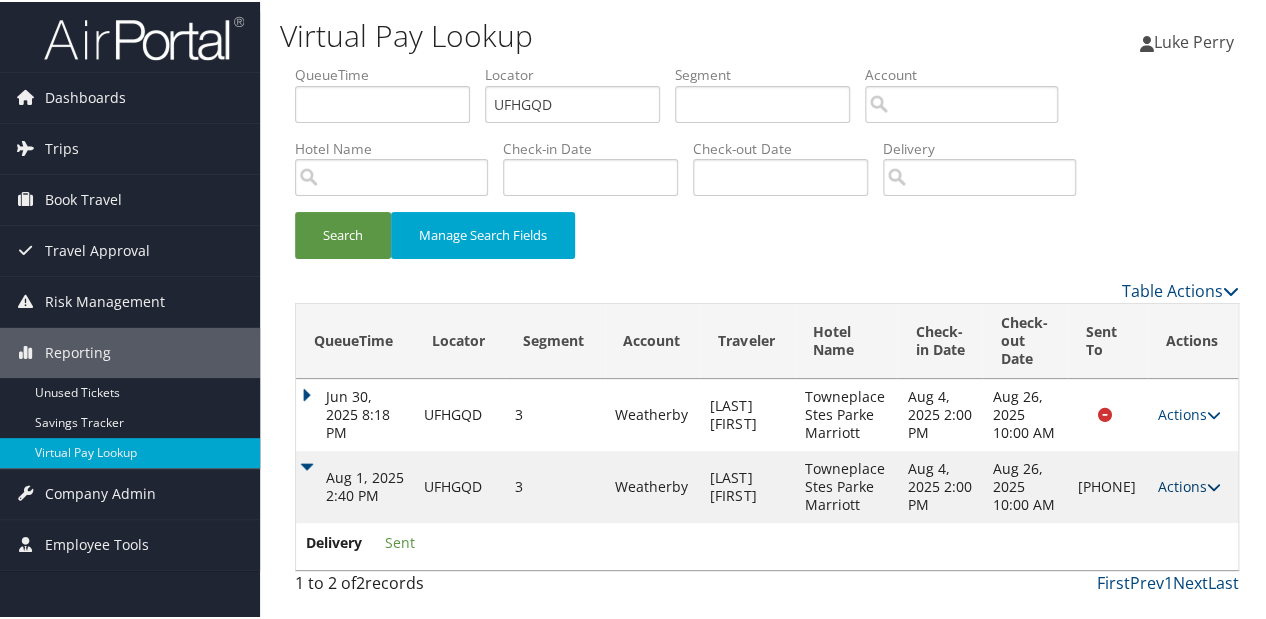 drag, startPoint x: 1080, startPoint y: 471, endPoint x: 1158, endPoint y: 497, distance: 82.219215 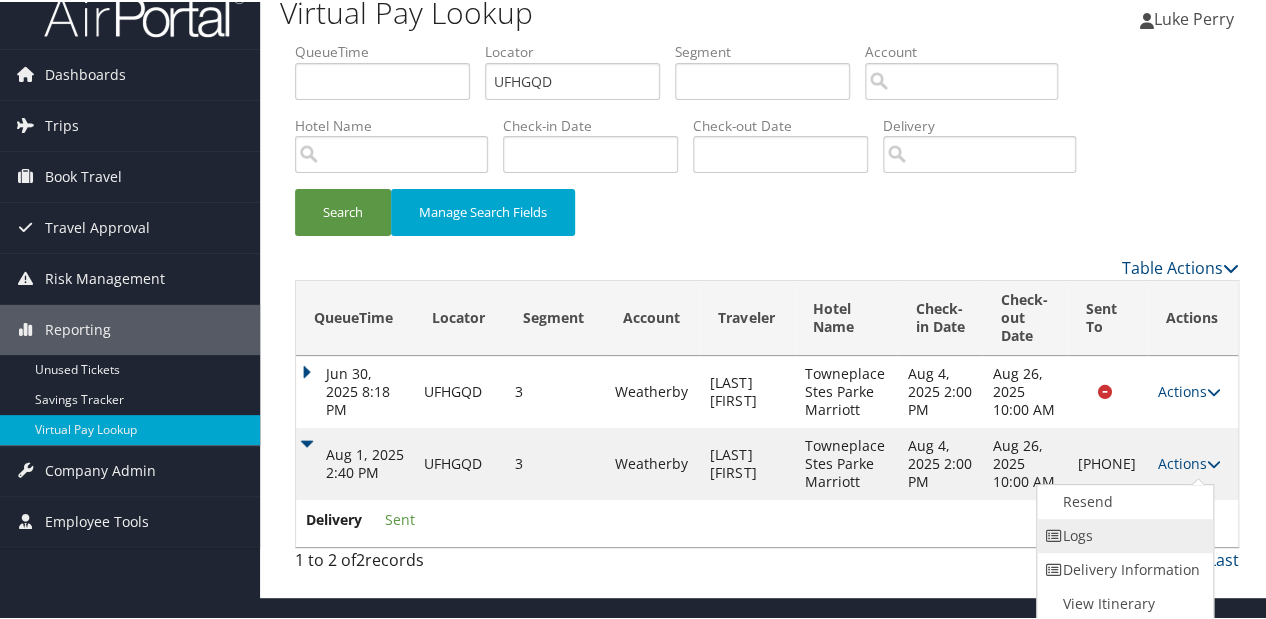 click on "Logs" at bounding box center [1122, 534] 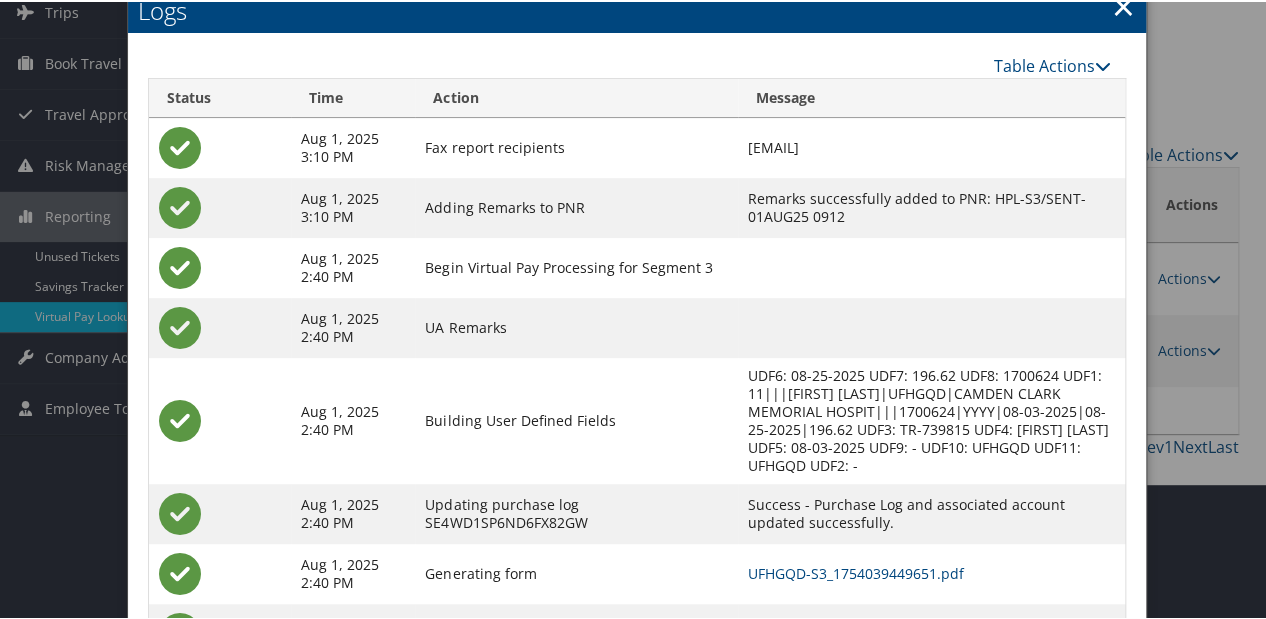 scroll, scrollTop: 216, scrollLeft: 0, axis: vertical 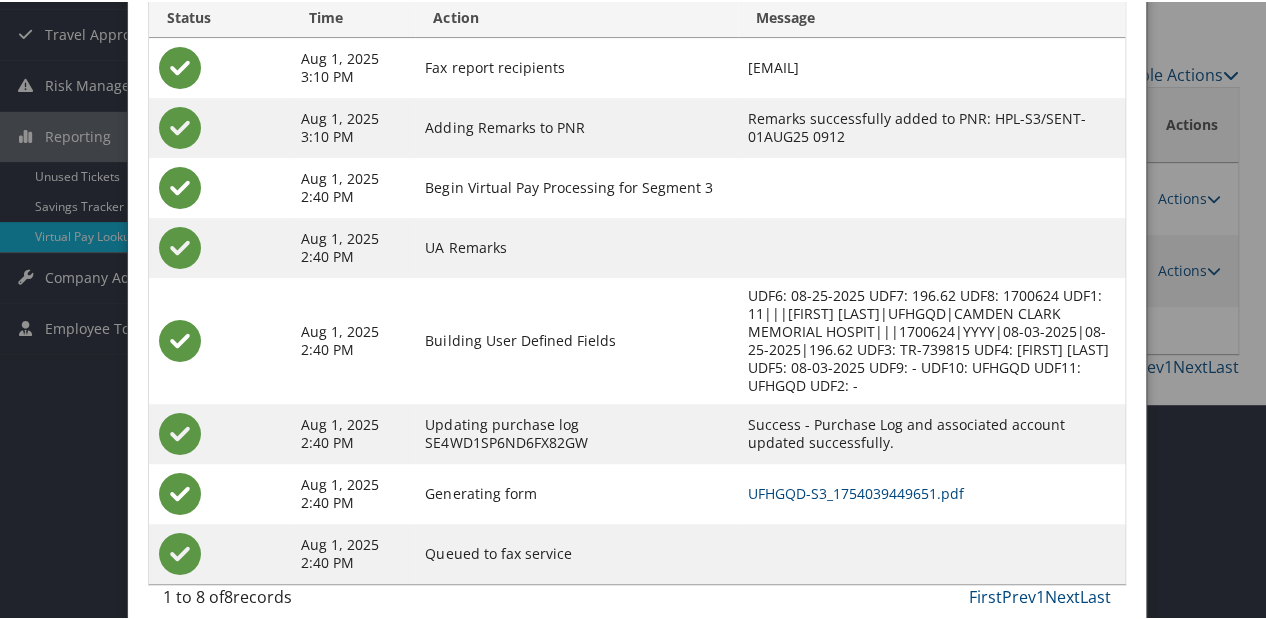 click on "UFHGQD-S3_1754039449651.pdf" at bounding box center (931, 492) 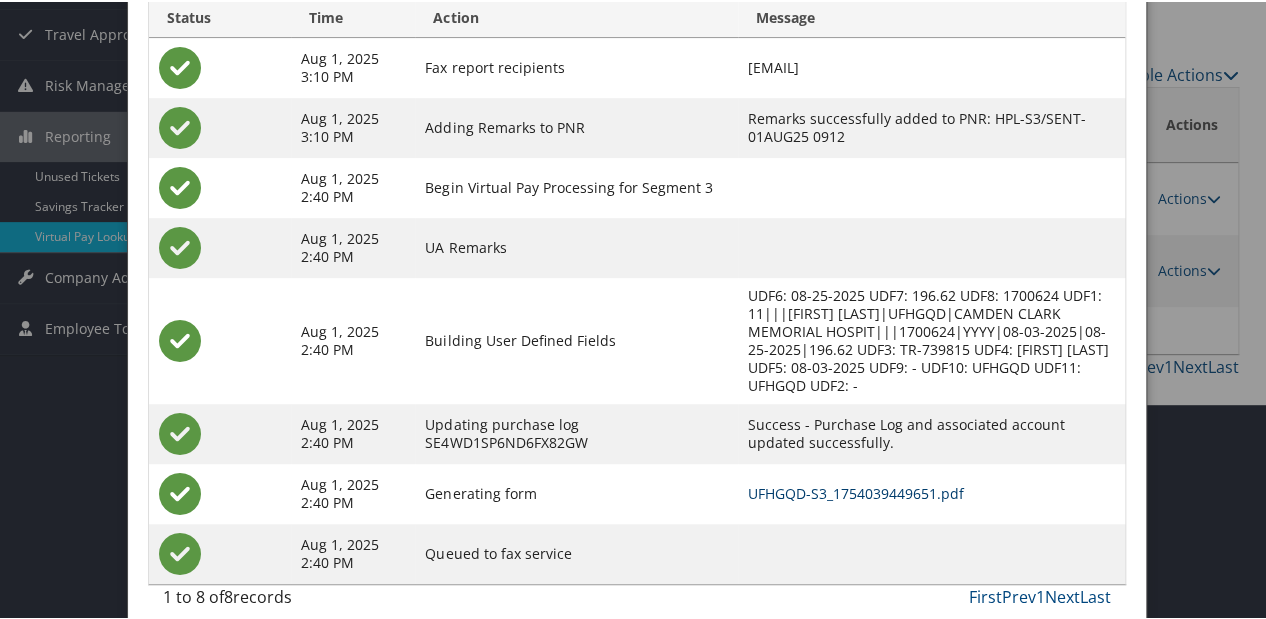 click on "UFHGQD-S3_1754039449651.pdf" at bounding box center (856, 491) 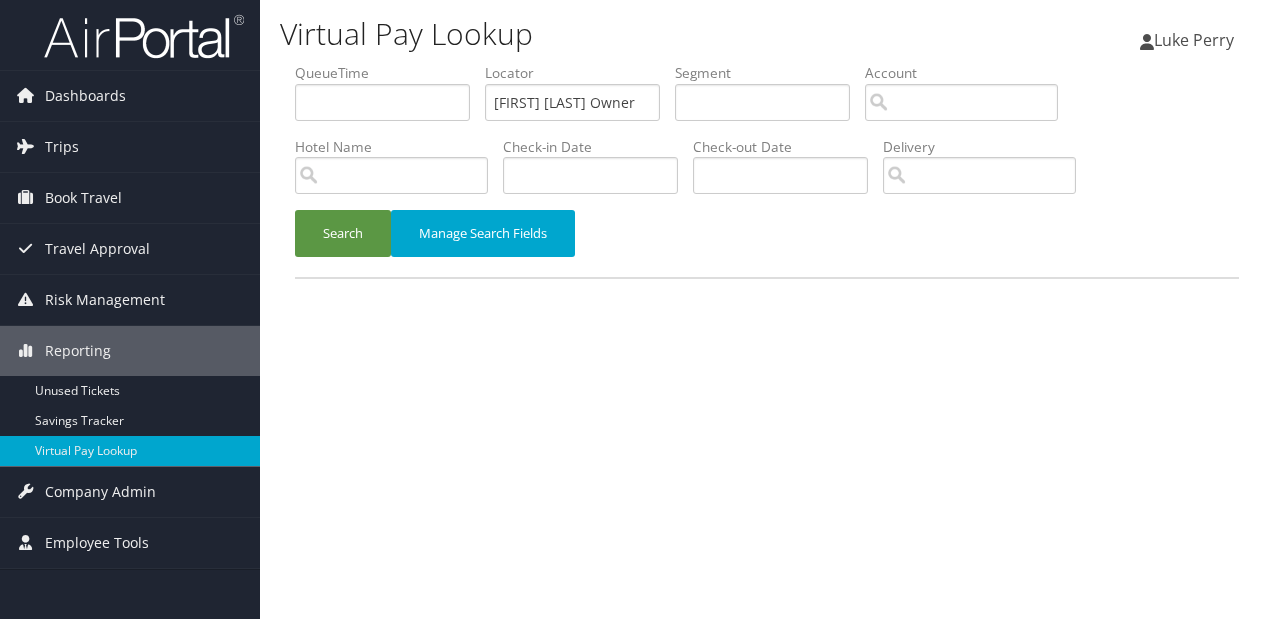 scroll, scrollTop: 0, scrollLeft: 0, axis: both 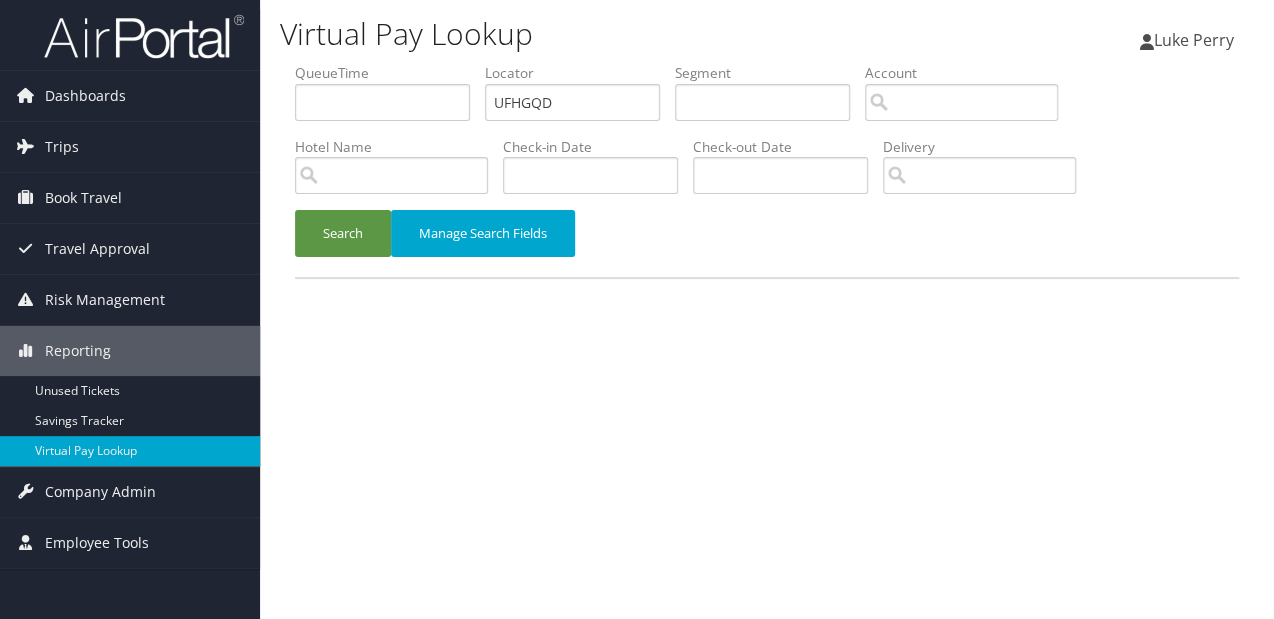 drag, startPoint x: 541, startPoint y: 81, endPoint x: 572, endPoint y: 100, distance: 36.359318 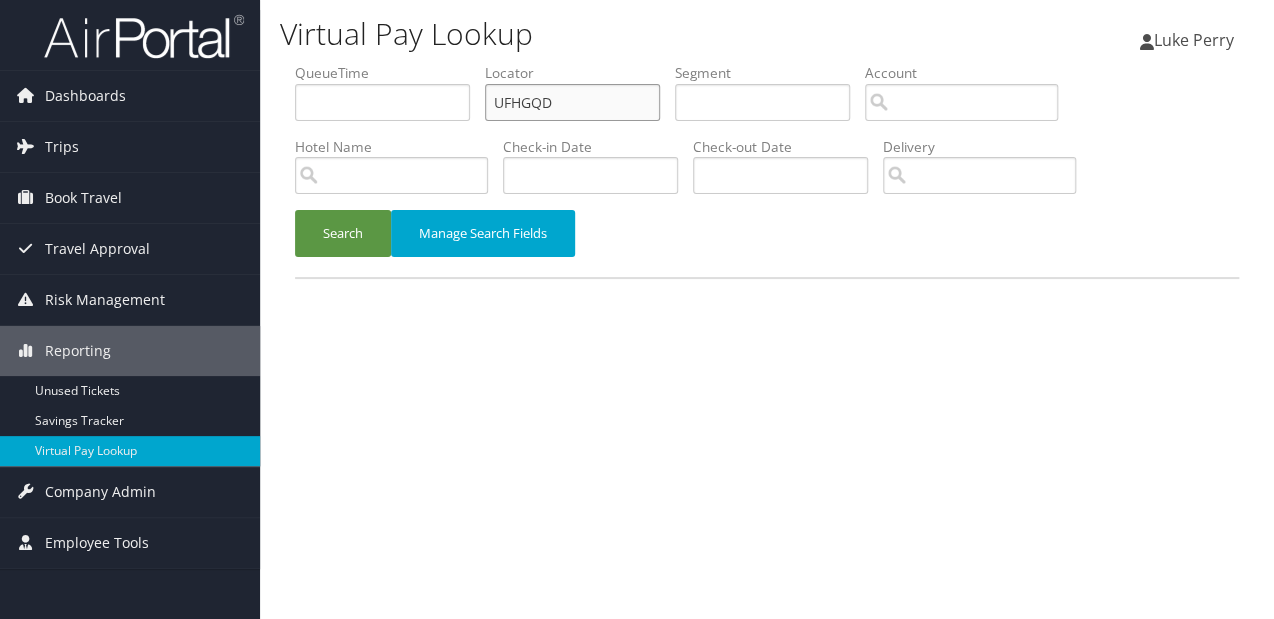 click on "UFHGQD" at bounding box center (572, 102) 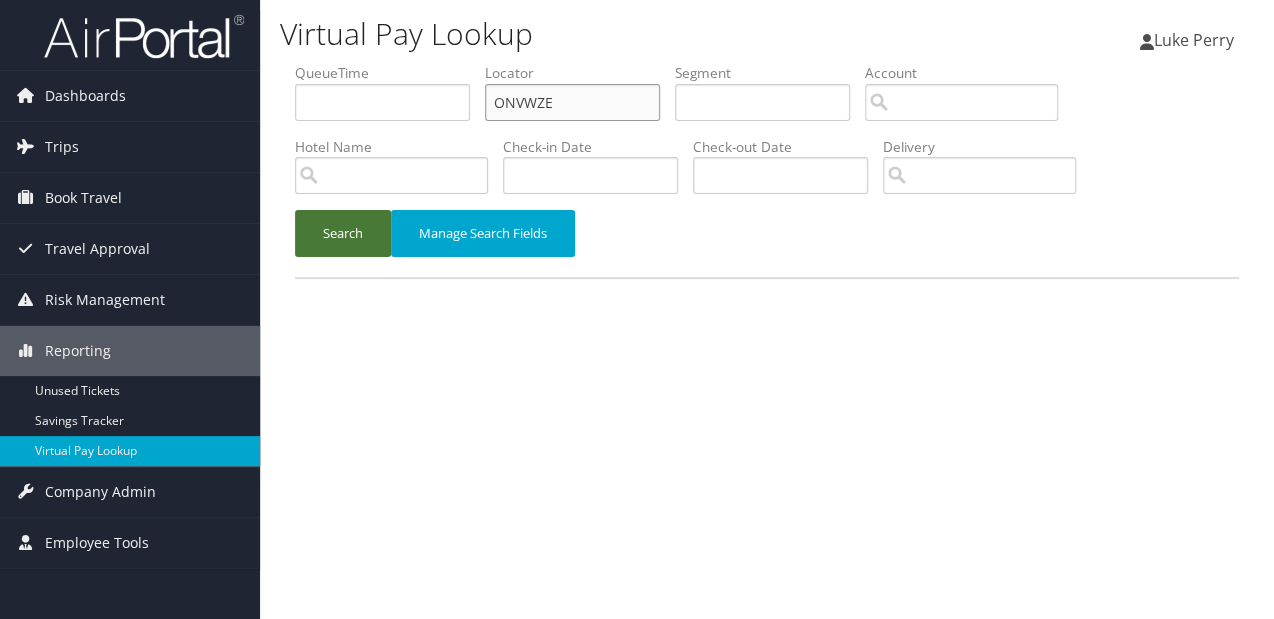 type on "ONVWZE" 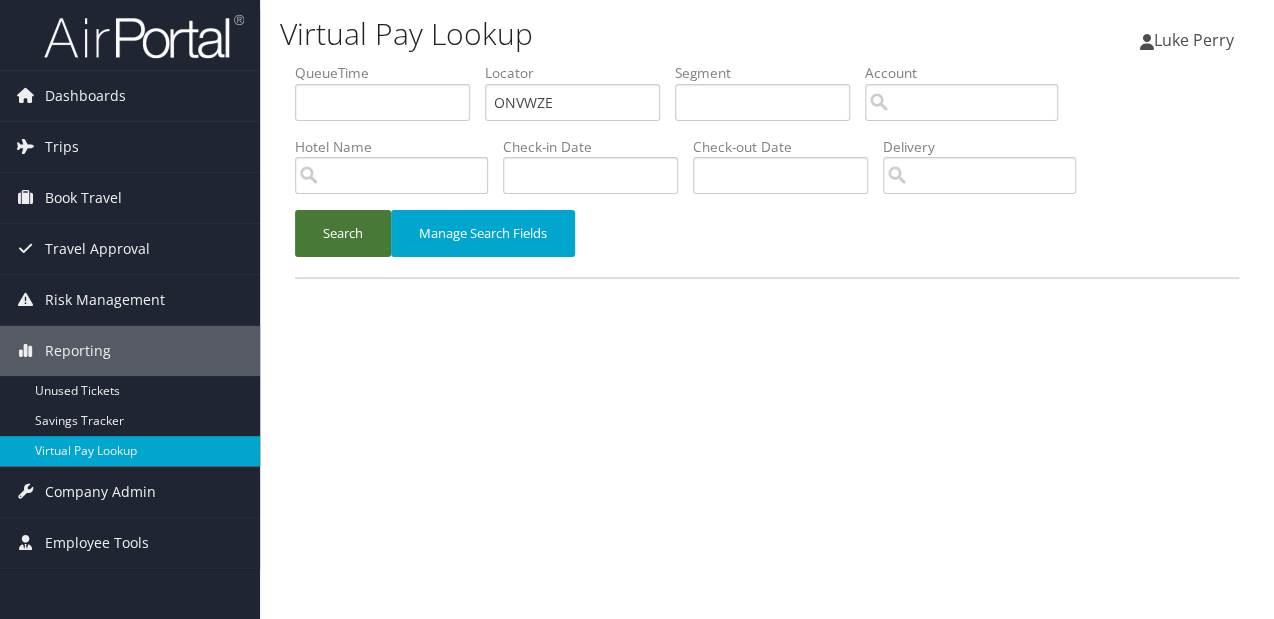 click on "Search" at bounding box center (343, 233) 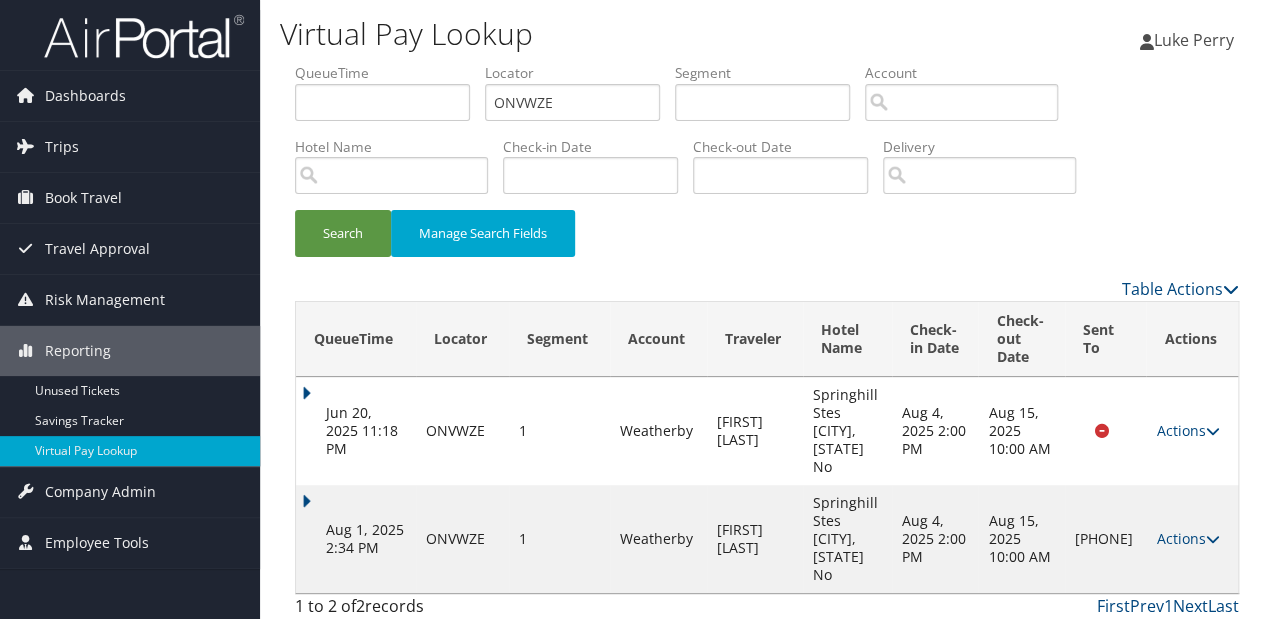 drag, startPoint x: 1197, startPoint y: 512, endPoint x: 1033, endPoint y: 528, distance: 164.77864 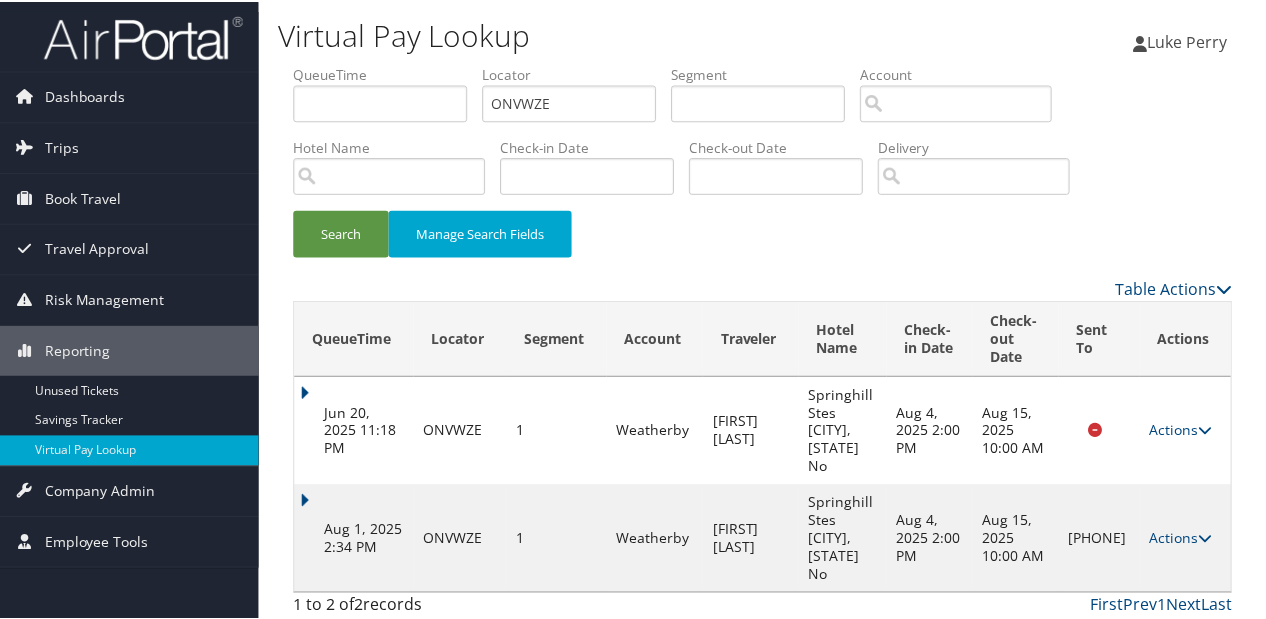 scroll, scrollTop: 40, scrollLeft: 0, axis: vertical 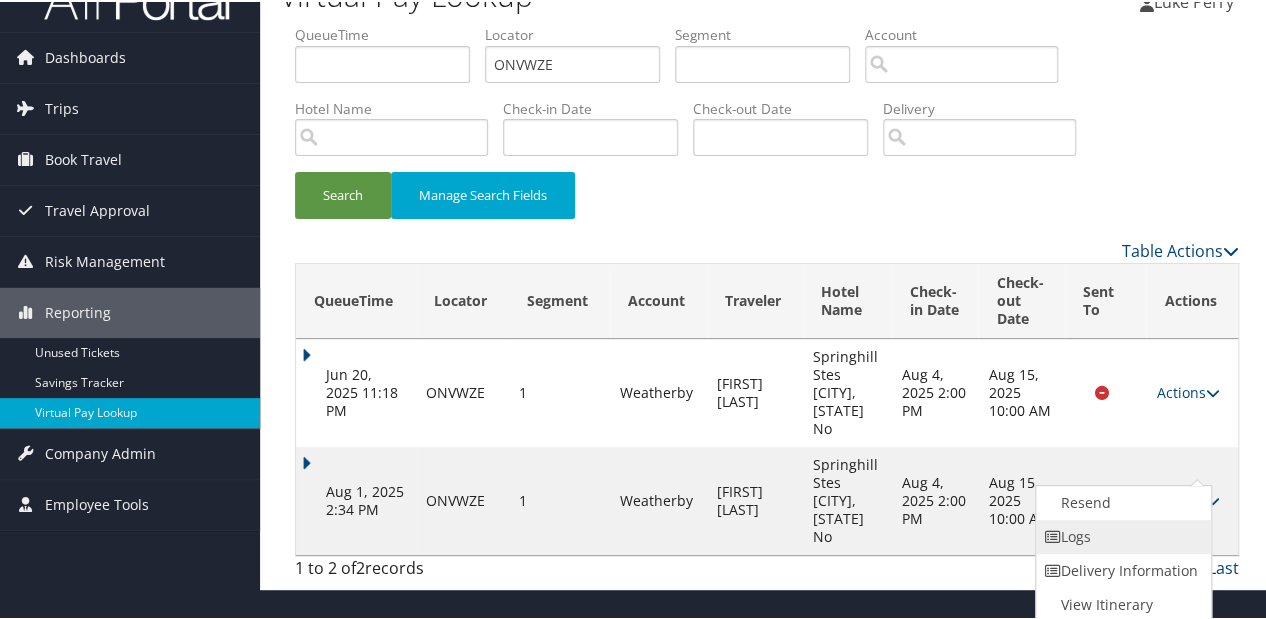 click at bounding box center [1053, 535] 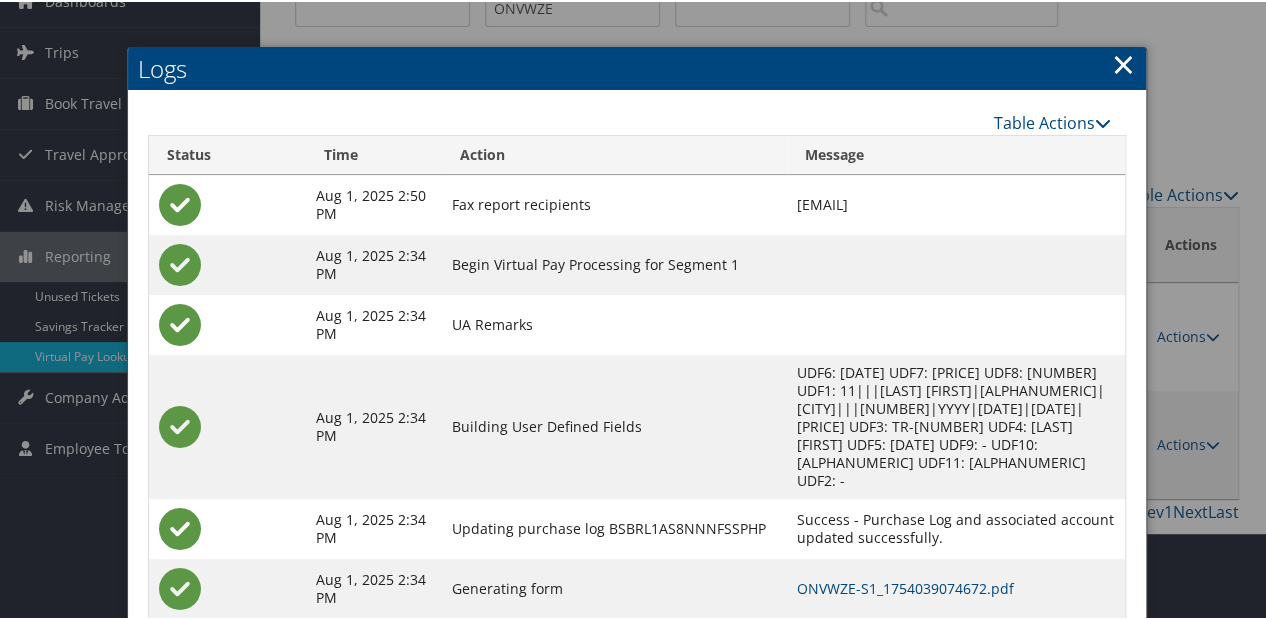 scroll, scrollTop: 155, scrollLeft: 0, axis: vertical 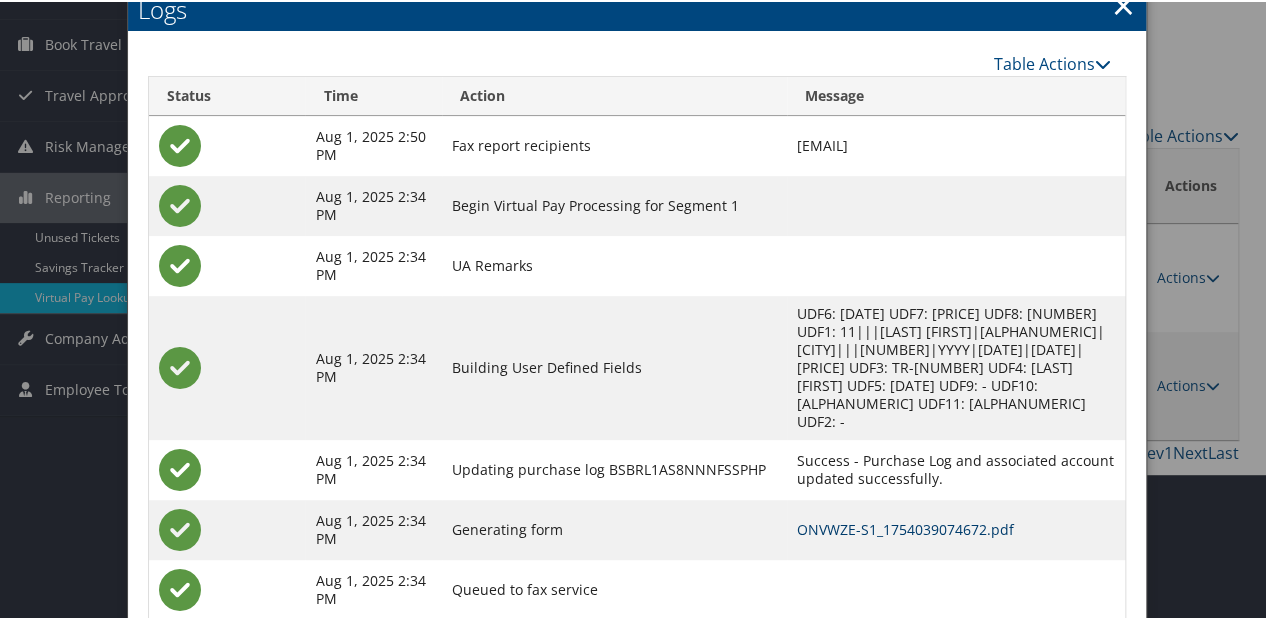 click on "ONVWZE-S1_1754039074672.pdf" at bounding box center [905, 527] 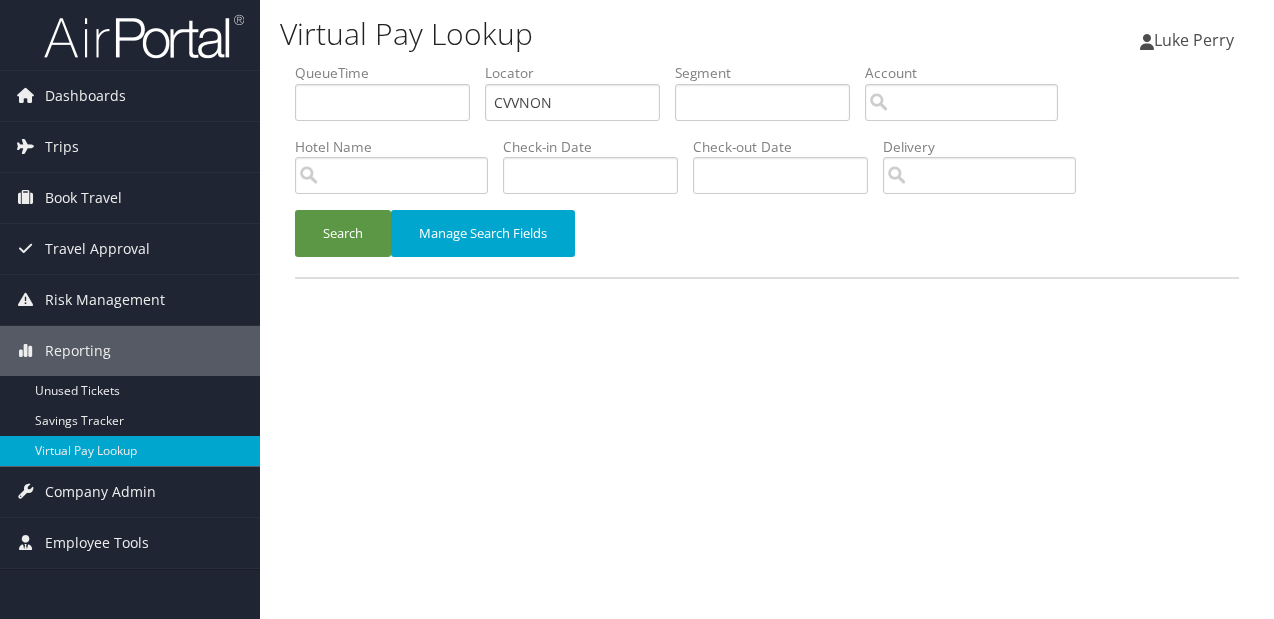 scroll, scrollTop: 0, scrollLeft: 0, axis: both 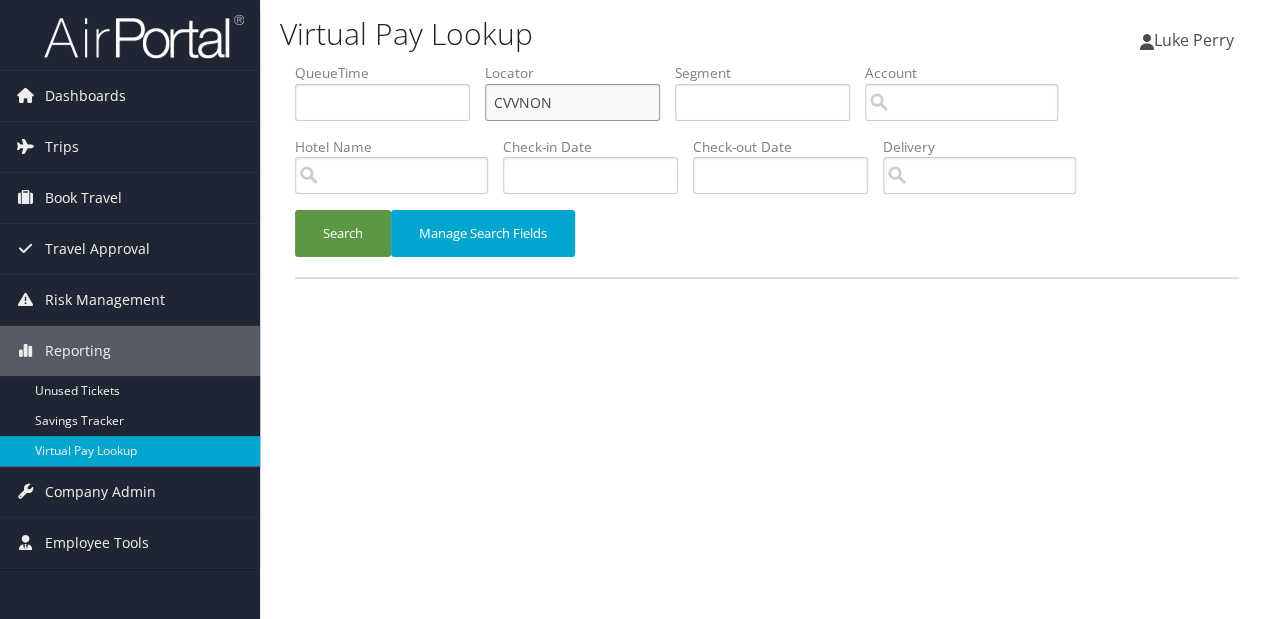 paste on "EQNWNB" 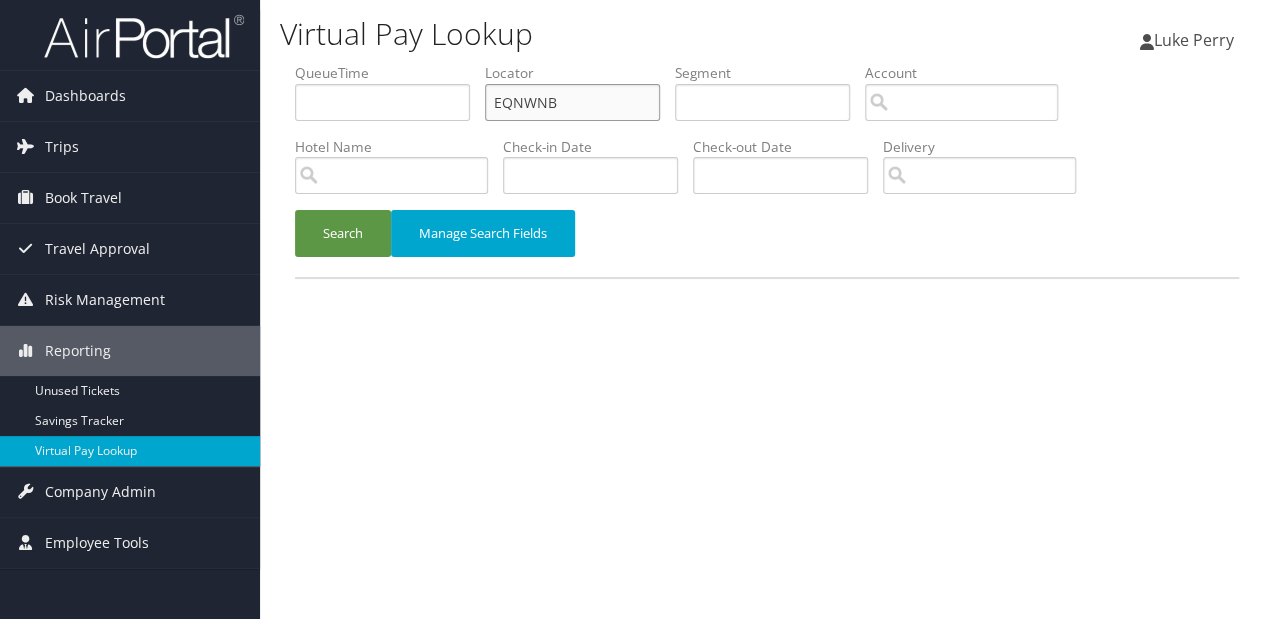 type on "EQNWNB" 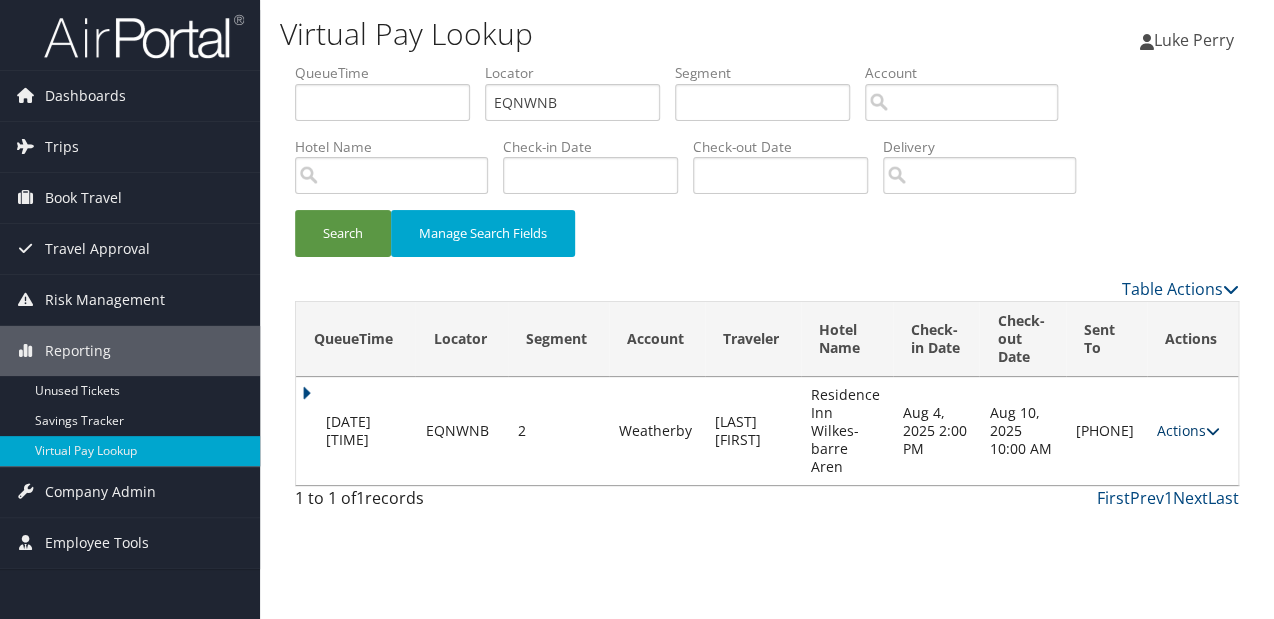 click on "Actions" at bounding box center (1188, 430) 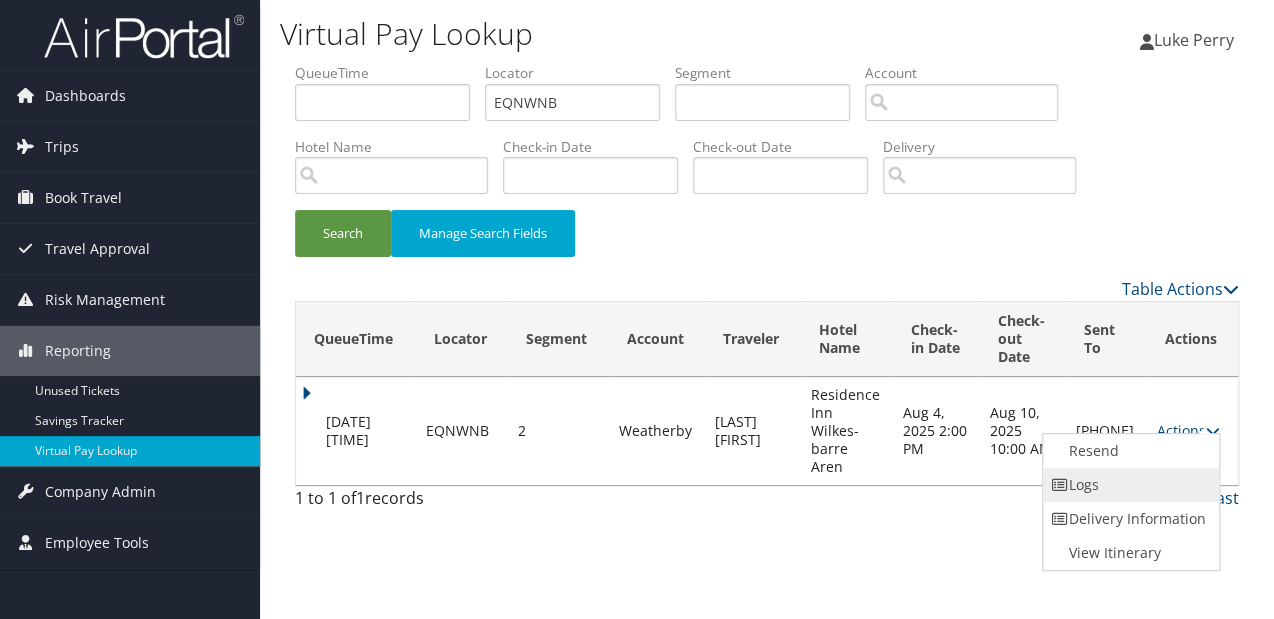 click on "Logs" at bounding box center (1128, 485) 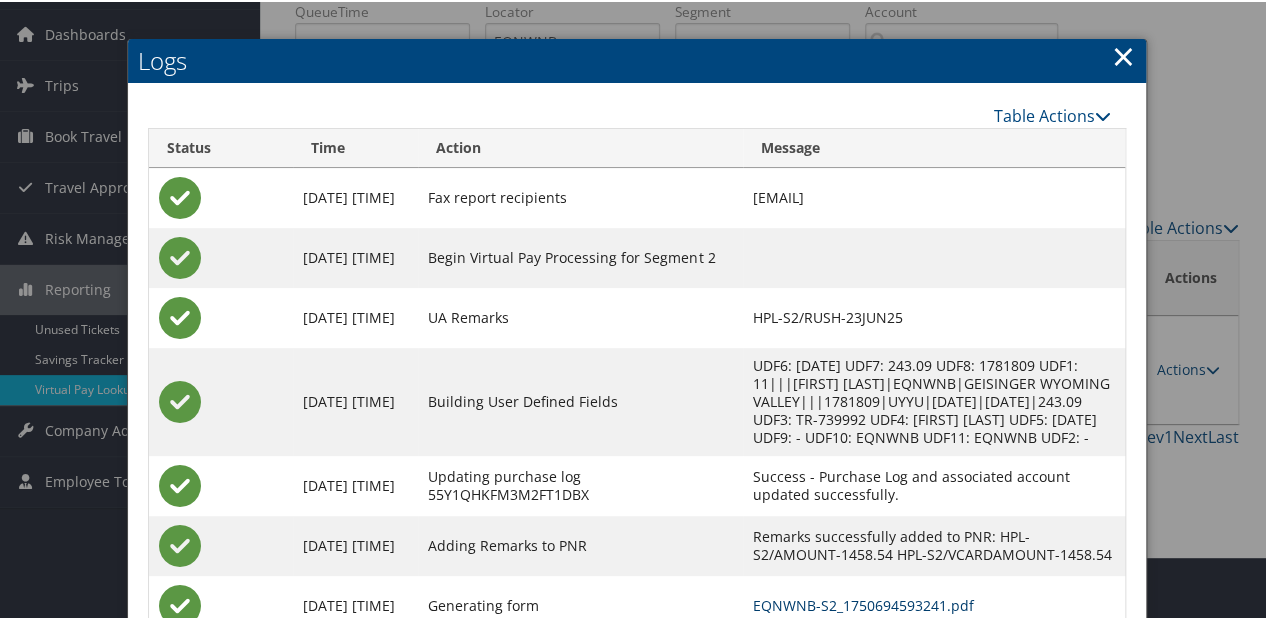 scroll, scrollTop: 210, scrollLeft: 0, axis: vertical 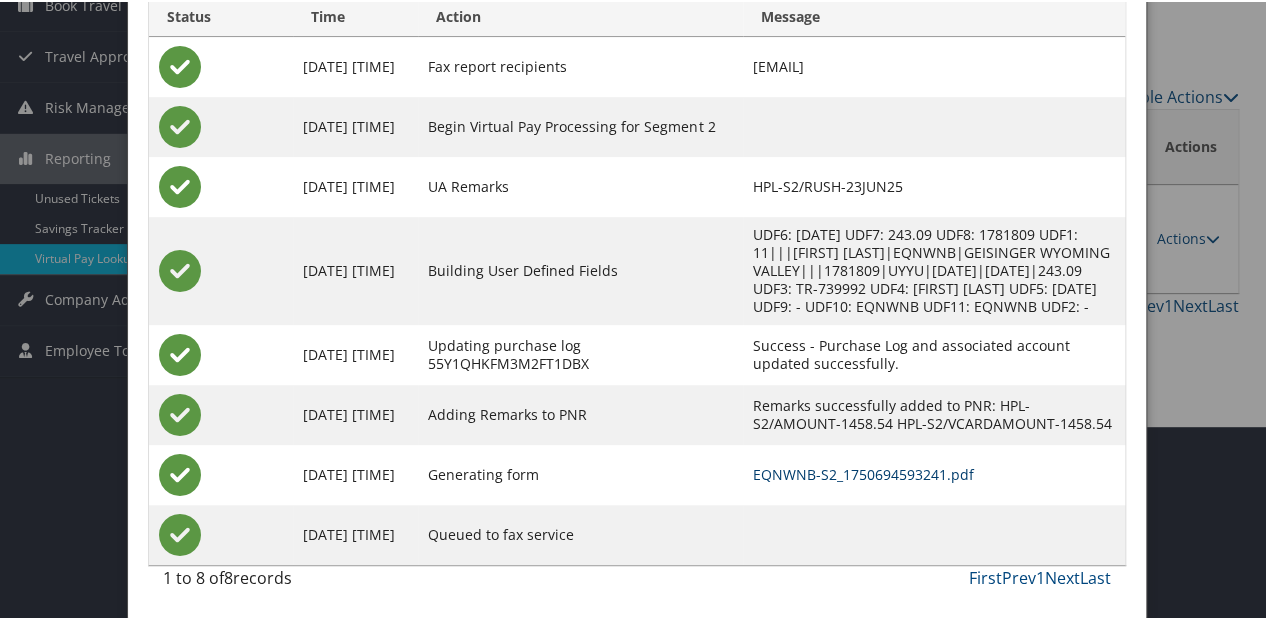 click on "EQNWNB-S2_1750694593241.pdf" at bounding box center [863, 472] 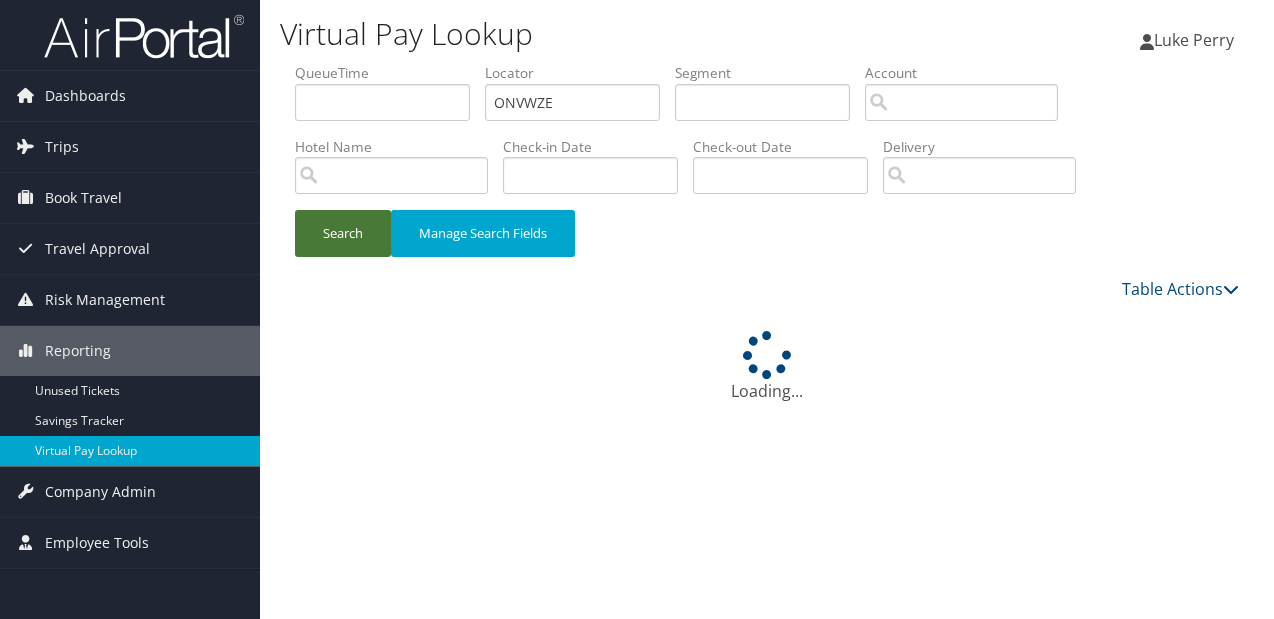 scroll, scrollTop: 0, scrollLeft: 0, axis: both 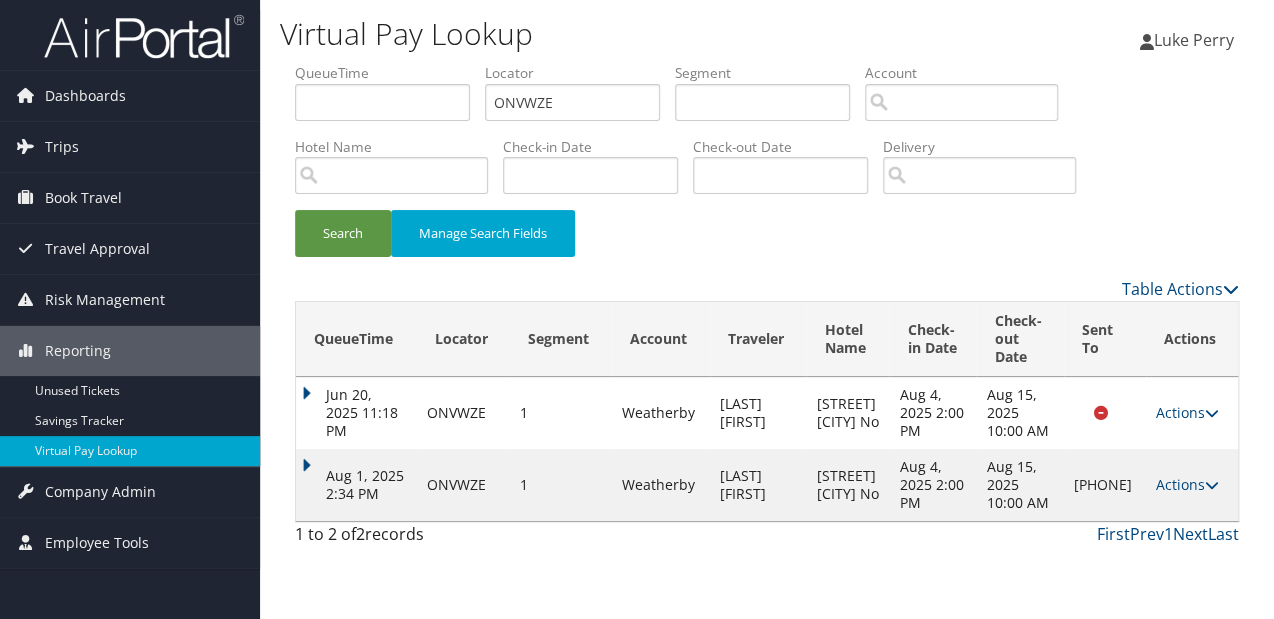 click on "Actions   Resend  Logs  Delivery Information  View Itinerary" at bounding box center (1192, 485) 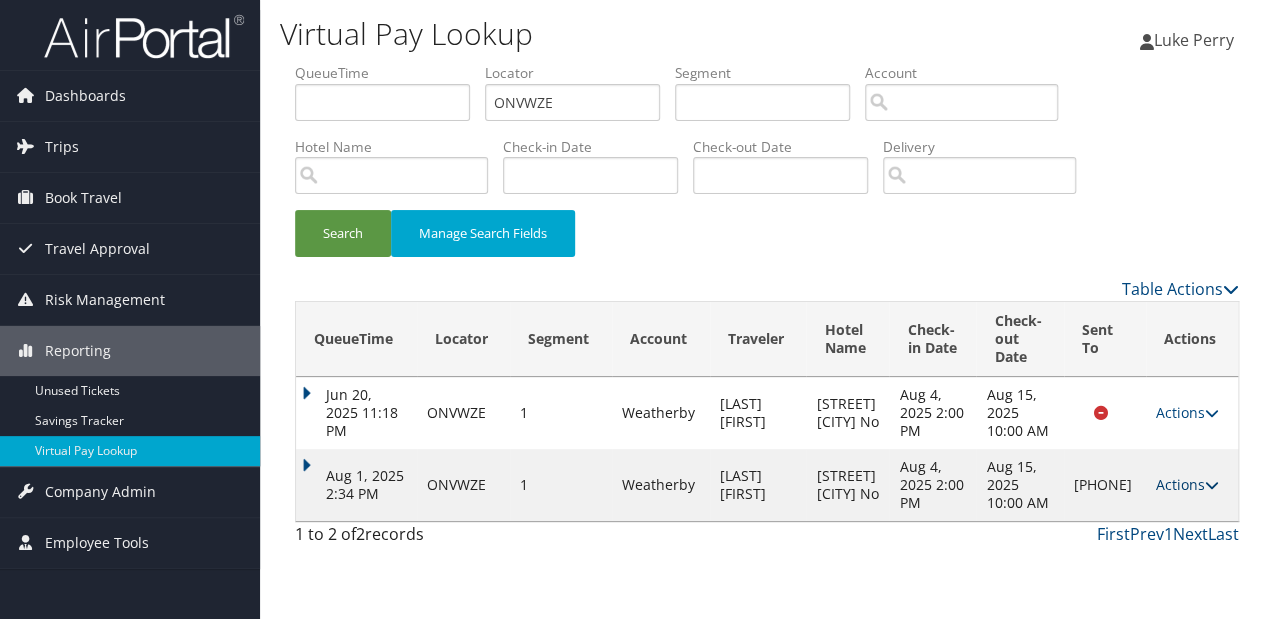 click on "Actions" at bounding box center [1187, 484] 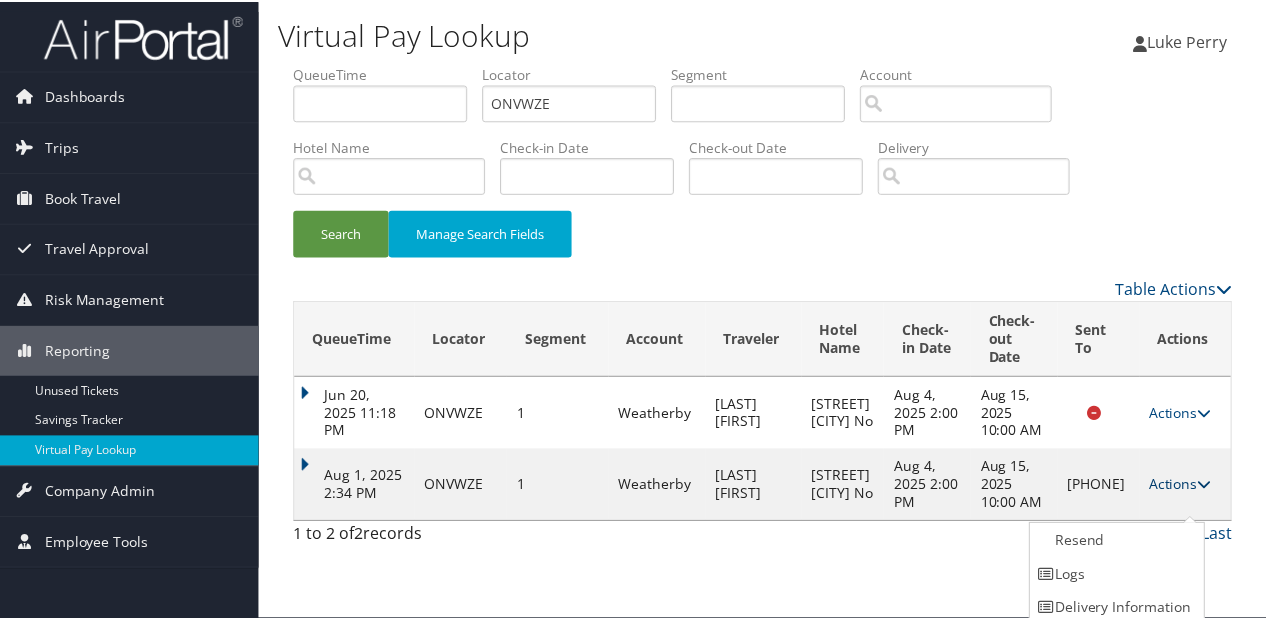 scroll, scrollTop: 40, scrollLeft: 0, axis: vertical 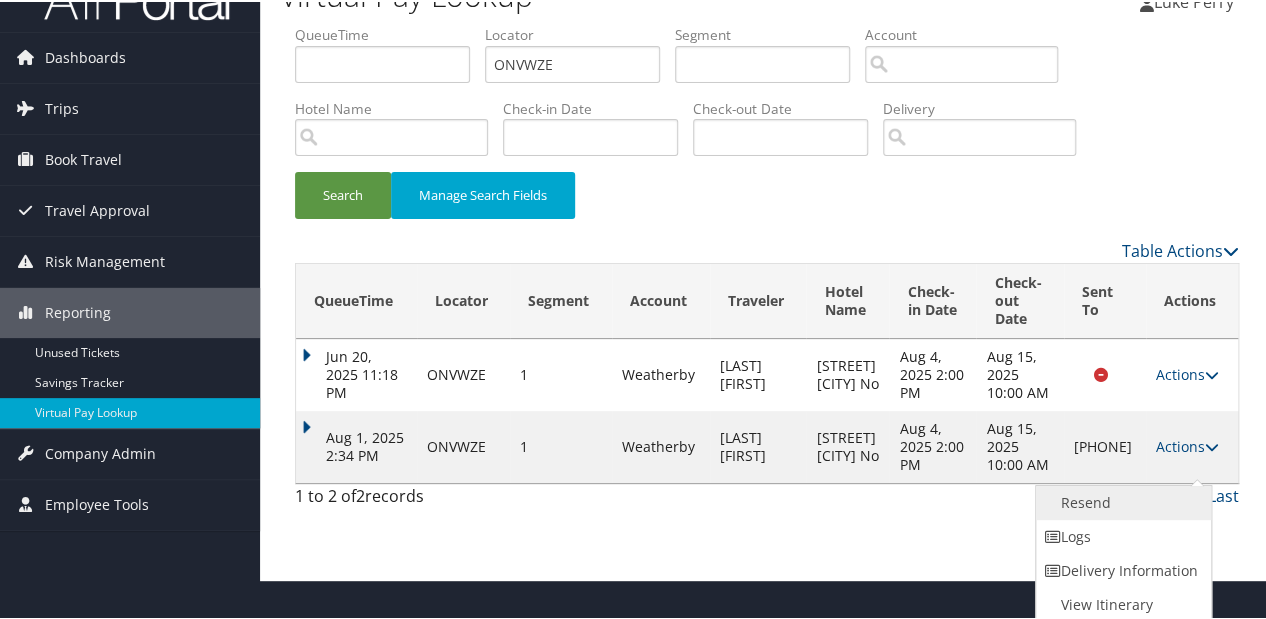 click on "Resend" at bounding box center (1121, 501) 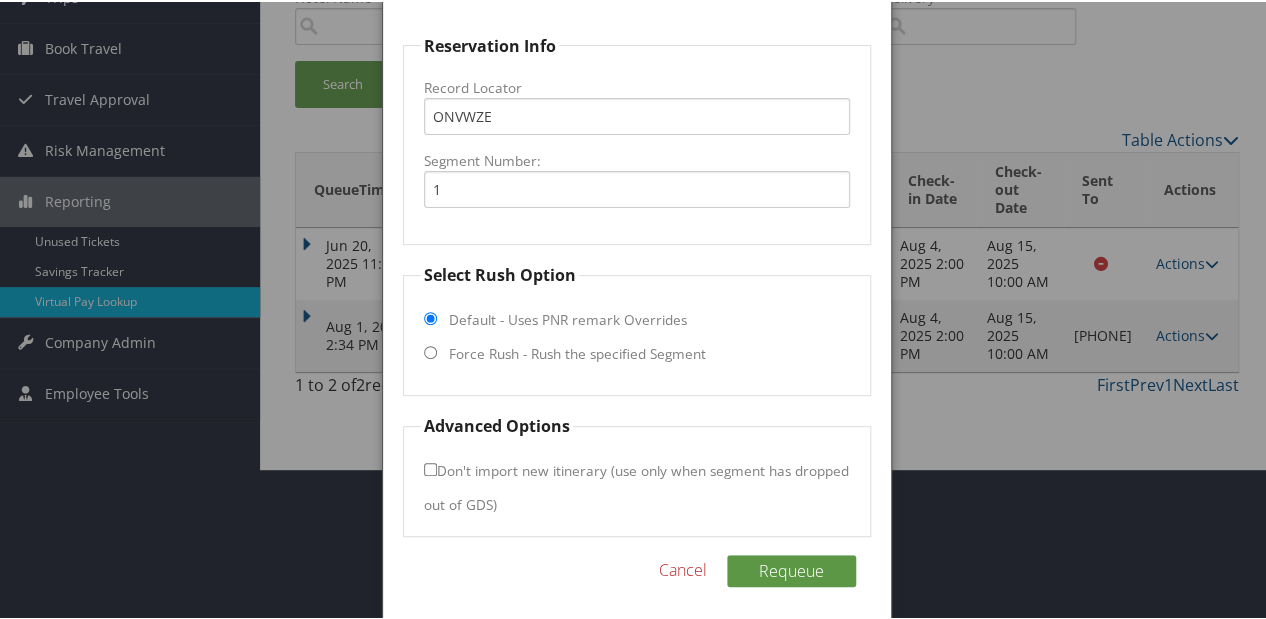 scroll, scrollTop: 156, scrollLeft: 0, axis: vertical 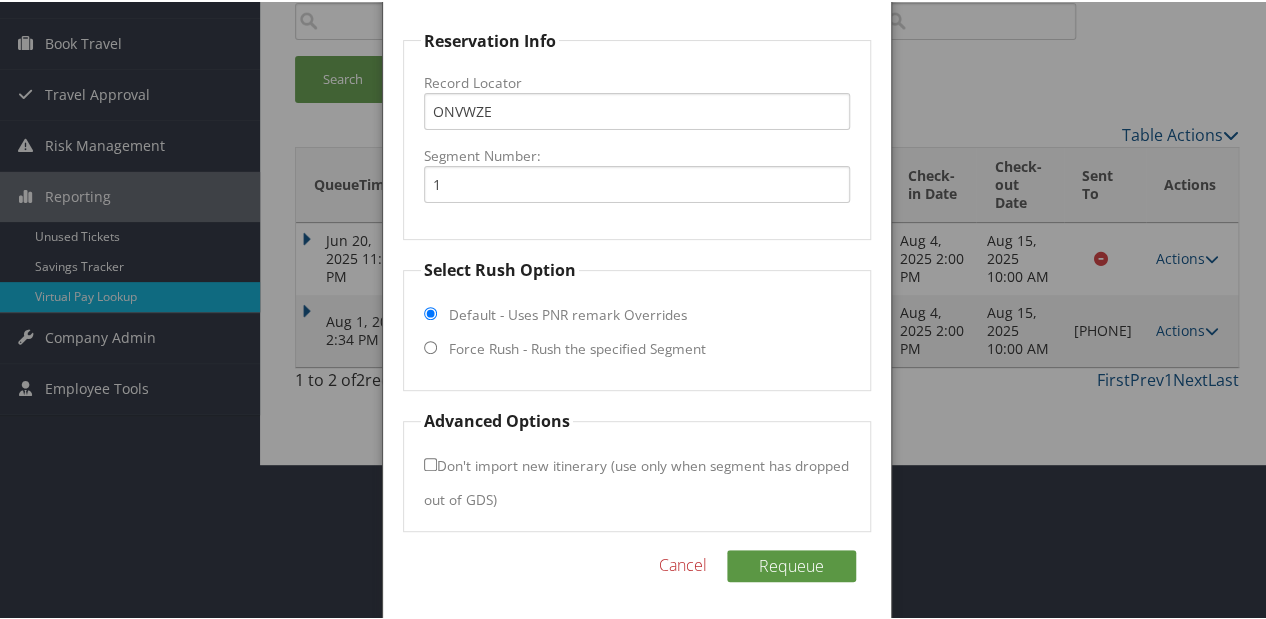 click on "Force Rush - Rush the specified Segment" at bounding box center (577, 347) 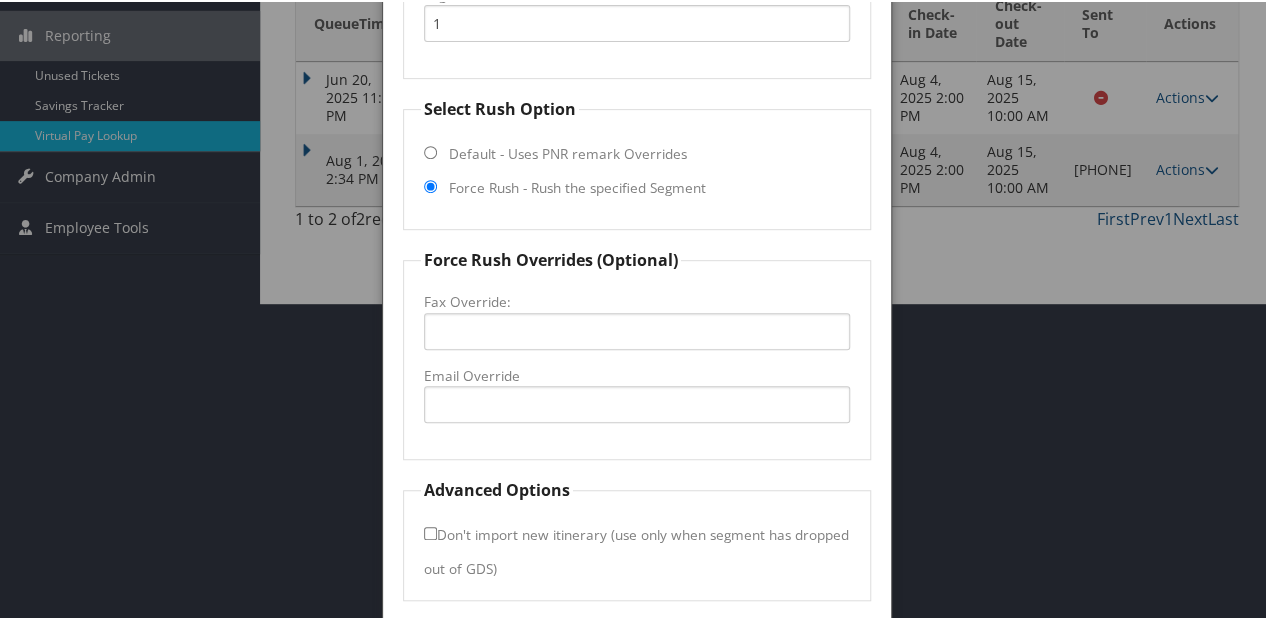 scroll, scrollTop: 385, scrollLeft: 0, axis: vertical 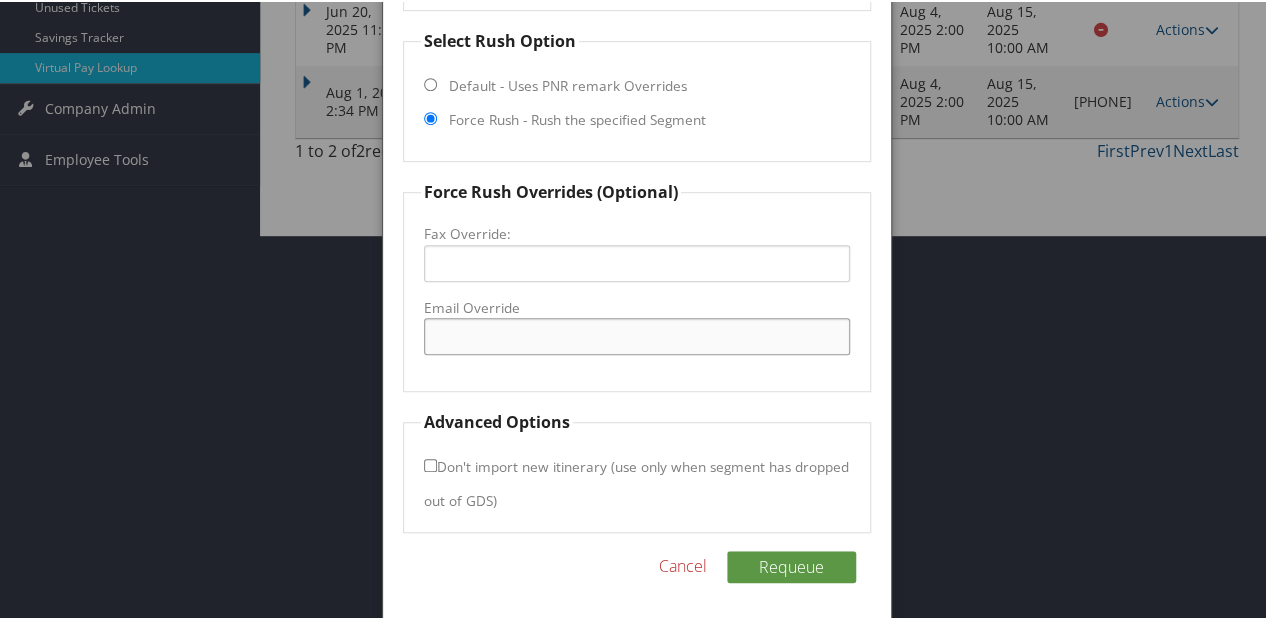 click on "Email Override" at bounding box center [637, 334] 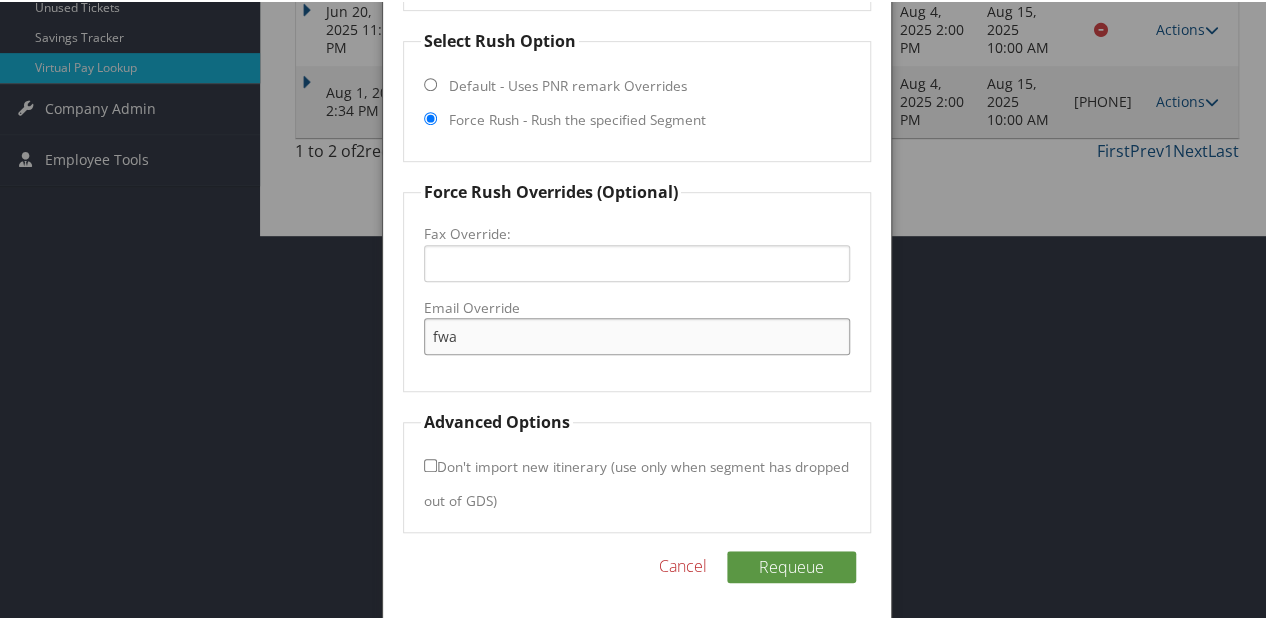 type on "fwafn@ighospitality.com" 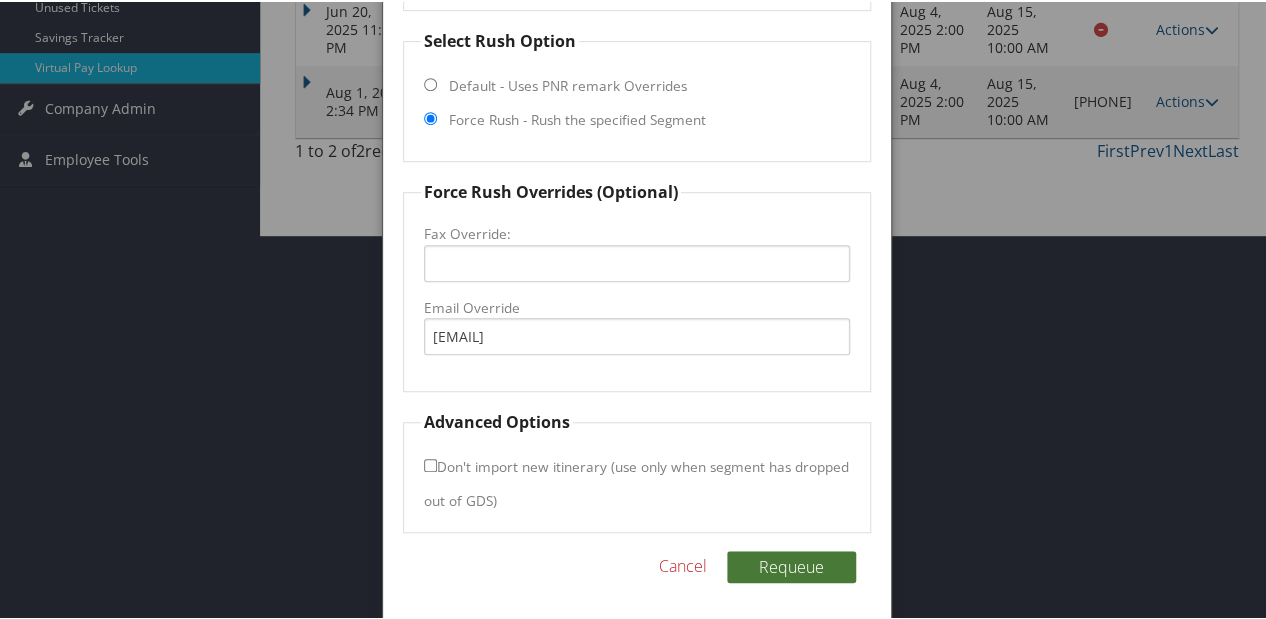 click on "Requeue" at bounding box center (791, 565) 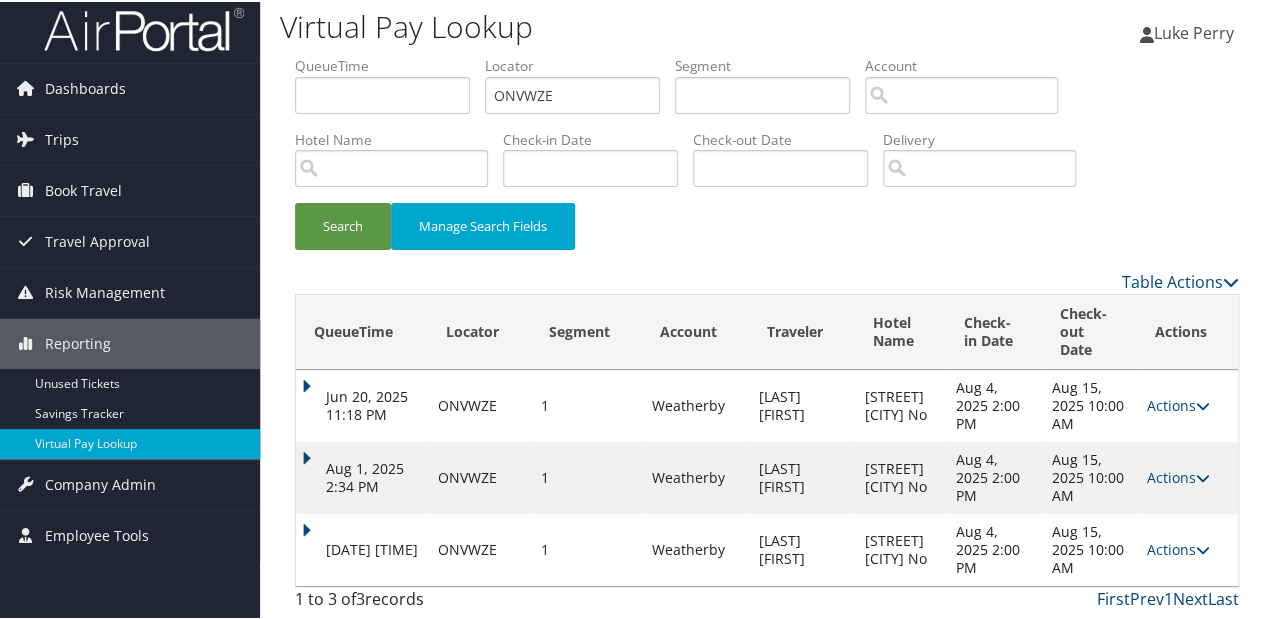 scroll, scrollTop: 8, scrollLeft: 0, axis: vertical 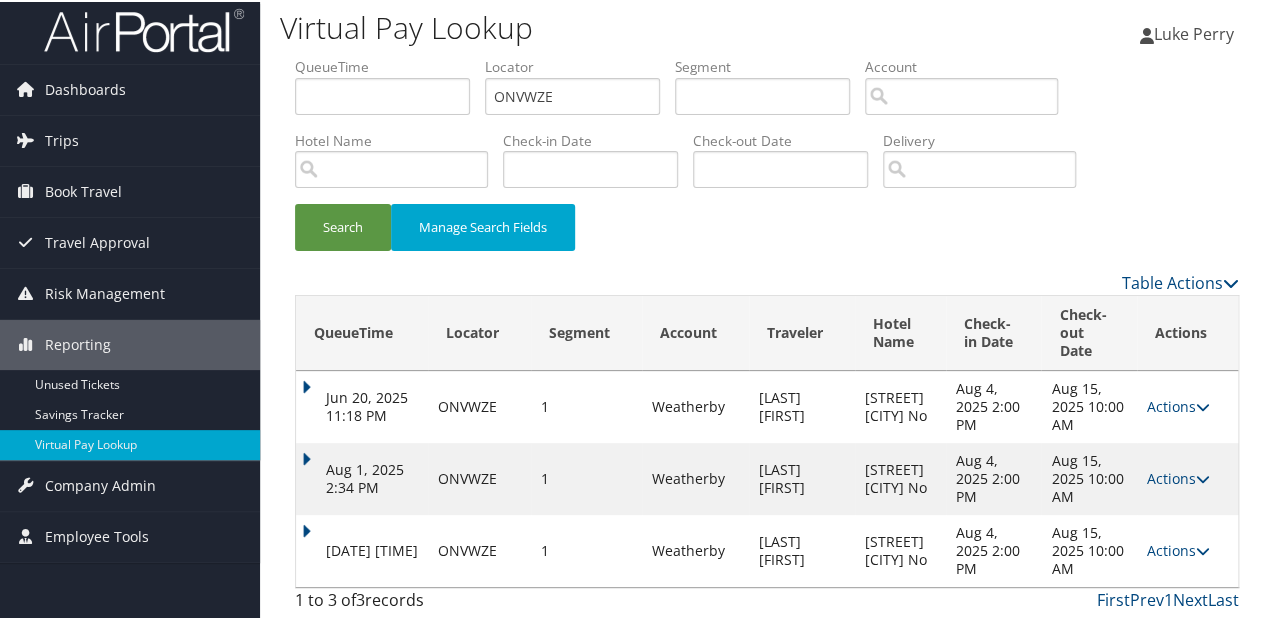 click on "QueueTime Locator ONVWZE Segment Account Traveler Hotel Name Check-in Date Check-out Date Delivery Search Manage Search Fields
Table Actions  Loading... QueueTime Locator Segment Account Traveler Hotel Name Check-in Date Check-out Date Sent To Delivery Actions Jun 20, 2025 11:18 PM ONVWZE 1 Weatherby MUFTI KASHIF Springhill Stes Fort Wayne No Aug 4, 2025 2:00 PM Aug 15, 2025 10:00 AM Queued Actions   Resend  Logs  View Itinerary Aug 1, 2025 2:34 PM ONVWZE 1 Weatherby MUFTI KASHIF Springhill Stes Fort Wayne No Aug 4, 2025 2:00 PM Aug 15, 2025 10:00 AM +1 (260) 267-7877 Failed Actions   Resend  Logs  Delivery Information  View Itinerary Aug 2, 2025 11:38 PM ONVWZE 1 Weatherby MUFTI KASHIF Springhill Stes Fort Wayne No Aug 4, 2025 2:00 PM Aug 15, 2025 10:00 AM fwafn@ighospitality.com Sent Actions   Resend  Logs  View Itinerary 1 to 3 of  3  records First Prev 1 Next Last
Advanced Search Cancel Save   ×" at bounding box center (767, 337) 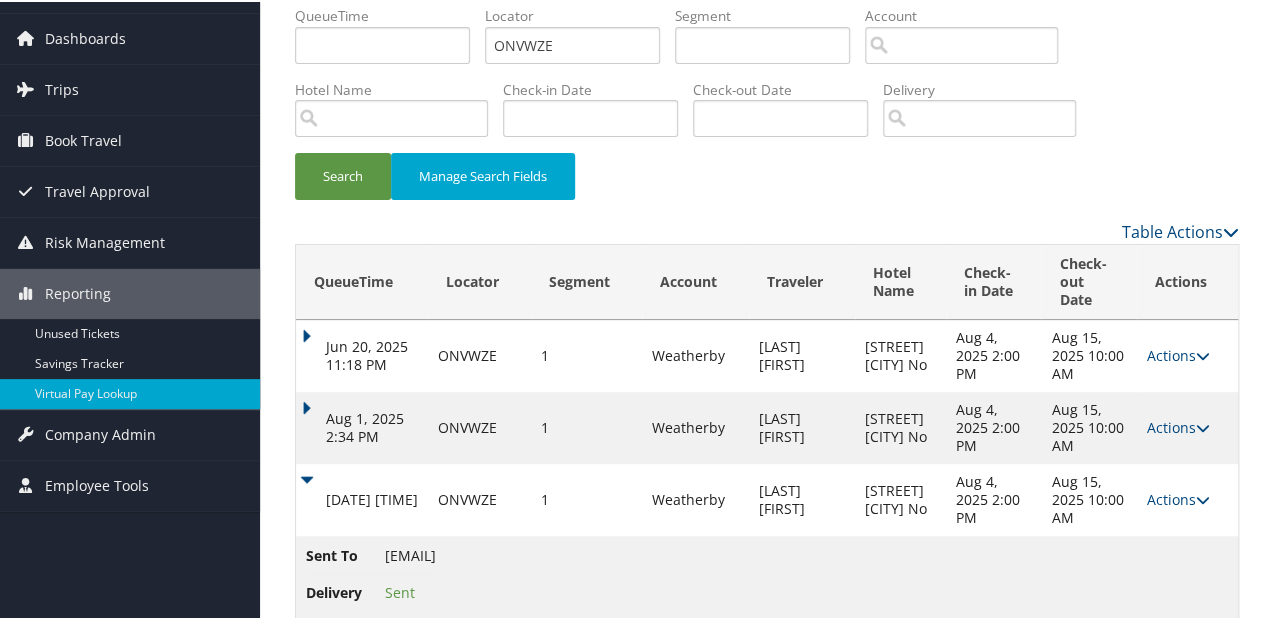 scroll, scrollTop: 92, scrollLeft: 0, axis: vertical 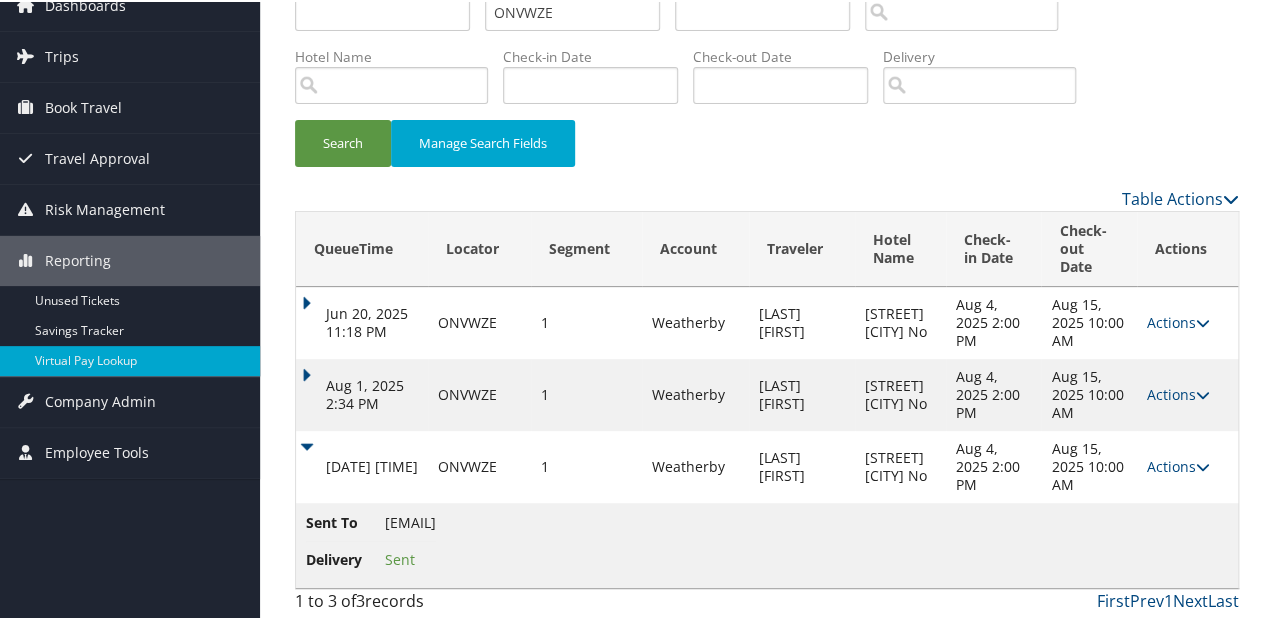 drag, startPoint x: 535, startPoint y: 518, endPoint x: 525, endPoint y: 519, distance: 10.049875 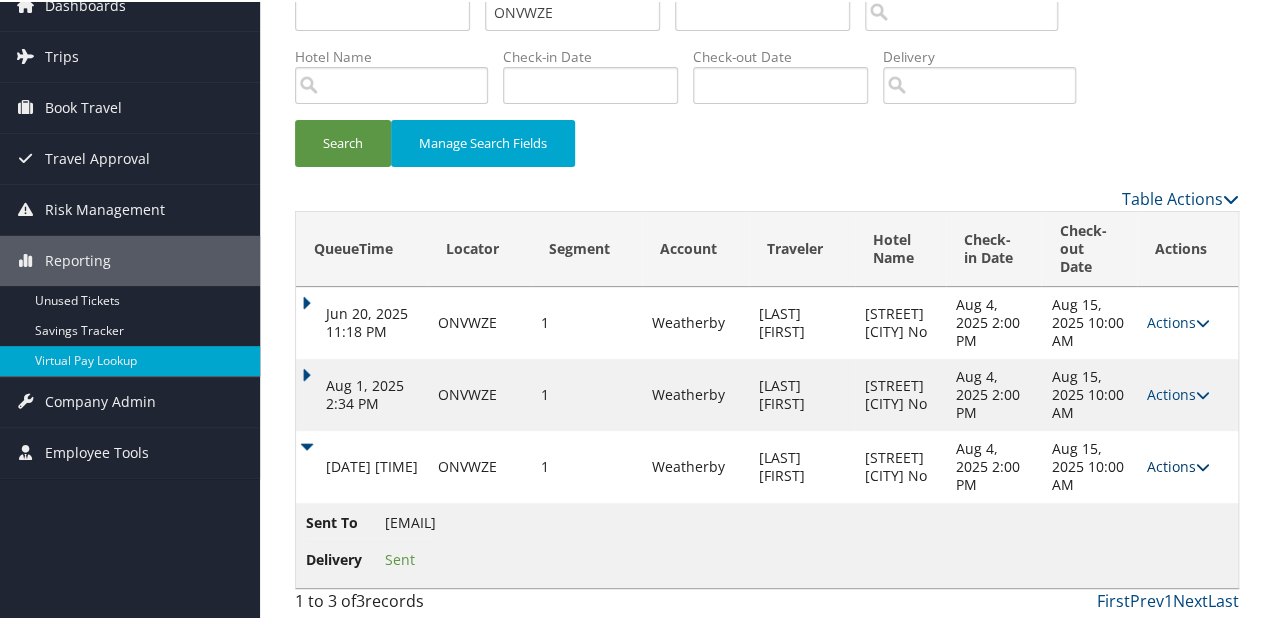 click on "Actions" at bounding box center (1178, 464) 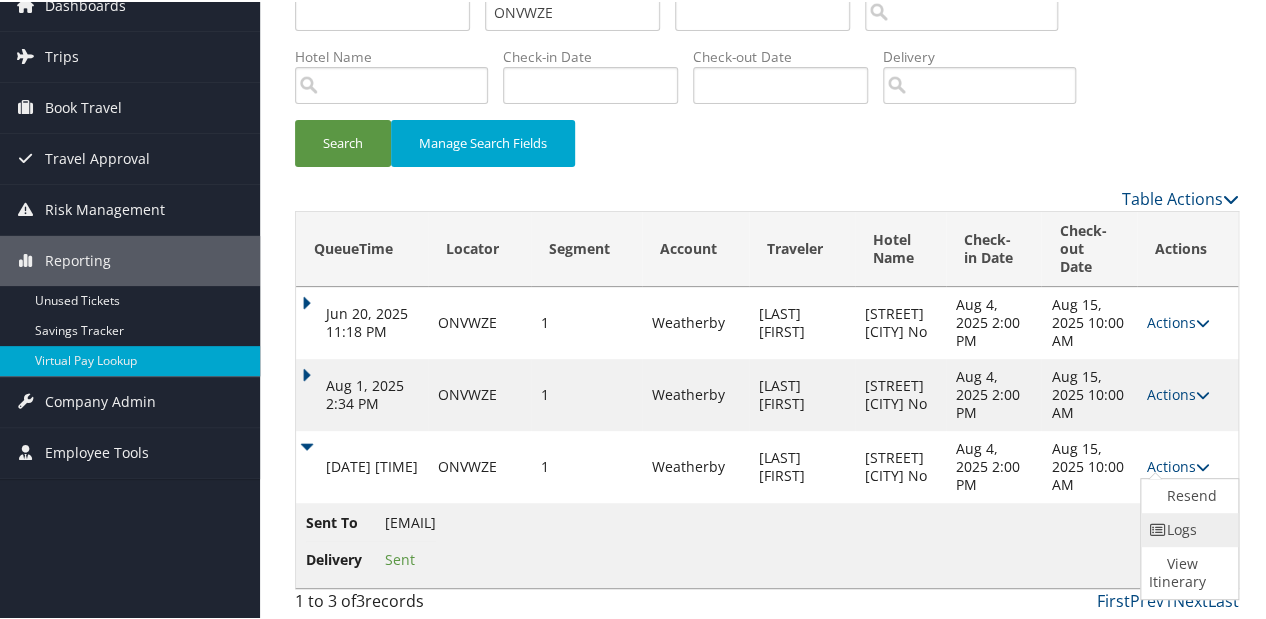 click on "Logs" at bounding box center (1187, 528) 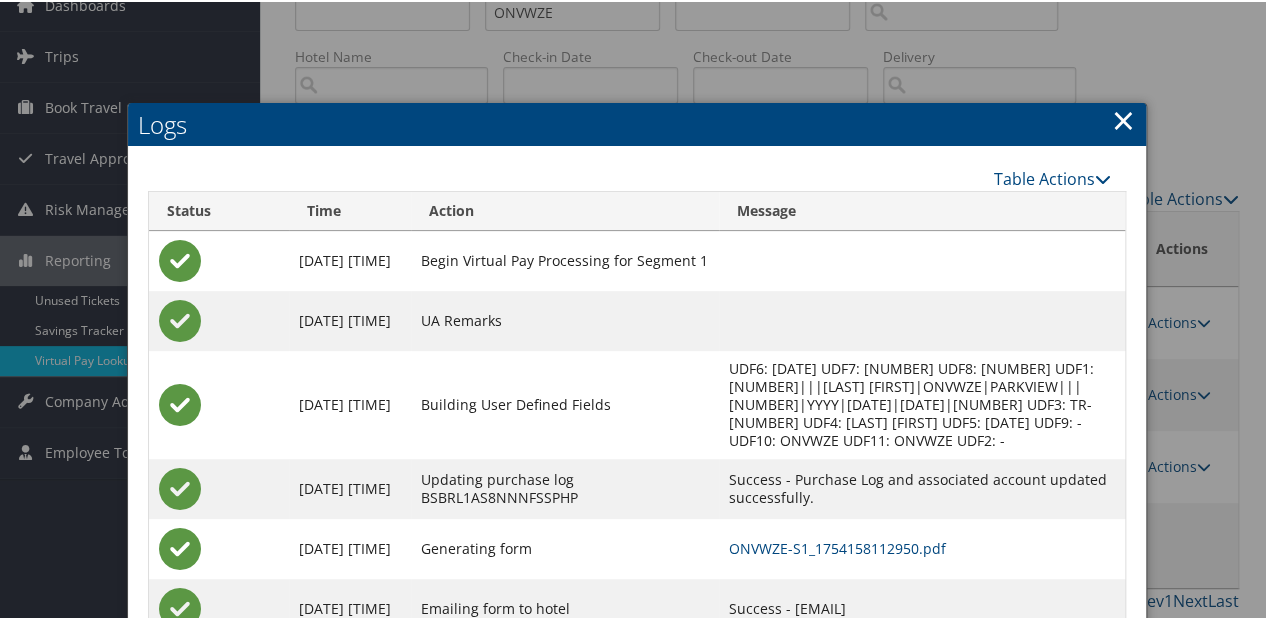 scroll, scrollTop: 207, scrollLeft: 0, axis: vertical 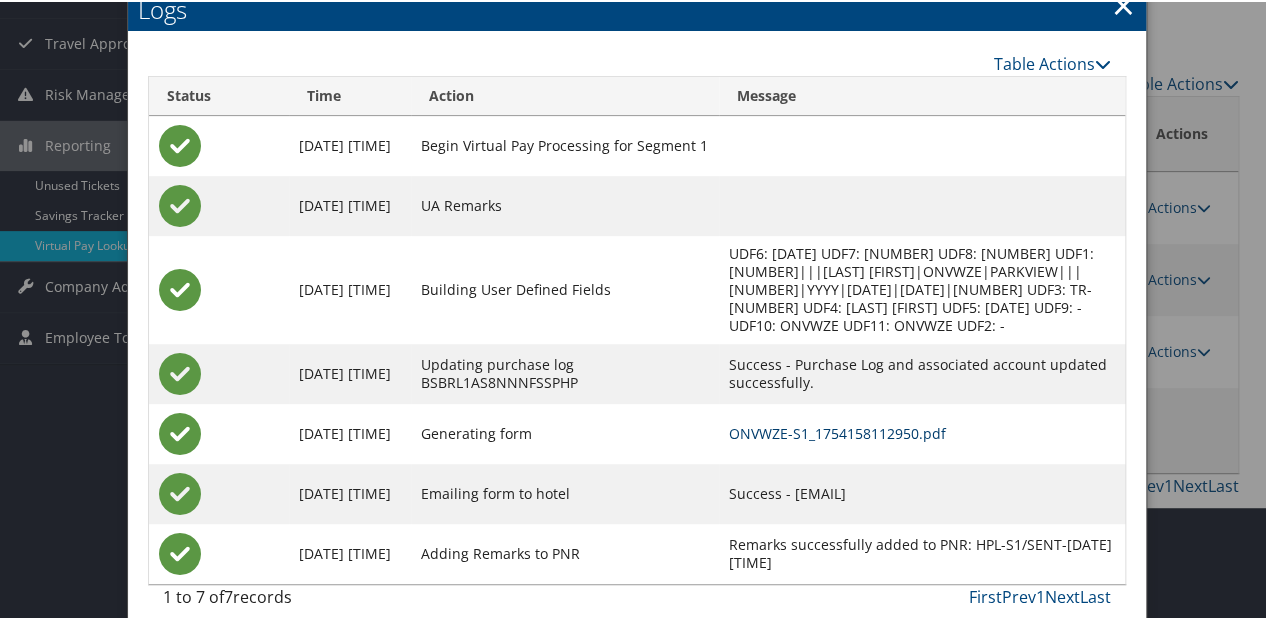 click on "ONVWZE-S1_1754158112950.pdf" at bounding box center (837, 431) 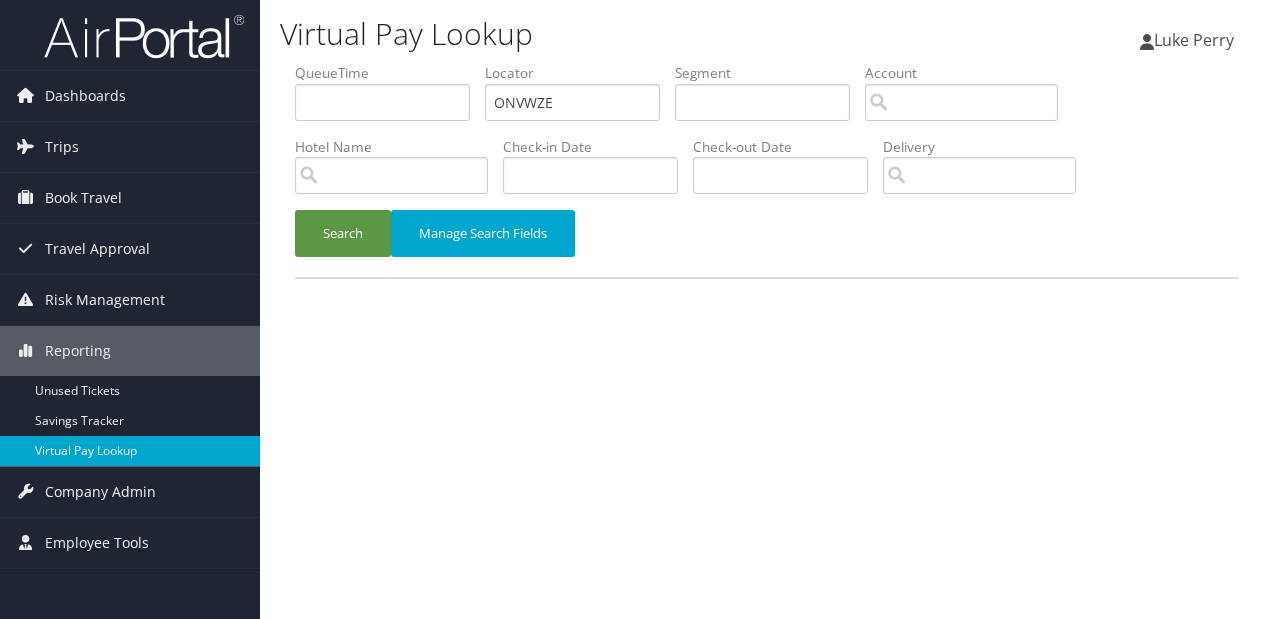 scroll, scrollTop: 0, scrollLeft: 0, axis: both 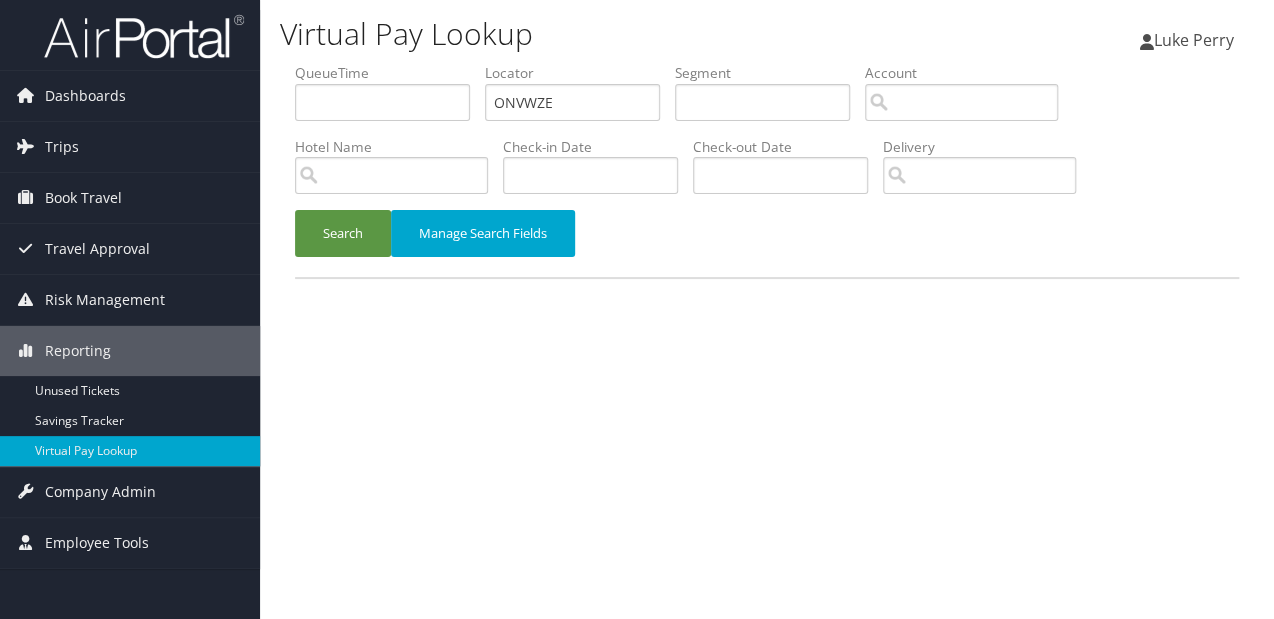 click on "QueueTime Locator ONVWZE Segment Account Traveler Hotel Name Check-in Date Check-out Date Delivery" at bounding box center (767, 63) 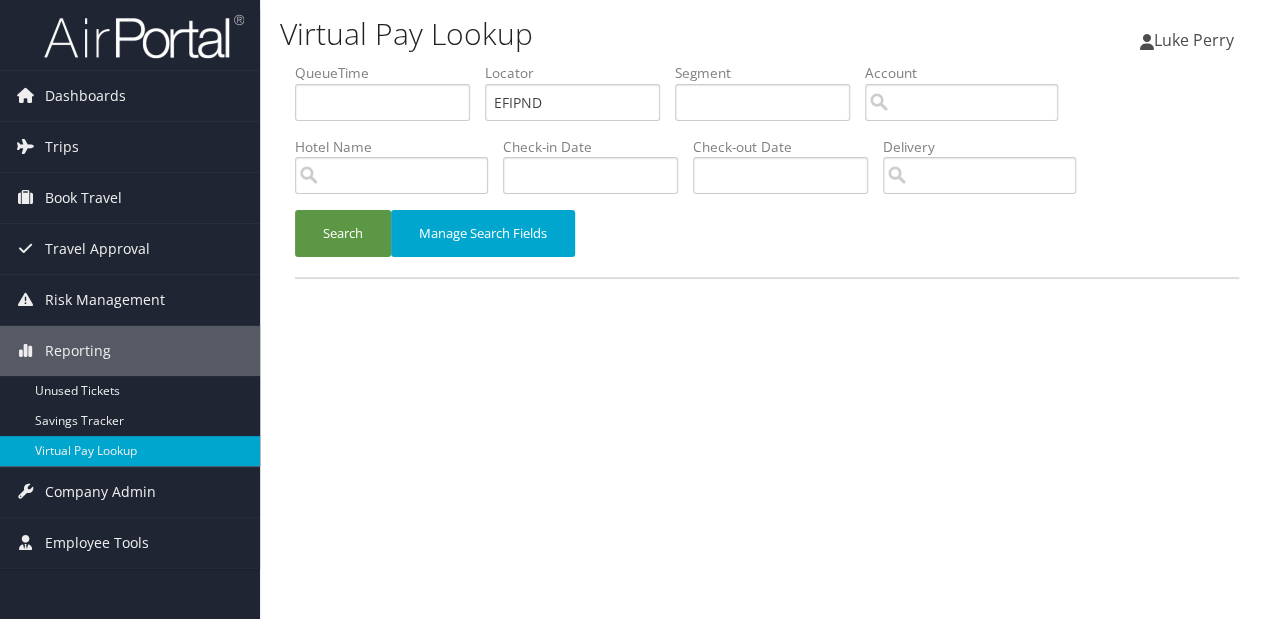 type on "EFIPND" 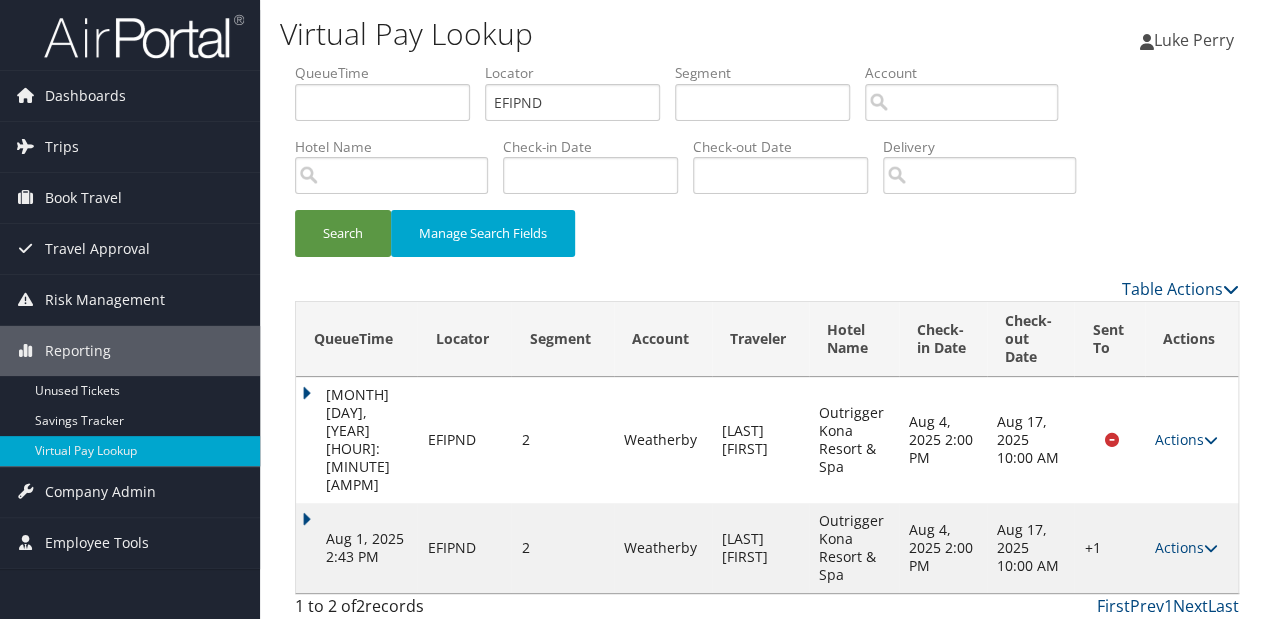 drag, startPoint x: 1198, startPoint y: 508, endPoint x: 1139, endPoint y: 527, distance: 61.983868 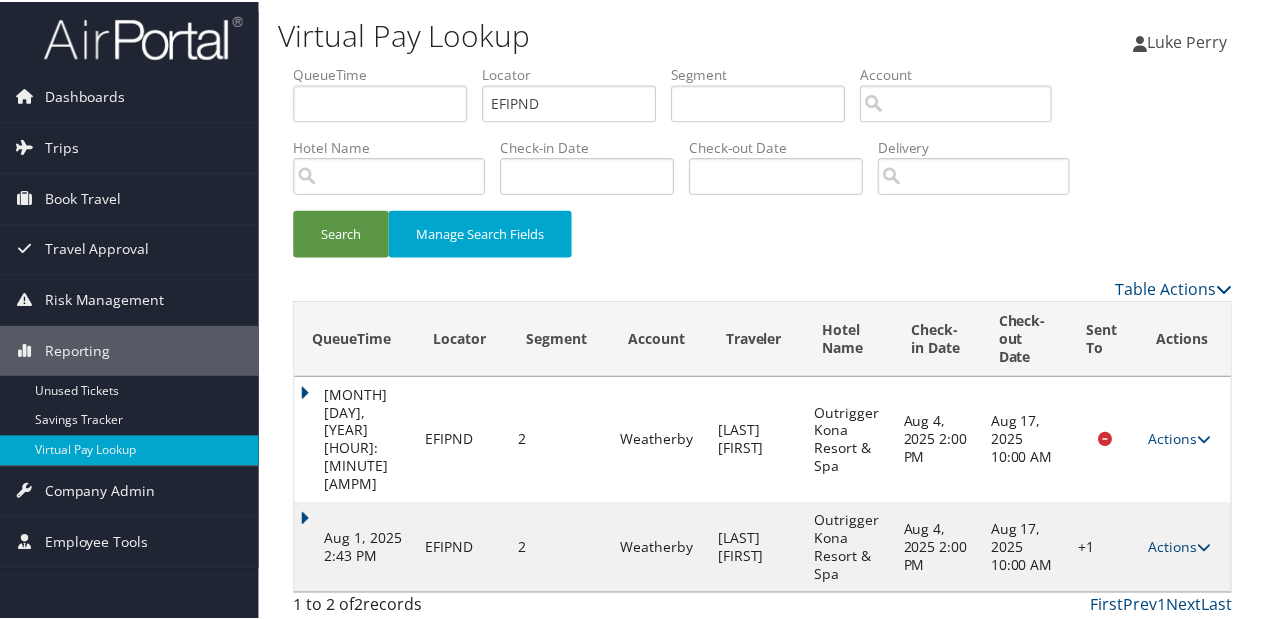 scroll, scrollTop: 40, scrollLeft: 0, axis: vertical 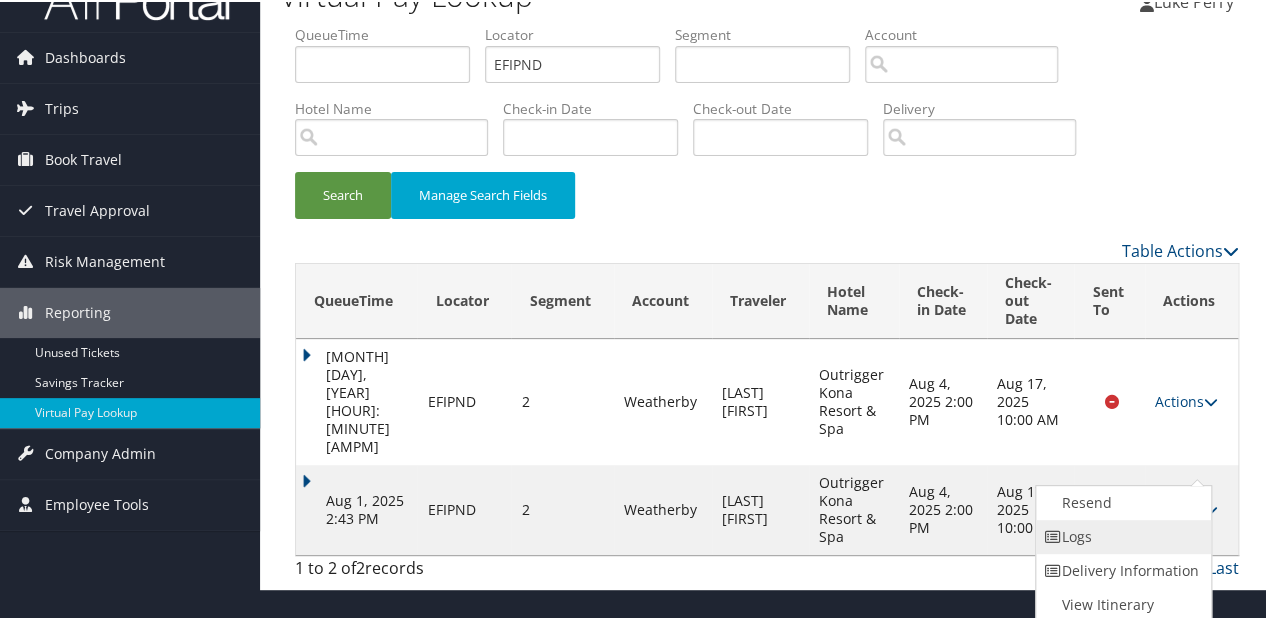 click on "Logs" at bounding box center (1121, 535) 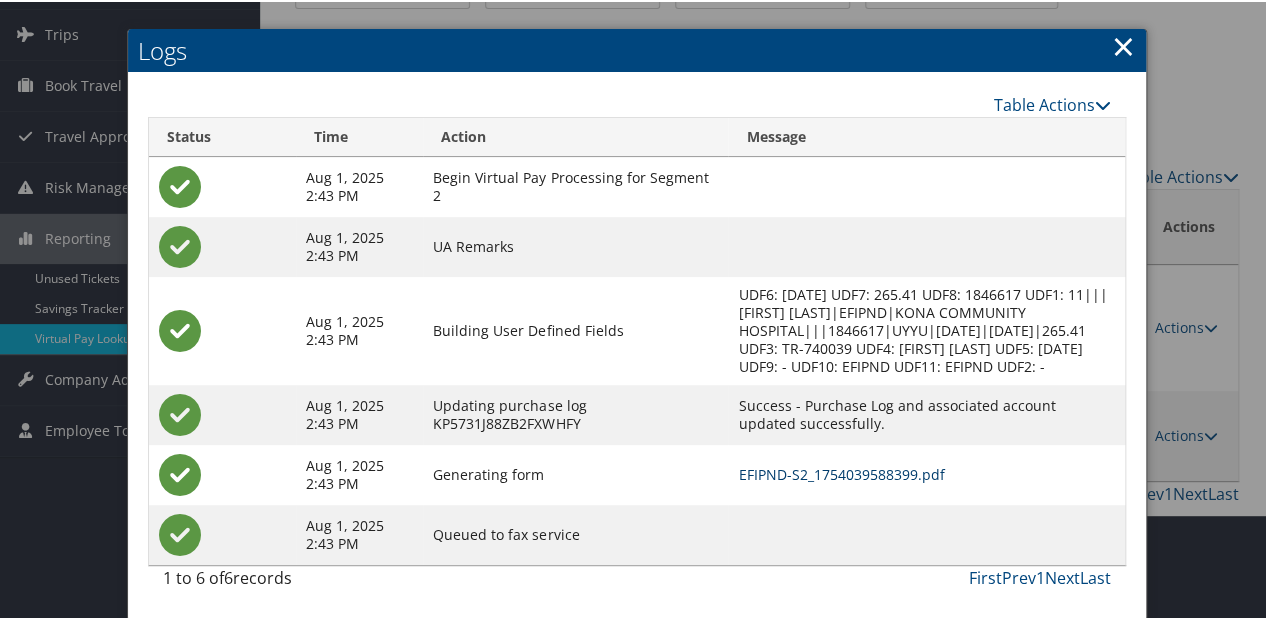 scroll, scrollTop: 131, scrollLeft: 0, axis: vertical 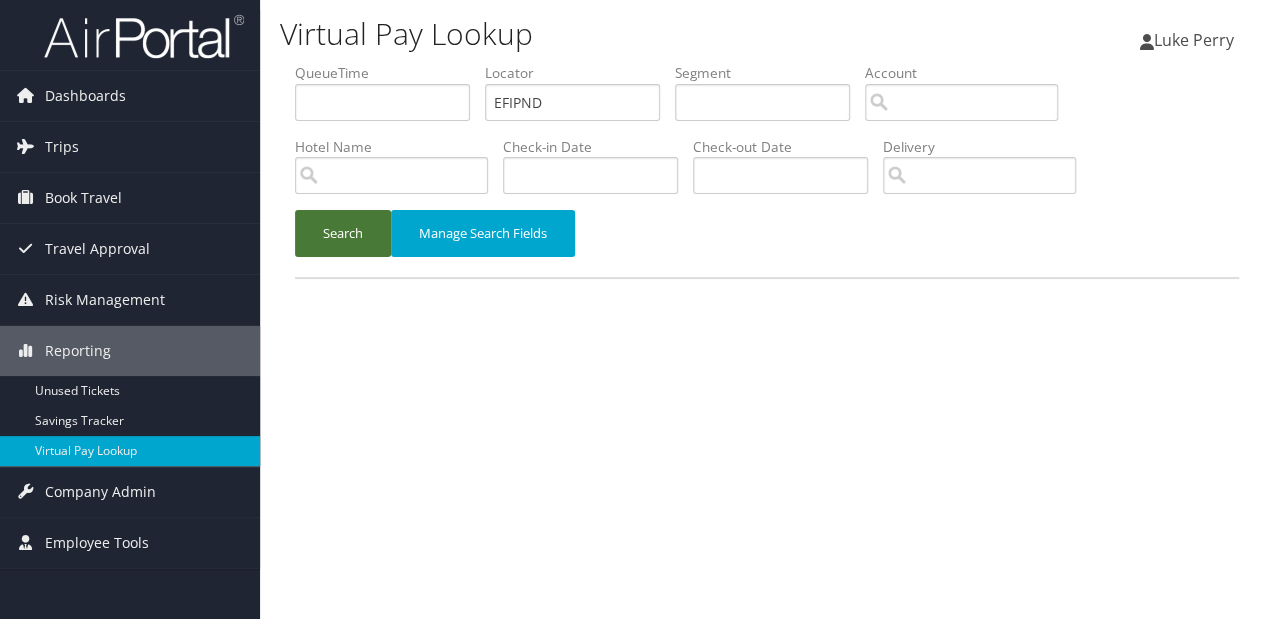 click on "Search" at bounding box center [343, 233] 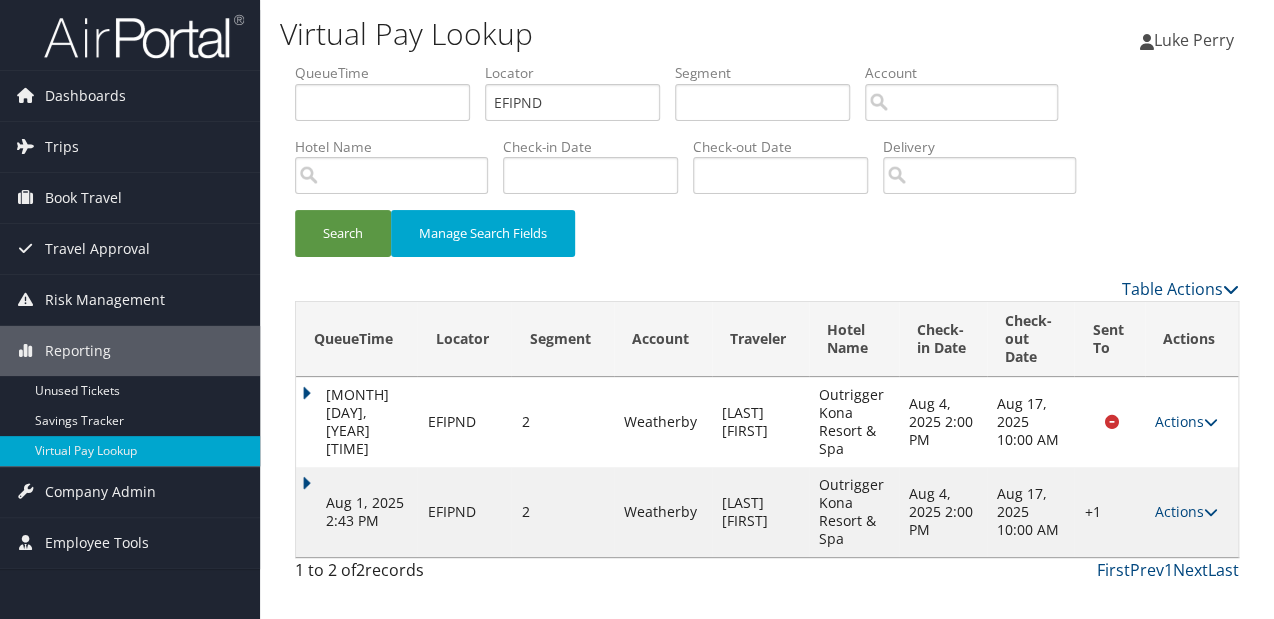 click on "Actions" at bounding box center [1186, 511] 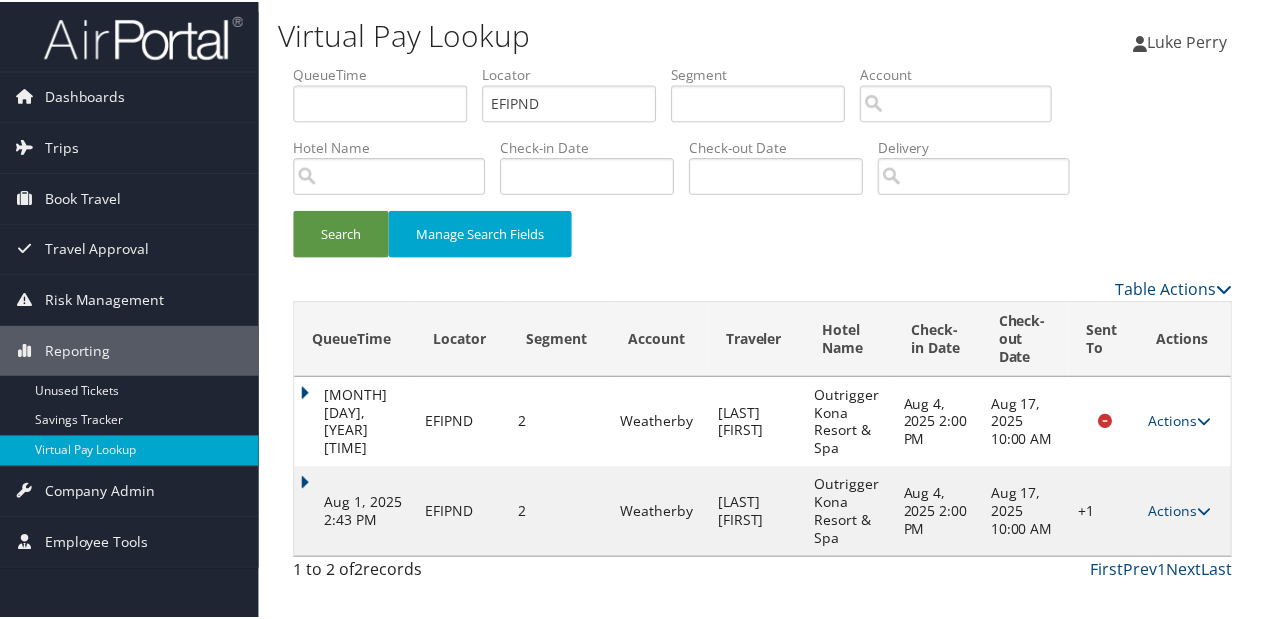 scroll, scrollTop: 40, scrollLeft: 0, axis: vertical 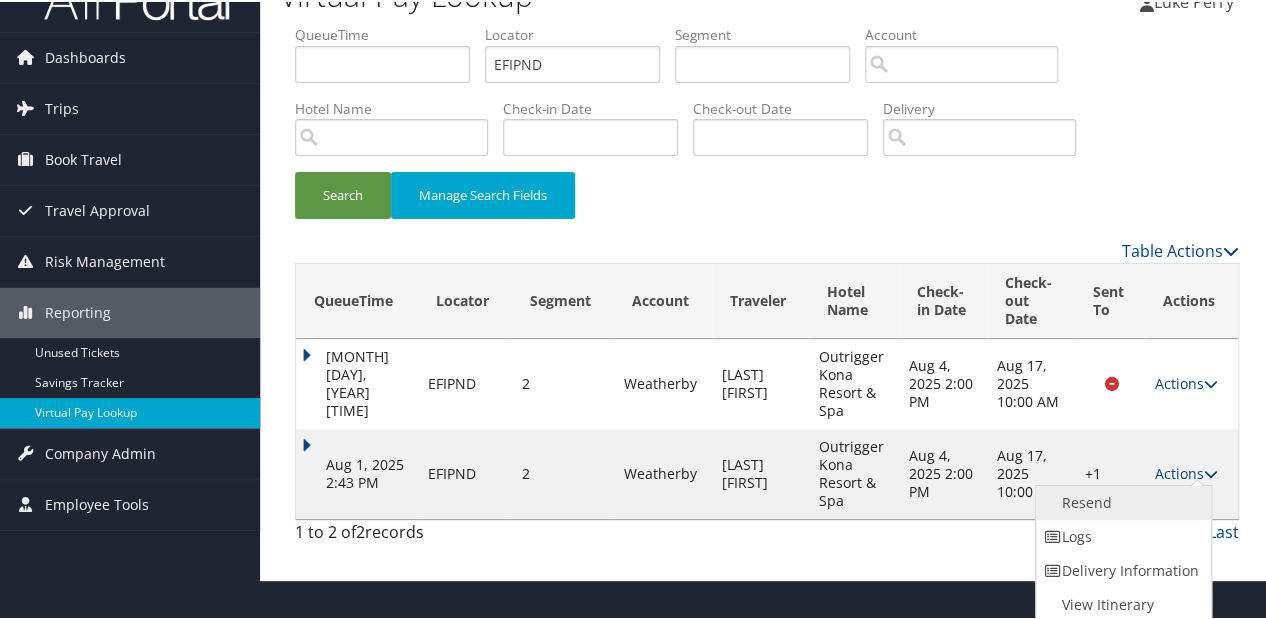 click on "Resend" at bounding box center (1121, 501) 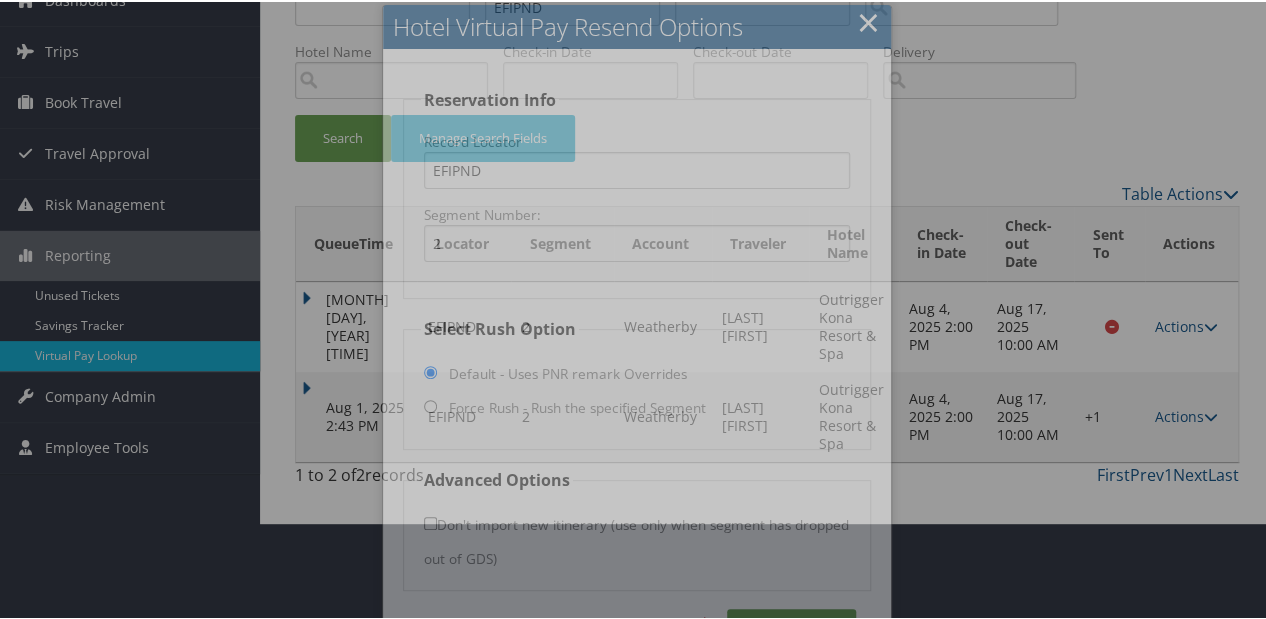 scroll, scrollTop: 156, scrollLeft: 0, axis: vertical 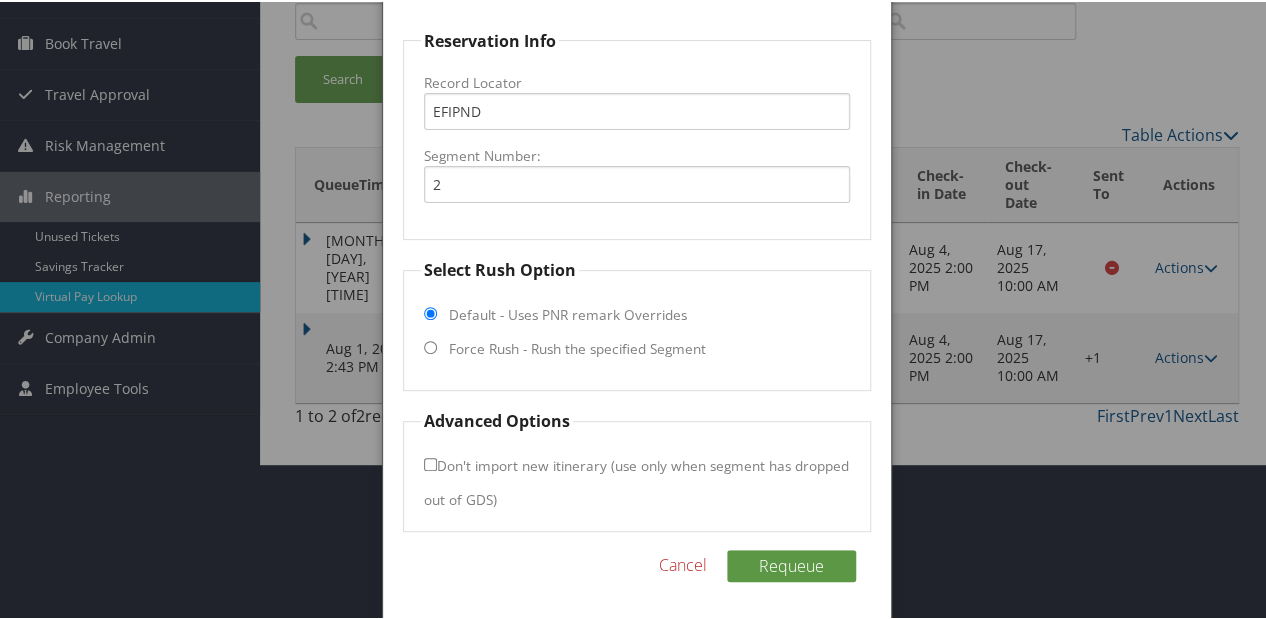 click on "Force Rush - Rush the specified Segment" at bounding box center [577, 347] 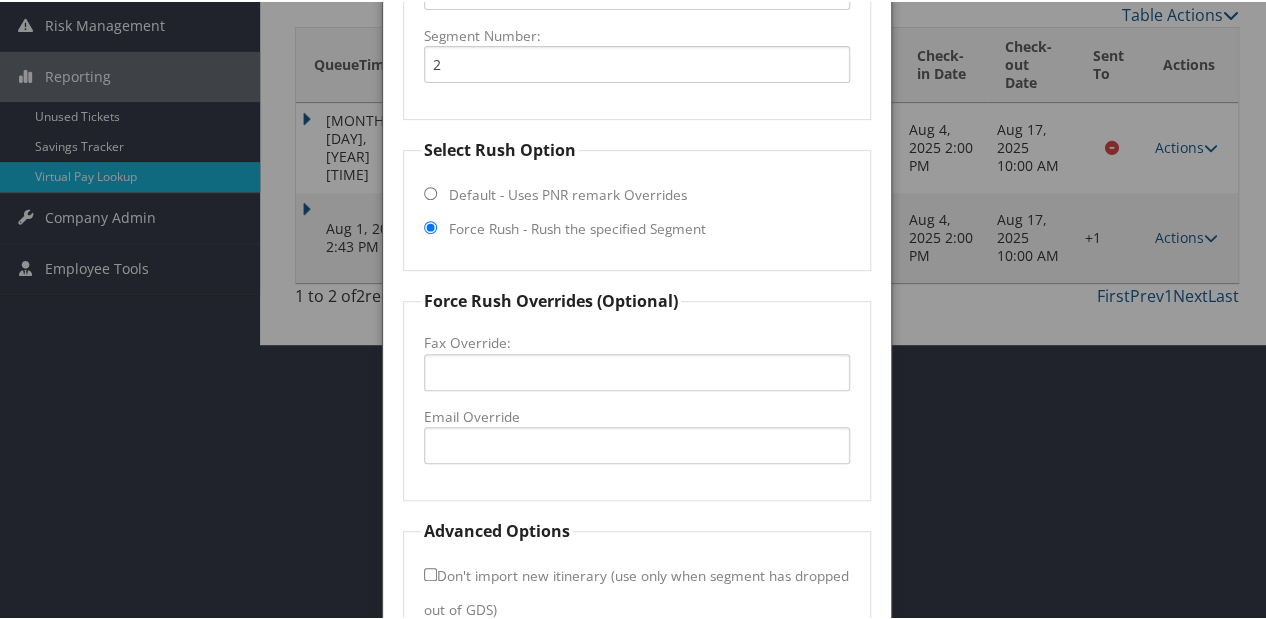 scroll, scrollTop: 385, scrollLeft: 0, axis: vertical 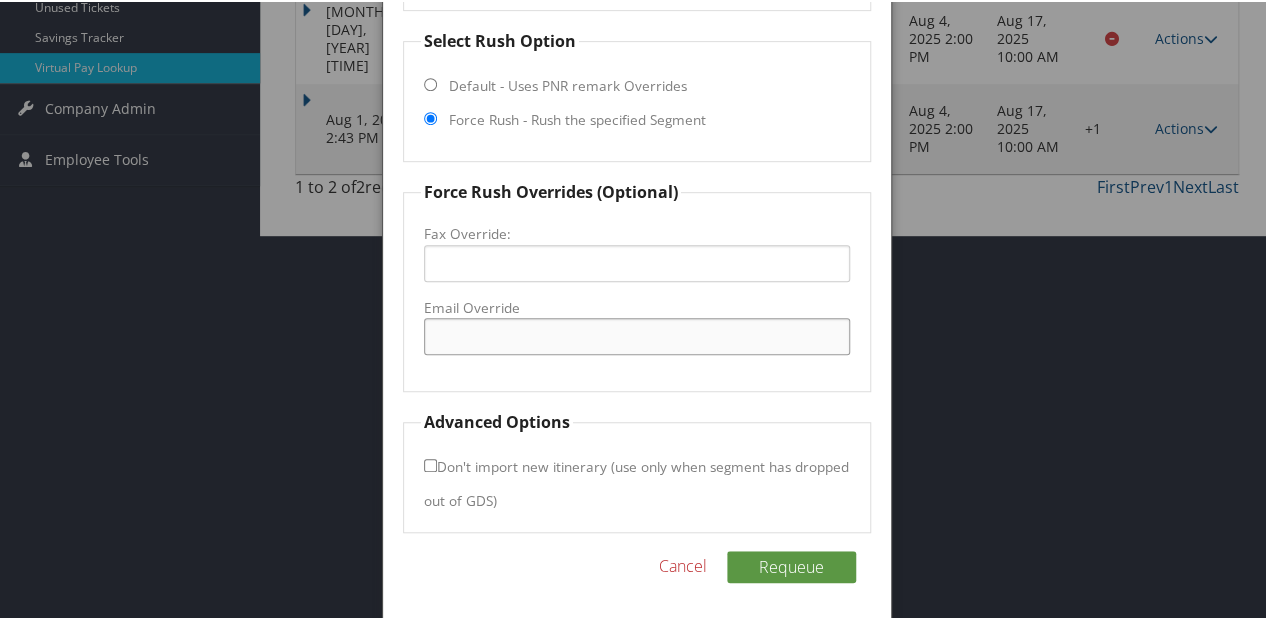 click on "Email Override" at bounding box center (637, 334) 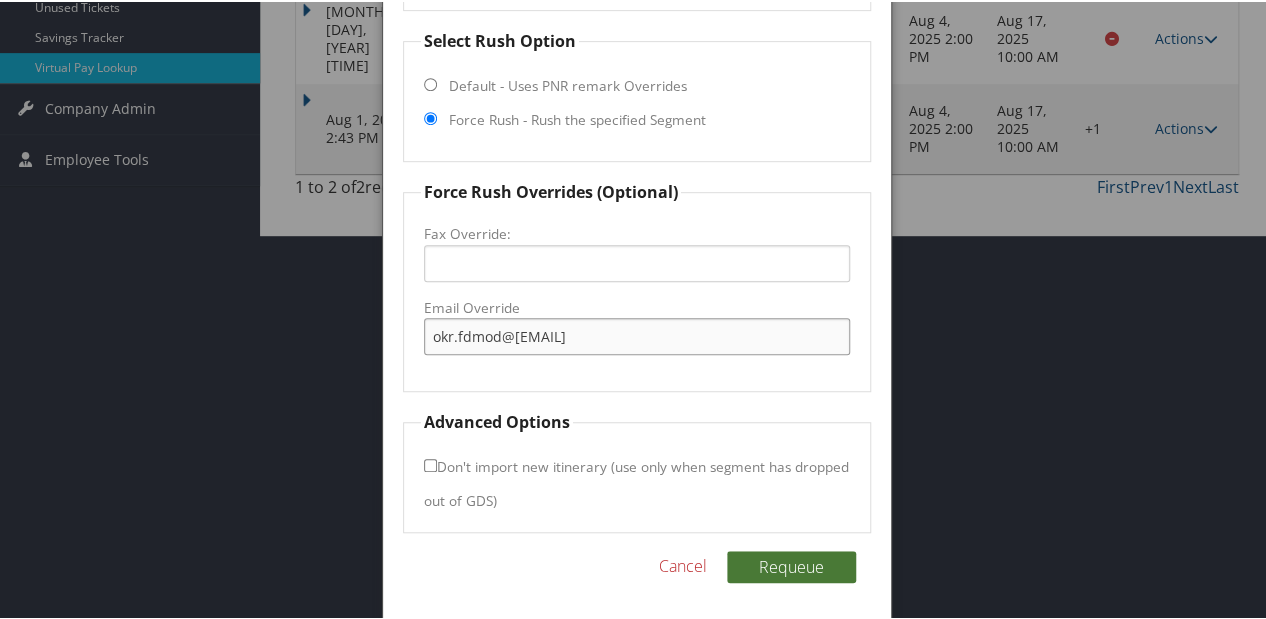 type on "okr.fdmod@outrigger.com" 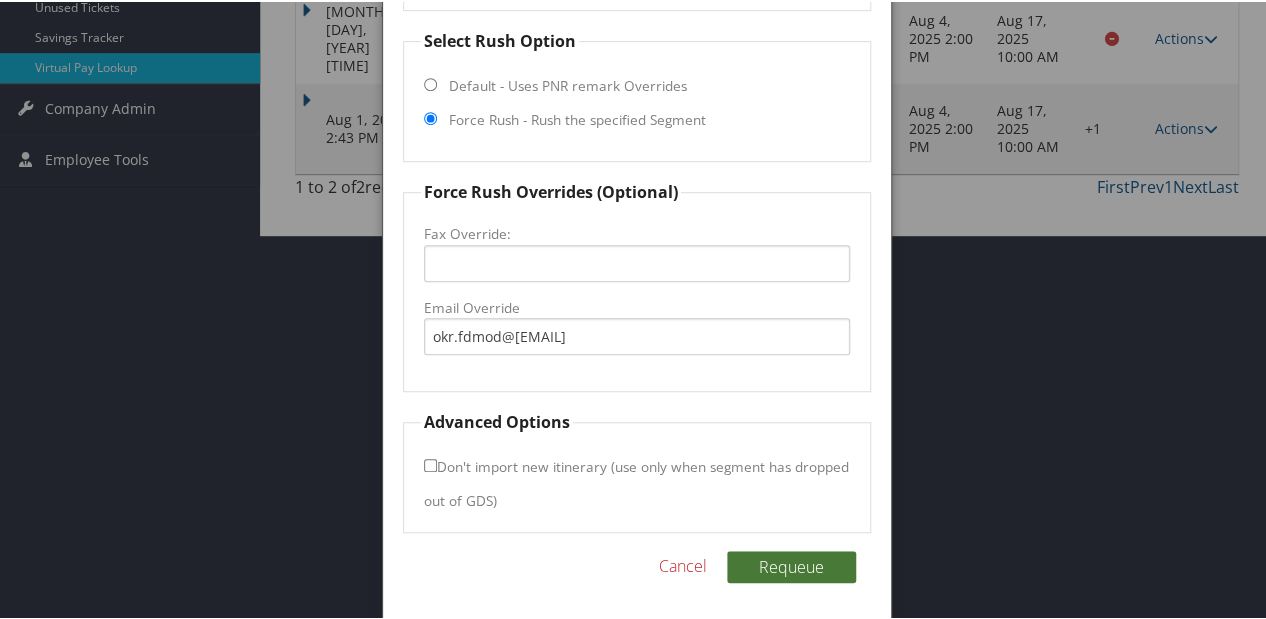 click on "Requeue" at bounding box center (791, 565) 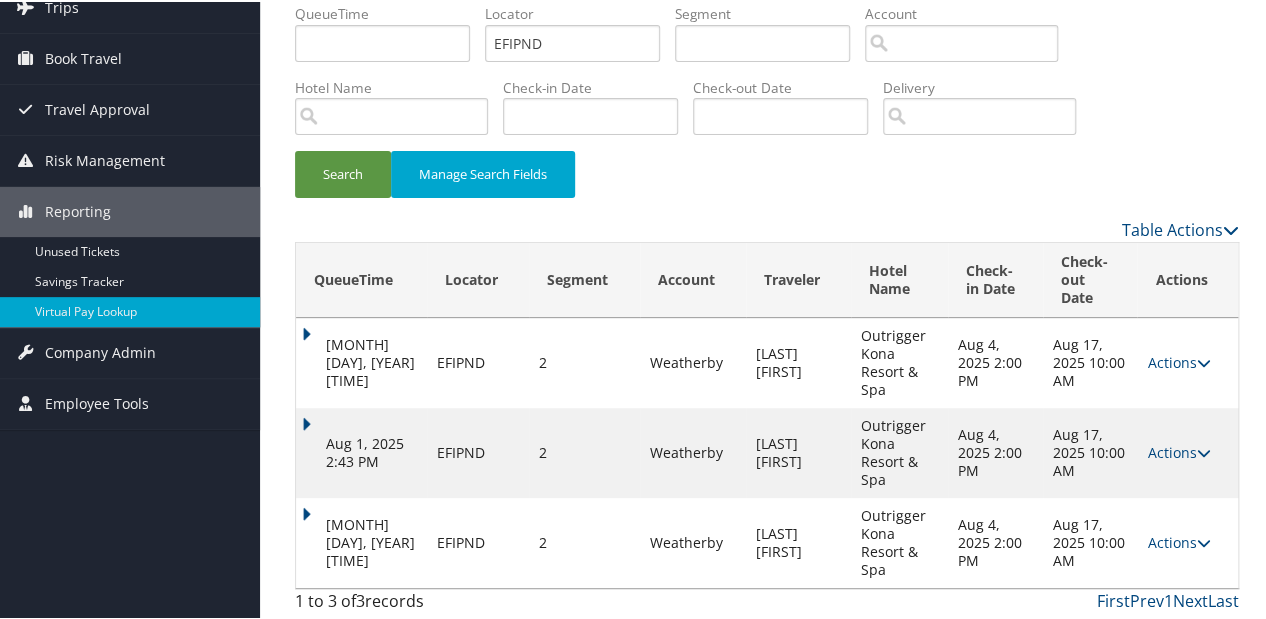 scroll, scrollTop: 61, scrollLeft: 0, axis: vertical 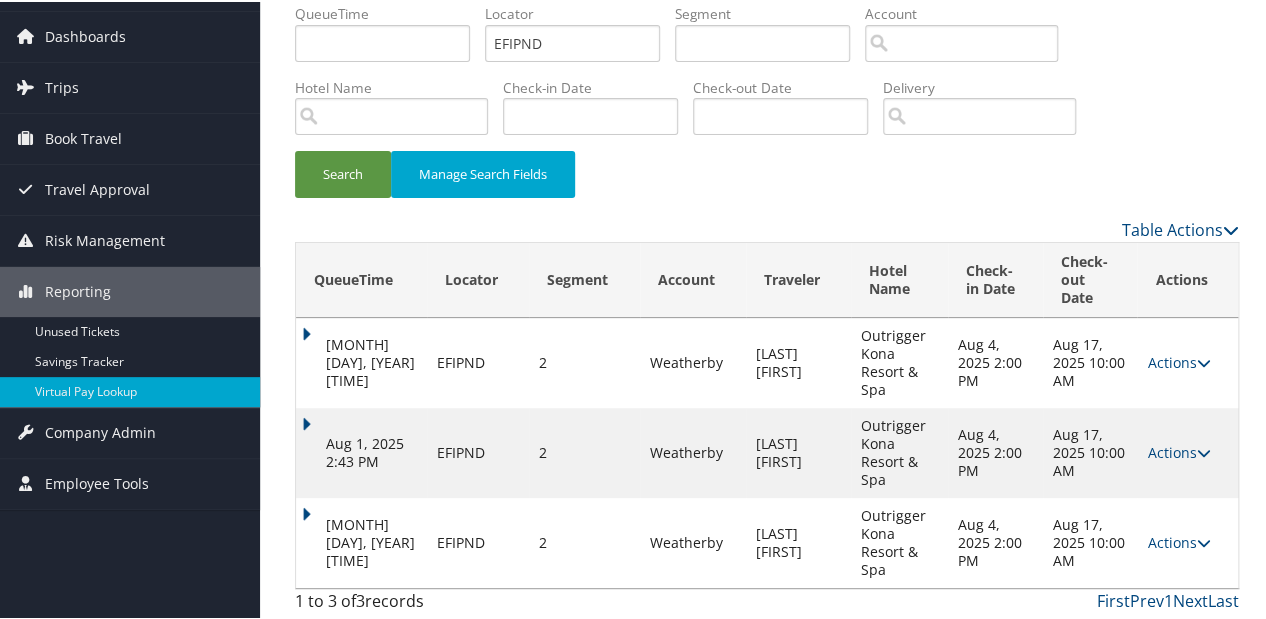 drag, startPoint x: 302, startPoint y: 504, endPoint x: 332, endPoint y: 505, distance: 30.016663 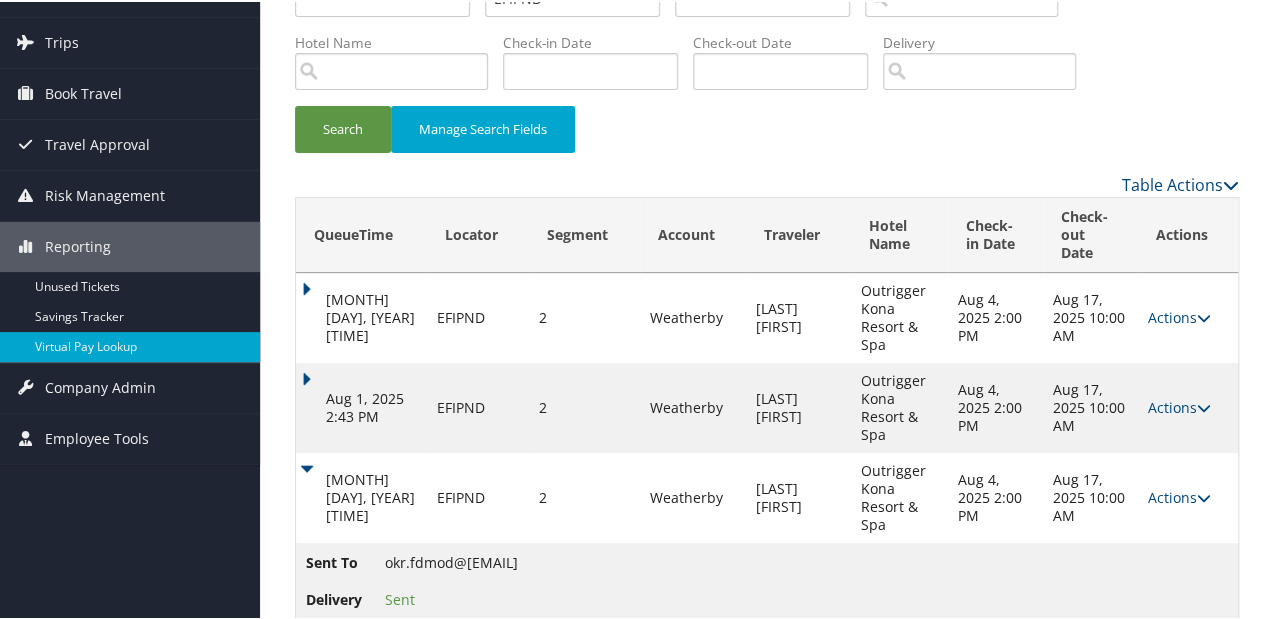 scroll, scrollTop: 146, scrollLeft: 0, axis: vertical 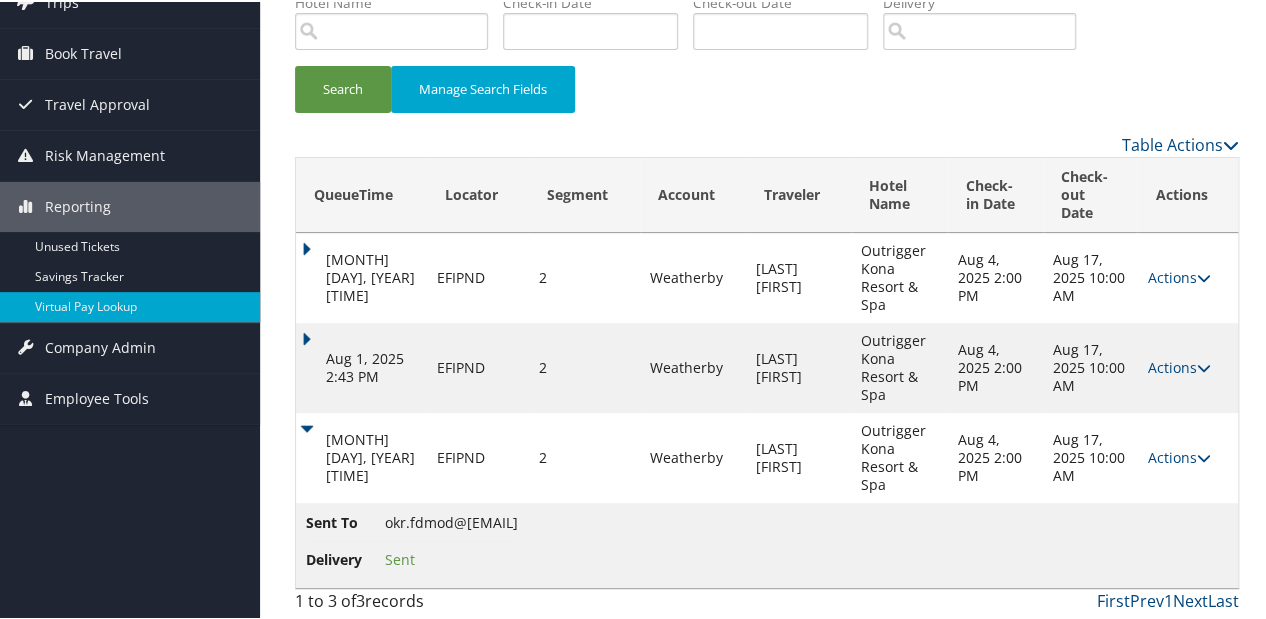 drag, startPoint x: 559, startPoint y: 521, endPoint x: 519, endPoint y: 520, distance: 40.012497 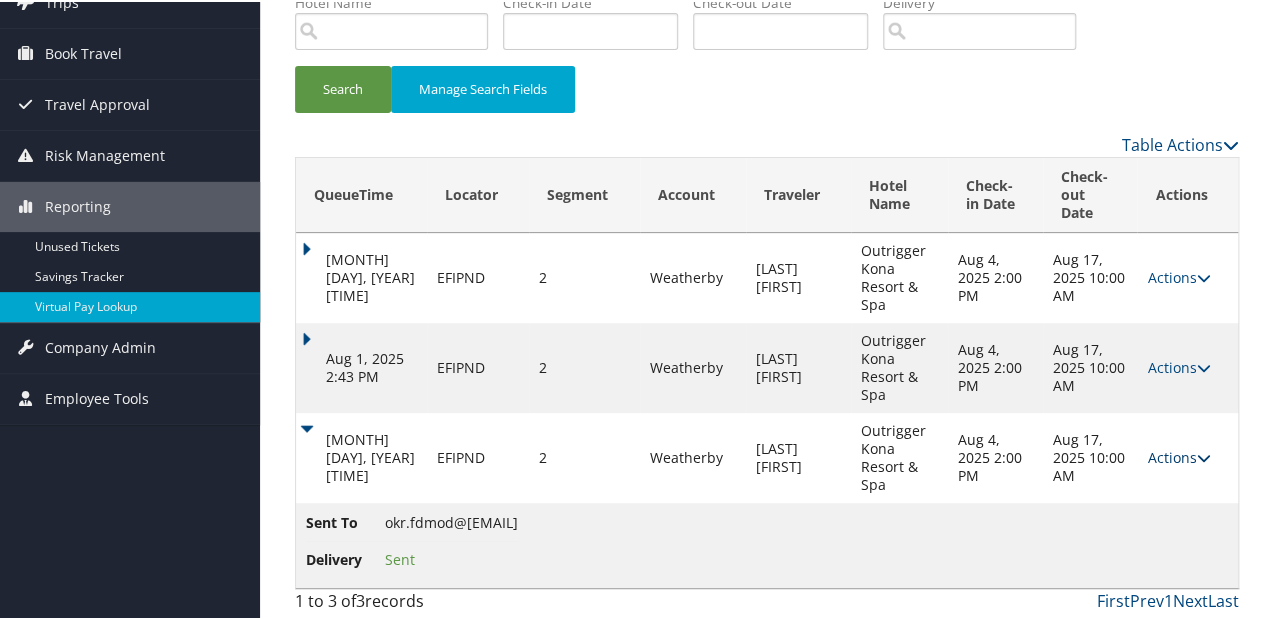 click on "Actions" at bounding box center (1178, 455) 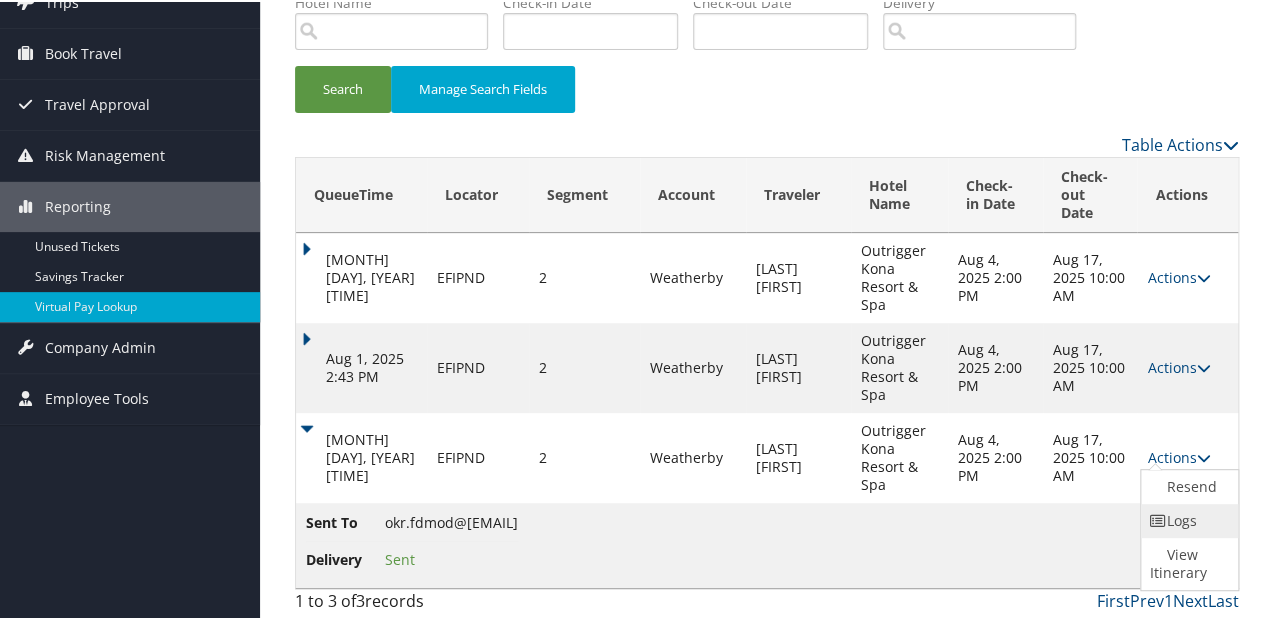 click on "Logs" at bounding box center (1187, 519) 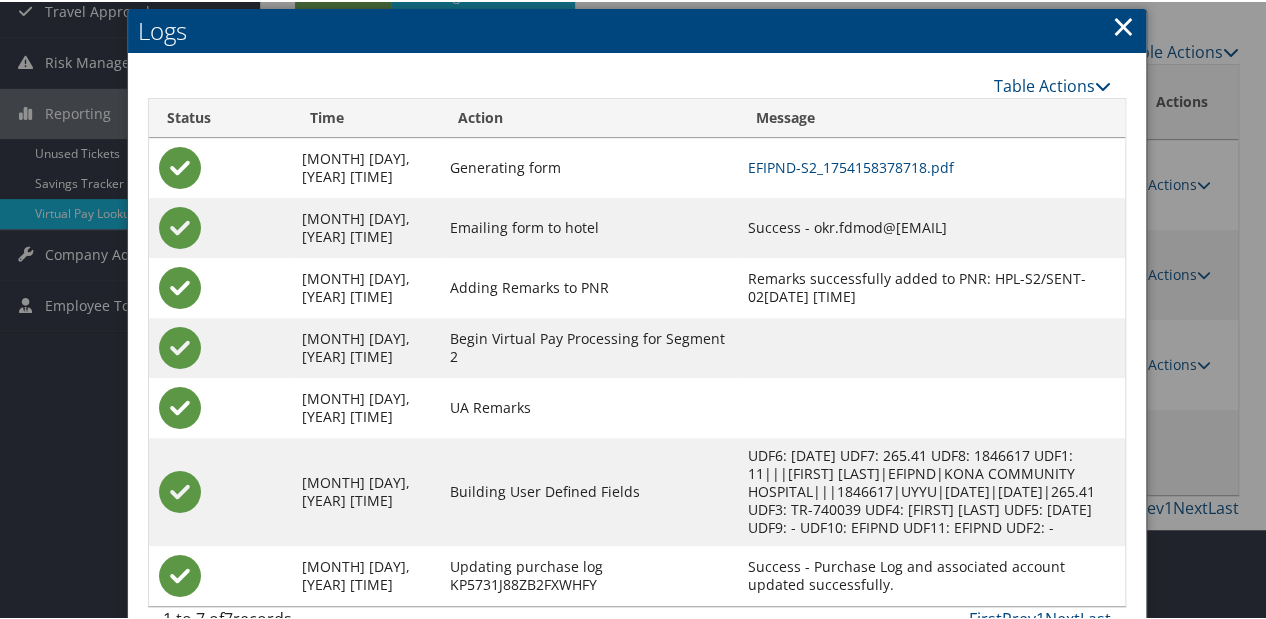 scroll, scrollTop: 296, scrollLeft: 0, axis: vertical 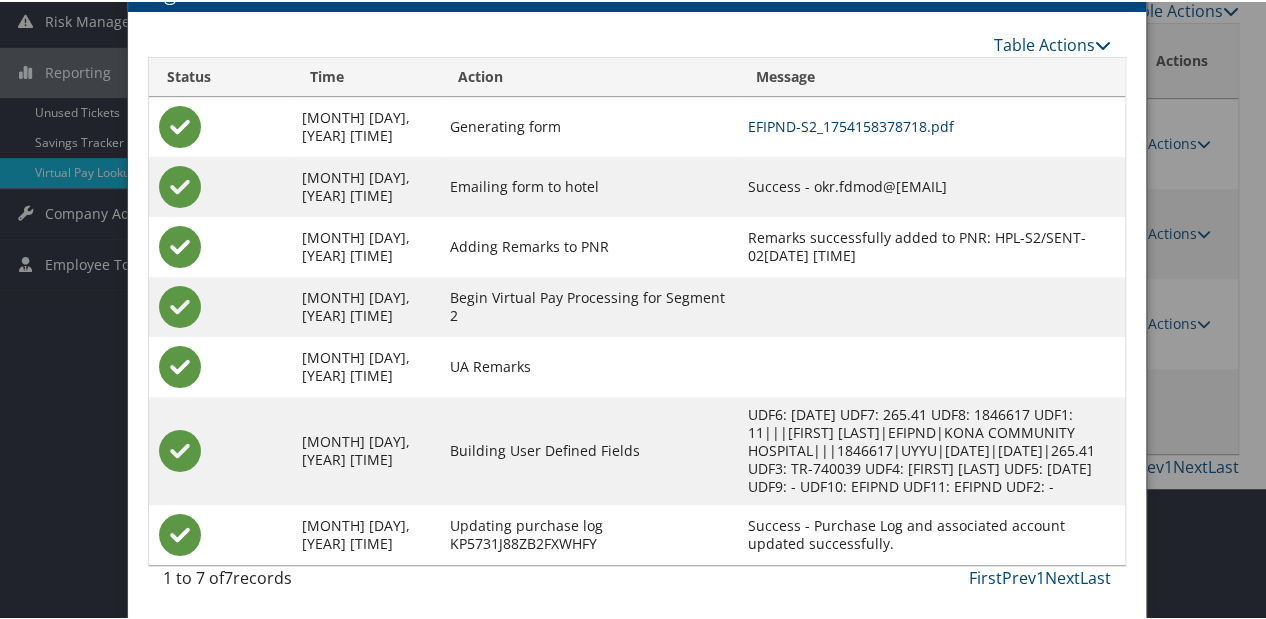 click on "EFIPND-S2_1754158378718.pdf" at bounding box center (851, 124) 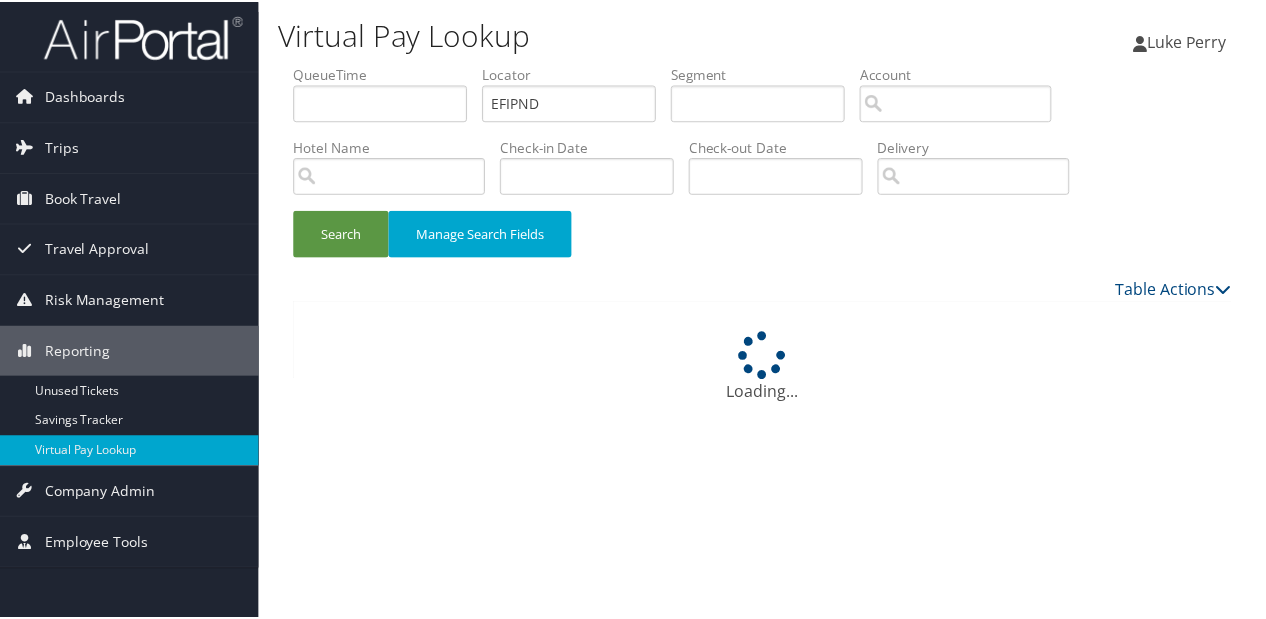 scroll, scrollTop: 0, scrollLeft: 0, axis: both 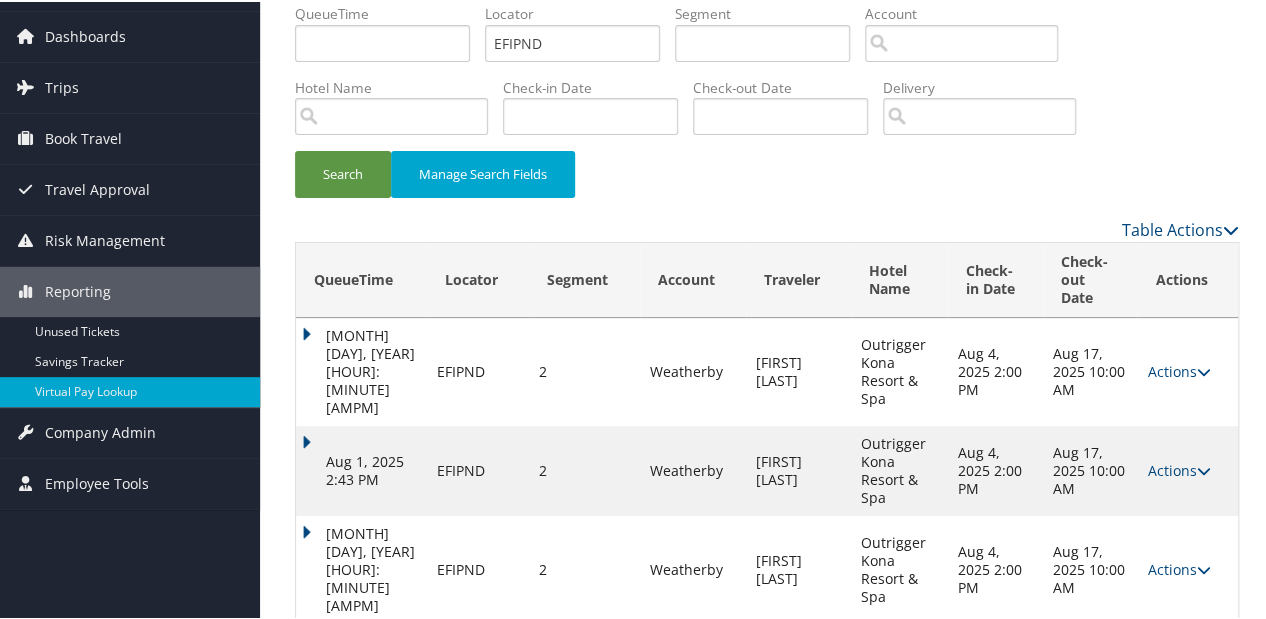 click on "Aug 2, 2025 11:42 PM" at bounding box center [361, 568] 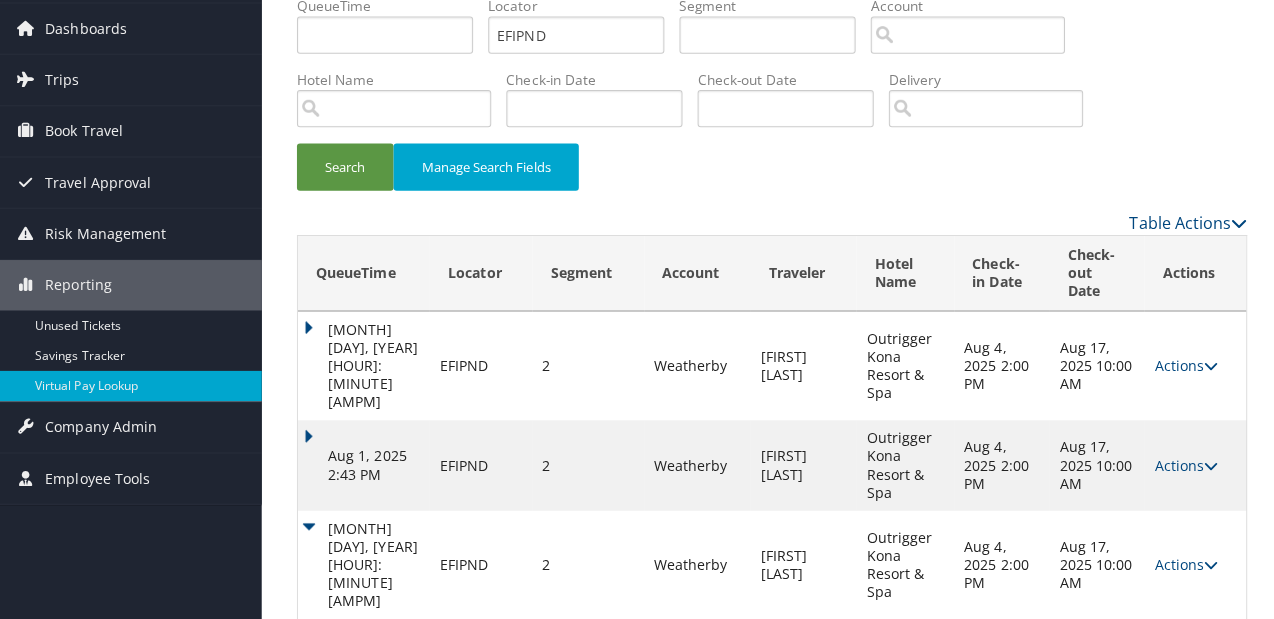 scroll, scrollTop: 0, scrollLeft: 0, axis: both 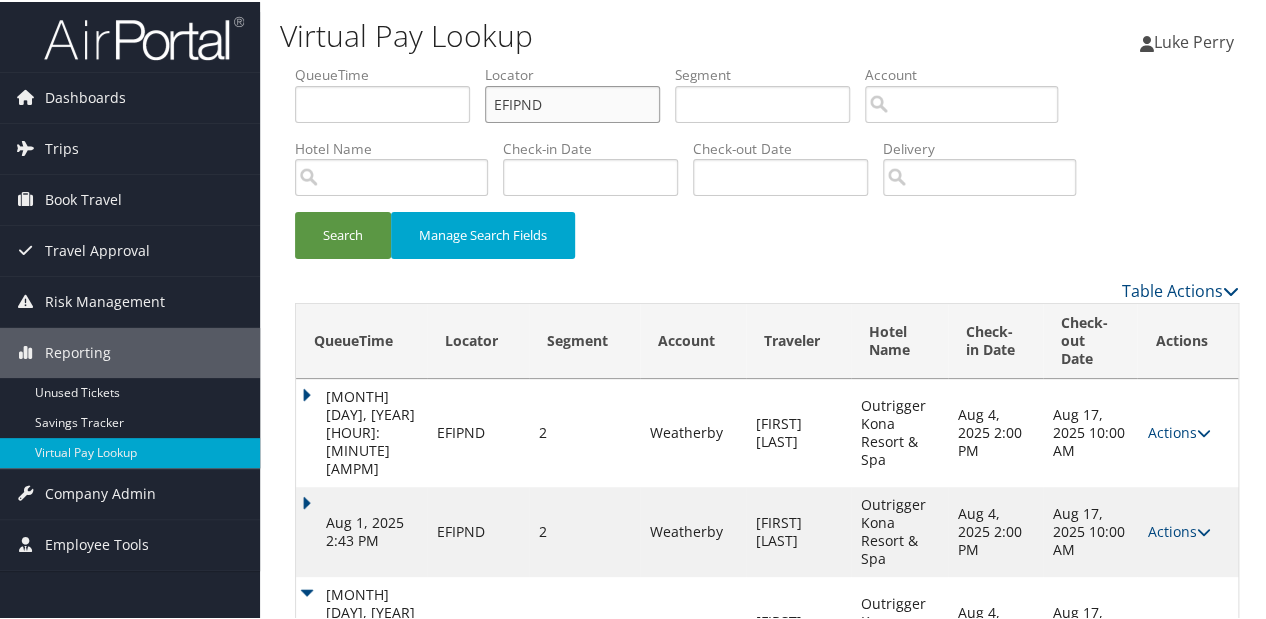 drag, startPoint x: 548, startPoint y: 101, endPoint x: 478, endPoint y: 107, distance: 70.256676 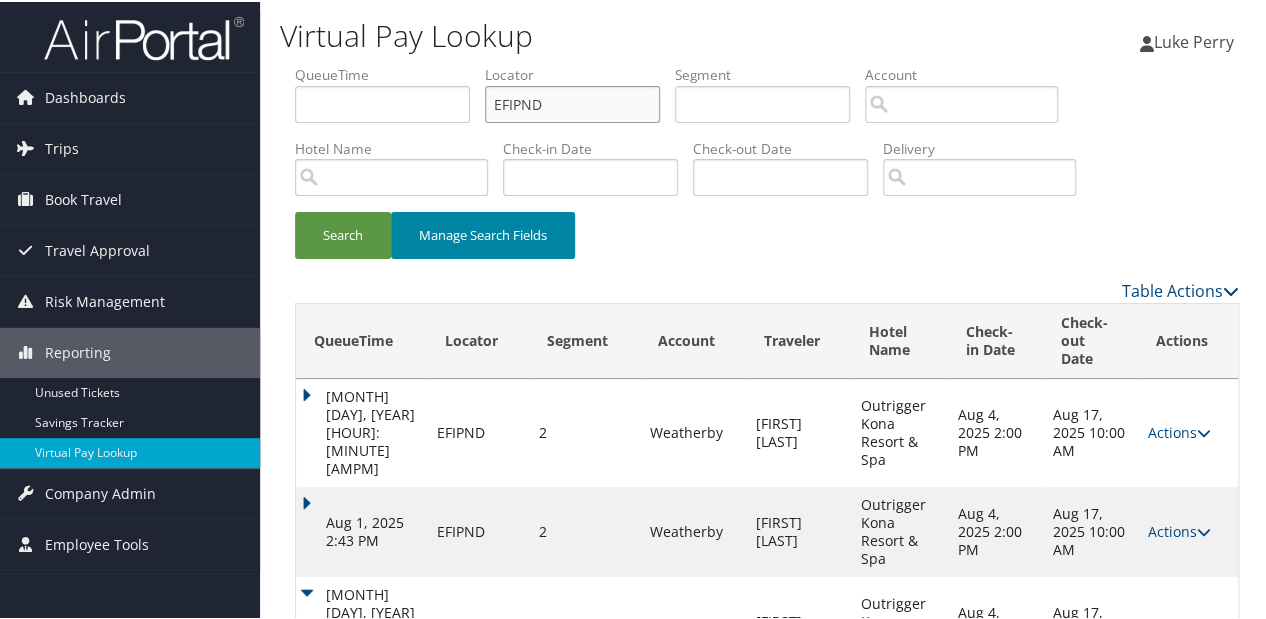 paste on "IKLTOB" 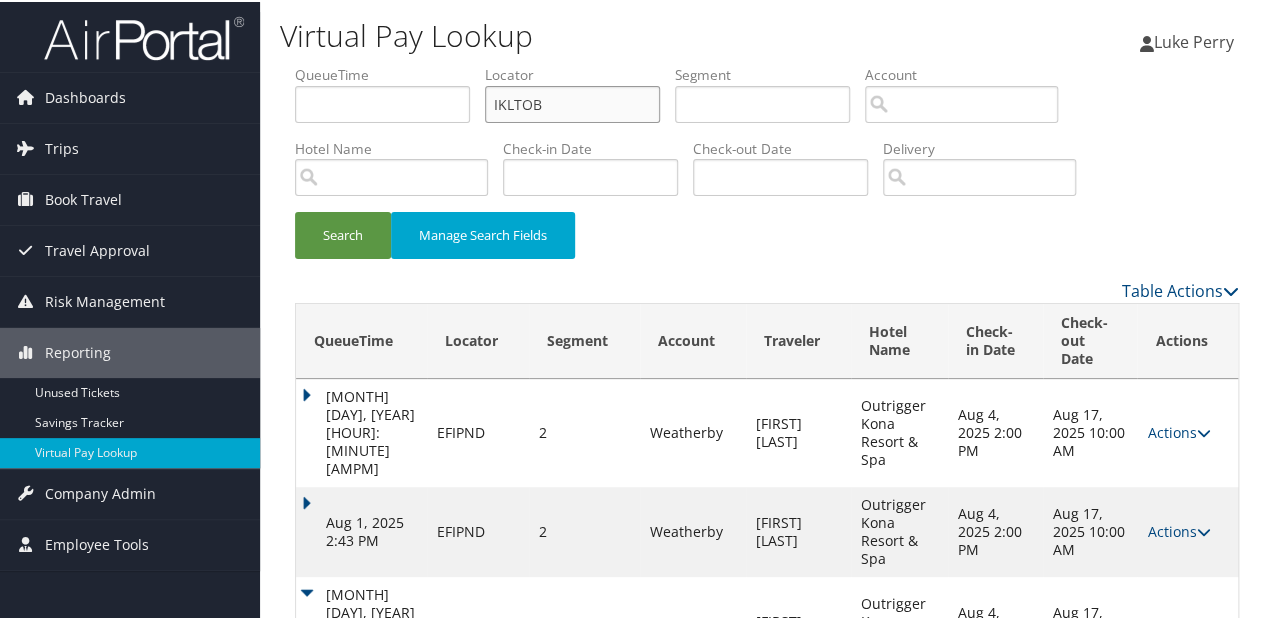 type on "IKLTOB" 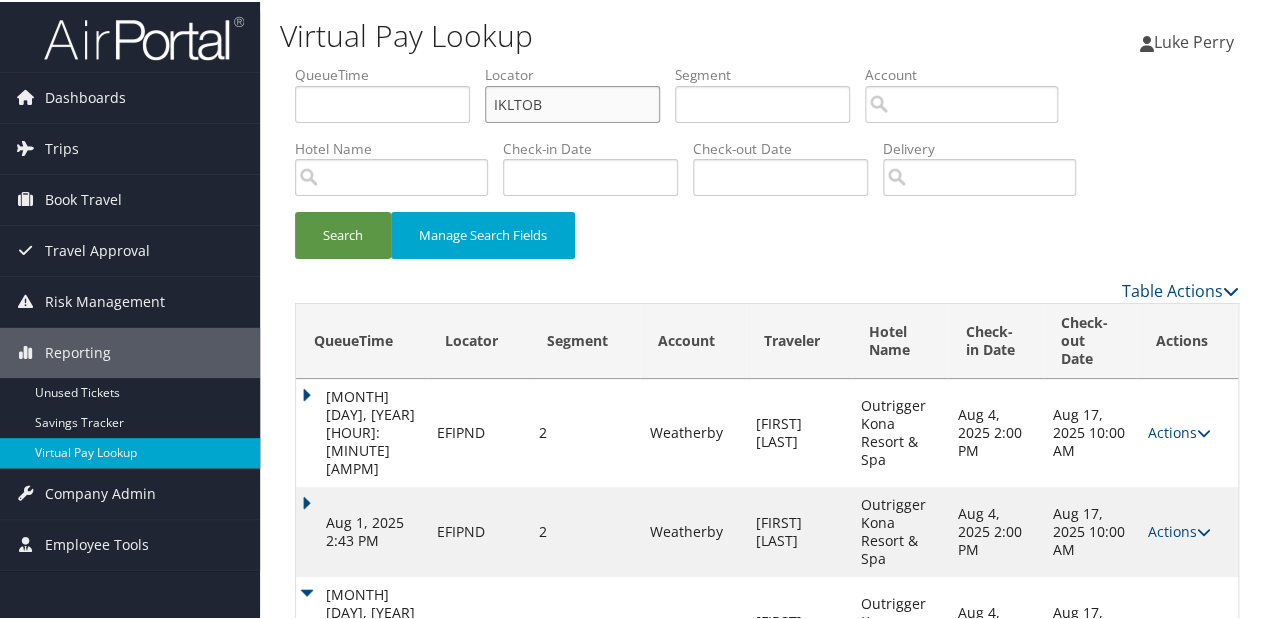 click on "Search" at bounding box center (343, 233) 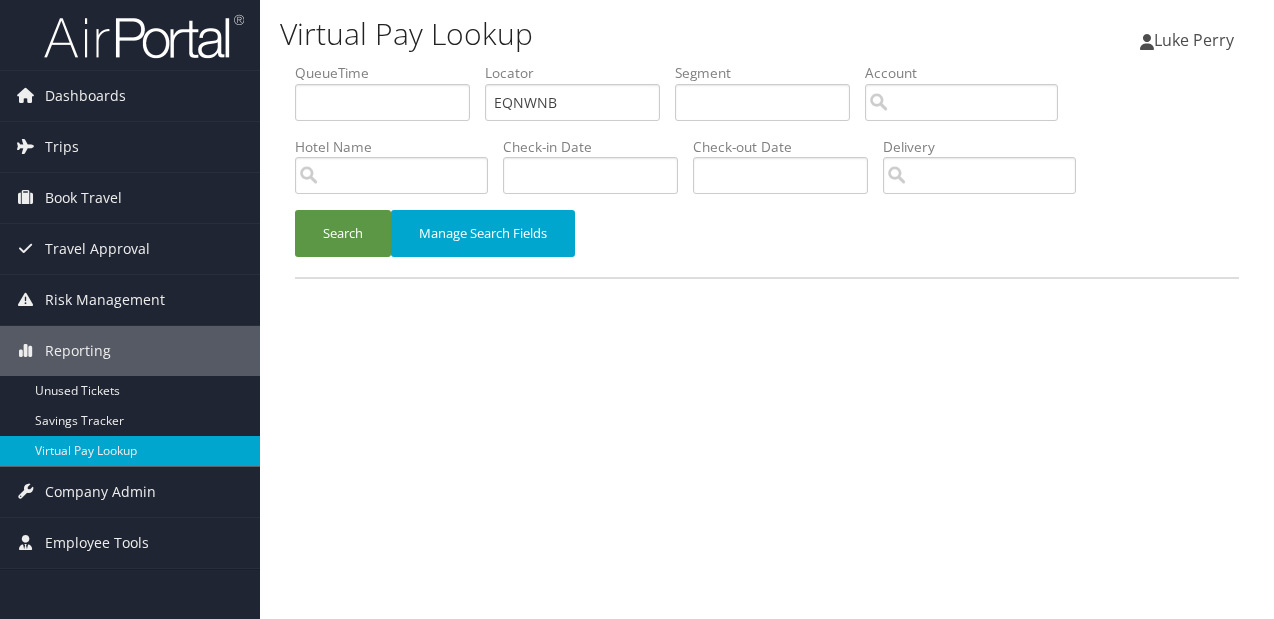 scroll, scrollTop: 0, scrollLeft: 0, axis: both 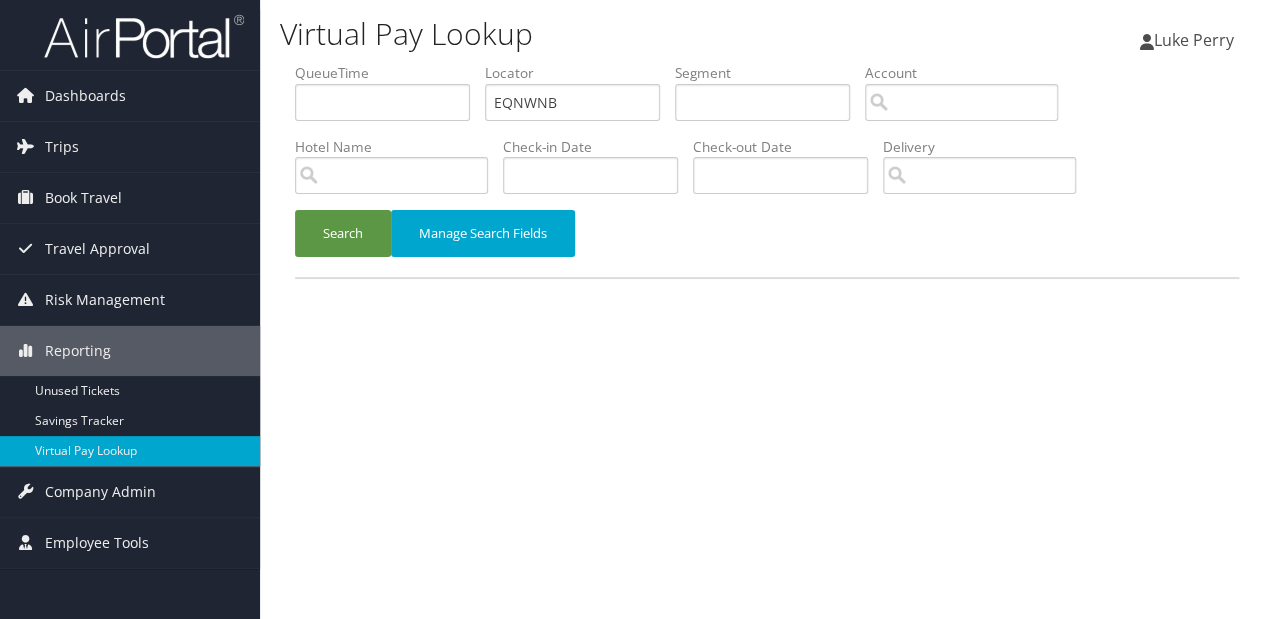 click on "Locator EQNWNB" at bounding box center (580, 99) 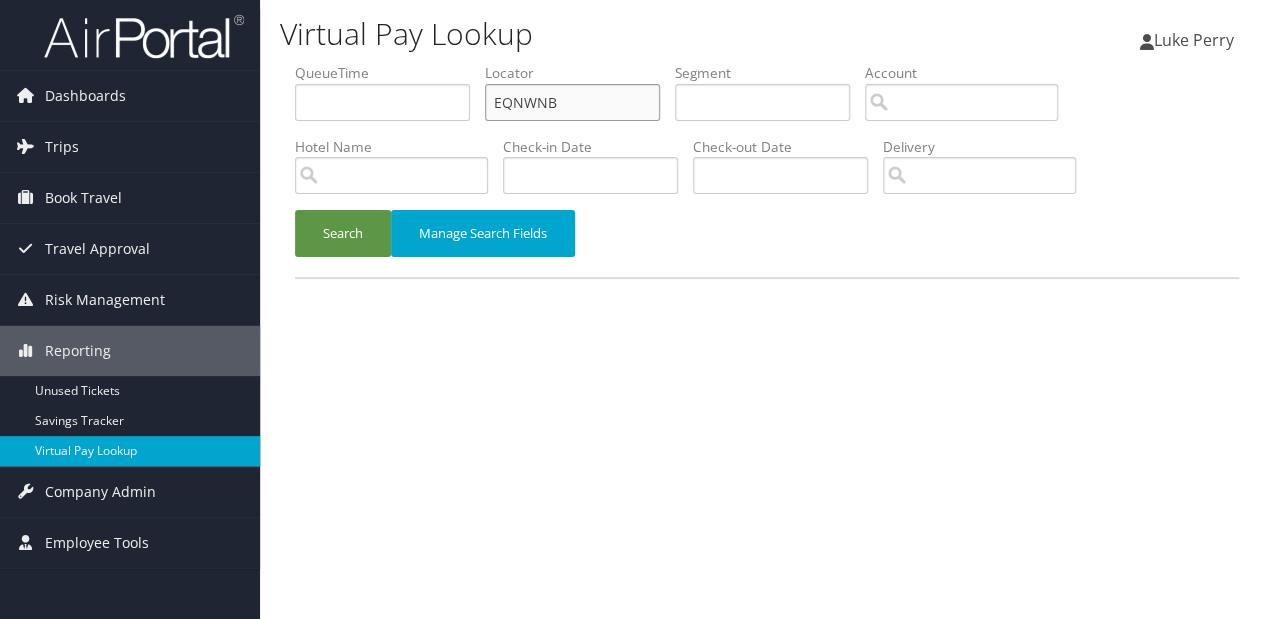drag, startPoint x: 576, startPoint y: 103, endPoint x: 460, endPoint y: 95, distance: 116.275536 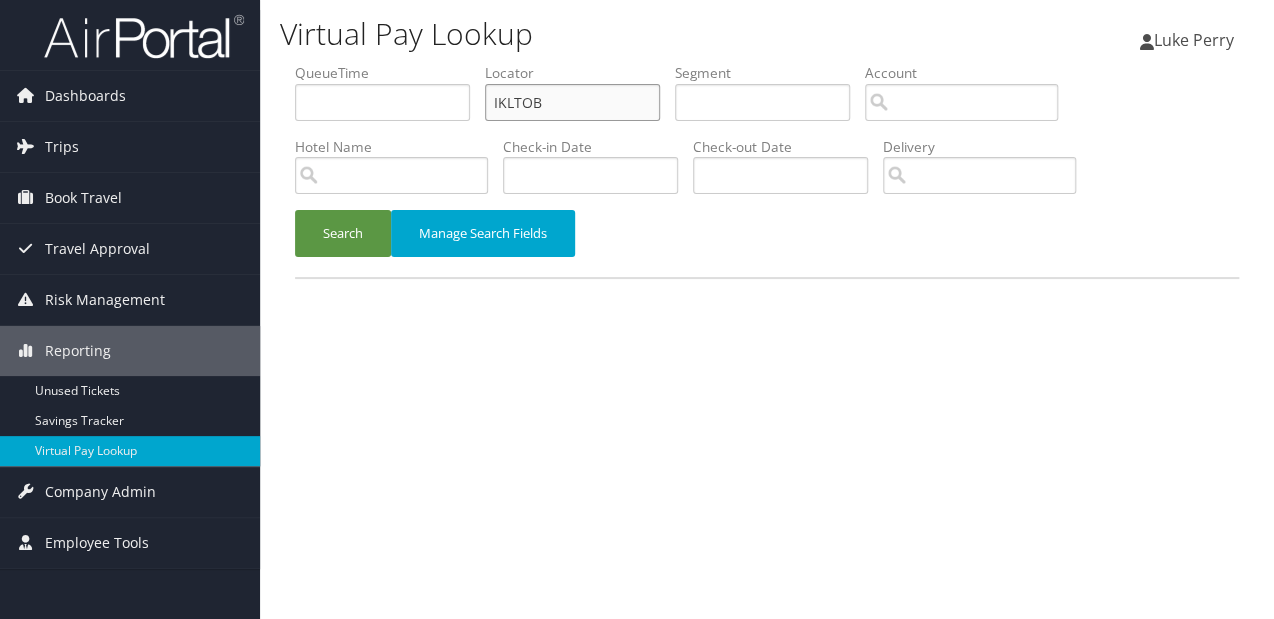 type on "IKLTOB" 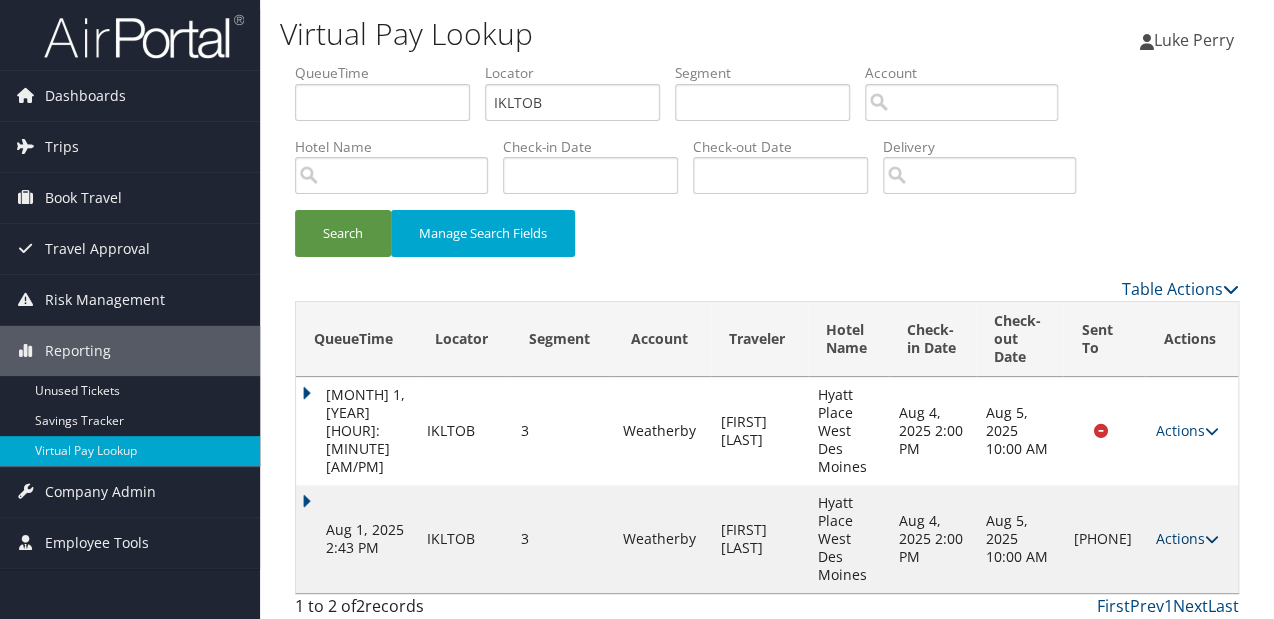 click on "Actions" at bounding box center [1186, 538] 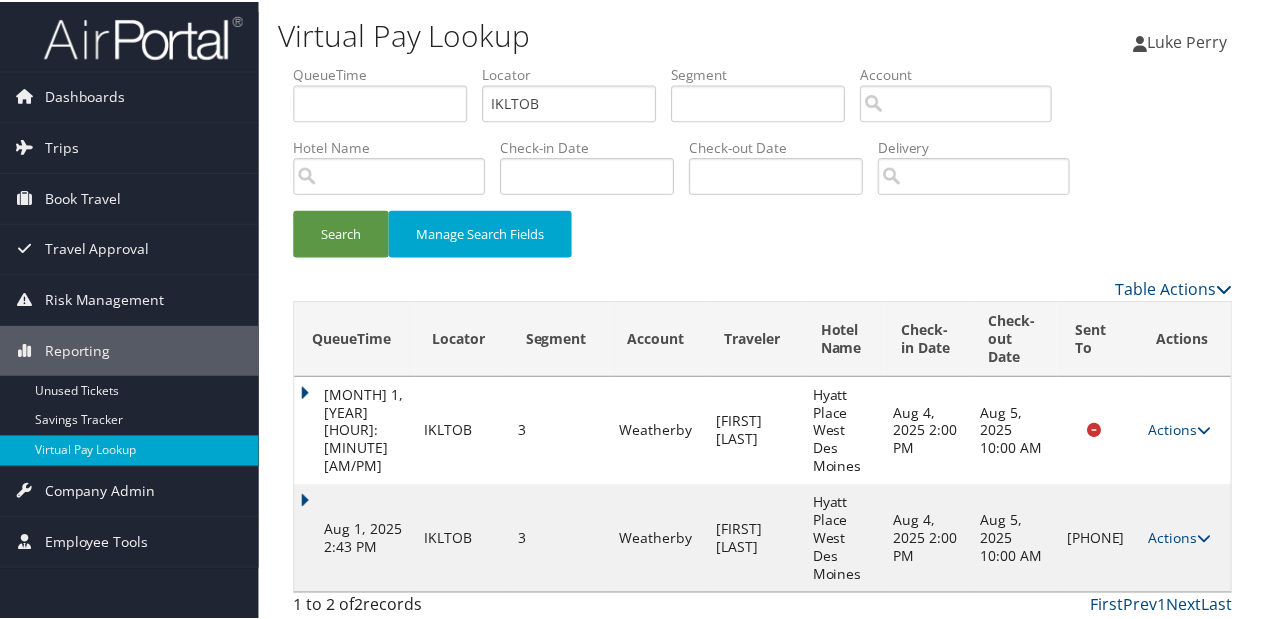 scroll, scrollTop: 40, scrollLeft: 0, axis: vertical 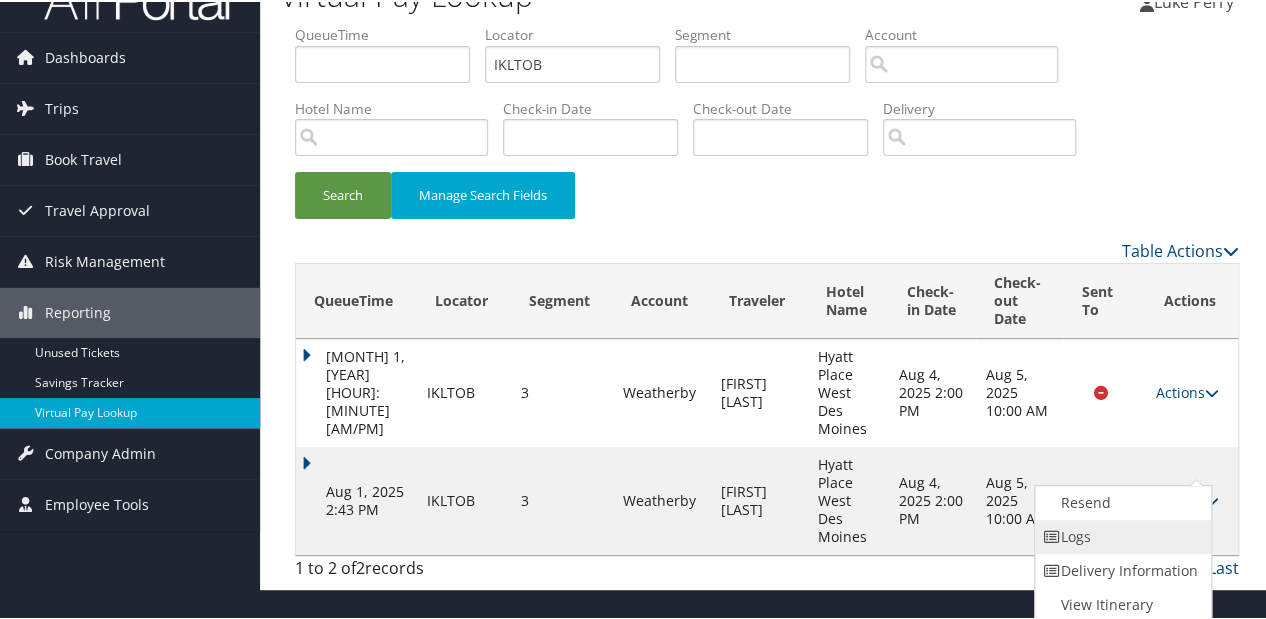 click on "Logs" at bounding box center (1120, 535) 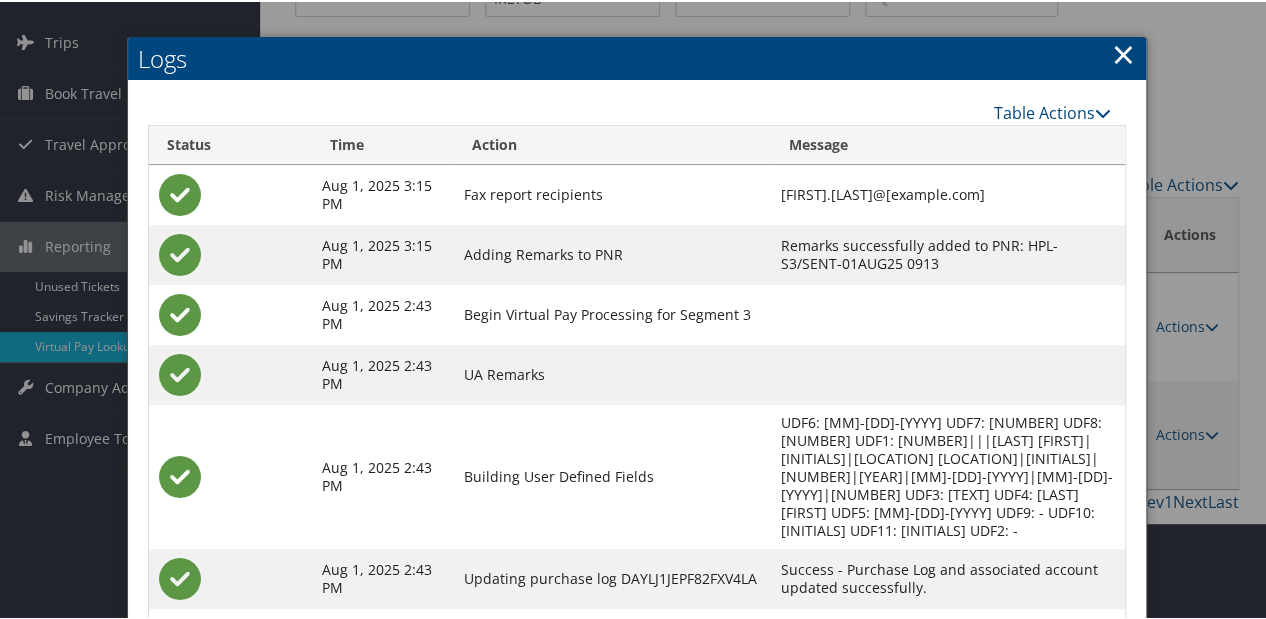 scroll, scrollTop: 233, scrollLeft: 0, axis: vertical 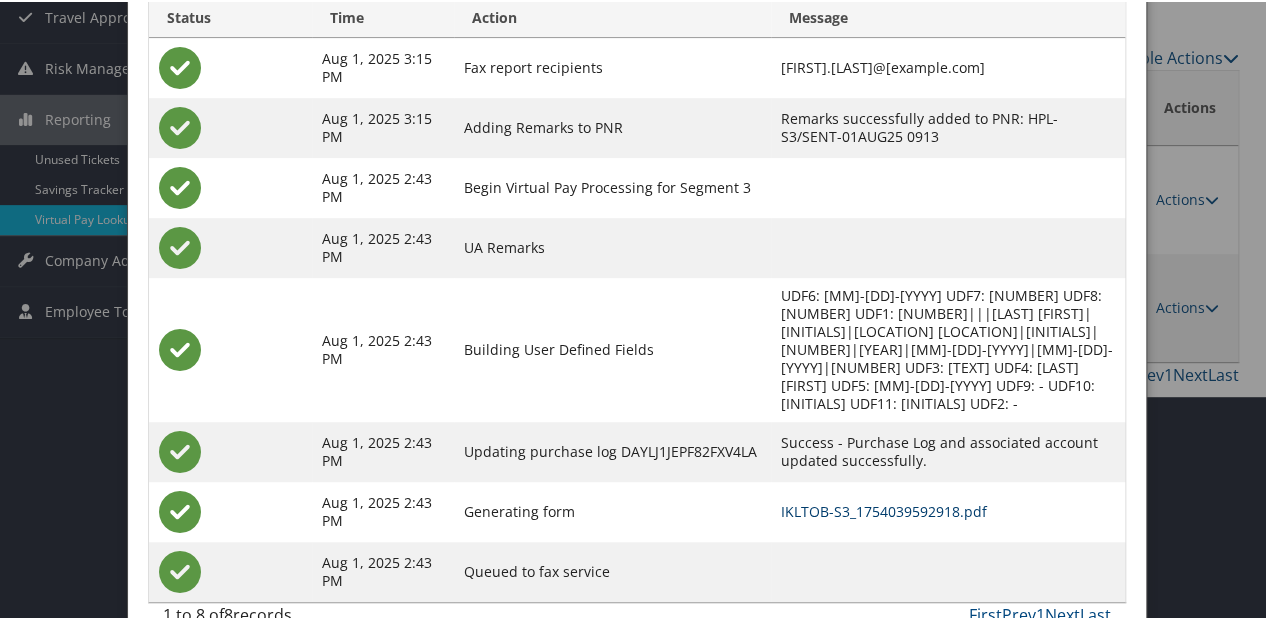 click on "IKLTOB-S3_1754039592918.pdf" at bounding box center [884, 509] 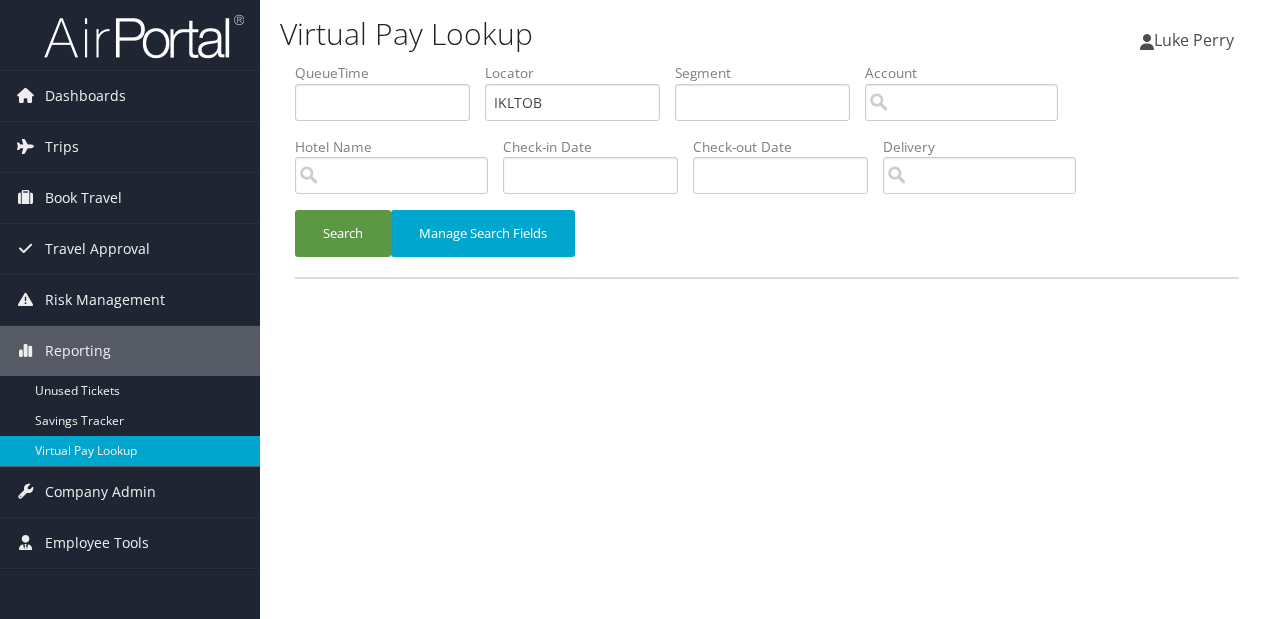 scroll, scrollTop: 0, scrollLeft: 0, axis: both 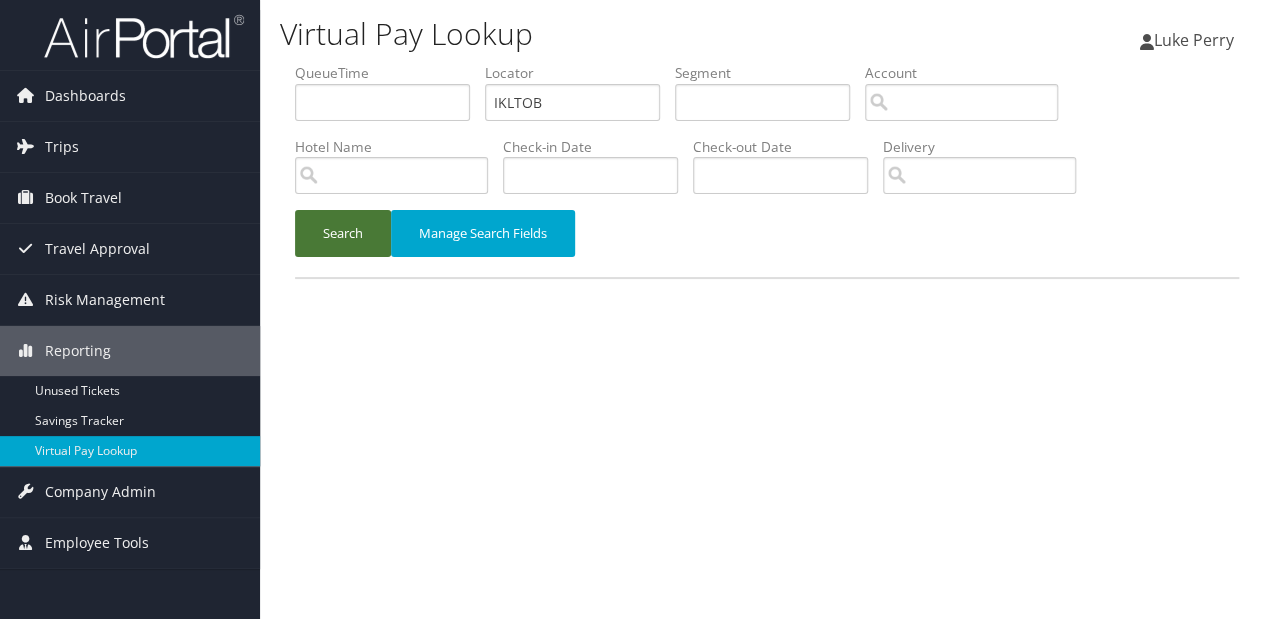 click on "Search" at bounding box center (343, 233) 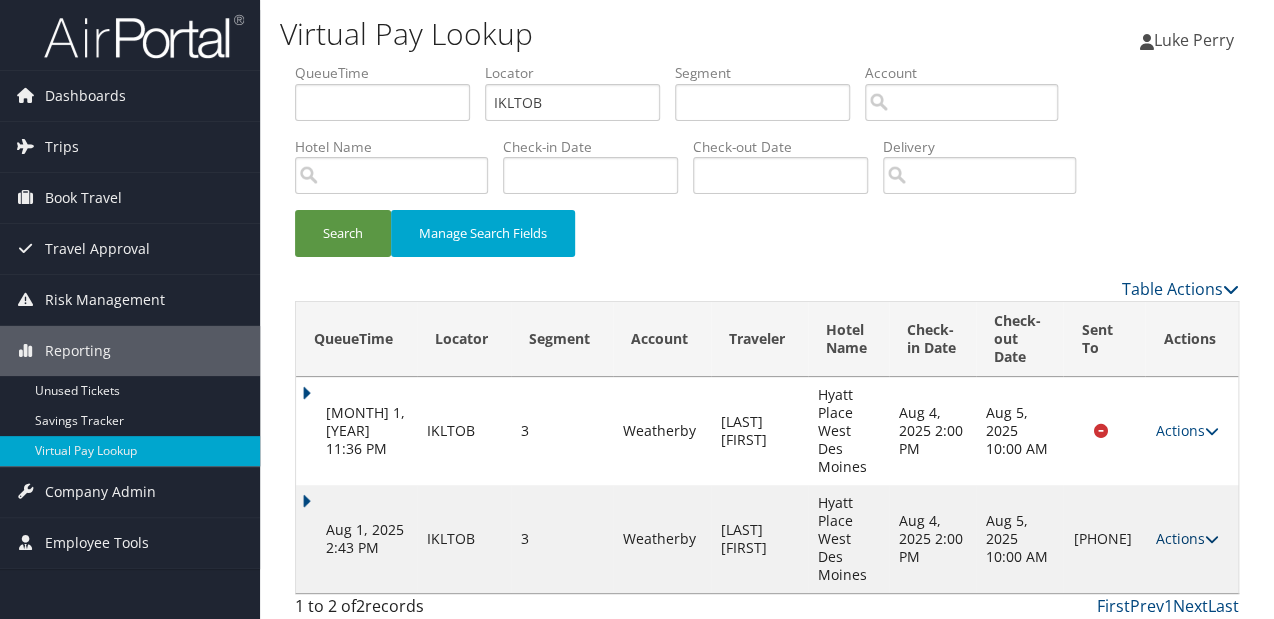 click on "Actions" at bounding box center [1186, 538] 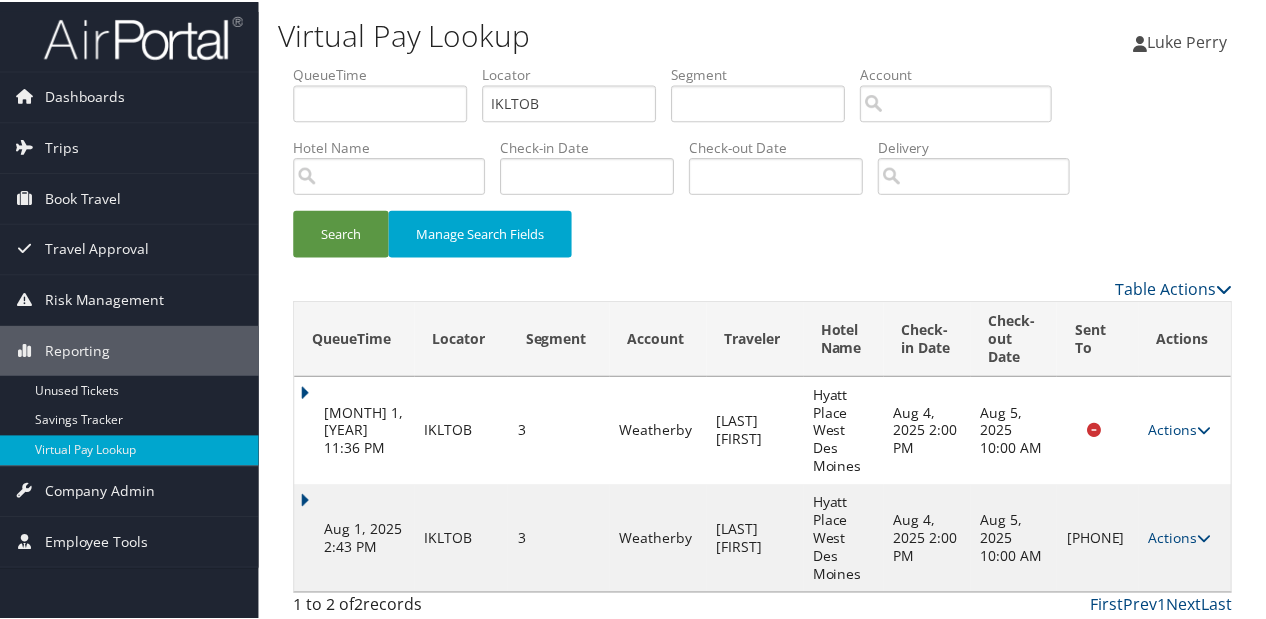 scroll, scrollTop: 40, scrollLeft: 0, axis: vertical 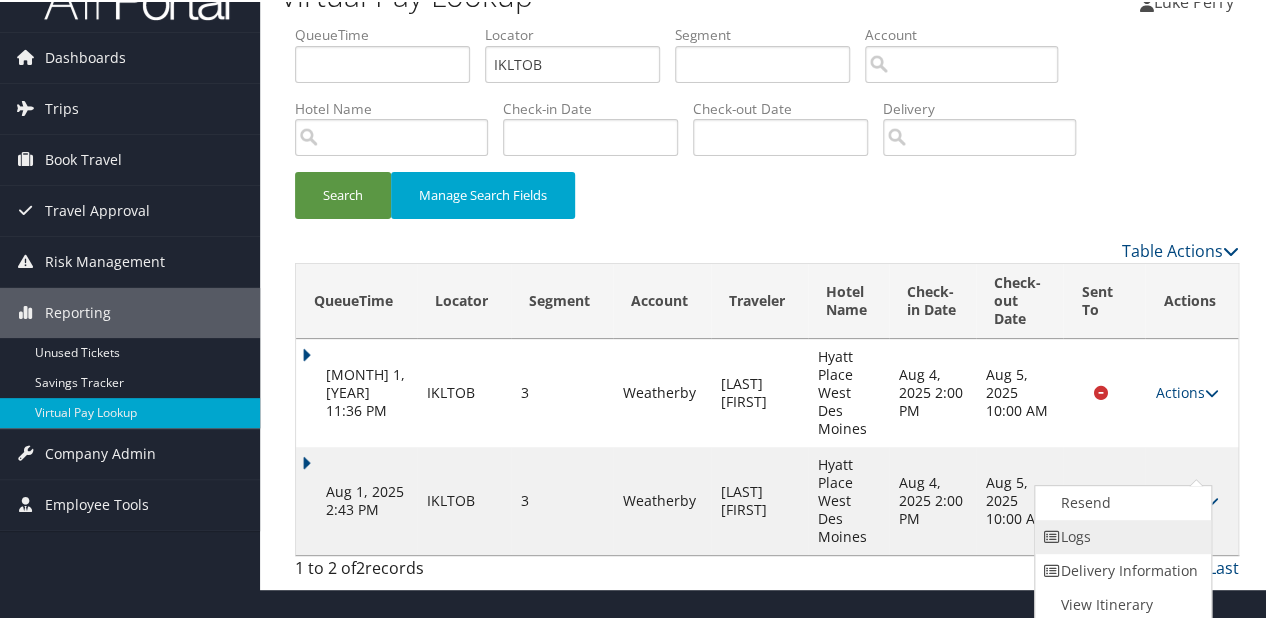click on "Logs" at bounding box center (1120, 535) 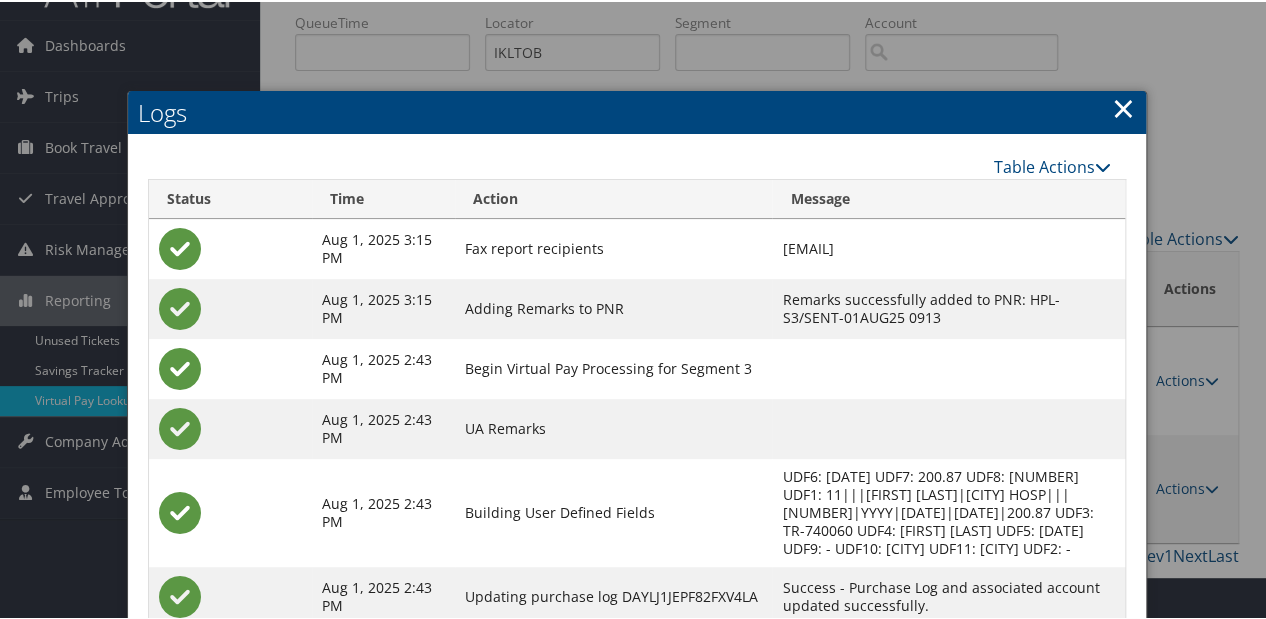 scroll, scrollTop: 233, scrollLeft: 0, axis: vertical 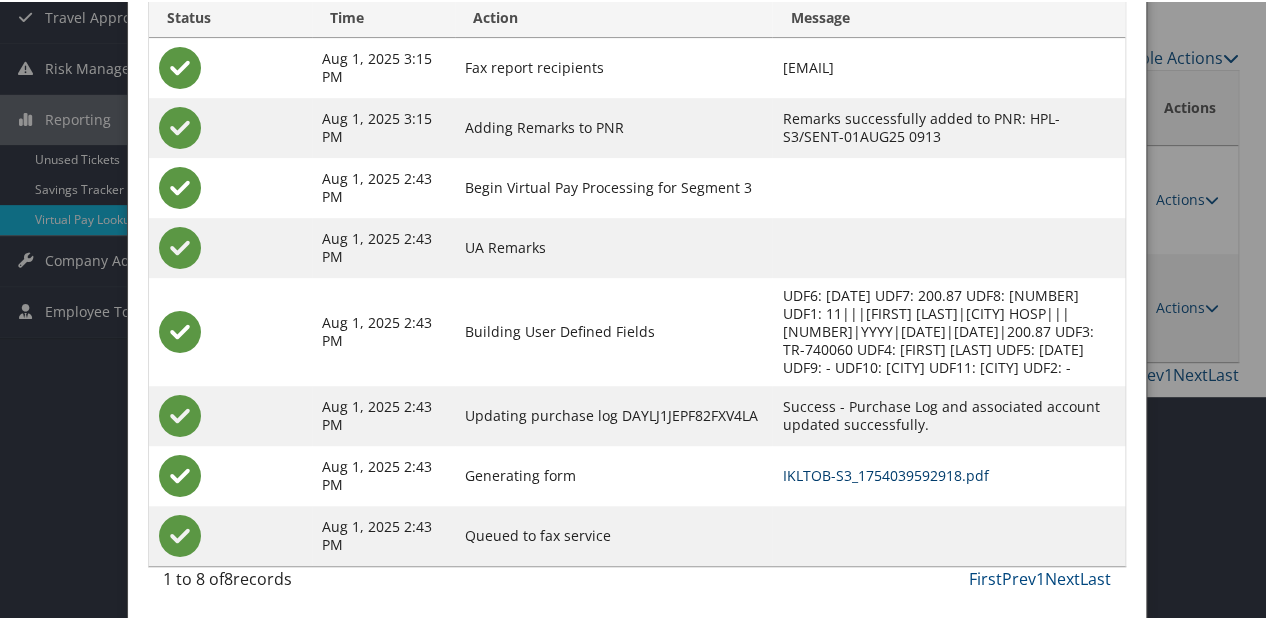click on "IKLTOB-S3_1754039592918.pdf" at bounding box center [885, 473] 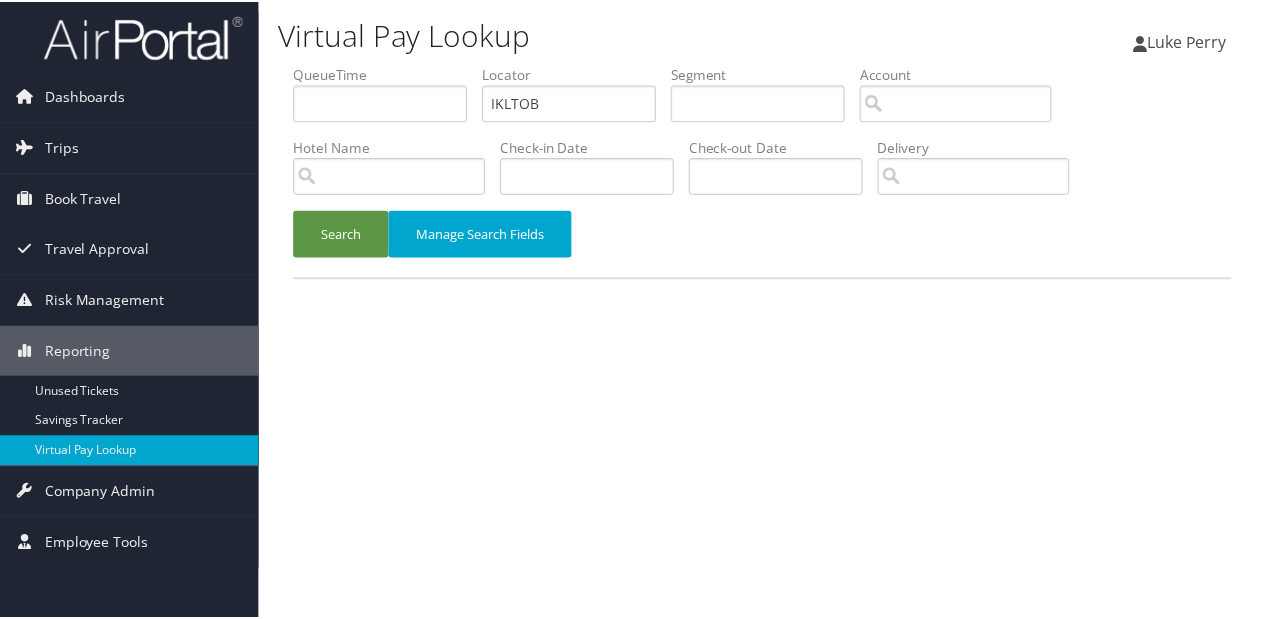 scroll, scrollTop: 0, scrollLeft: 0, axis: both 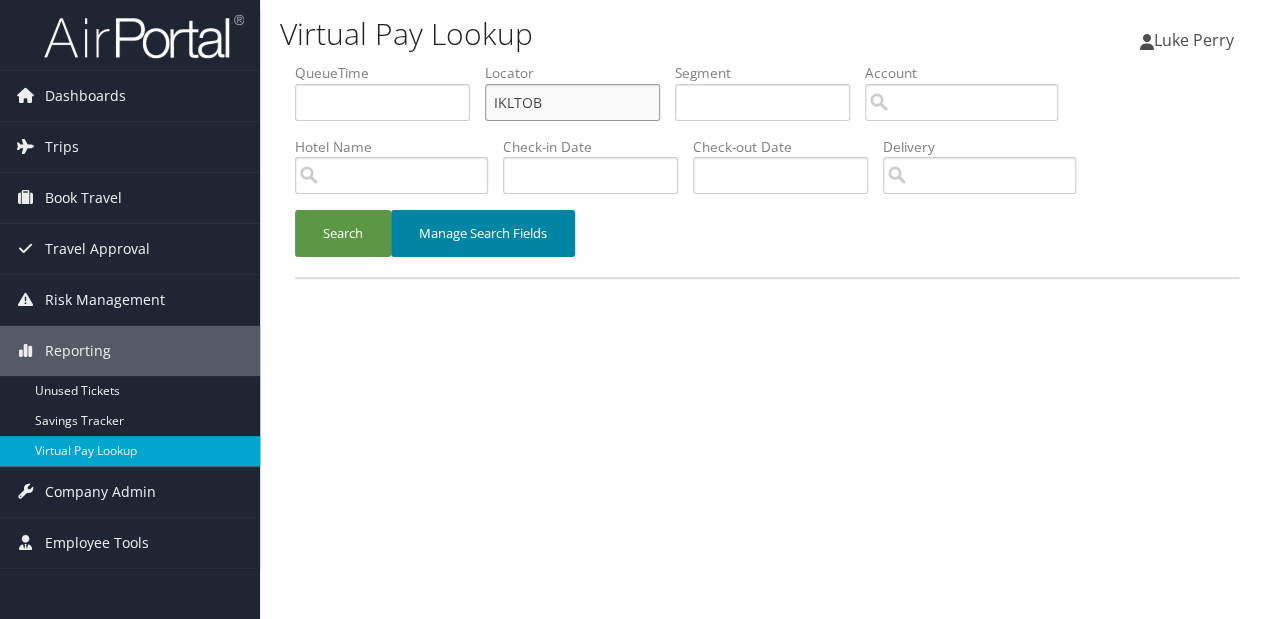drag, startPoint x: 565, startPoint y: 99, endPoint x: 420, endPoint y: 216, distance: 186.31694 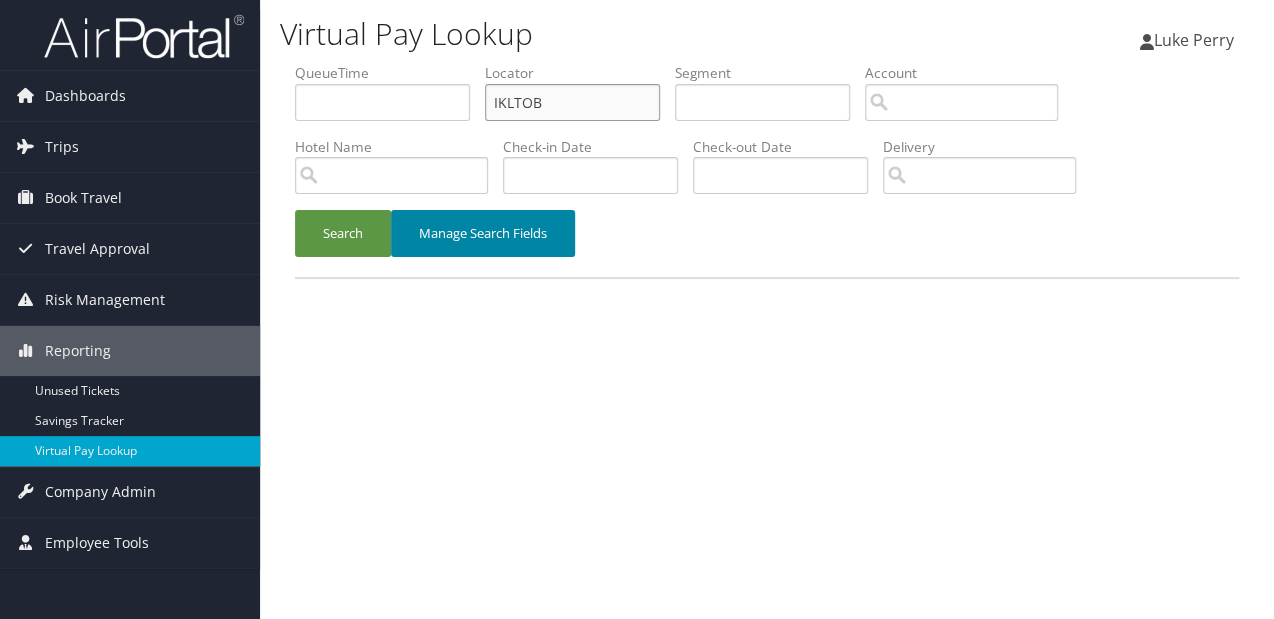 click on "QueueTime Locator IKLTOB Segment Account Traveler Hotel Name Check-in Date Check-out Date Delivery" at bounding box center (767, 63) 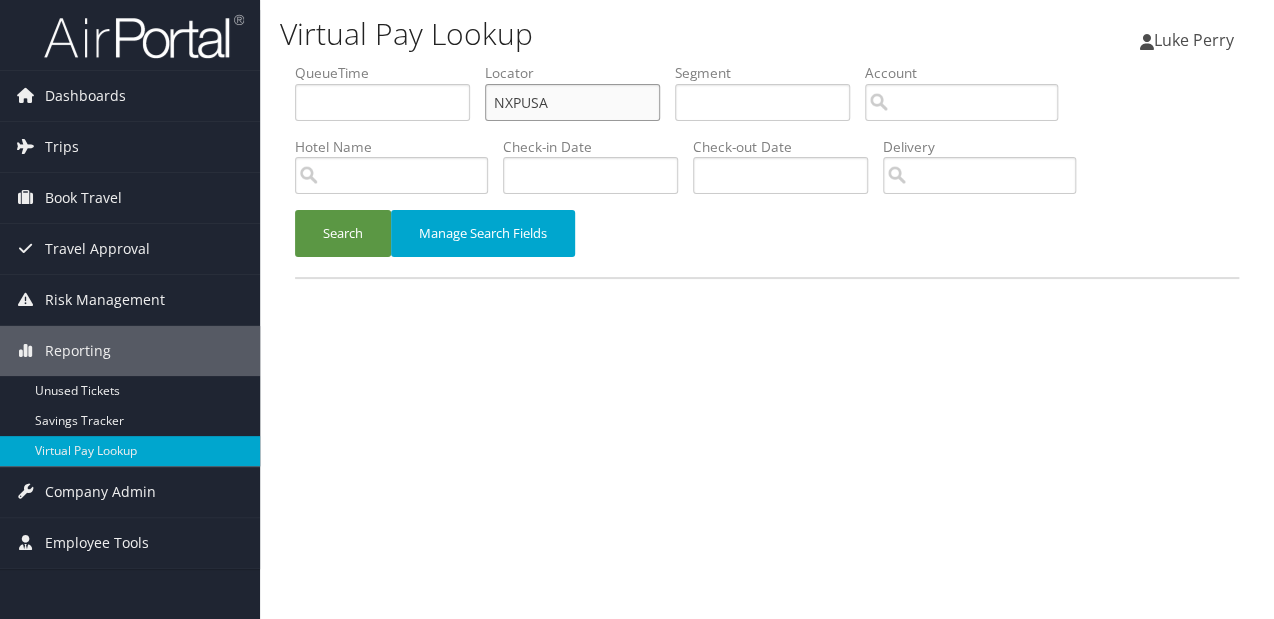 type on "NXPUSA" 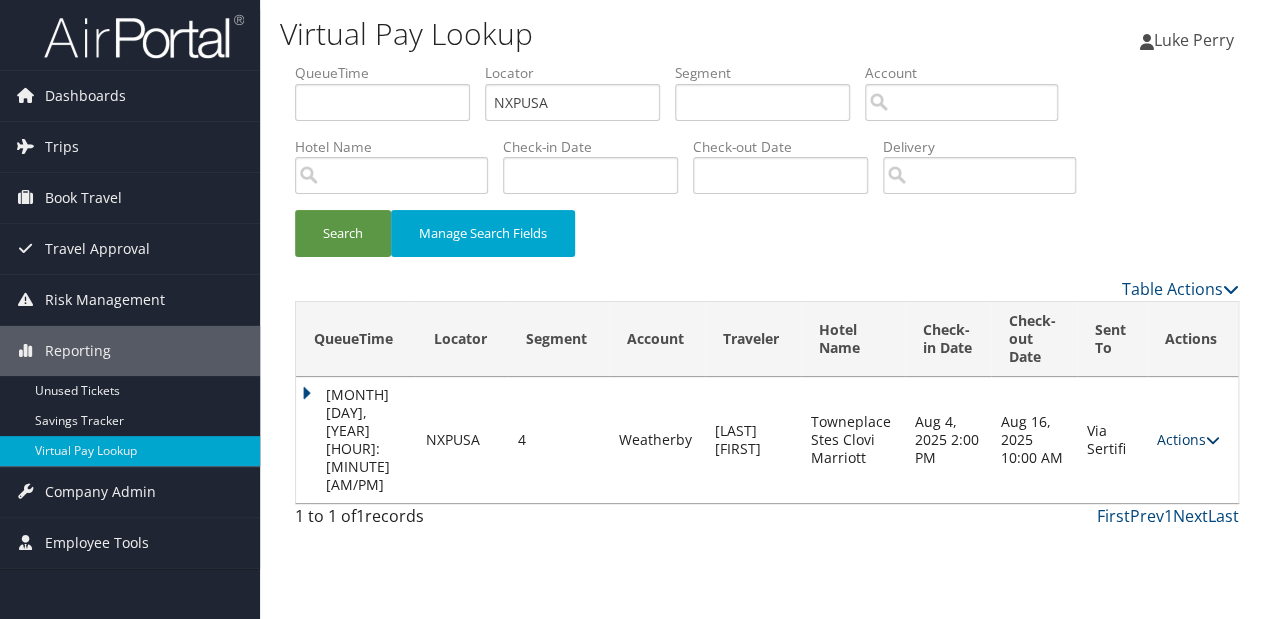 click on "Actions" at bounding box center [1188, 439] 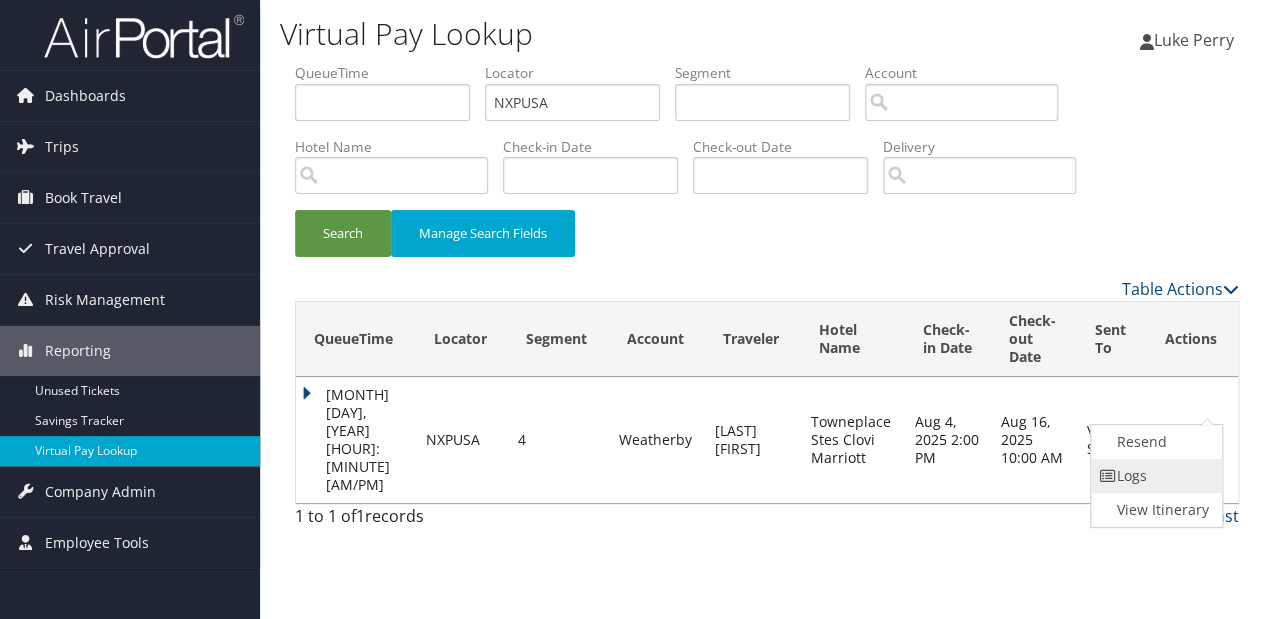 click on "Logs" at bounding box center (1154, 476) 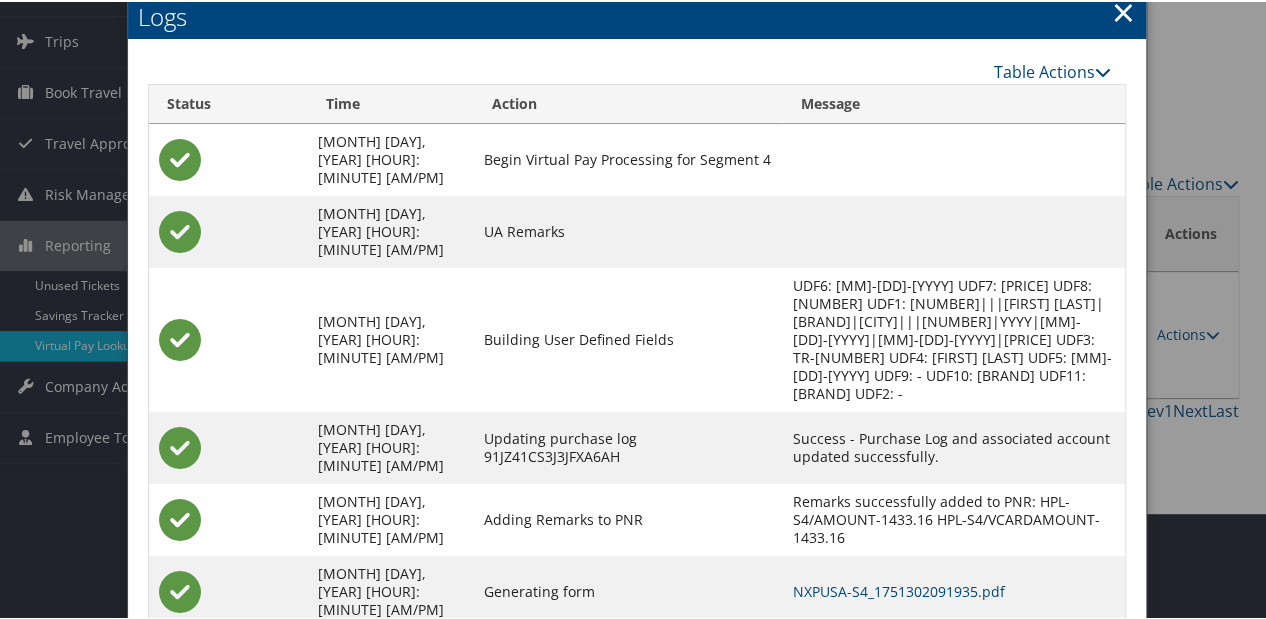 scroll, scrollTop: 174, scrollLeft: 0, axis: vertical 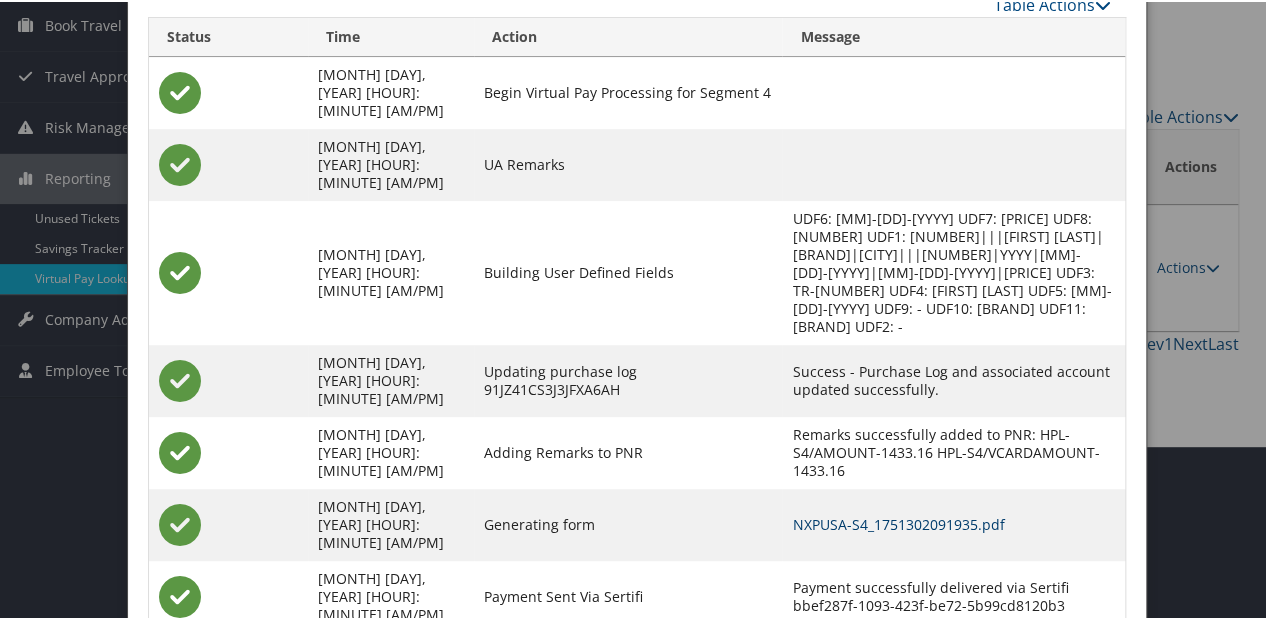 click on "NXPUSA-S4_1751302091935.pdf" at bounding box center (898, 522) 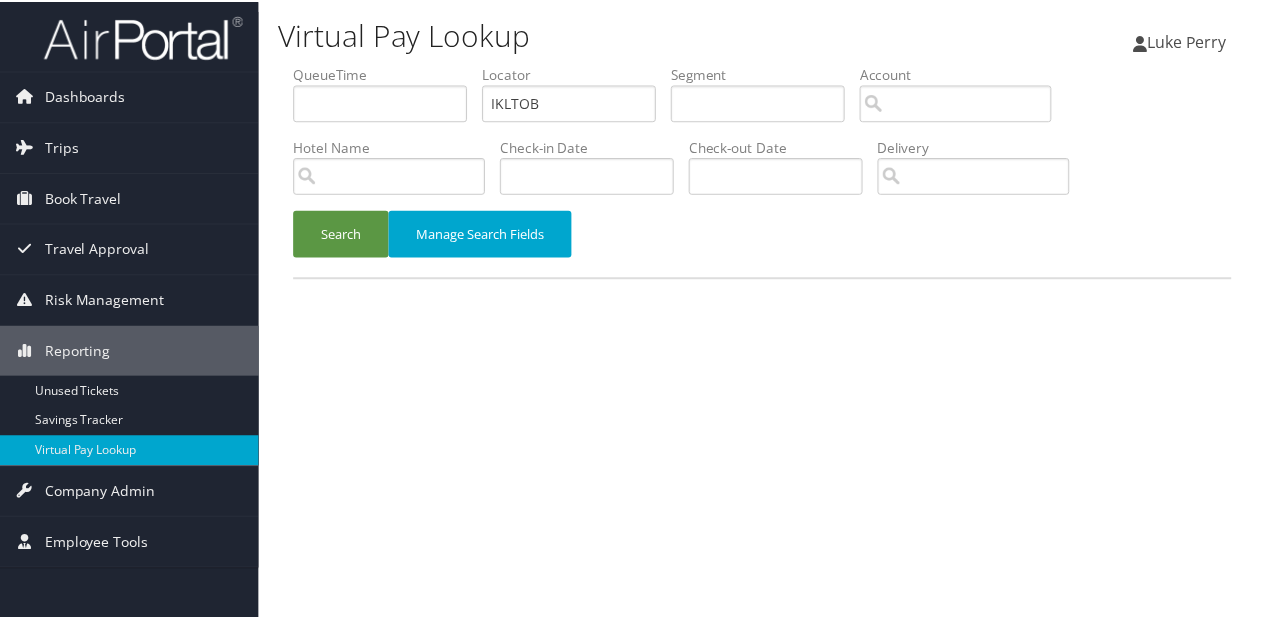 scroll, scrollTop: 0, scrollLeft: 0, axis: both 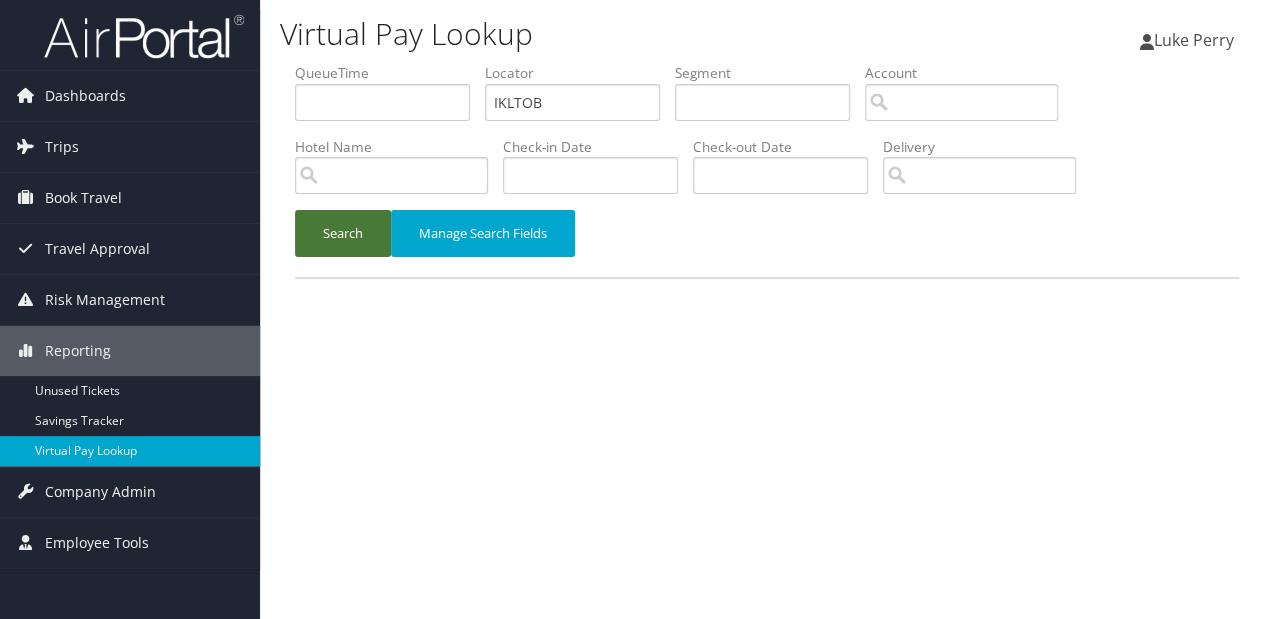 click on "Search" at bounding box center [343, 233] 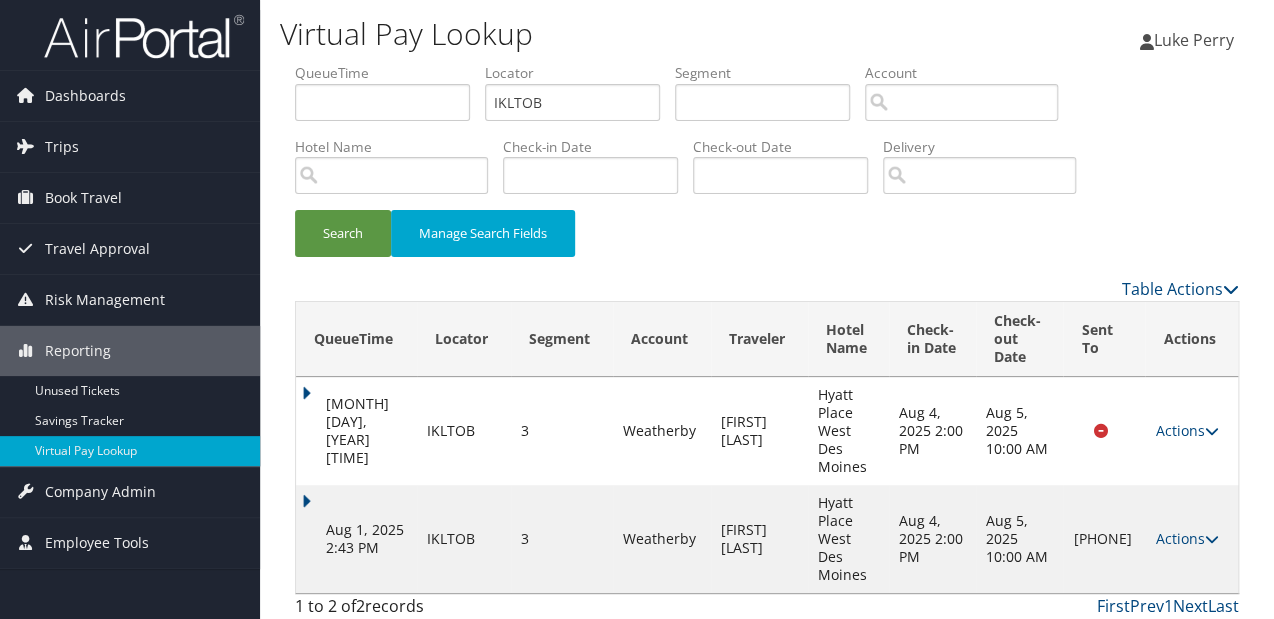 drag, startPoint x: 295, startPoint y: 470, endPoint x: 304, endPoint y: 476, distance: 10.816654 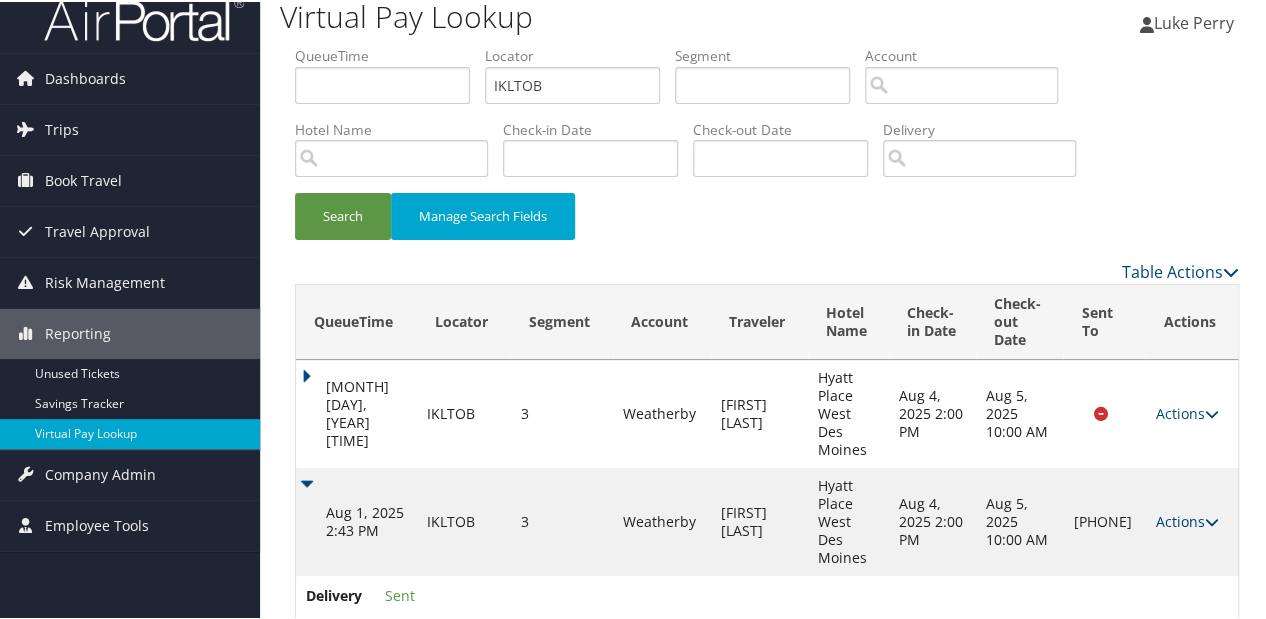click on "Actions" at bounding box center [1186, 519] 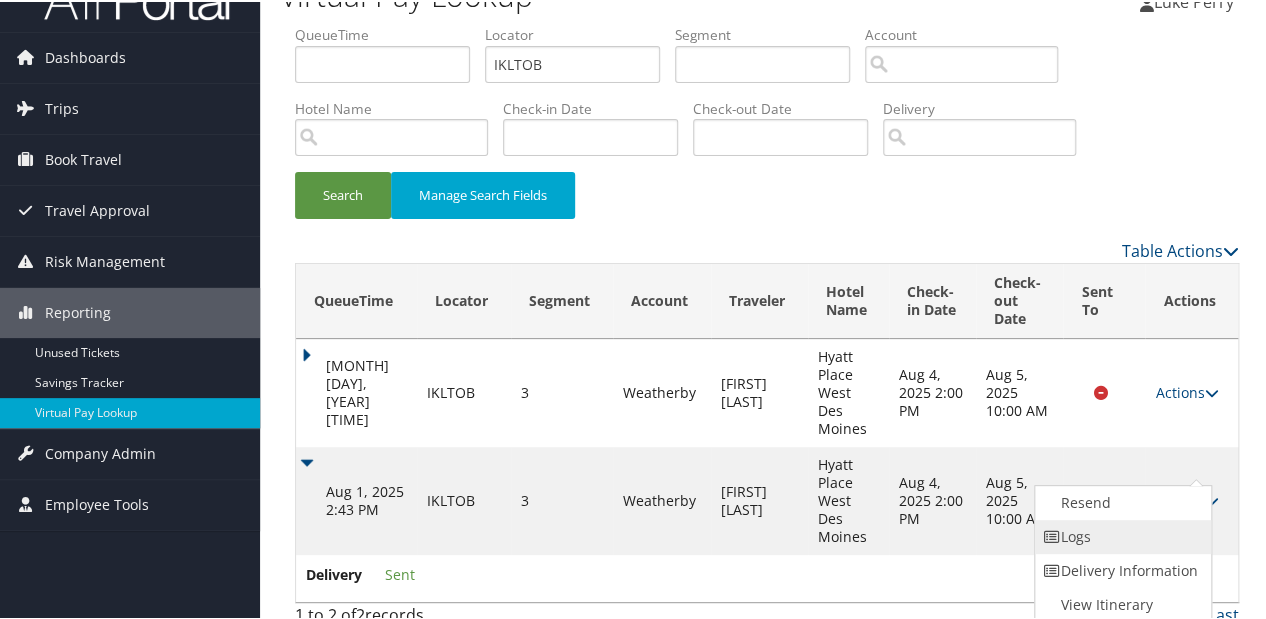 click on "Logs" at bounding box center (1120, 535) 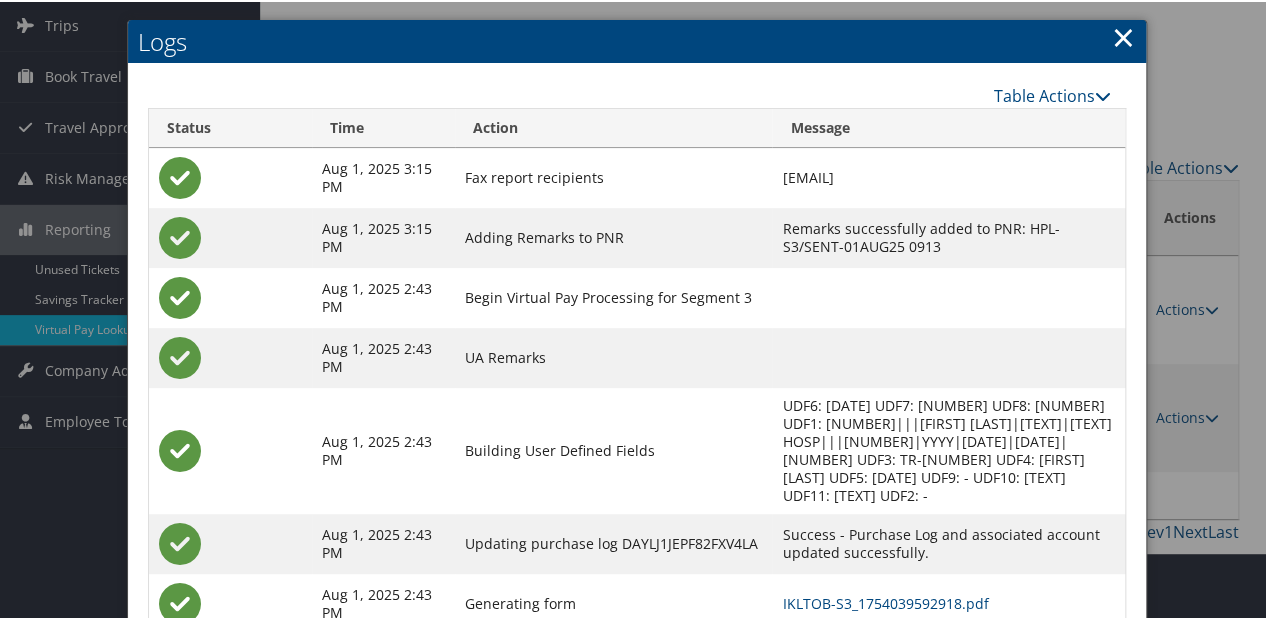 scroll, scrollTop: 0, scrollLeft: 0, axis: both 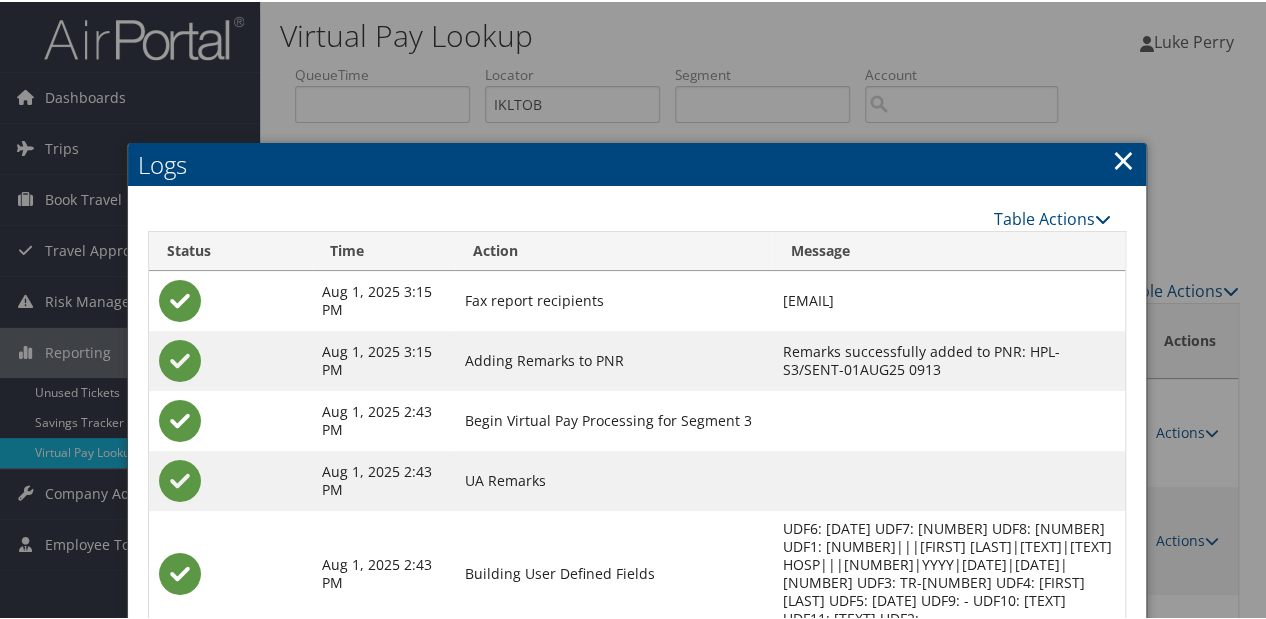 click on "×" at bounding box center (1123, 158) 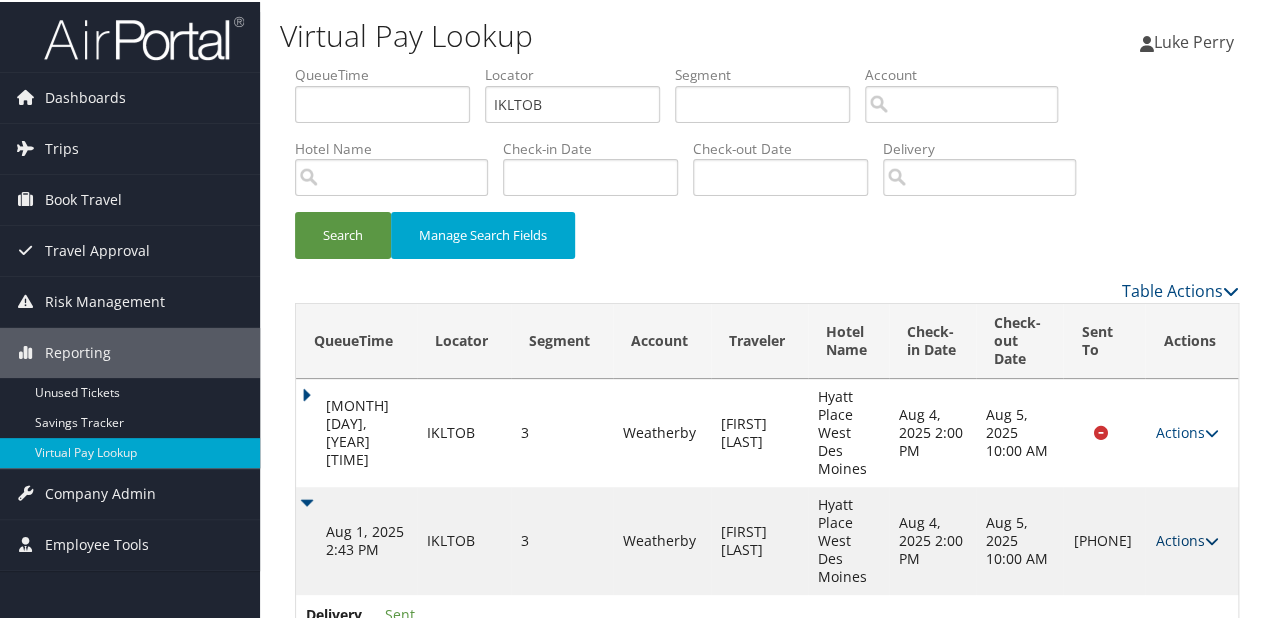 click on "Actions" at bounding box center [1186, 538] 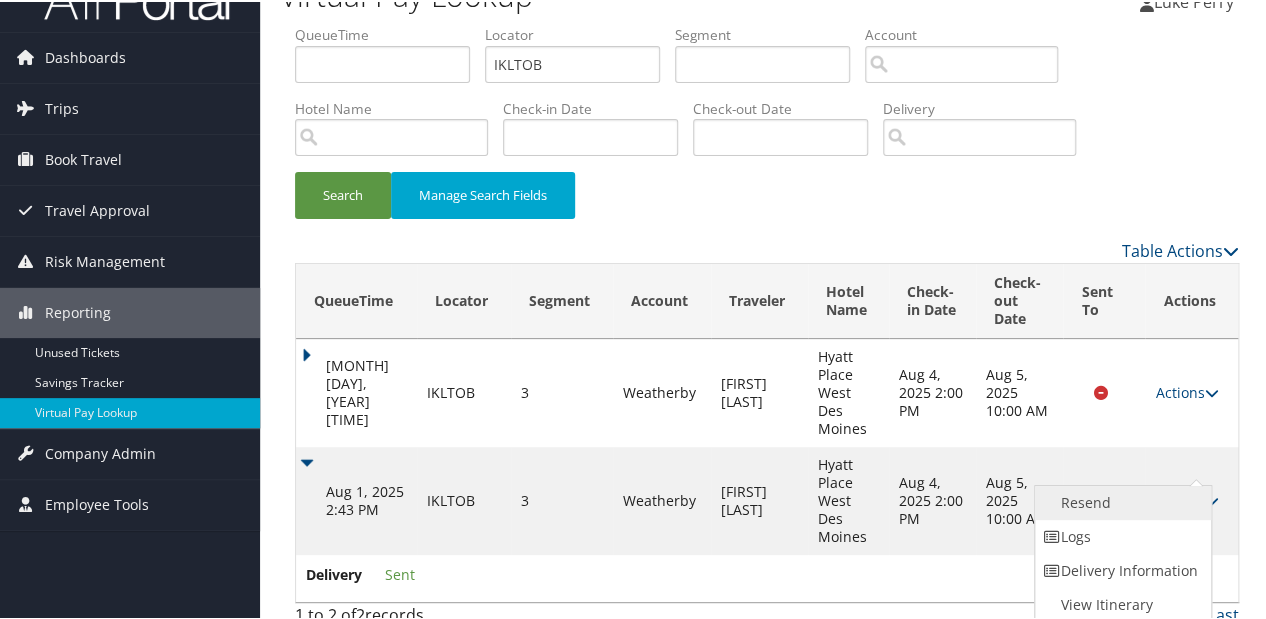 click on "Resend" at bounding box center (1120, 501) 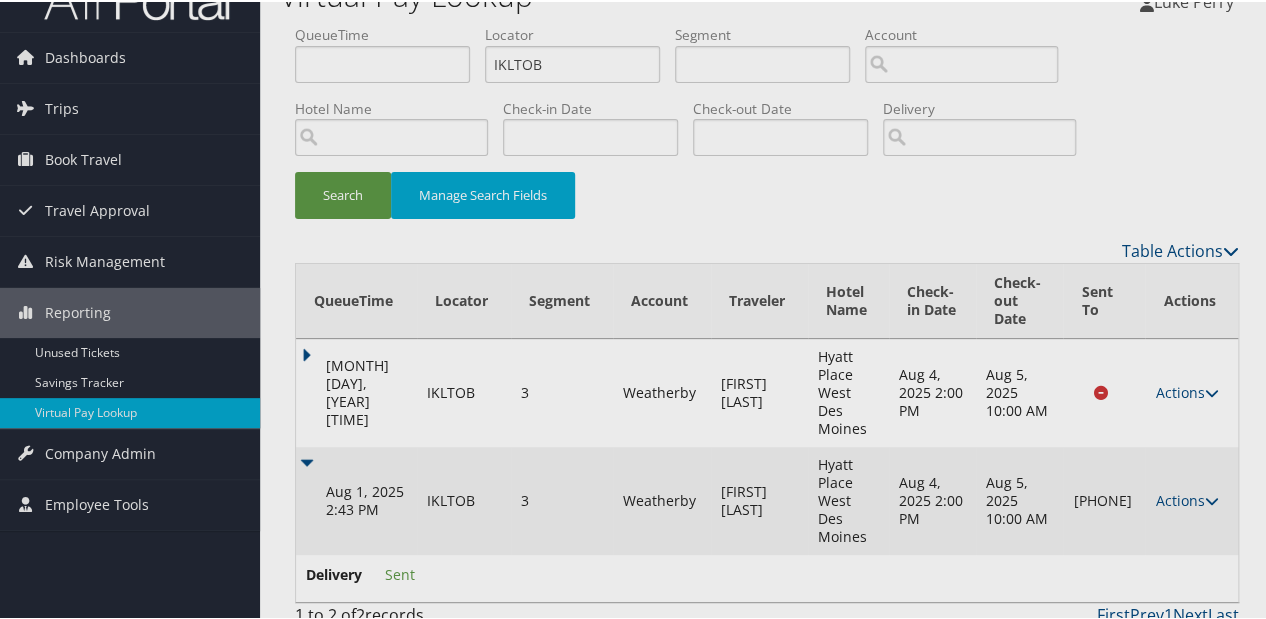 scroll, scrollTop: 19, scrollLeft: 0, axis: vertical 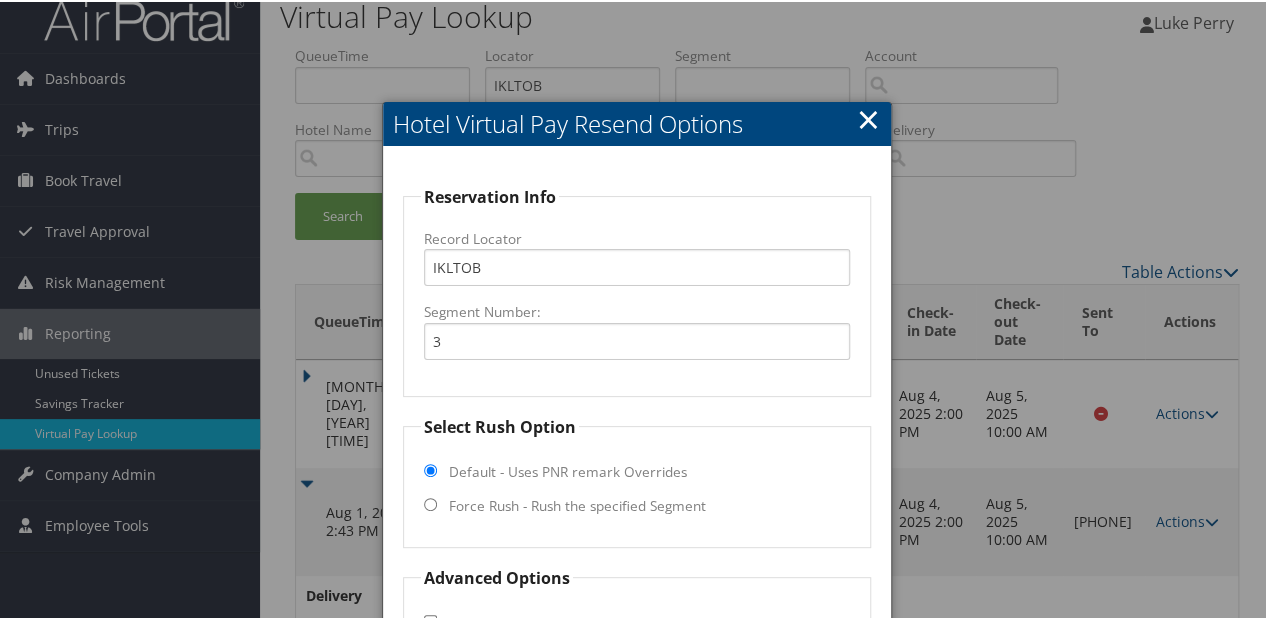 click on "Select Rush Option
Default - Uses PNR remark Overrides
Force Rush - Rush the specified Segment" at bounding box center [637, 479] 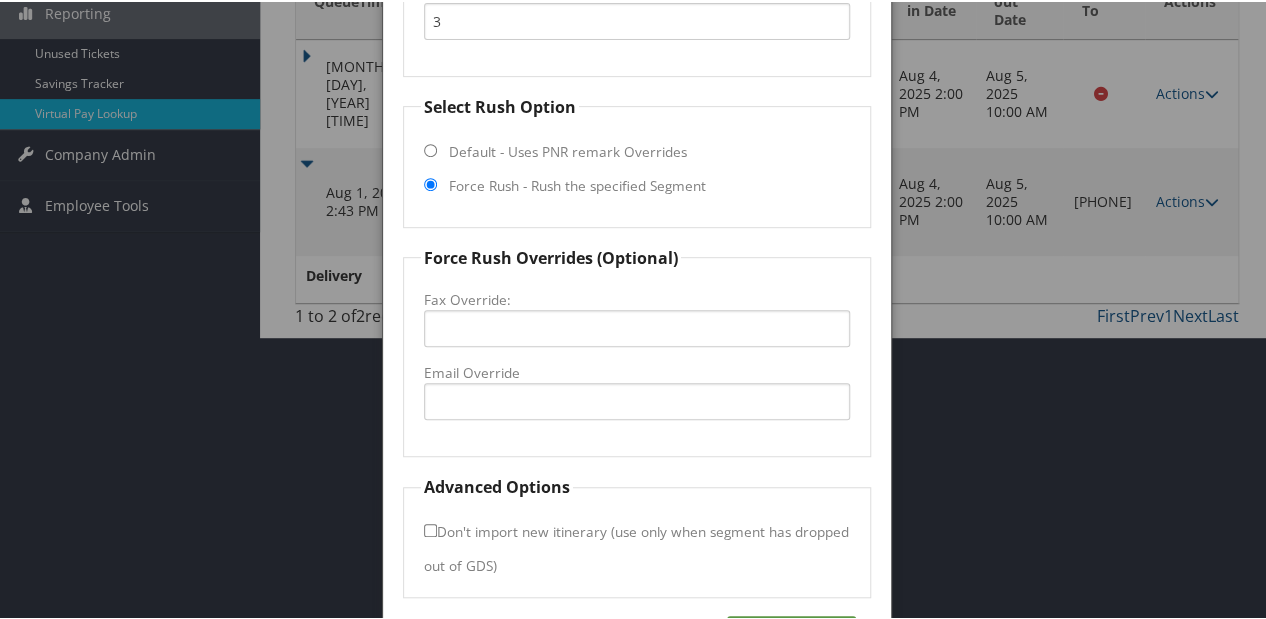 scroll, scrollTop: 404, scrollLeft: 0, axis: vertical 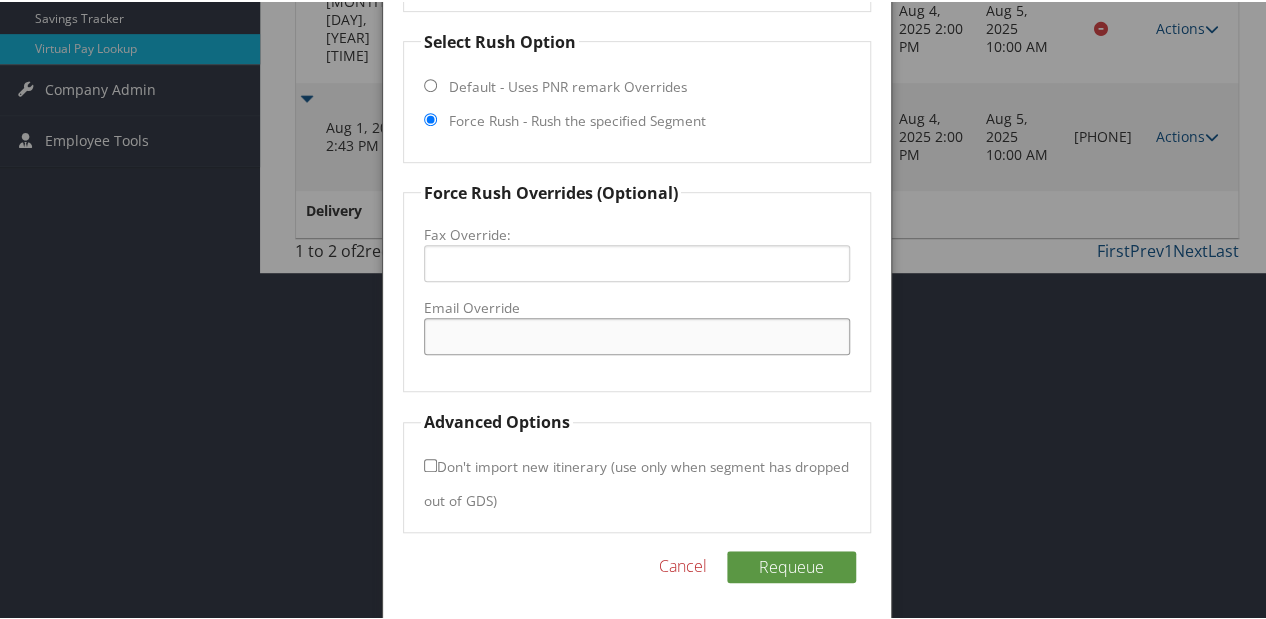 click on "Email Override" at bounding box center [637, 334] 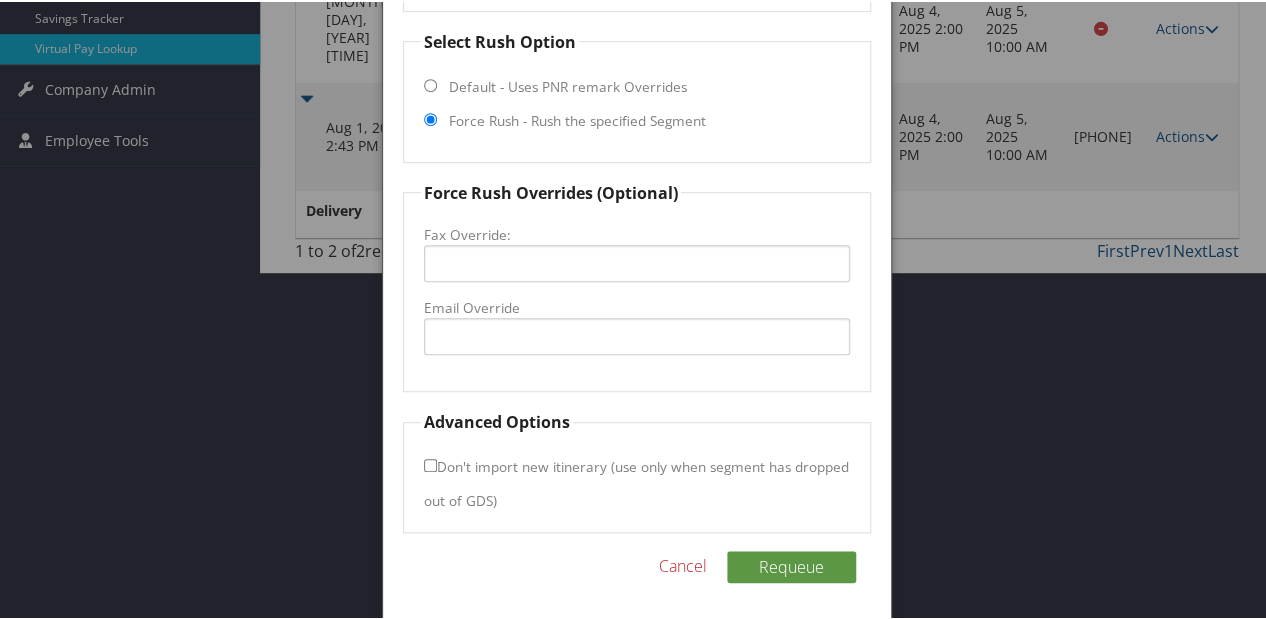 click on "Cancel" at bounding box center (683, 564) 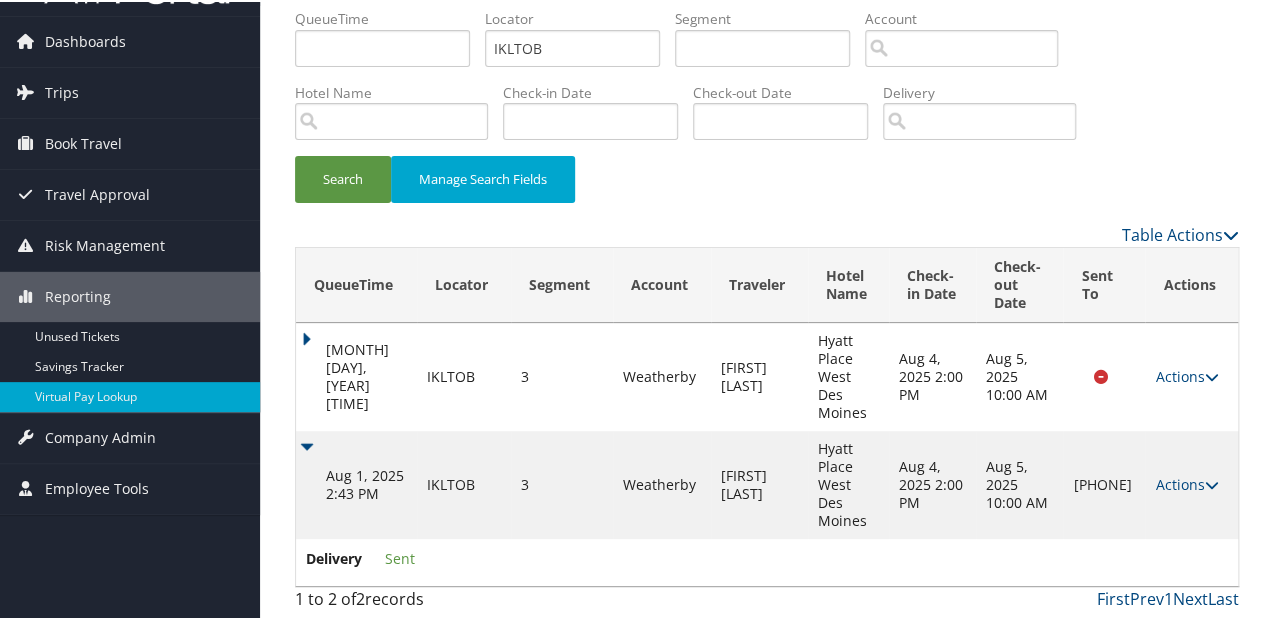 scroll, scrollTop: 19, scrollLeft: 0, axis: vertical 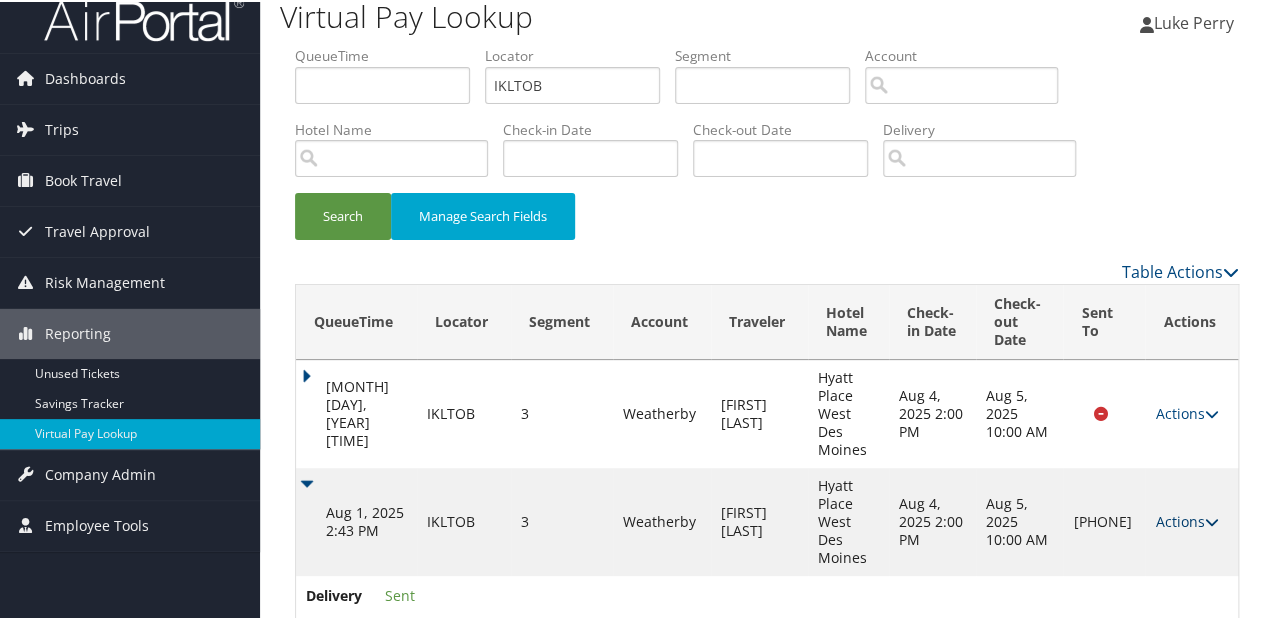 click on "Actions   Resend  Logs  Delivery Information  View Itinerary" at bounding box center [1191, 520] 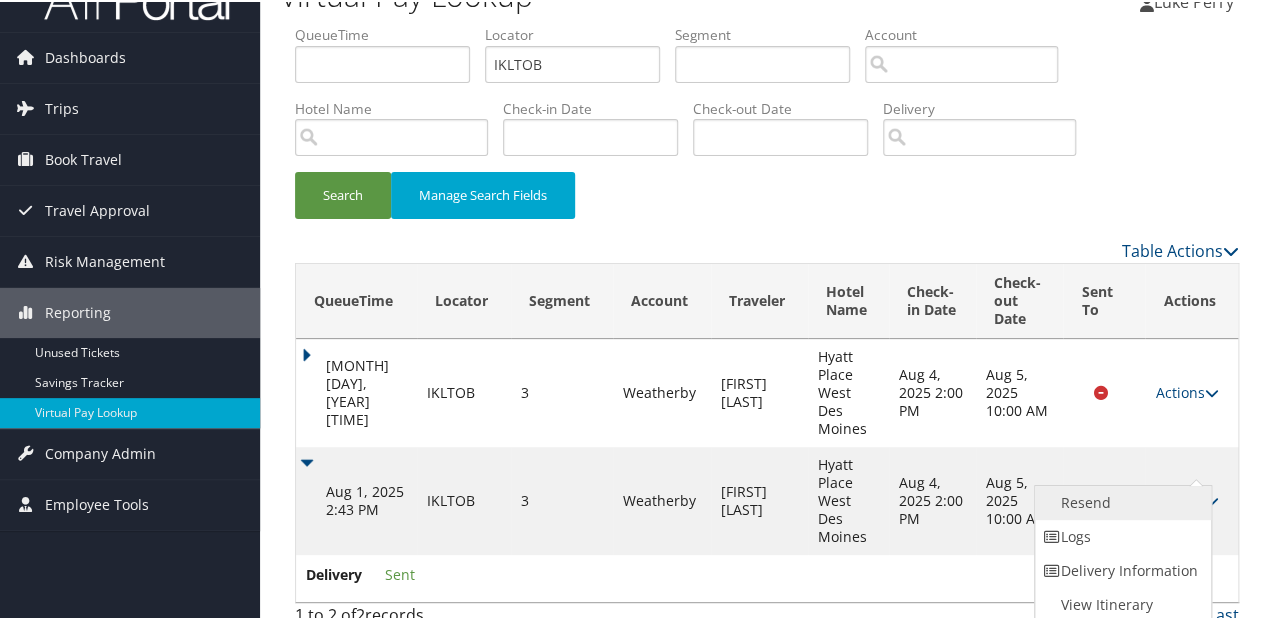 click on "Resend" at bounding box center [1120, 501] 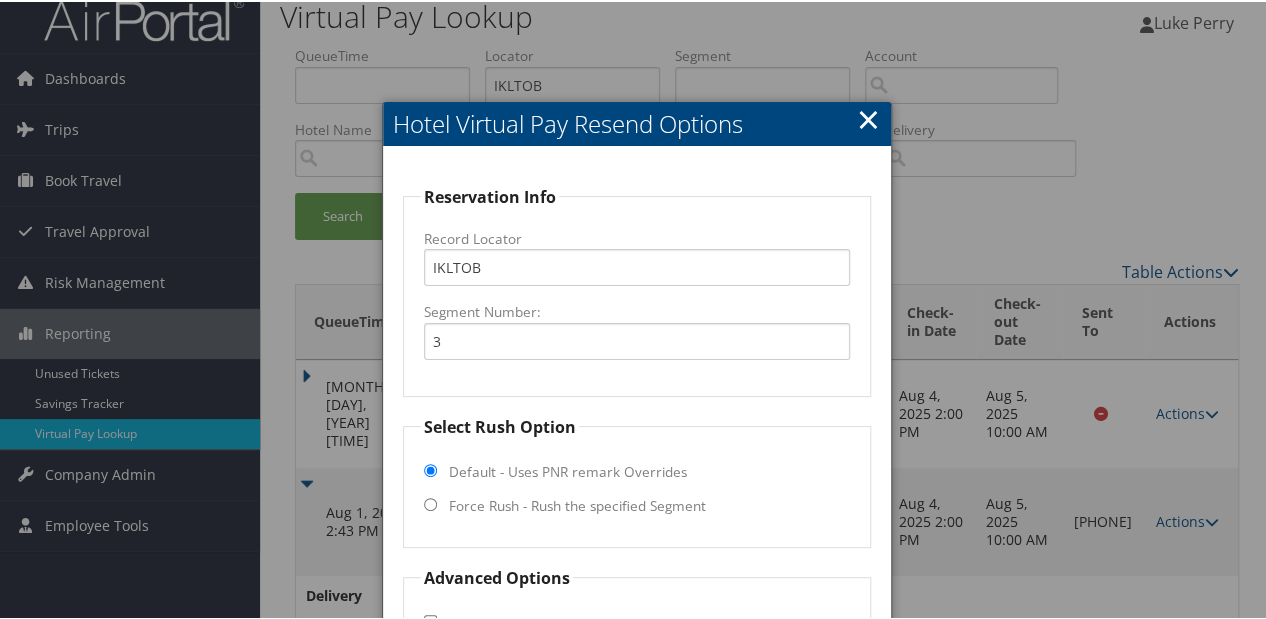 click on "Select Rush Option
Default - Uses PNR remark Overrides
Force Rush - Rush the specified Segment" at bounding box center [637, 479] 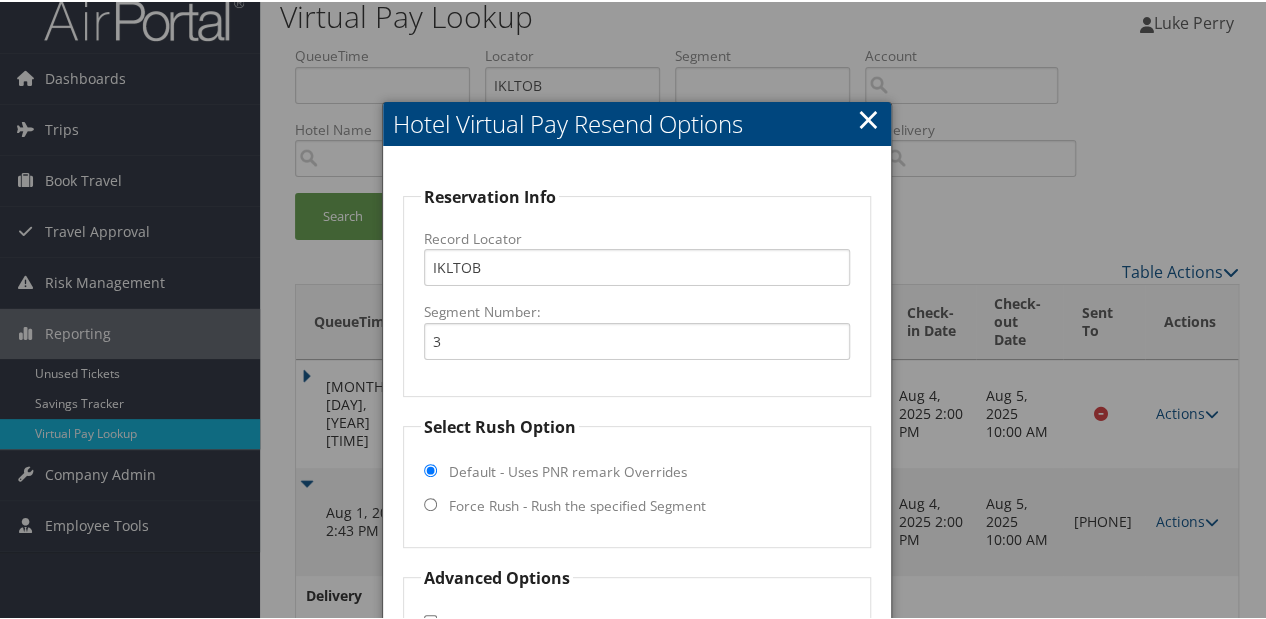 drag, startPoint x: 574, startPoint y: 512, endPoint x: 538, endPoint y: 503, distance: 37.107952 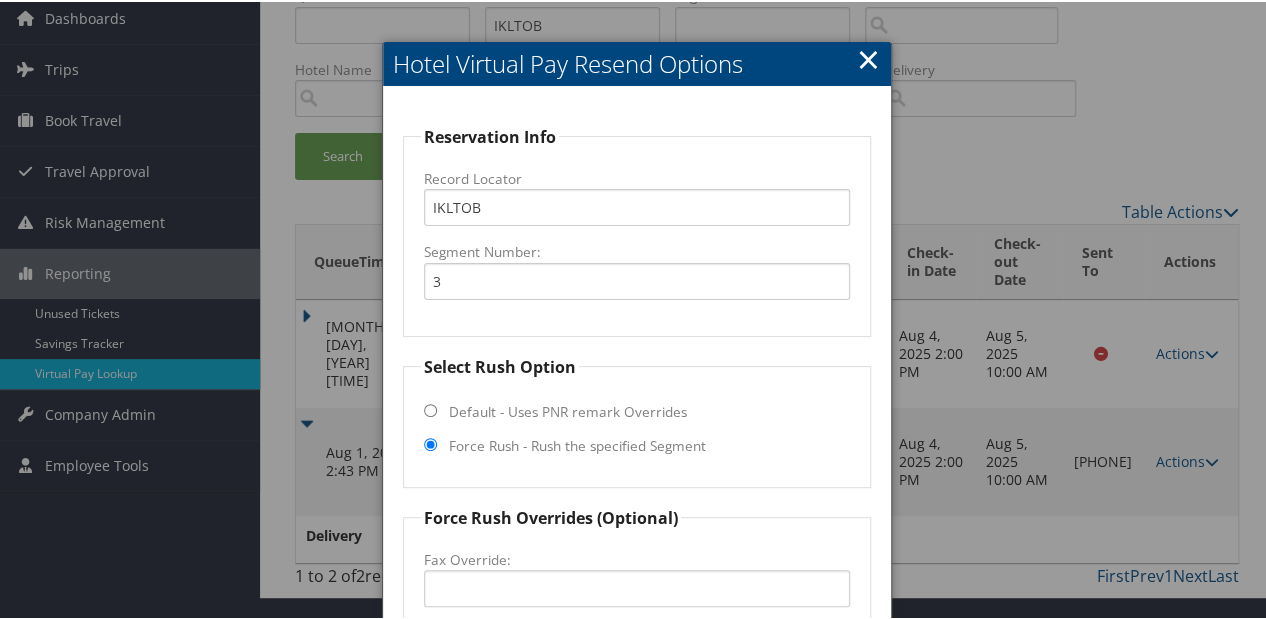 scroll, scrollTop: 404, scrollLeft: 0, axis: vertical 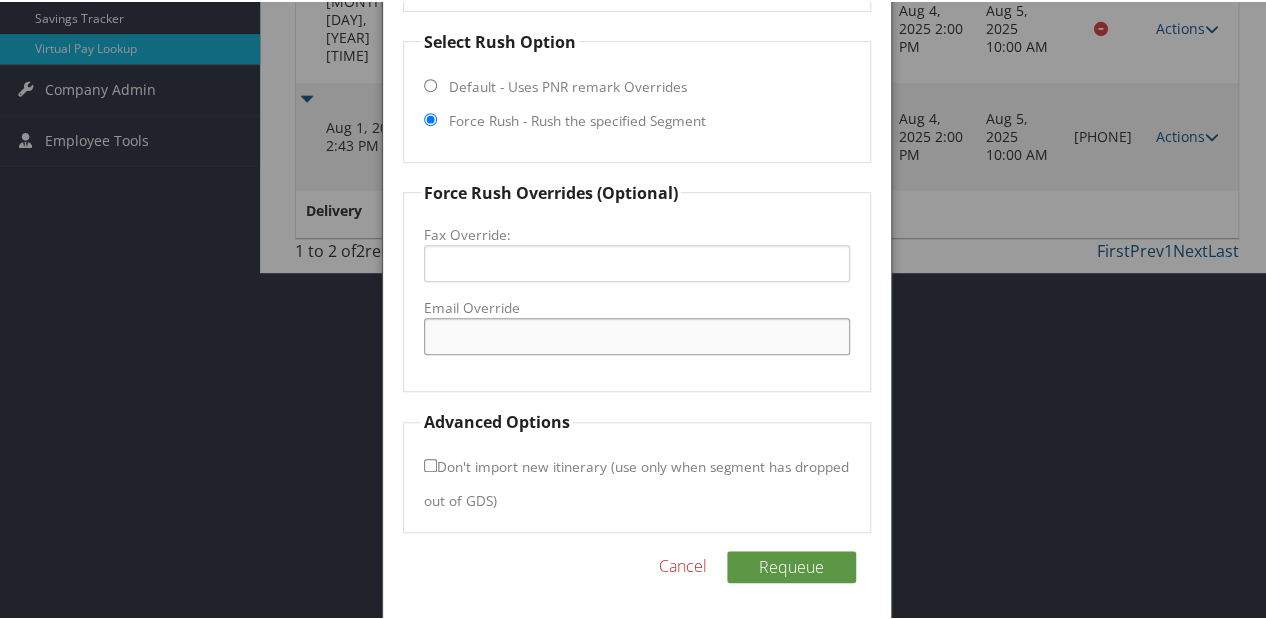 click on "Email Override" at bounding box center (637, 334) 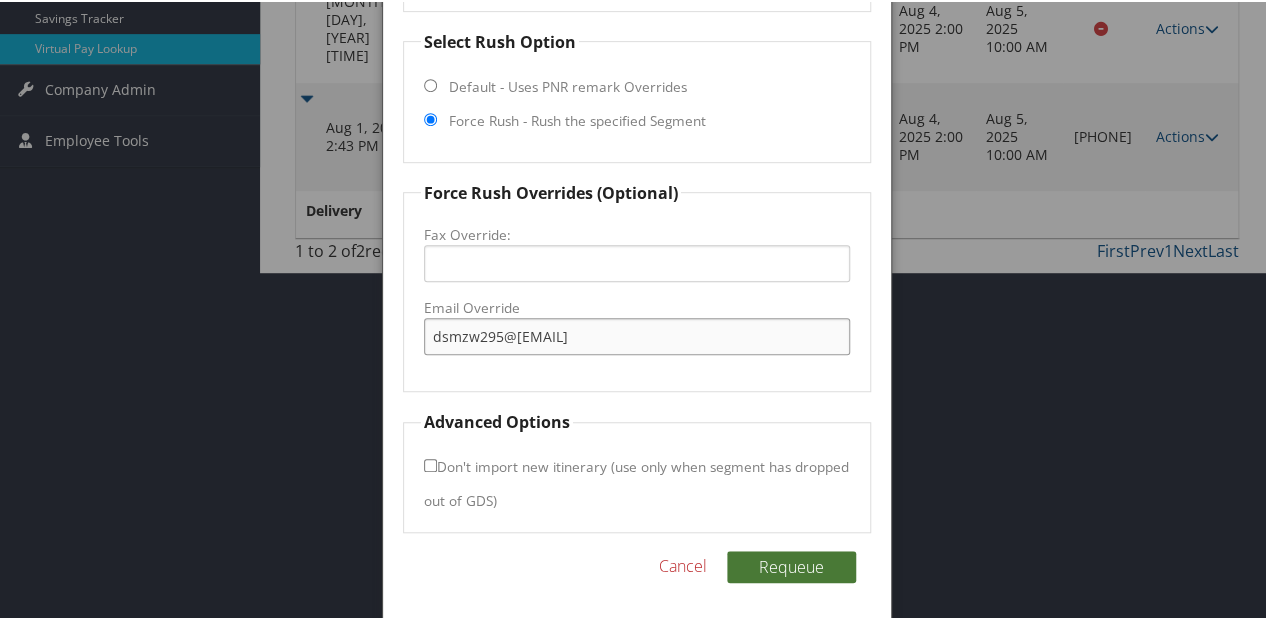 type on "dsmzw295@gmail.com" 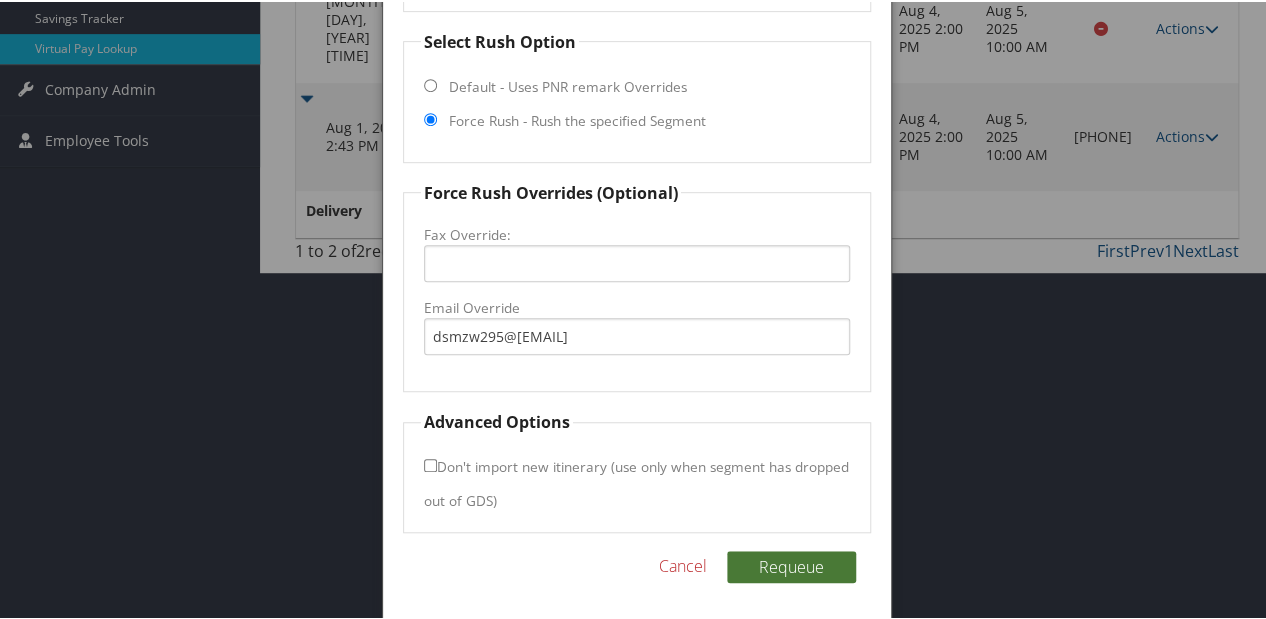 click on "Requeue" at bounding box center (791, 565) 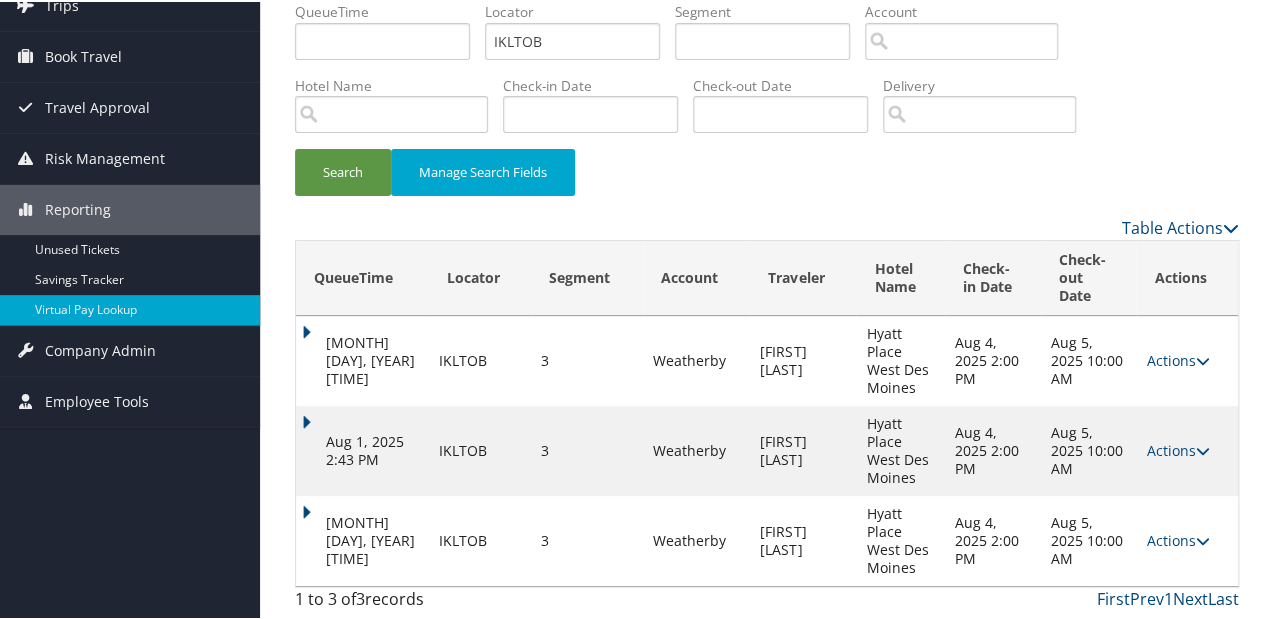 scroll, scrollTop: 141, scrollLeft: 0, axis: vertical 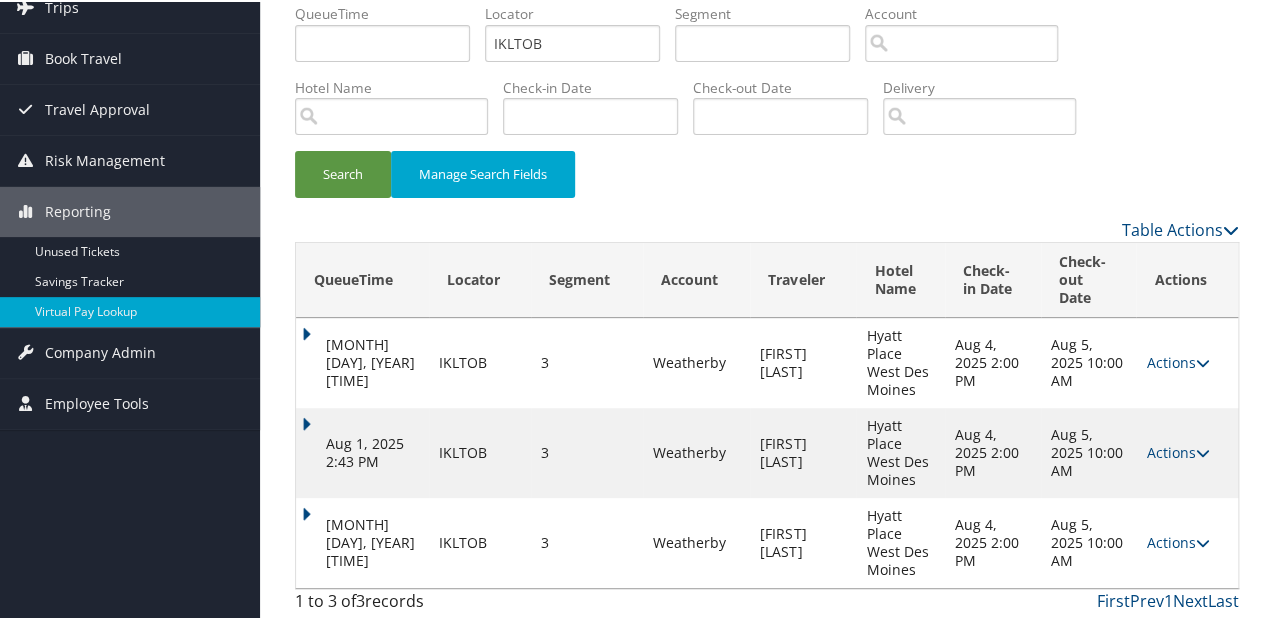 click on "Aug 2, 2025 11:51 PM" at bounding box center (362, 541) 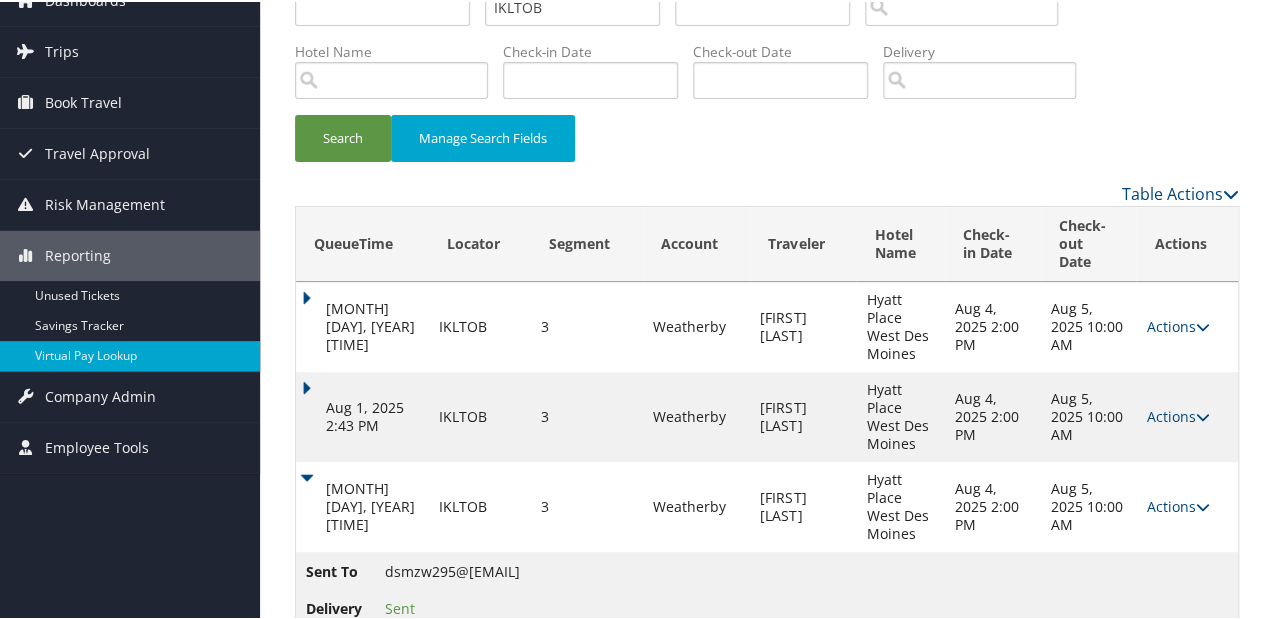 scroll, scrollTop: 146, scrollLeft: 0, axis: vertical 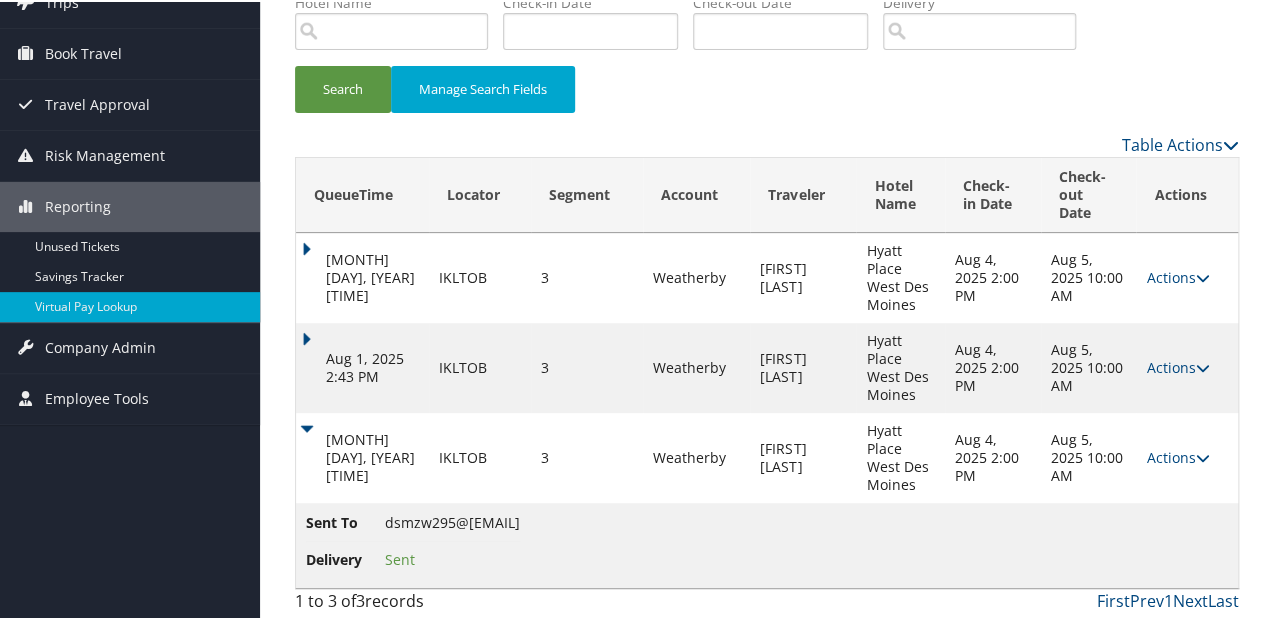 copy on "dsmzw295@gmail.com" 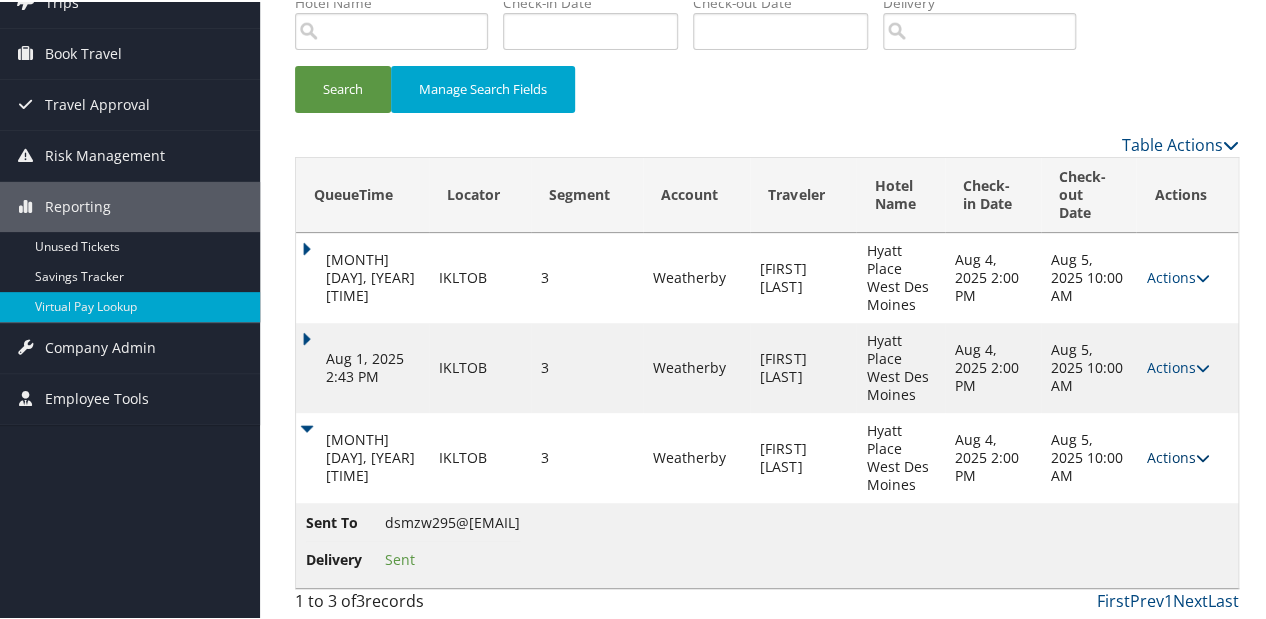 click on "Actions" at bounding box center (1177, 455) 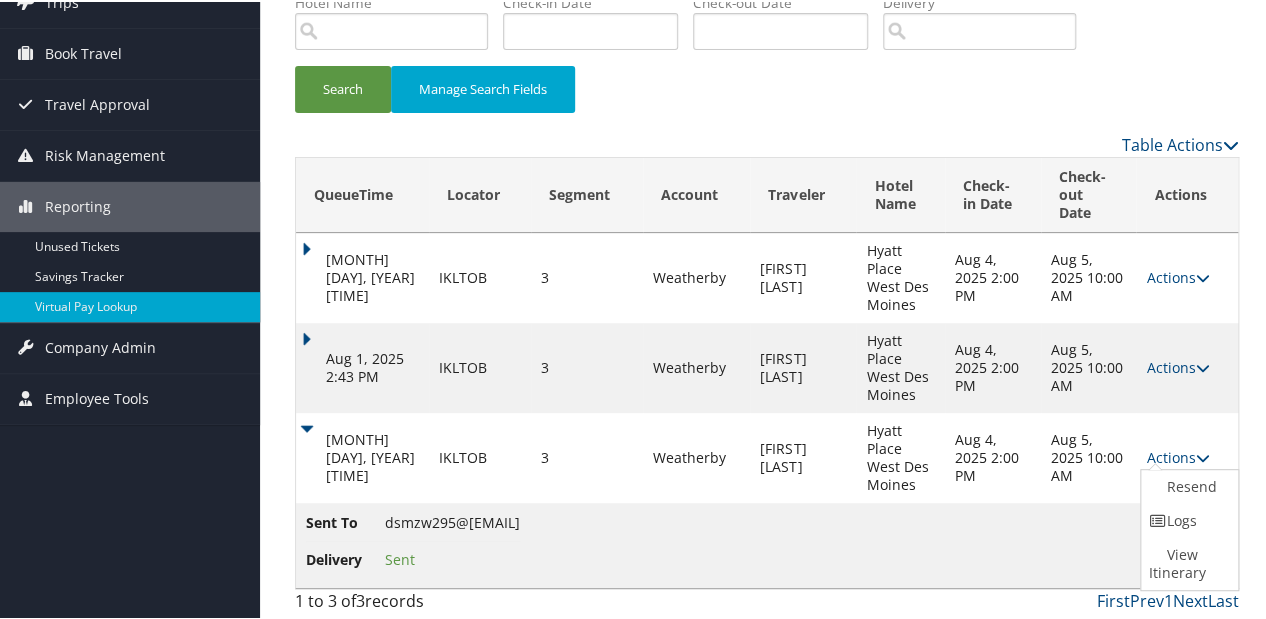 click at bounding box center (1158, 519) 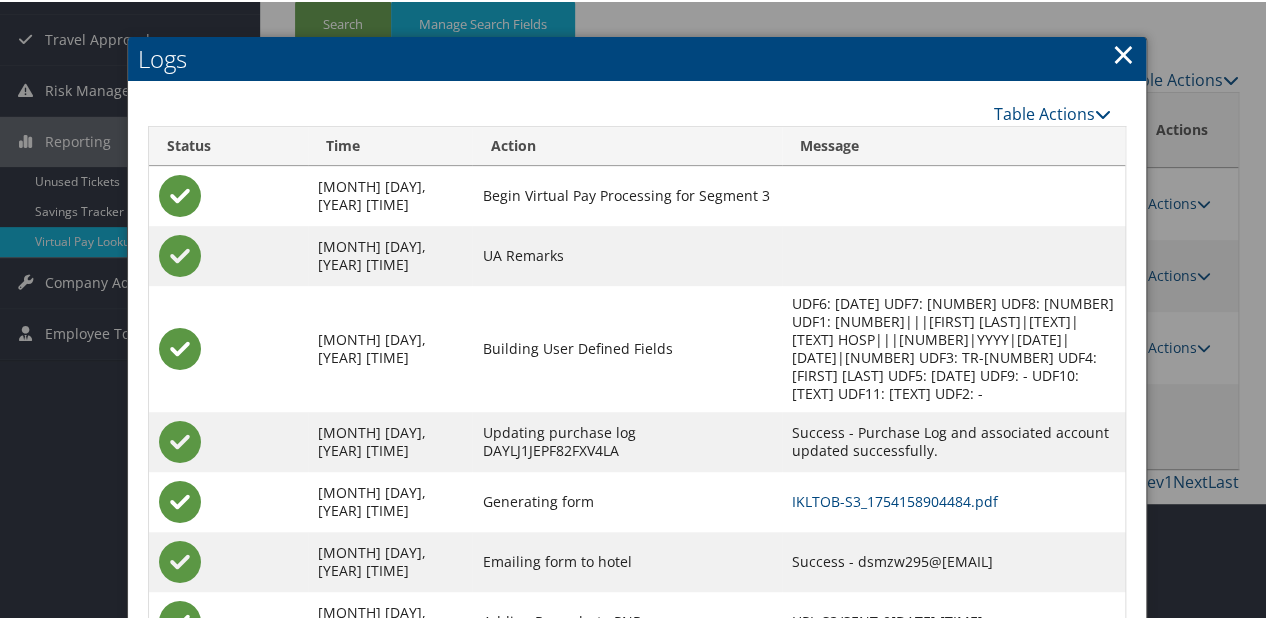 scroll, scrollTop: 296, scrollLeft: 0, axis: vertical 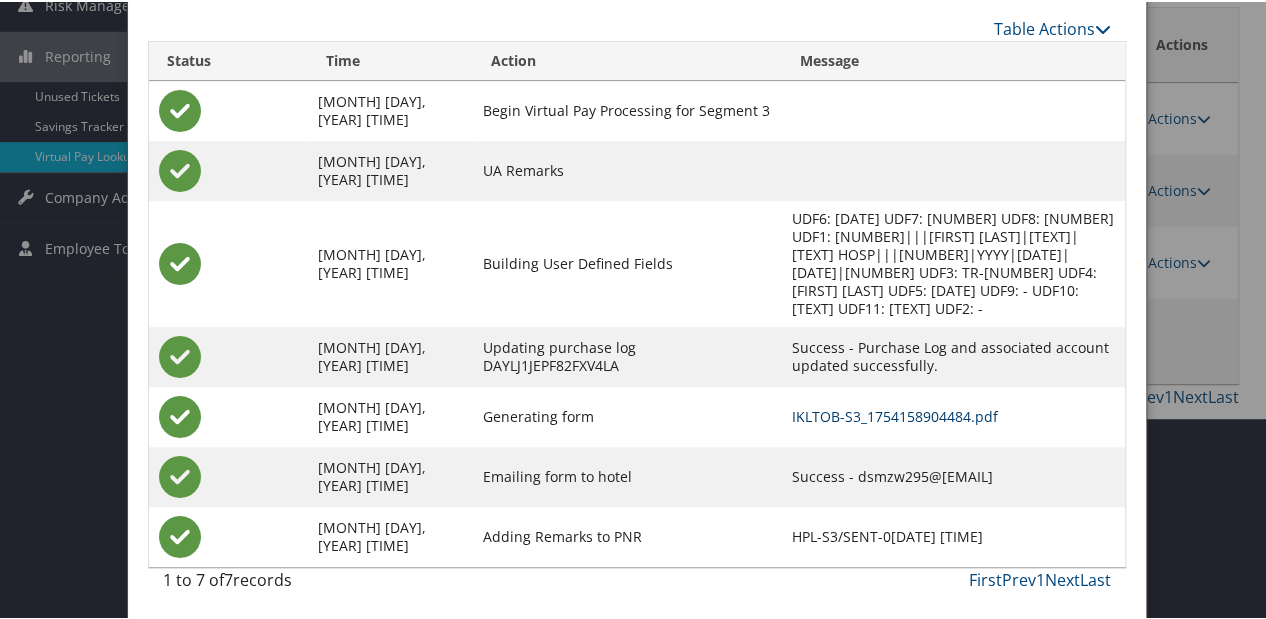 click on "IKLTOB-S3_1754158904484.pdf" at bounding box center [895, 414] 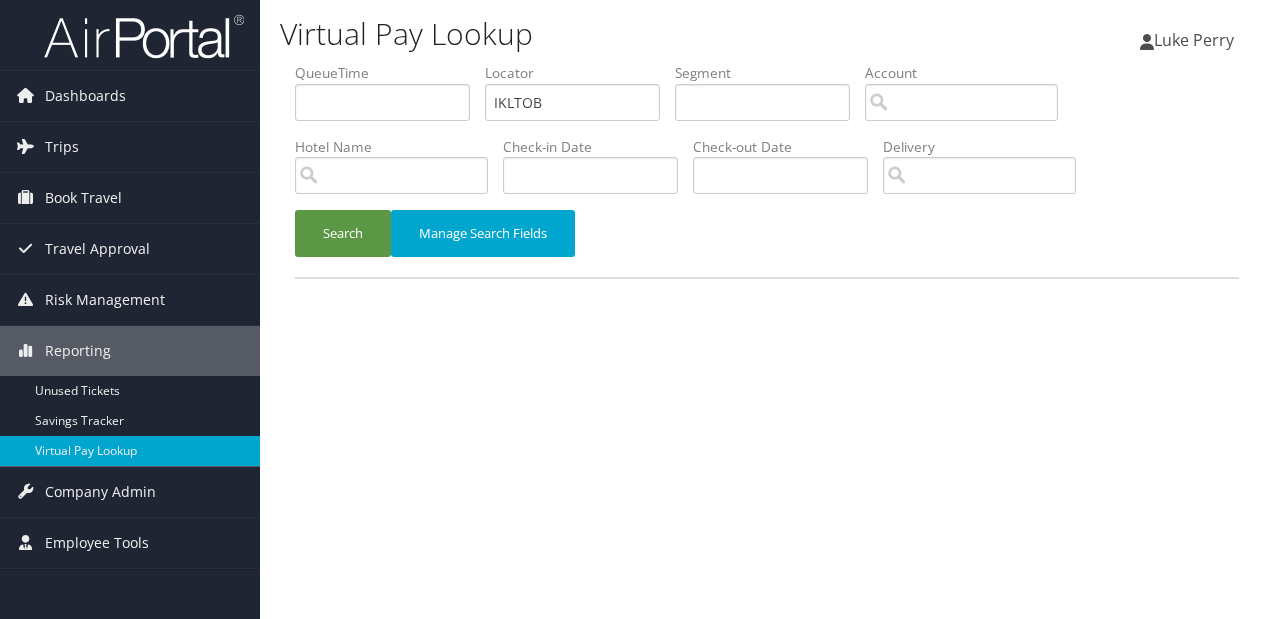 scroll, scrollTop: 0, scrollLeft: 0, axis: both 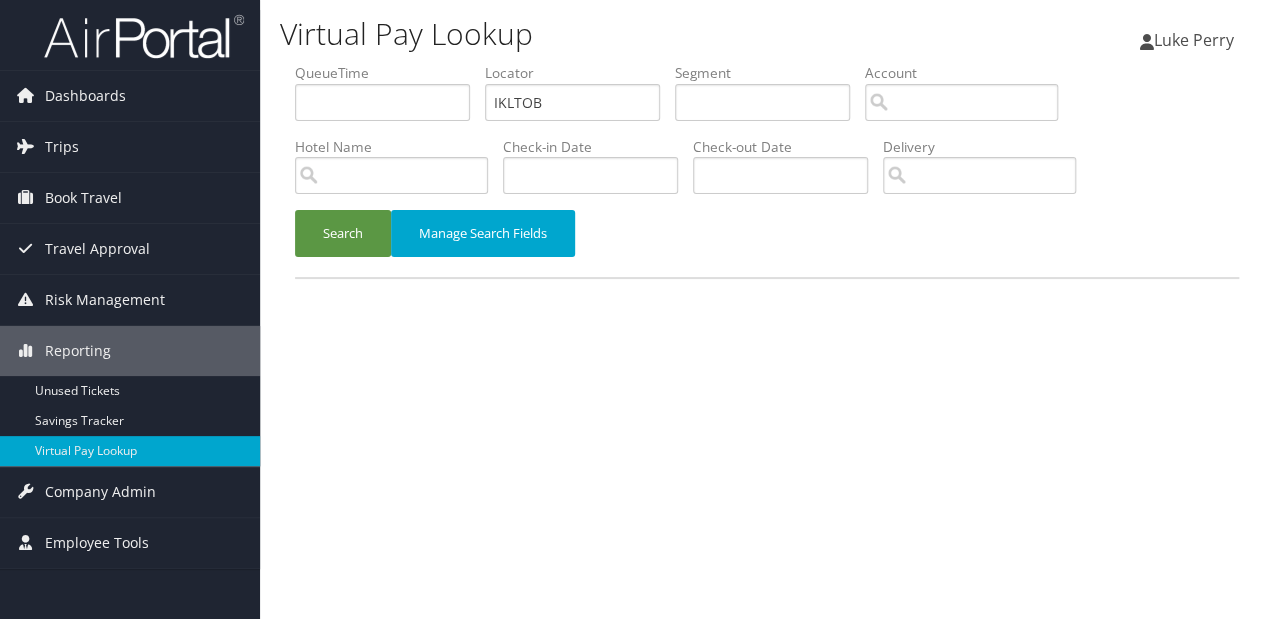 click on "QueueTime Locator IKLTOB Segment Account Traveler Hotel Name Check-in Date Check-out Date Delivery" at bounding box center (767, 63) 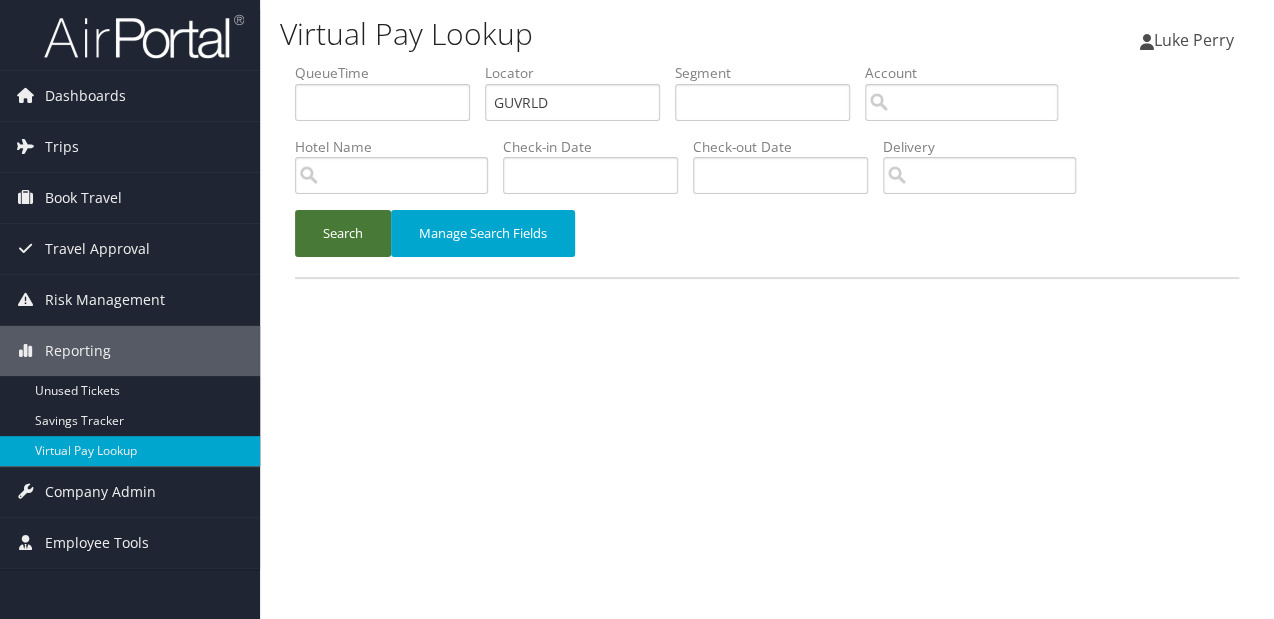 type on "GUVRLD" 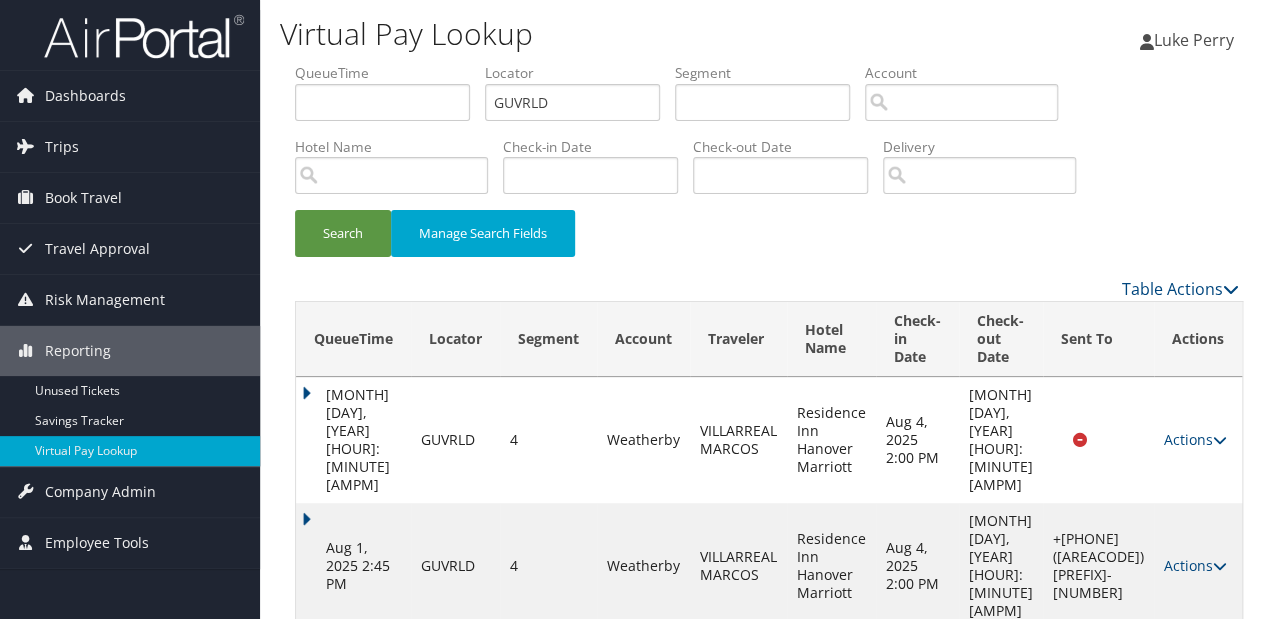 click on "Actions" at bounding box center [1195, 565] 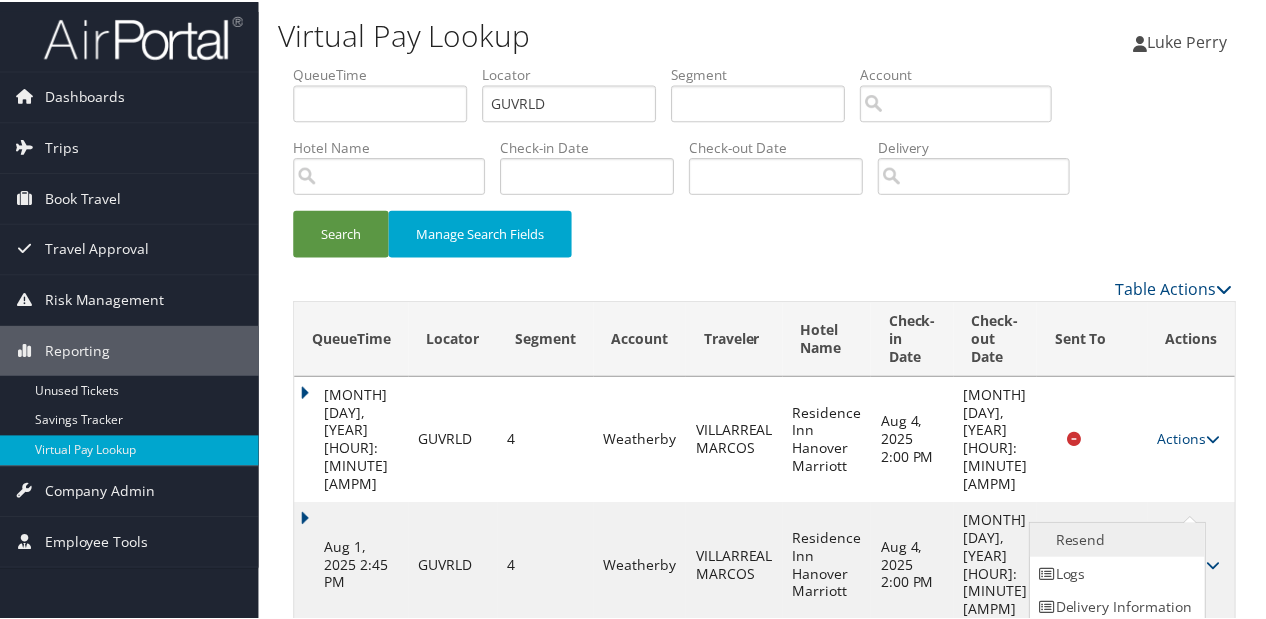 scroll, scrollTop: 40, scrollLeft: 0, axis: vertical 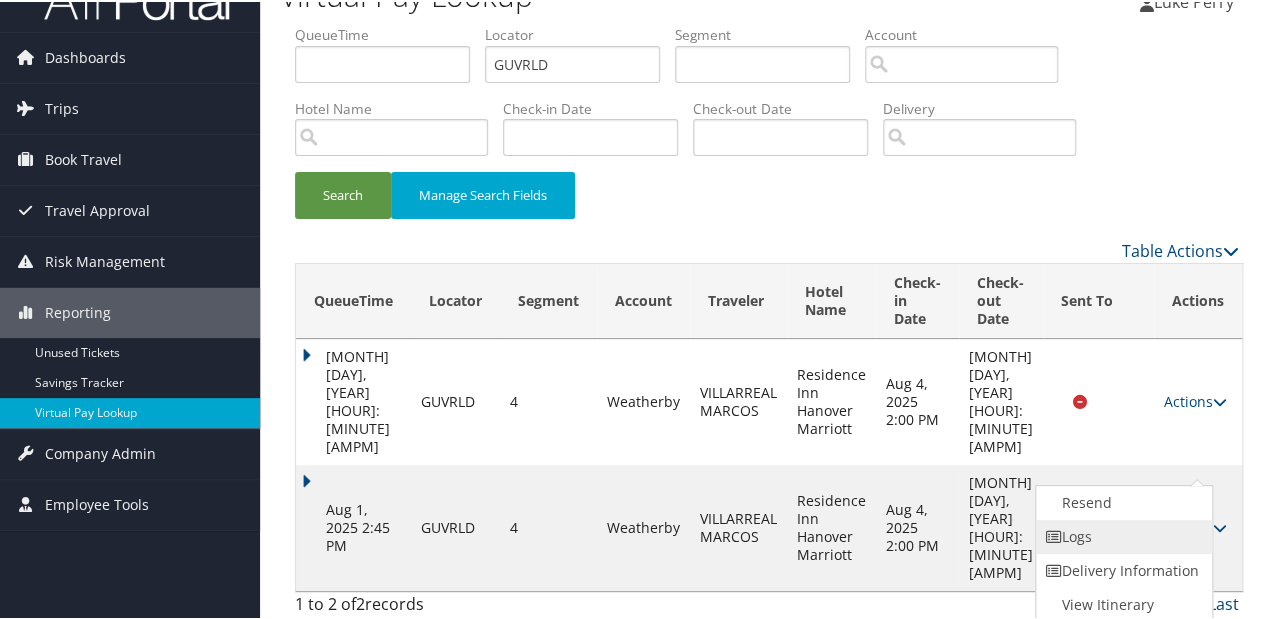 click on "Logs" at bounding box center [1121, 535] 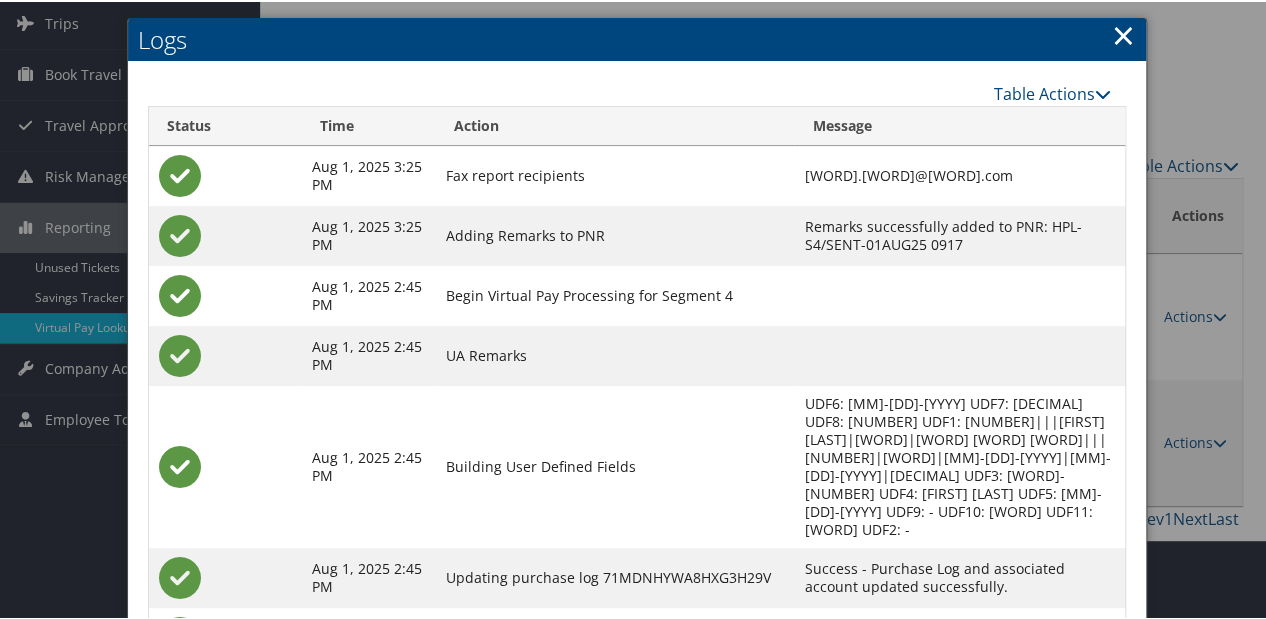 scroll, scrollTop: 233, scrollLeft: 0, axis: vertical 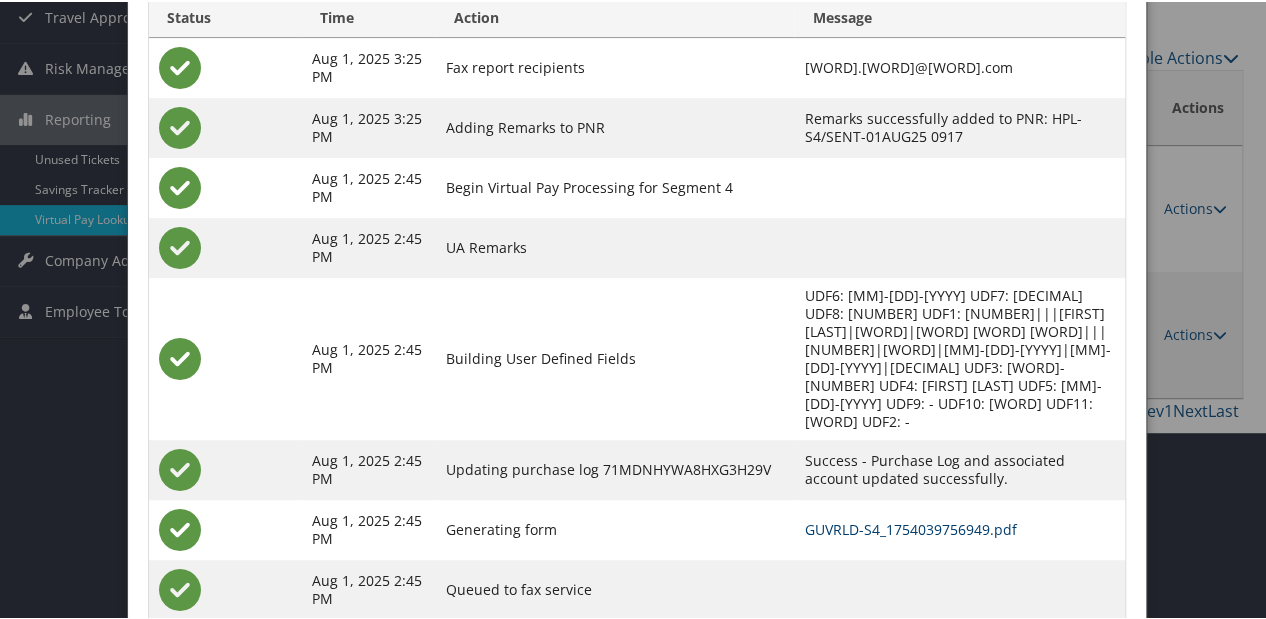 click on "GUVRLD-S4_1754039756949.pdf" at bounding box center (910, 527) 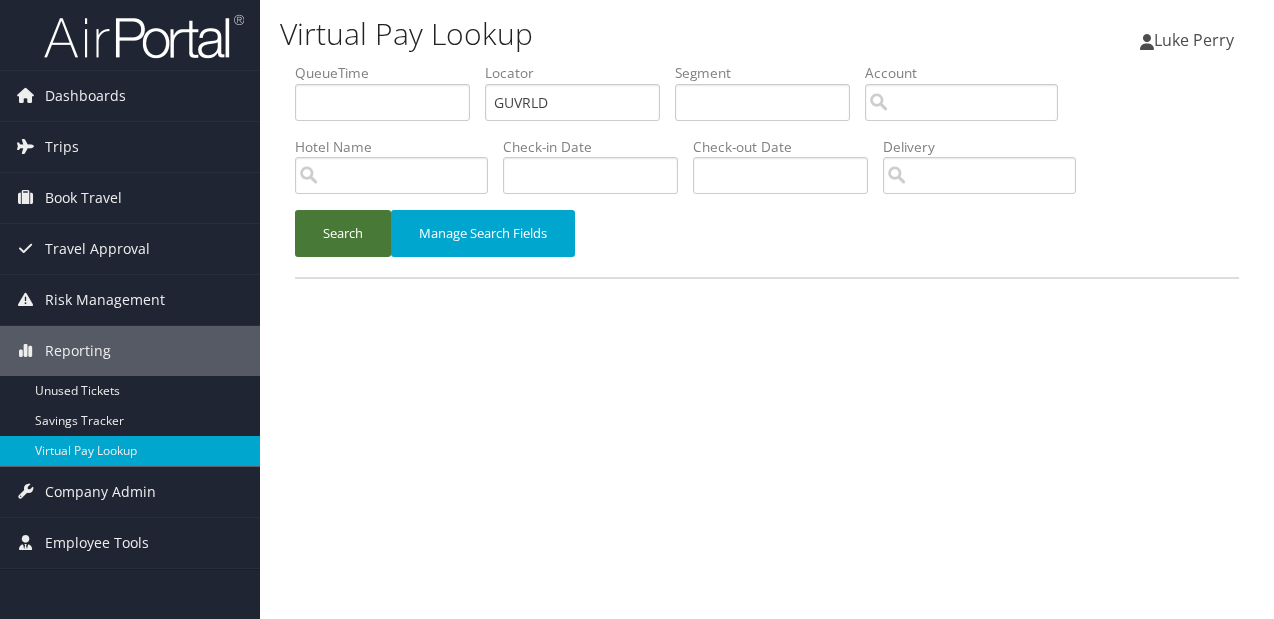 scroll, scrollTop: 0, scrollLeft: 0, axis: both 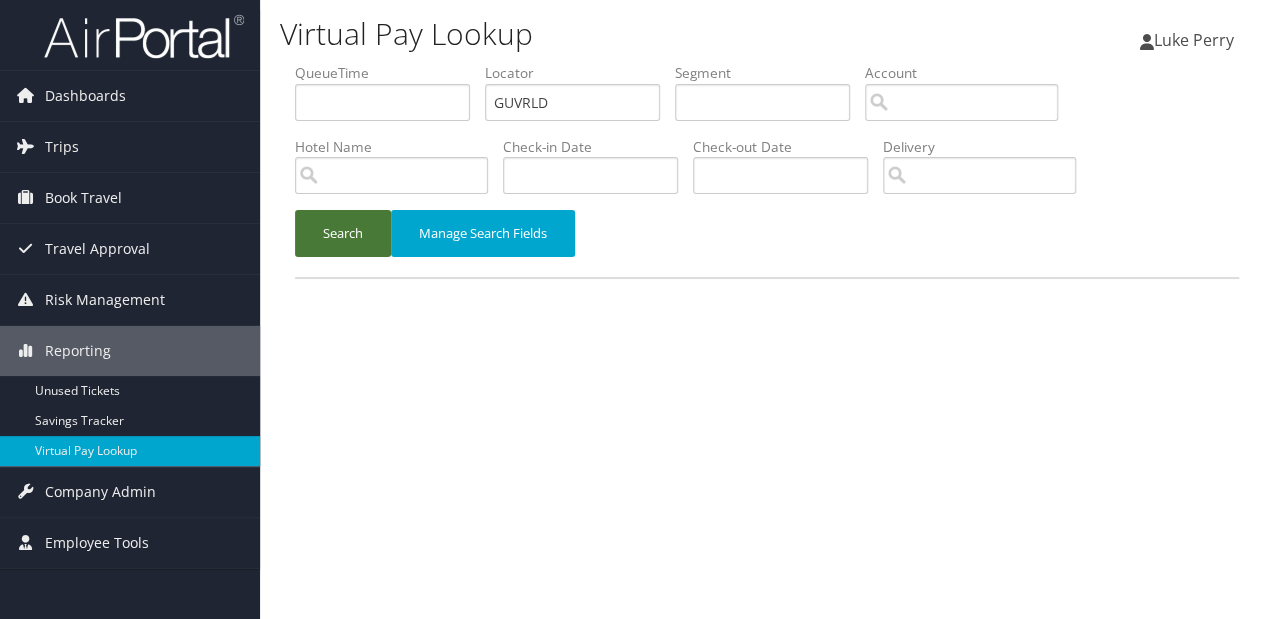 click on "Search" at bounding box center (343, 233) 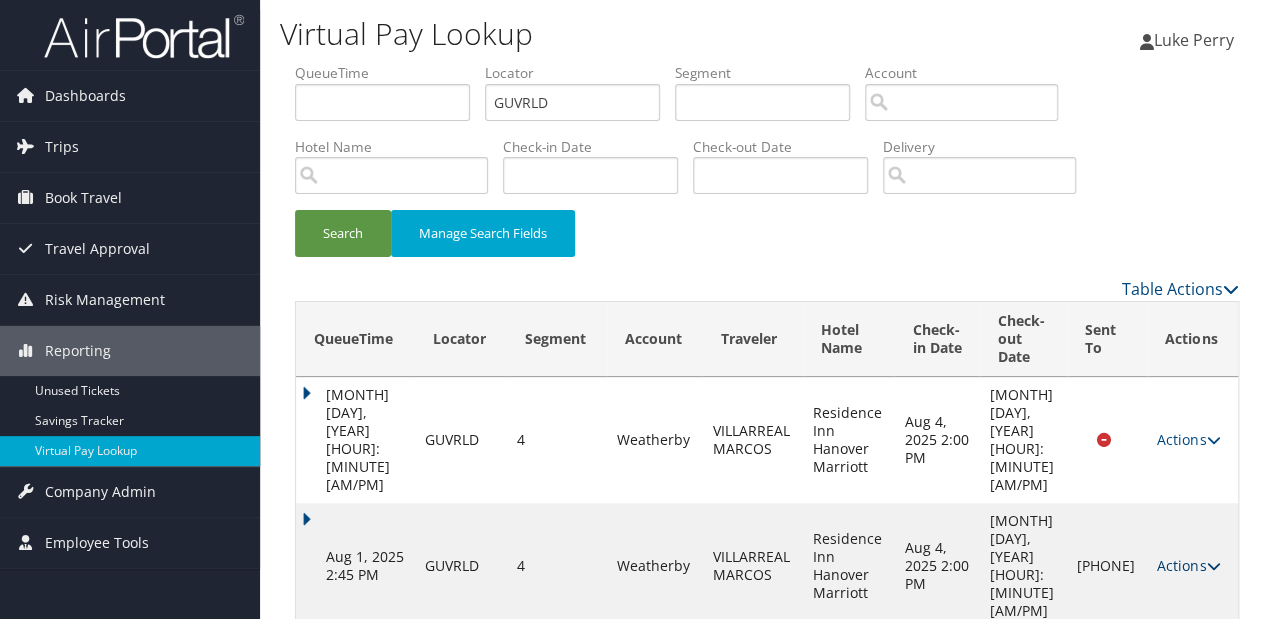 click on "Actions" at bounding box center (1188, 565) 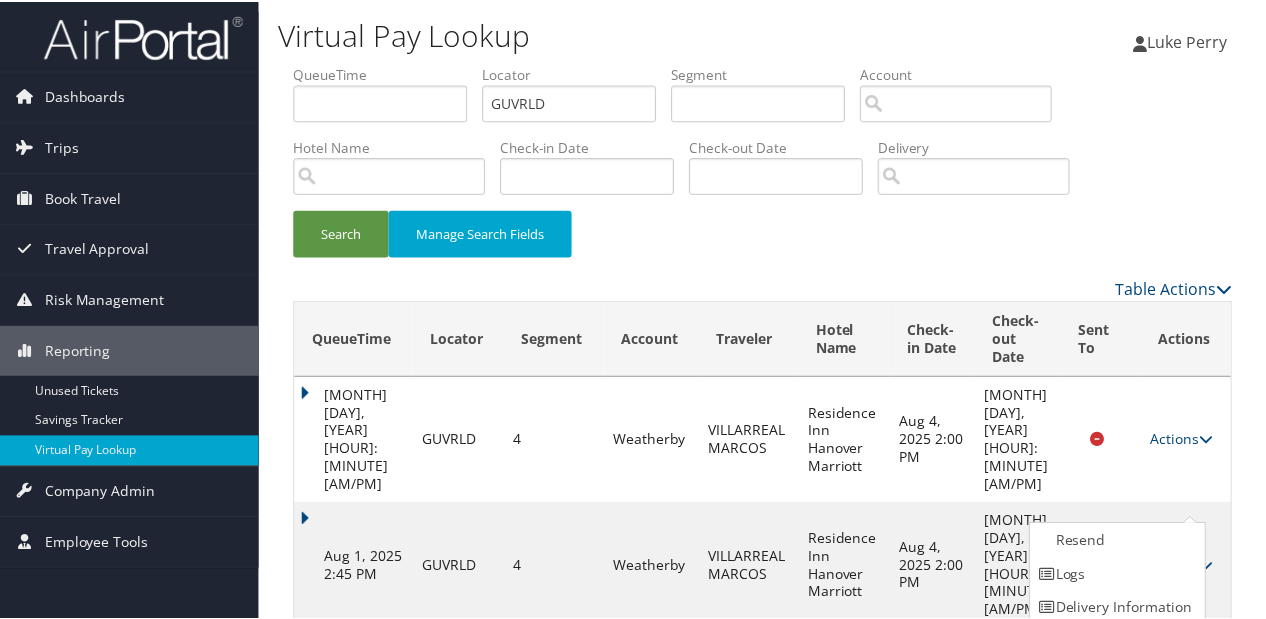 scroll, scrollTop: 40, scrollLeft: 0, axis: vertical 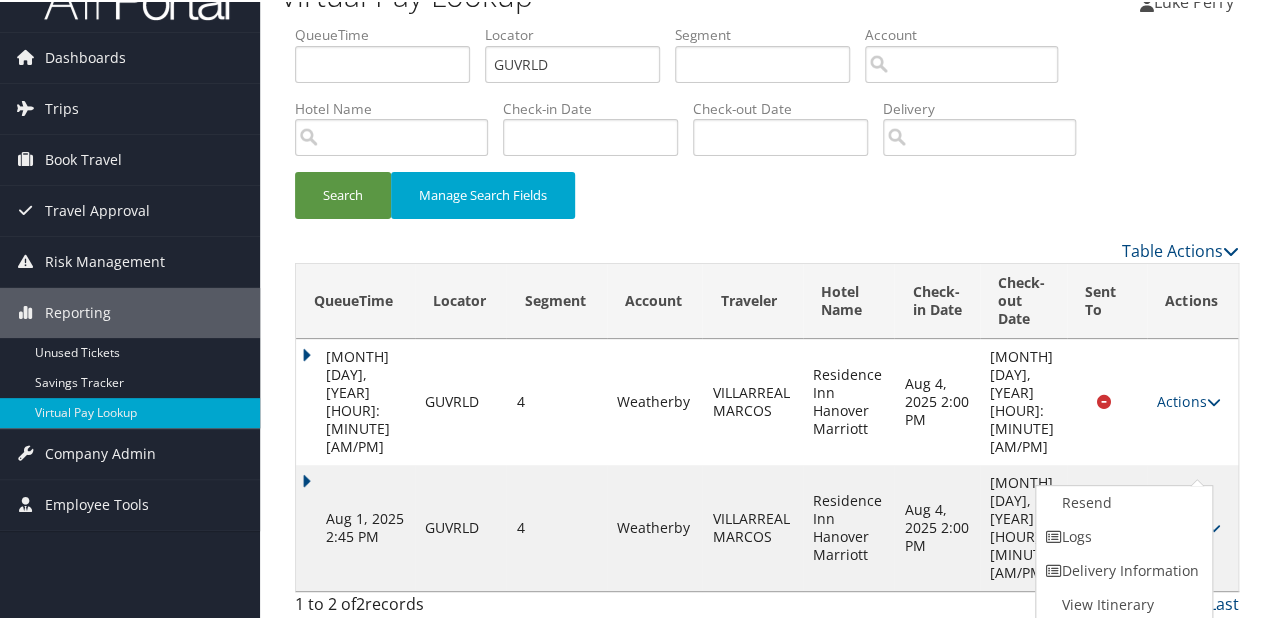 click on "Aug 1, 2025 2:45 PM" at bounding box center [355, 526] 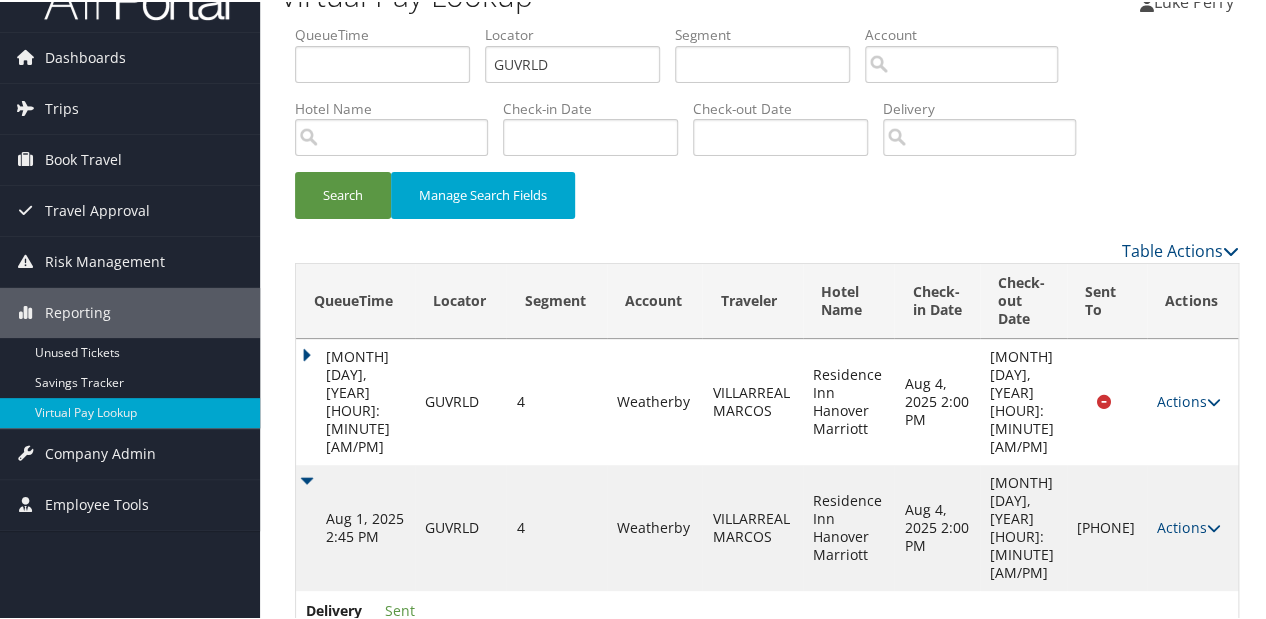 scroll, scrollTop: 19, scrollLeft: 0, axis: vertical 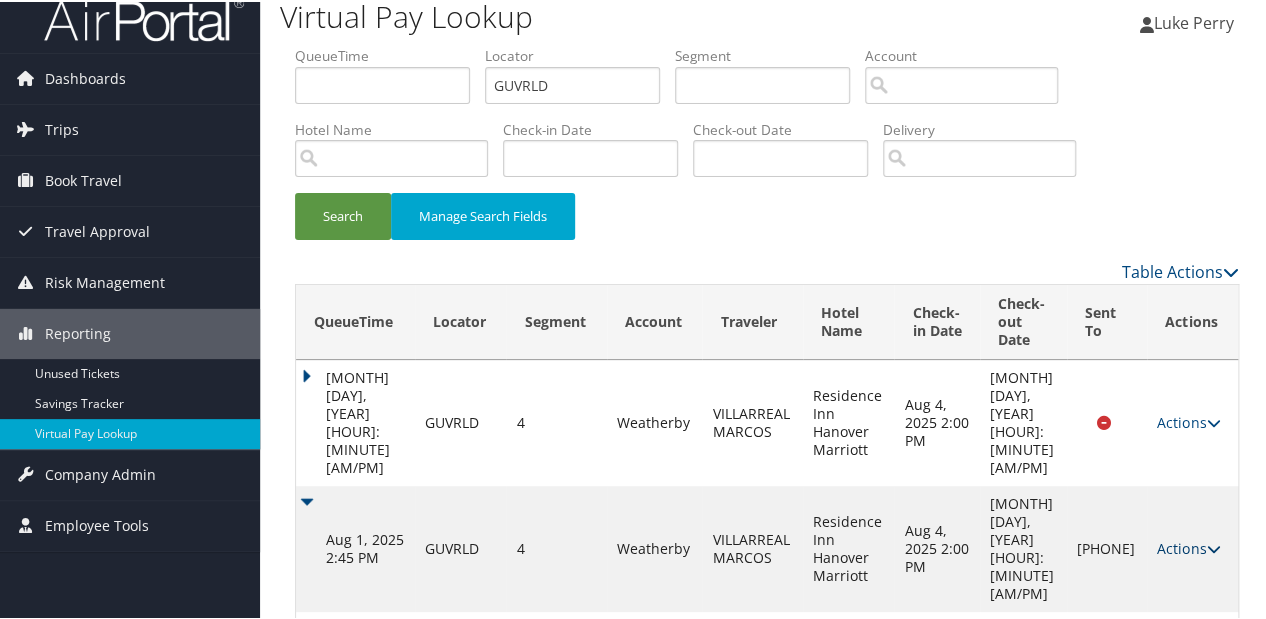 click on "Actions" at bounding box center (1188, 546) 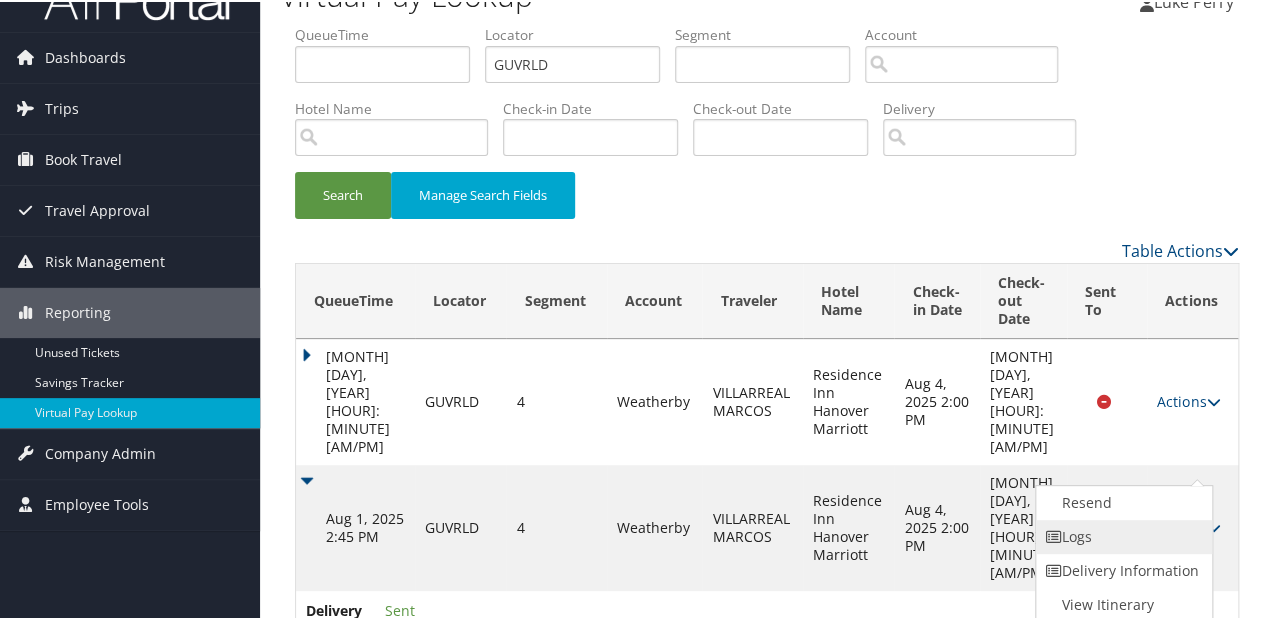 click on "Logs" at bounding box center (1121, 535) 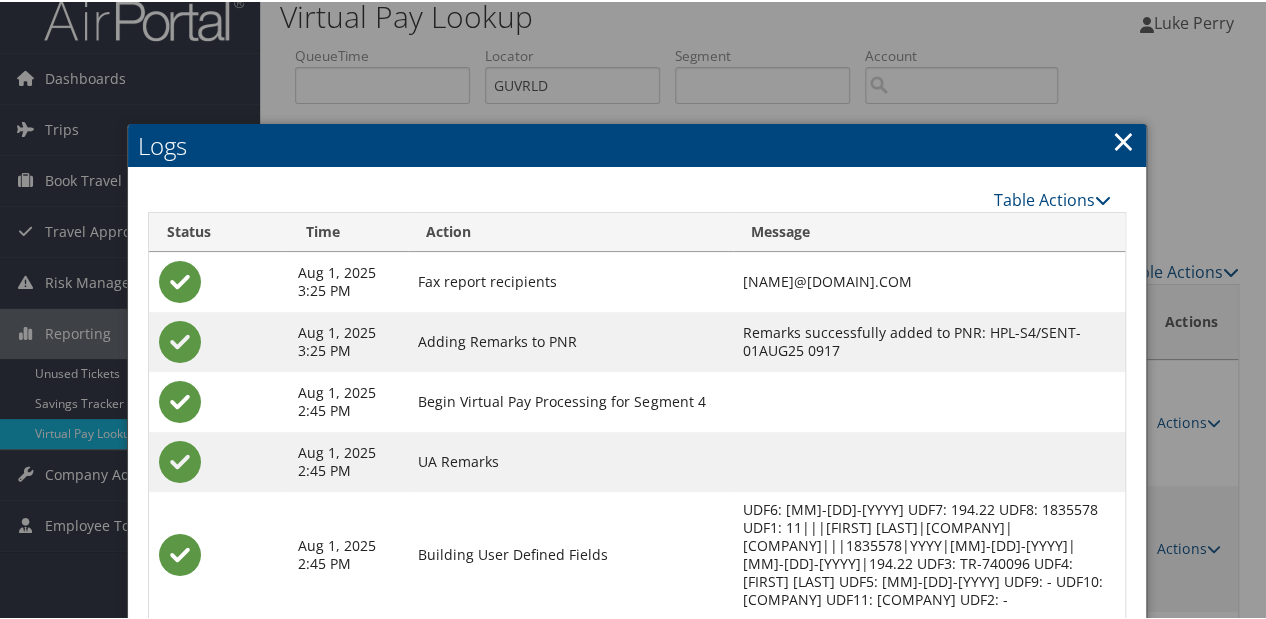 scroll, scrollTop: 233, scrollLeft: 0, axis: vertical 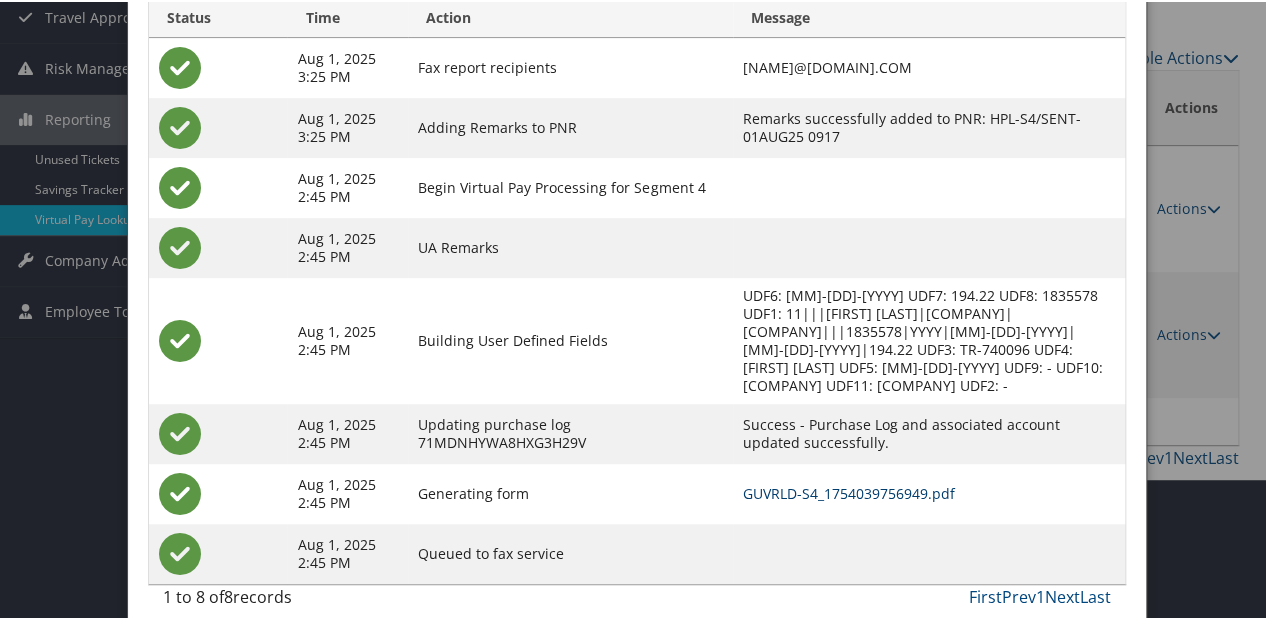 click on "GUVRLD-S4_1754039756949.pdf" at bounding box center [849, 491] 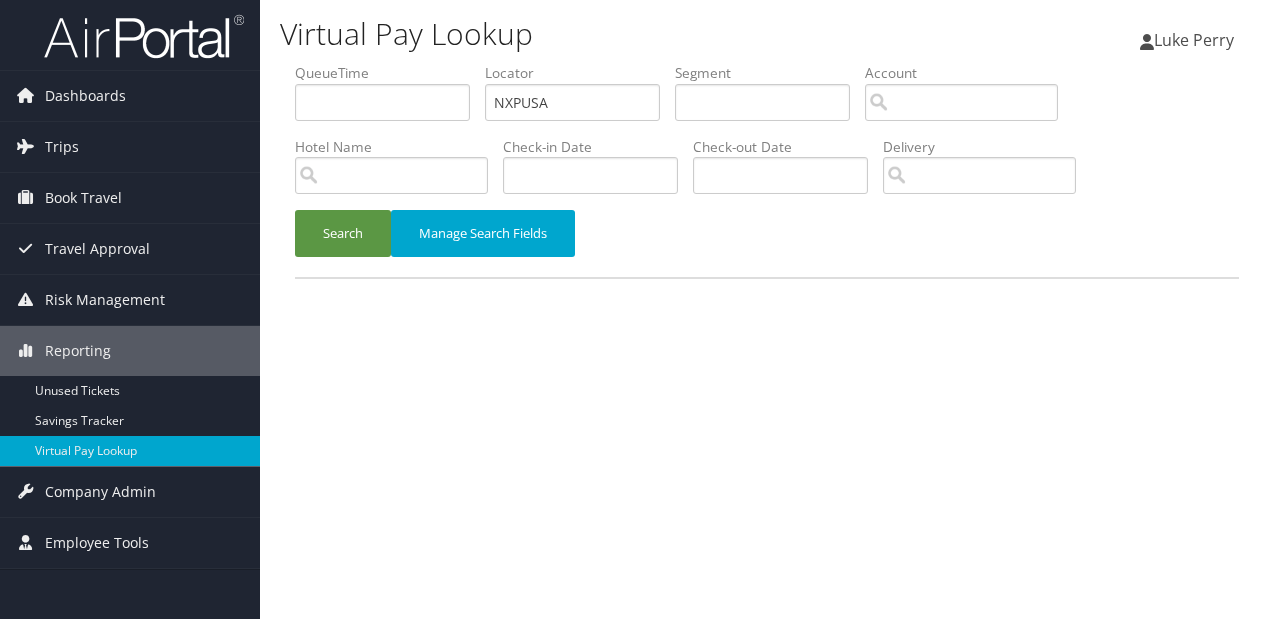 scroll, scrollTop: 0, scrollLeft: 0, axis: both 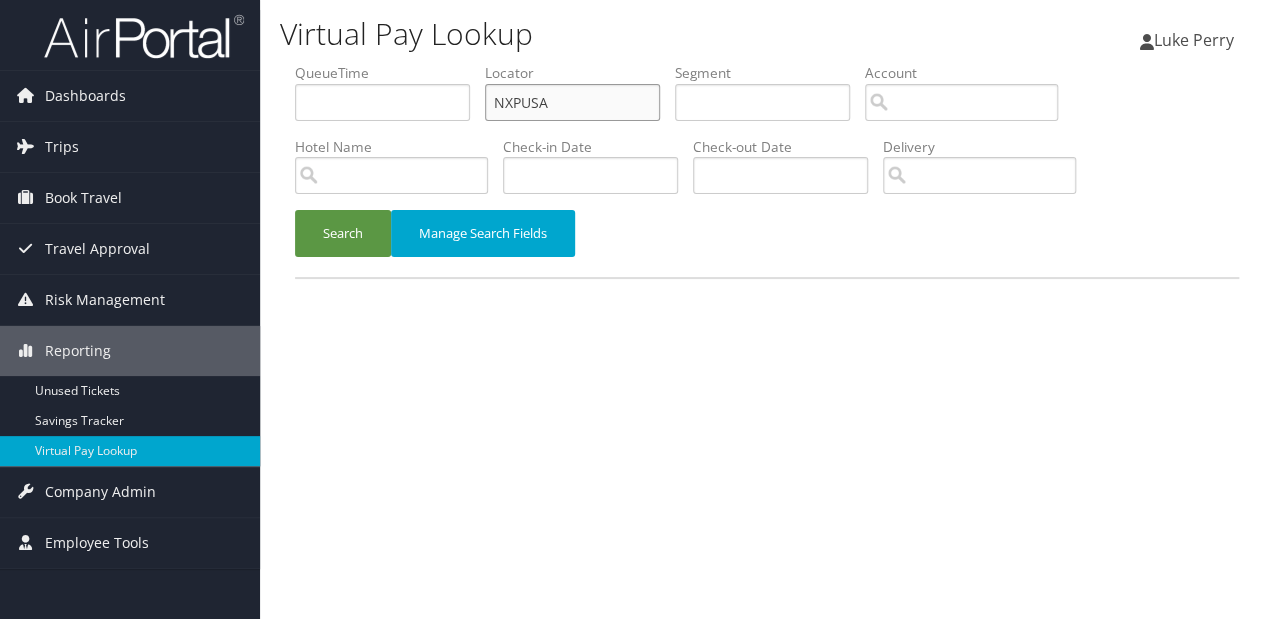 drag, startPoint x: 540, startPoint y: 102, endPoint x: 354, endPoint y: 117, distance: 186.60385 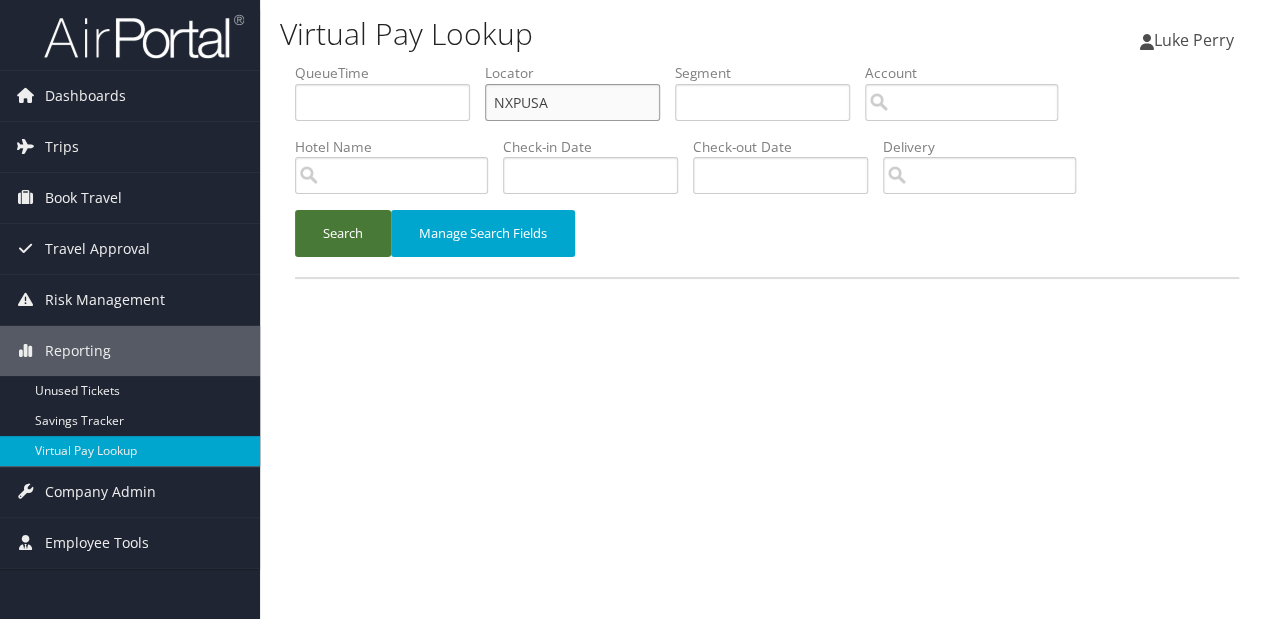 paste on "QRTFTX" 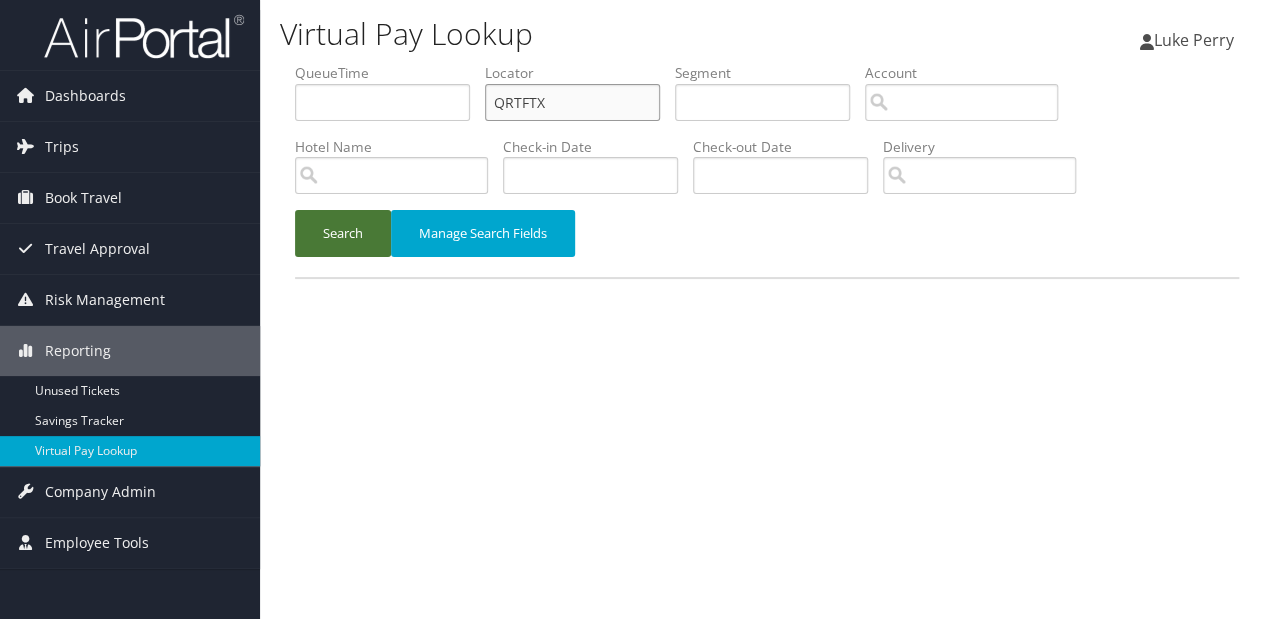 type on "QRTFTX" 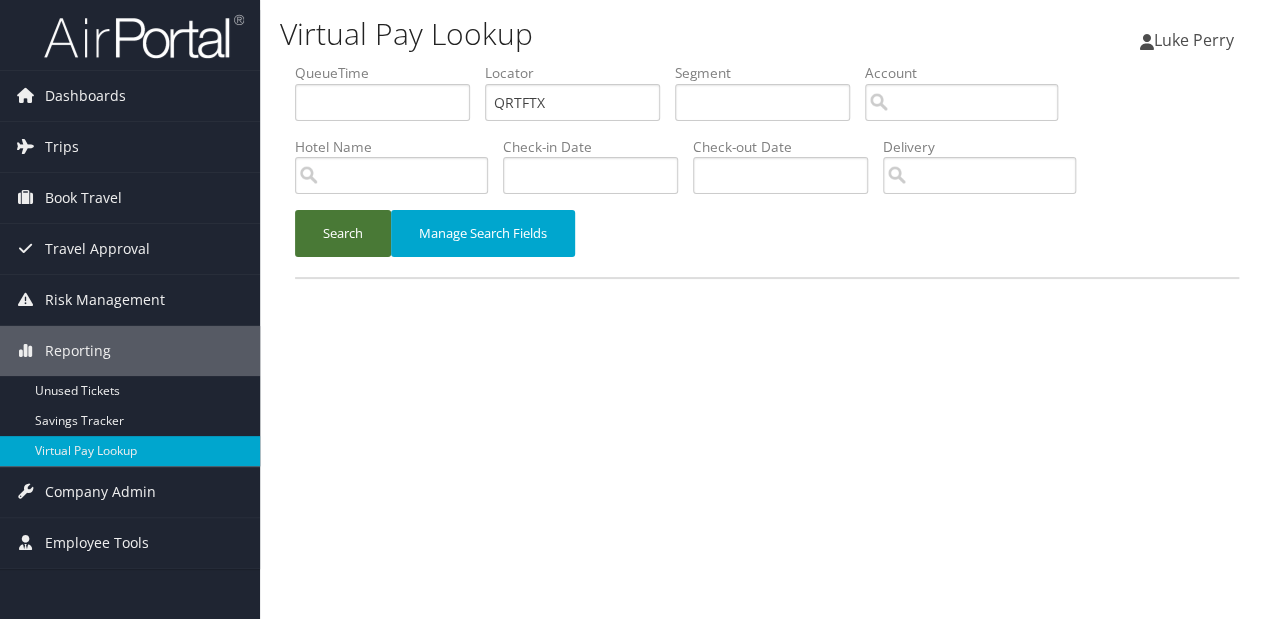 click on "Search" at bounding box center (343, 233) 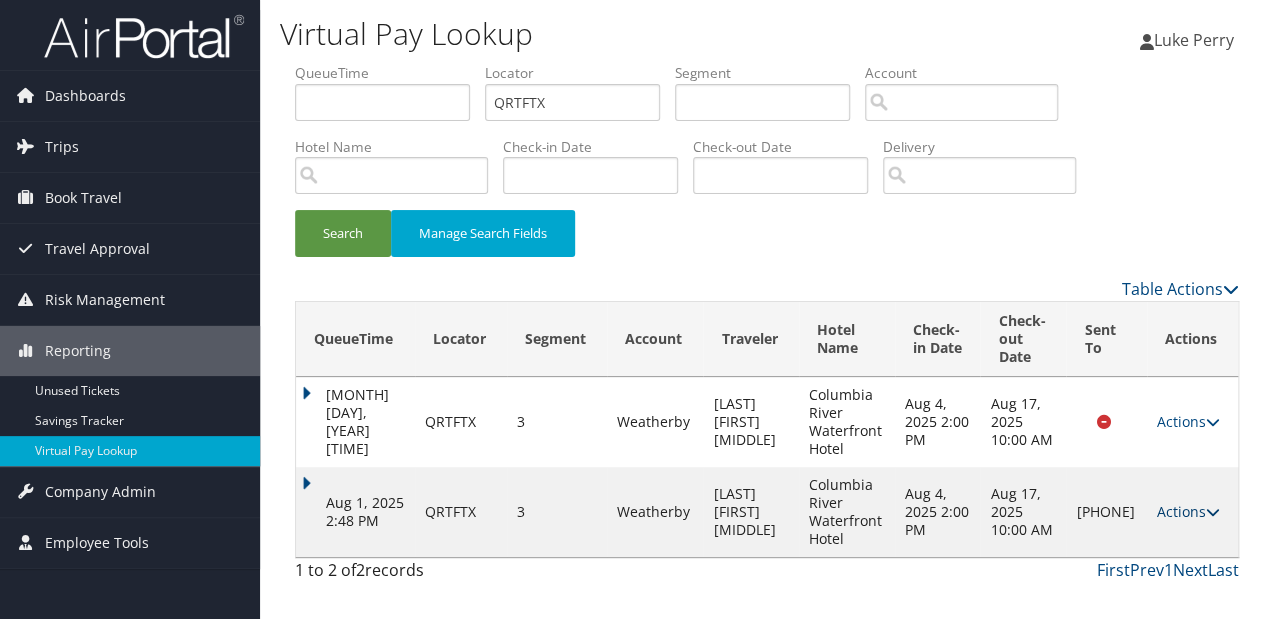 click on "Actions" at bounding box center [1188, 511] 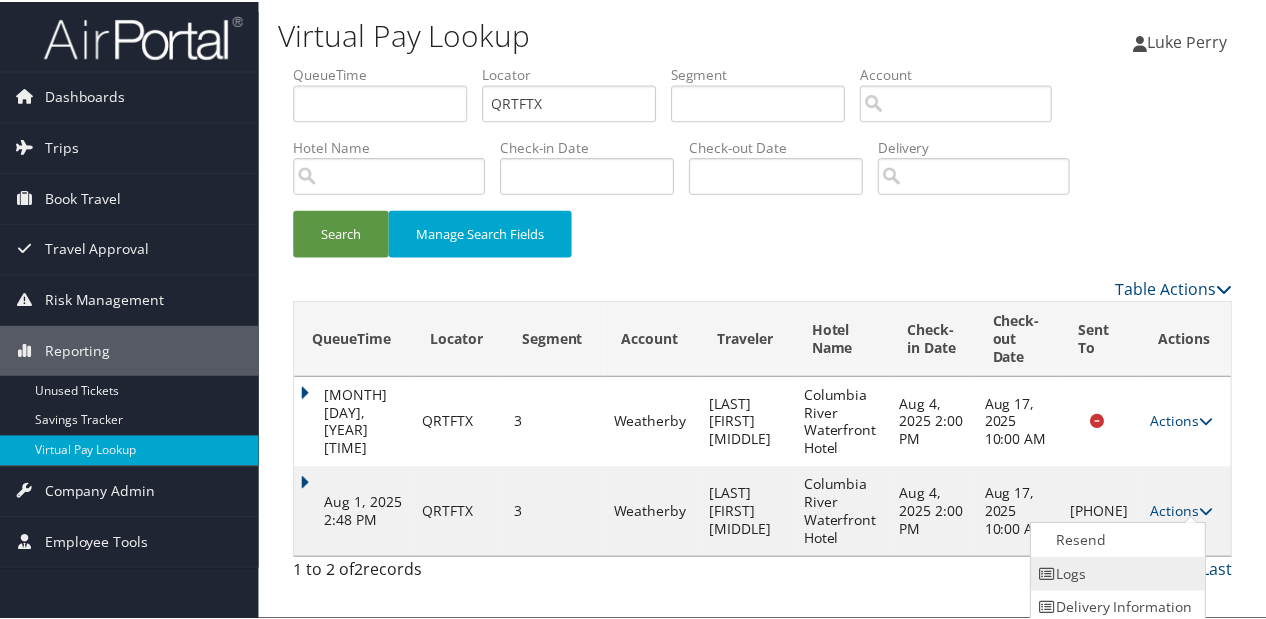 scroll, scrollTop: 40, scrollLeft: 0, axis: vertical 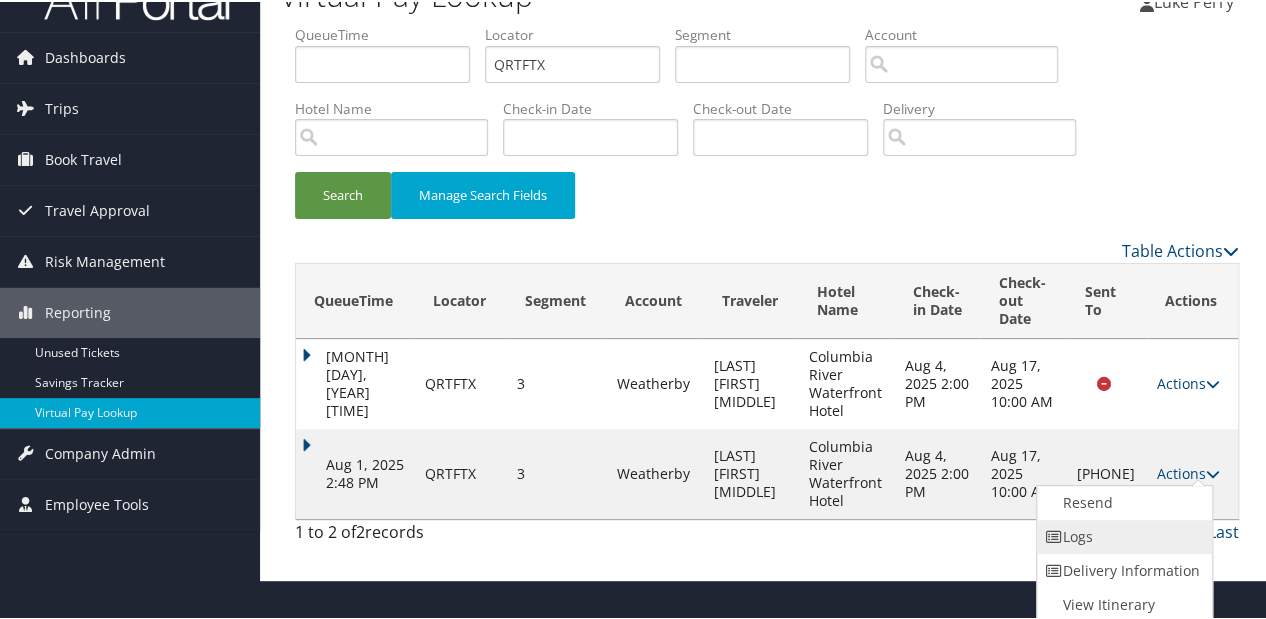 click on "Logs" at bounding box center [1122, 535] 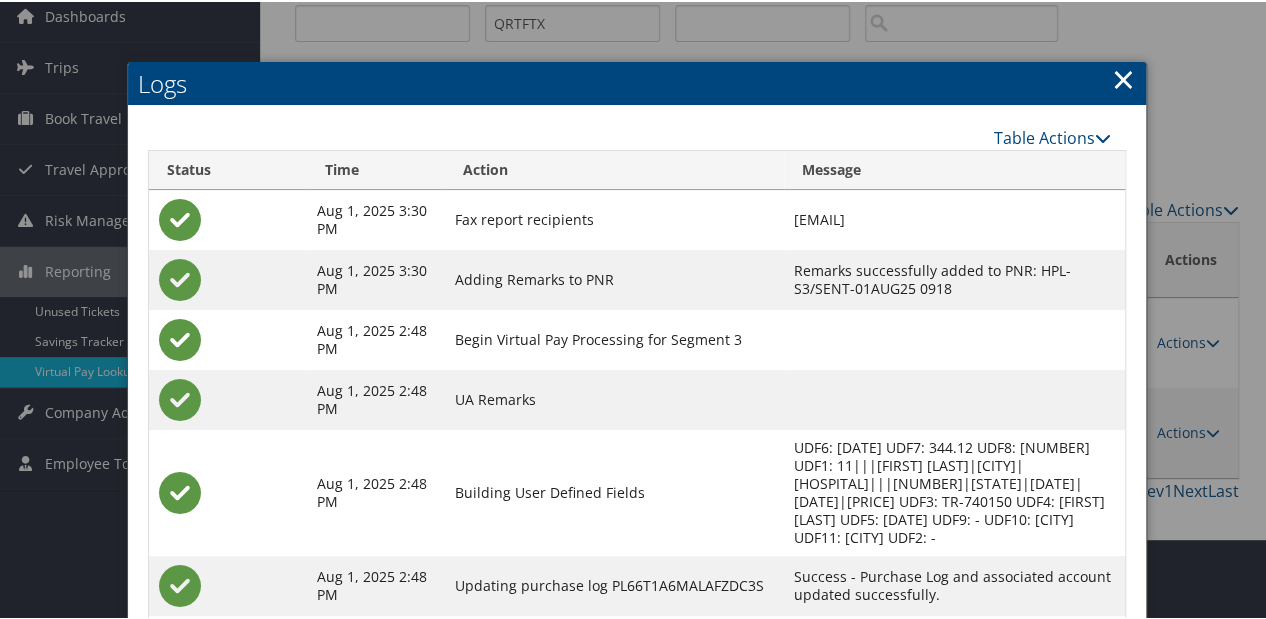 scroll, scrollTop: 233, scrollLeft: 0, axis: vertical 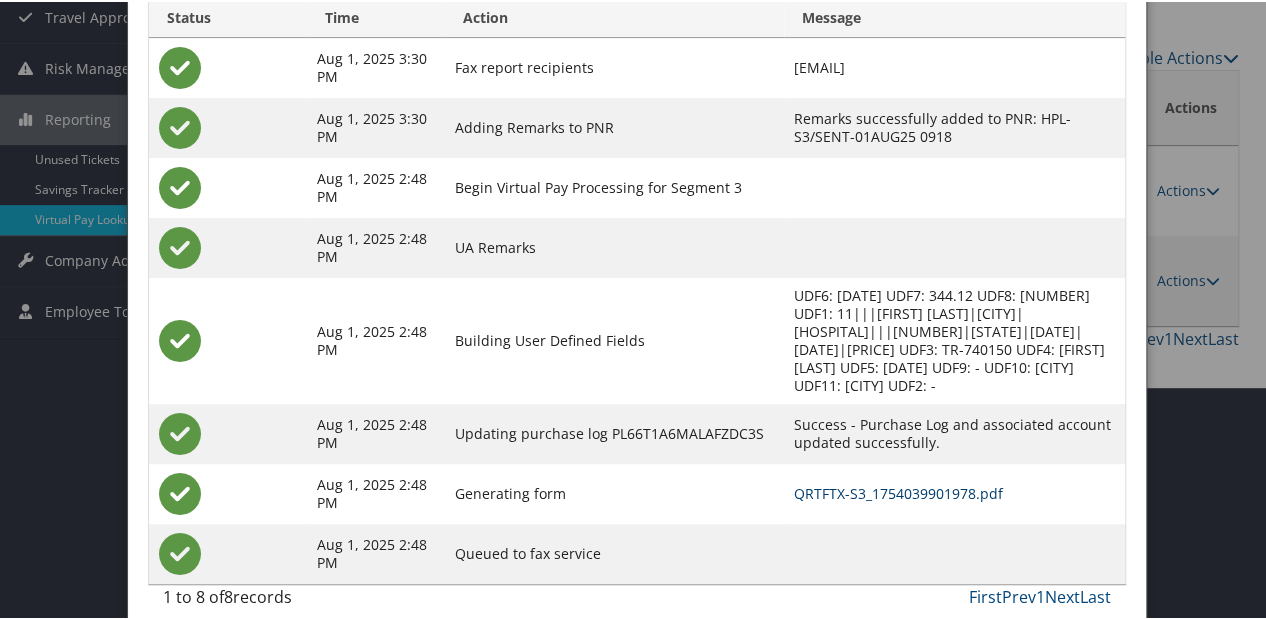 click on "QRTFTX-S3_1754039901978.pdf" at bounding box center (898, 491) 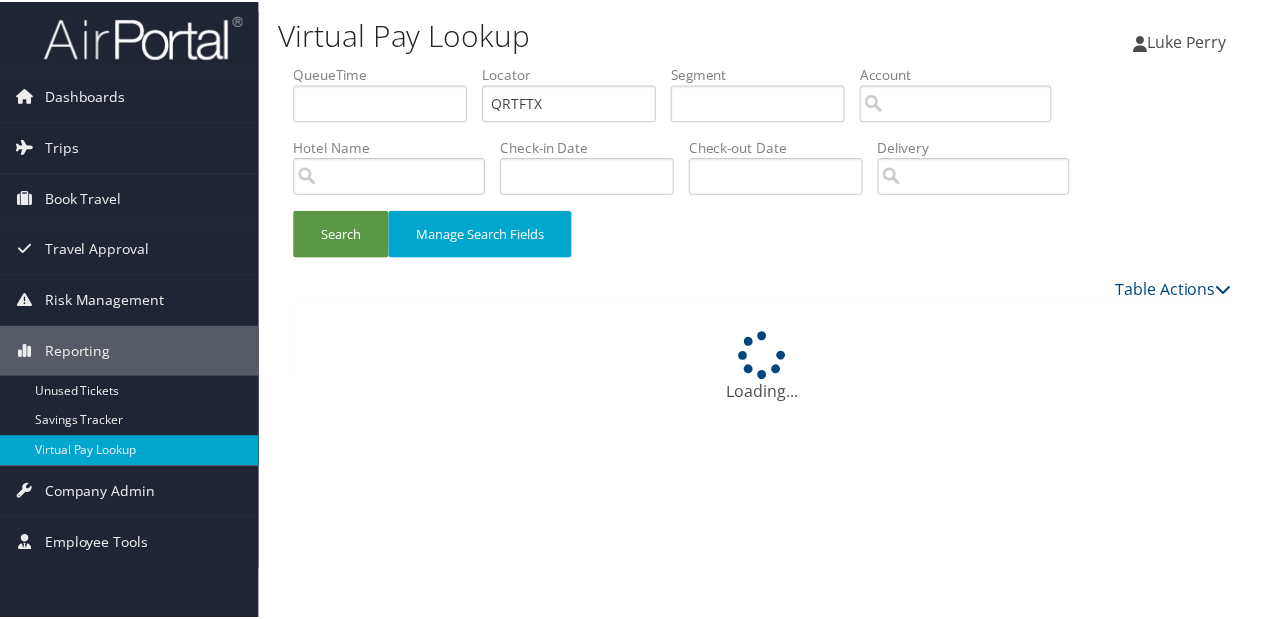 scroll, scrollTop: 0, scrollLeft: 0, axis: both 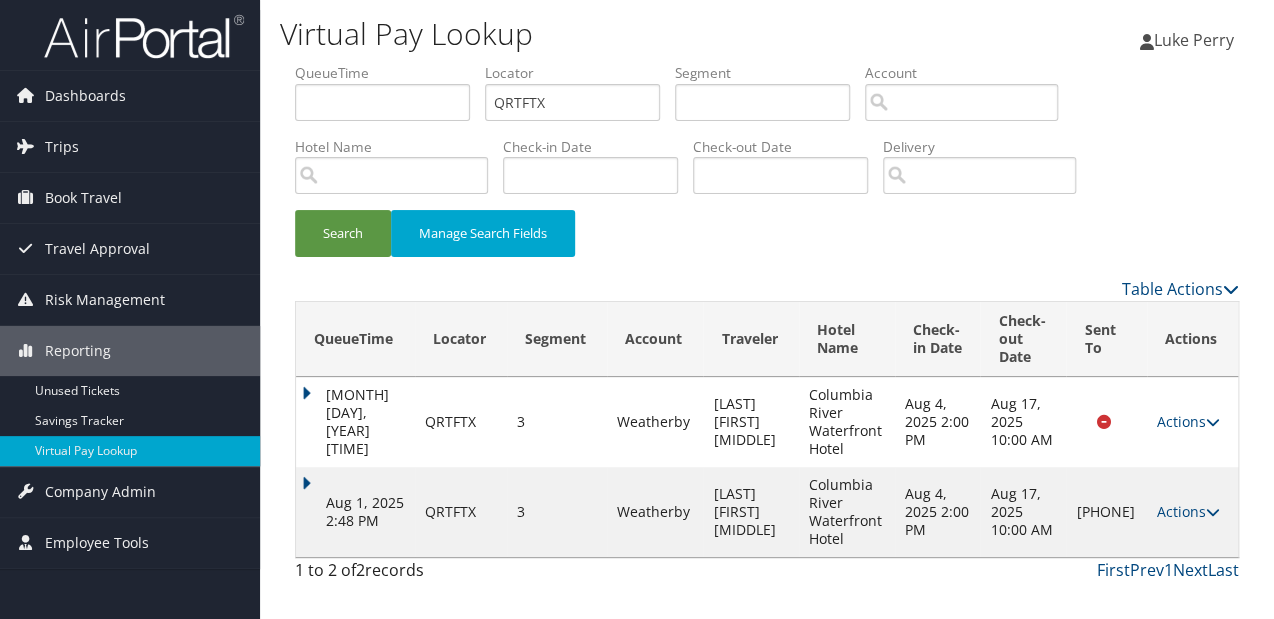 click on "Aug 1, 2025 2:48 PM" at bounding box center [355, 512] 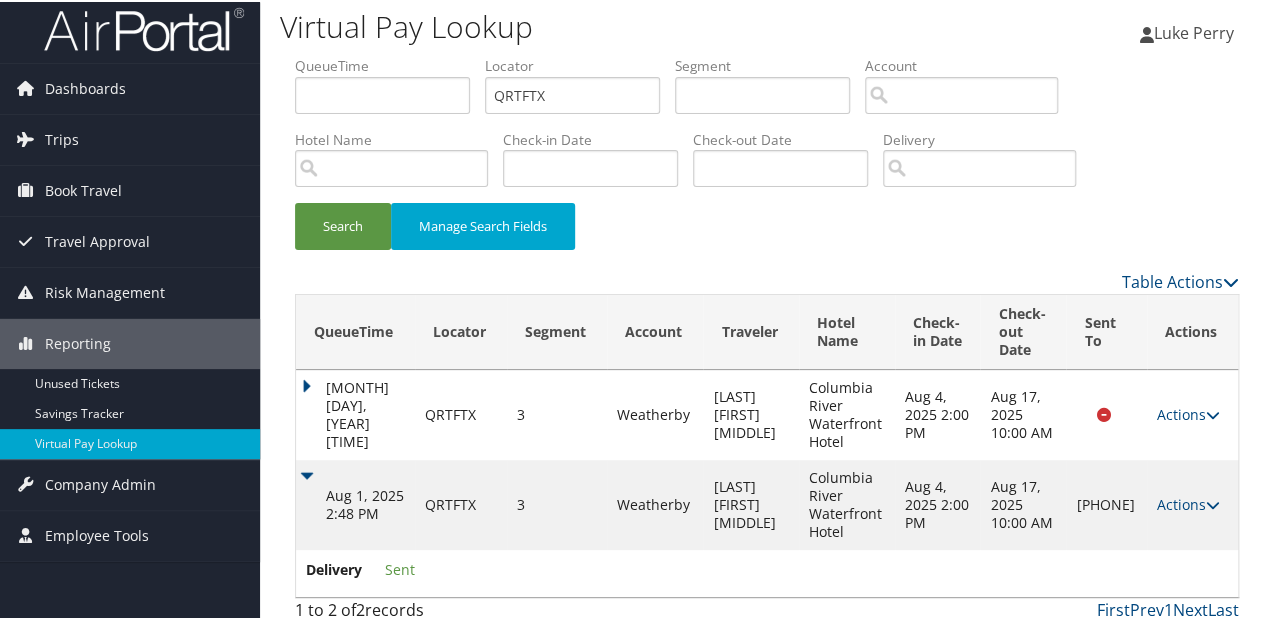 scroll, scrollTop: 19, scrollLeft: 0, axis: vertical 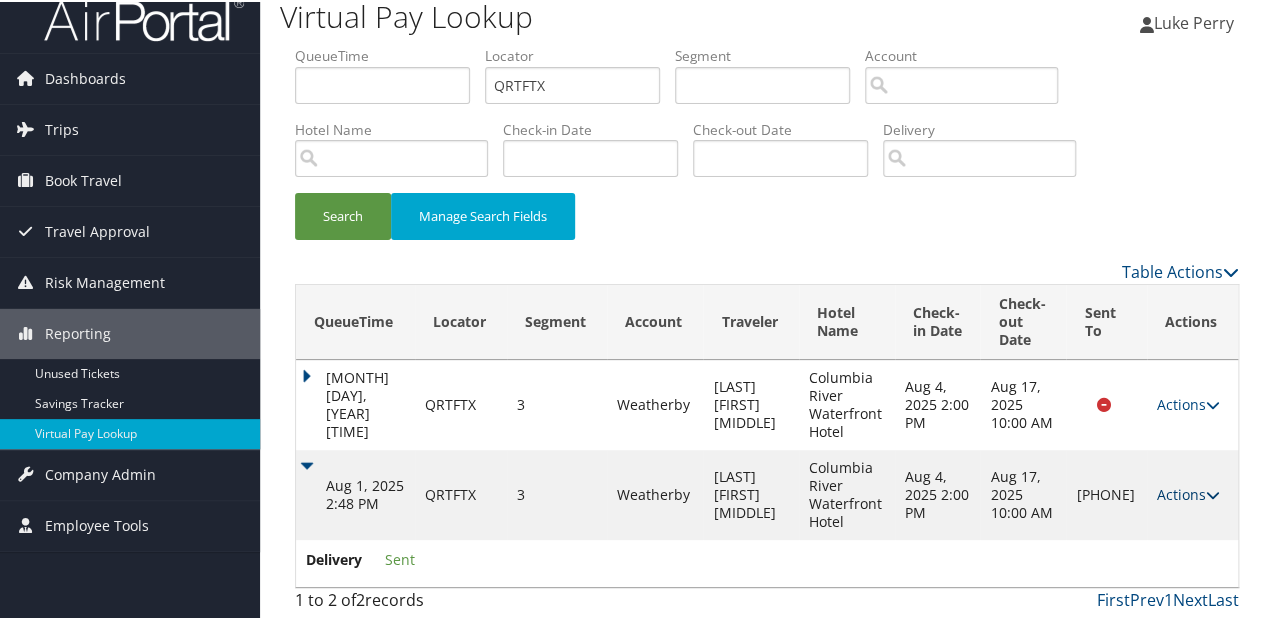 click on "Actions" at bounding box center (1188, 492) 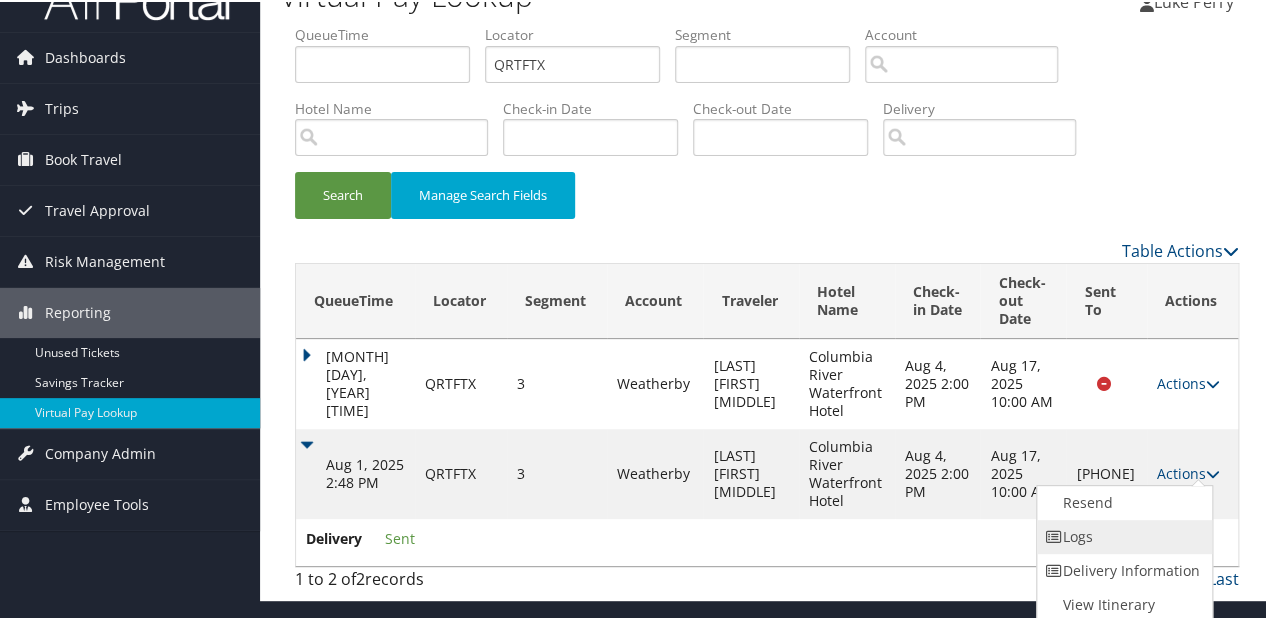 click on "Logs" at bounding box center (1122, 535) 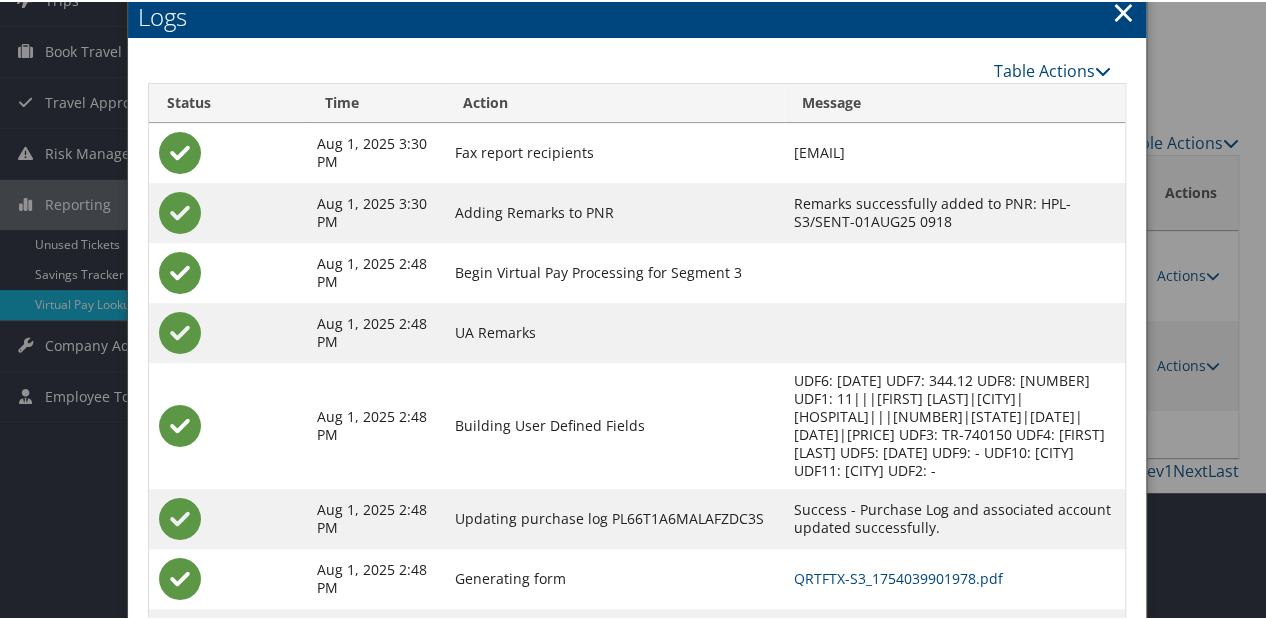 scroll, scrollTop: 233, scrollLeft: 0, axis: vertical 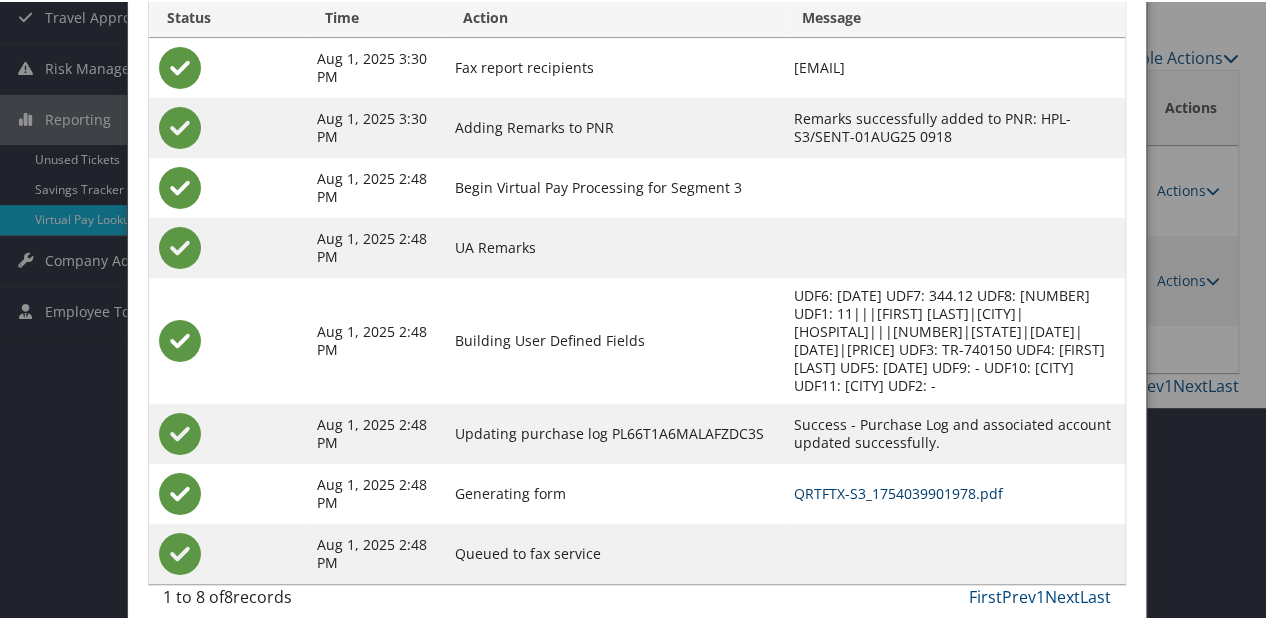click on "QRTFTX-S3_1754039901978.pdf" at bounding box center (898, 491) 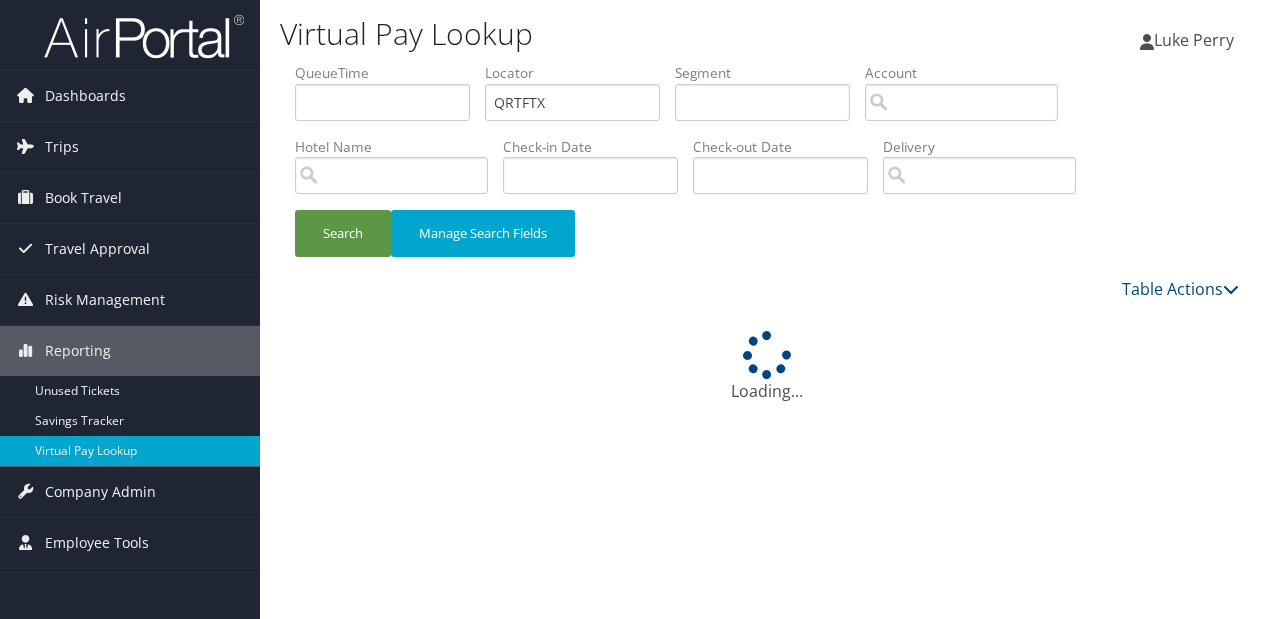 scroll, scrollTop: 0, scrollLeft: 0, axis: both 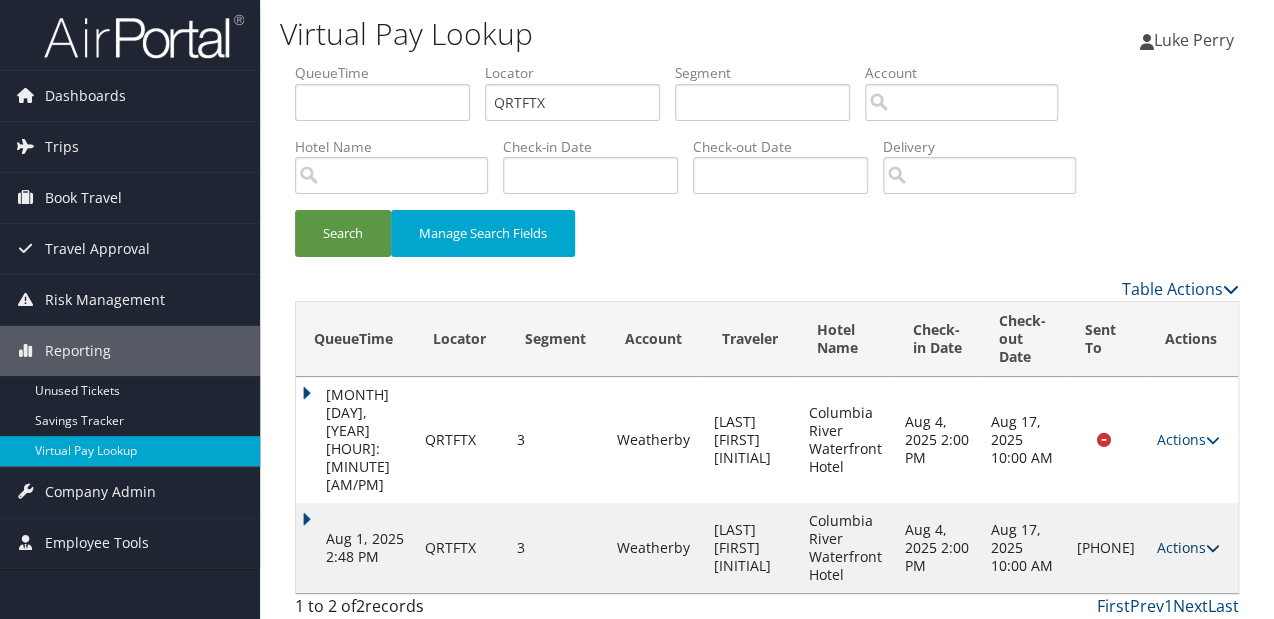 click on "Actions" at bounding box center (1188, 547) 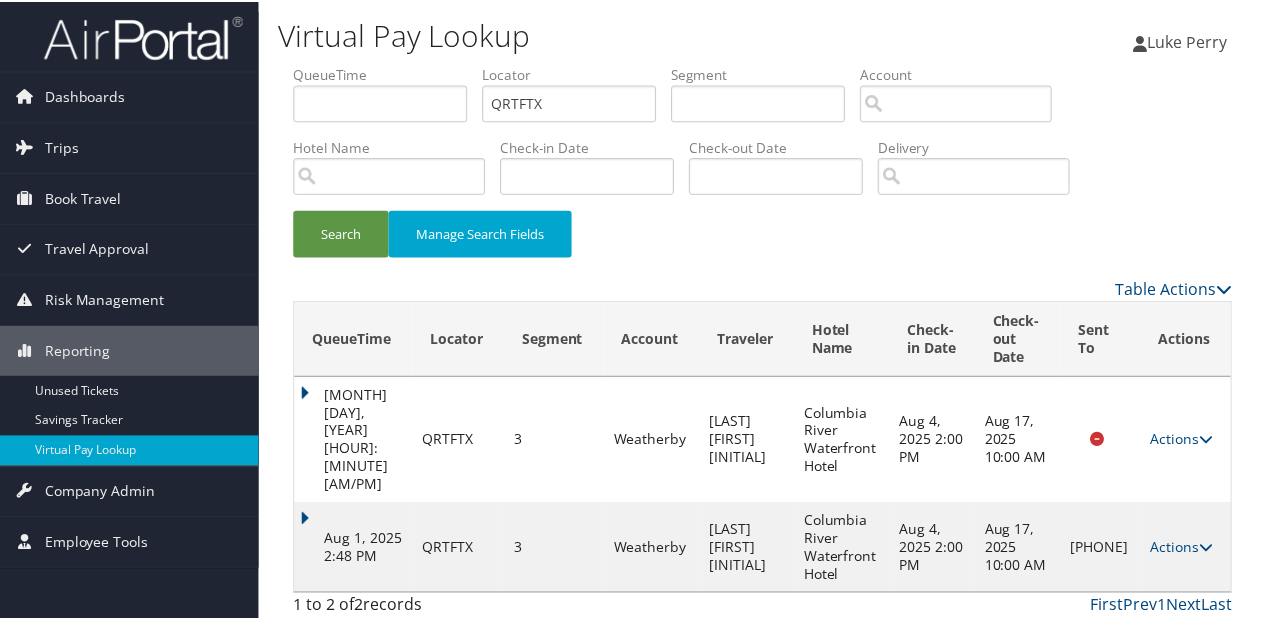 scroll, scrollTop: 40, scrollLeft: 0, axis: vertical 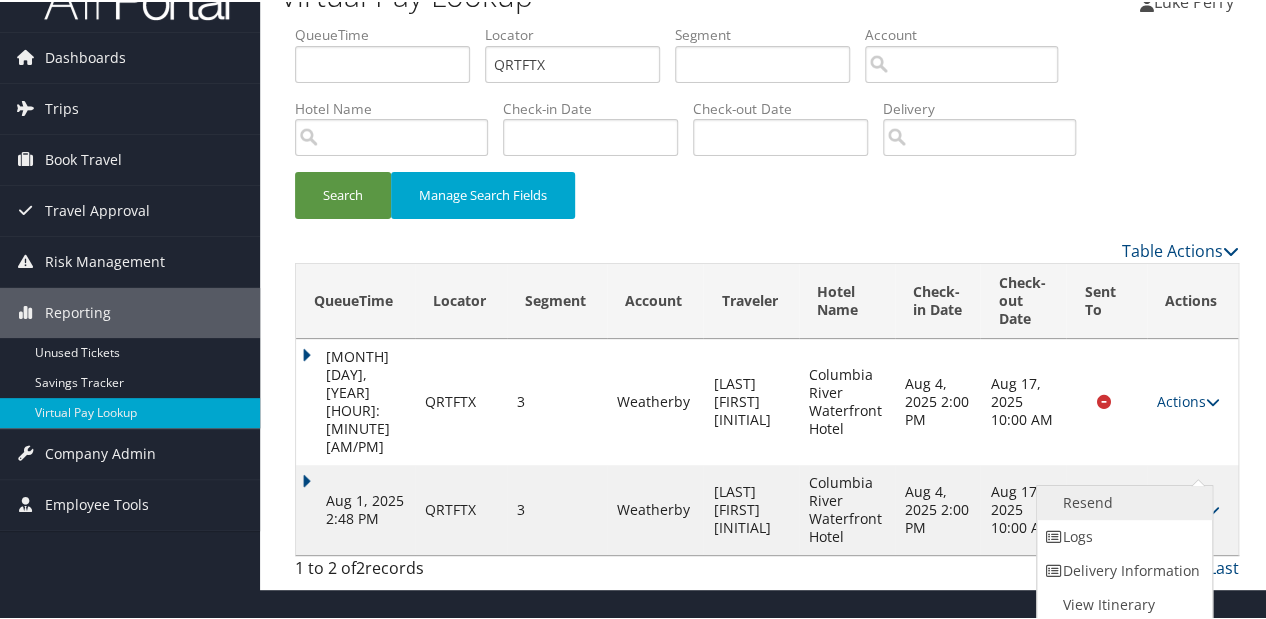 click on "Resend" at bounding box center [1122, 501] 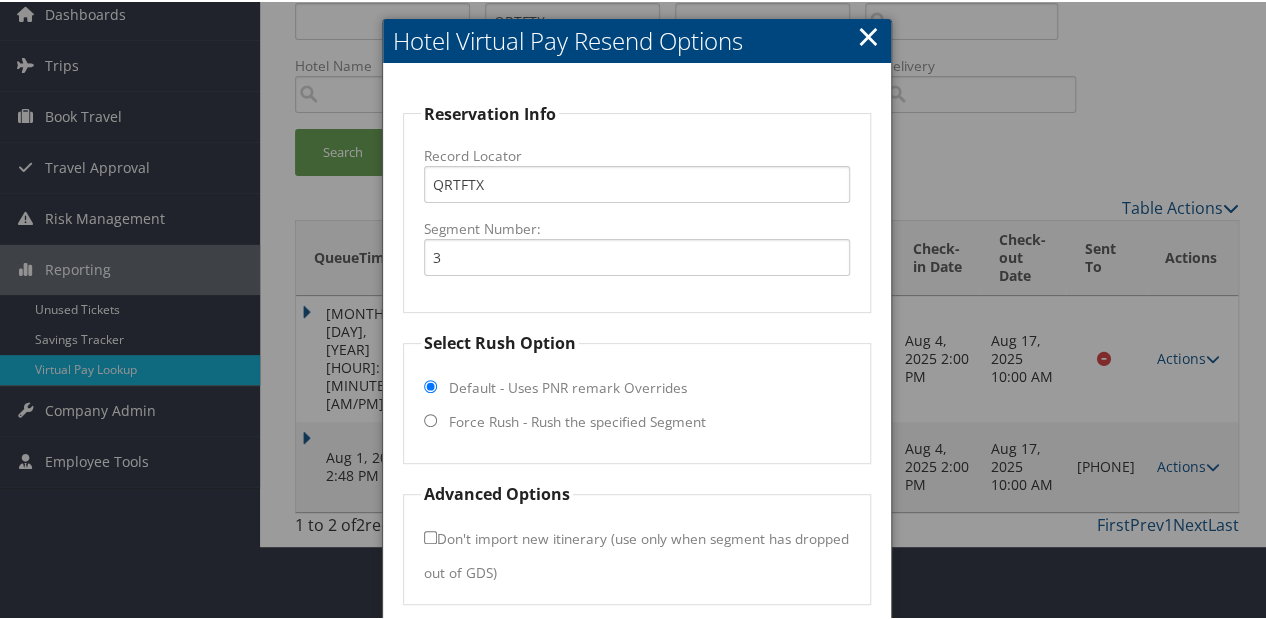 scroll, scrollTop: 156, scrollLeft: 0, axis: vertical 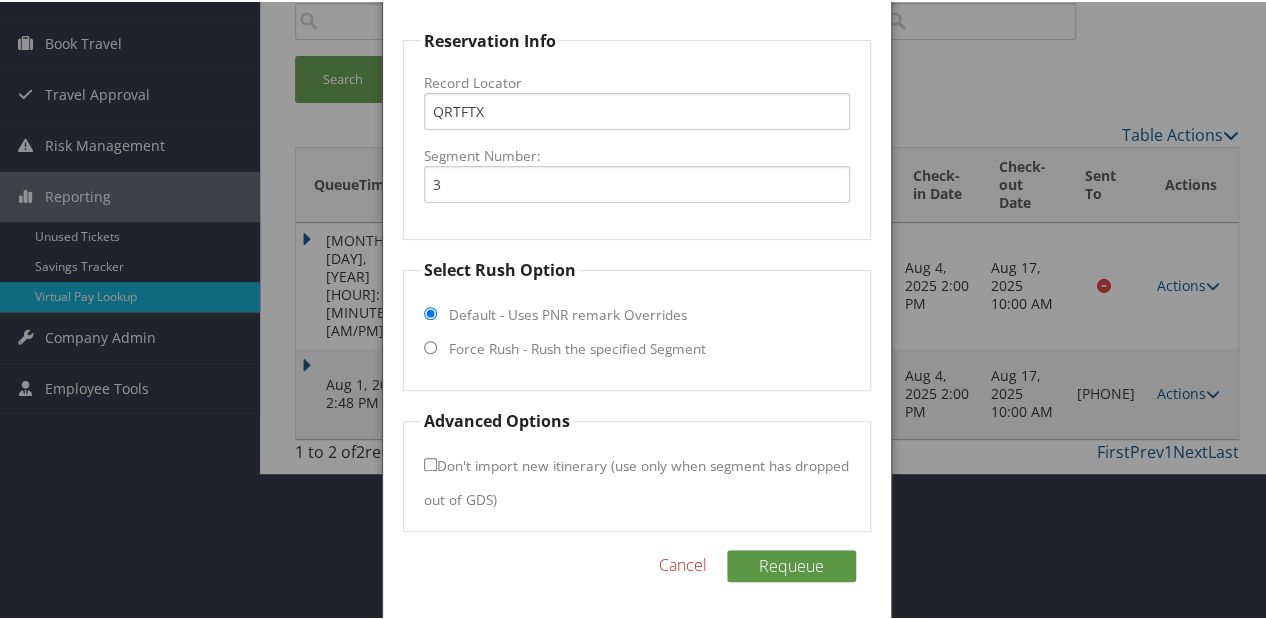 click on "Select Rush Option
Default - Uses PNR remark Overrides
Force Rush - Rush the specified Segment" at bounding box center [637, 322] 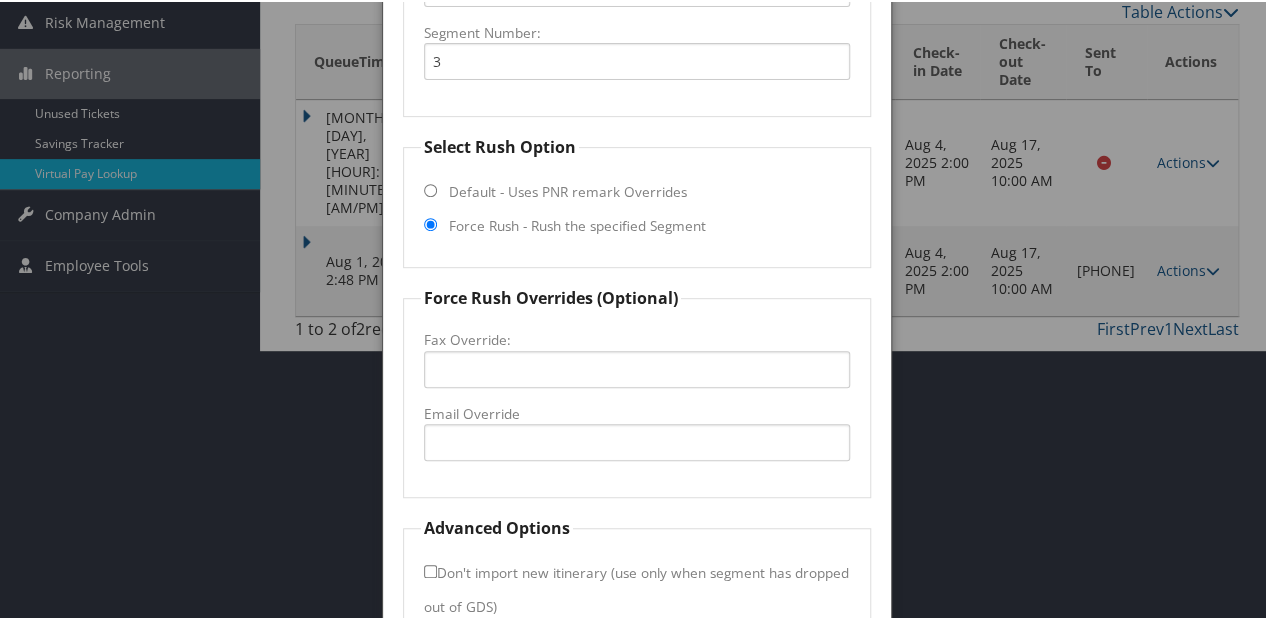 scroll, scrollTop: 385, scrollLeft: 0, axis: vertical 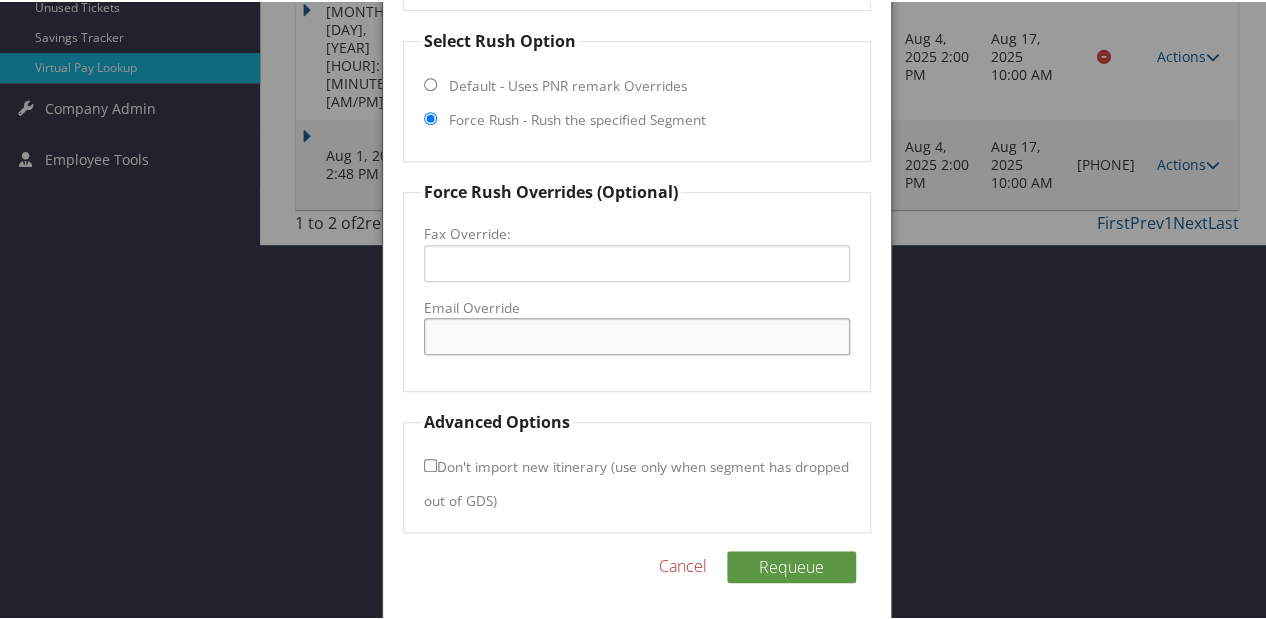 click on "Email Override" at bounding box center (637, 334) 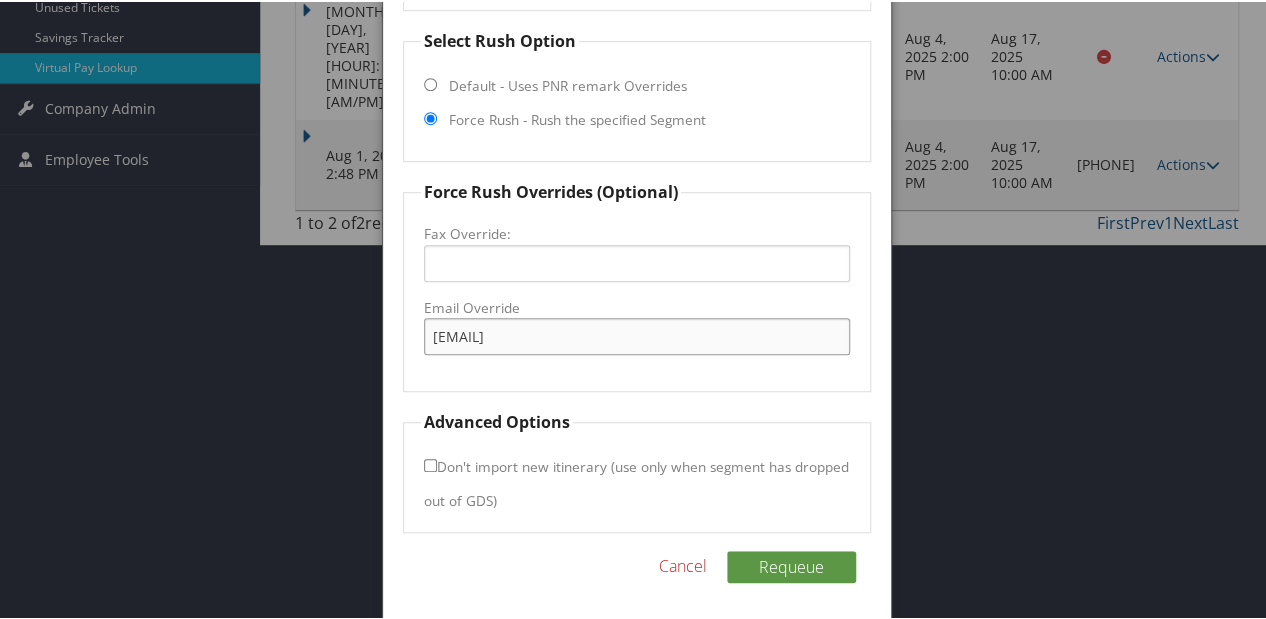 click on "frontdesk@bwcolumbiariver.com" at bounding box center (637, 334) 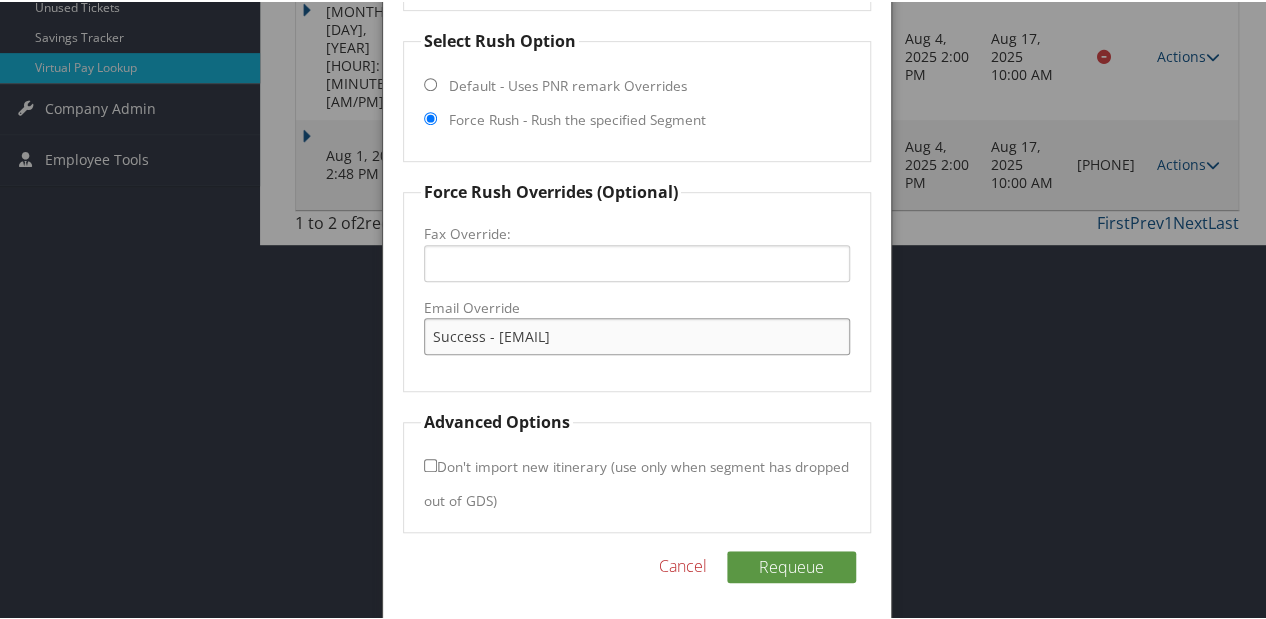 click on "frontdesk@bwcolumbiariverastoria.com" at bounding box center (637, 334) 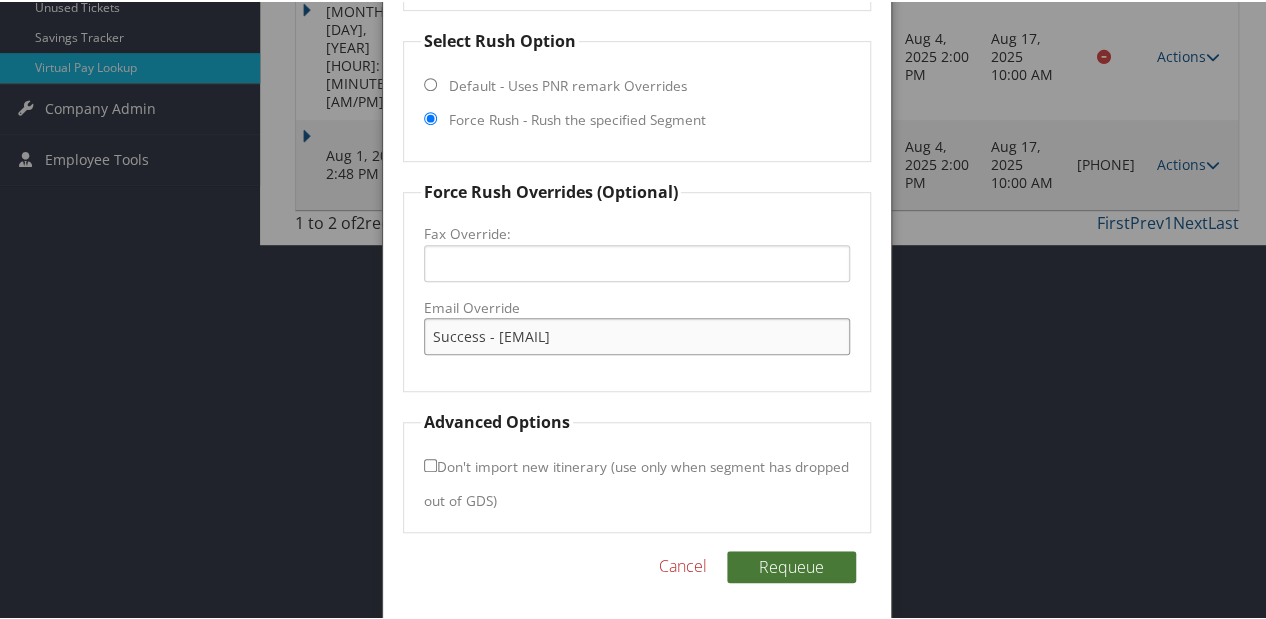 type on "frontdesk@bwcolumbiariverastoria.com" 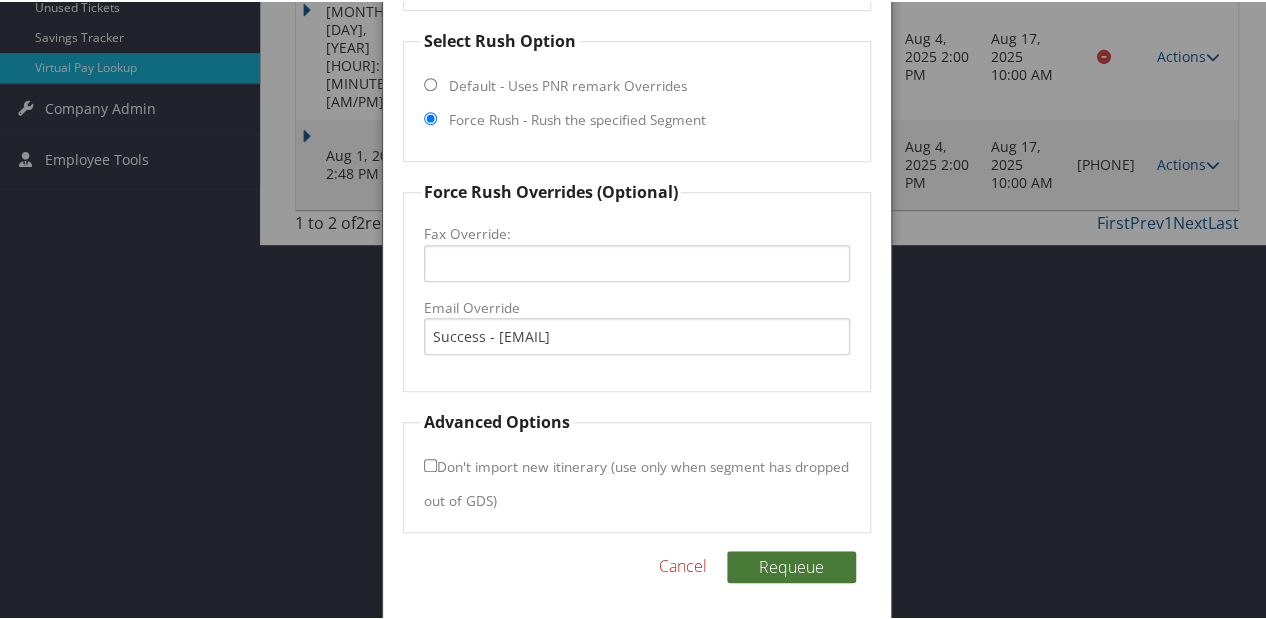 click on "Requeue" at bounding box center [791, 565] 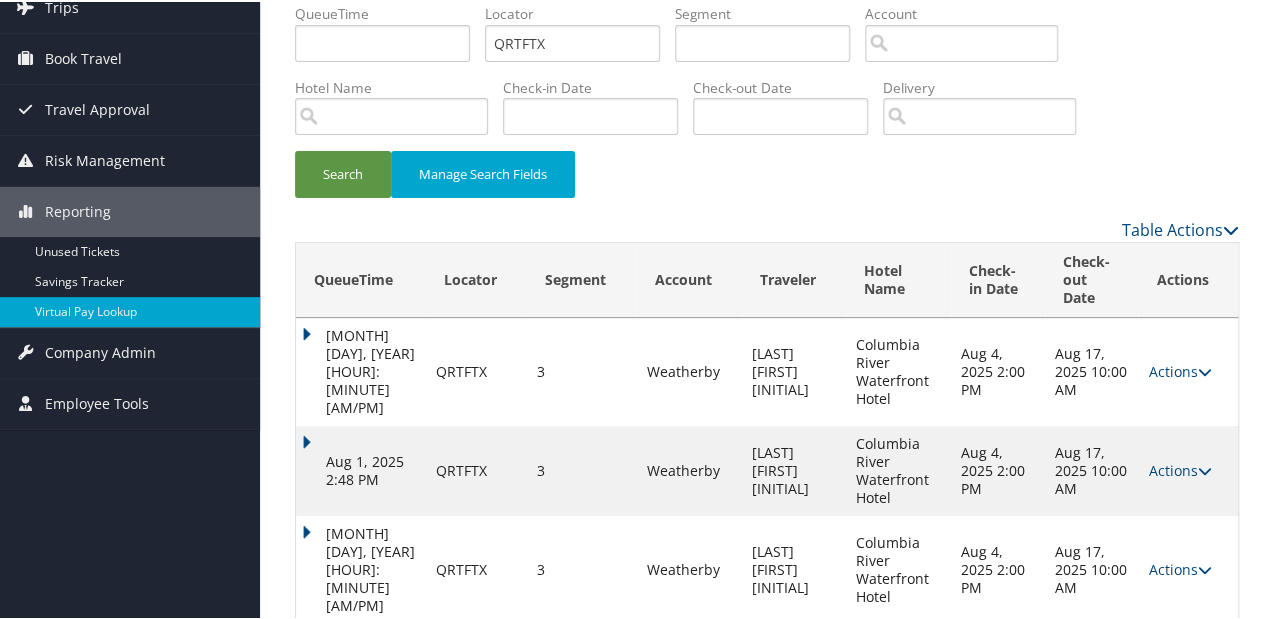 scroll, scrollTop: 61, scrollLeft: 0, axis: vertical 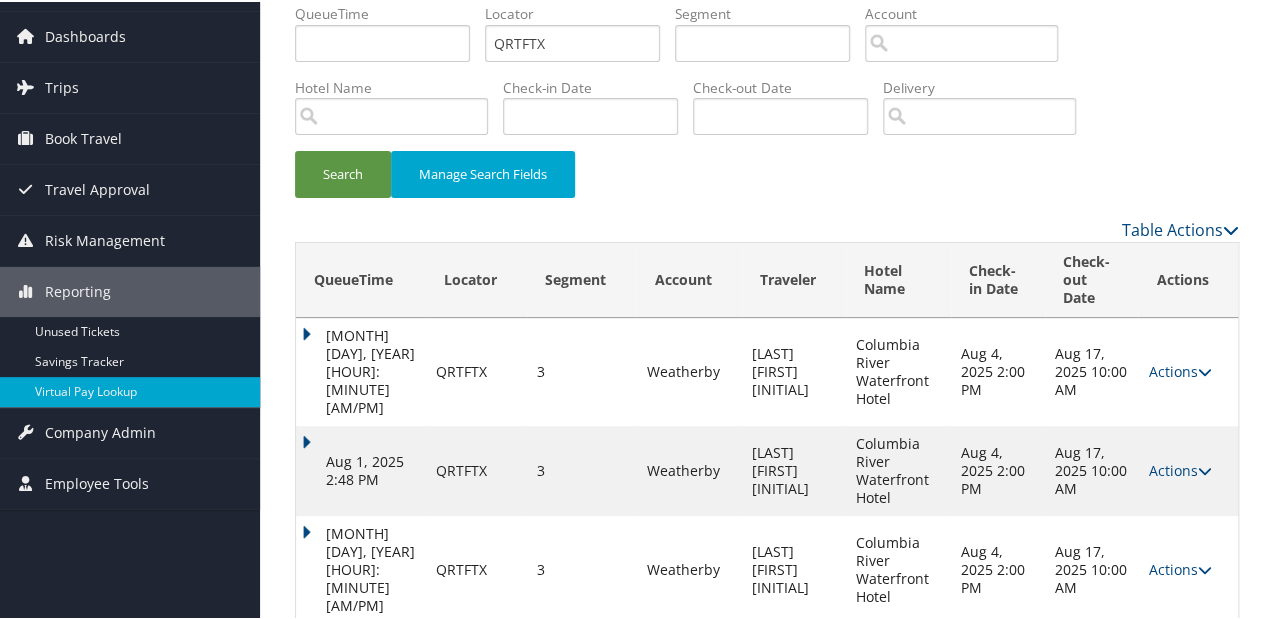 drag, startPoint x: 1150, startPoint y: 545, endPoint x: 1125, endPoint y: 544, distance: 25.019993 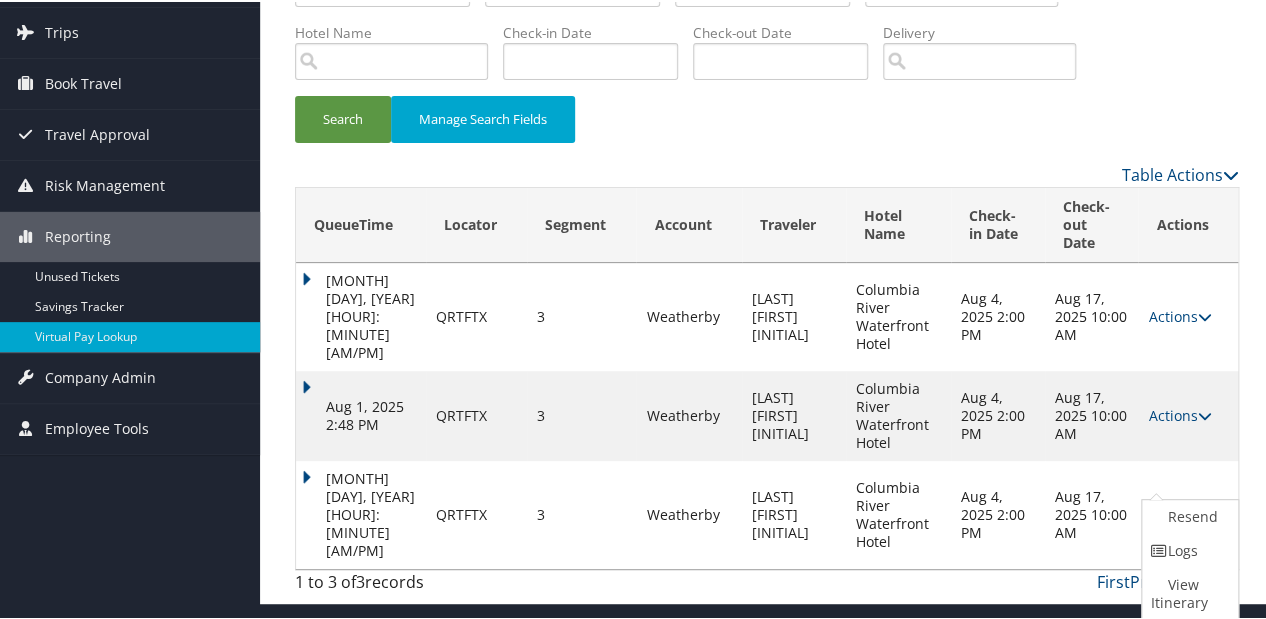 drag, startPoint x: 1152, startPoint y: 556, endPoint x: 1139, endPoint y: 555, distance: 13.038404 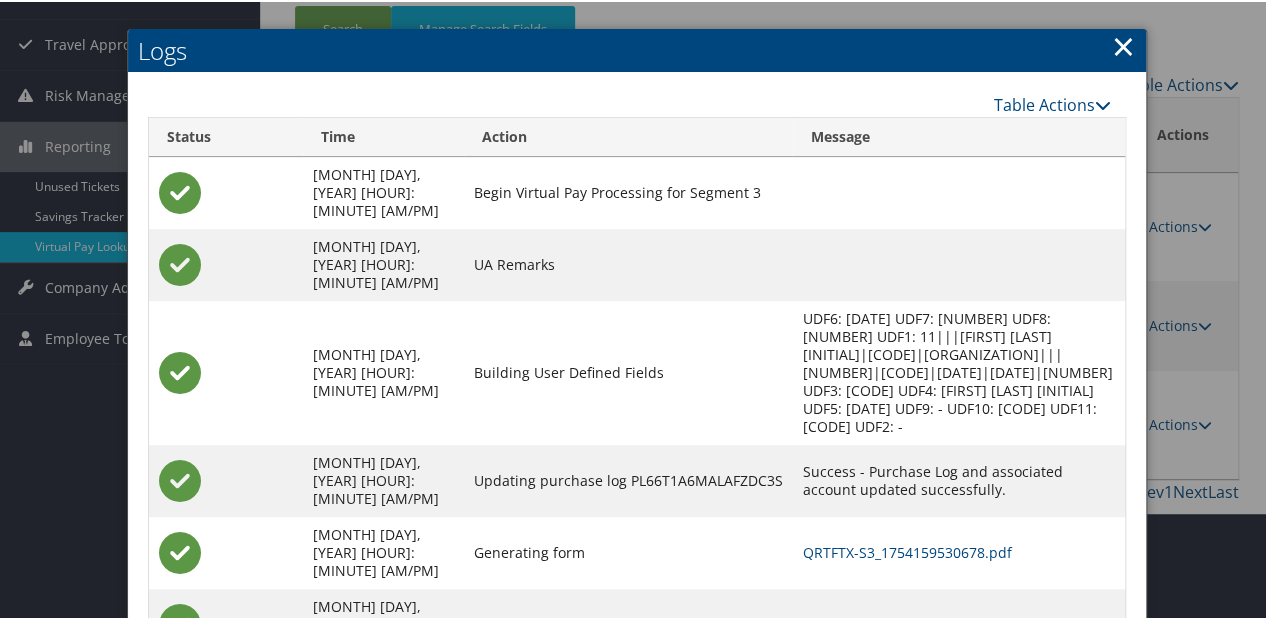 scroll, scrollTop: 265, scrollLeft: 0, axis: vertical 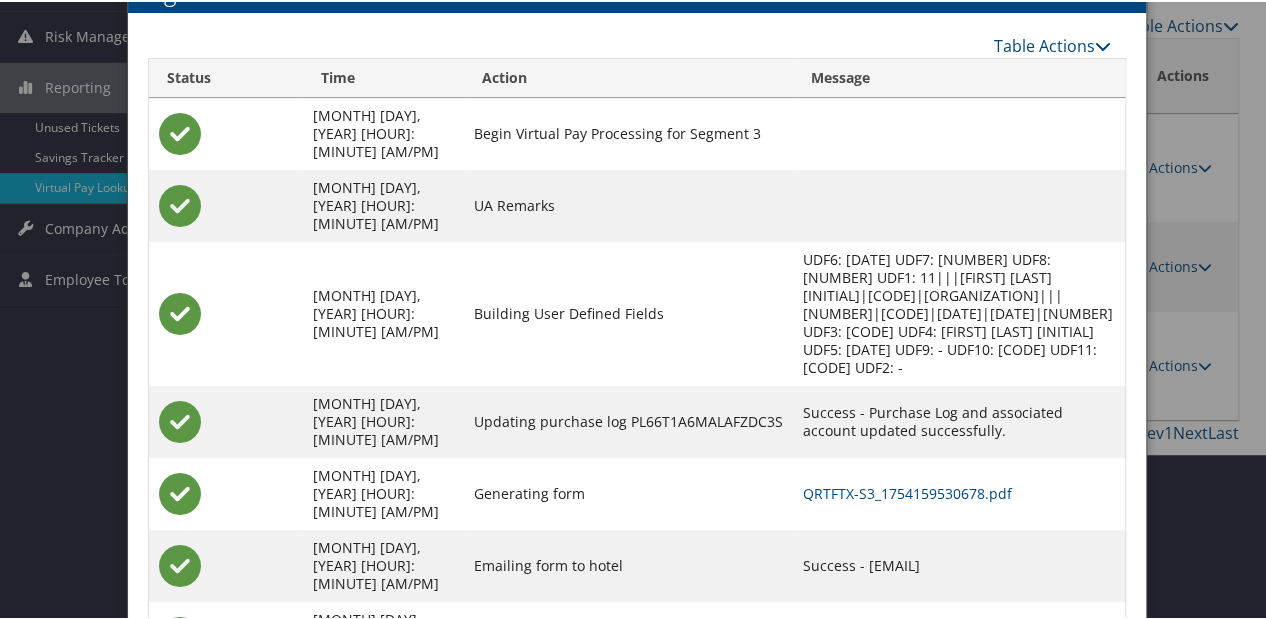 copy on "frontdesk@bwcolumbiariverastoria.com" 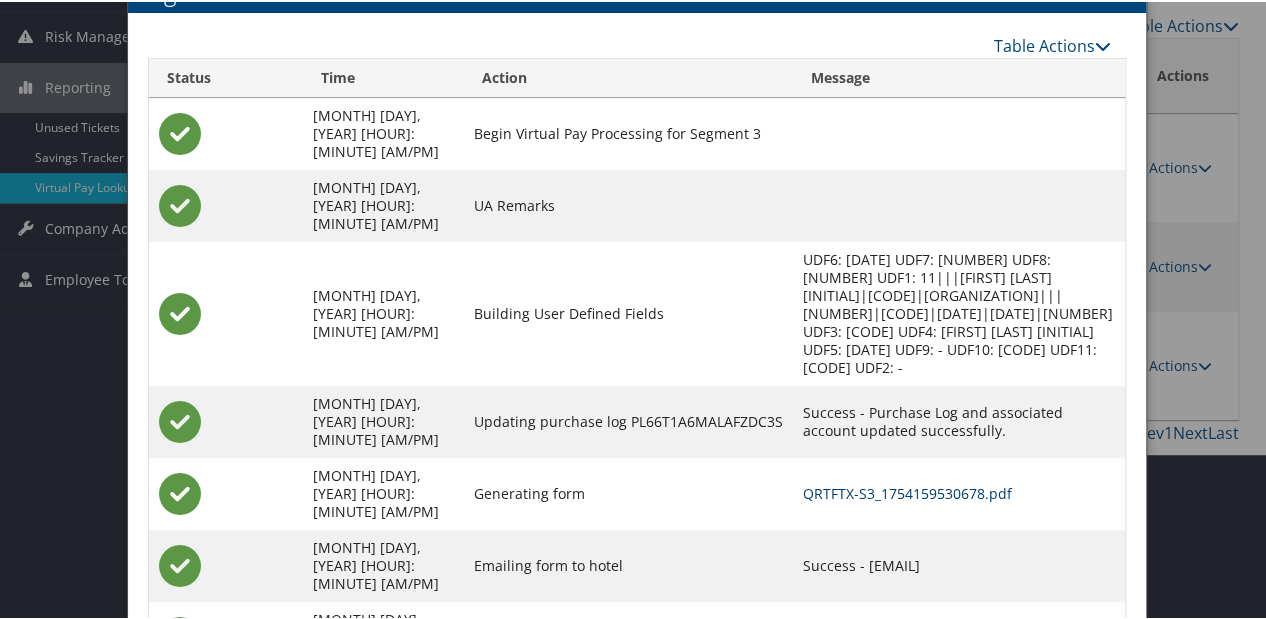 click on "QRTFTX-S3_1754159530678.pdf" at bounding box center [907, 491] 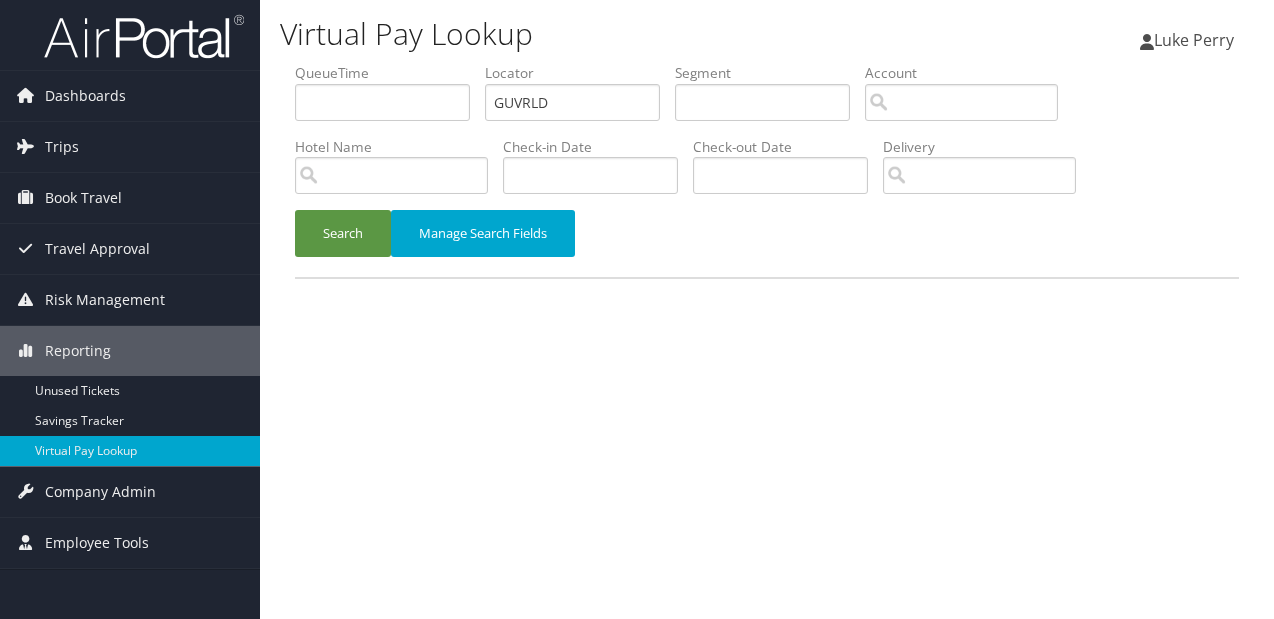 click on "Dashboards AirPortal 360™ (Manager) My Travel Dashboard   Trips Airtinerary® Lookup Current/Future Trips Past Trips Trips Missing Hotels Hotel Check-ins   Book Travel Approval Request (Beta)   Travel Approval Pending Trip Approvals Approved Trips Canceled Trips Approvals (Beta)   Risk Management SecurityLogic® Map Assistance Requests Travel Alerts Notifications   Reporting Unused Tickets Savings Tracker Virtual Pay Lookup   Company Admin Company Information Configure Approval Types (Beta) People Users (Beta) Vendor Contracts Travel Policy Service Fees  Reporting Fields (Beta) Report Settings Virtual Pay Settings   Employee Tools Help Desk" at bounding box center (637, 309) 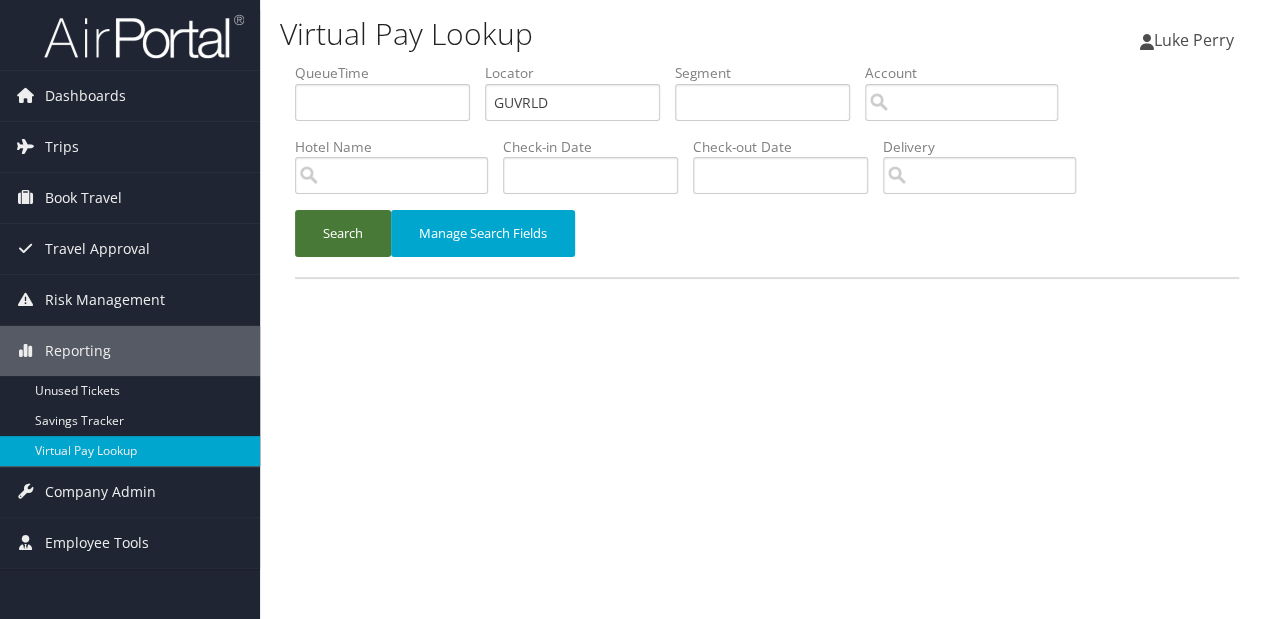 click on "Search" at bounding box center (343, 233) 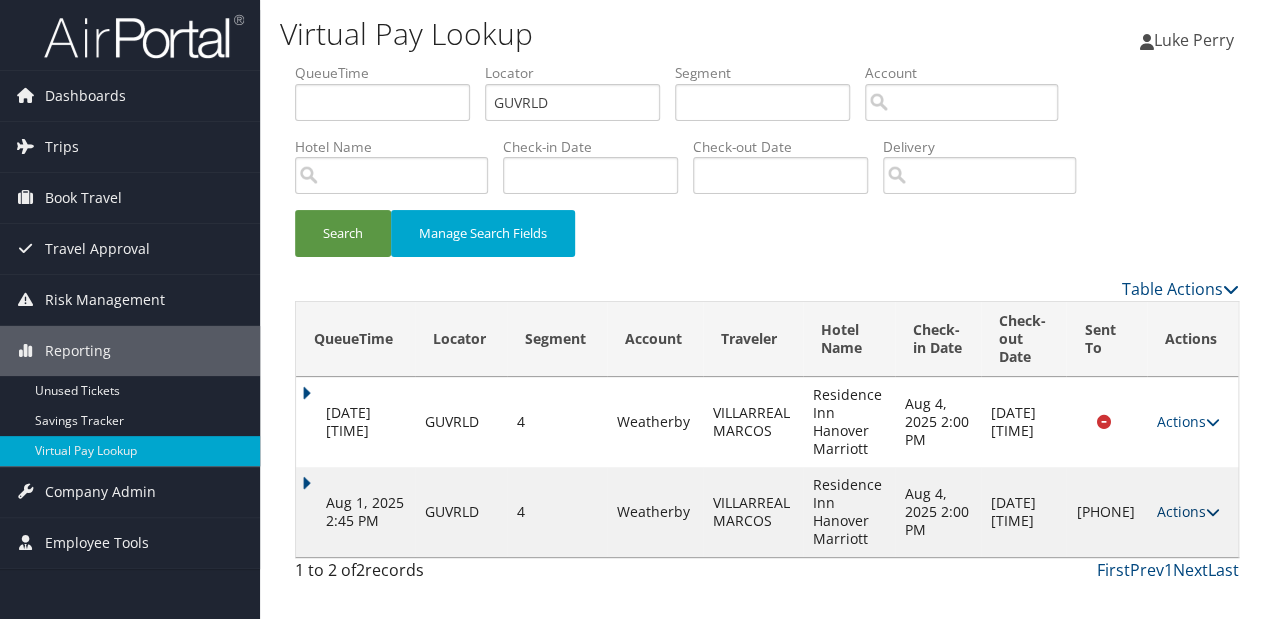 click on "Actions" at bounding box center (1188, 511) 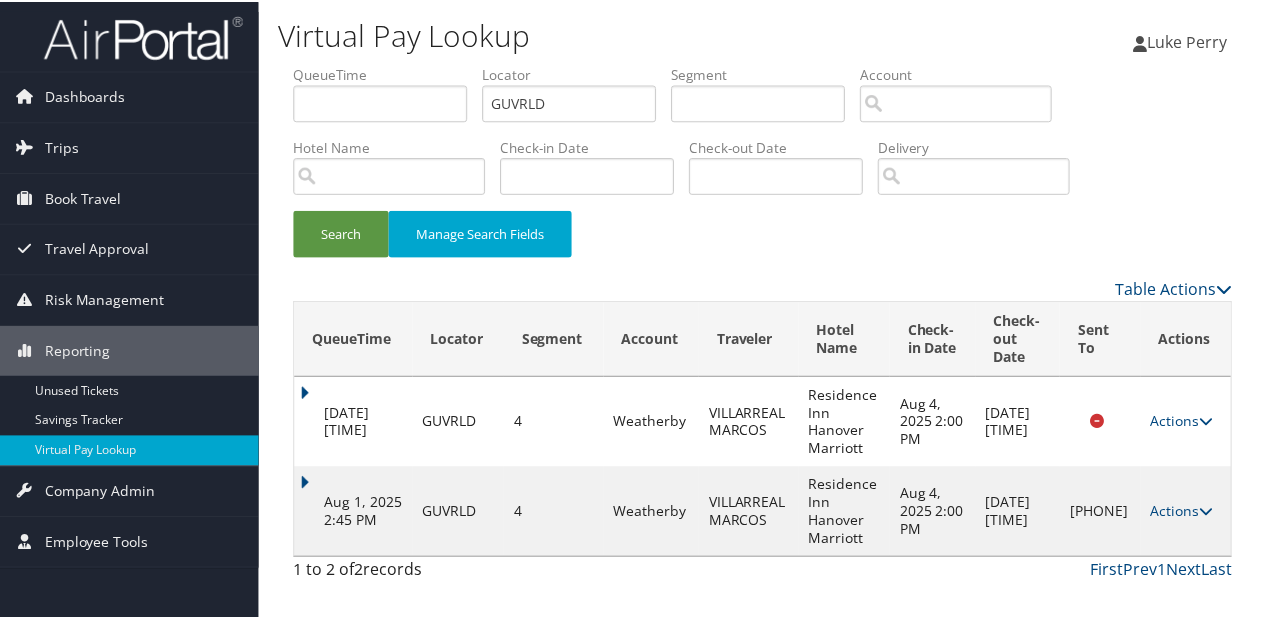 scroll, scrollTop: 40, scrollLeft: 0, axis: vertical 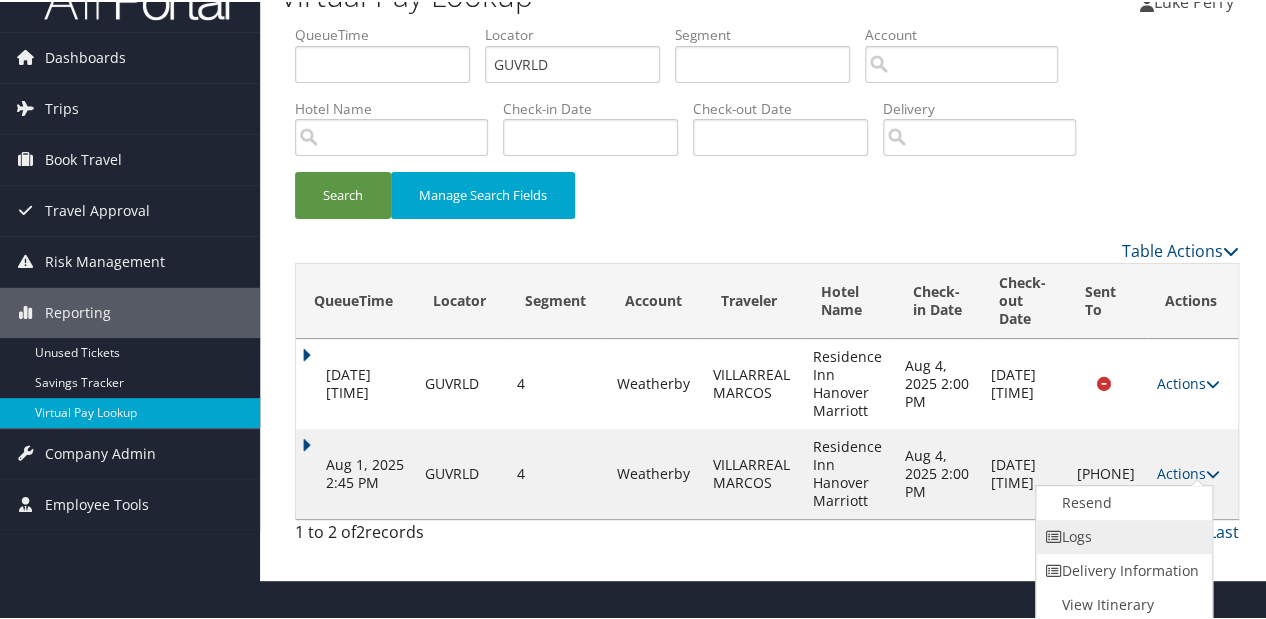 click on "Logs" at bounding box center [1121, 535] 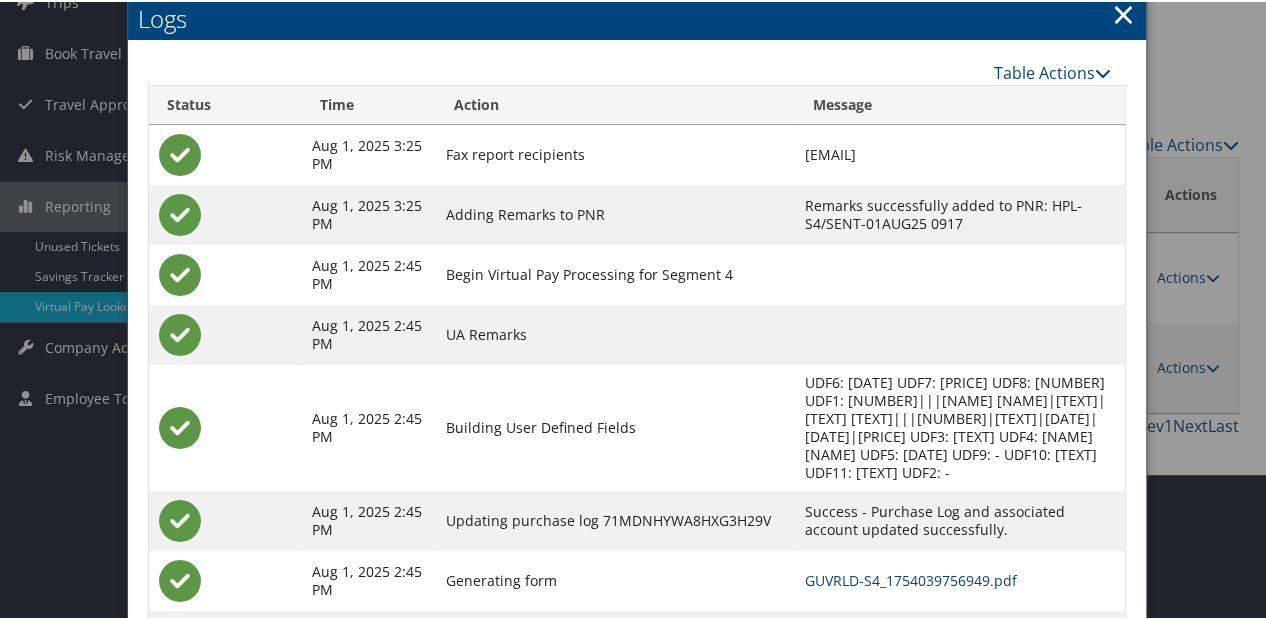 scroll, scrollTop: 233, scrollLeft: 0, axis: vertical 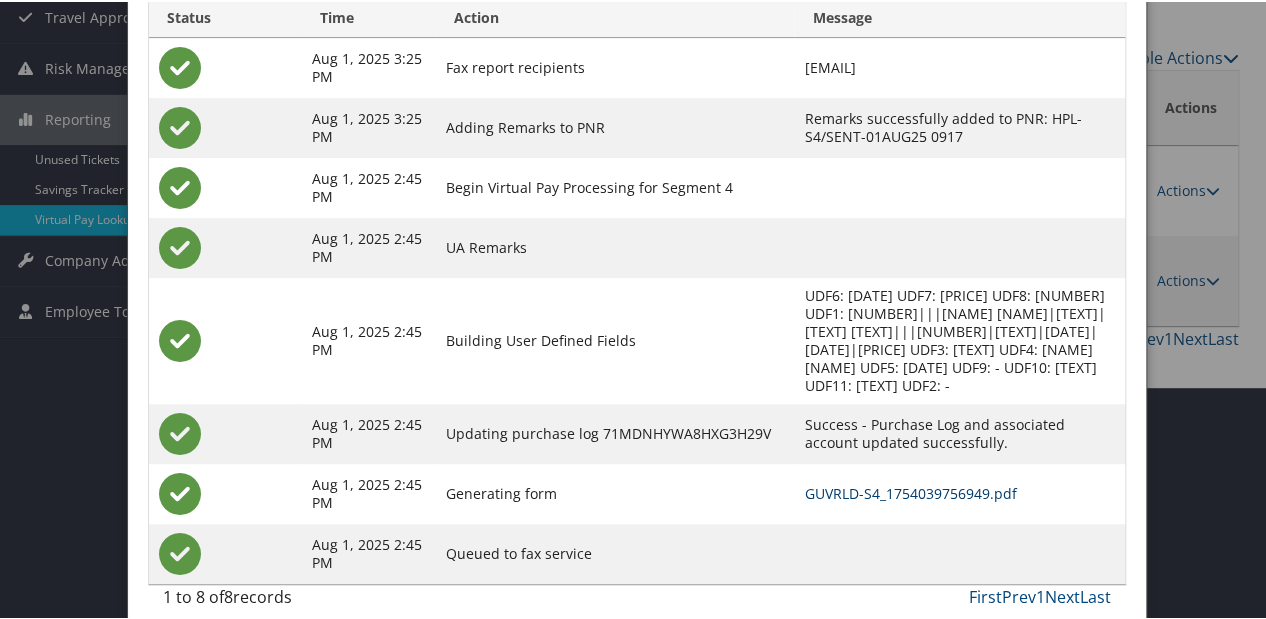 click on "GUVRLD-S4_1754039756949.pdf" at bounding box center (910, 491) 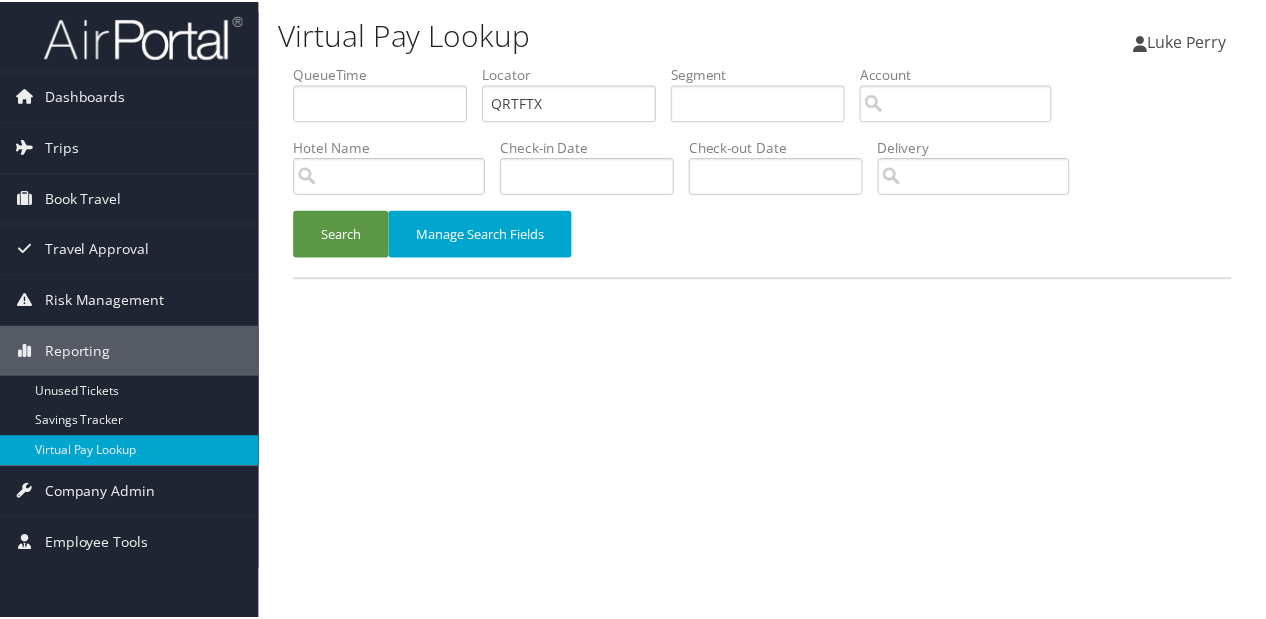 scroll, scrollTop: 0, scrollLeft: 0, axis: both 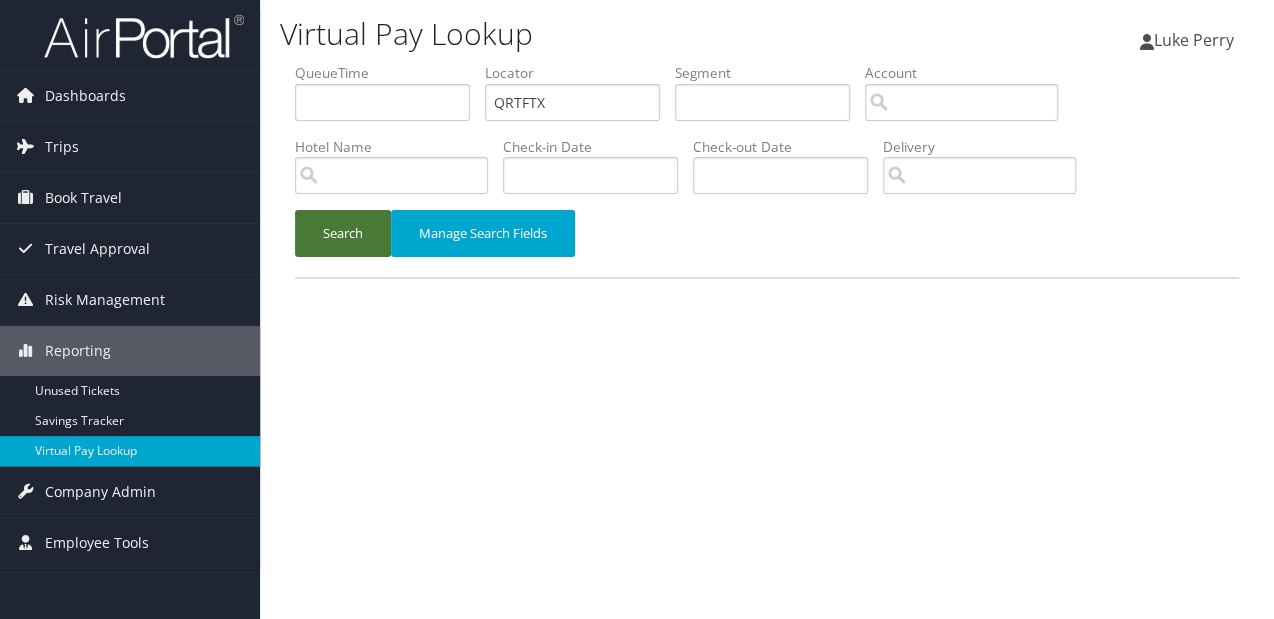 click on "Search" at bounding box center (343, 233) 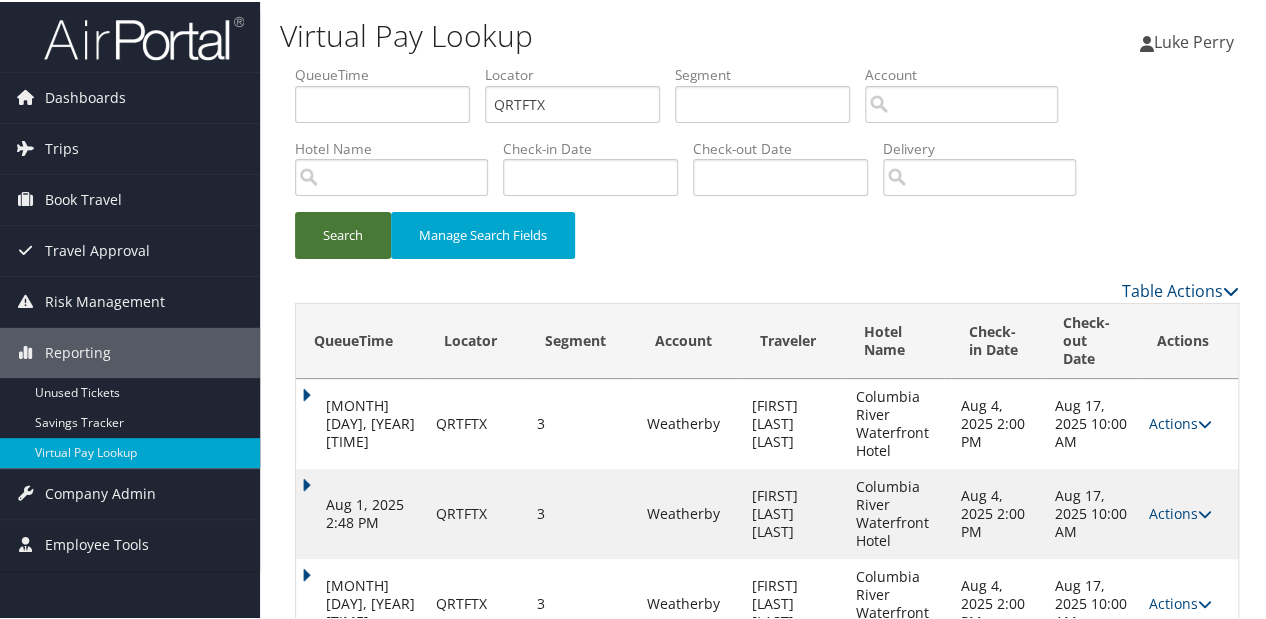 scroll, scrollTop: 61, scrollLeft: 0, axis: vertical 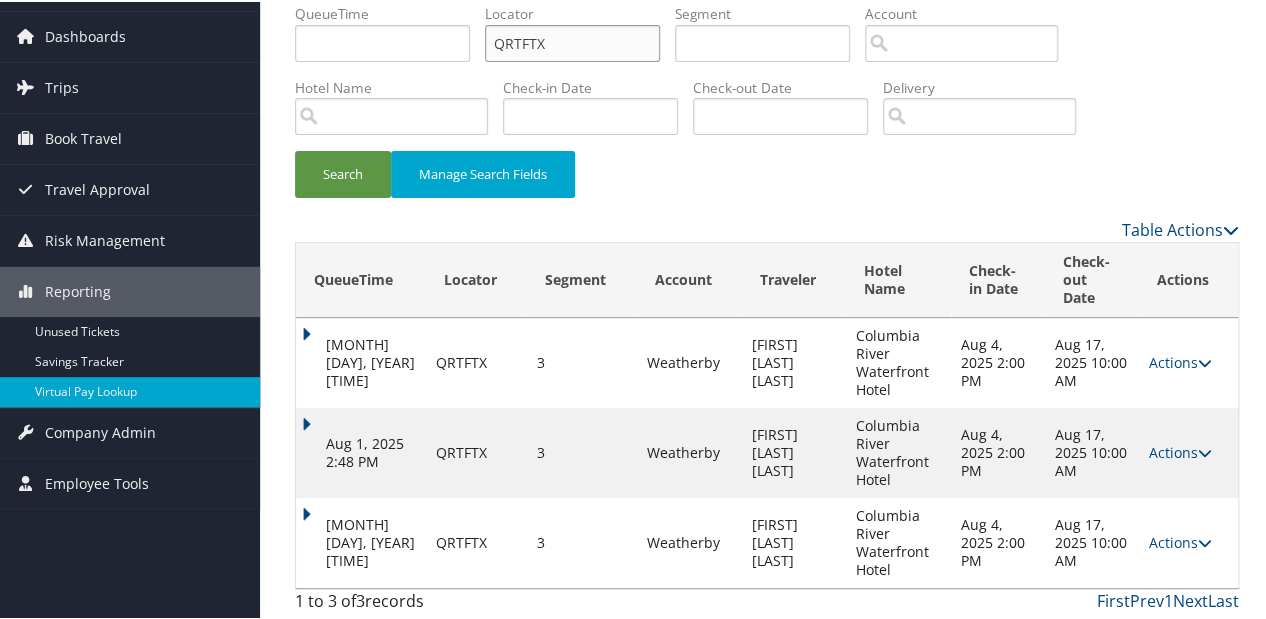 drag, startPoint x: 550, startPoint y: 34, endPoint x: 440, endPoint y: 44, distance: 110.45361 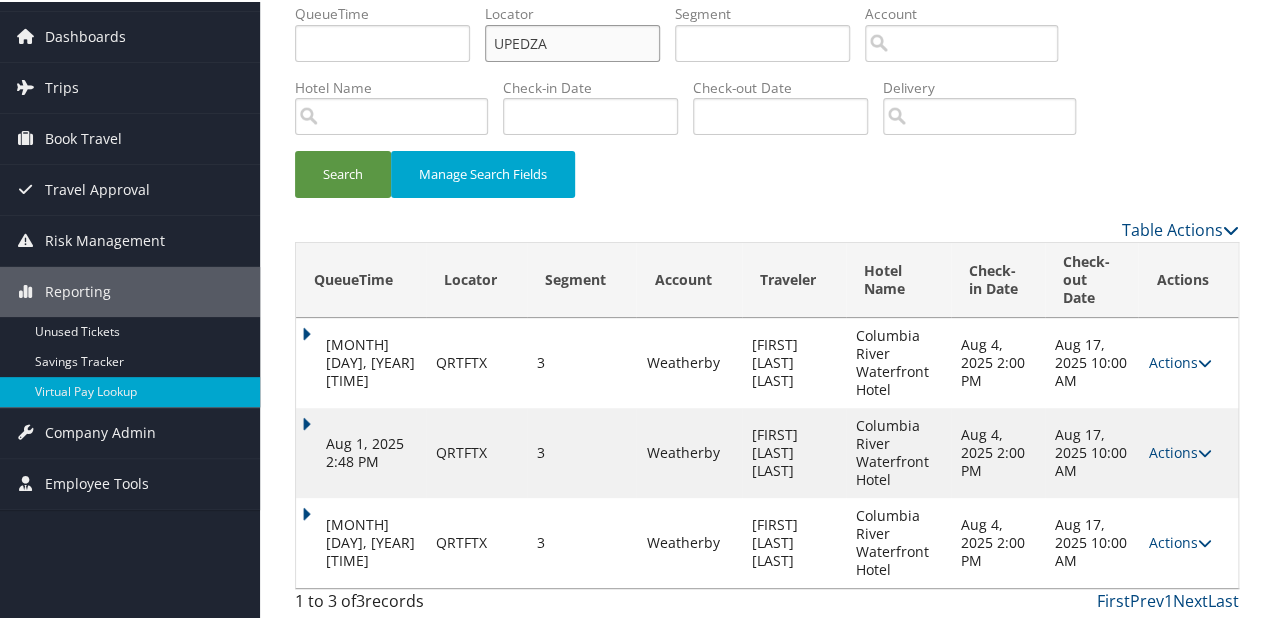 type on "UPEDZA" 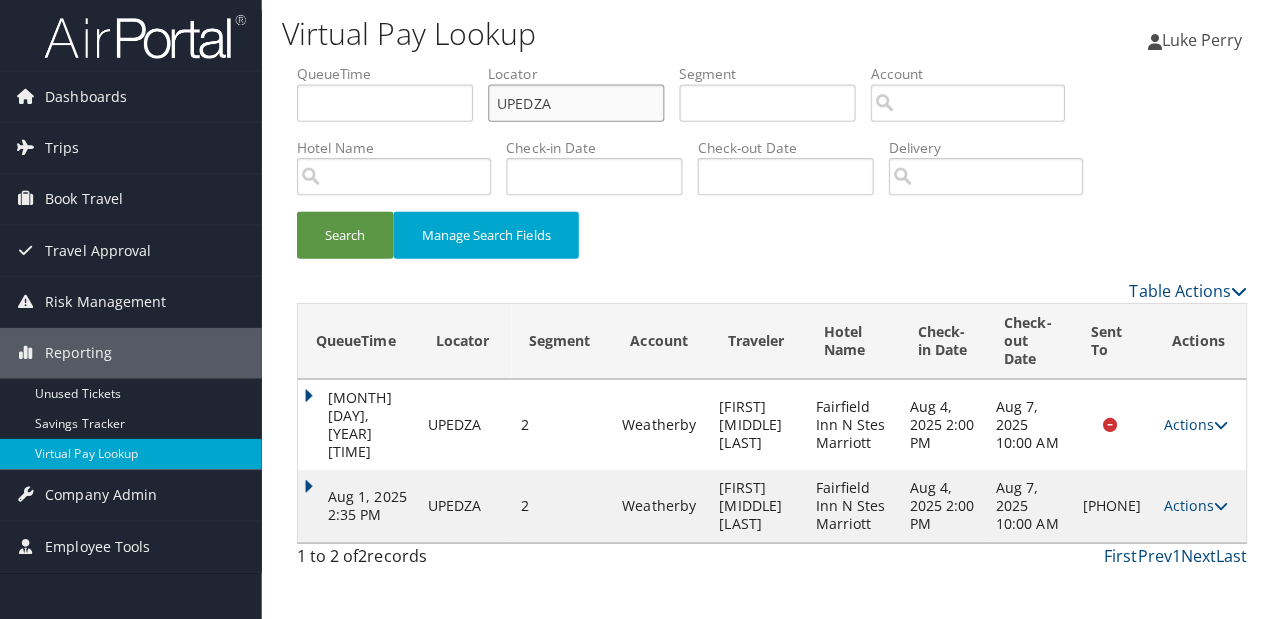 scroll, scrollTop: 0, scrollLeft: 0, axis: both 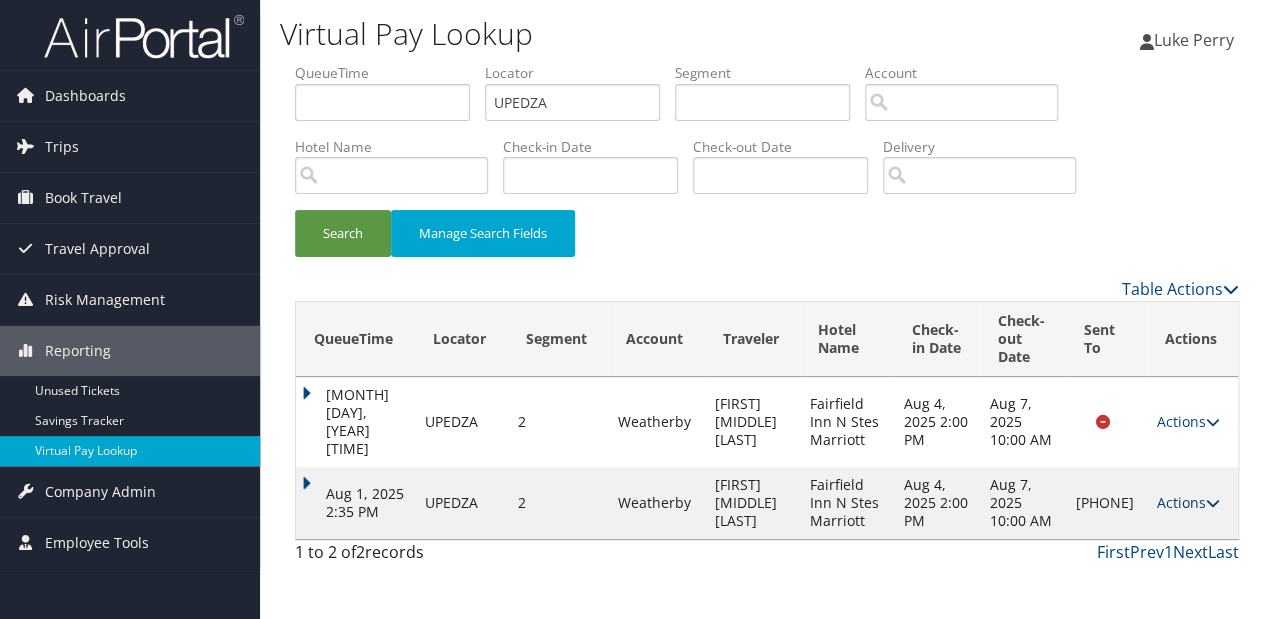 click on "Actions" at bounding box center (1188, 502) 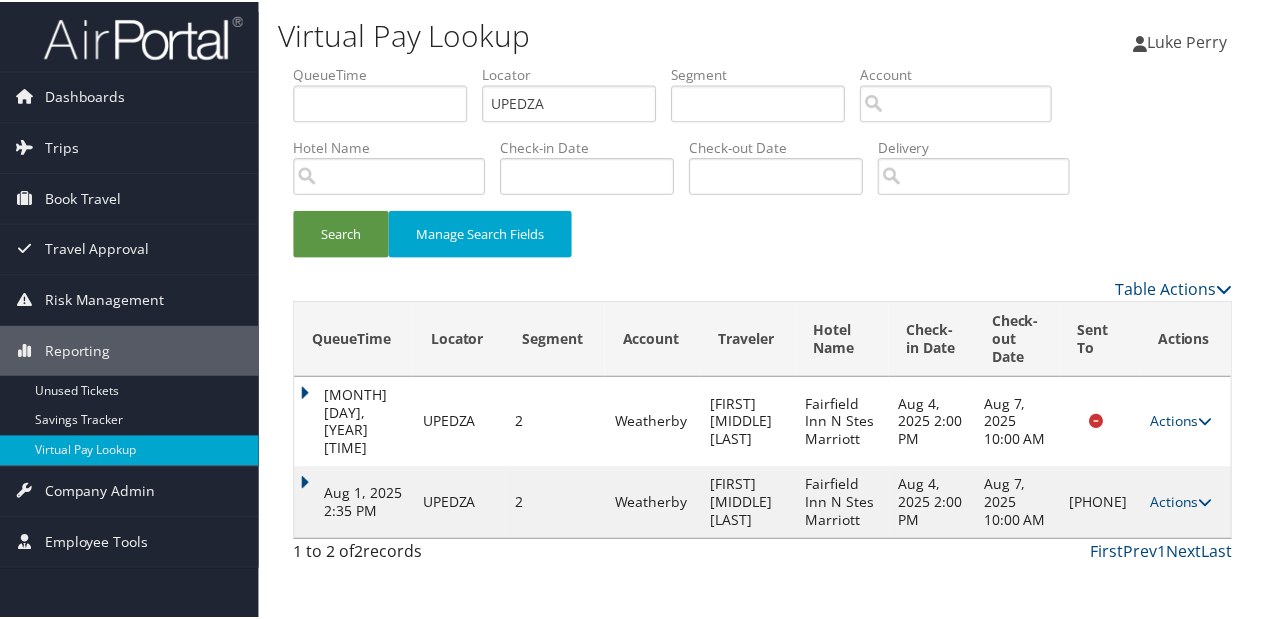 scroll, scrollTop: 22, scrollLeft: 0, axis: vertical 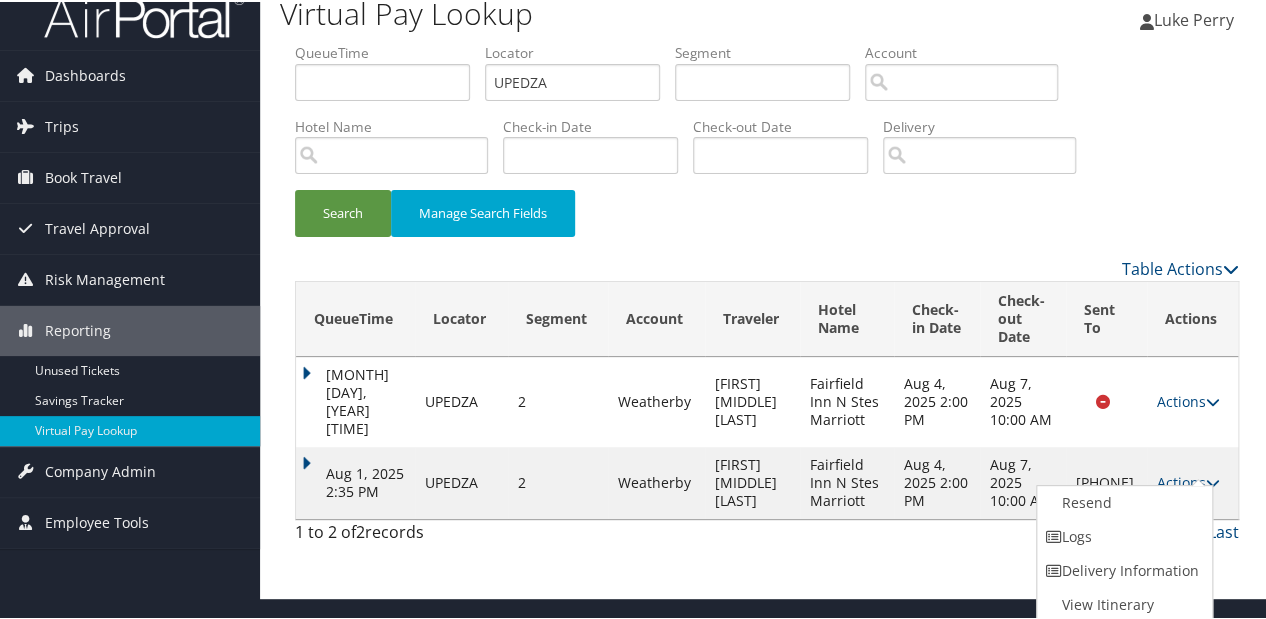 click on "Aug 1, 2025 2:35 PM" at bounding box center [355, 481] 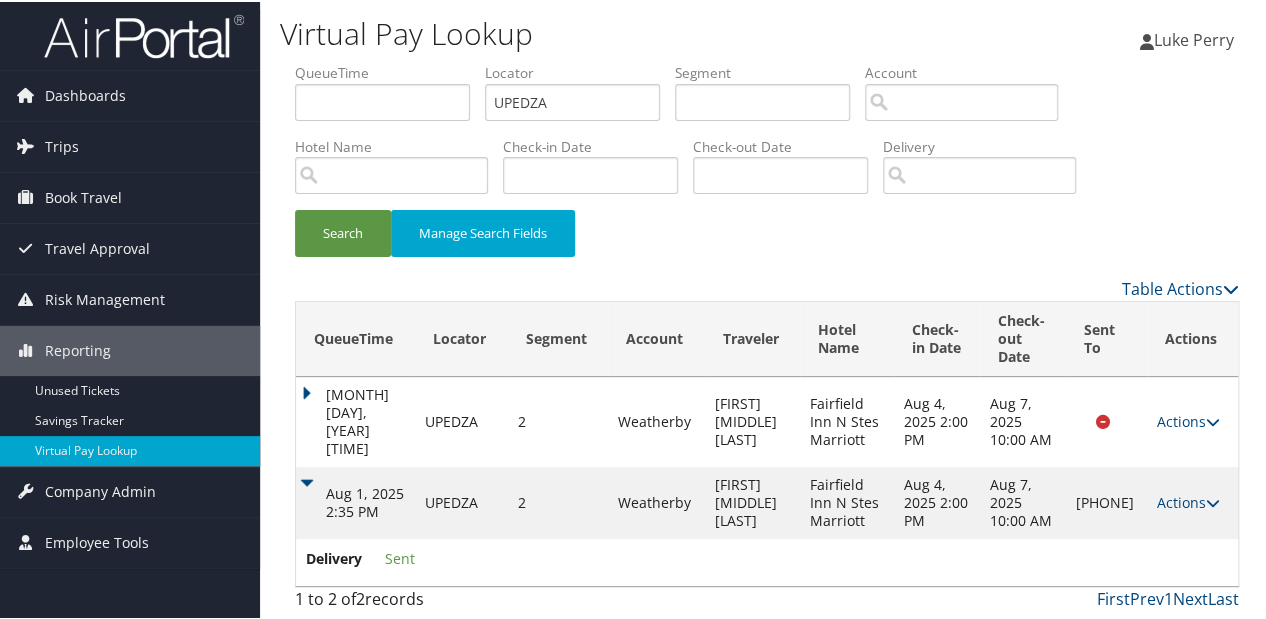scroll, scrollTop: 1, scrollLeft: 0, axis: vertical 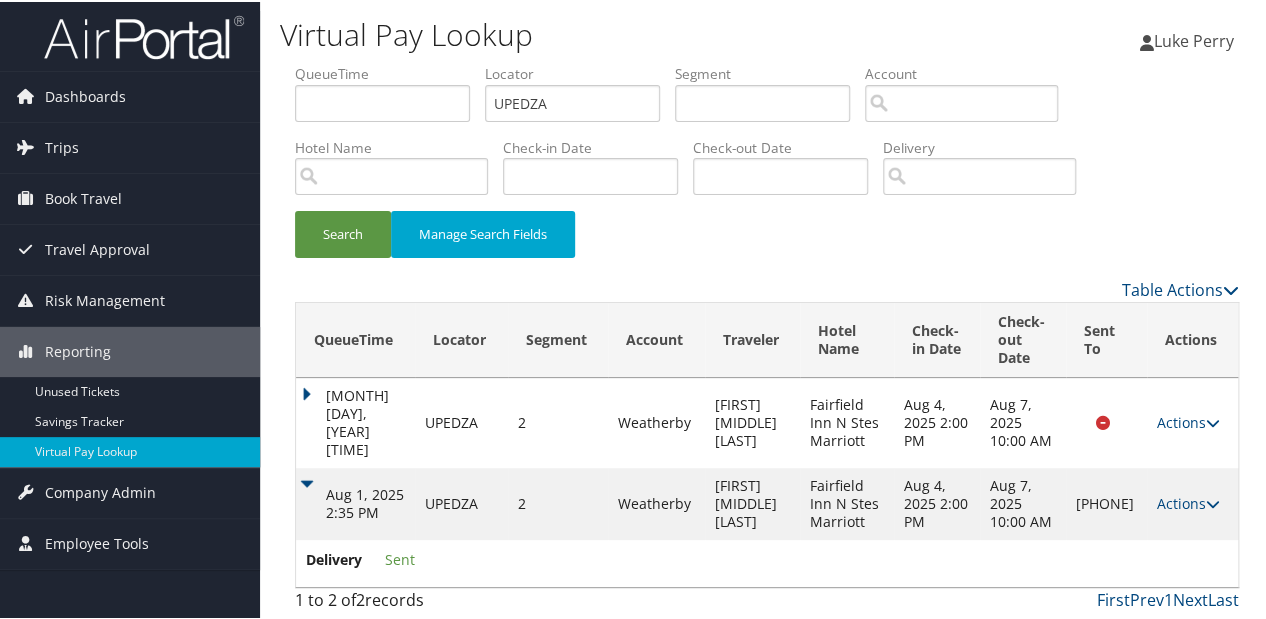 click on "Actions   Resend  Logs  Delivery Information  View Itinerary" at bounding box center (1192, 502) 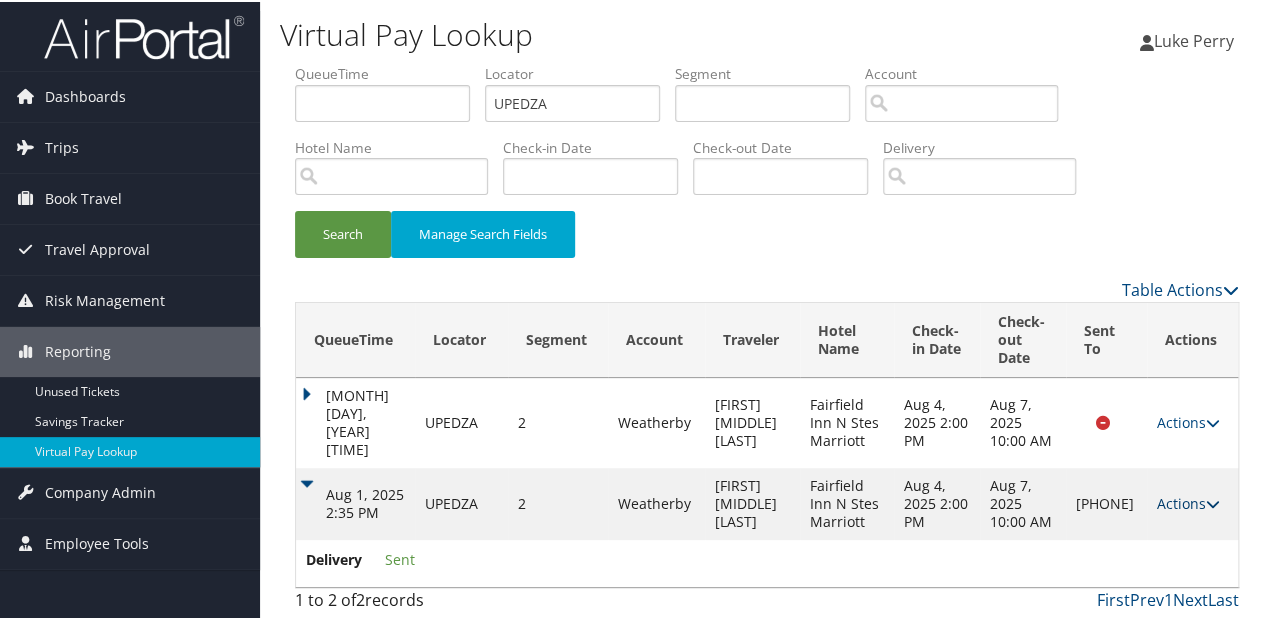 drag, startPoint x: 1144, startPoint y: 485, endPoint x: 1166, endPoint y: 490, distance: 22.561028 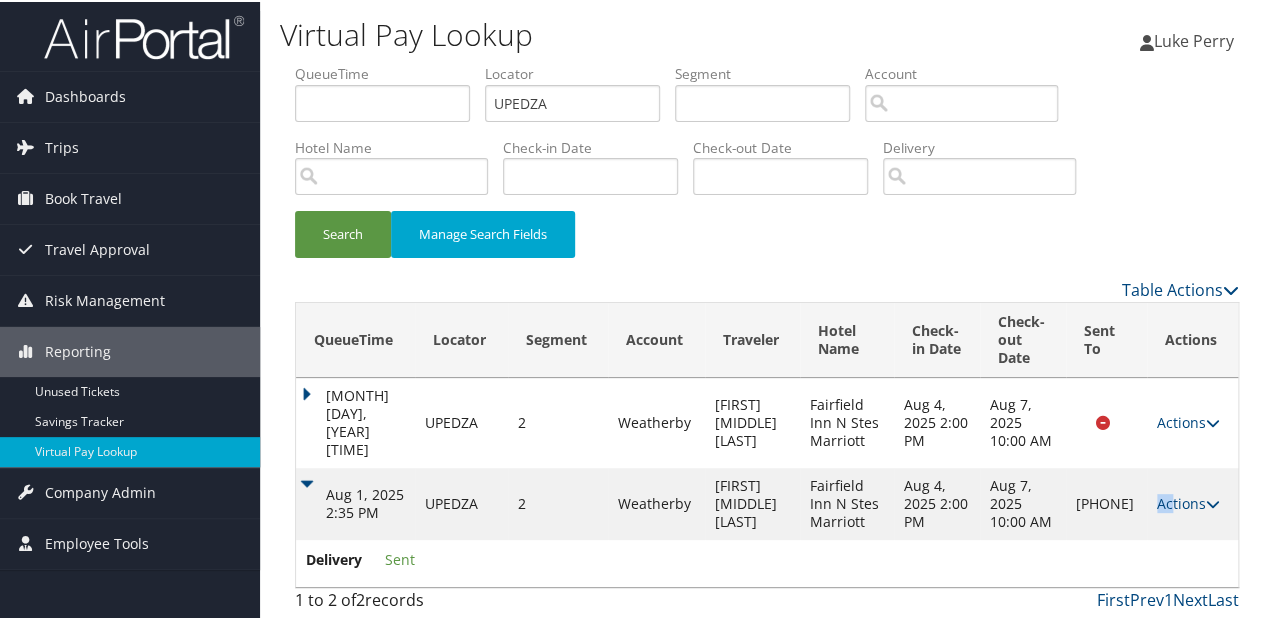 click on "Actions" at bounding box center (1188, 501) 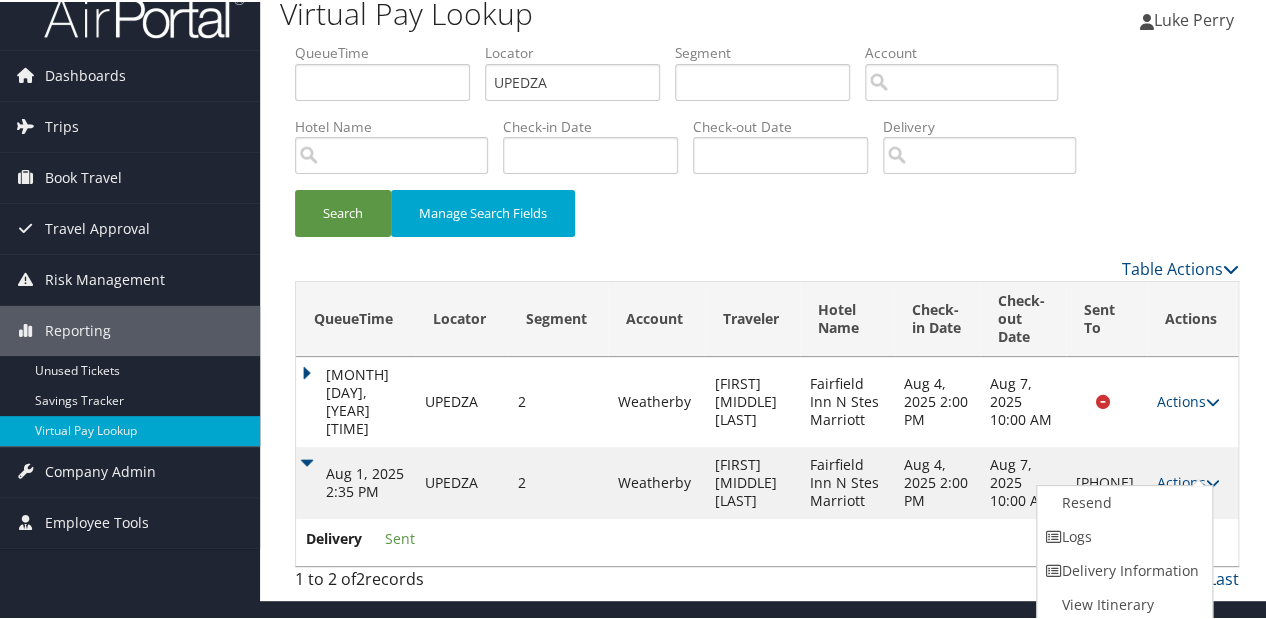 click on "Delivery Information" at bounding box center (1122, 569) 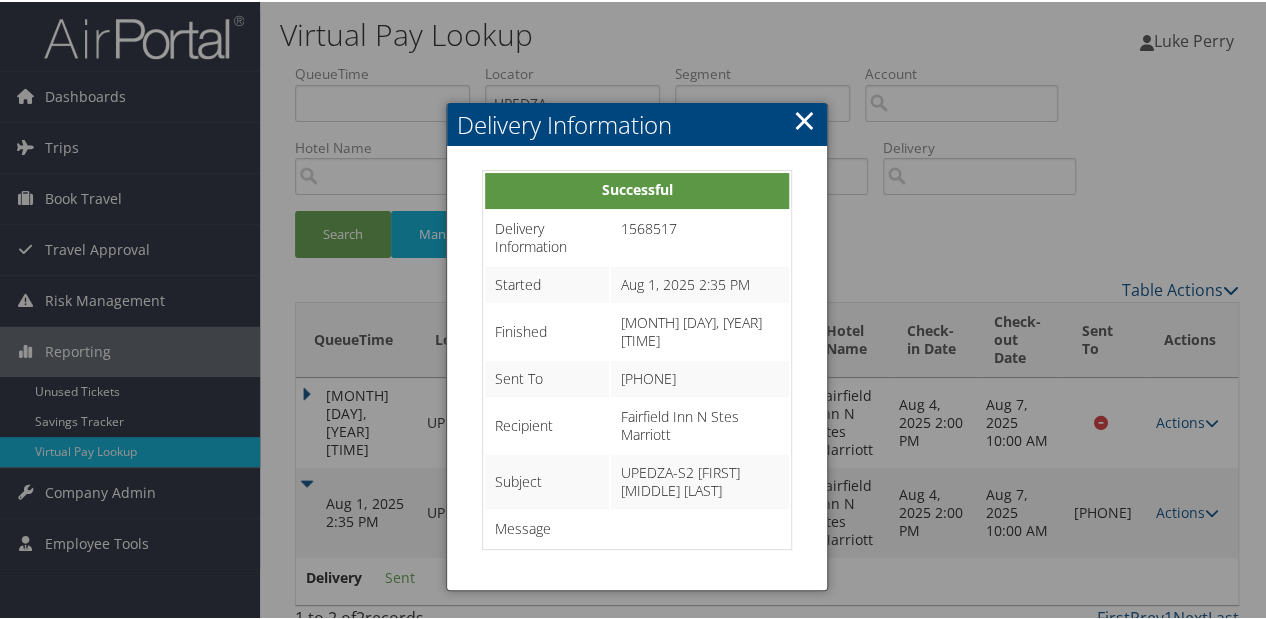 click on "×" at bounding box center (804, 118) 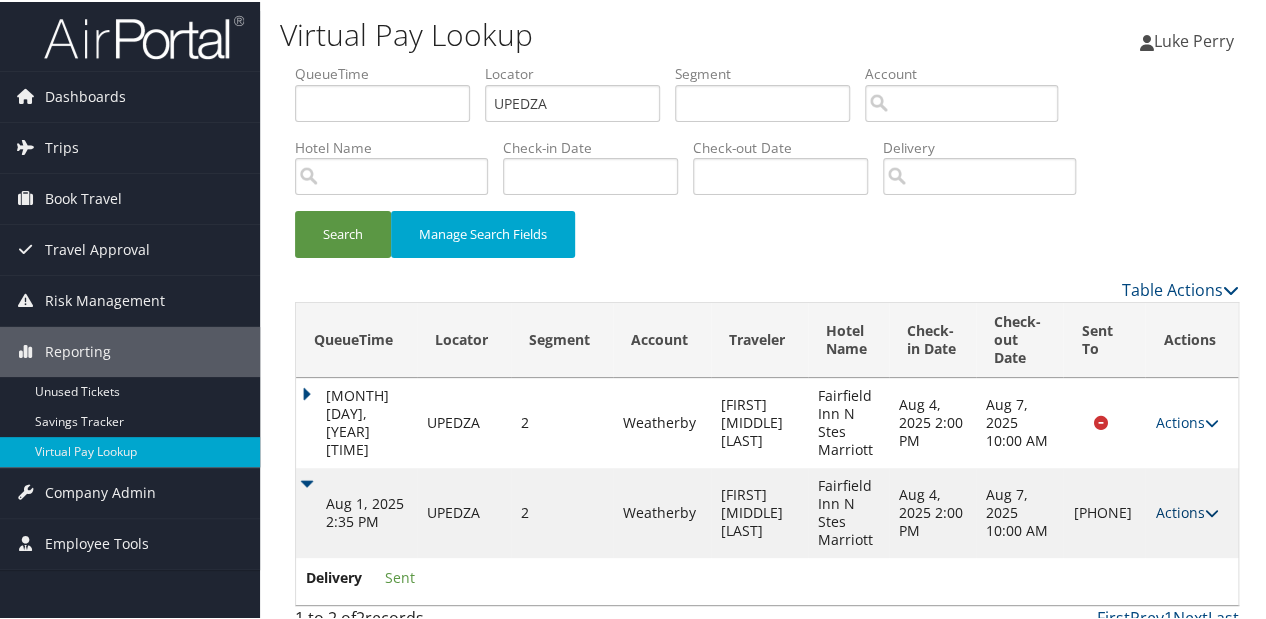 click on "Actions" at bounding box center (1186, 510) 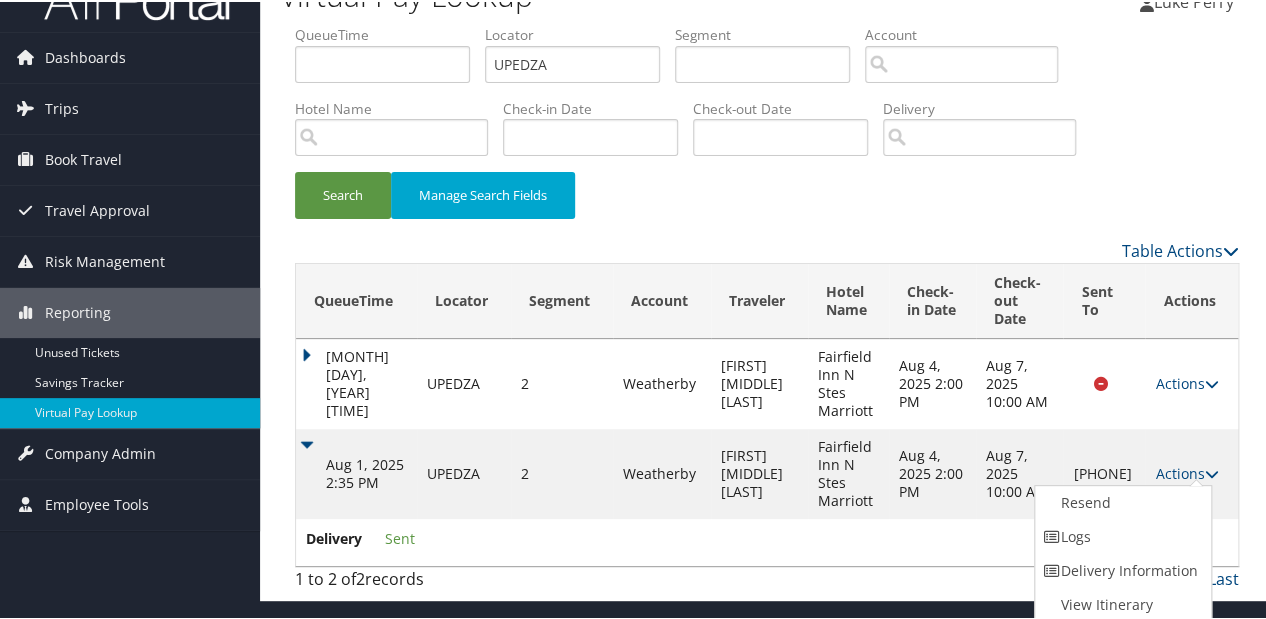 drag, startPoint x: 1184, startPoint y: 502, endPoint x: 1120, endPoint y: 530, distance: 69.856995 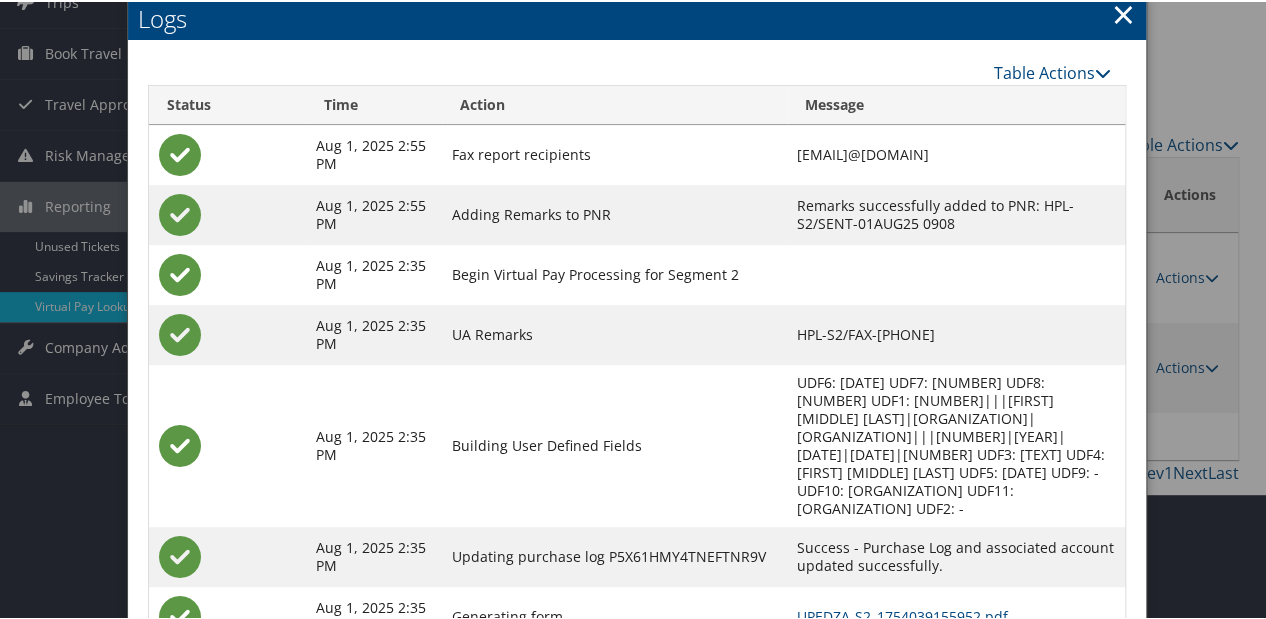 scroll, scrollTop: 233, scrollLeft: 0, axis: vertical 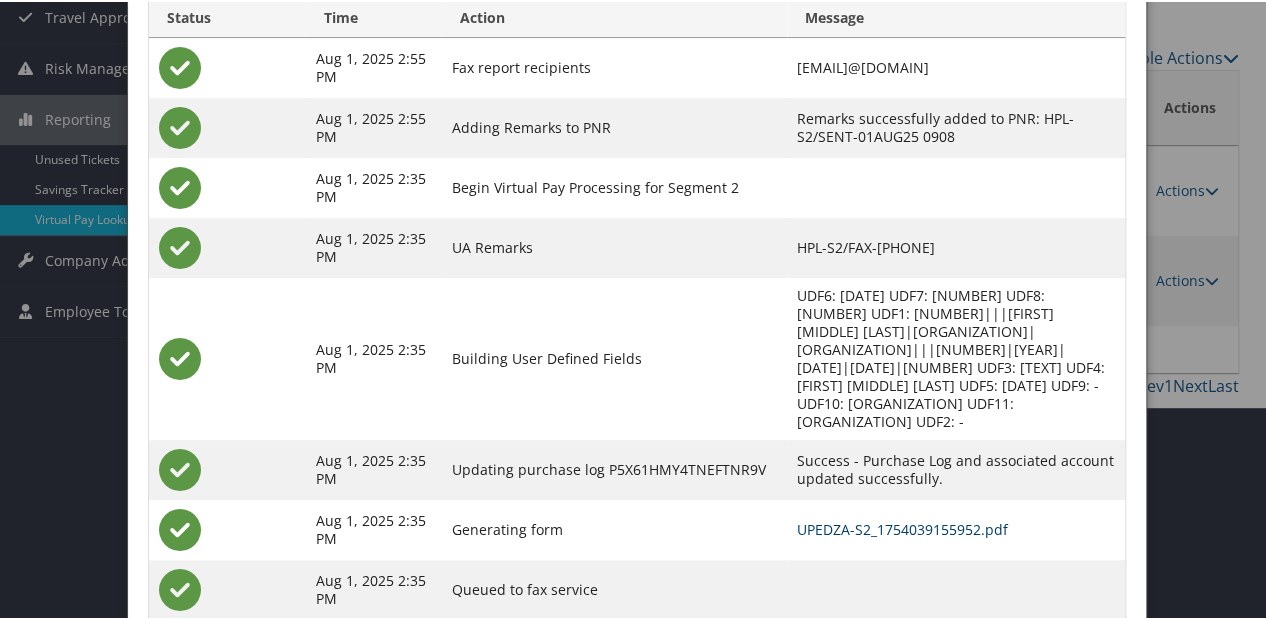 click on "UPEDZA-S2_1754039155952.pdf" at bounding box center (902, 527) 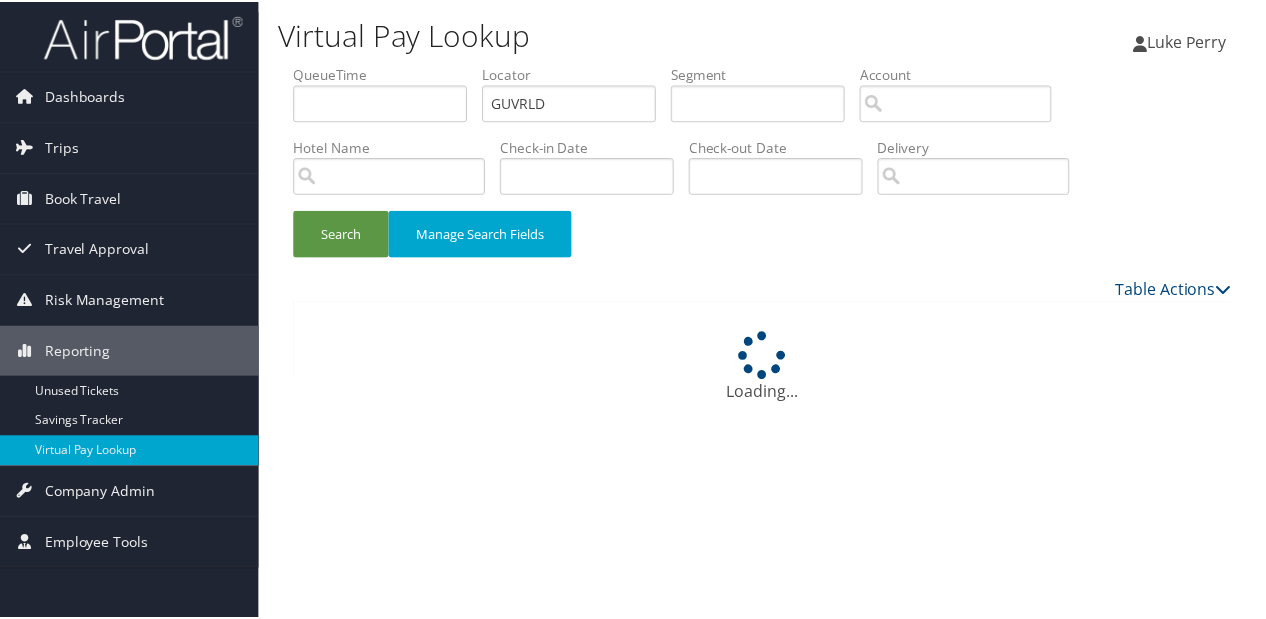scroll, scrollTop: 0, scrollLeft: 0, axis: both 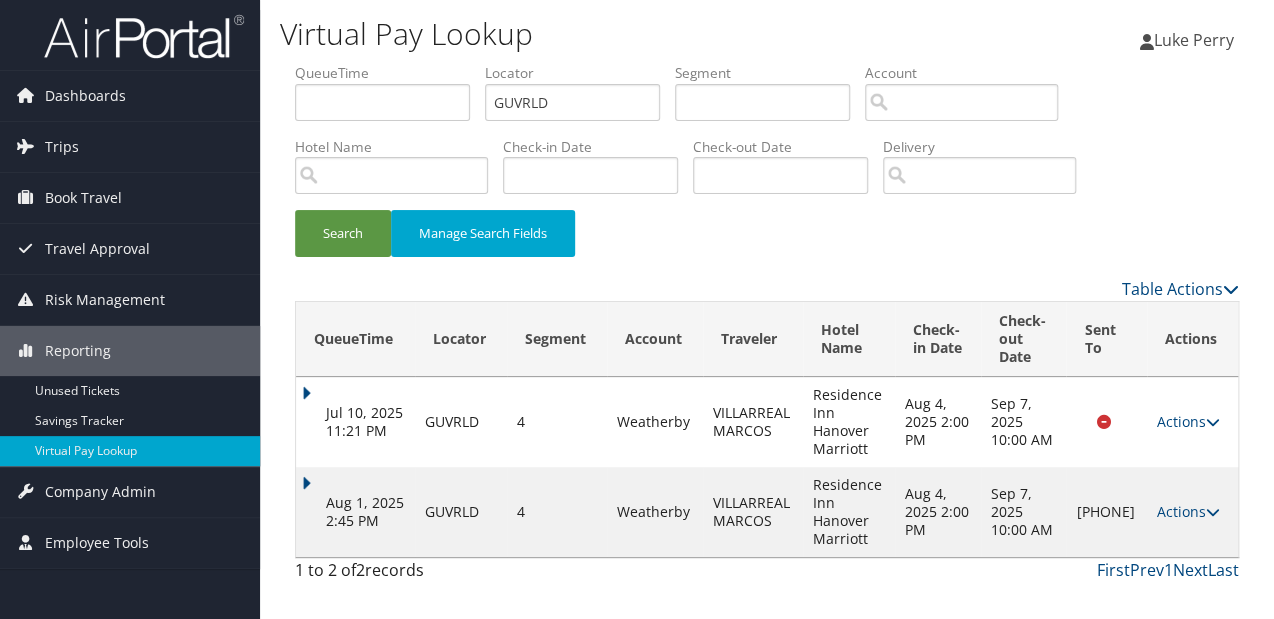 drag, startPoint x: 300, startPoint y: 480, endPoint x: 331, endPoint y: 489, distance: 32.280025 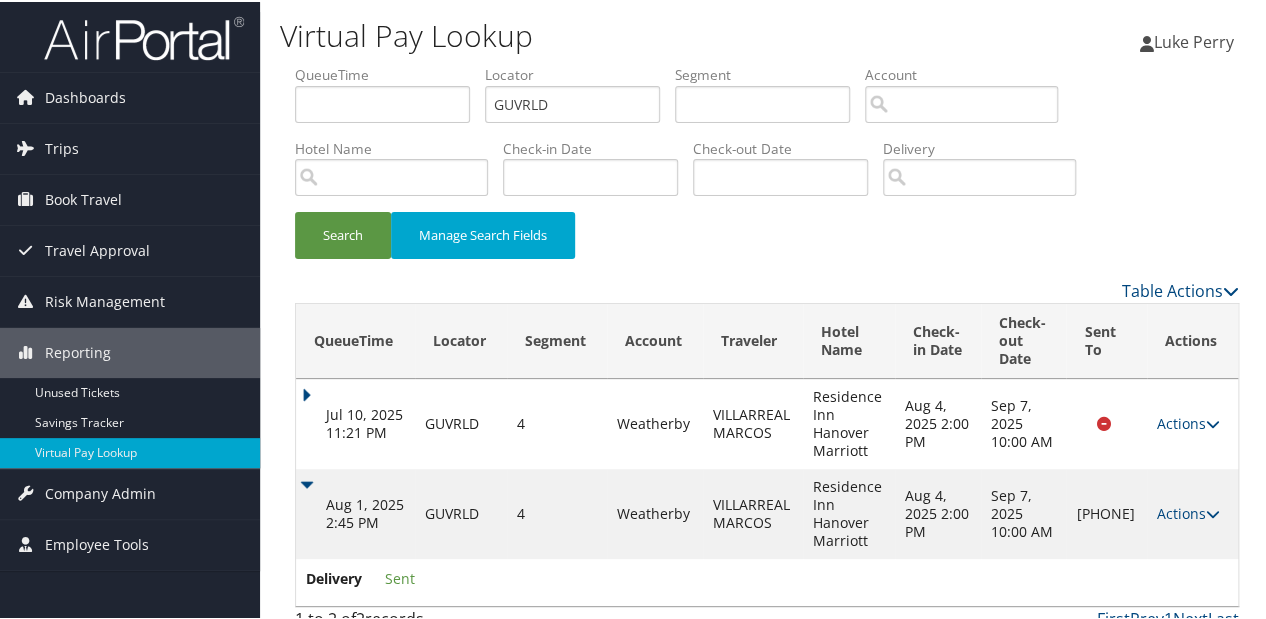 click on "Actions" at bounding box center (1188, 511) 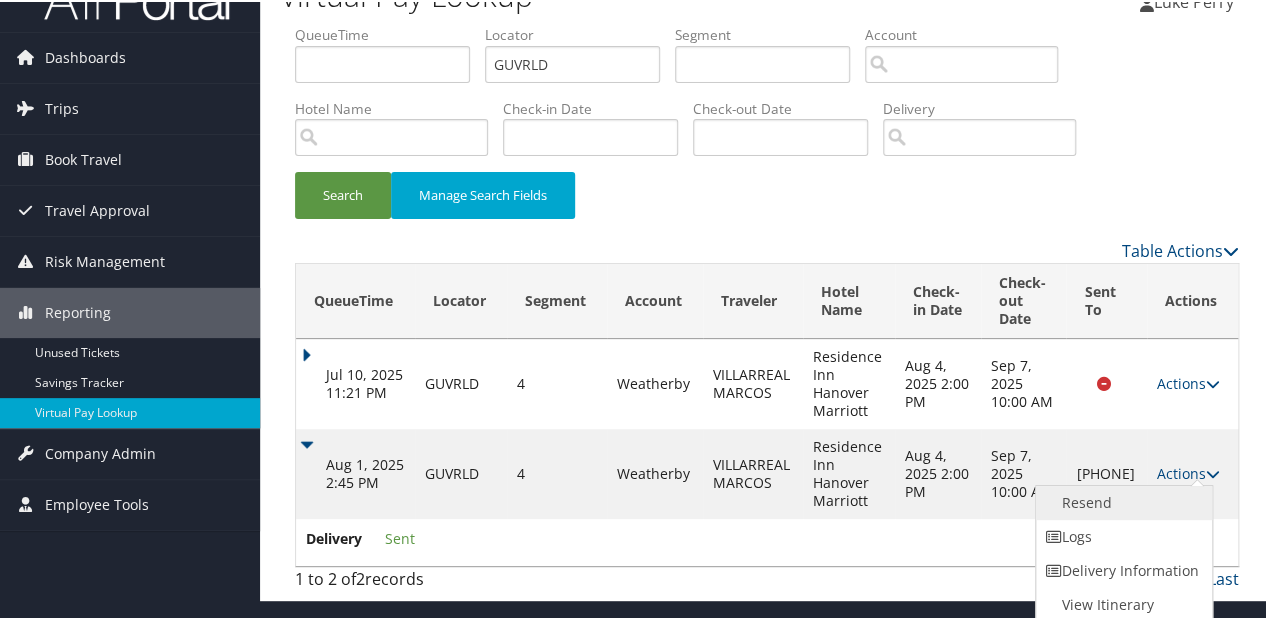 click on "Resend" at bounding box center [1121, 501] 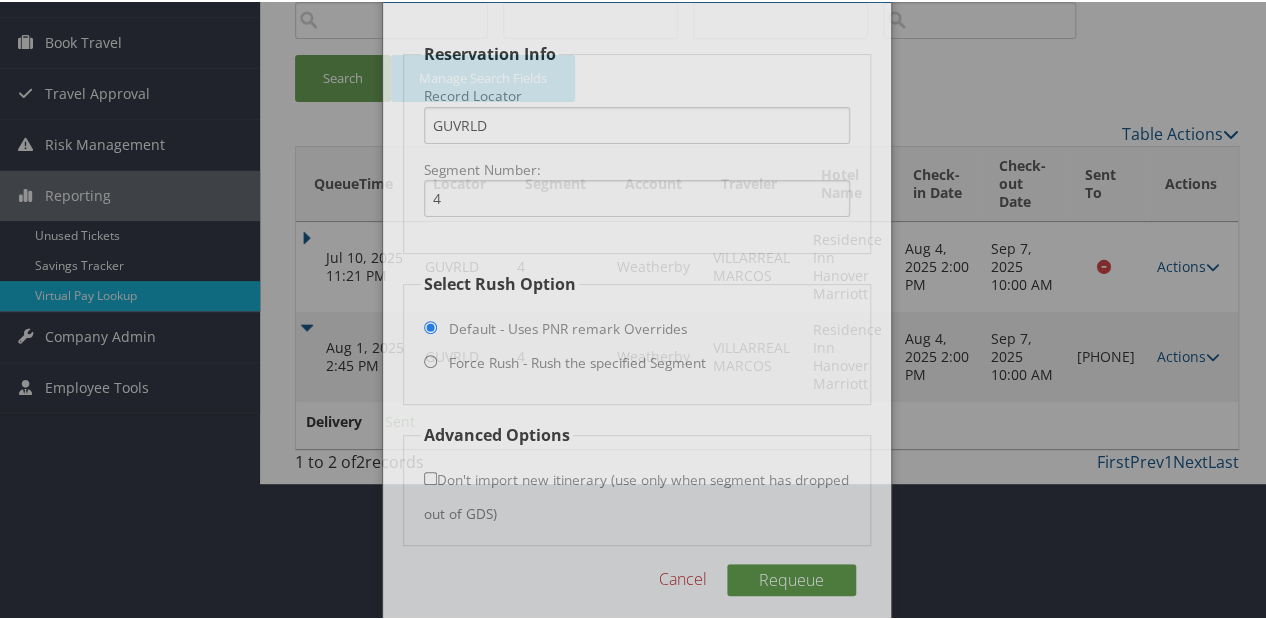 scroll, scrollTop: 160, scrollLeft: 0, axis: vertical 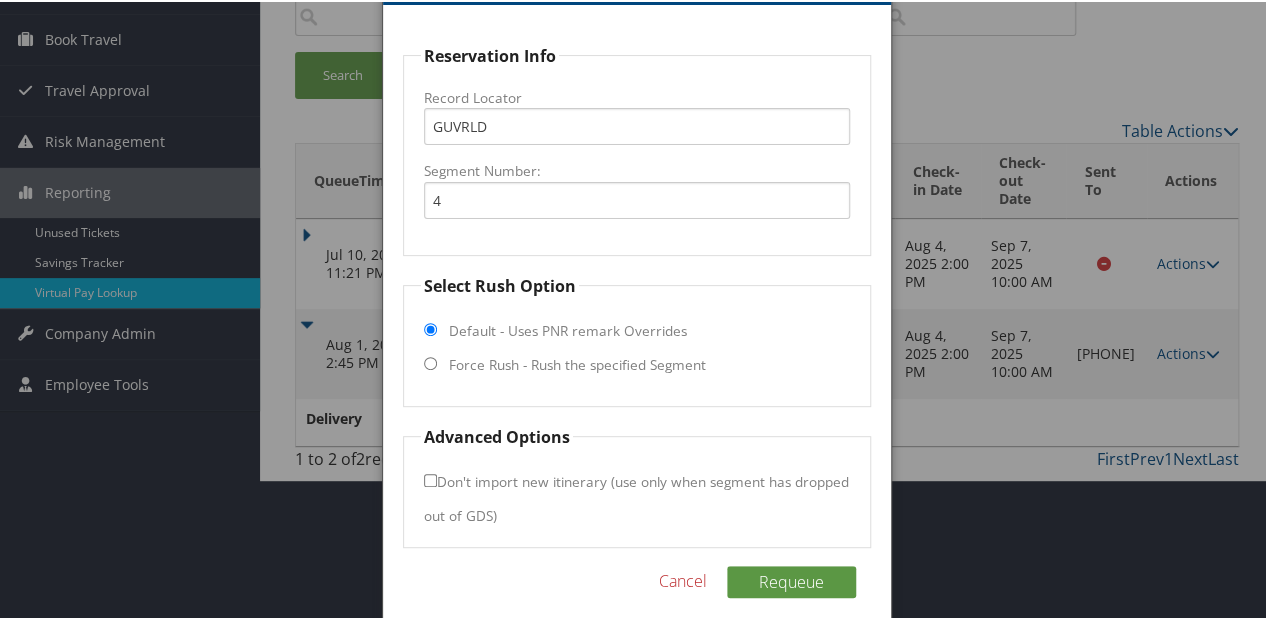 click on "Force Rush - Rush the specified Segment" at bounding box center [577, 363] 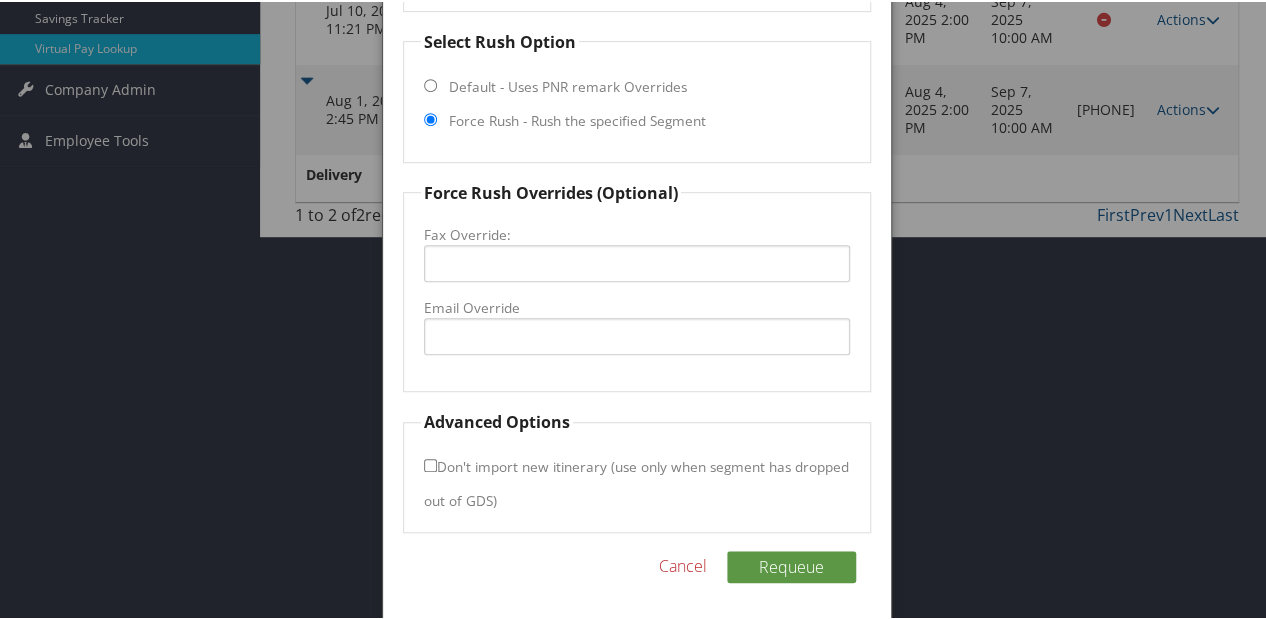 click on "Cancel" at bounding box center (683, 564) 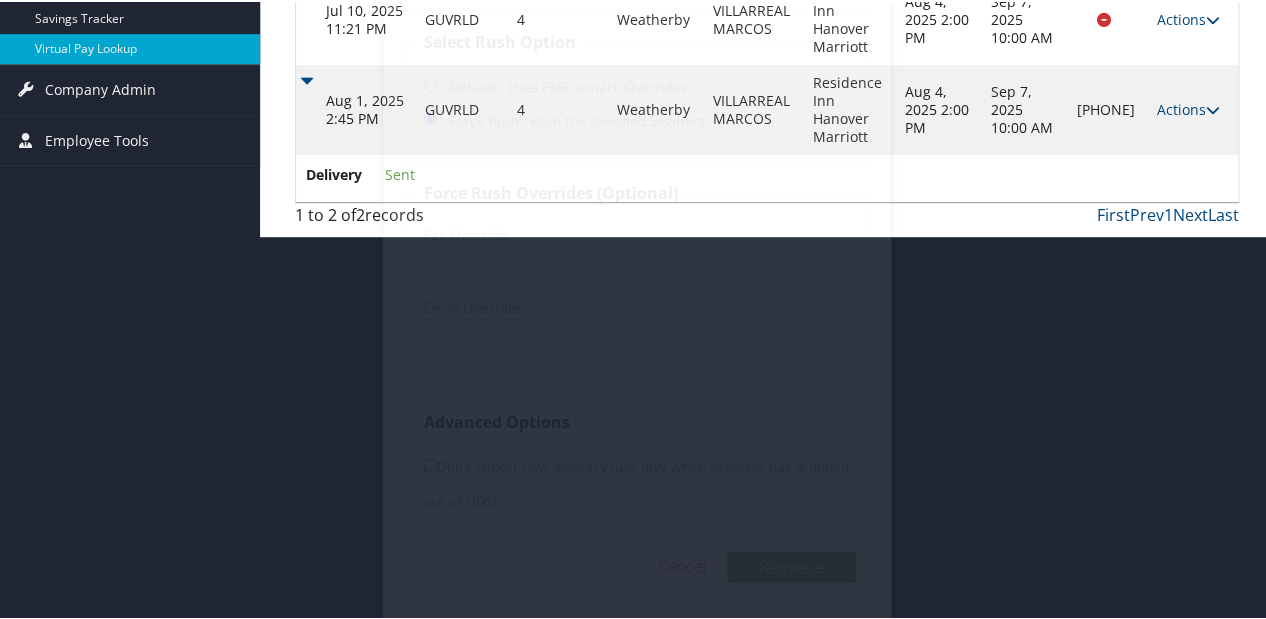 scroll, scrollTop: 19, scrollLeft: 0, axis: vertical 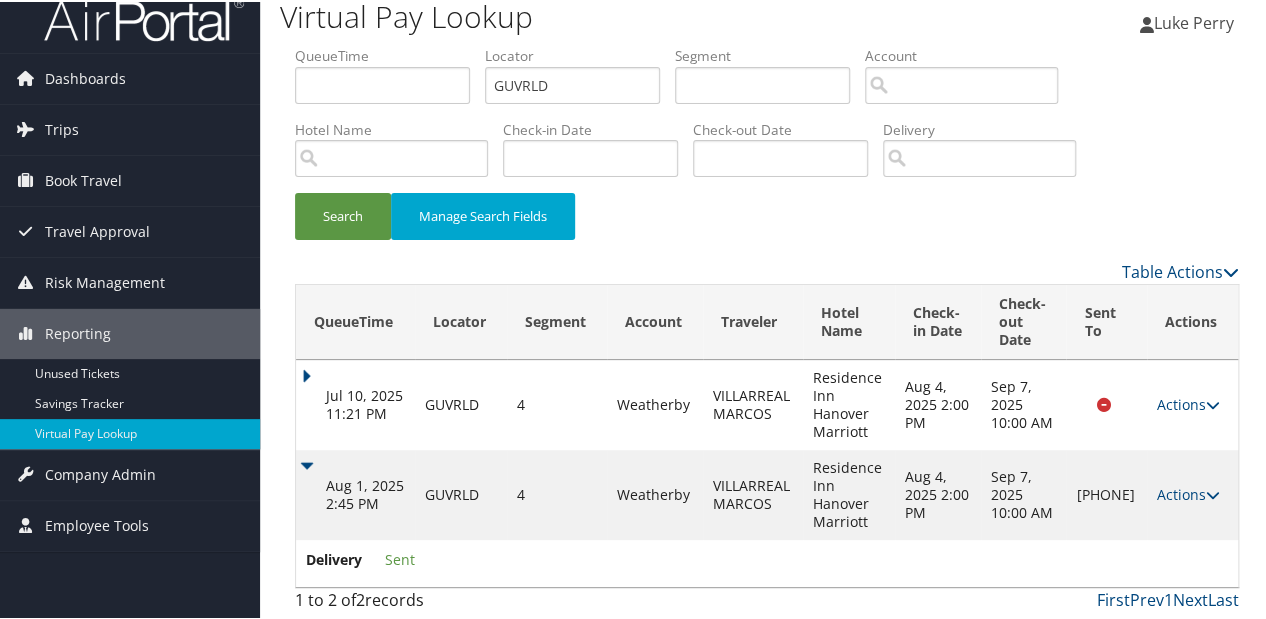 drag, startPoint x: 1117, startPoint y: 523, endPoint x: 1072, endPoint y: 470, distance: 69.52697 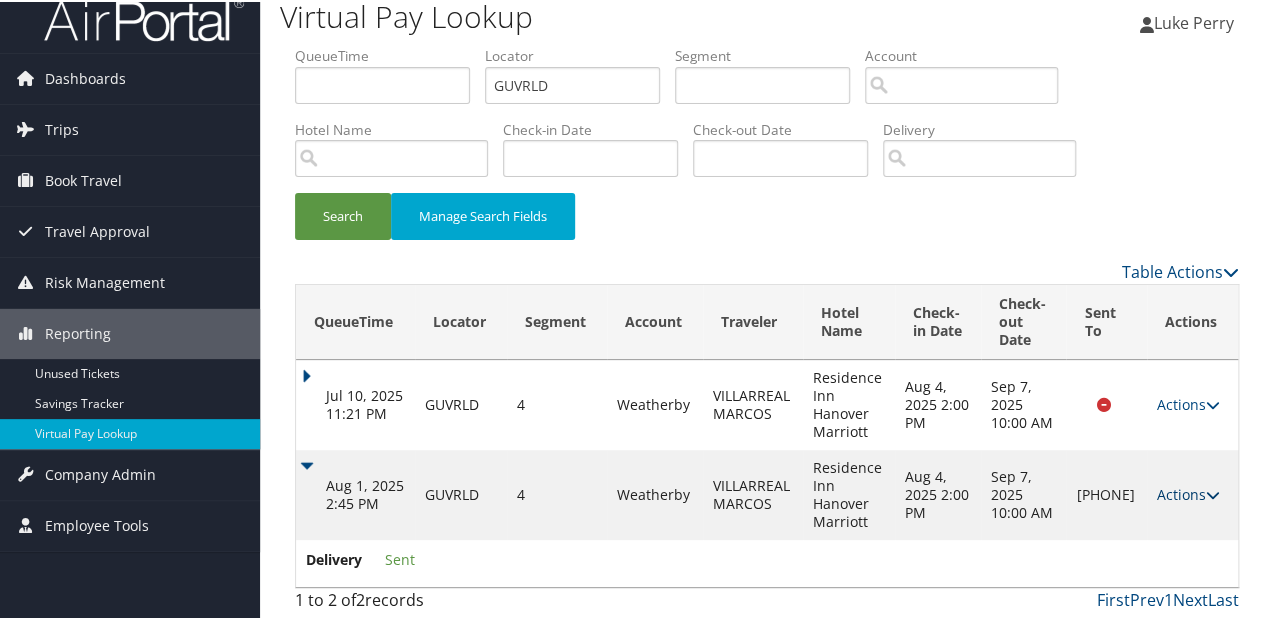 click on "Actions" at bounding box center (1188, 492) 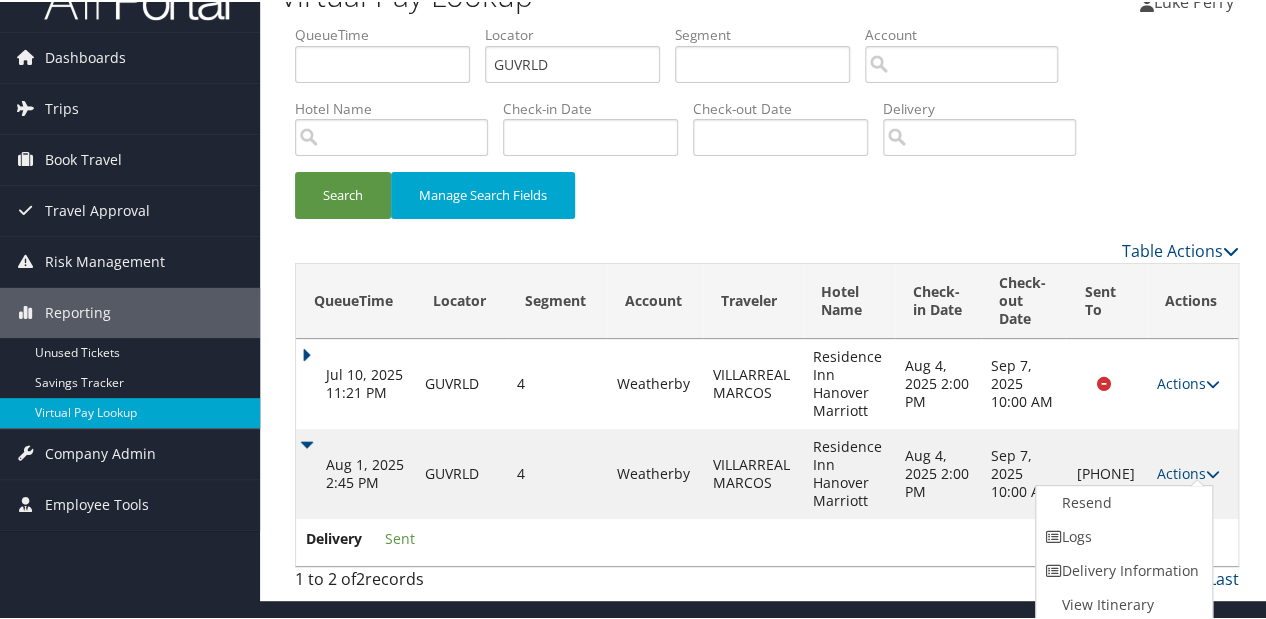 click on "Delivery   Sent" at bounding box center [767, 540] 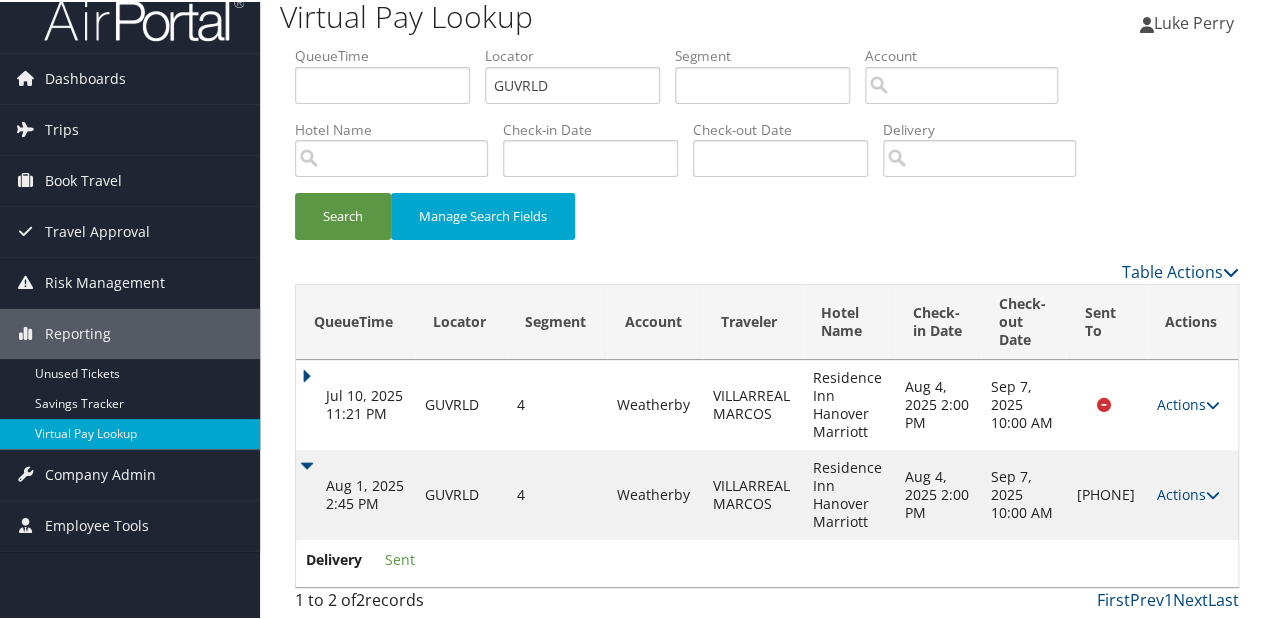 click on "Aug 1, 2025 2:45 PM" at bounding box center (355, 493) 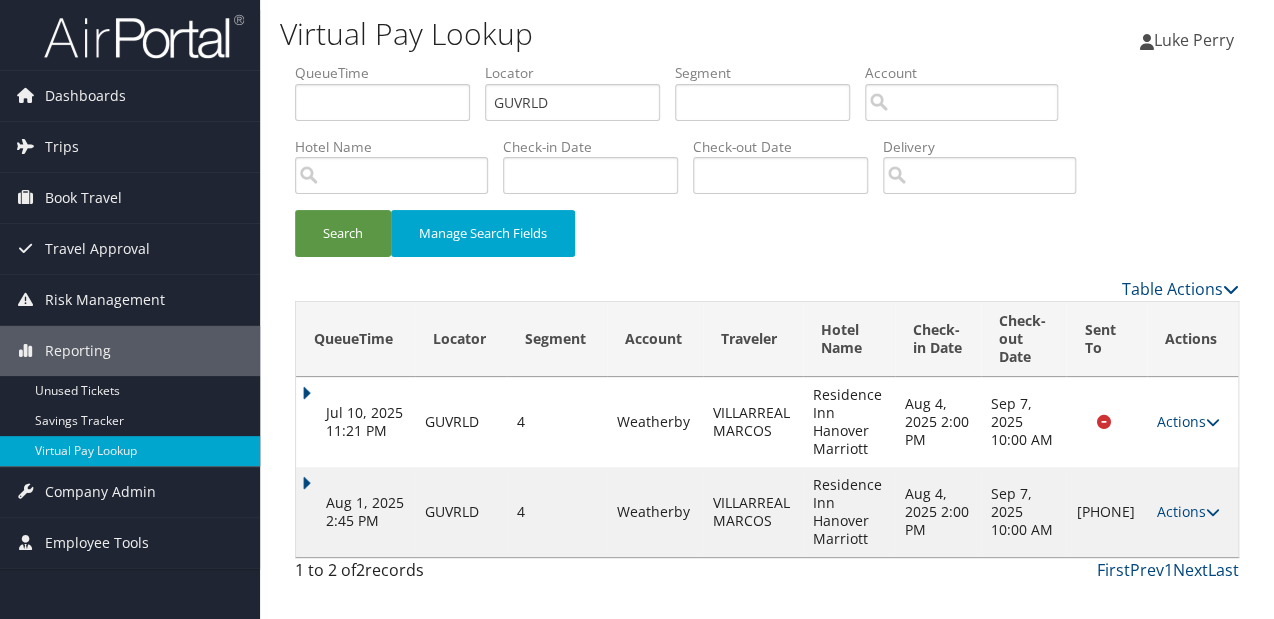 click on "Jul 10, 2025 11:21 PM" at bounding box center (355, 422) 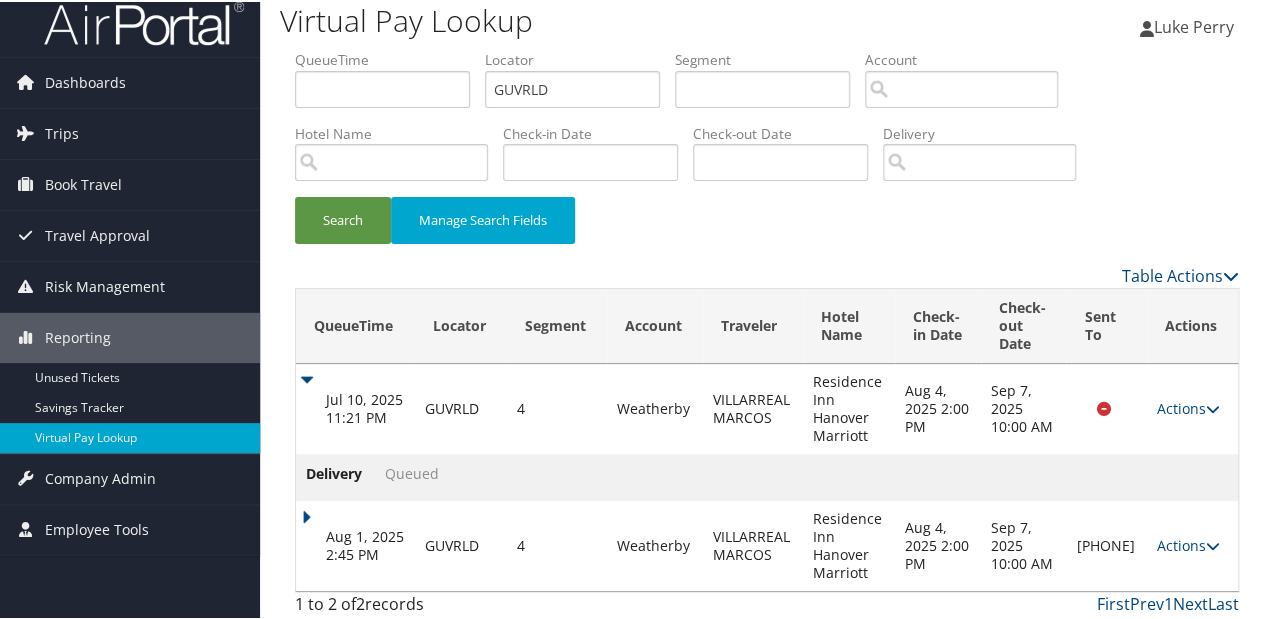 scroll, scrollTop: 19, scrollLeft: 0, axis: vertical 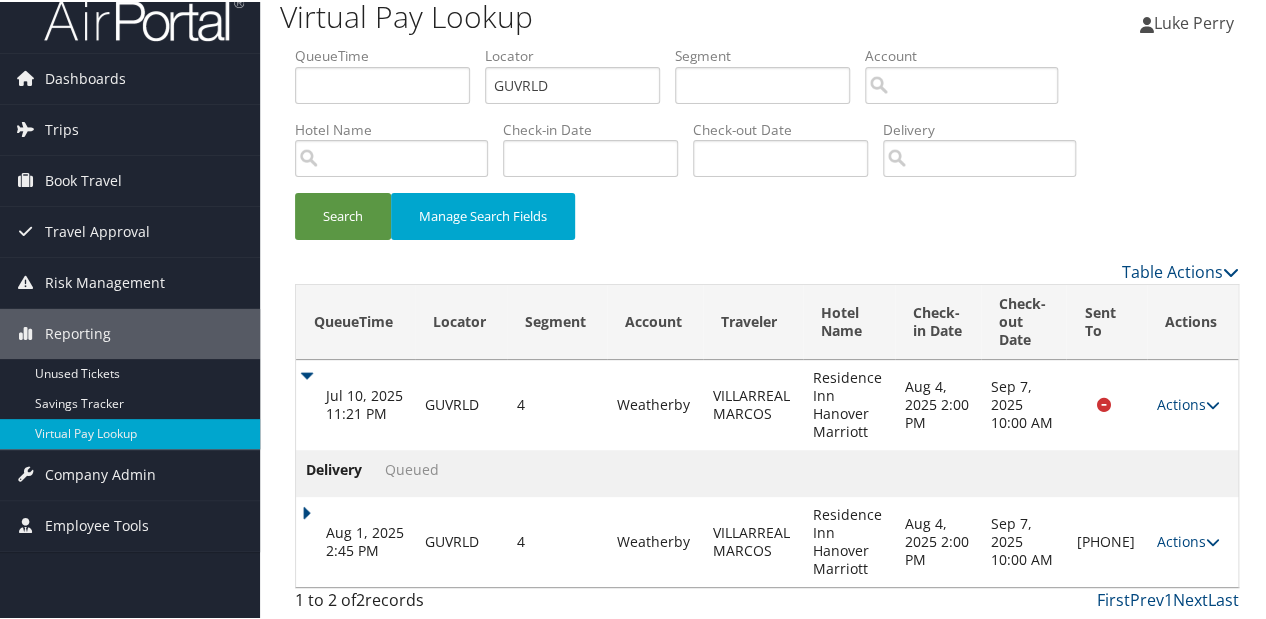 click on "Aug 1, 2025 2:45 PM" at bounding box center [355, 540] 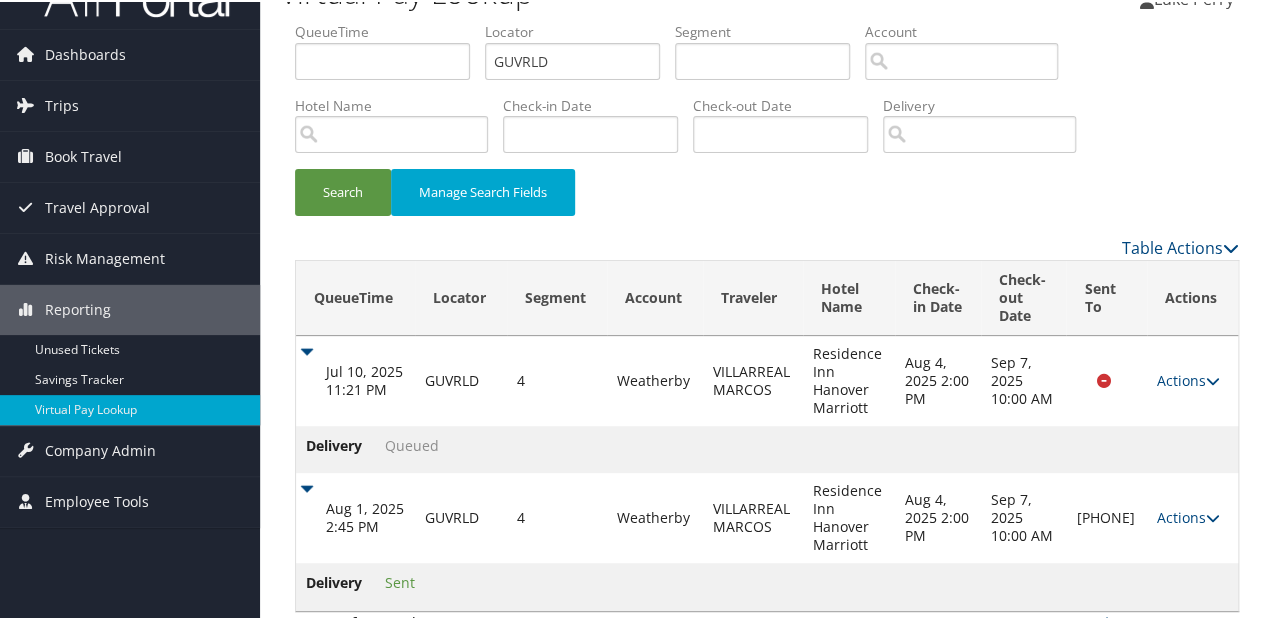 scroll, scrollTop: 66, scrollLeft: 0, axis: vertical 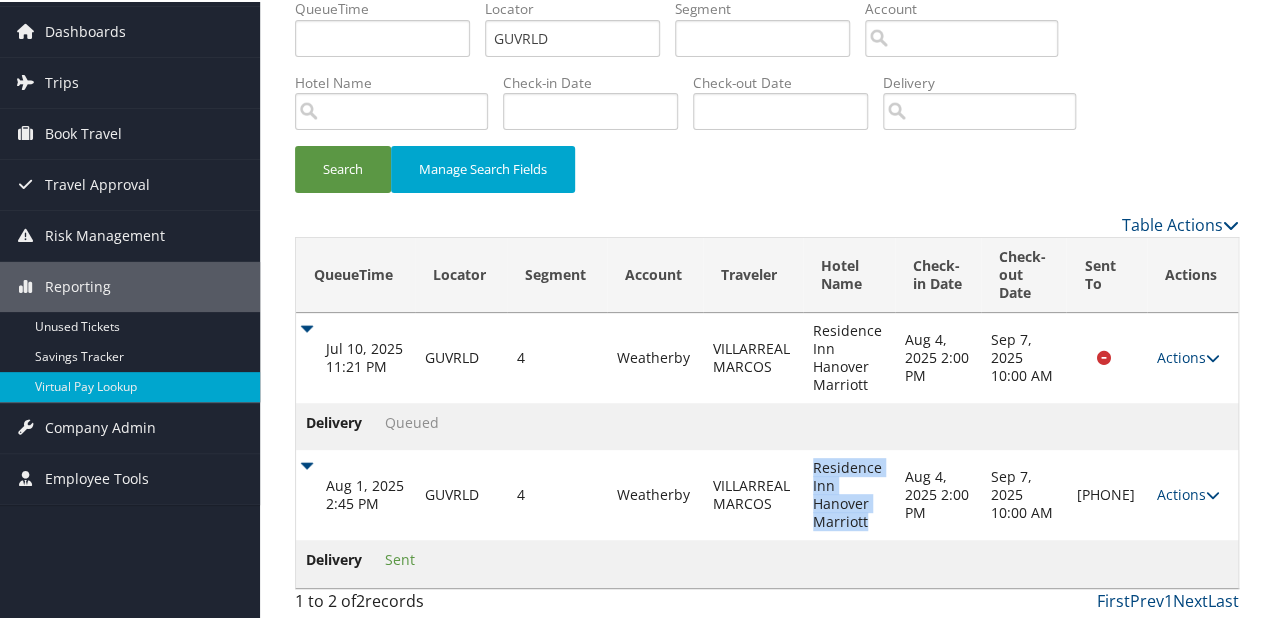 drag, startPoint x: 876, startPoint y: 519, endPoint x: 820, endPoint y: 449, distance: 89.64374 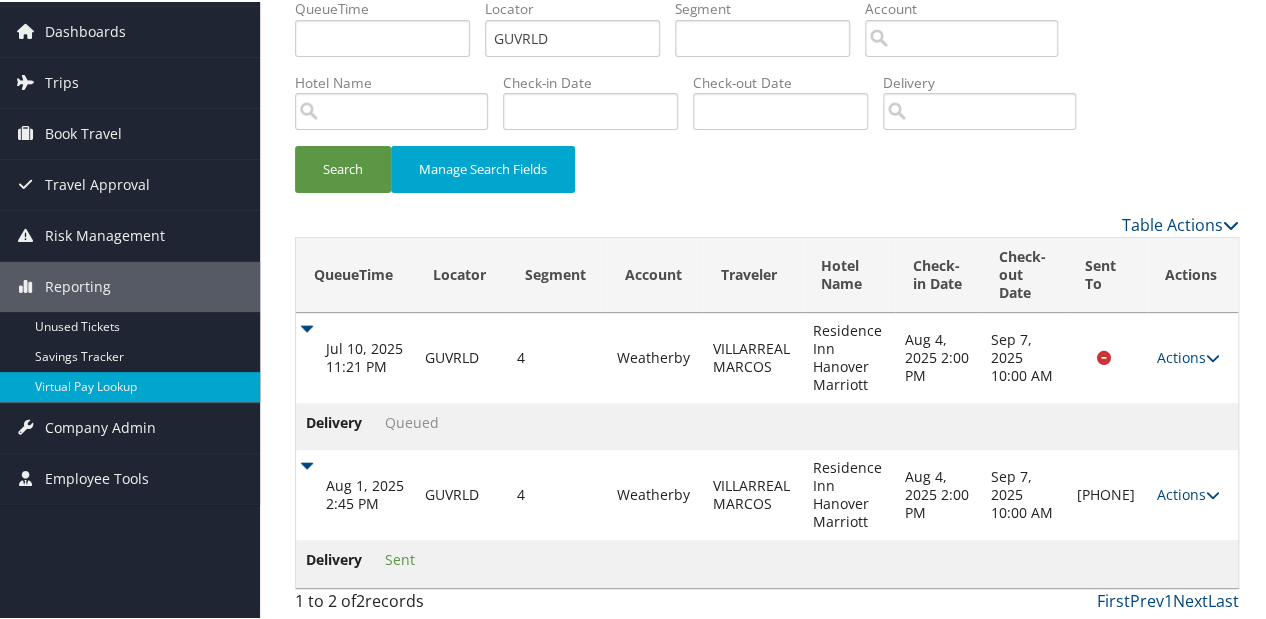 drag, startPoint x: 820, startPoint y: 449, endPoint x: 811, endPoint y: 540, distance: 91.44397 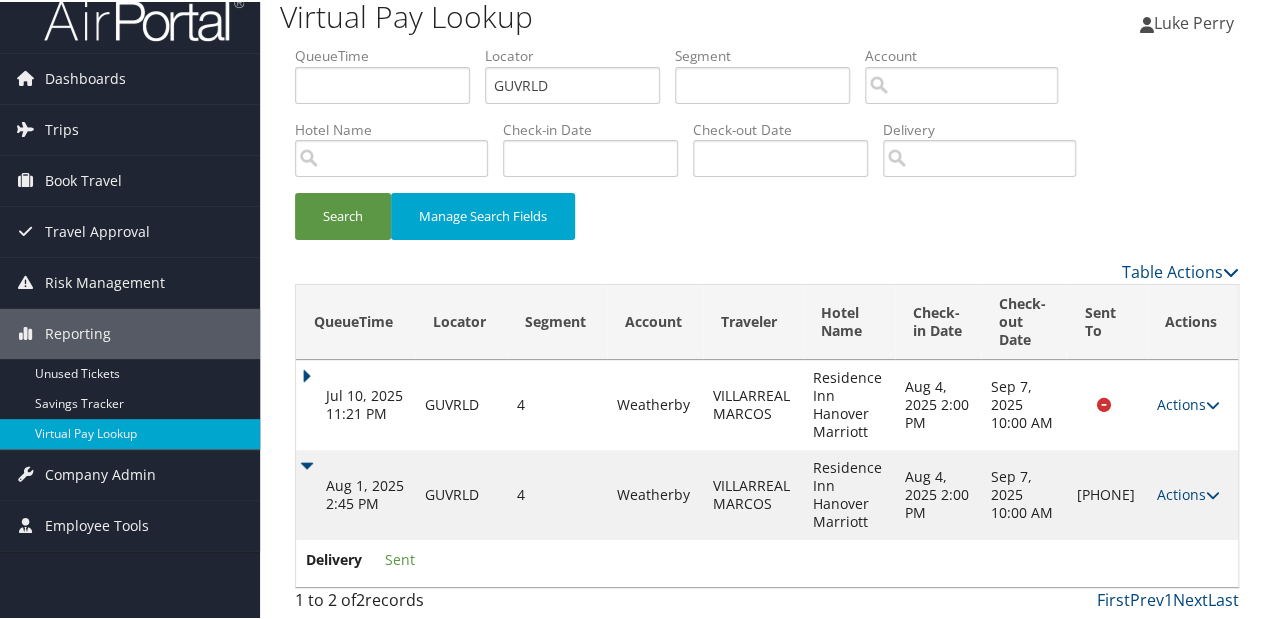 click on "Aug 1, 2025 2:45 PM" at bounding box center (355, 493) 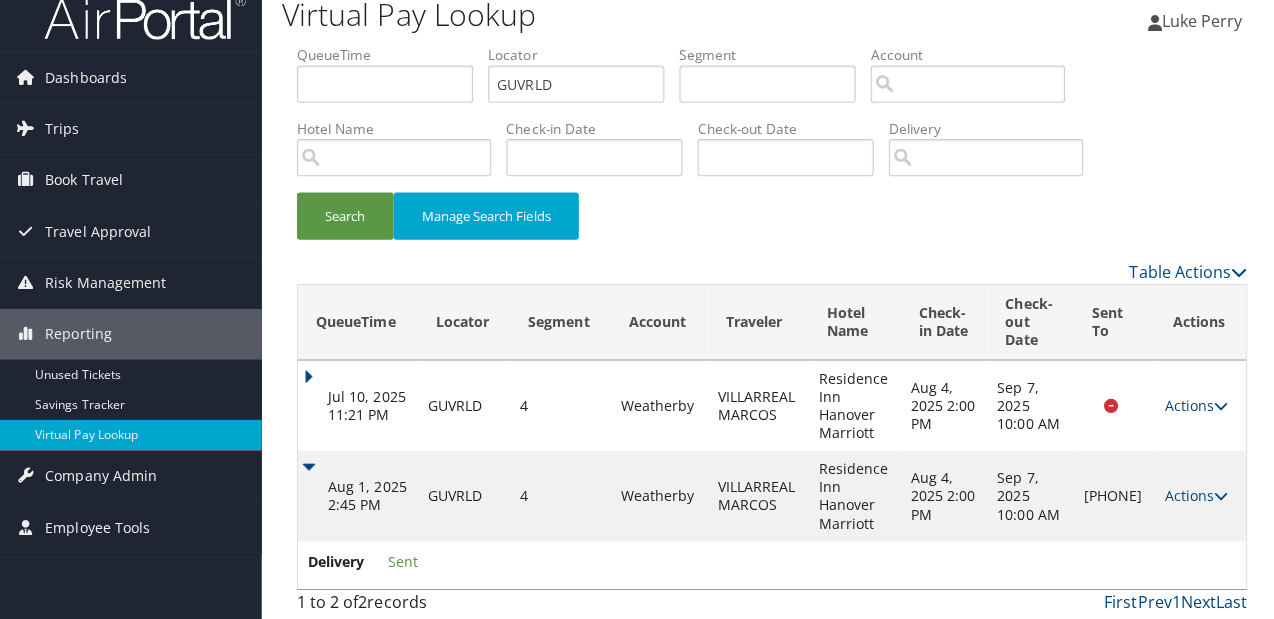 scroll, scrollTop: 0, scrollLeft: 0, axis: both 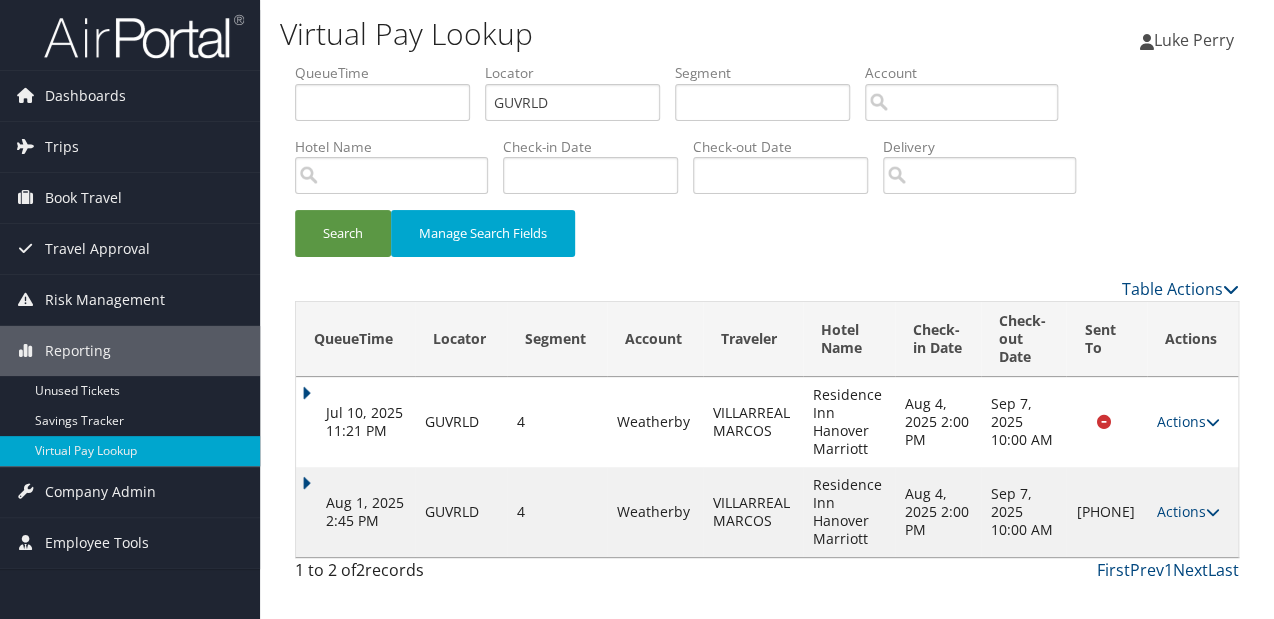 click on "Actions   Resend  Logs  Delivery Information  View Itinerary" at bounding box center (1192, 512) 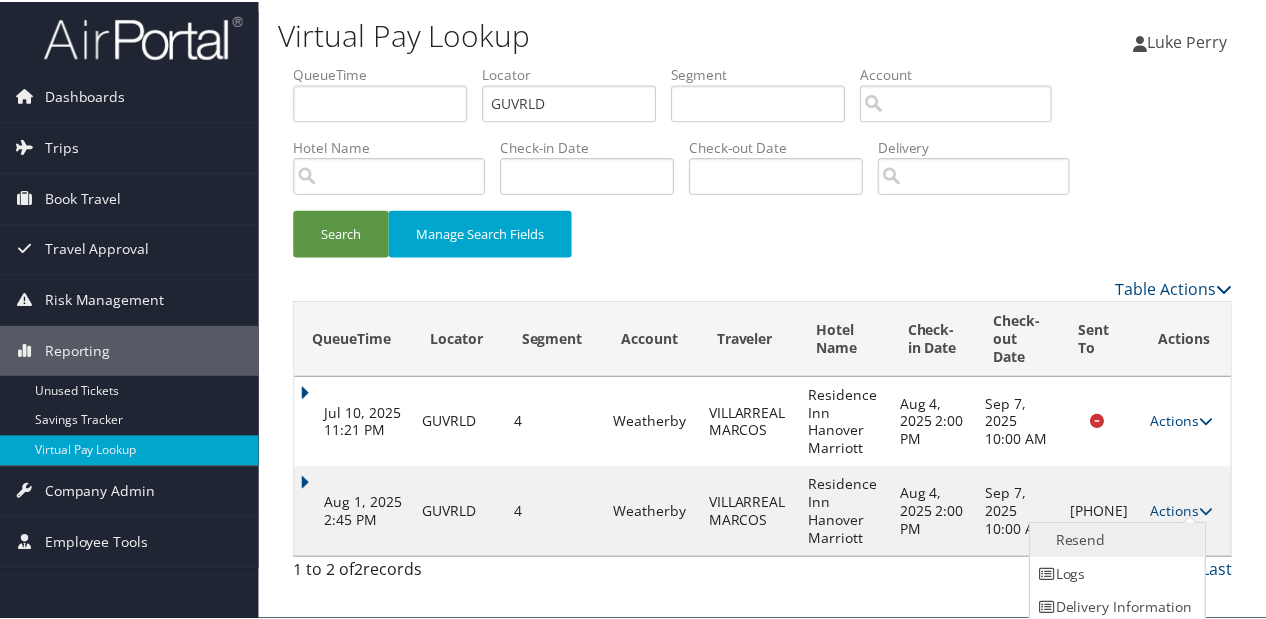 scroll, scrollTop: 40, scrollLeft: 0, axis: vertical 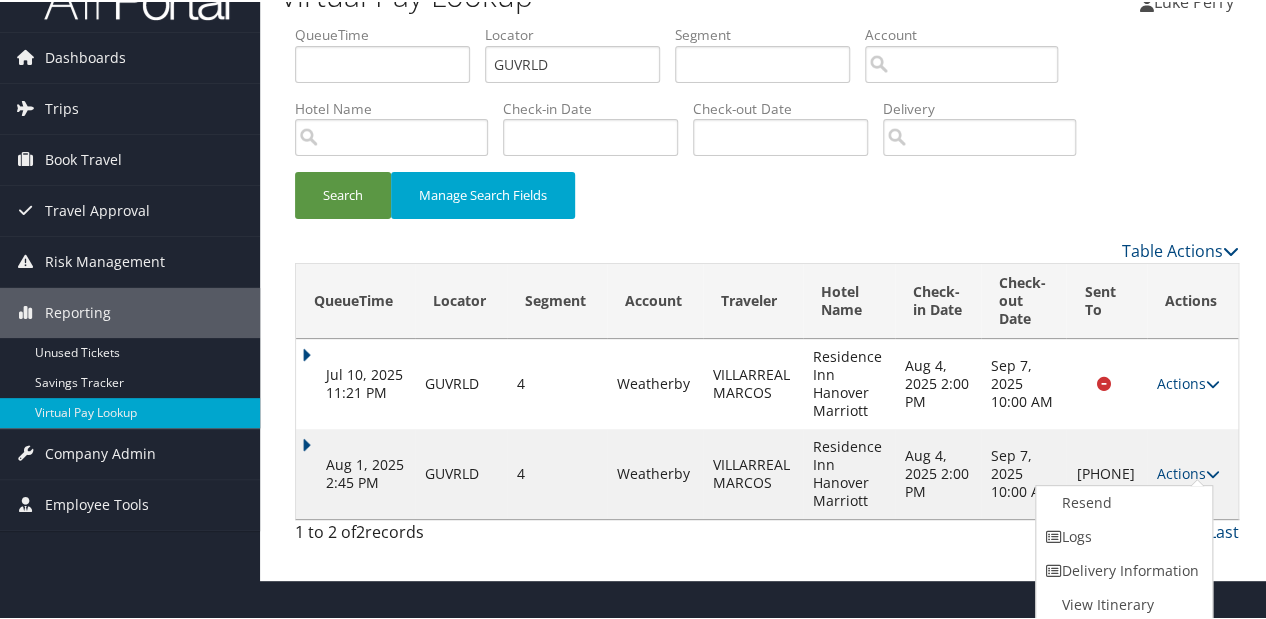 click on "Account" at bounding box center (969, 59) 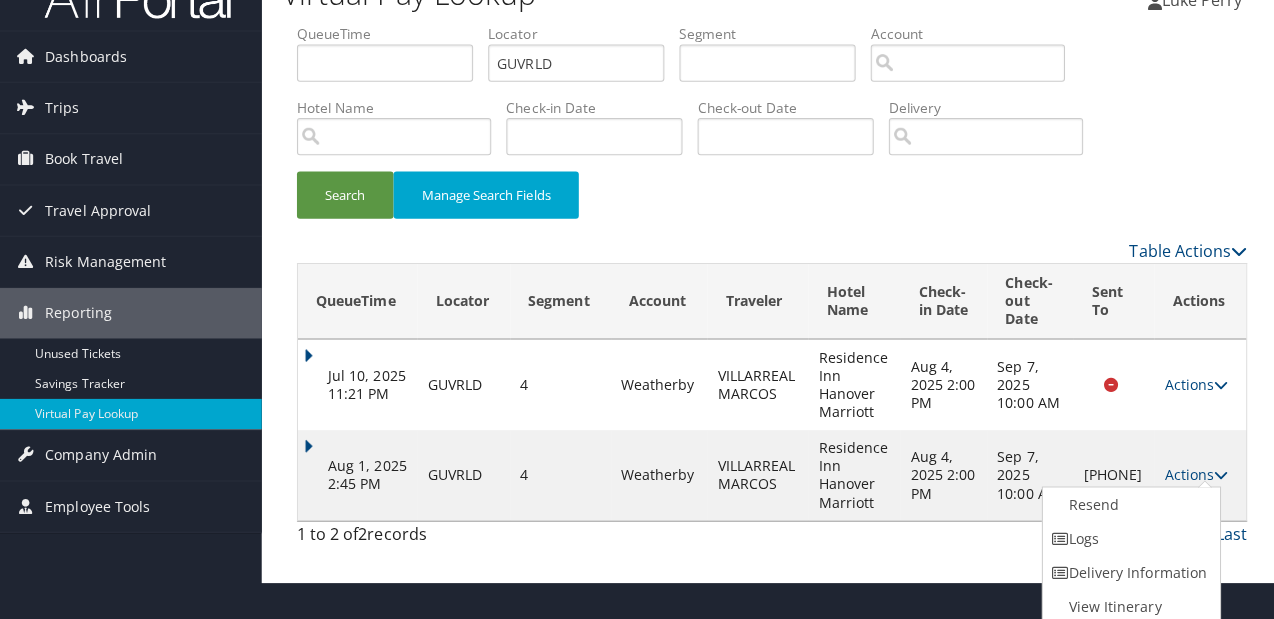 scroll, scrollTop: 0, scrollLeft: 0, axis: both 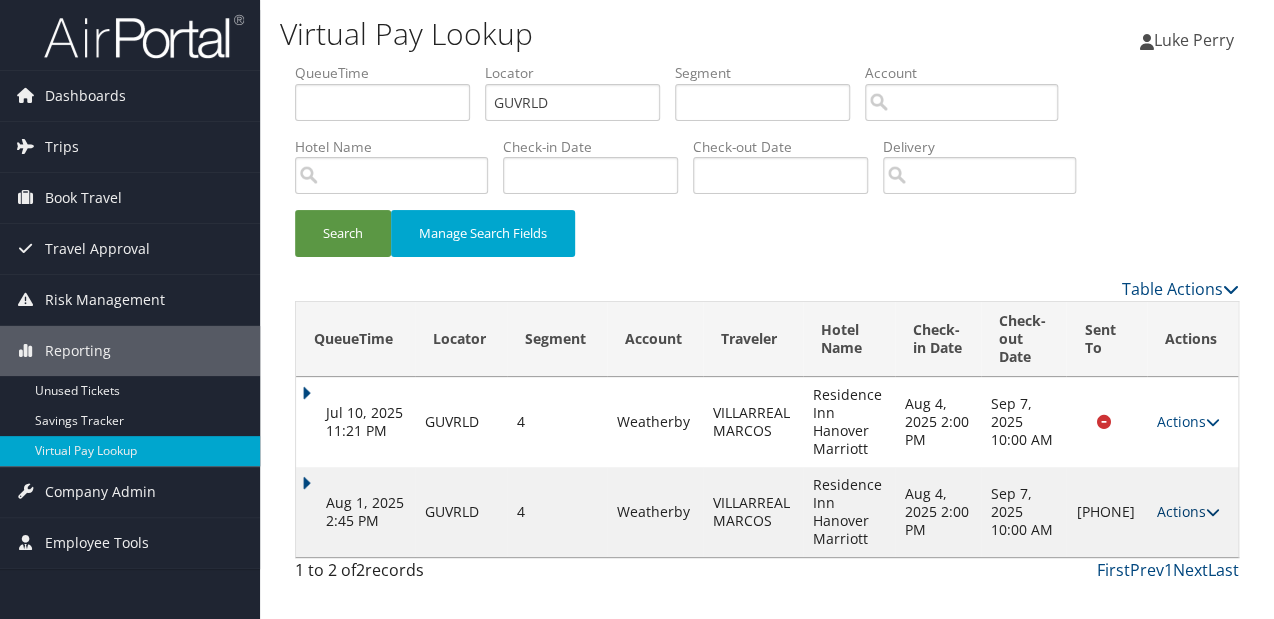 click on "Actions" at bounding box center [1188, 511] 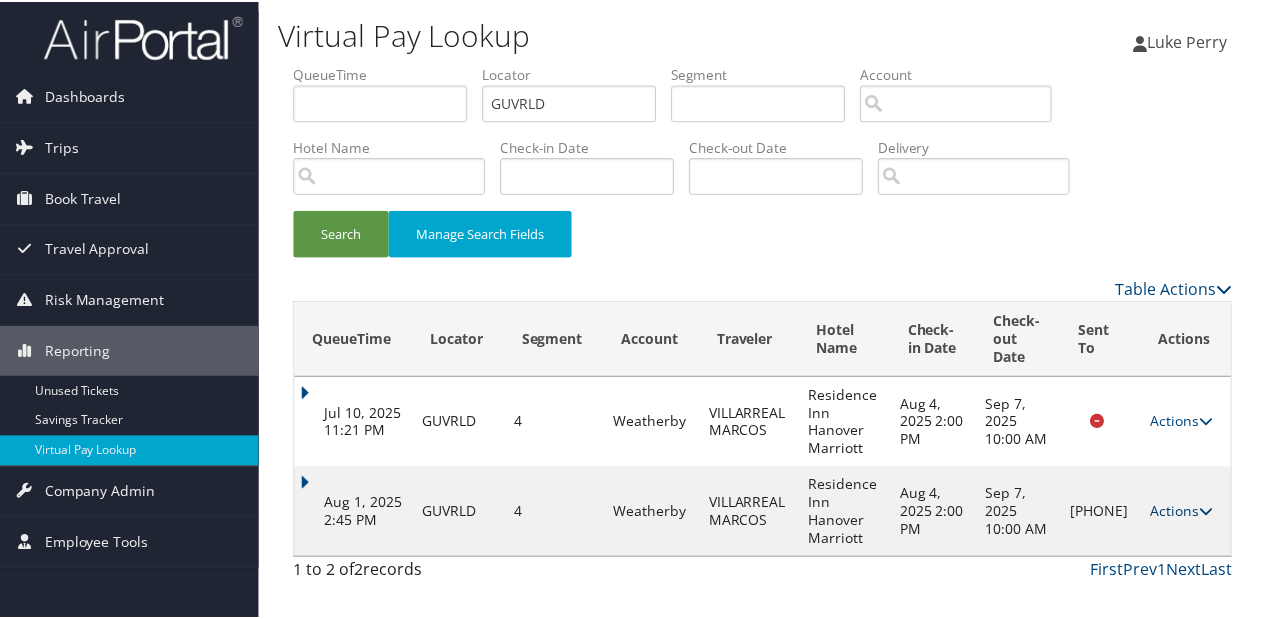 scroll, scrollTop: 40, scrollLeft: 0, axis: vertical 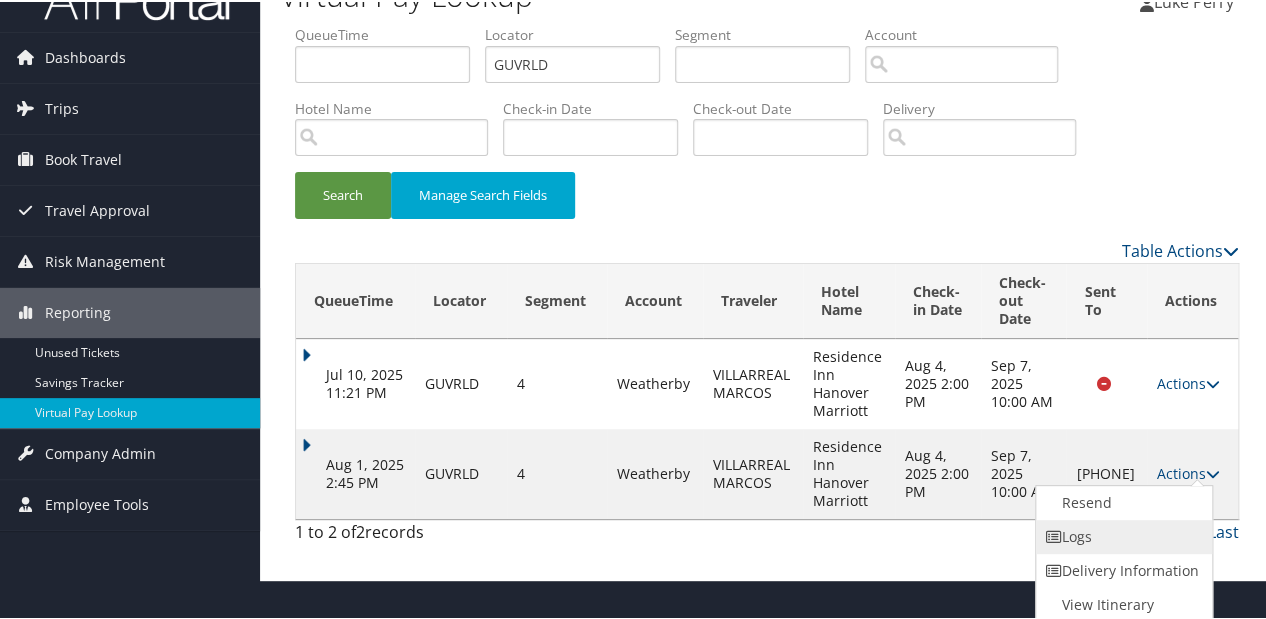 click on "Logs" at bounding box center [1121, 535] 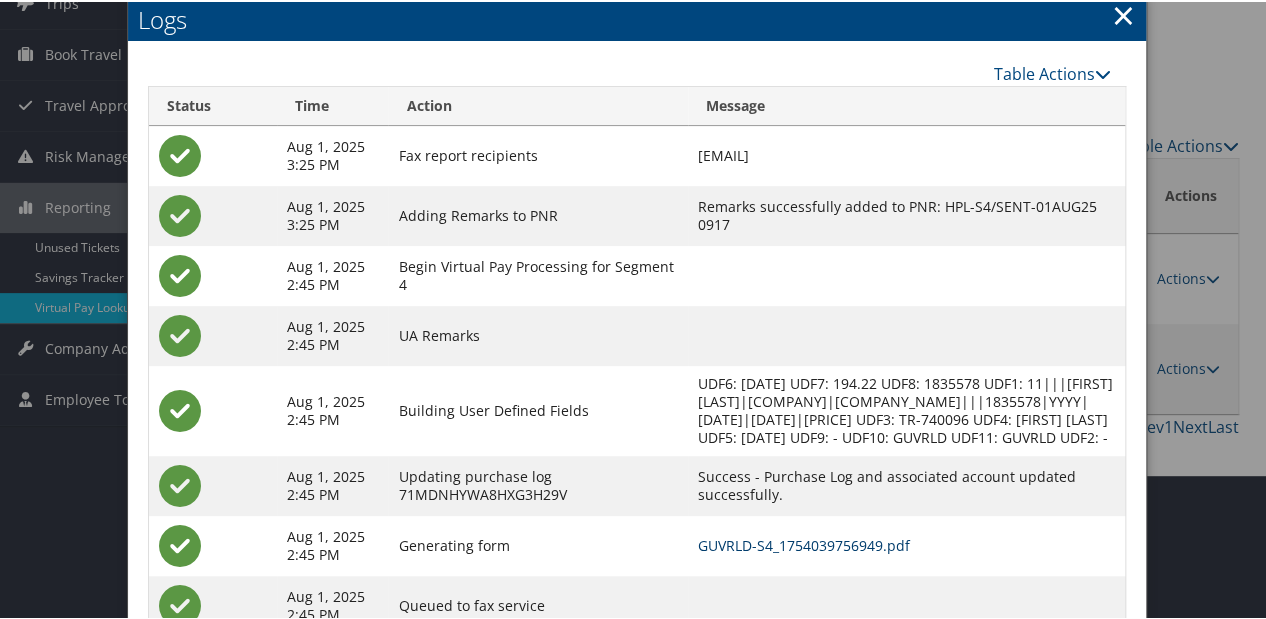 scroll, scrollTop: 233, scrollLeft: 0, axis: vertical 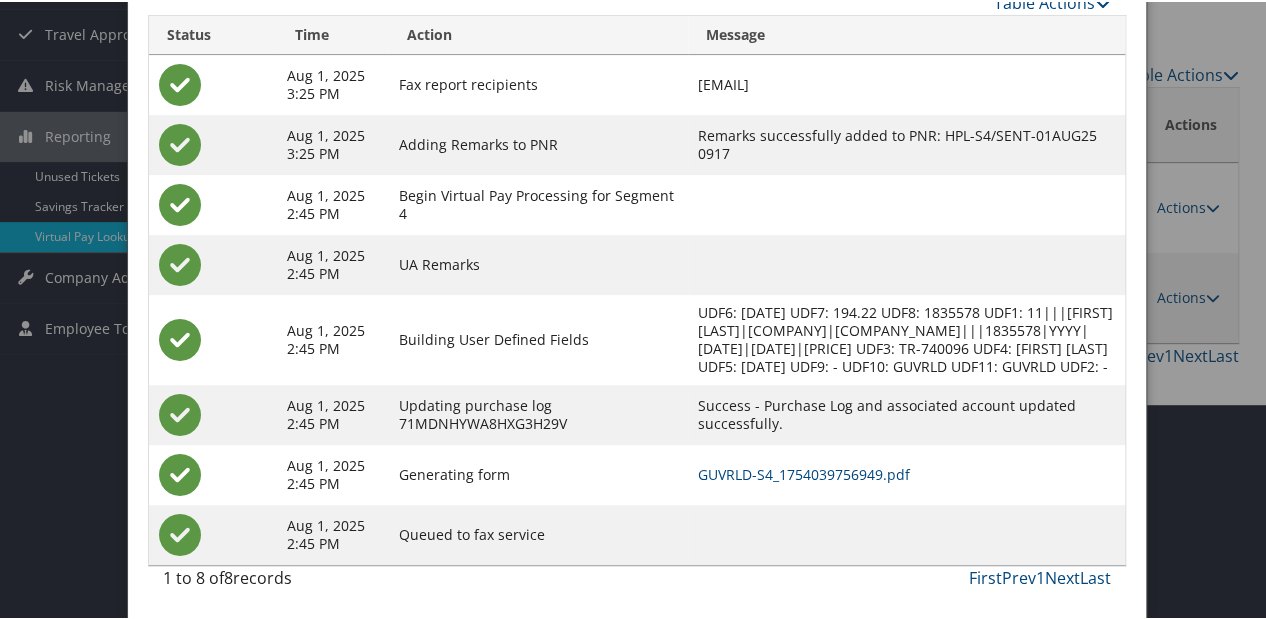 click on "GUVRLD-S4_1754039756949.pdf" at bounding box center (906, 473) 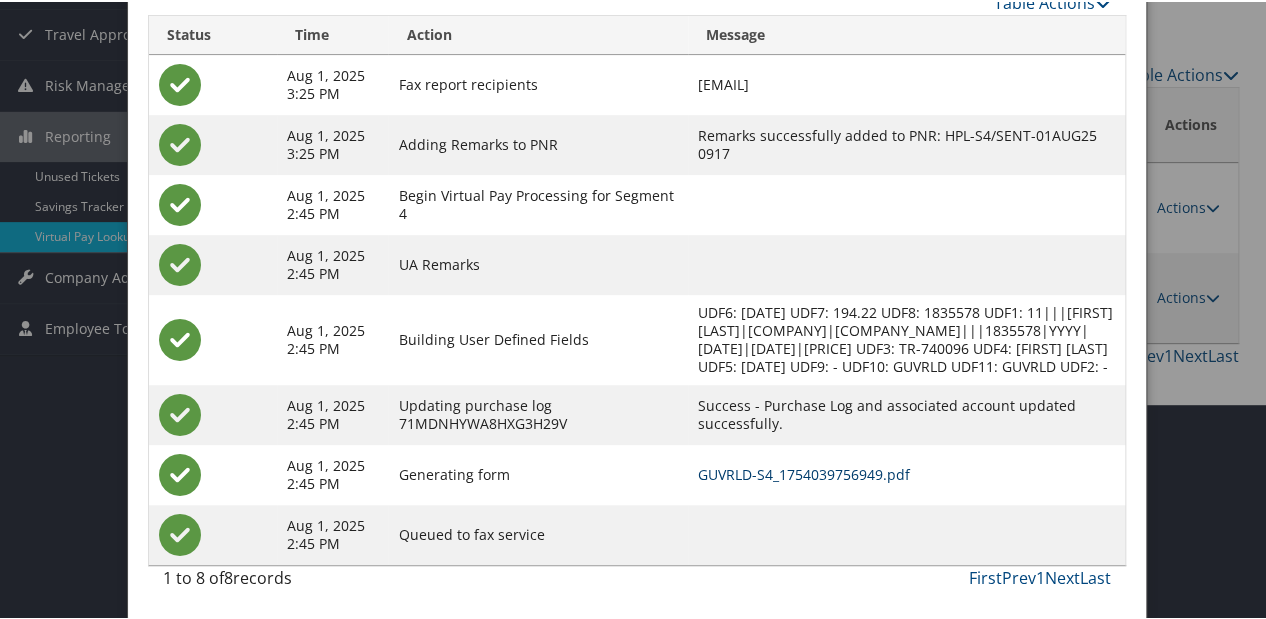click on "GUVRLD-S4_1754039756949.pdf" at bounding box center (804, 472) 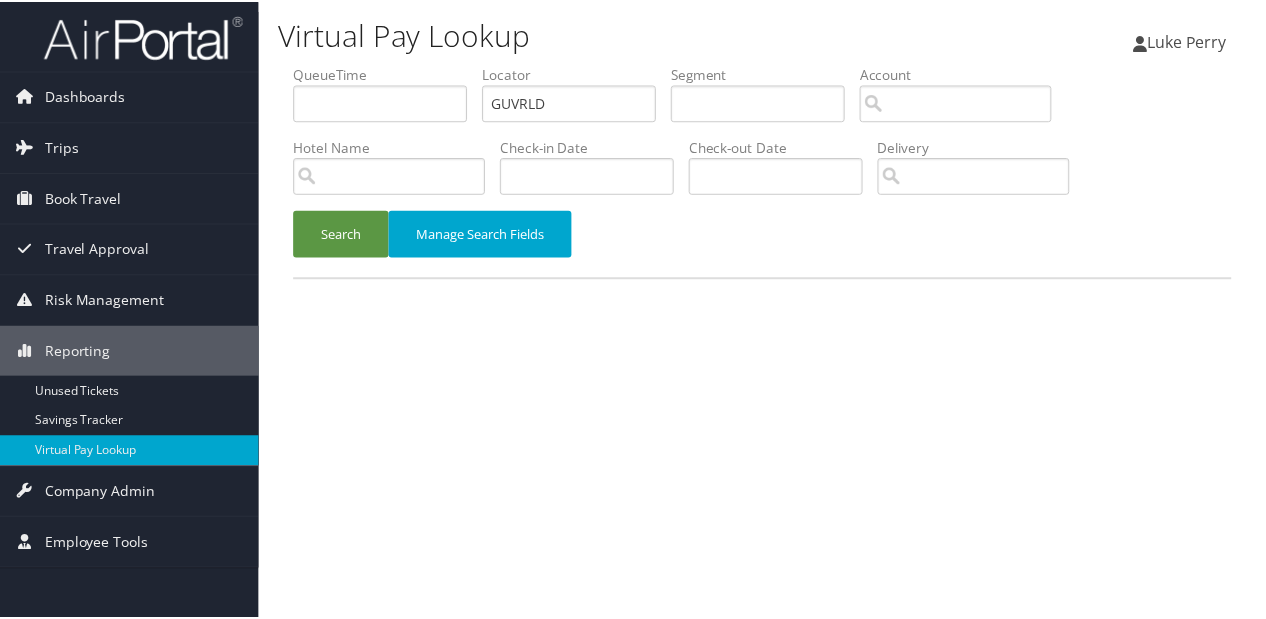 scroll, scrollTop: 0, scrollLeft: 0, axis: both 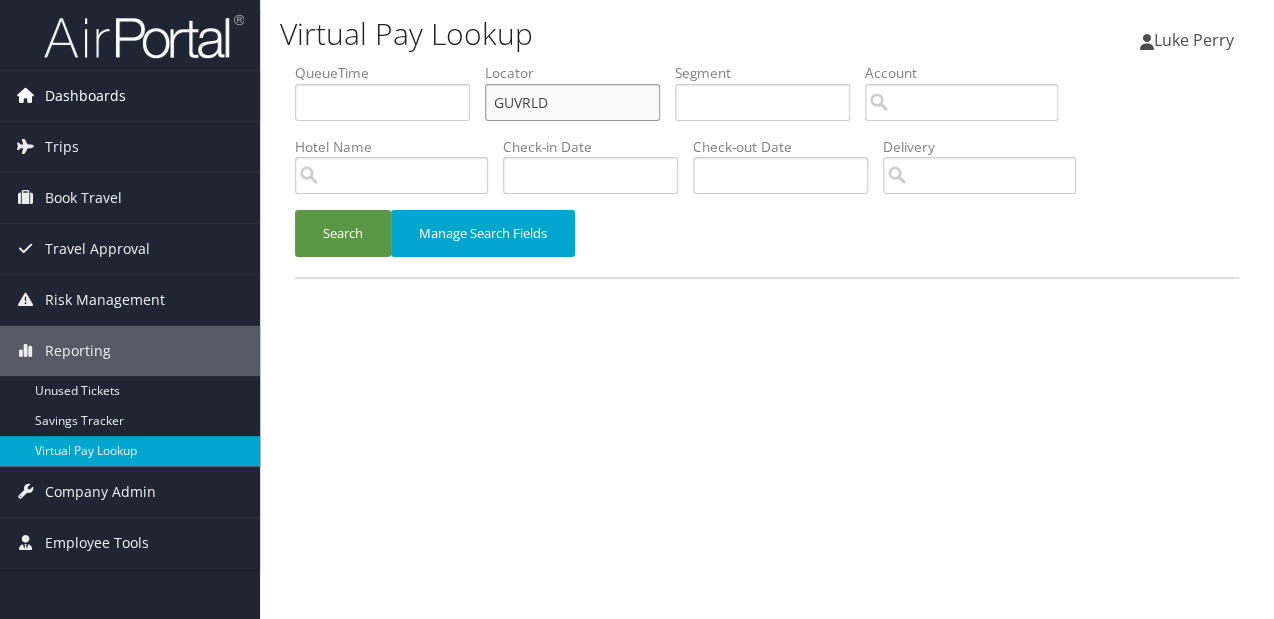 paste on "DXHUWM" 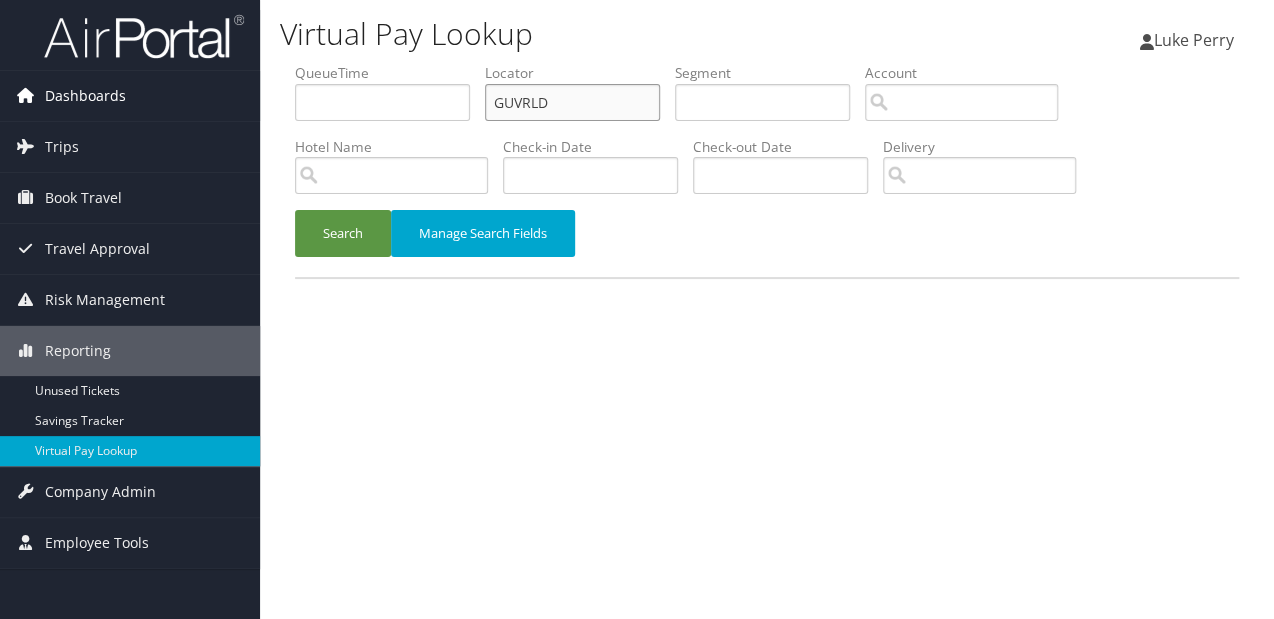 drag, startPoint x: 567, startPoint y: 98, endPoint x: 244, endPoint y: 116, distance: 323.50116 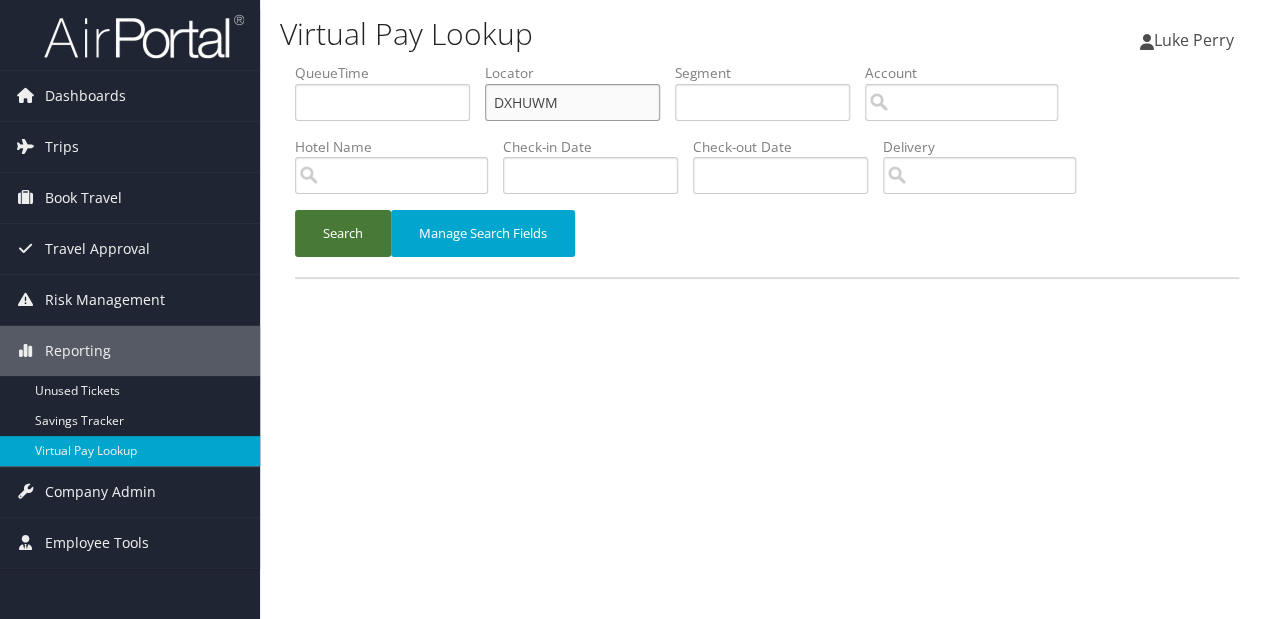type on "DXHUWM" 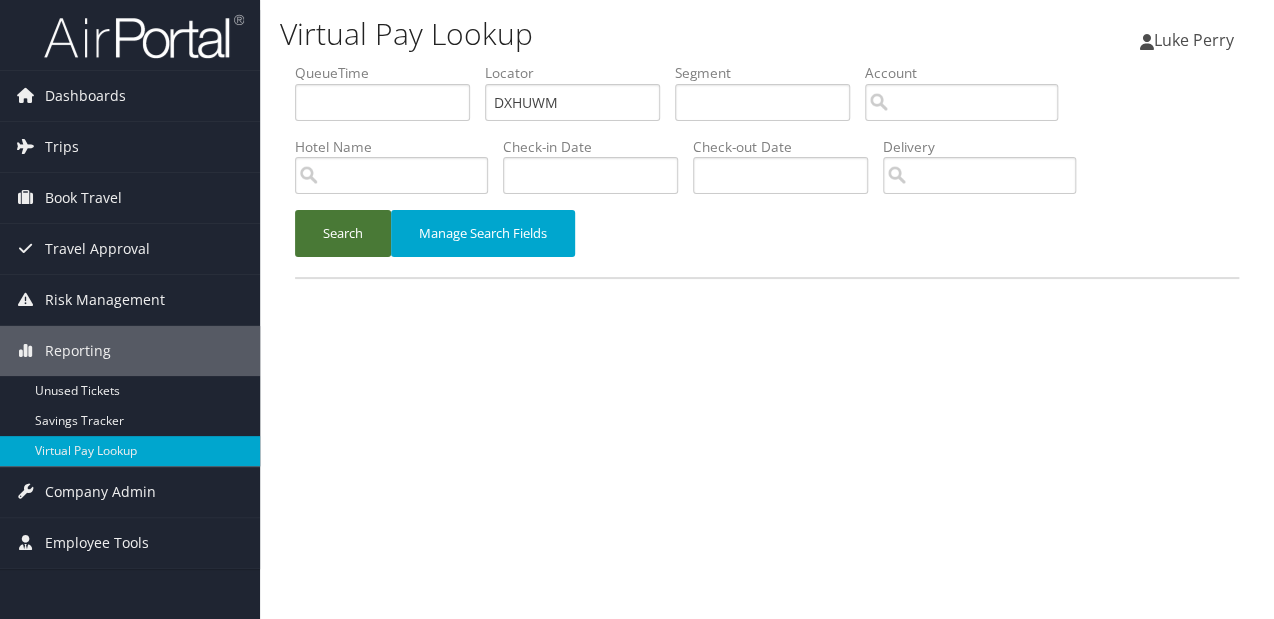 click on "Search" at bounding box center (343, 233) 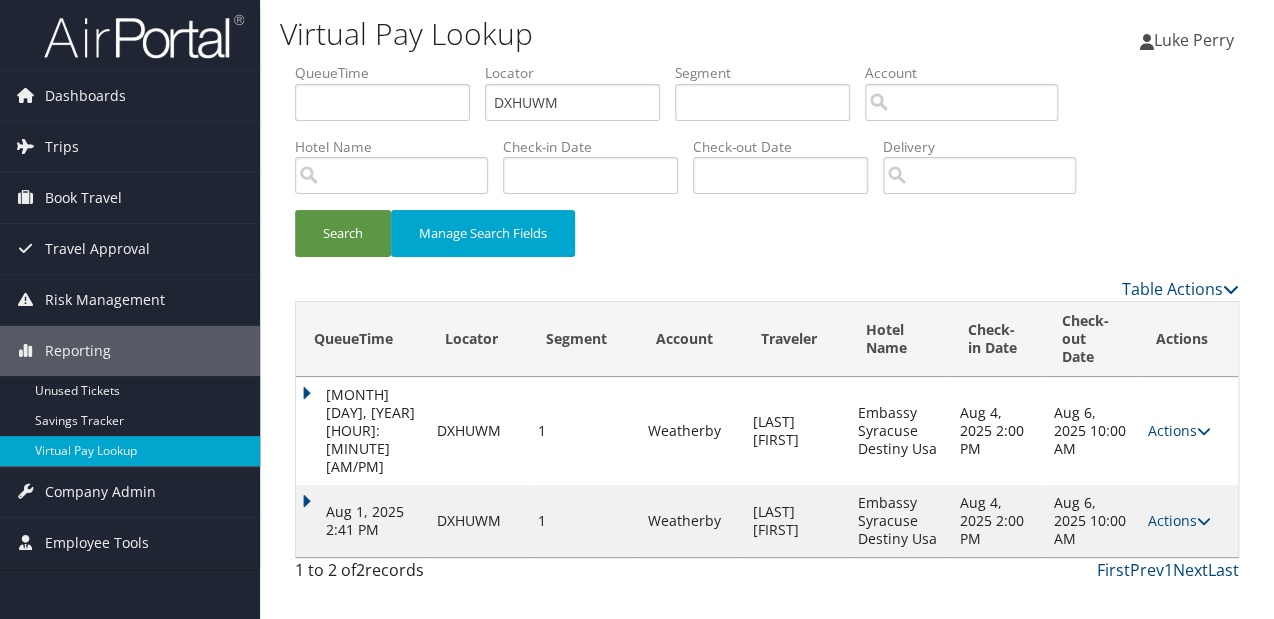 click on "Actions   Resend  Logs  View Itinerary" at bounding box center (1188, 521) 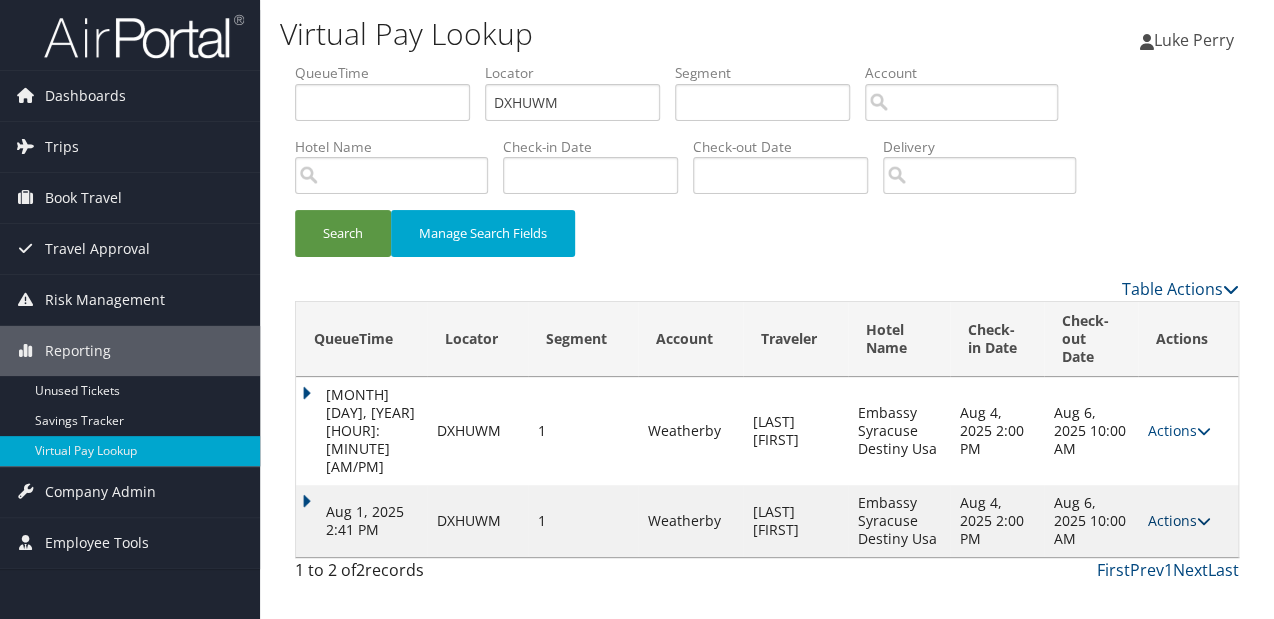 click on "Actions" at bounding box center [1179, 520] 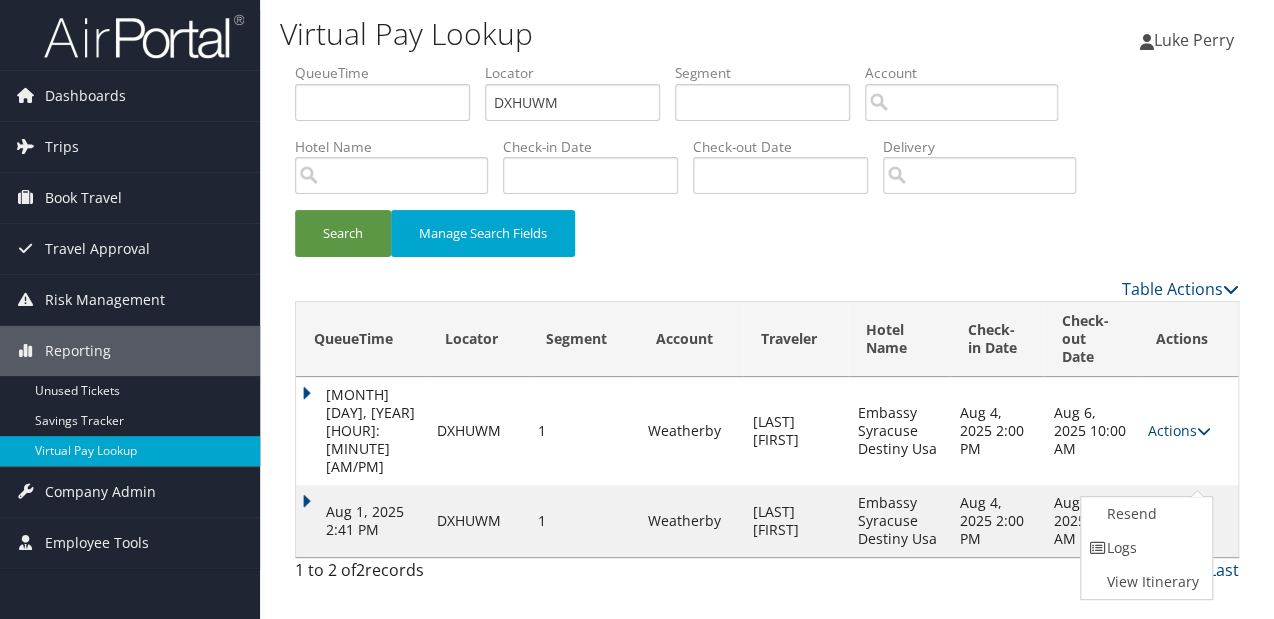click on "Aug 1, 2025 2:41 PM" at bounding box center (361, 521) 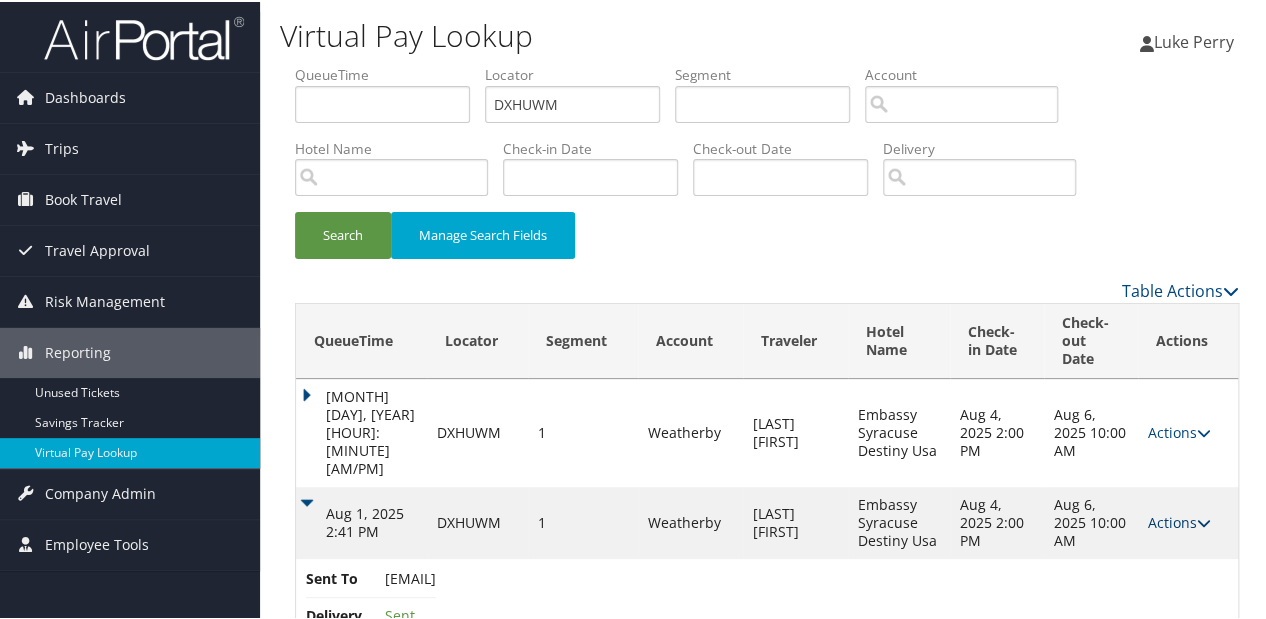 click on "Actions" at bounding box center [1179, 520] 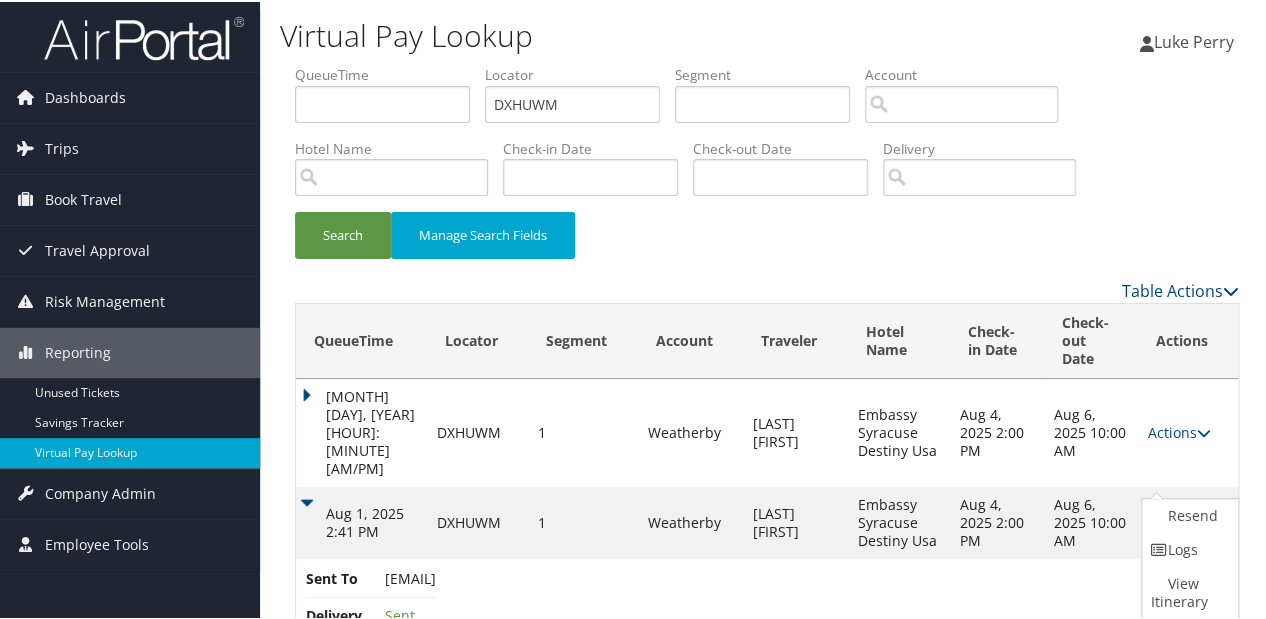 scroll, scrollTop: 16, scrollLeft: 0, axis: vertical 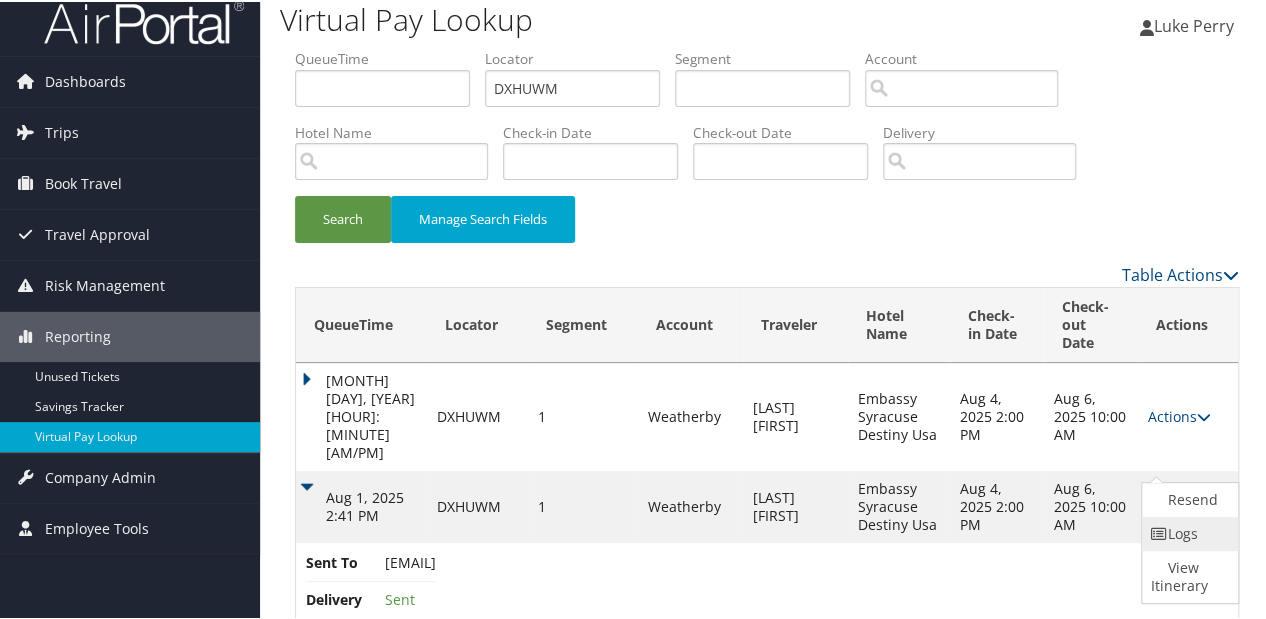 click on "Logs" at bounding box center [1187, 532] 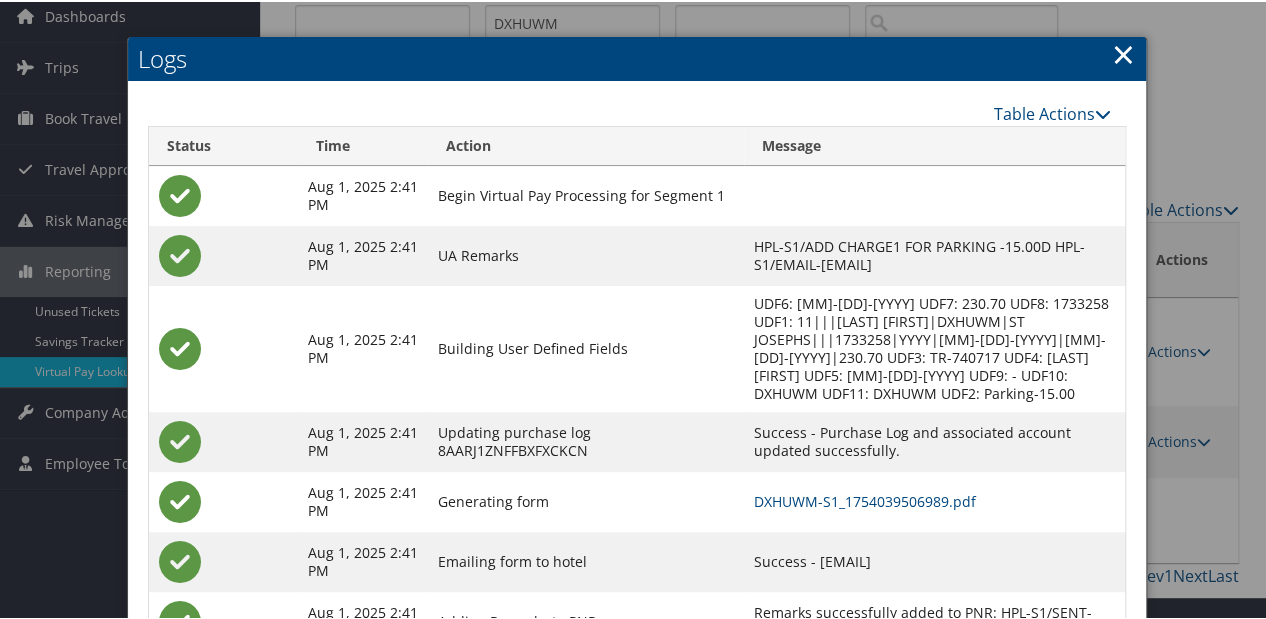 scroll, scrollTop: 148, scrollLeft: 0, axis: vertical 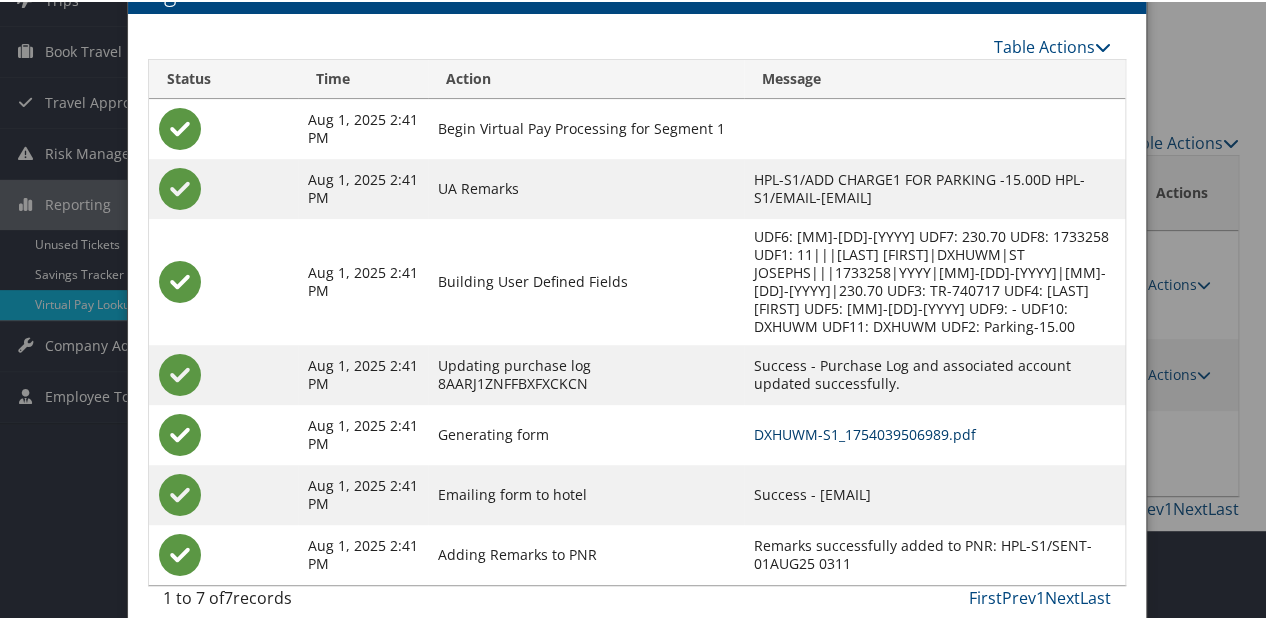 click on "DXHUWM-S1_1754039506989.pdf" at bounding box center (865, 432) 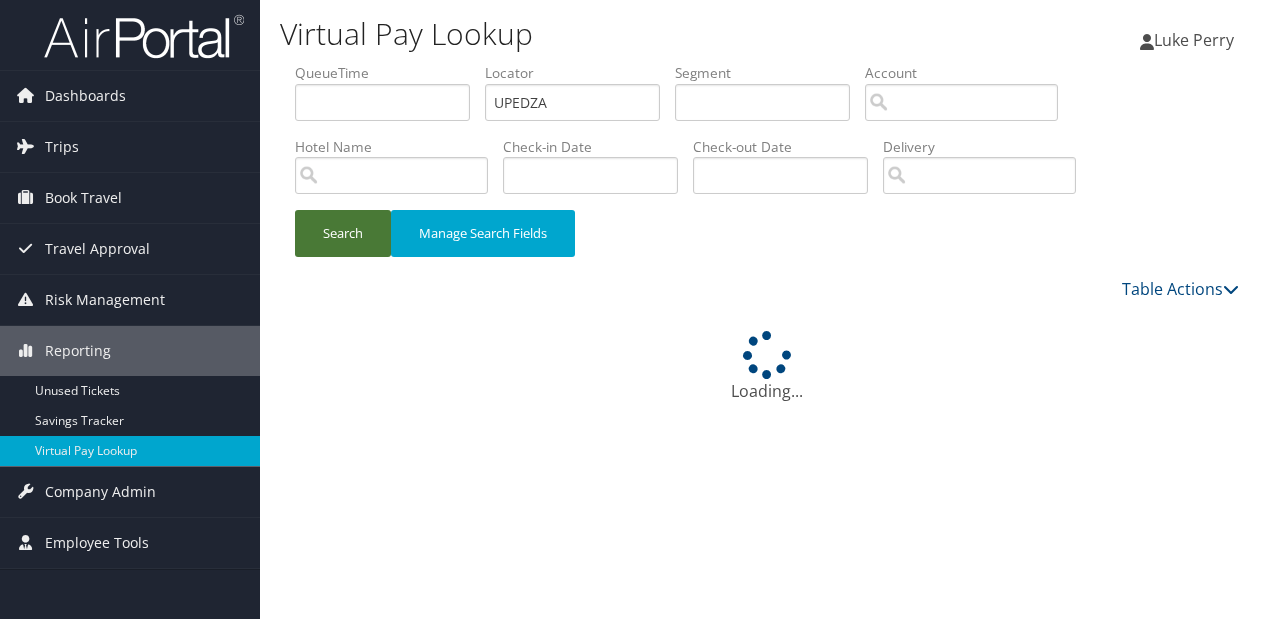 scroll, scrollTop: 0, scrollLeft: 0, axis: both 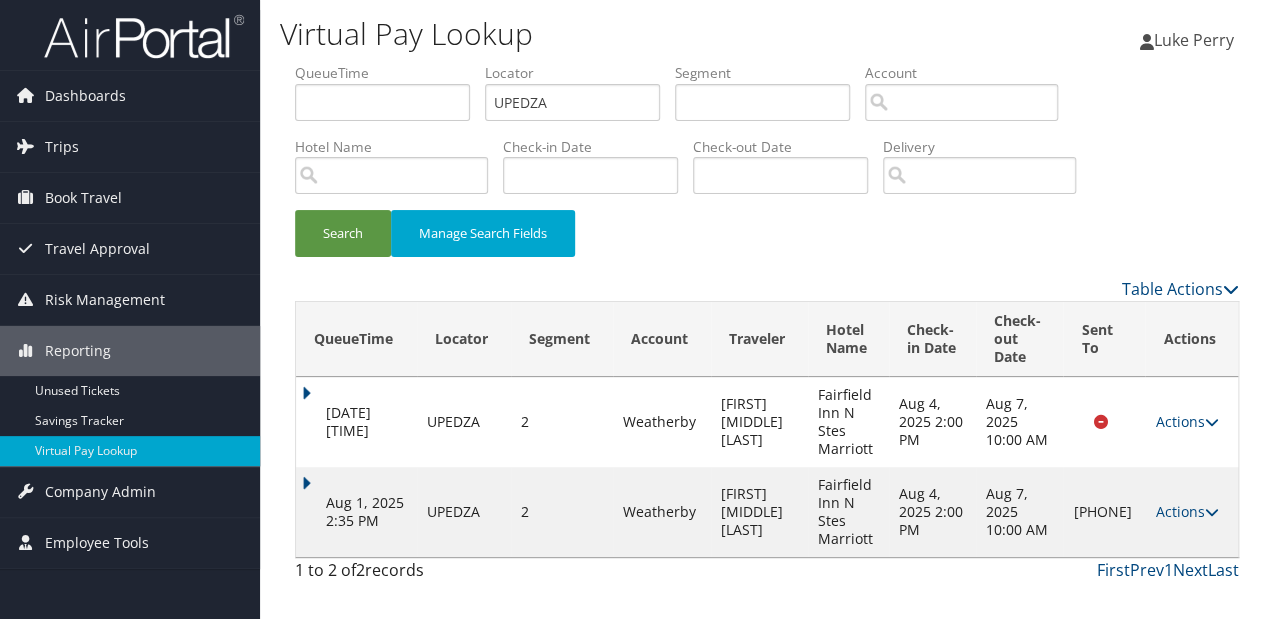 click on "Actions" at bounding box center (1186, 511) 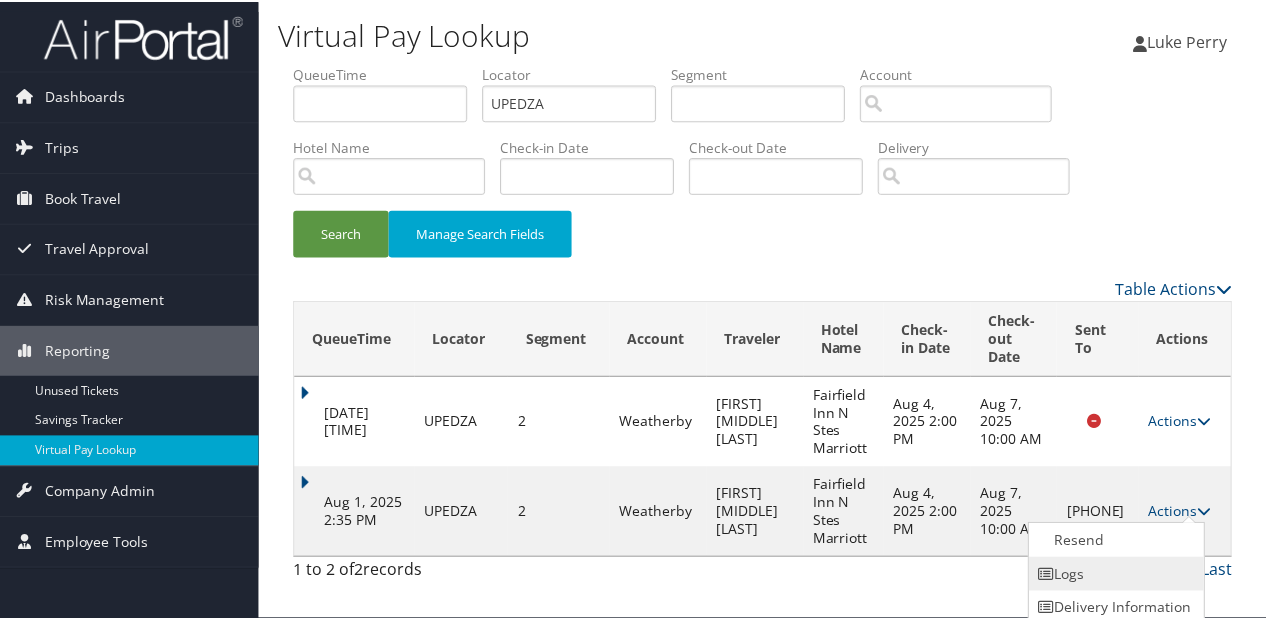 scroll, scrollTop: 40, scrollLeft: 0, axis: vertical 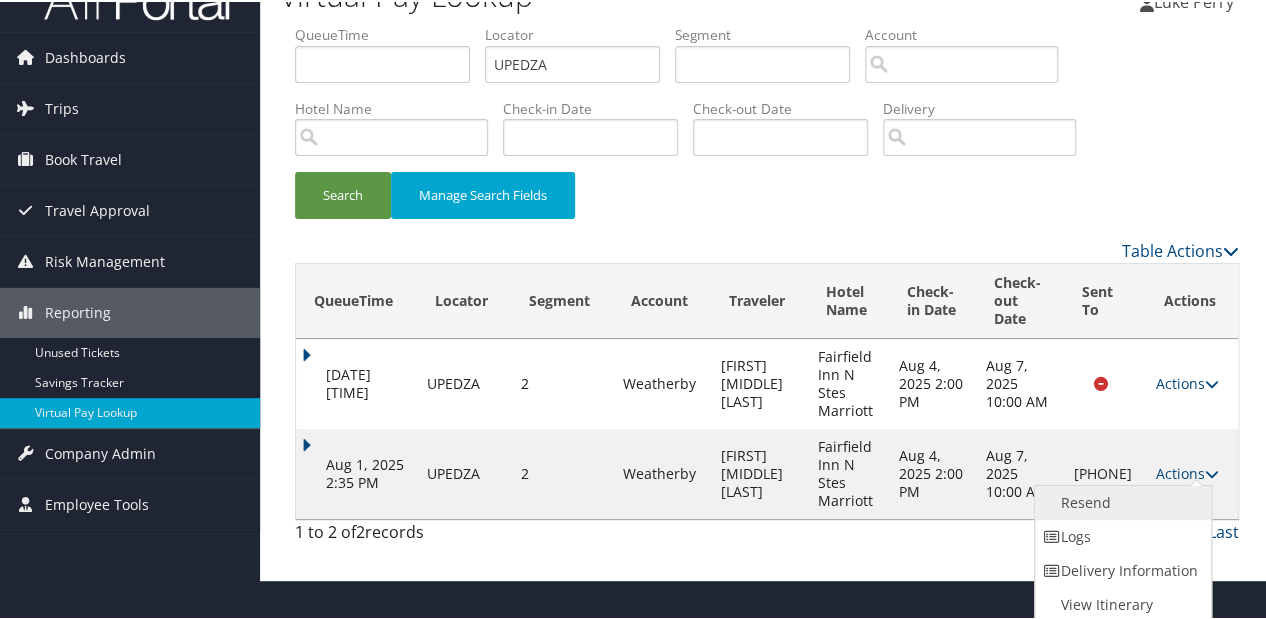 click on "Resend" at bounding box center (1120, 501) 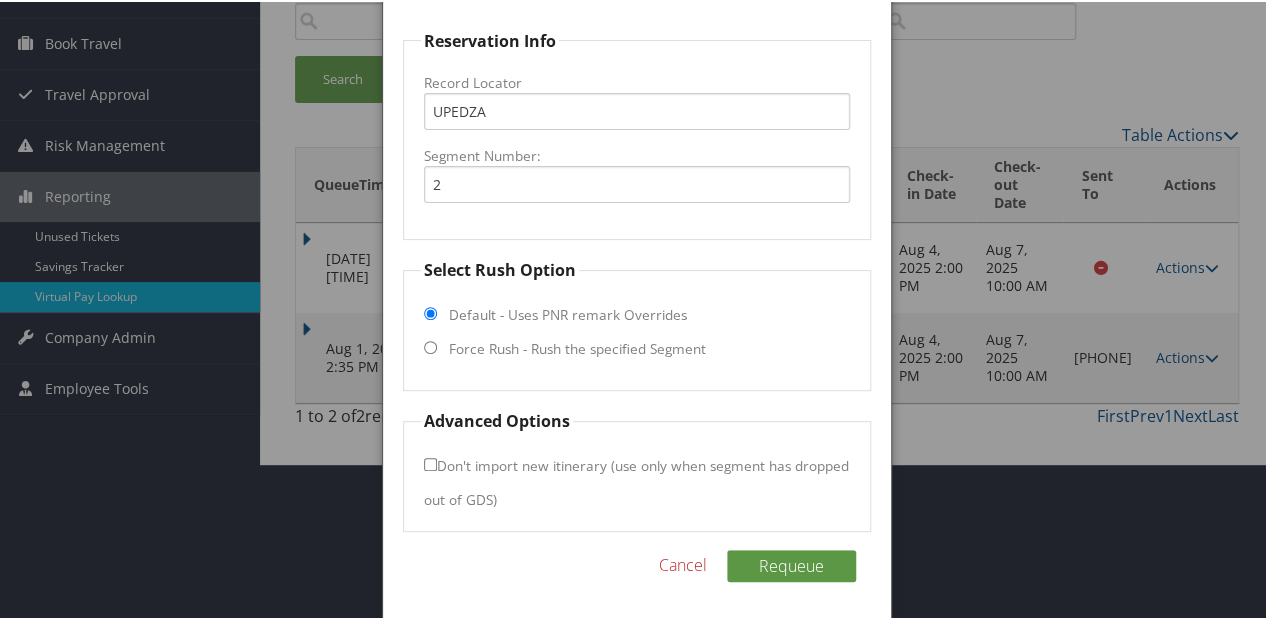 click on "Force Rush - Rush the specified Segment" at bounding box center [577, 347] 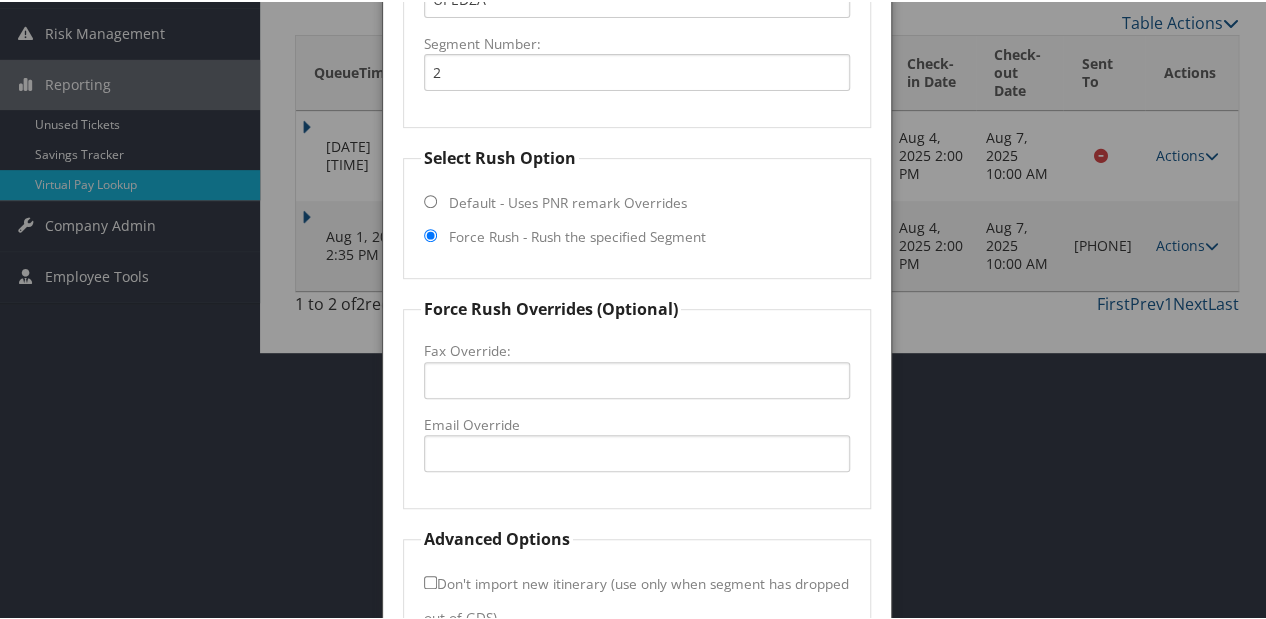 scroll, scrollTop: 385, scrollLeft: 0, axis: vertical 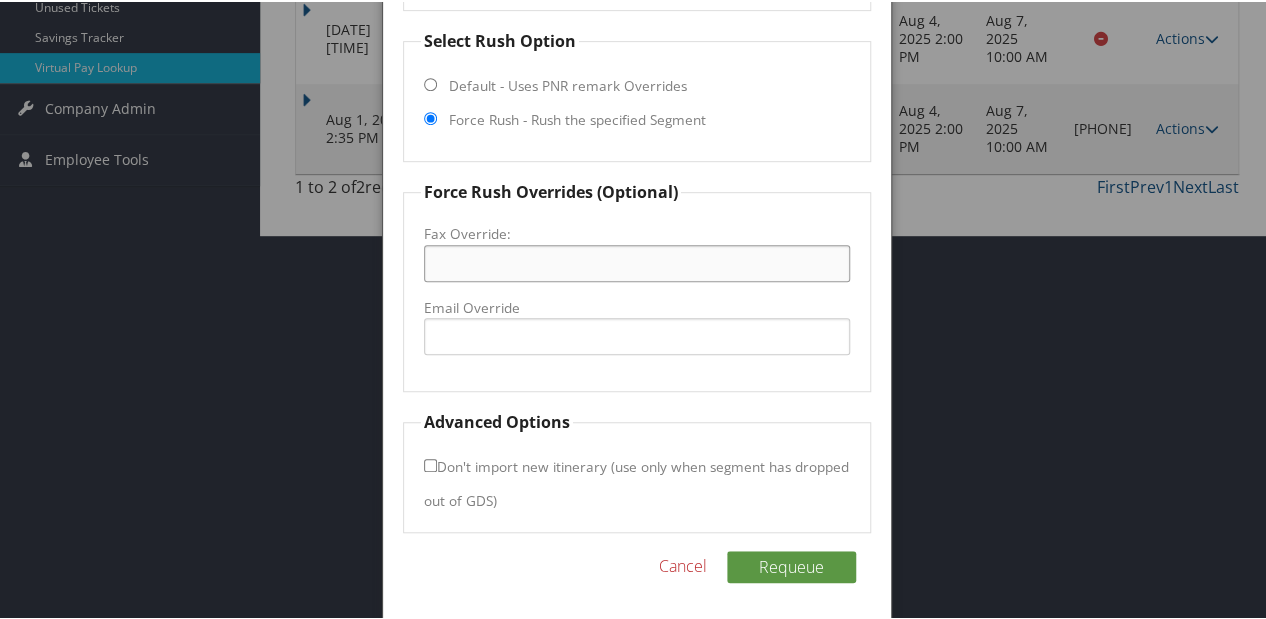 click on "Fax Override:" at bounding box center [637, 261] 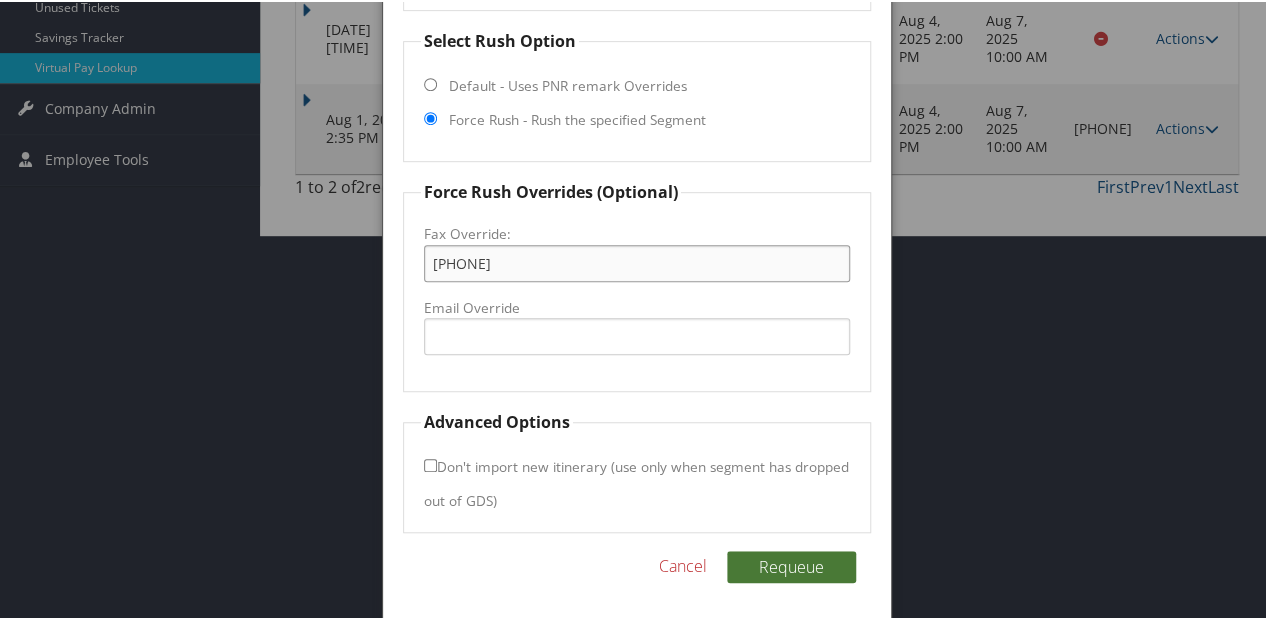 type on "+1 (336) 353-2009" 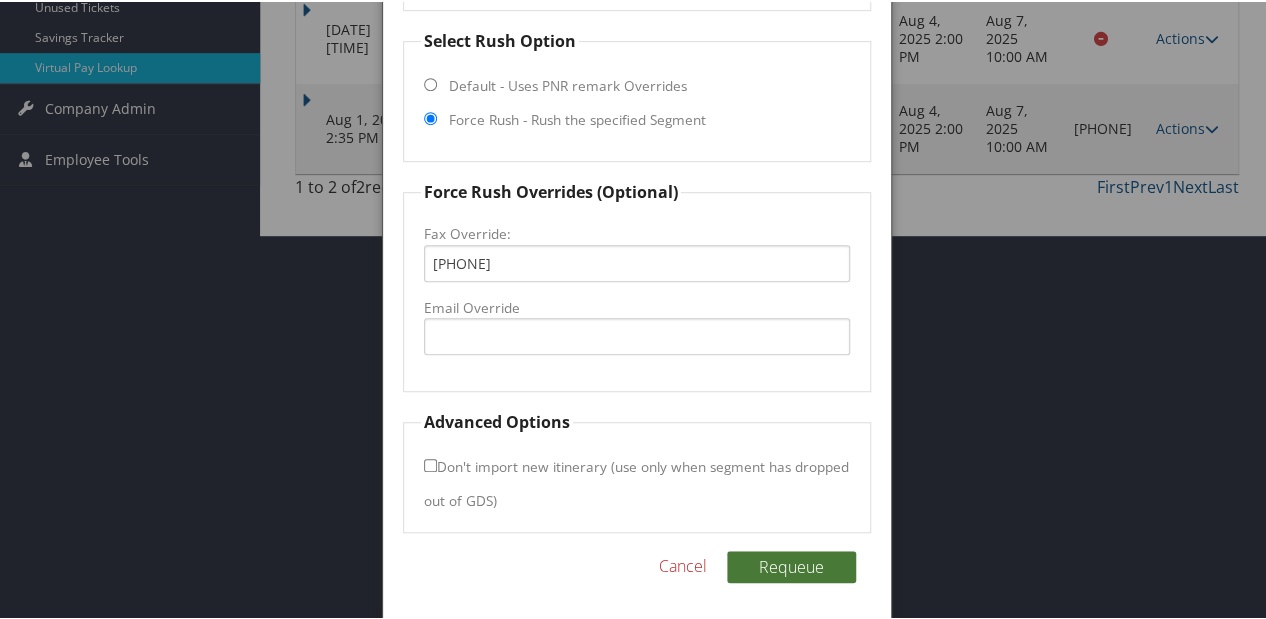 click on "Requeue" at bounding box center (791, 565) 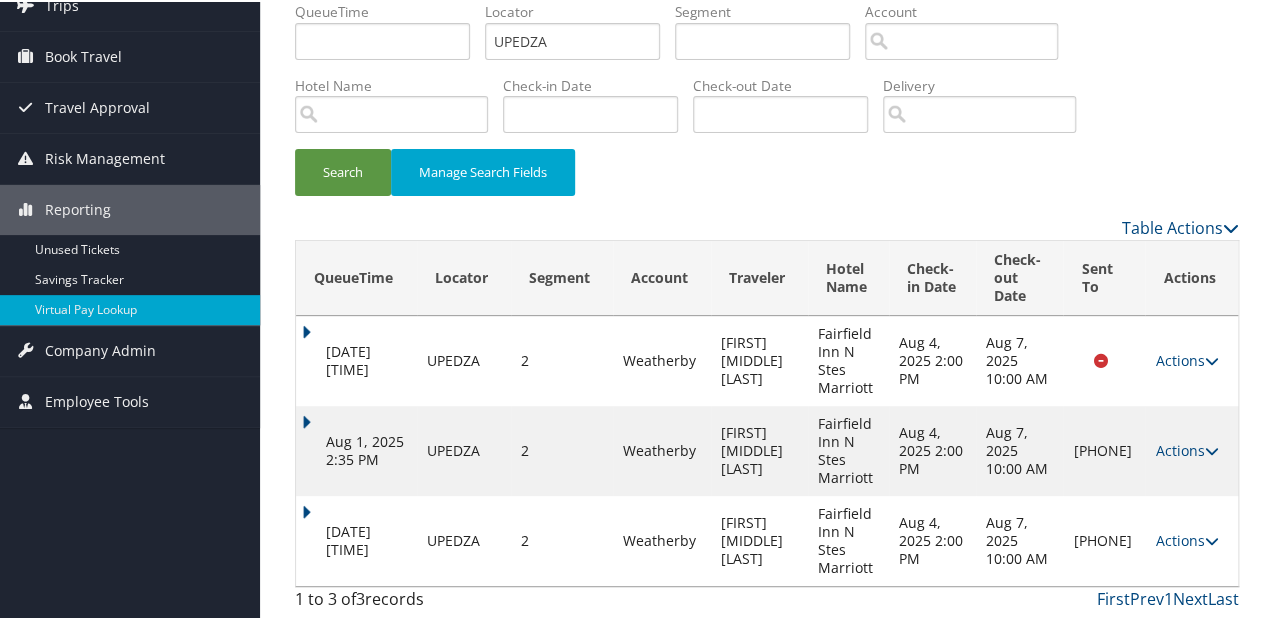 scroll, scrollTop: 51, scrollLeft: 0, axis: vertical 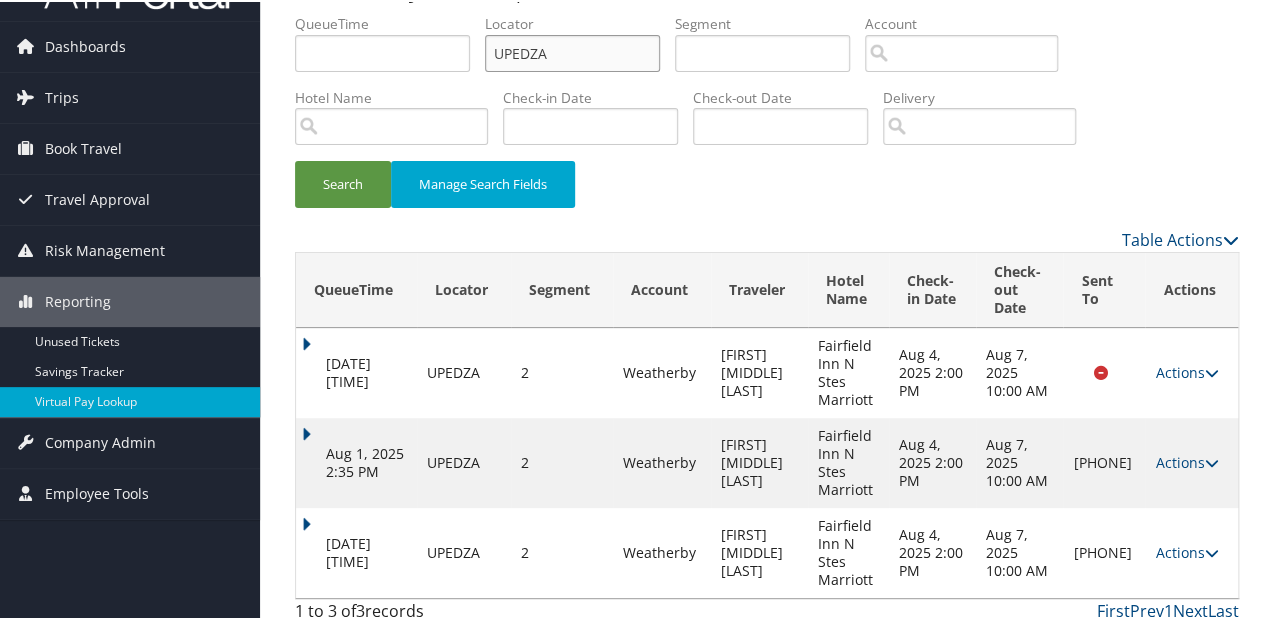 drag, startPoint x: 561, startPoint y: 45, endPoint x: 364, endPoint y: 48, distance: 197.02284 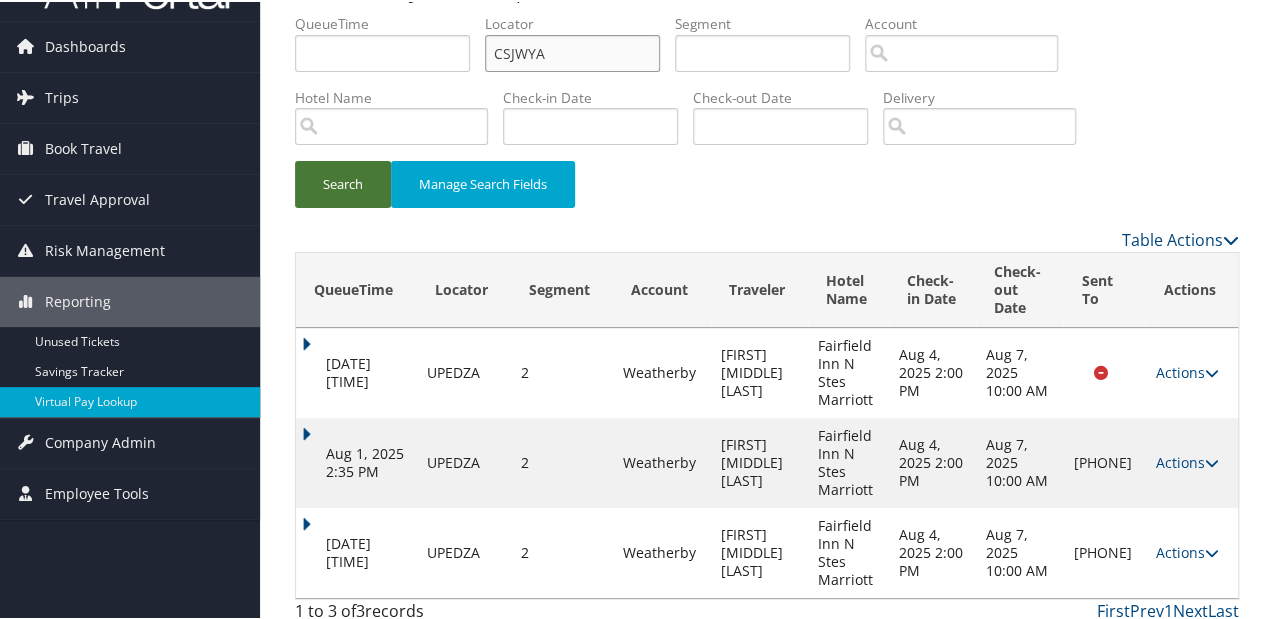 type on "CSJWYA" 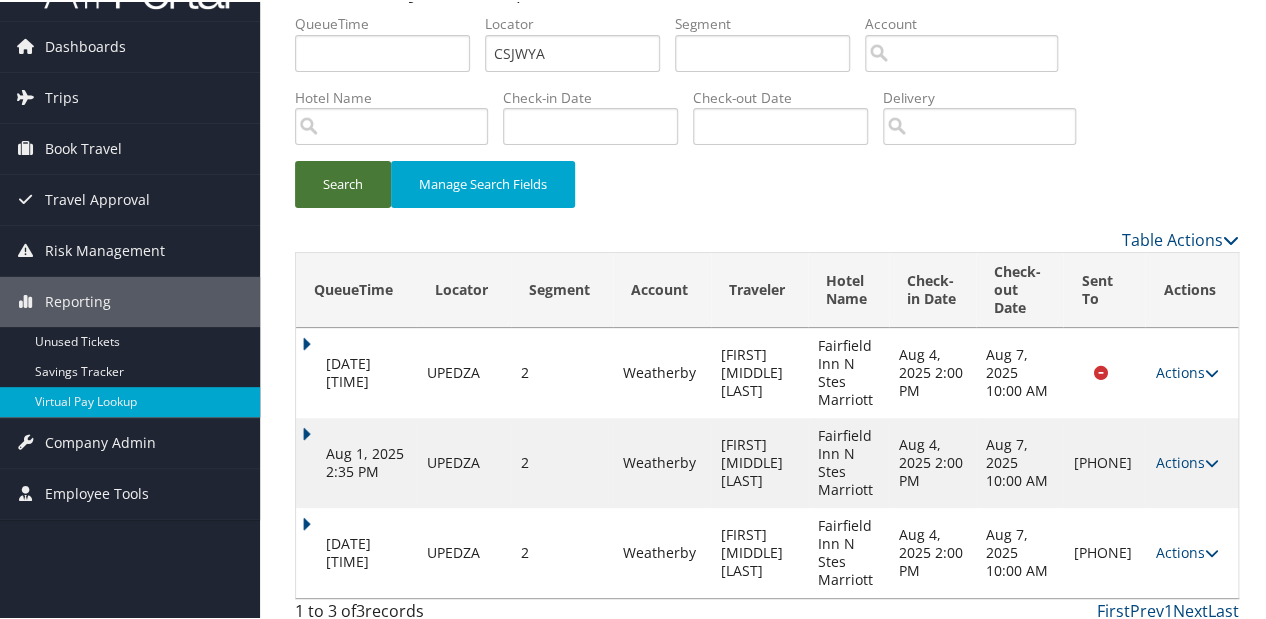 click on "Search" at bounding box center [343, 182] 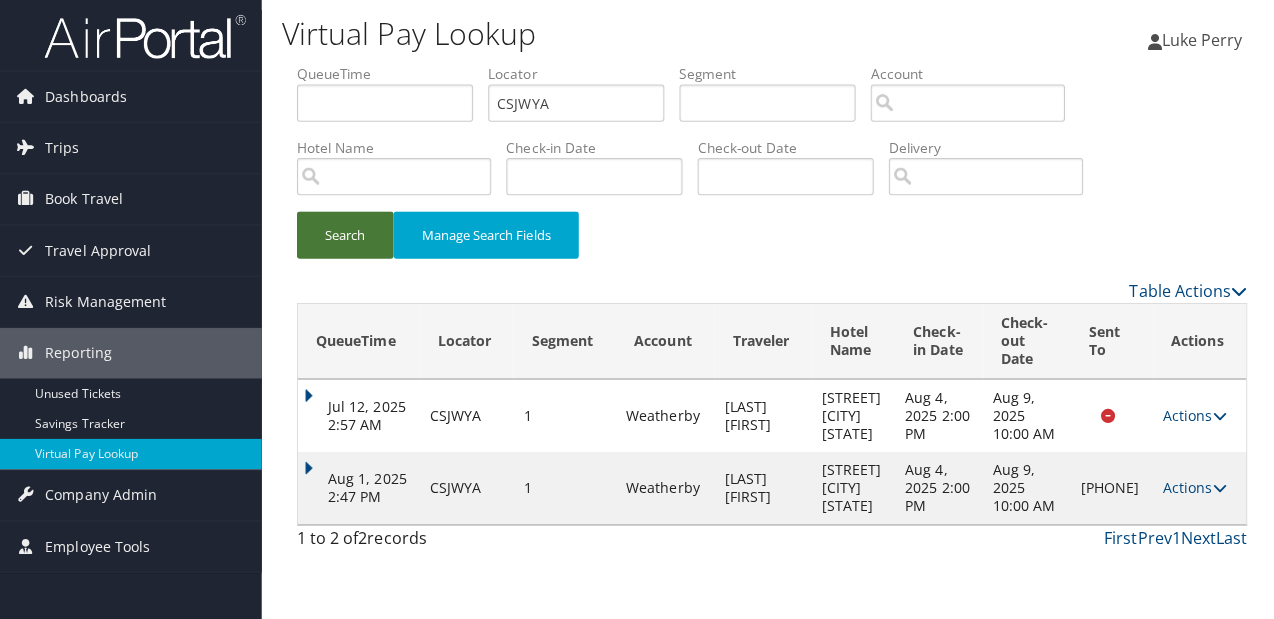 scroll, scrollTop: 0, scrollLeft: 0, axis: both 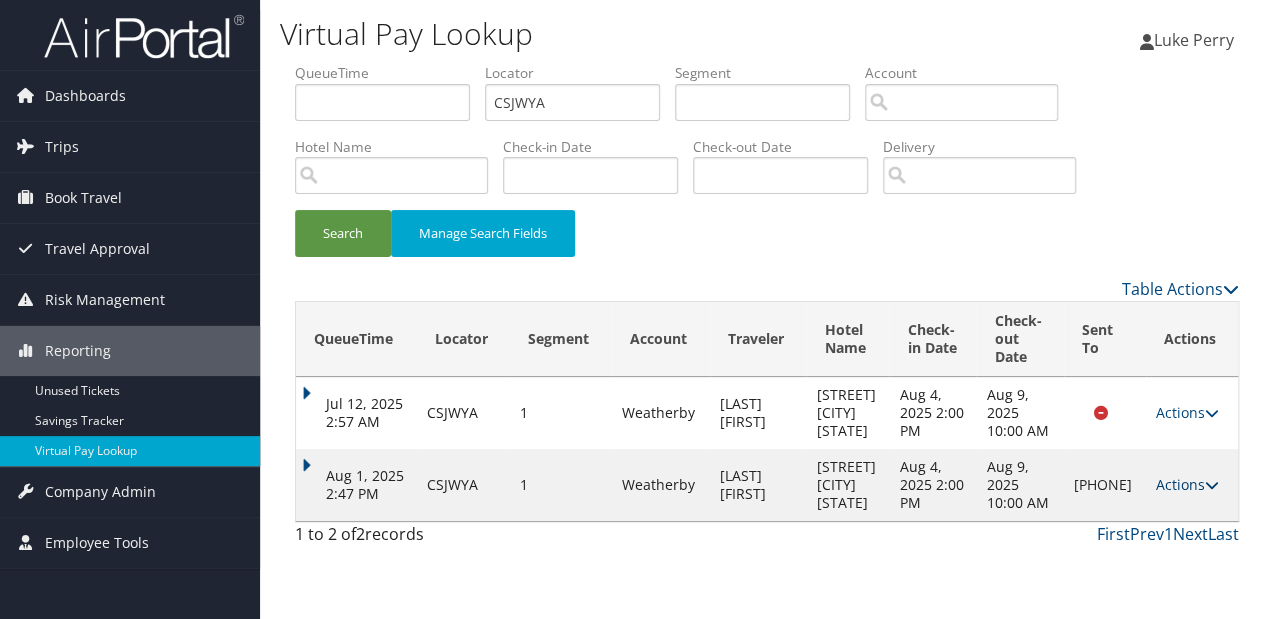 click on "Actions" at bounding box center (1187, 484) 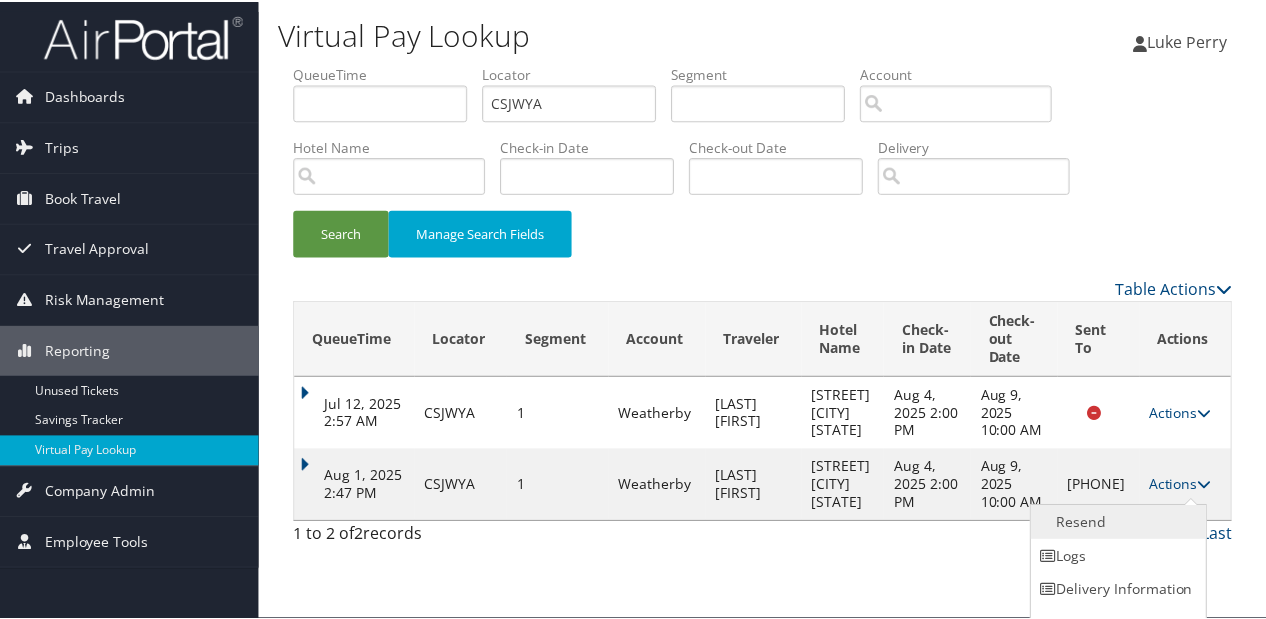 scroll, scrollTop: 22, scrollLeft: 0, axis: vertical 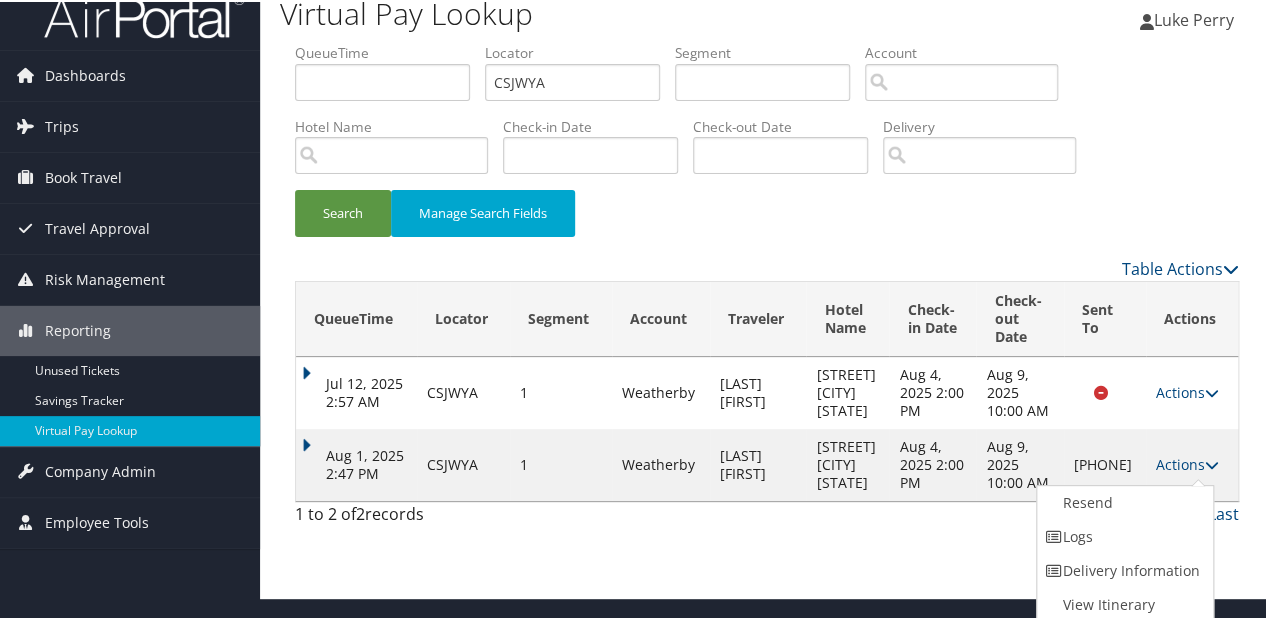 click on "Logs" at bounding box center [1122, 535] 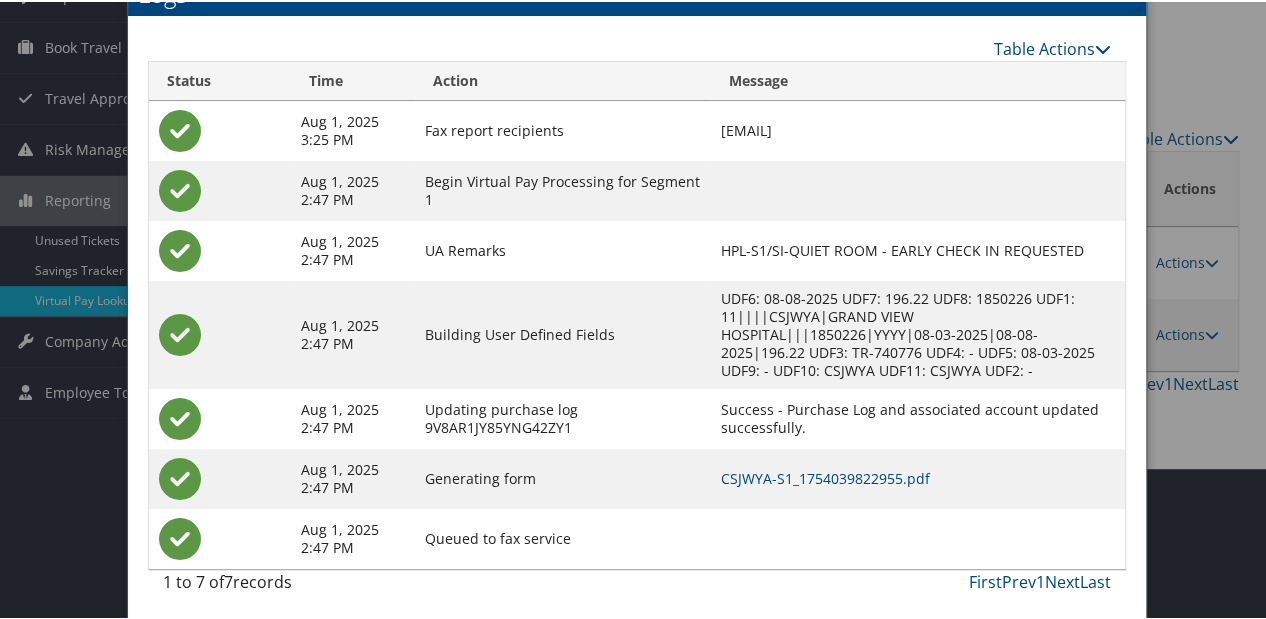 scroll, scrollTop: 155, scrollLeft: 0, axis: vertical 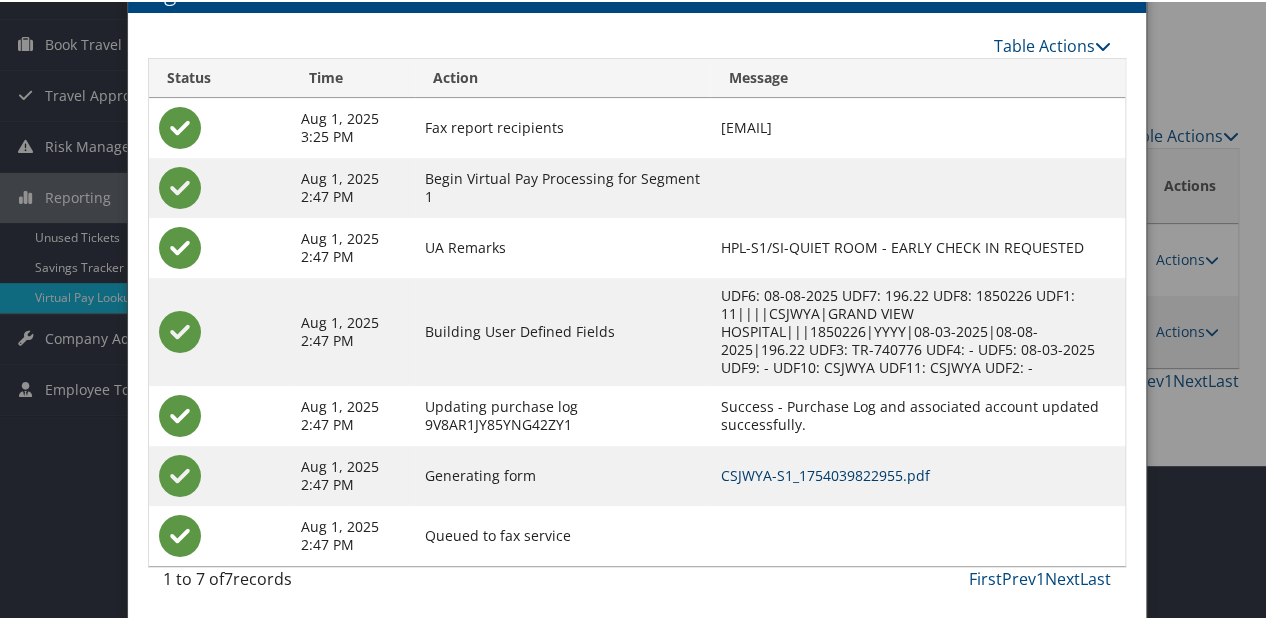 drag, startPoint x: 867, startPoint y: 464, endPoint x: 874, endPoint y: 456, distance: 10.630146 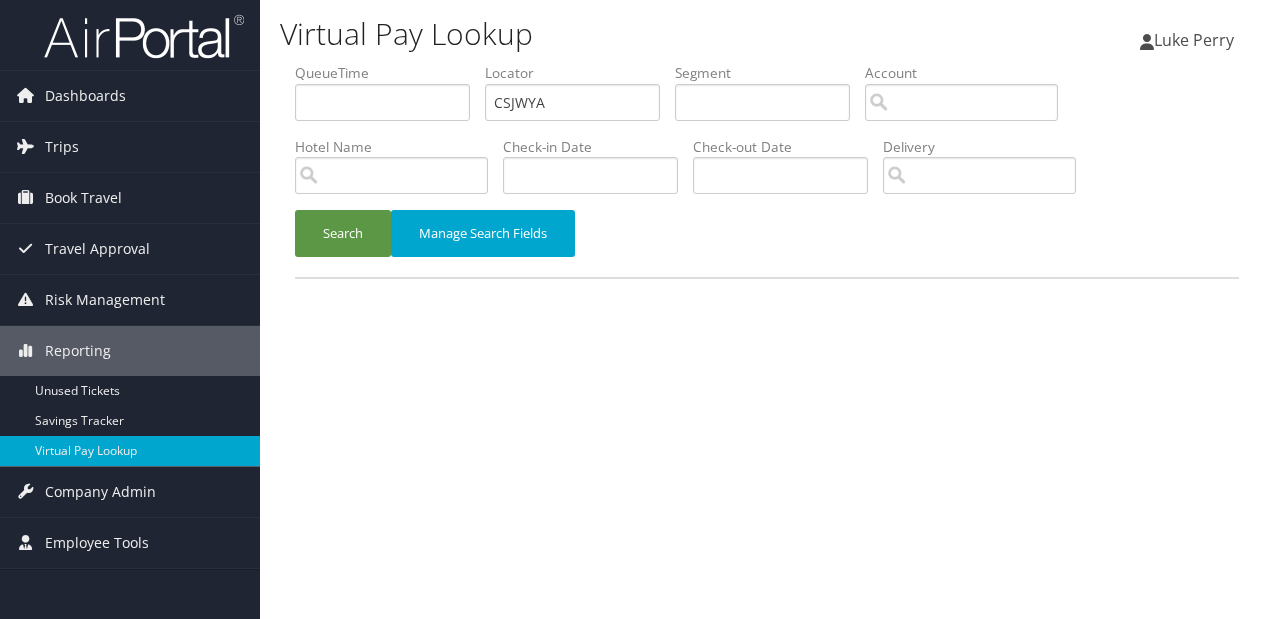 scroll, scrollTop: 0, scrollLeft: 0, axis: both 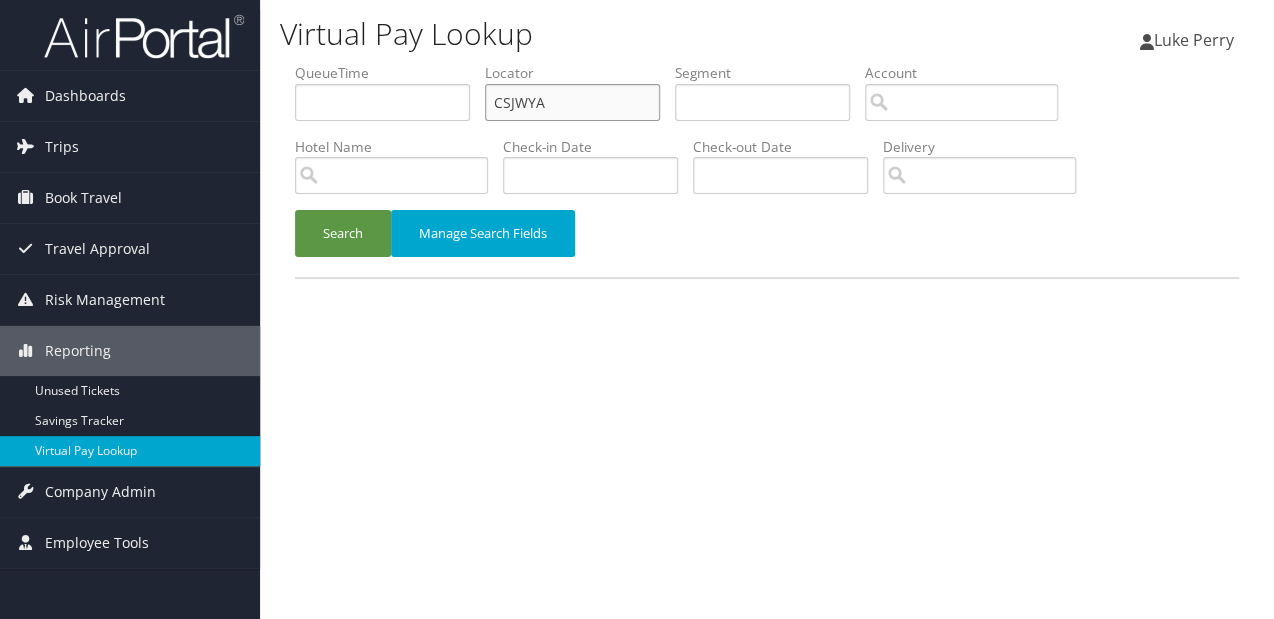 drag, startPoint x: 574, startPoint y: 107, endPoint x: 374, endPoint y: 116, distance: 200.2024 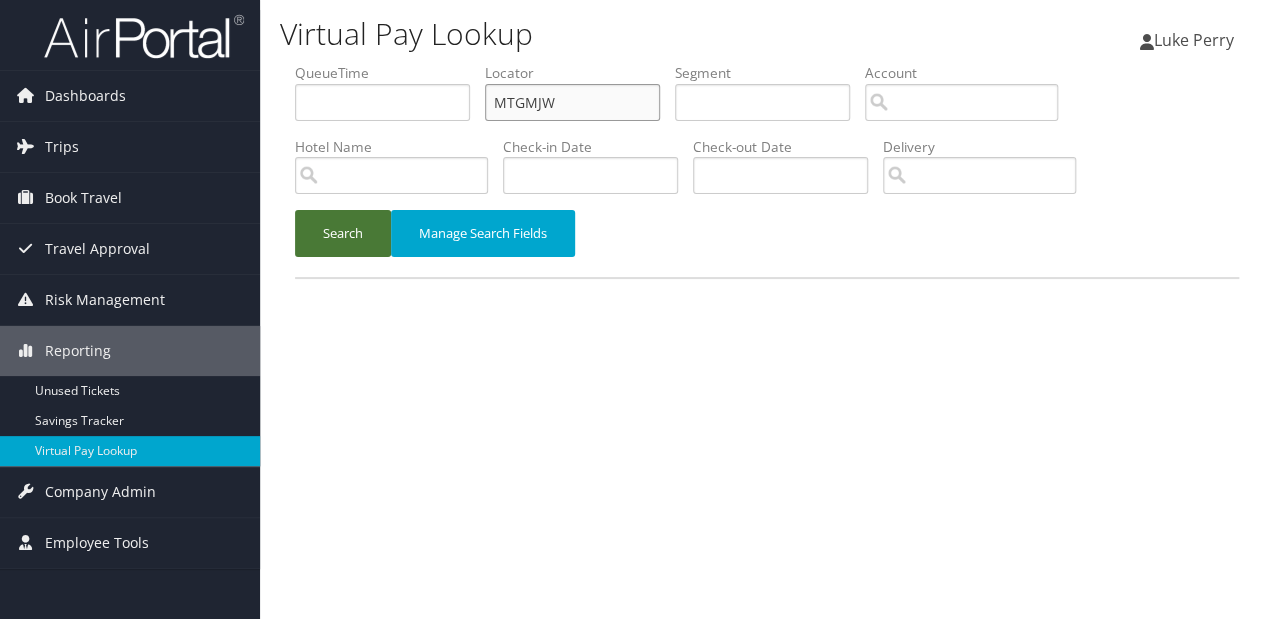 type on "MTGMJW" 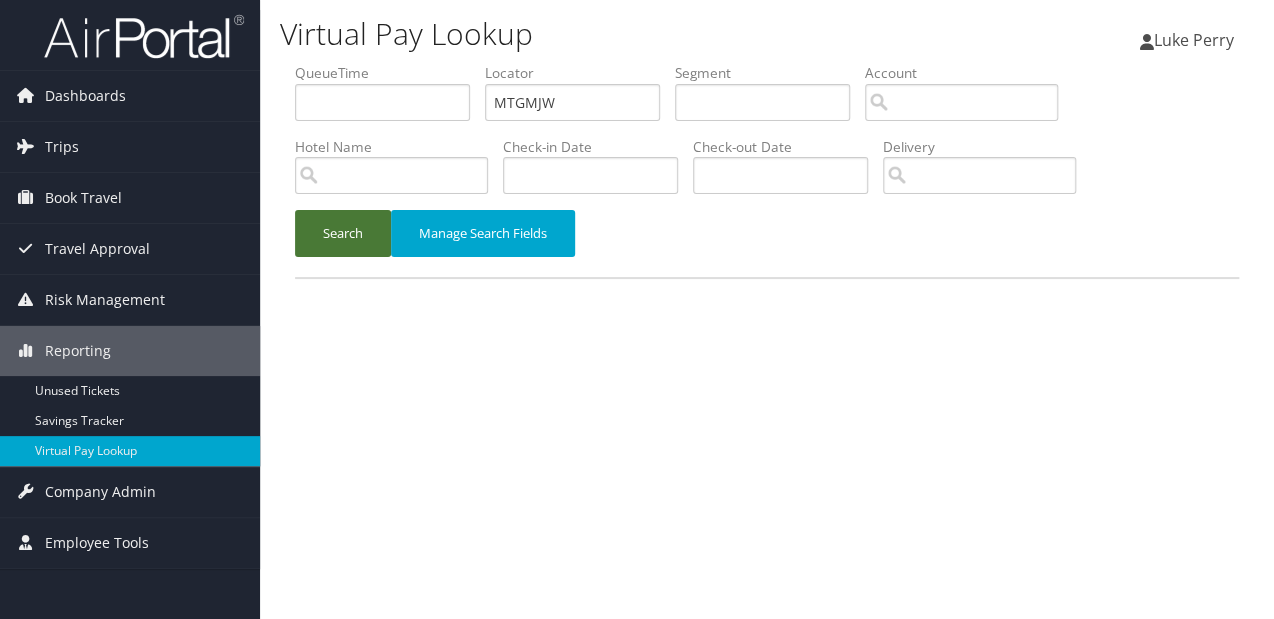 click on "Search" at bounding box center [343, 233] 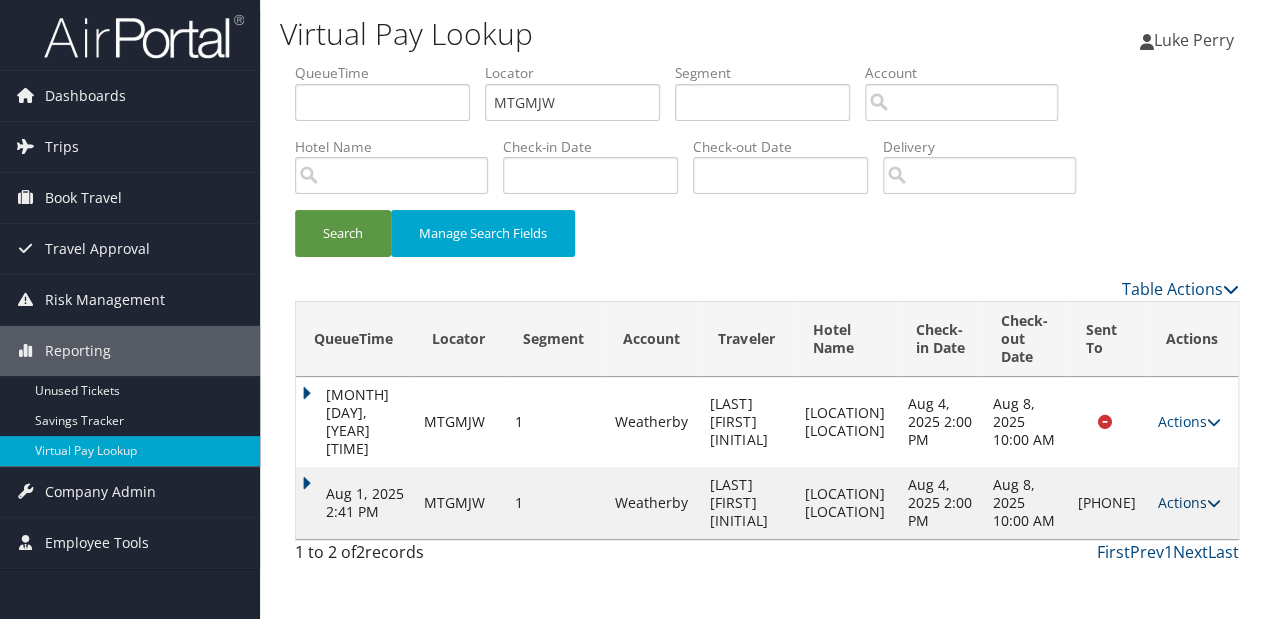click on "Actions   Resend  Logs  Delivery Information  View Itinerary" at bounding box center (1193, 503) 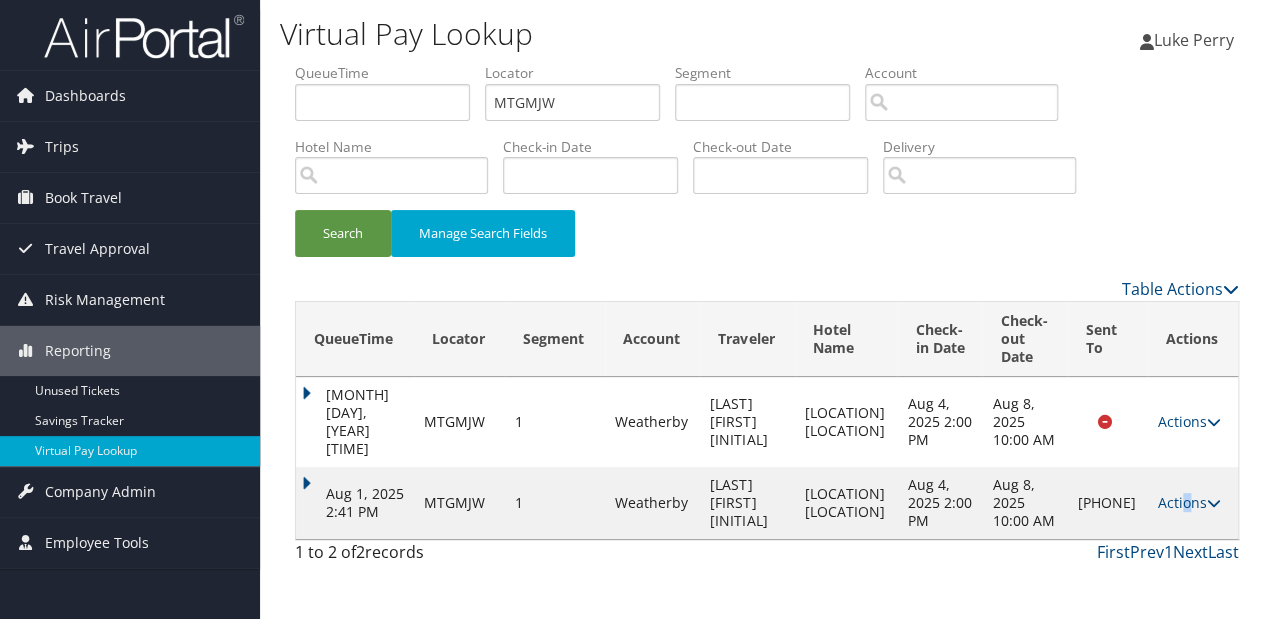 drag, startPoint x: 1184, startPoint y: 485, endPoint x: 1183, endPoint y: 496, distance: 11.045361 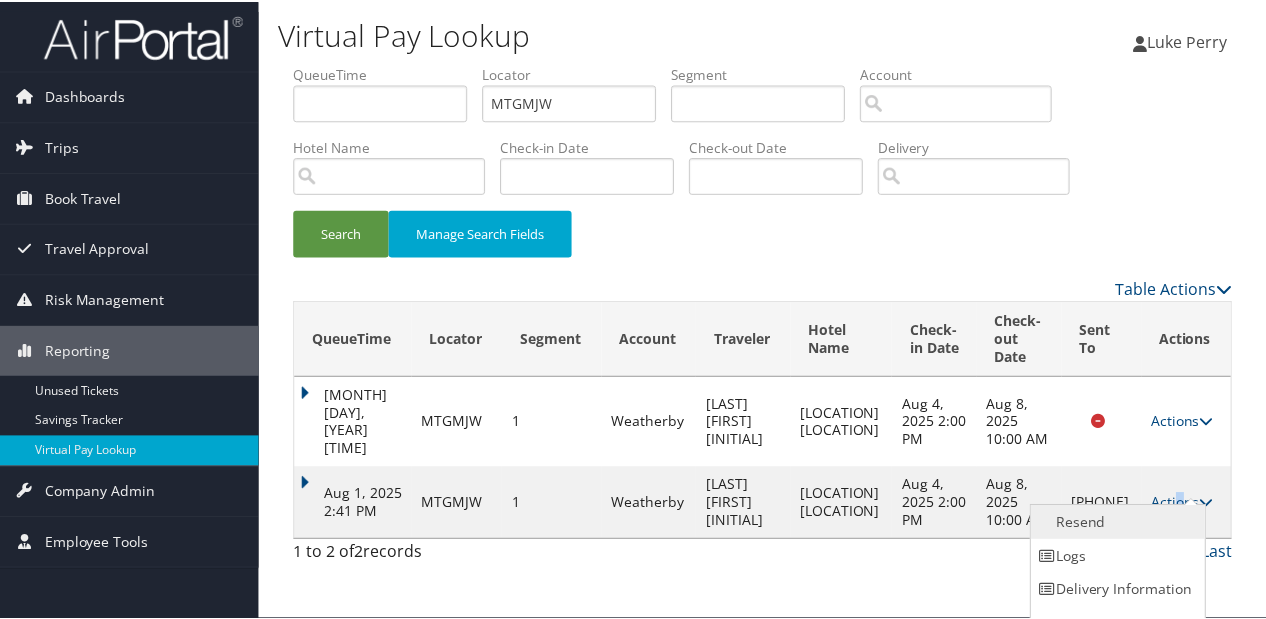scroll, scrollTop: 22, scrollLeft: 0, axis: vertical 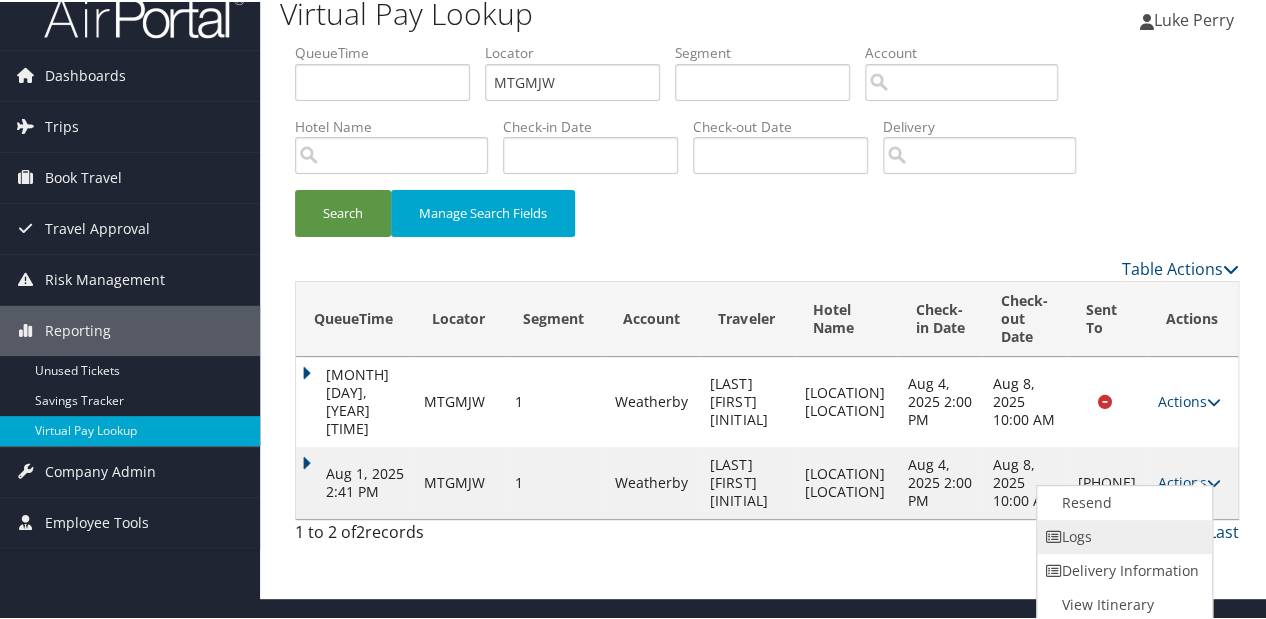 click on "Logs" at bounding box center [1122, 535] 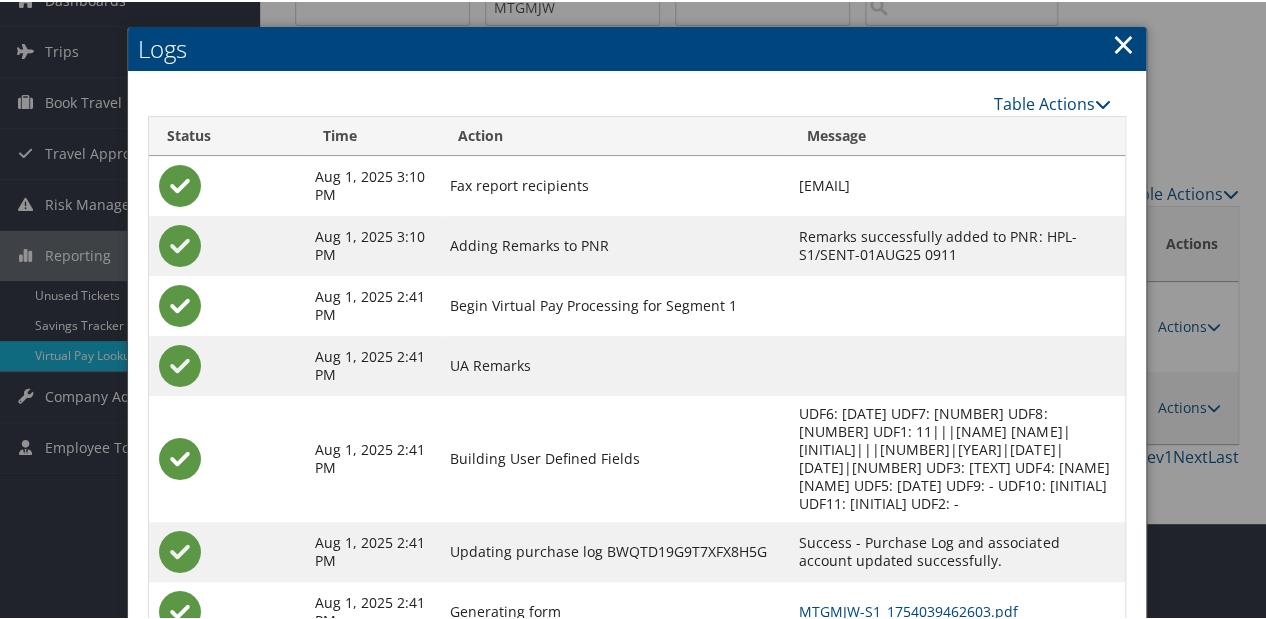 scroll, scrollTop: 215, scrollLeft: 0, axis: vertical 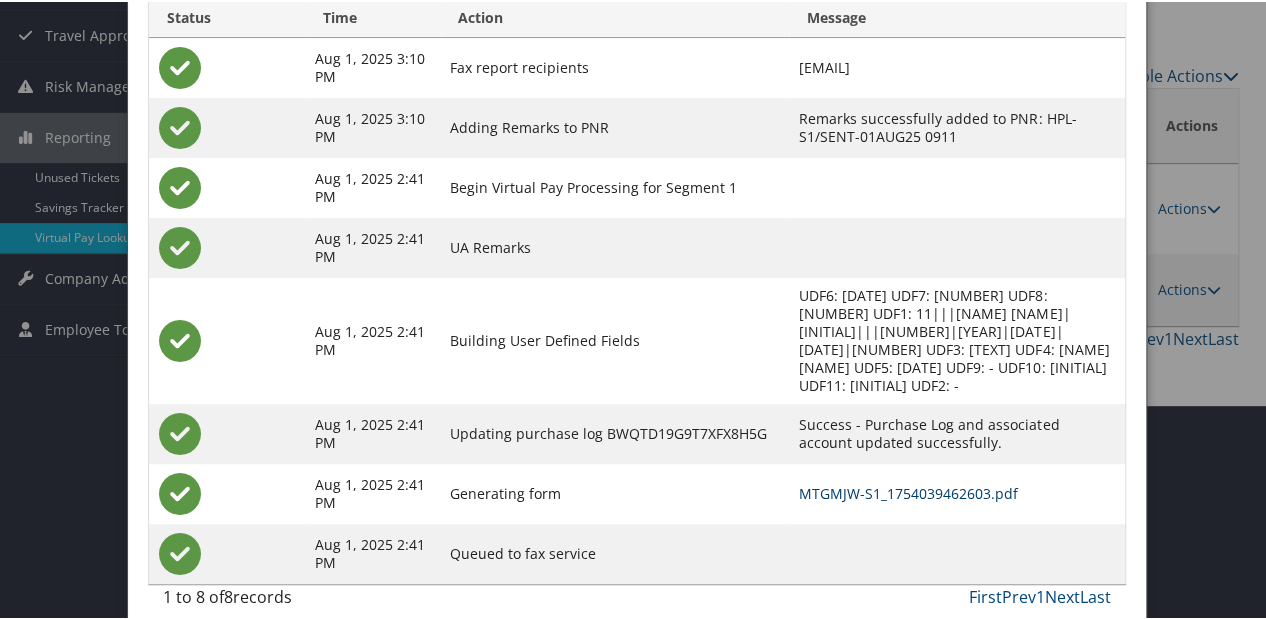 click on "MTGMJW-S1_1754039462603.pdf" at bounding box center (908, 491) 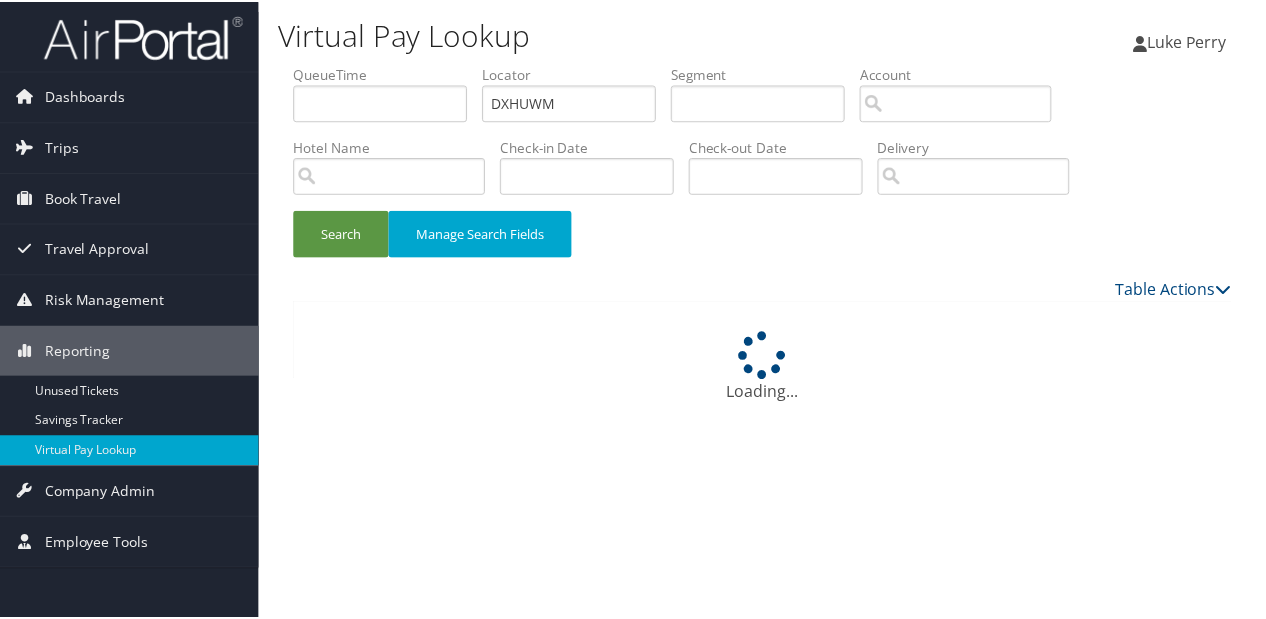 scroll, scrollTop: 0, scrollLeft: 0, axis: both 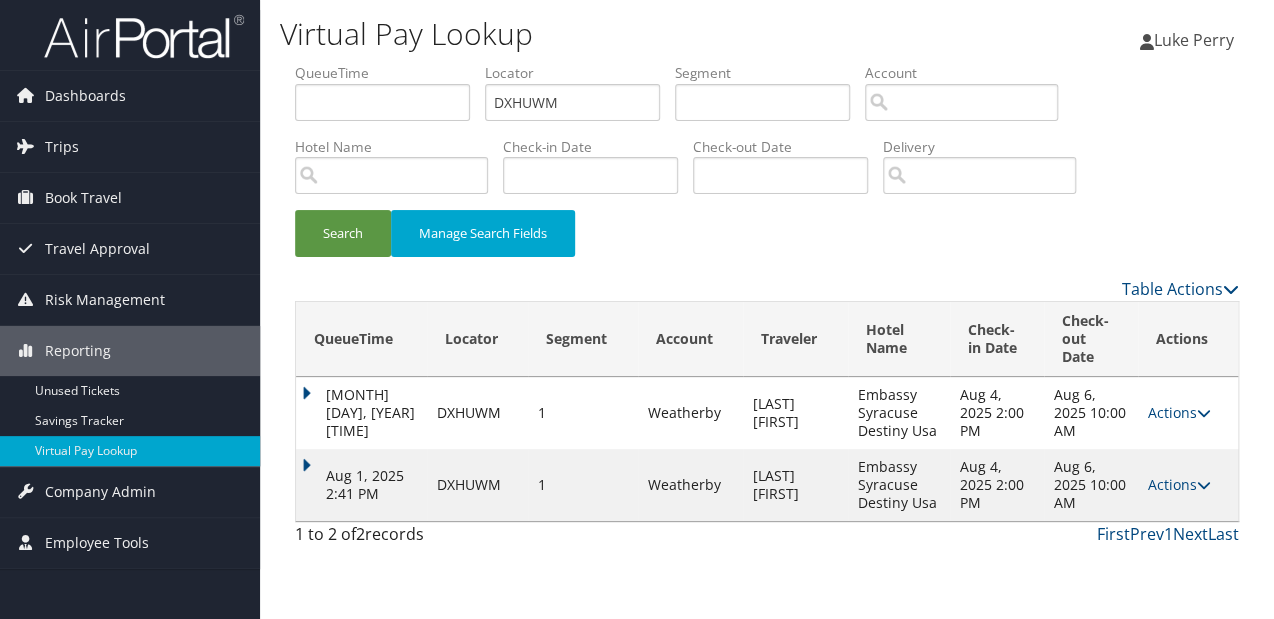 drag, startPoint x: 303, startPoint y: 464, endPoint x: 468, endPoint y: 501, distance: 169.09761 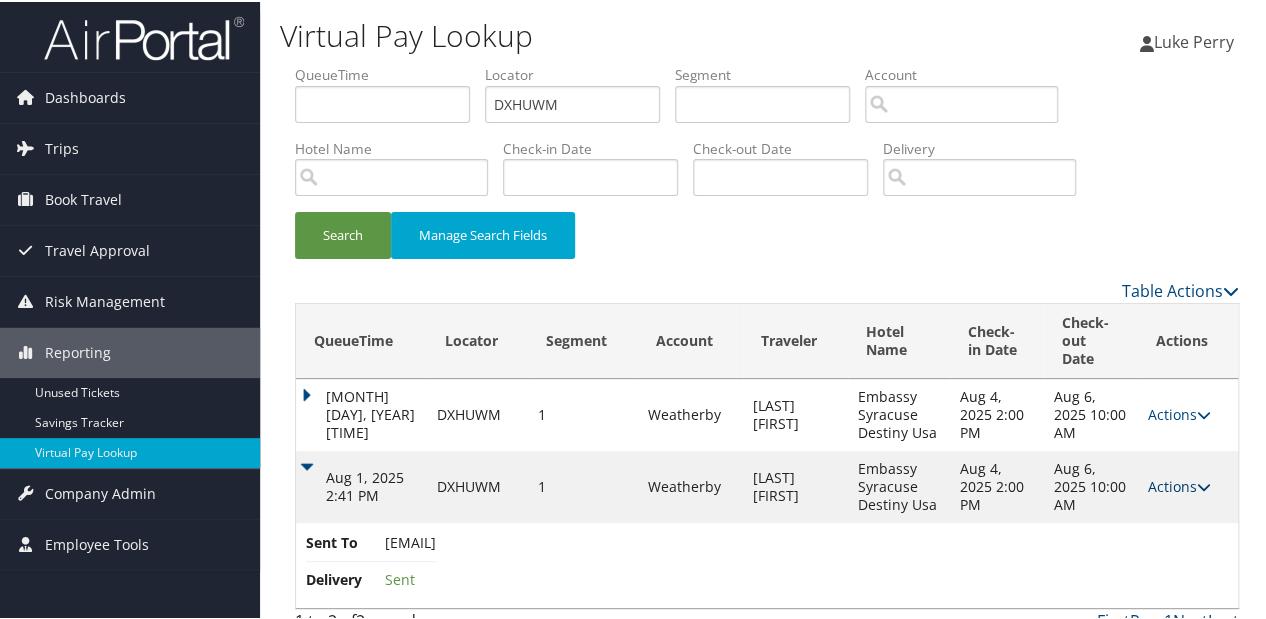 click on "Actions" at bounding box center [1179, 484] 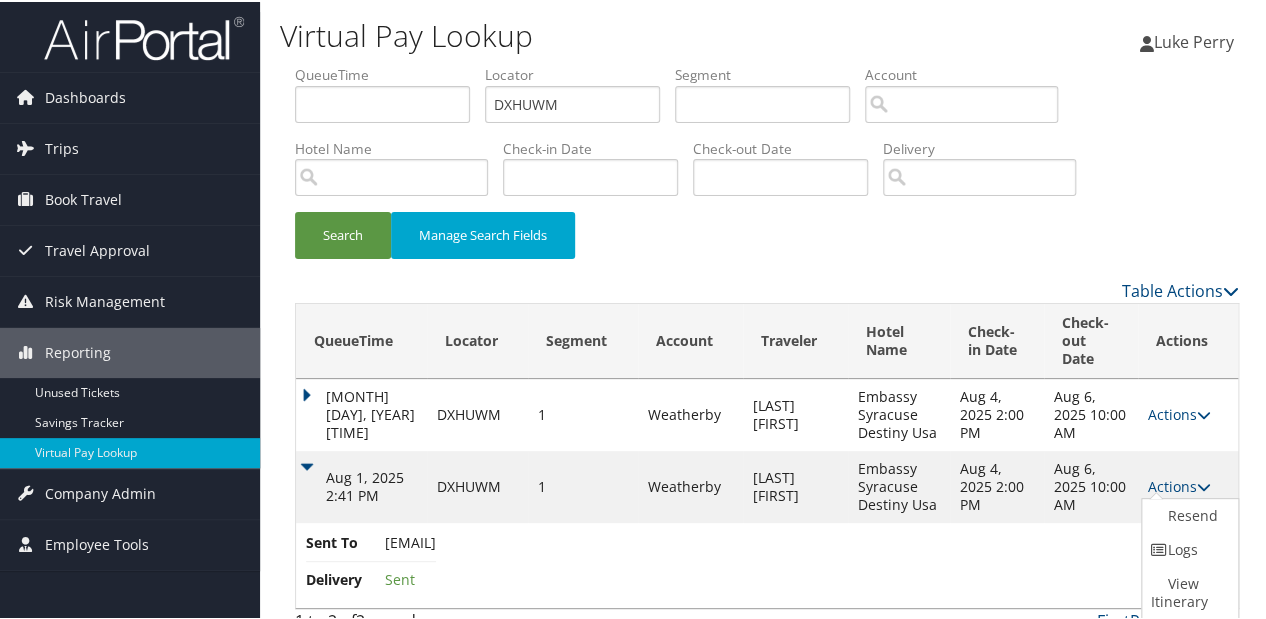 scroll, scrollTop: 16, scrollLeft: 0, axis: vertical 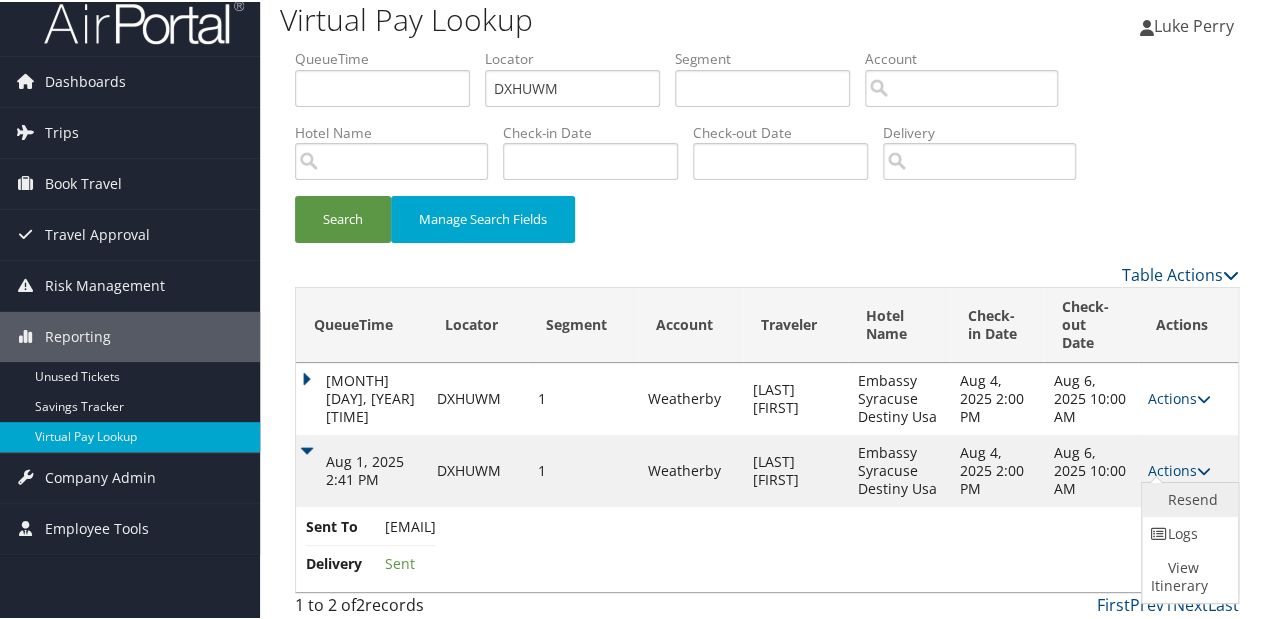 click on "Resend" at bounding box center (1187, 498) 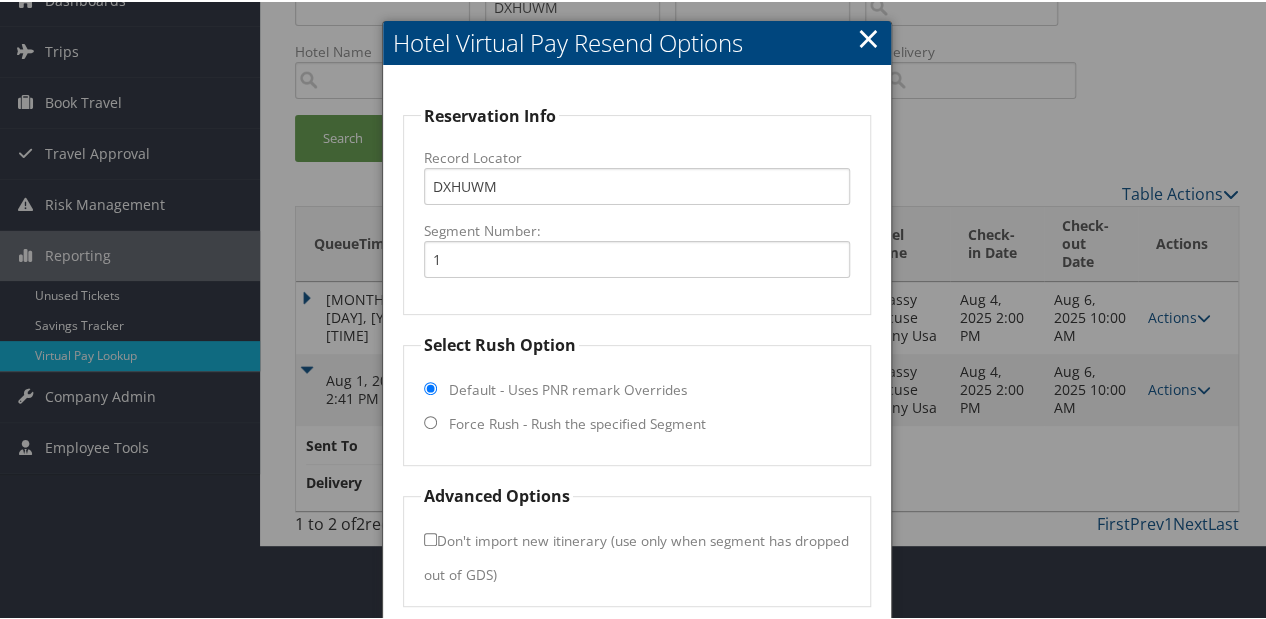 scroll, scrollTop: 172, scrollLeft: 0, axis: vertical 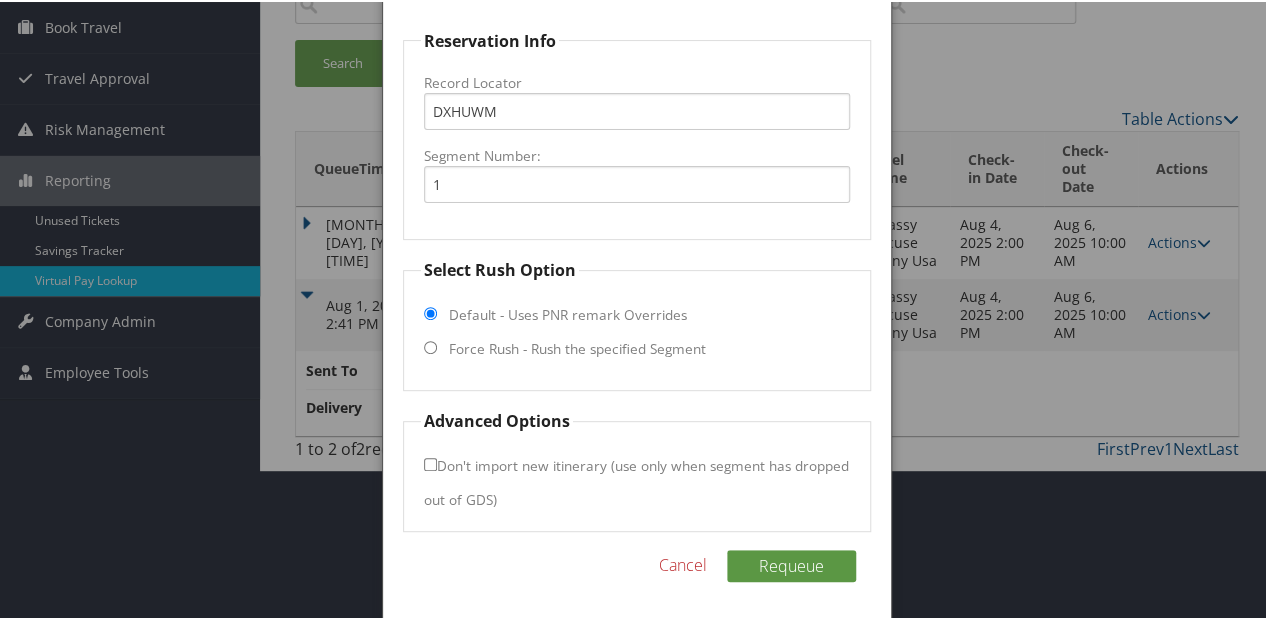 click on "Select Rush Option
Default - Uses PNR remark Overrides
Force Rush - Rush the specified Segment" at bounding box center (637, 322) 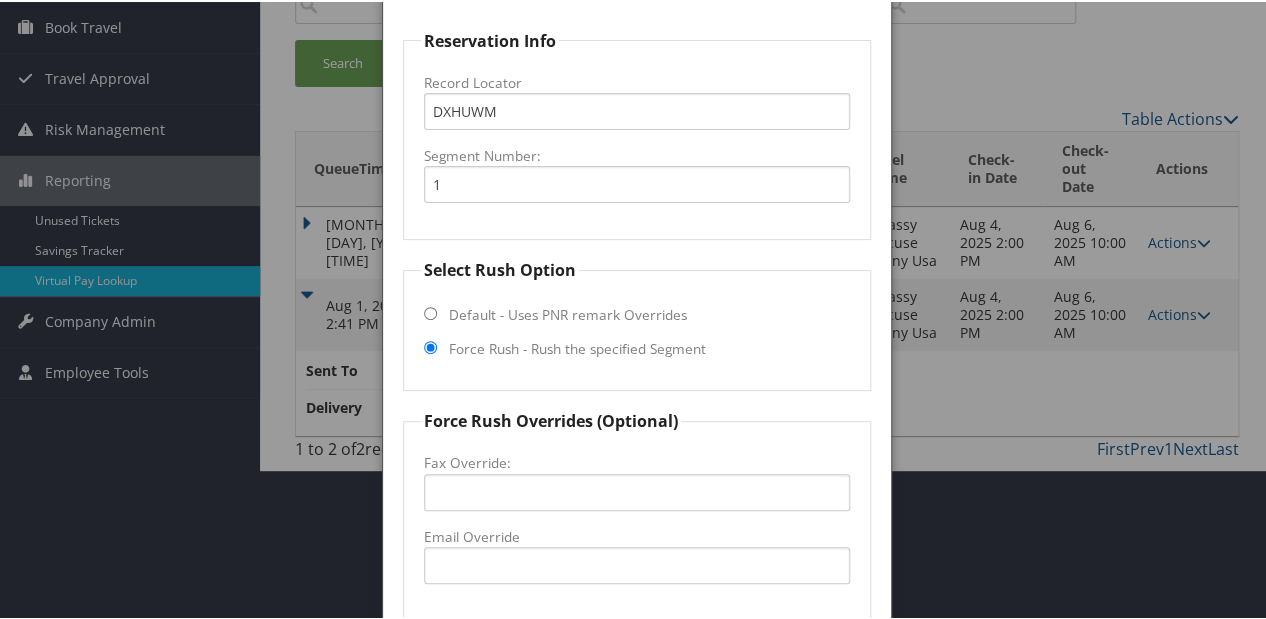 scroll, scrollTop: 401, scrollLeft: 0, axis: vertical 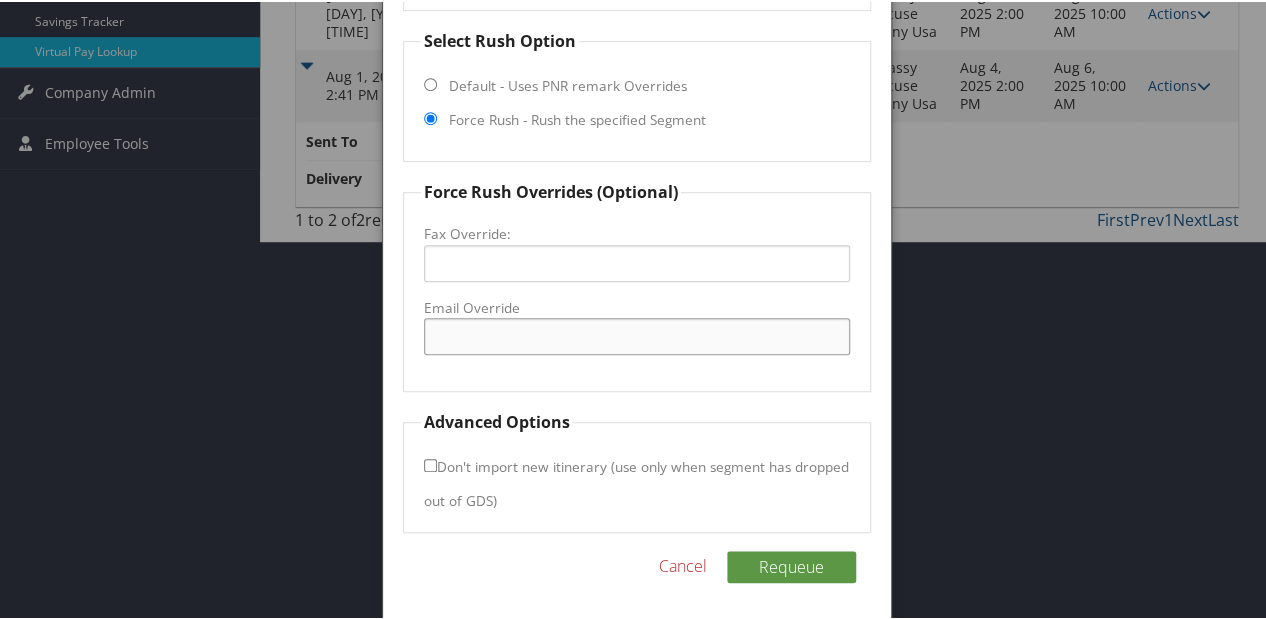 click on "Email Override" at bounding box center [637, 334] 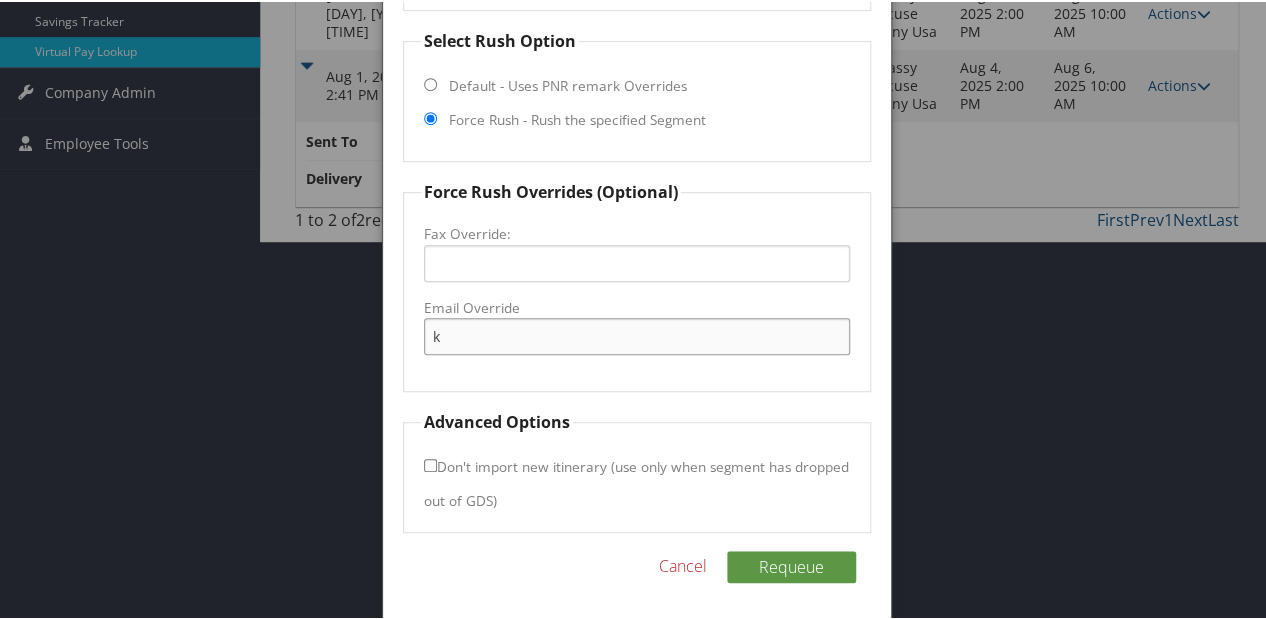 type 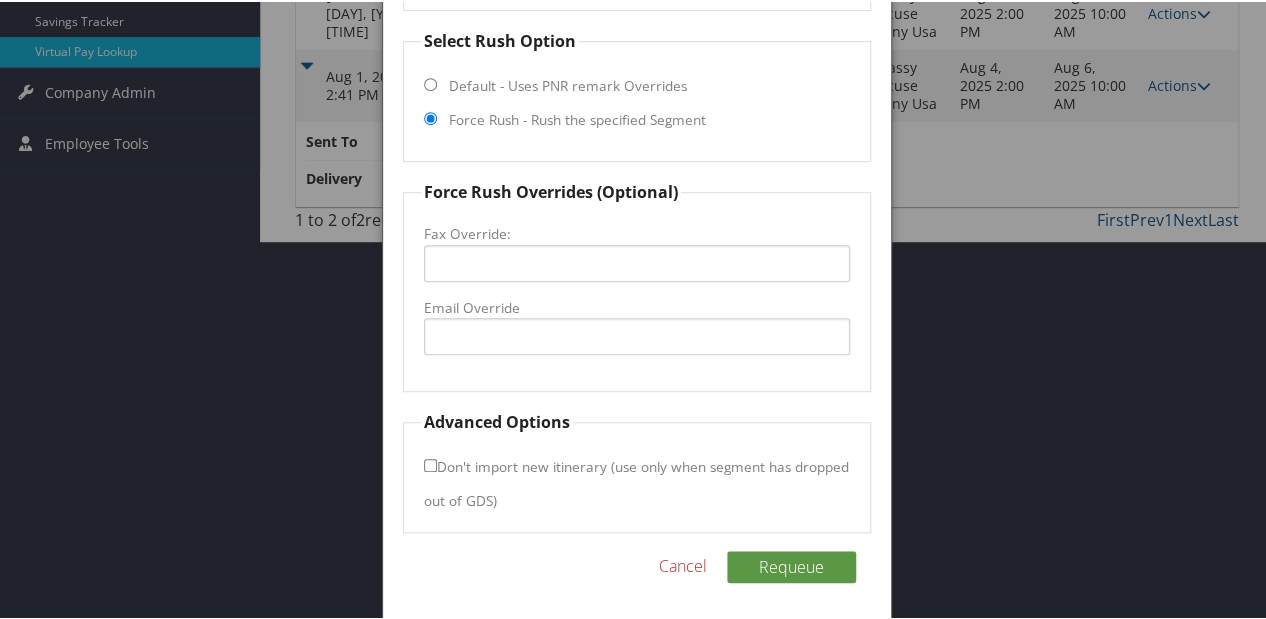 click on "Cancel" at bounding box center [683, 564] 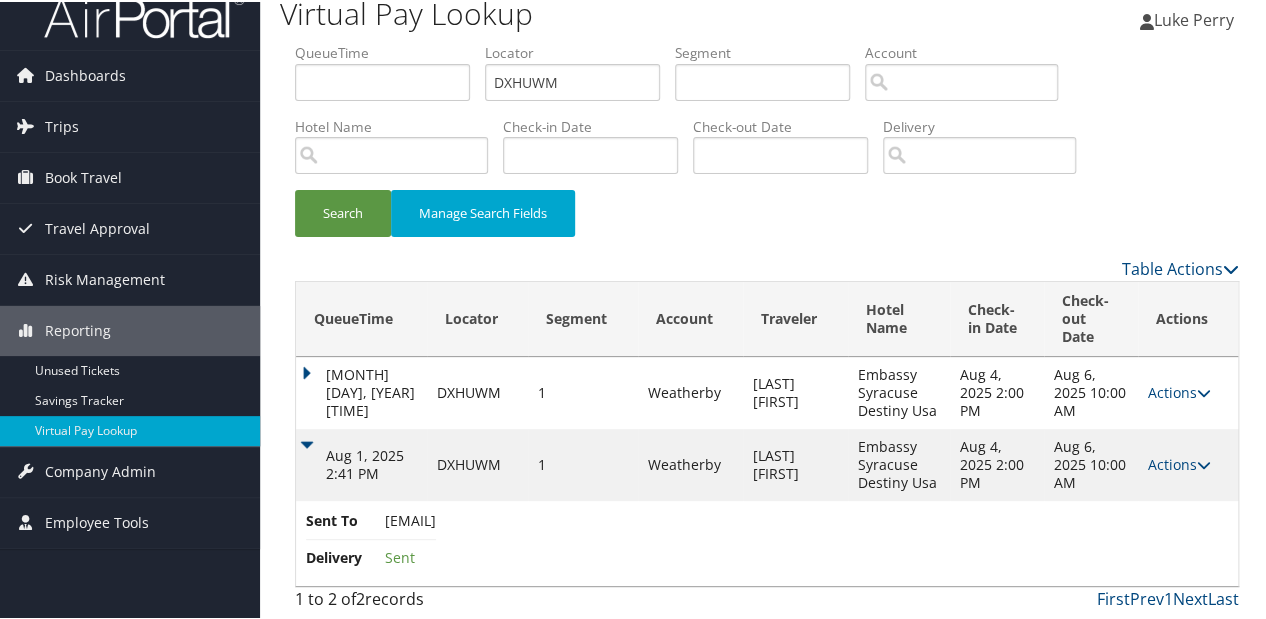 scroll, scrollTop: 20, scrollLeft: 0, axis: vertical 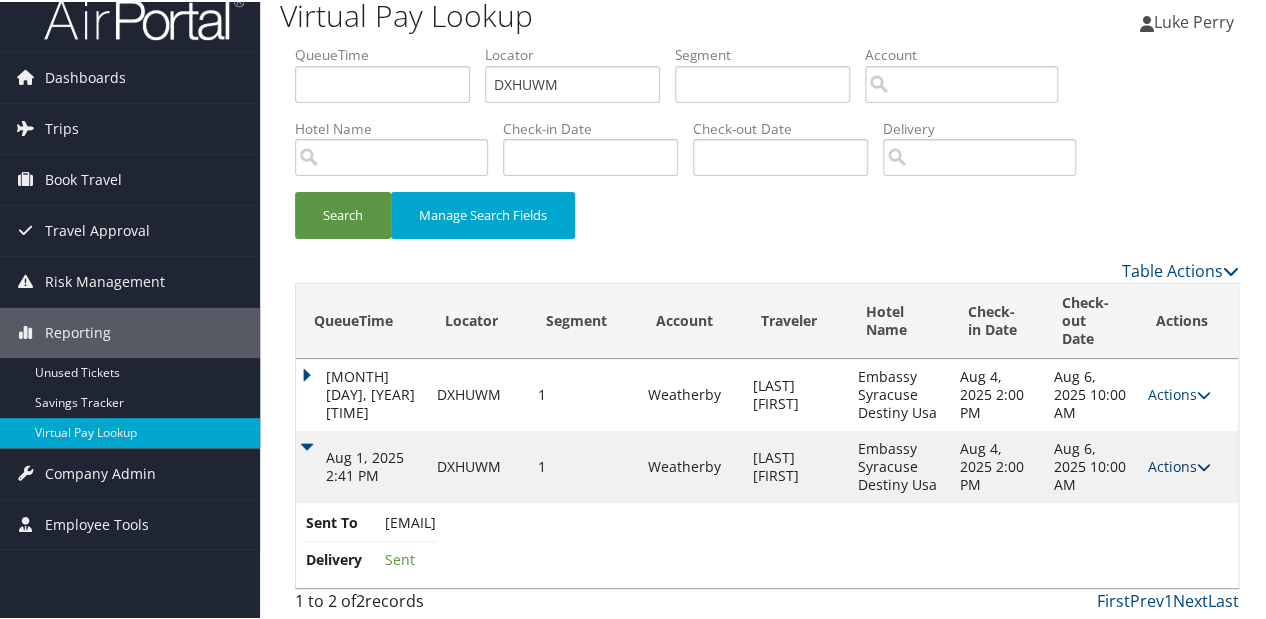 click on "Actions" at bounding box center (1179, 464) 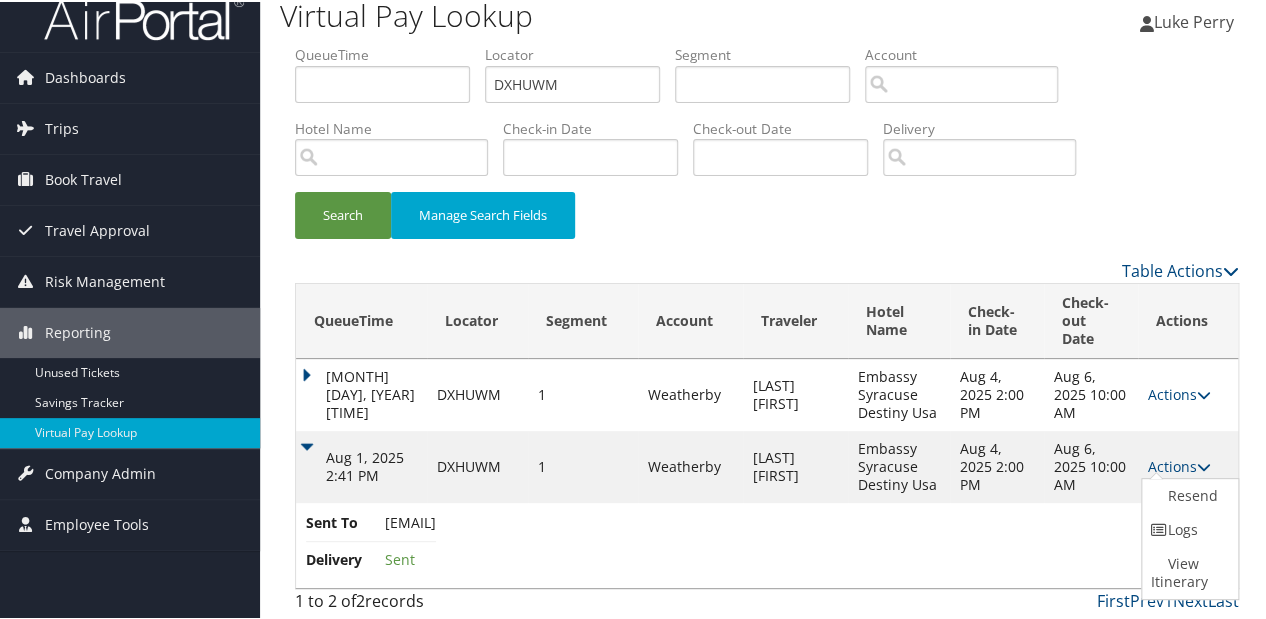 click on "Logs" at bounding box center [1187, 528] 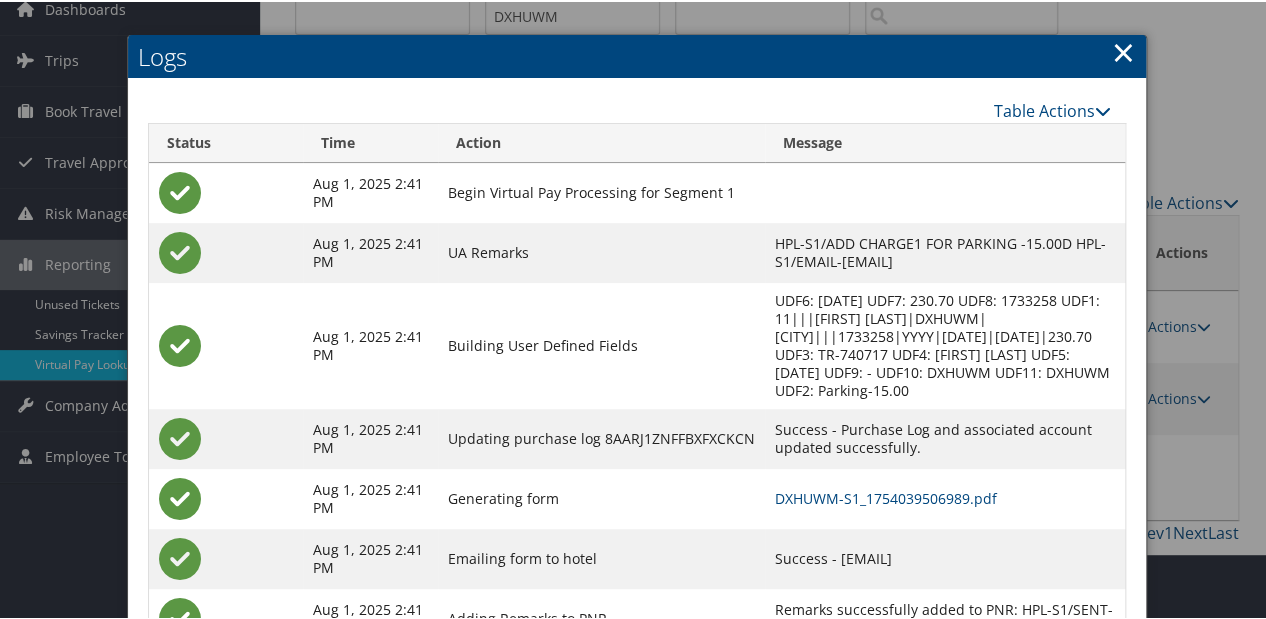 scroll, scrollTop: 153, scrollLeft: 0, axis: vertical 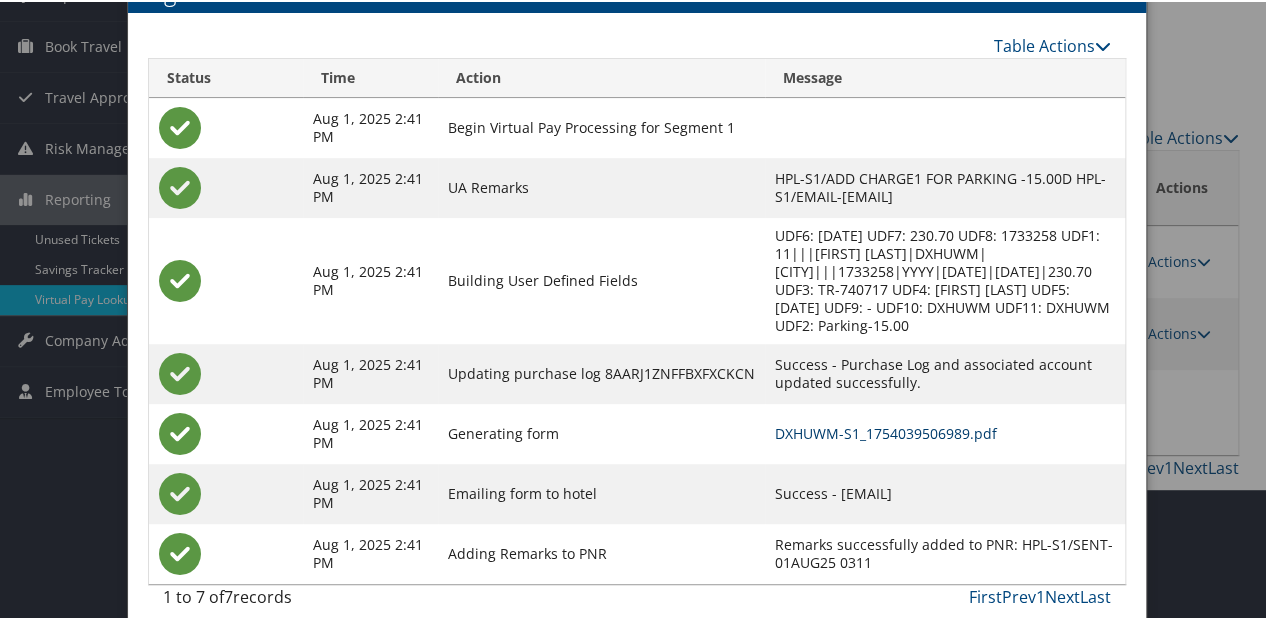 drag, startPoint x: 882, startPoint y: 407, endPoint x: 887, endPoint y: 421, distance: 14.866069 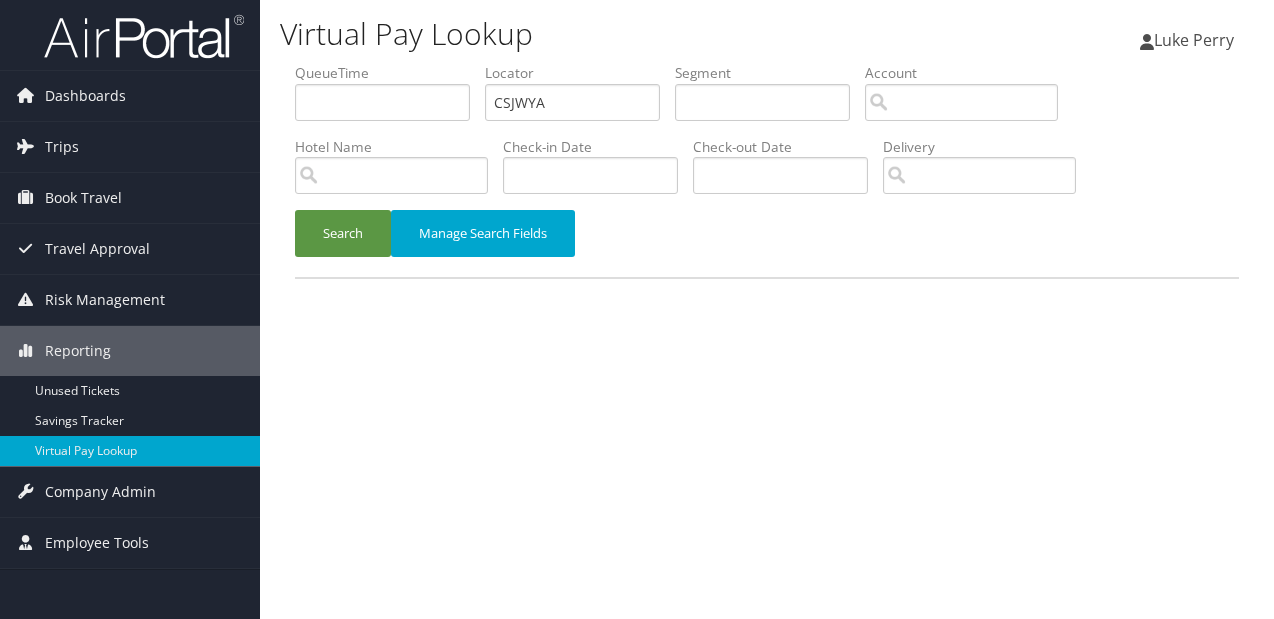 scroll, scrollTop: 0, scrollLeft: 0, axis: both 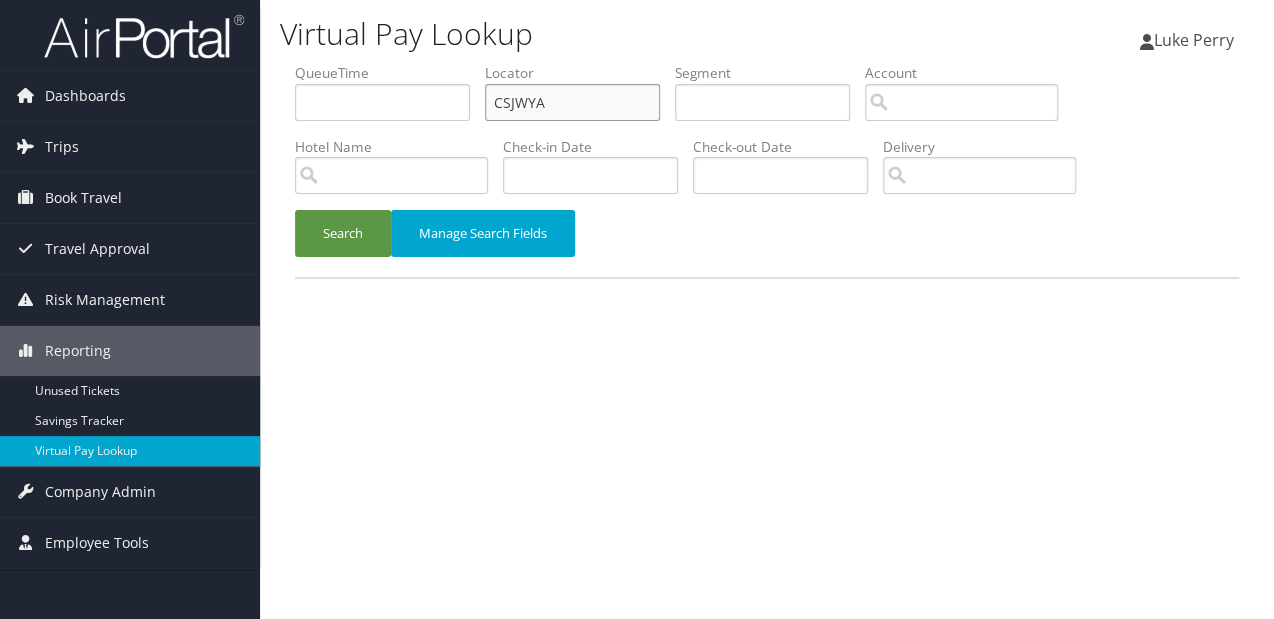 drag, startPoint x: 555, startPoint y: 93, endPoint x: 404, endPoint y: 162, distance: 166.01807 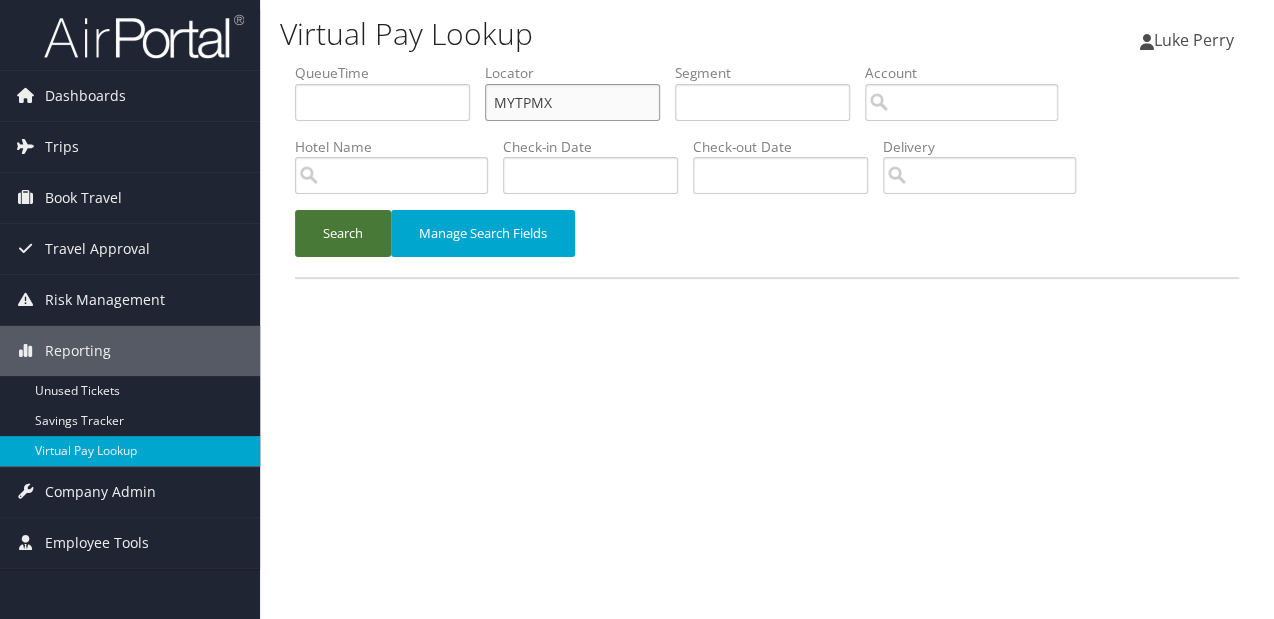 type on "MYTPMX" 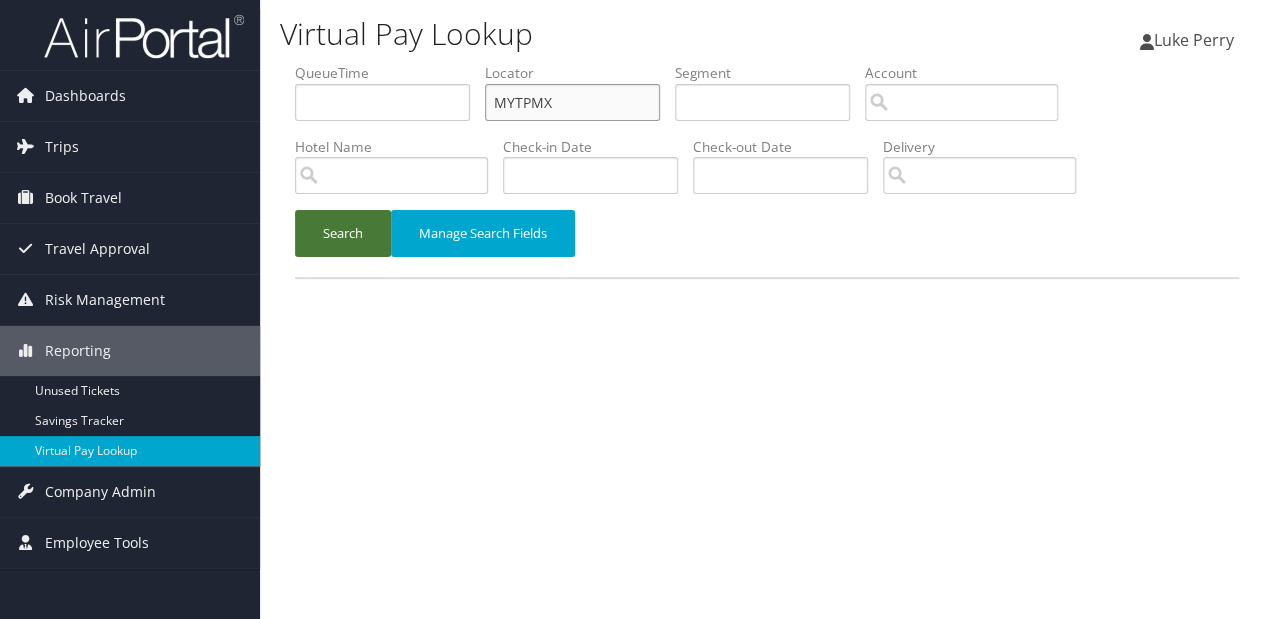 click on "Search" at bounding box center (343, 233) 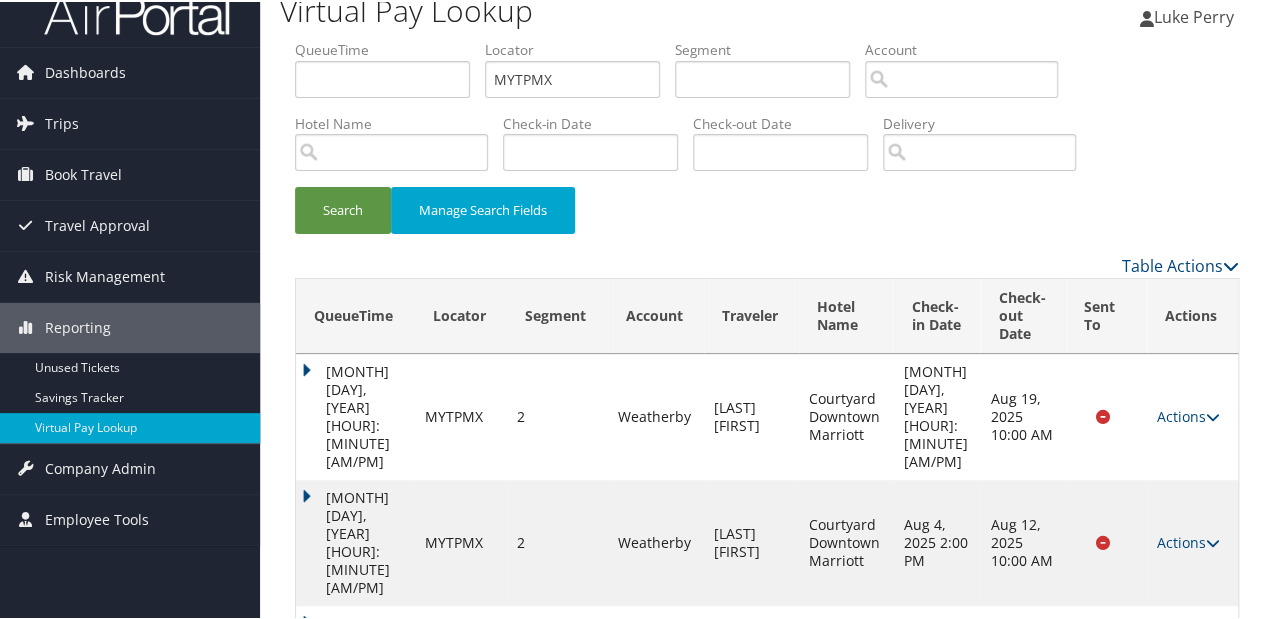 click on "Actions" at bounding box center (1188, 639) 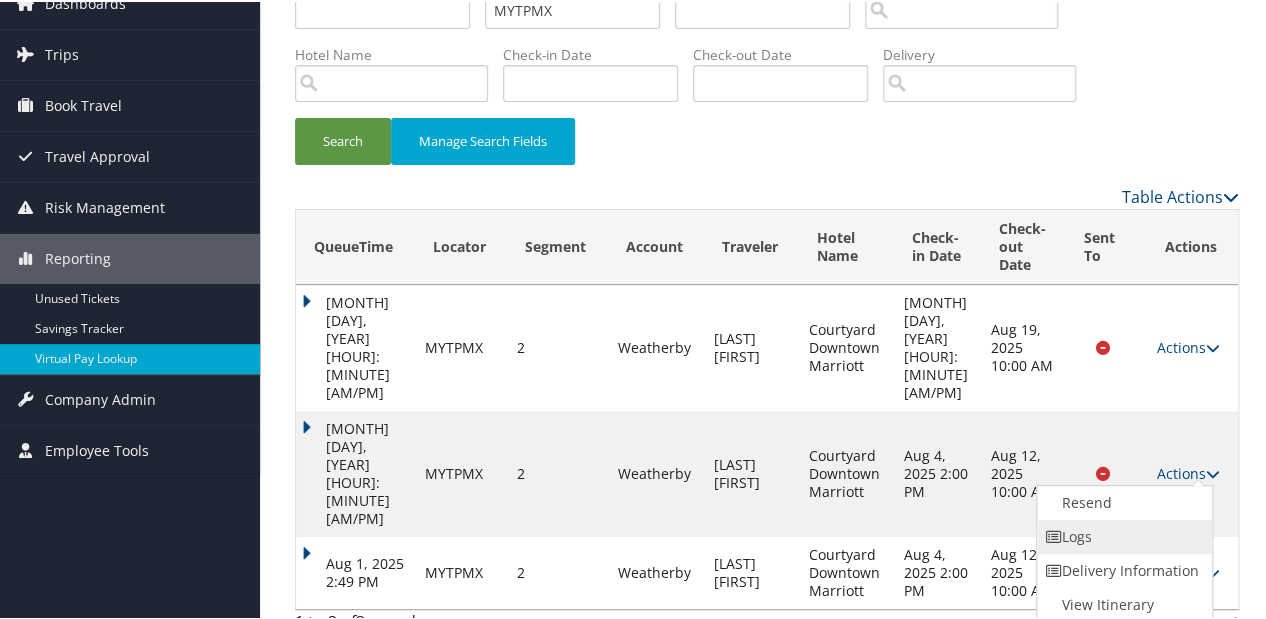click on "Logs" at bounding box center [1122, 535] 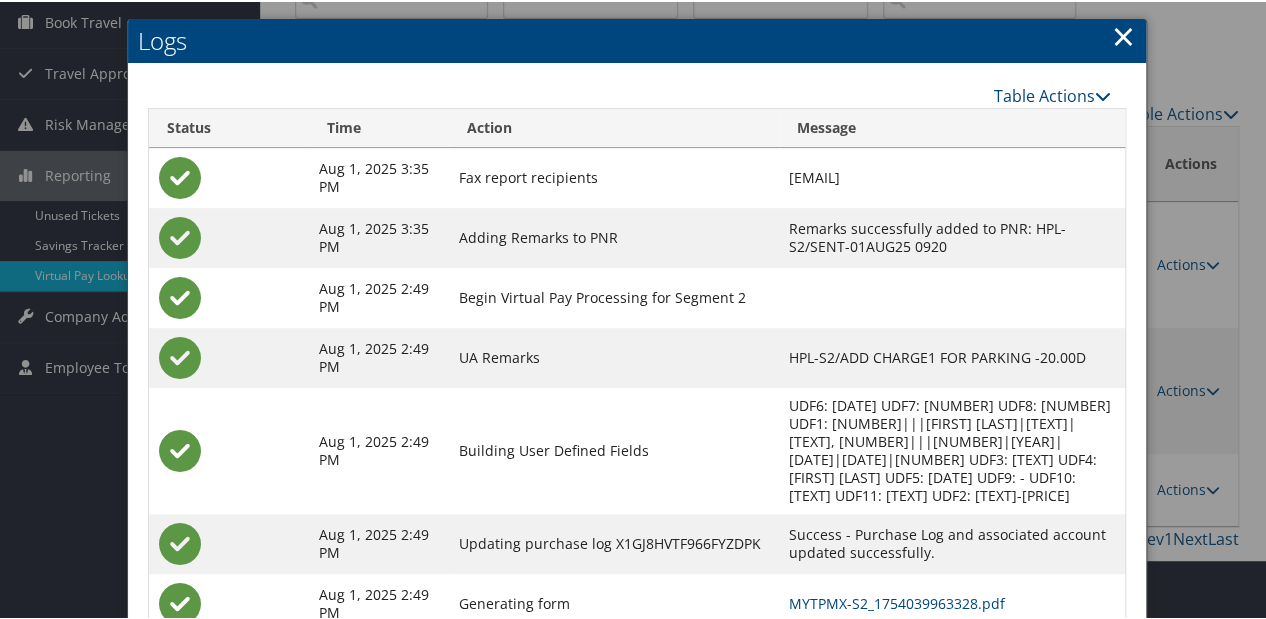scroll, scrollTop: 287, scrollLeft: 0, axis: vertical 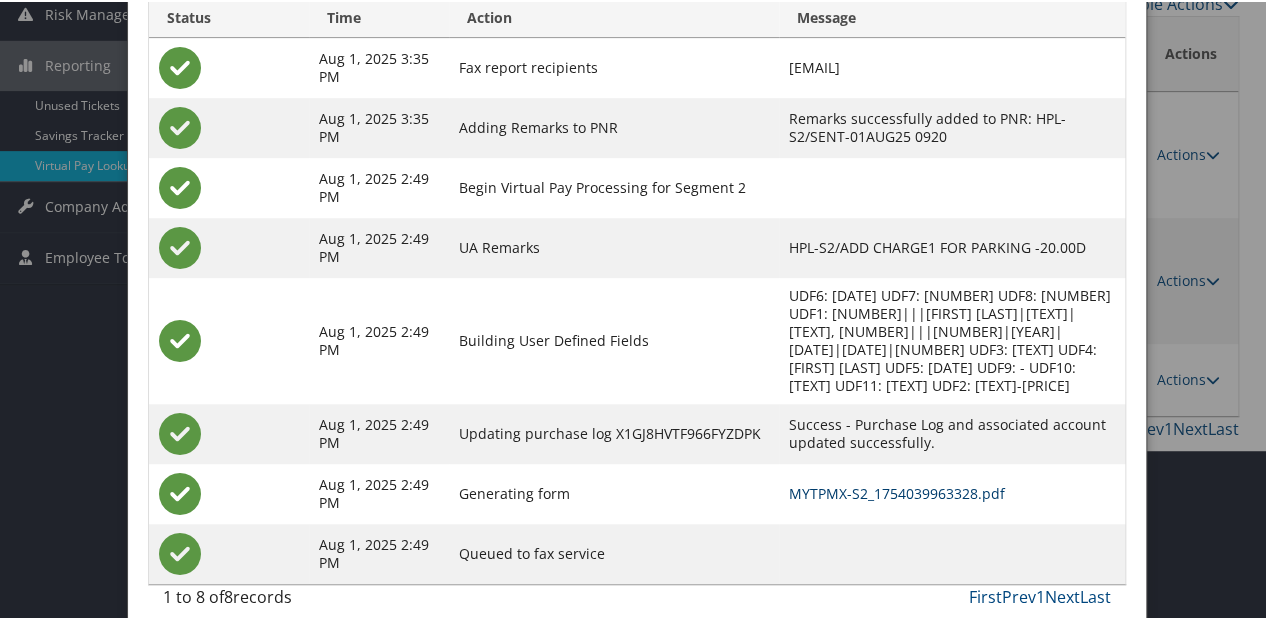 click on "MYTPMX-S2_1754039963328.pdf" at bounding box center (897, 491) 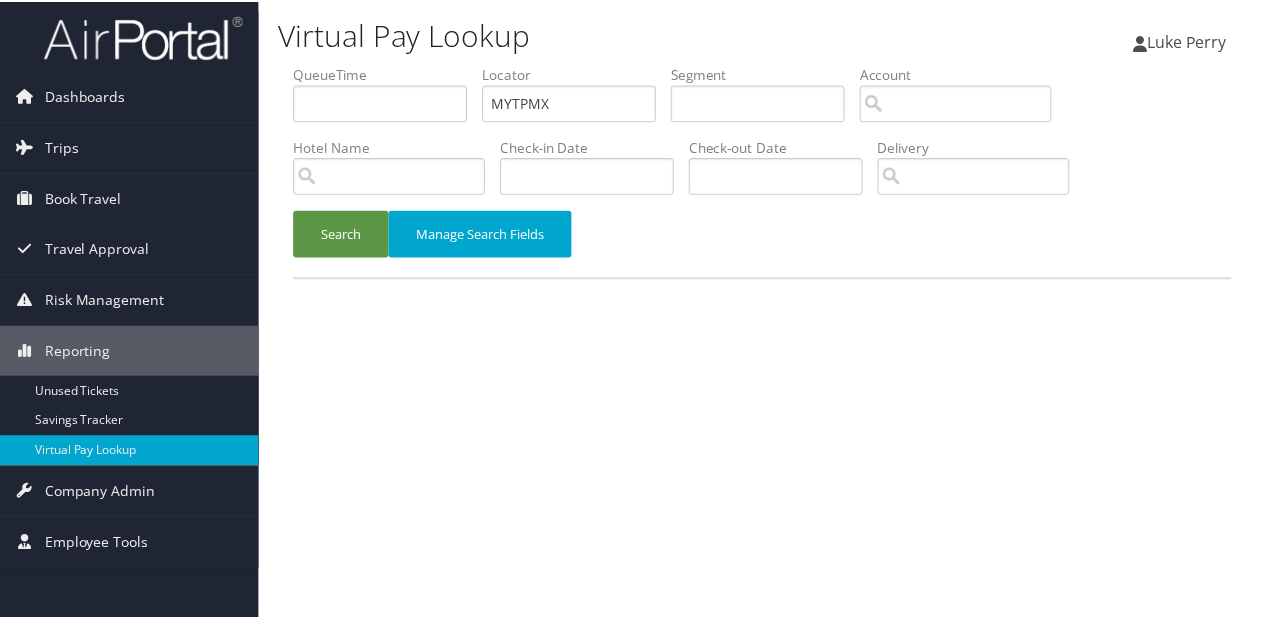 scroll, scrollTop: 0, scrollLeft: 0, axis: both 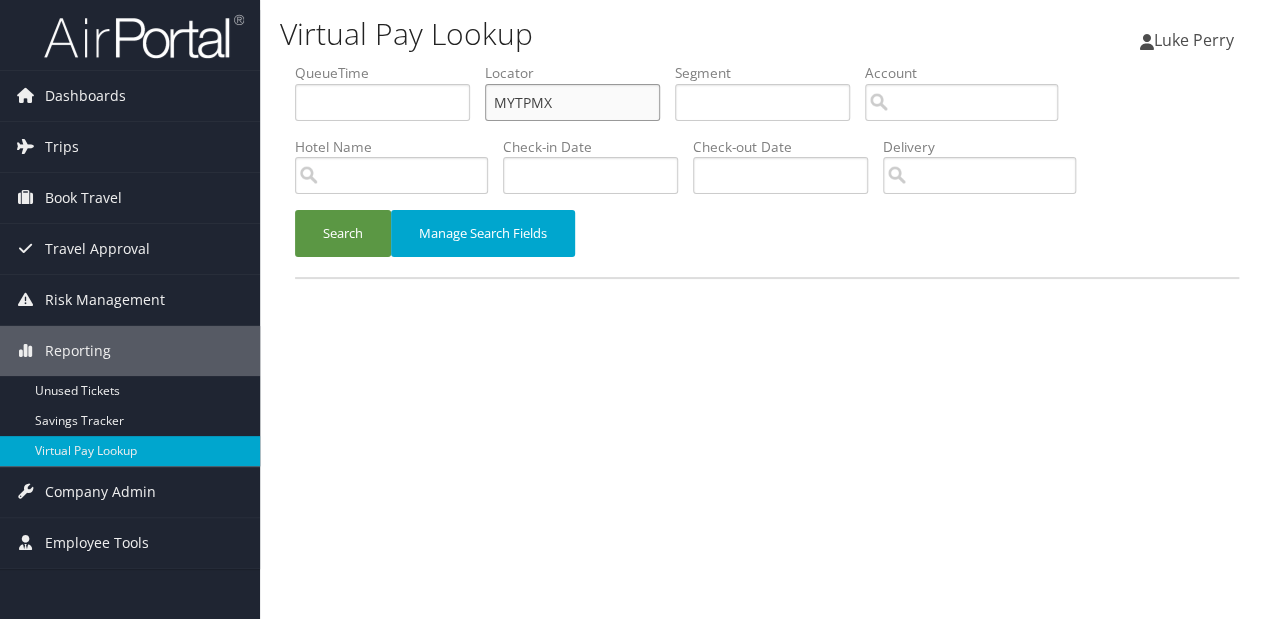 drag, startPoint x: 572, startPoint y: 97, endPoint x: 394, endPoint y: 132, distance: 181.40839 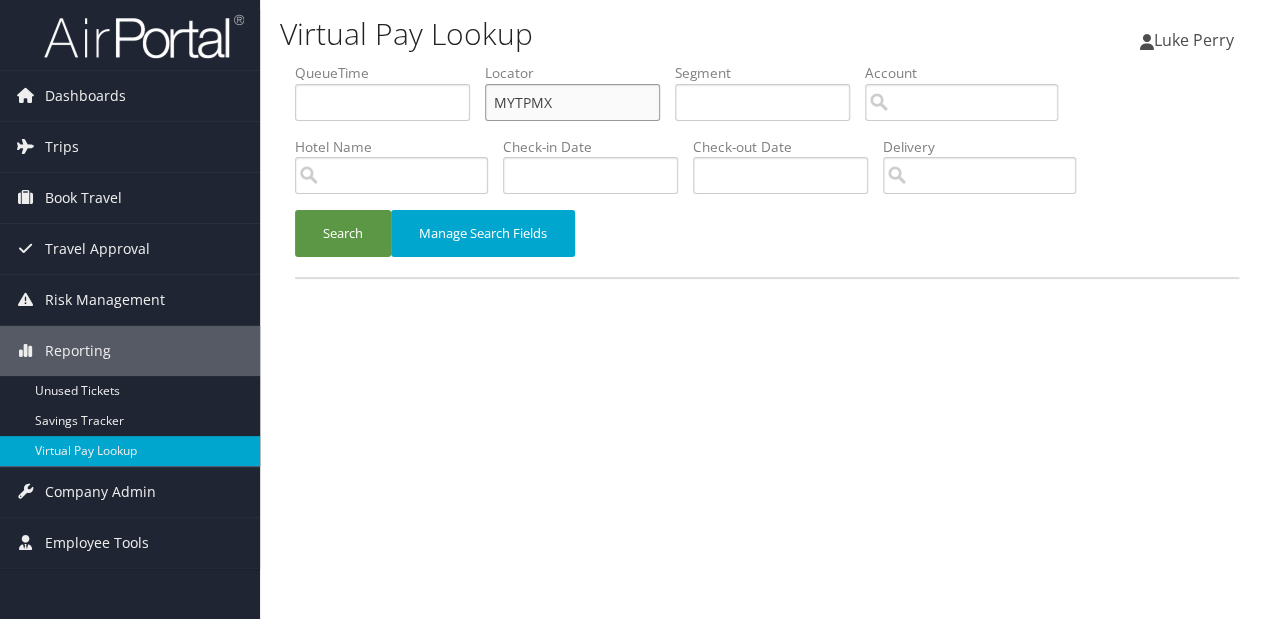 click on "QueueTime Locator MYTPMX Segment Account Traveler Hotel Name Check-in Date Check-out Date Delivery" at bounding box center (767, 63) 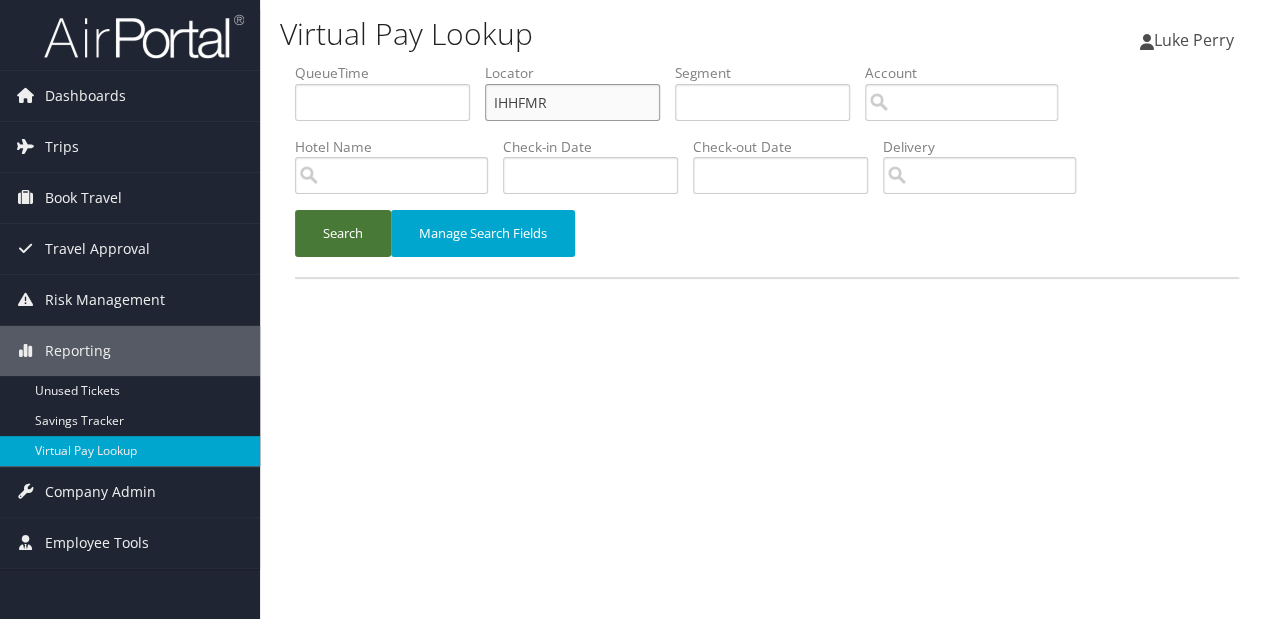 type on "IHHFMR" 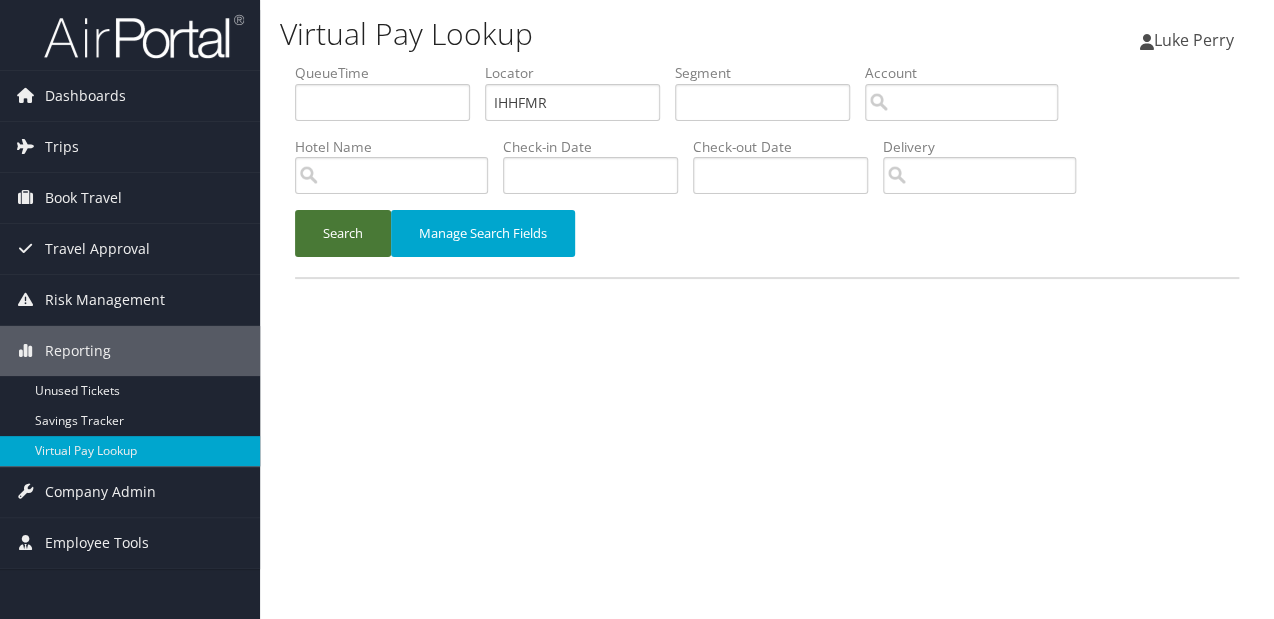 click on "Search" at bounding box center (343, 233) 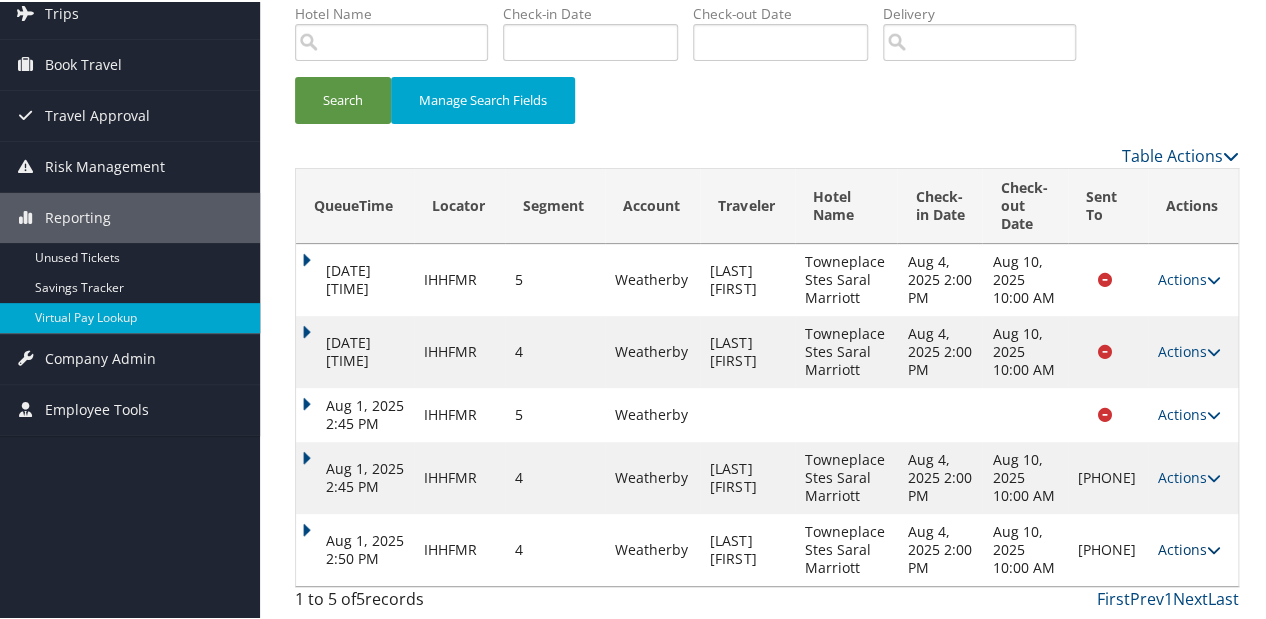 click on "Actions" at bounding box center [1189, 547] 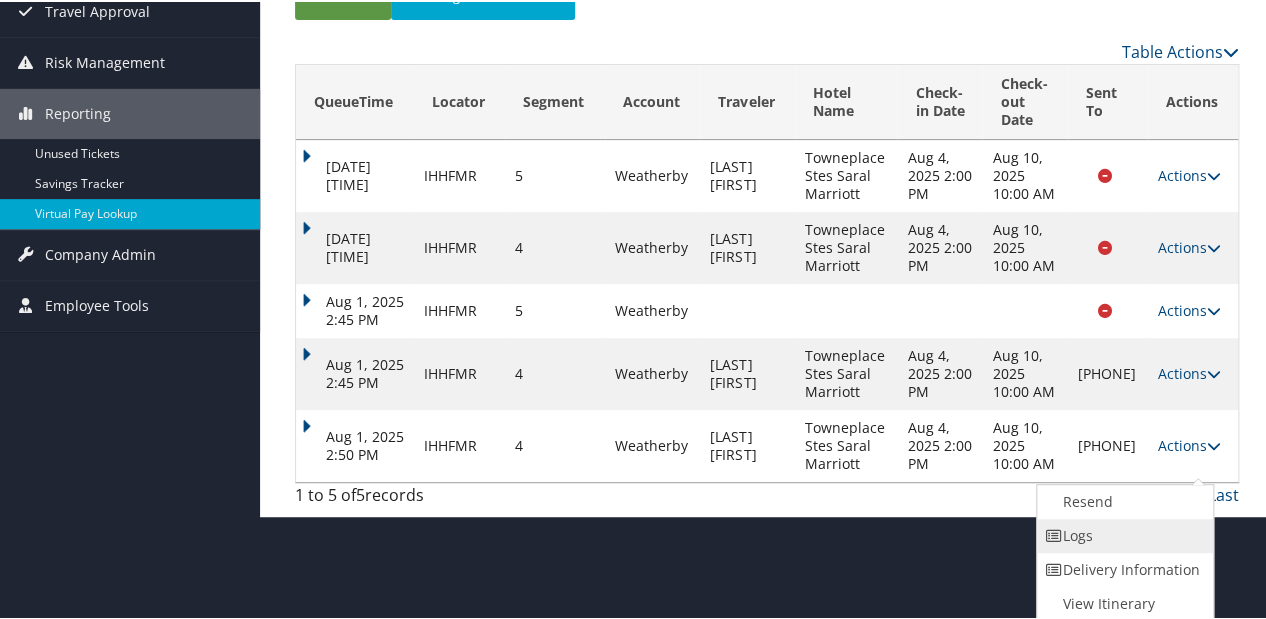 click on "Logs" at bounding box center (1122, 534) 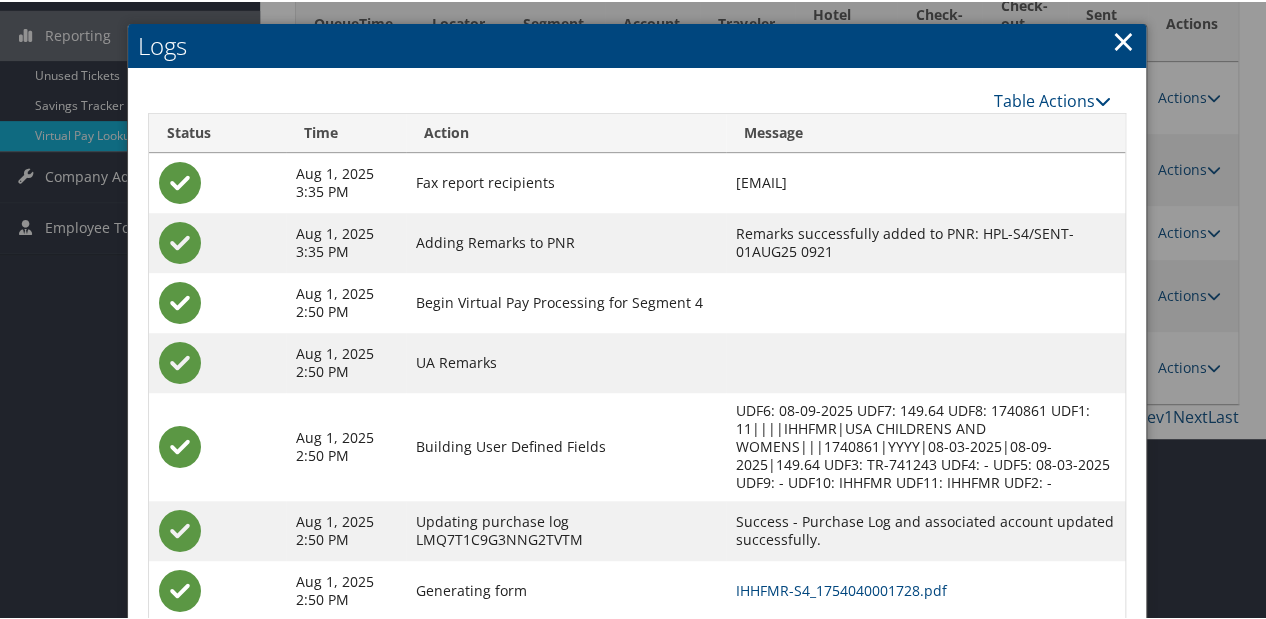 scroll, scrollTop: 432, scrollLeft: 0, axis: vertical 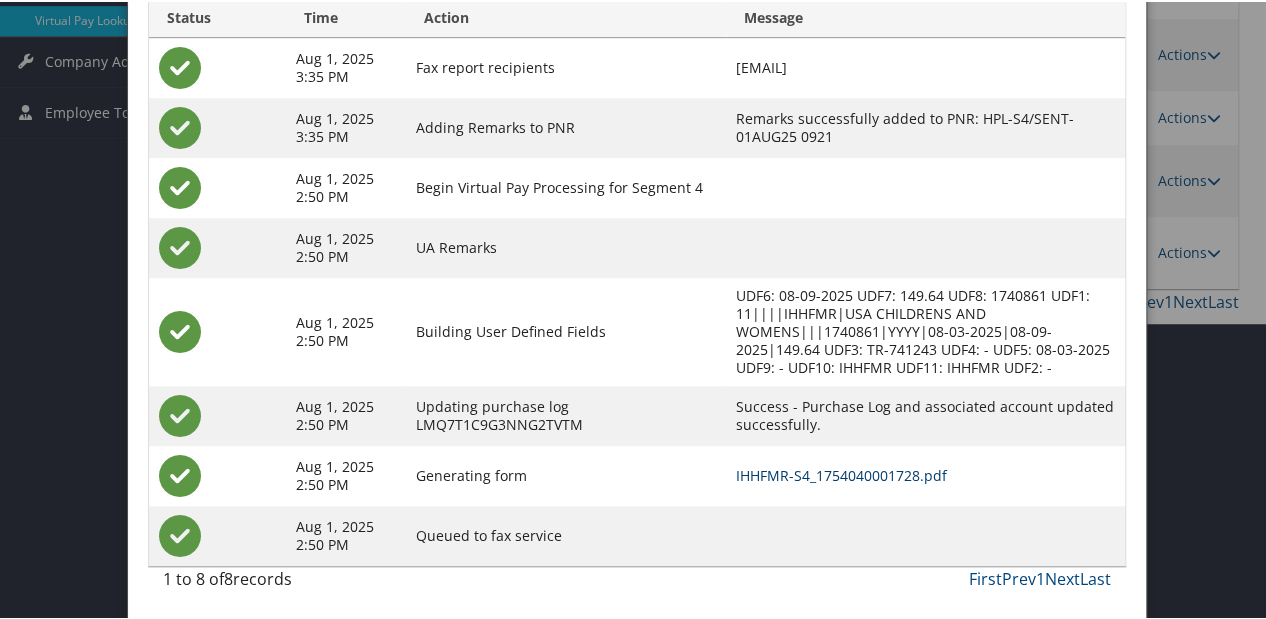 click on "IHHFMR-S4_1754040001728.pdf" at bounding box center (841, 473) 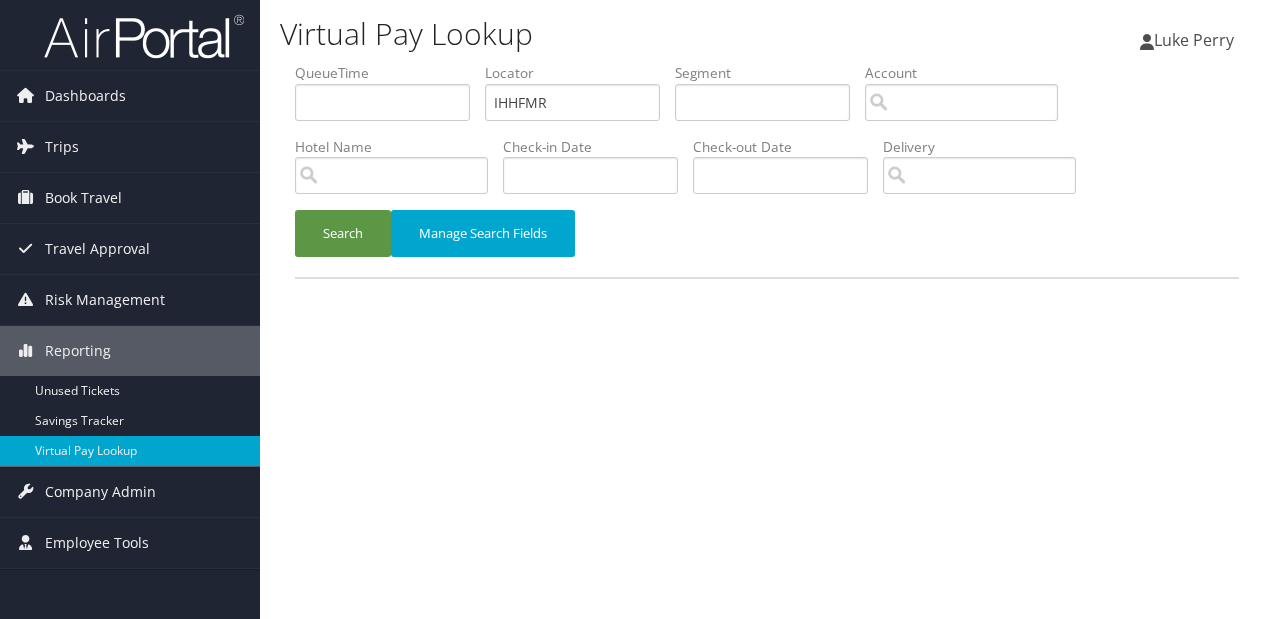 click on "Search" at bounding box center (343, 233) 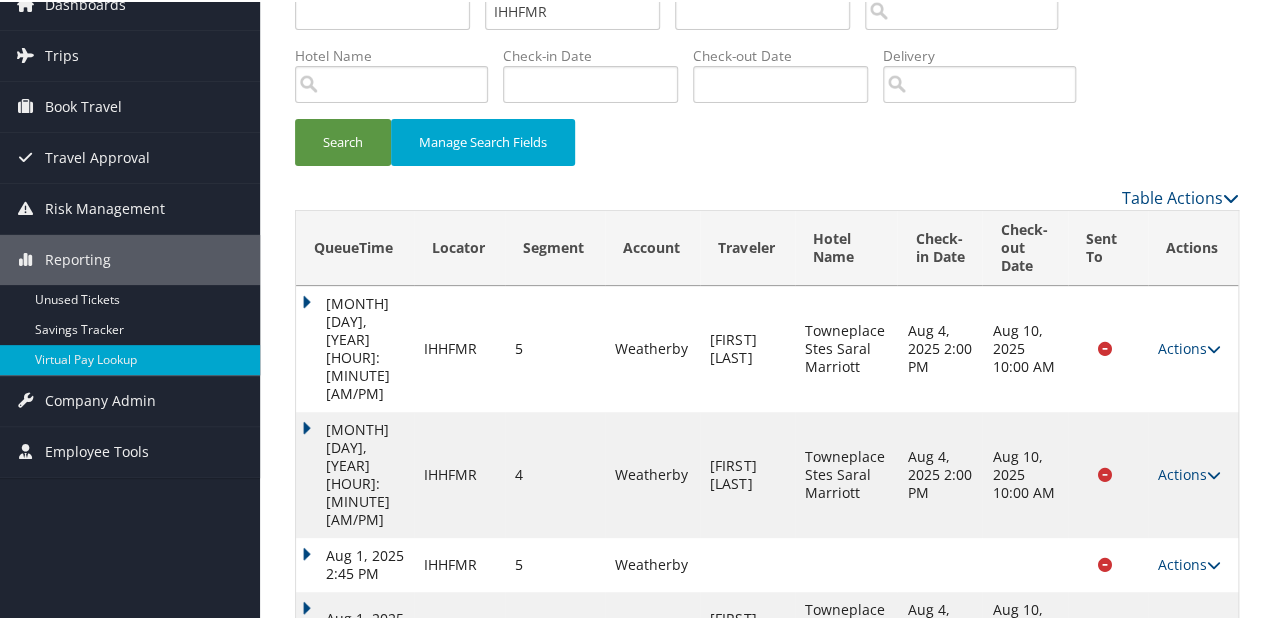 scroll, scrollTop: 169, scrollLeft: 0, axis: vertical 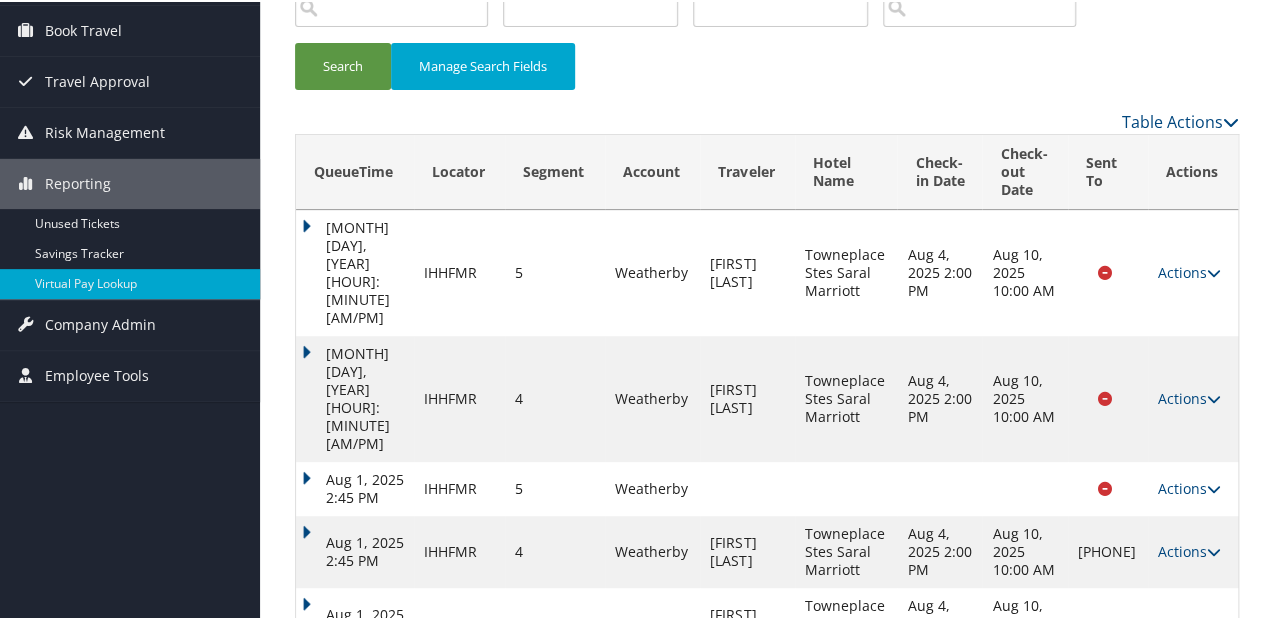 click on "Aug 1, 2025 2:50 PM" at bounding box center [355, 622] 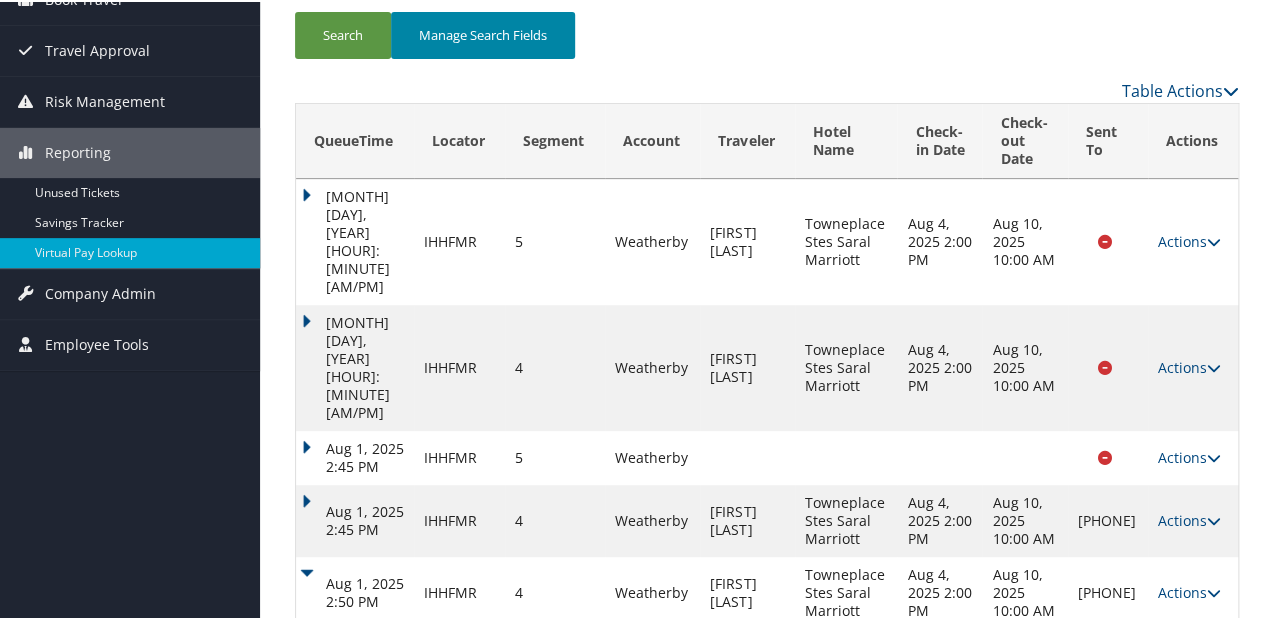 scroll, scrollTop: 217, scrollLeft: 0, axis: vertical 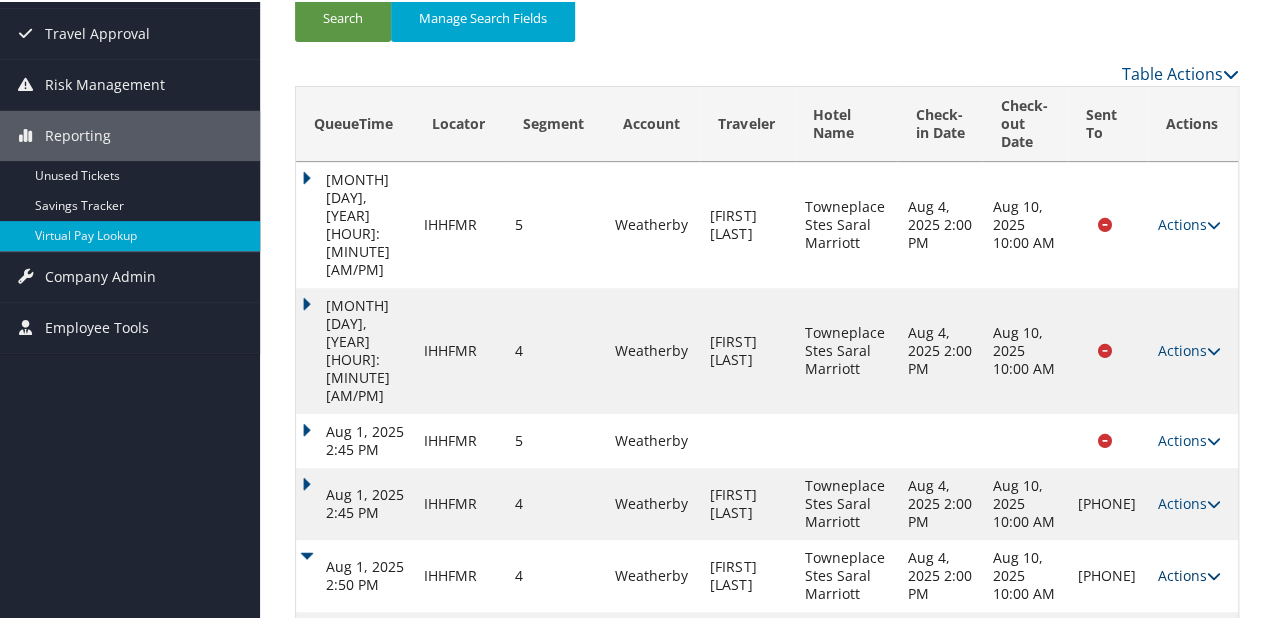 click on "Actions" at bounding box center [1189, 573] 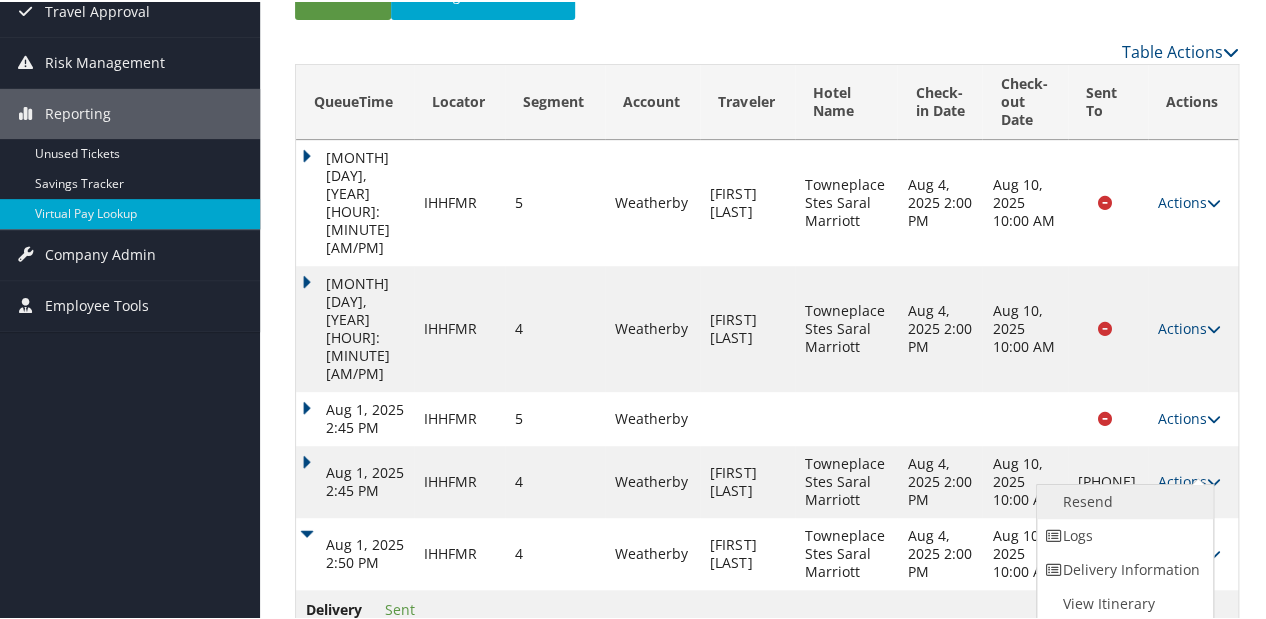 click on "Resend" at bounding box center [1122, 500] 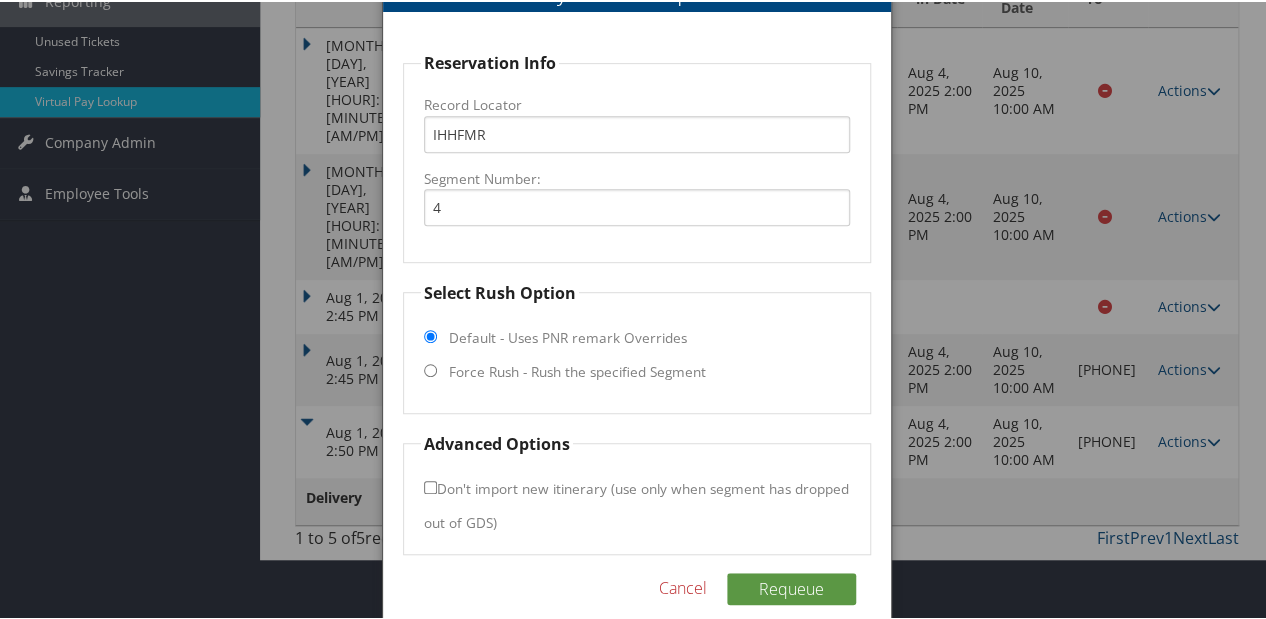 scroll, scrollTop: 373, scrollLeft: 0, axis: vertical 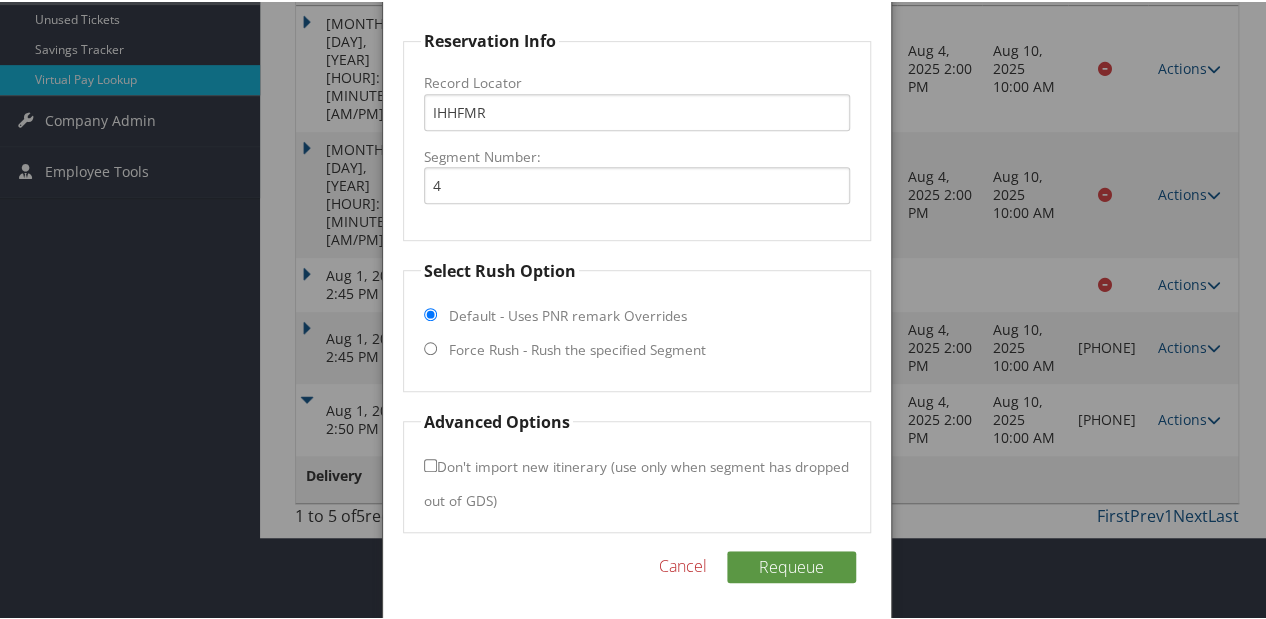 click on "Force Rush - Rush the specified Segment" at bounding box center [577, 348] 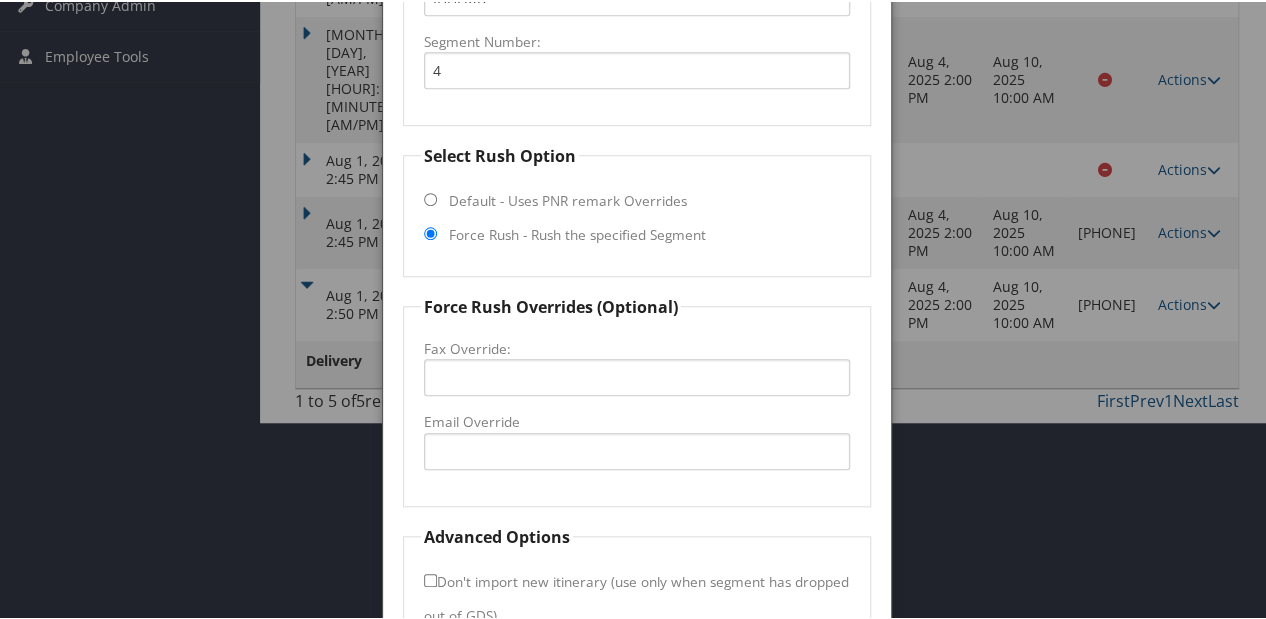 scroll, scrollTop: 603, scrollLeft: 0, axis: vertical 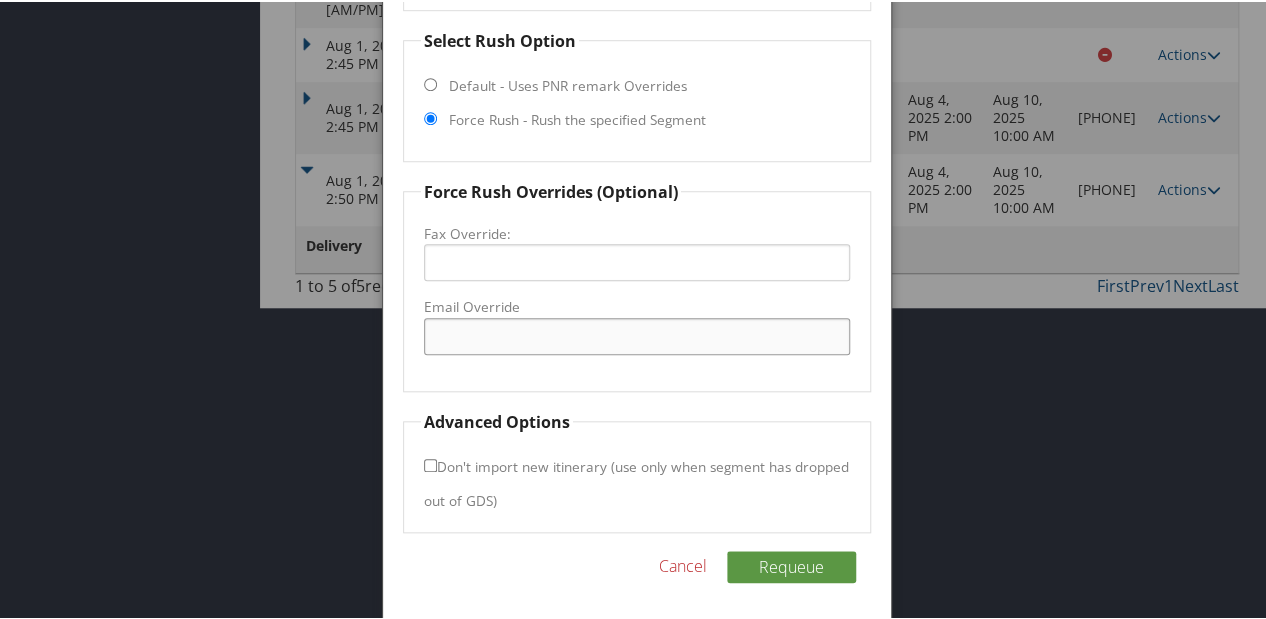click on "Email Override" at bounding box center (637, 334) 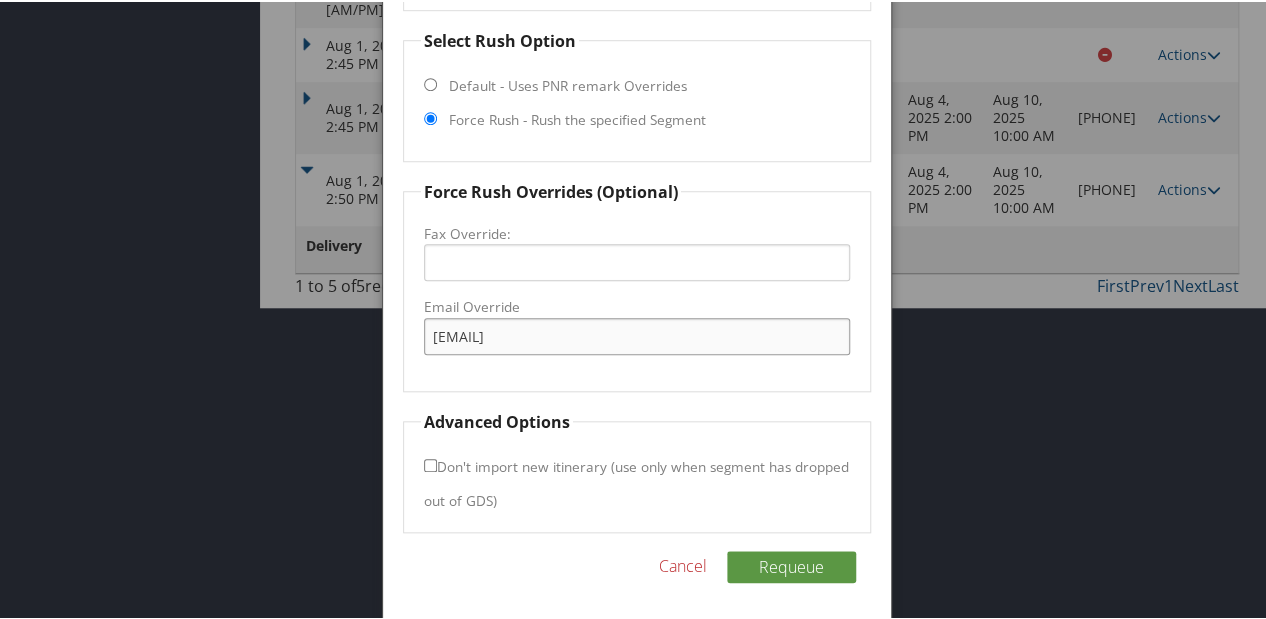 click on "townplace.desk@gmail.com" at bounding box center (637, 334) 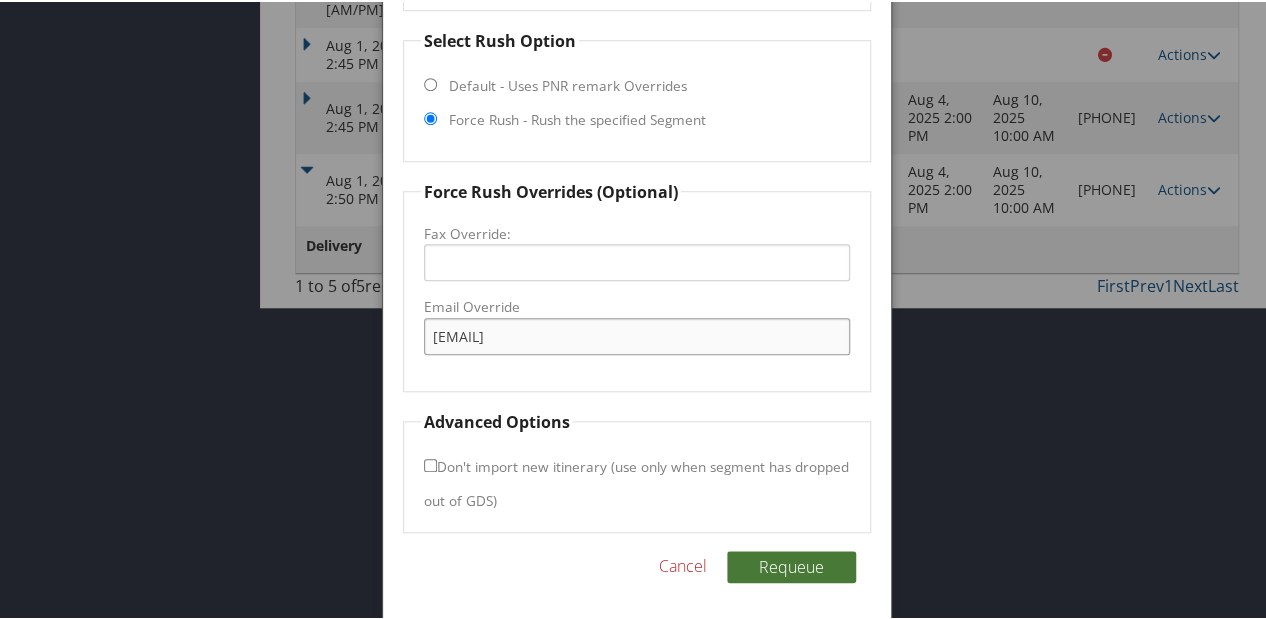 type on "towneplace.desk@gmail.com" 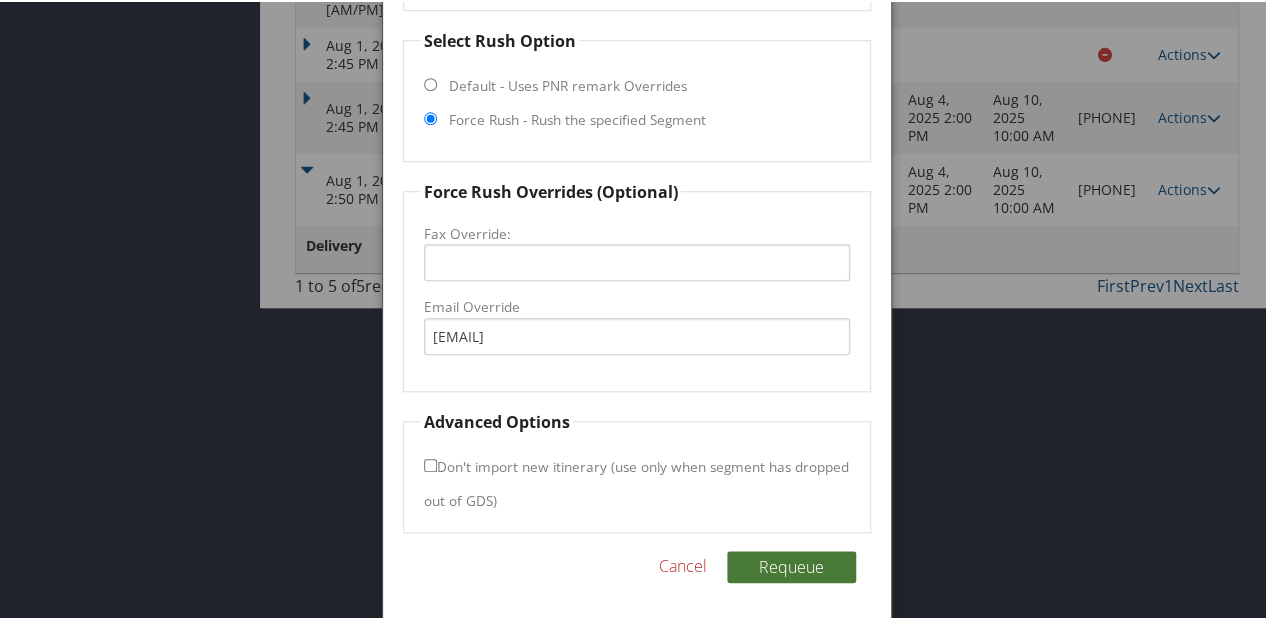 click on "Requeue" at bounding box center (791, 565) 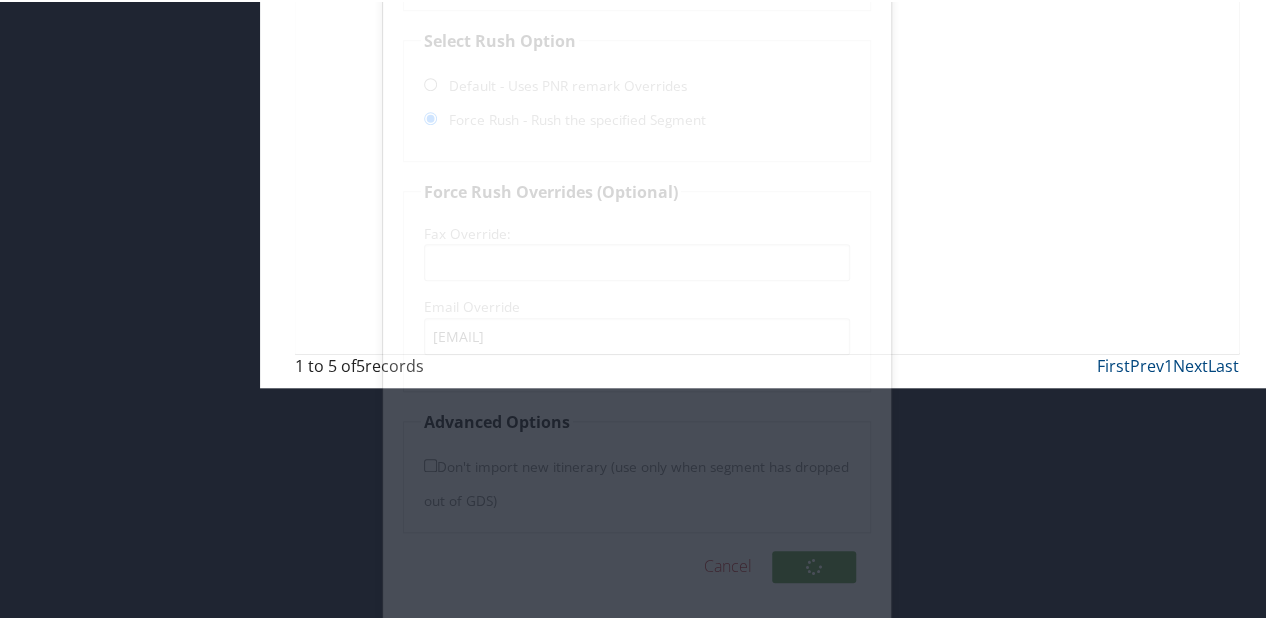 scroll, scrollTop: 285, scrollLeft: 0, axis: vertical 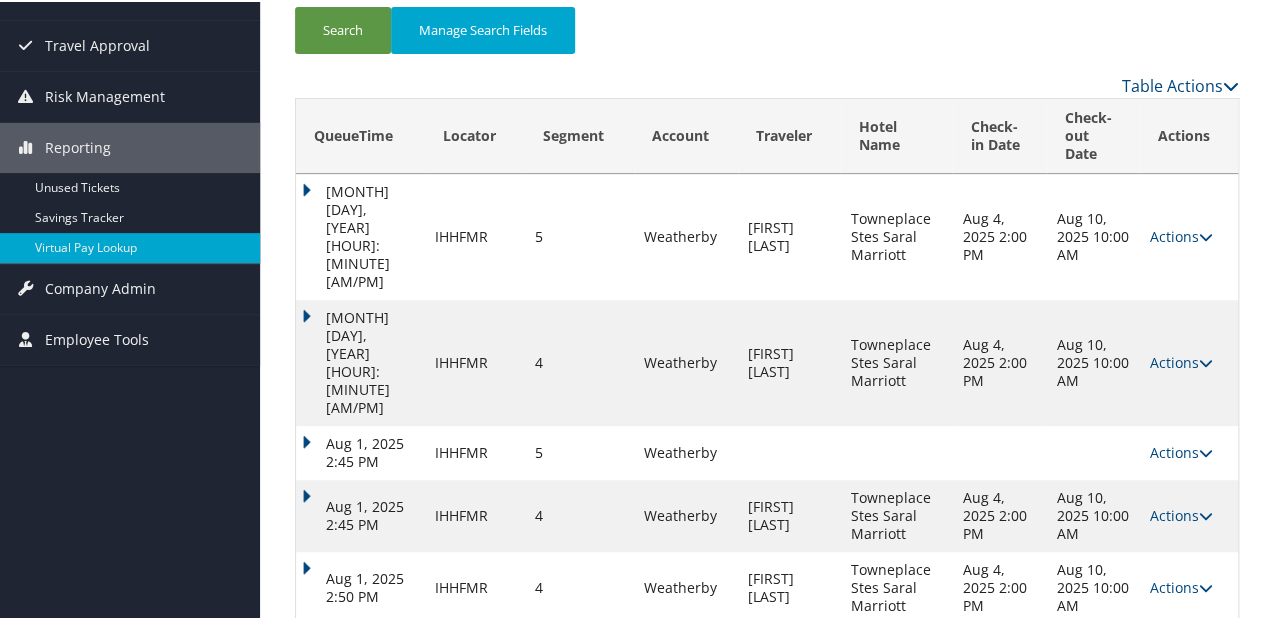 click on "Aug 3, 2025 12:29 AM" at bounding box center [360, 685] 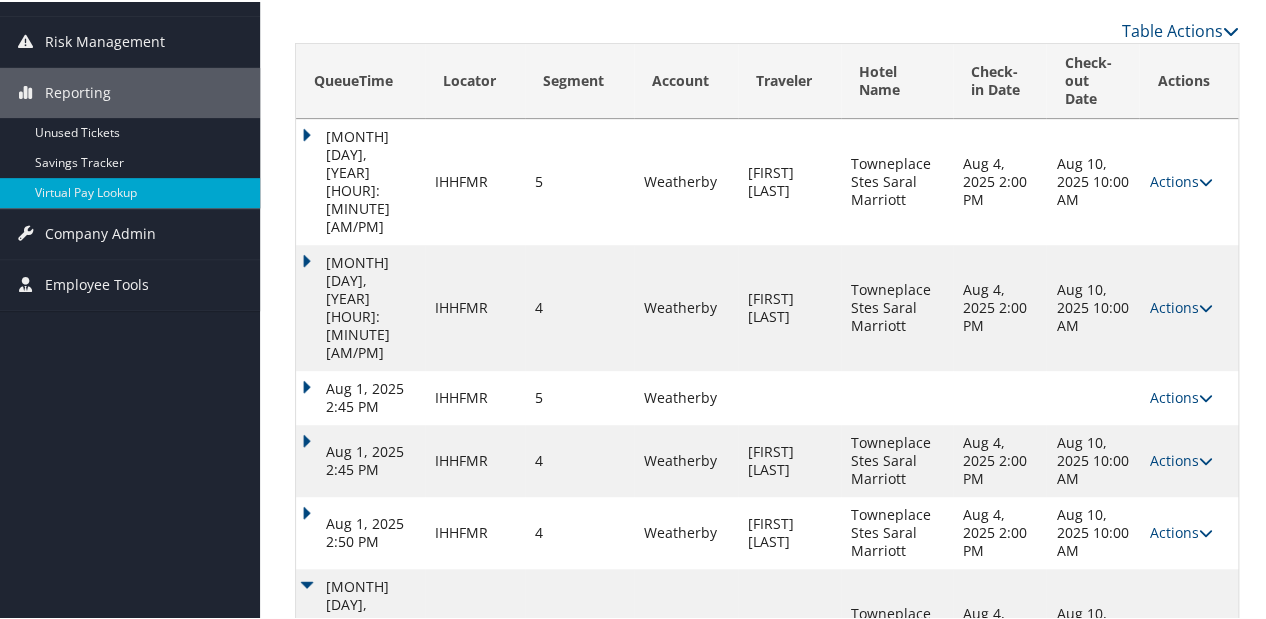 scroll, scrollTop: 290, scrollLeft: 0, axis: vertical 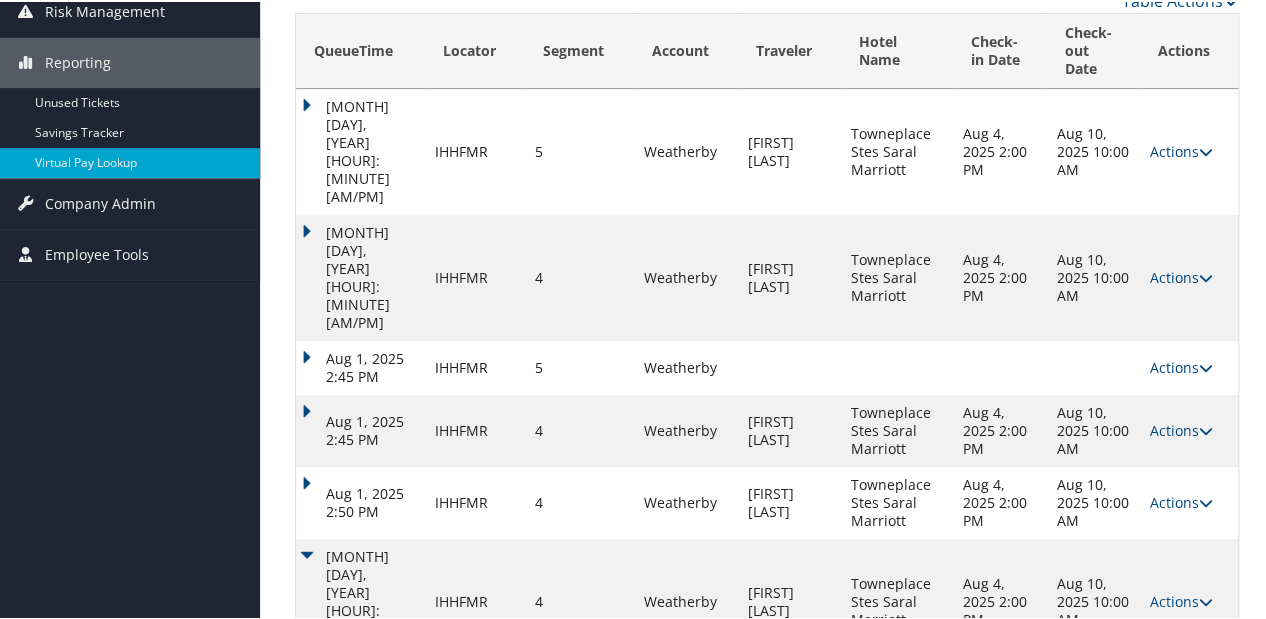 copy on "towneplace.desk@gmail.com" 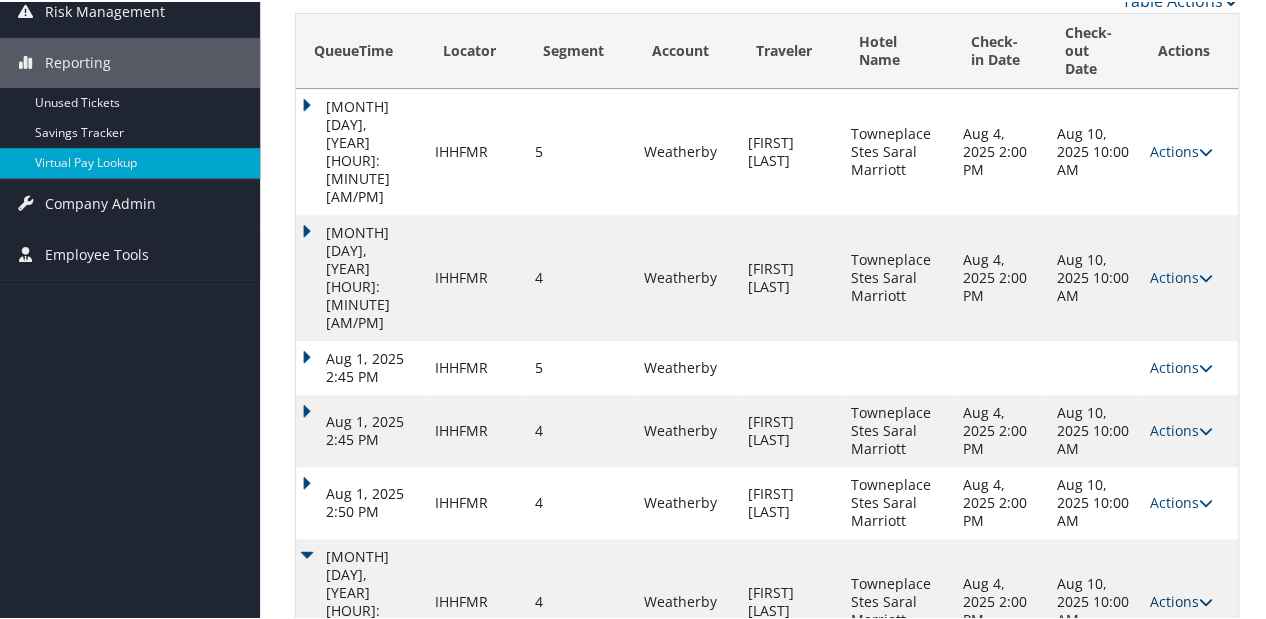 click on "Actions" at bounding box center [1180, 599] 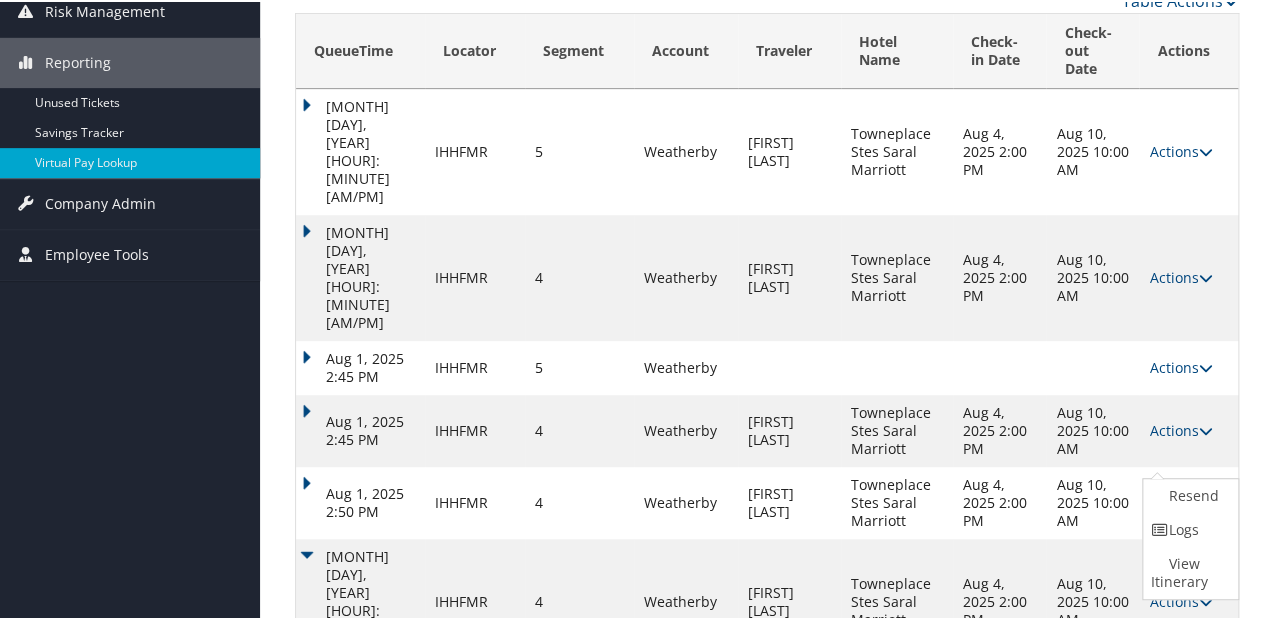 click on "Resend" at bounding box center [1188, 494] 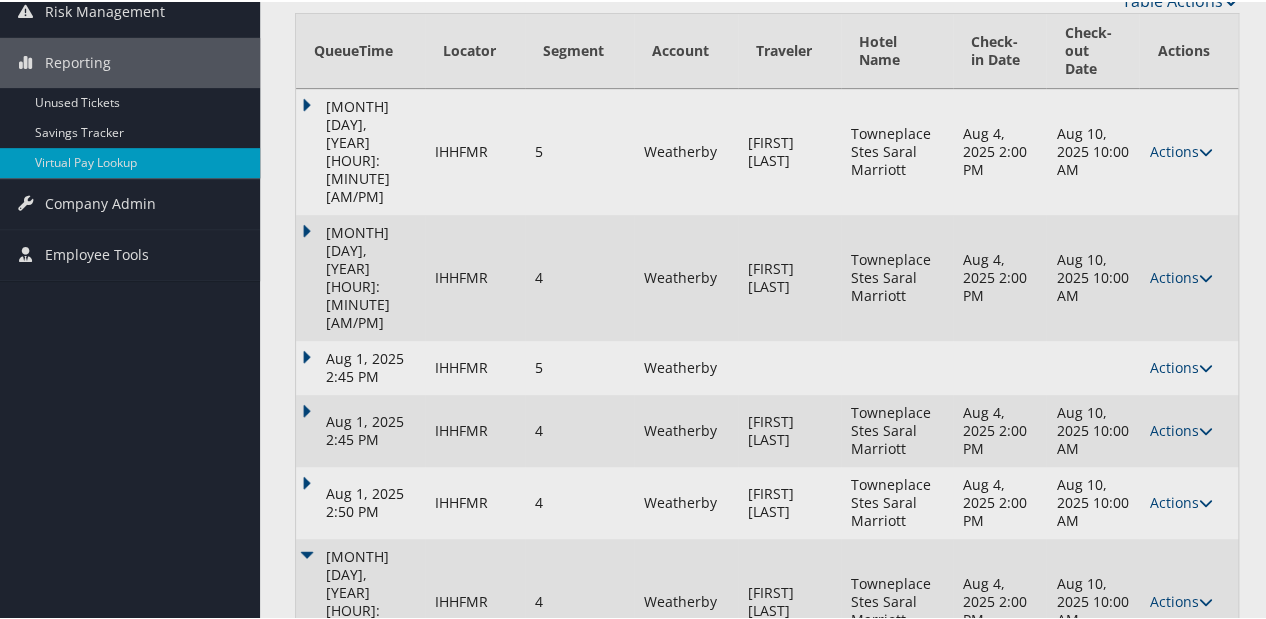 click at bounding box center [637, 309] 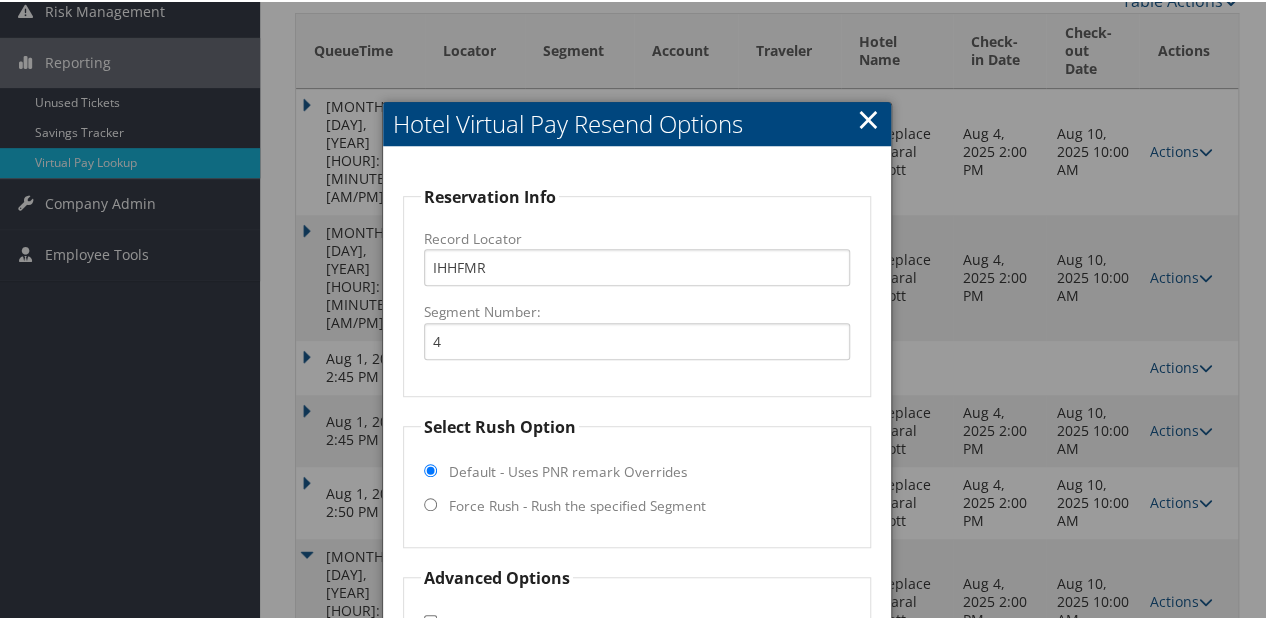 click on "×" at bounding box center (868, 117) 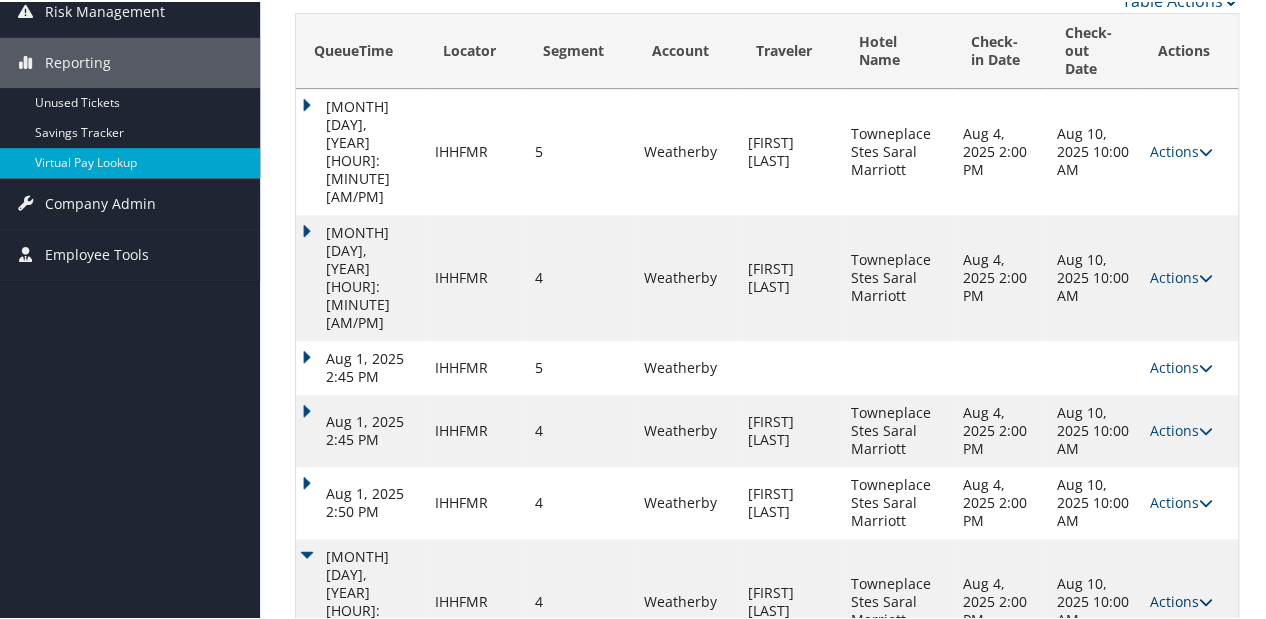 click on "Actions" at bounding box center (1180, 599) 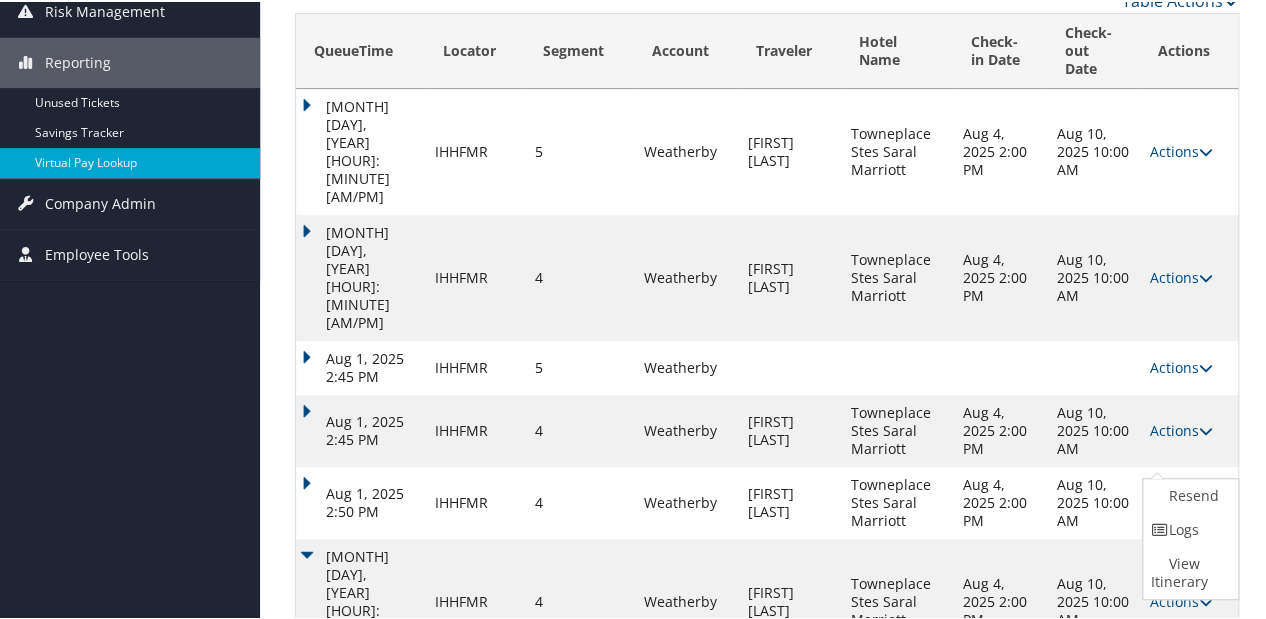click on "Logs" at bounding box center (1188, 528) 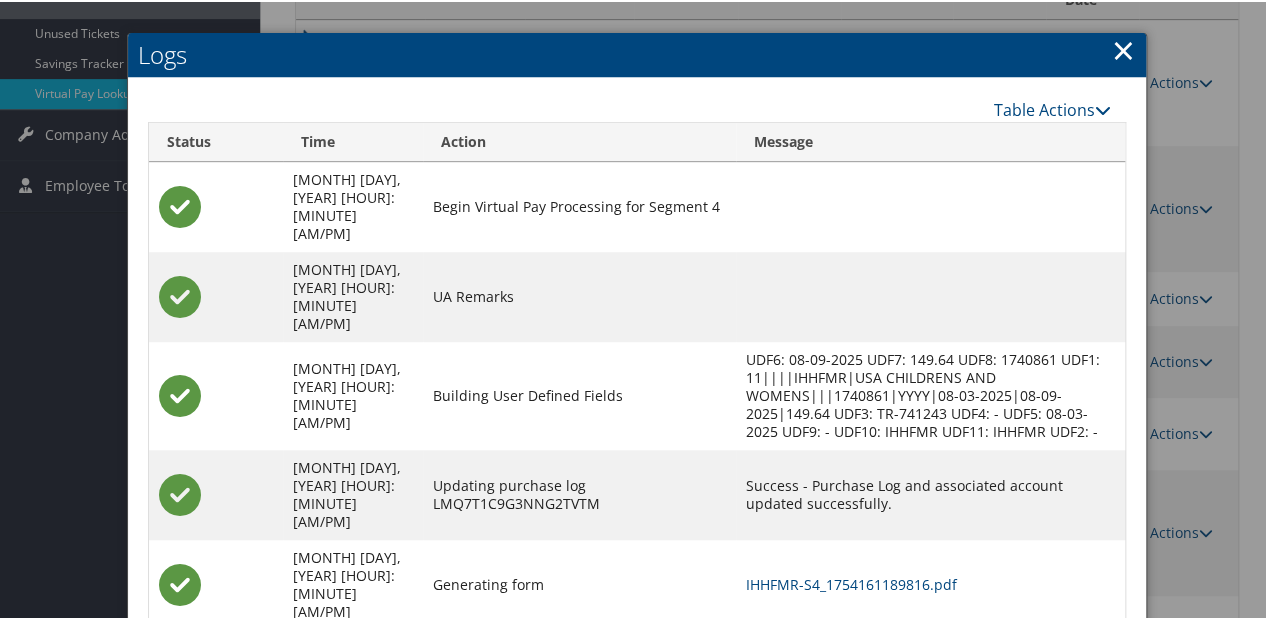 scroll, scrollTop: 423, scrollLeft: 0, axis: vertical 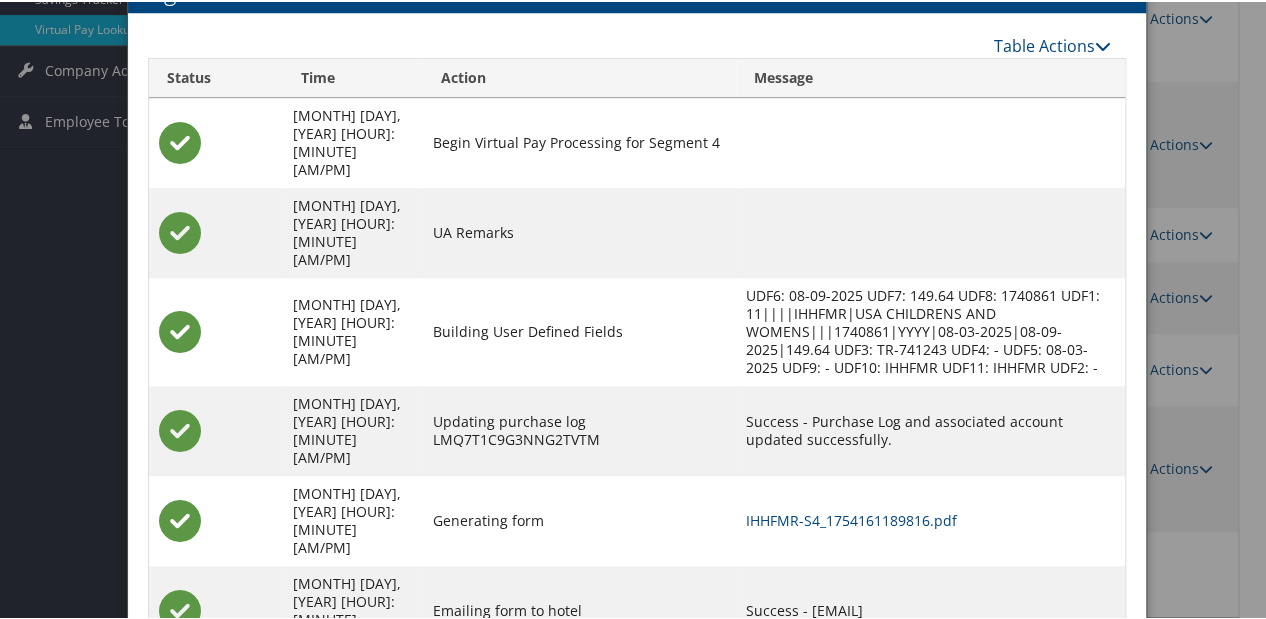 click on "IHHFMR-S4_1754161189816.pdf" at bounding box center (930, 519) 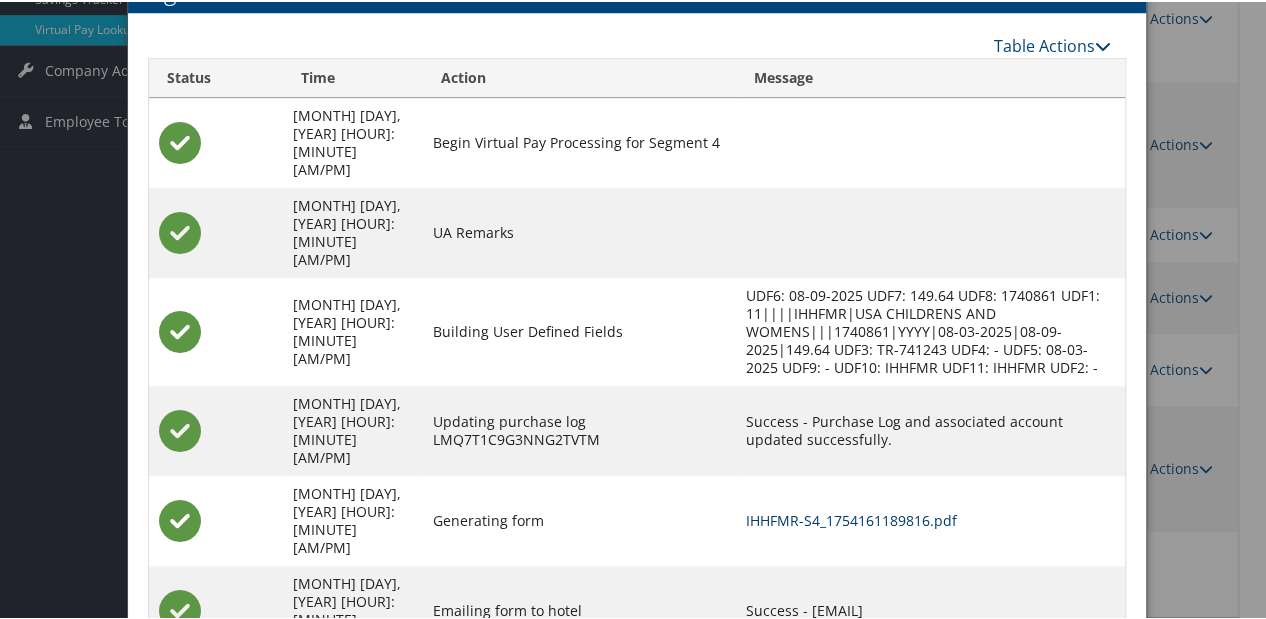 click on "IHHFMR-S4_1754161189816.pdf" at bounding box center (851, 518) 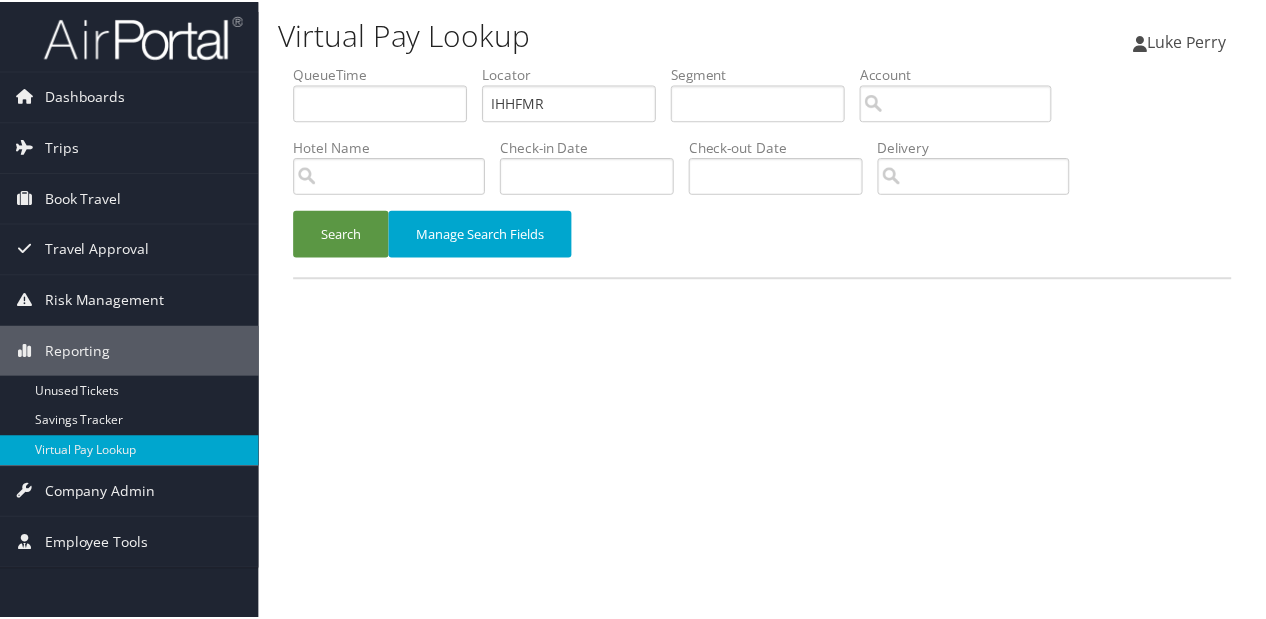 scroll, scrollTop: 0, scrollLeft: 0, axis: both 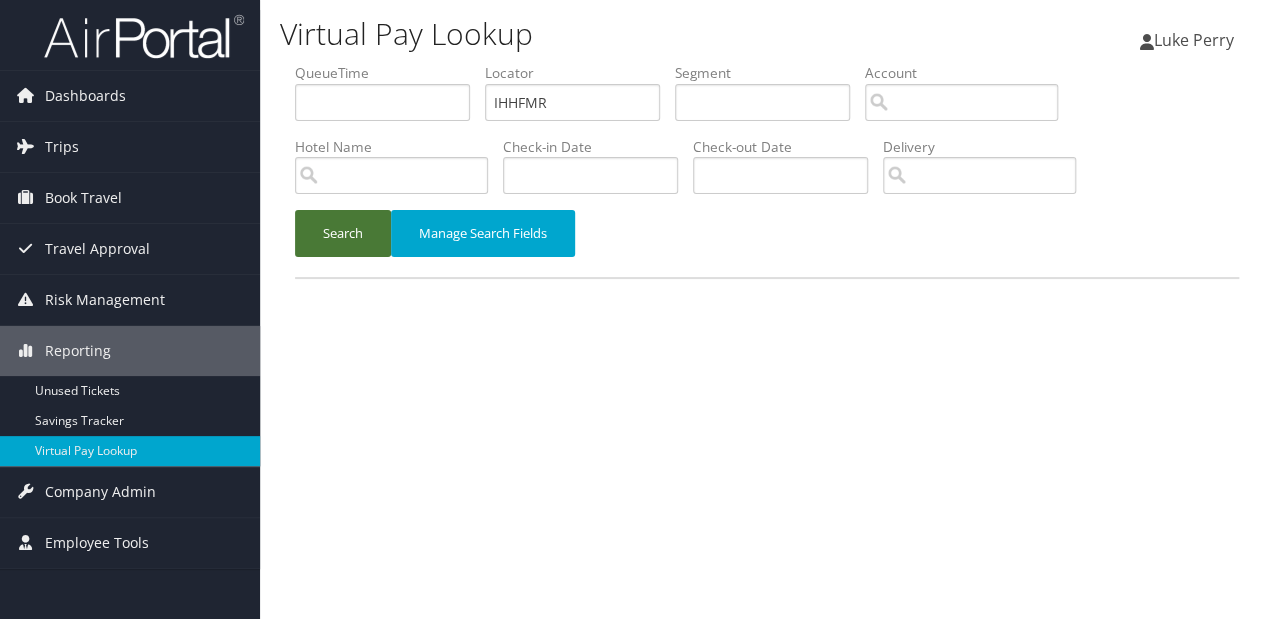 click on "Search" at bounding box center (343, 233) 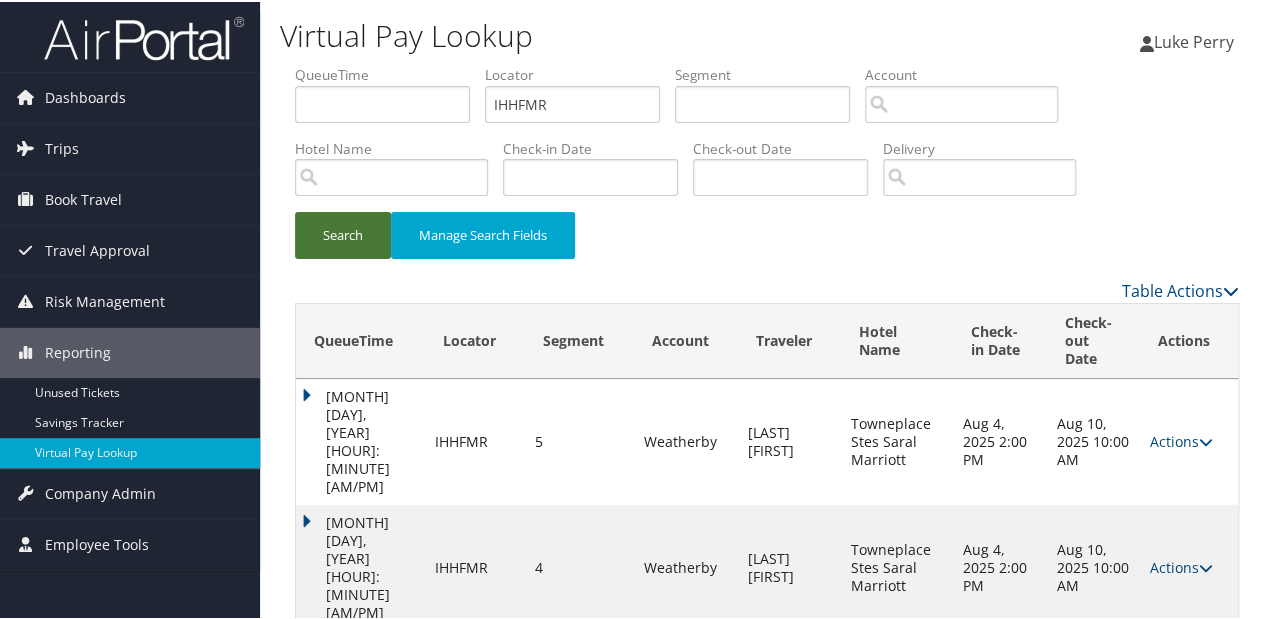 scroll, scrollTop: 205, scrollLeft: 0, axis: vertical 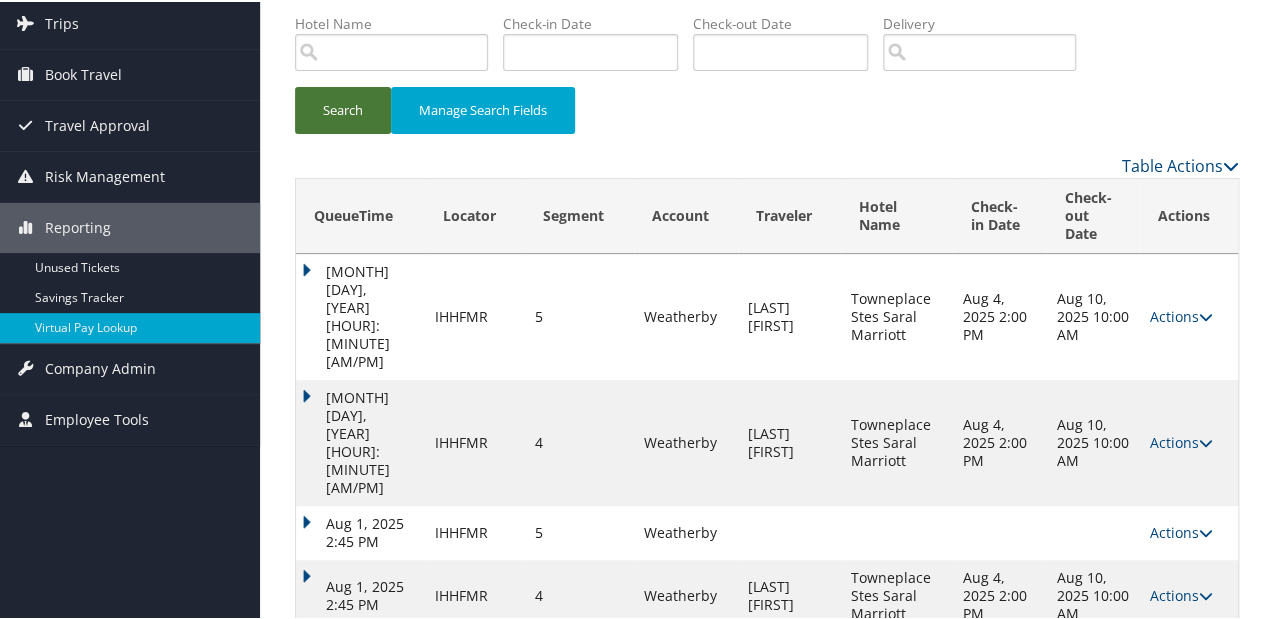 type 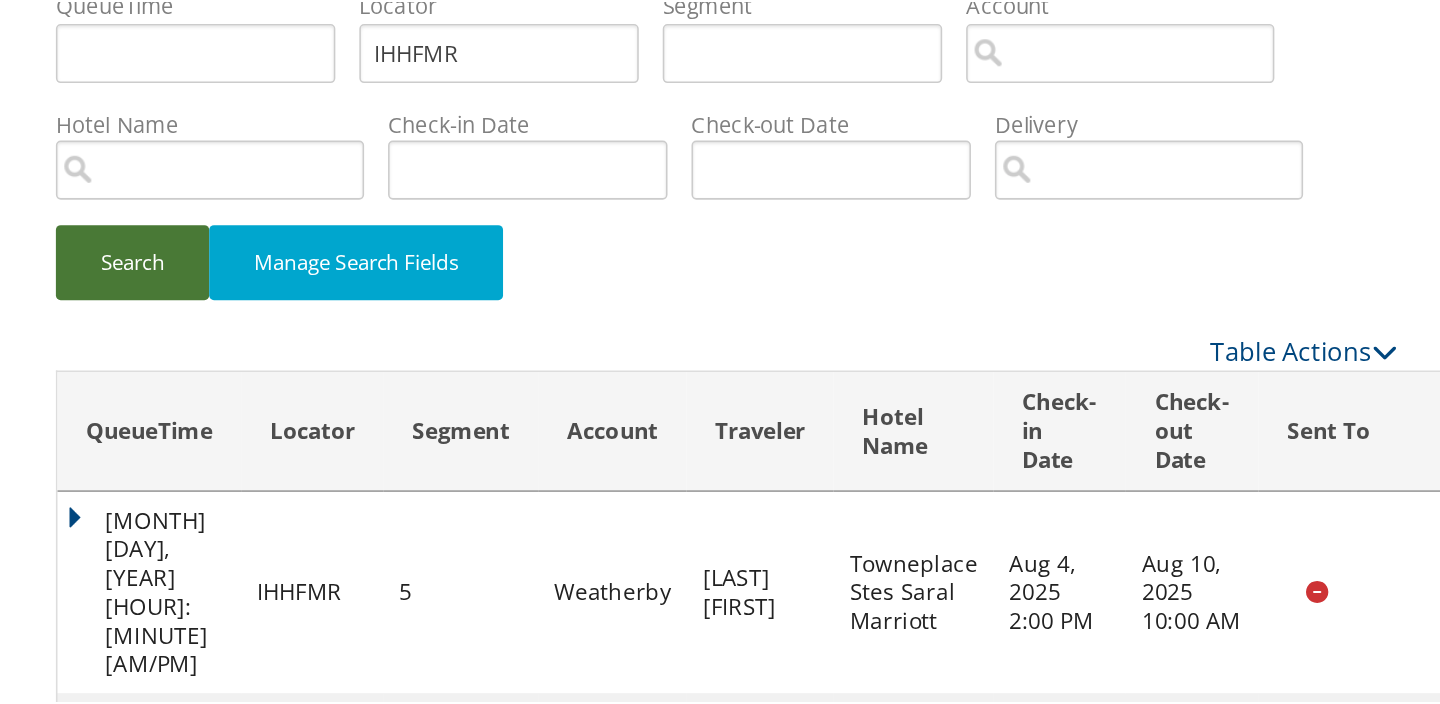 scroll, scrollTop: 0, scrollLeft: 0, axis: both 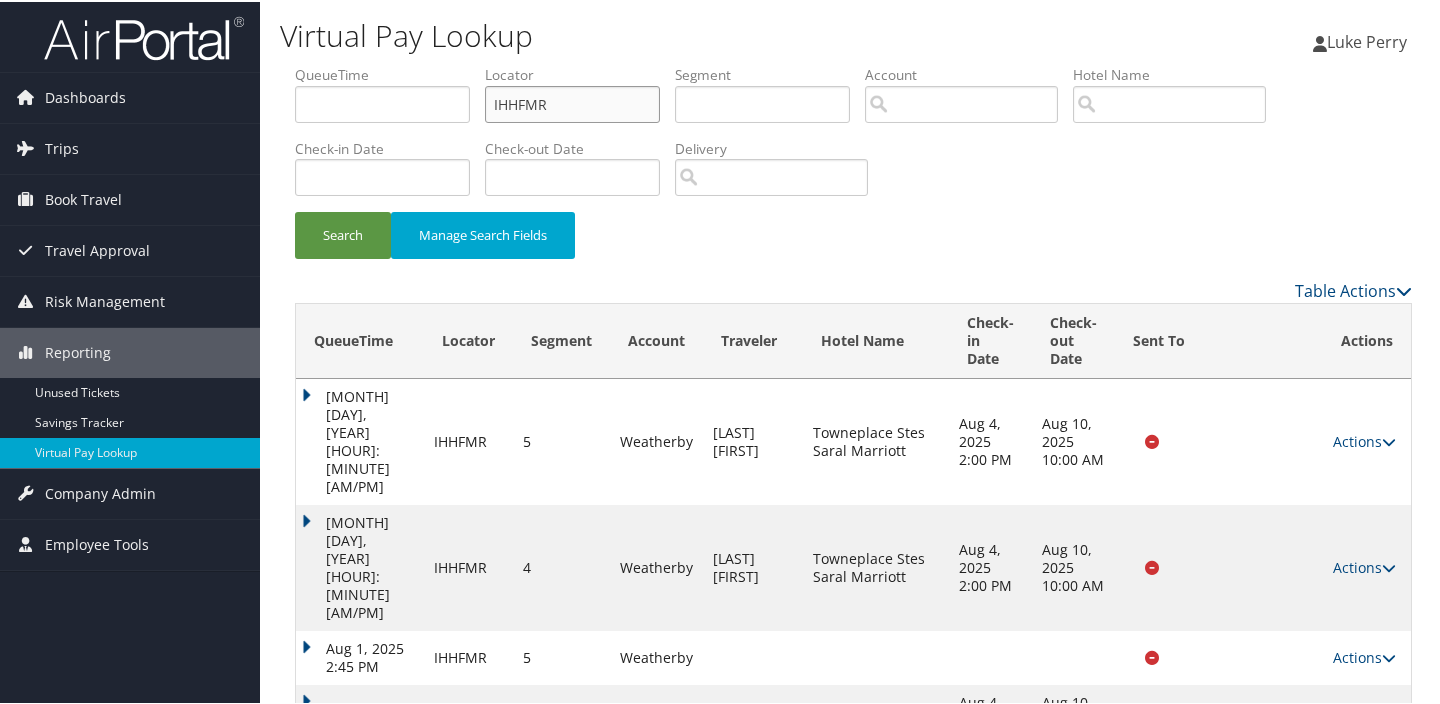 paste on "JFEUYC" 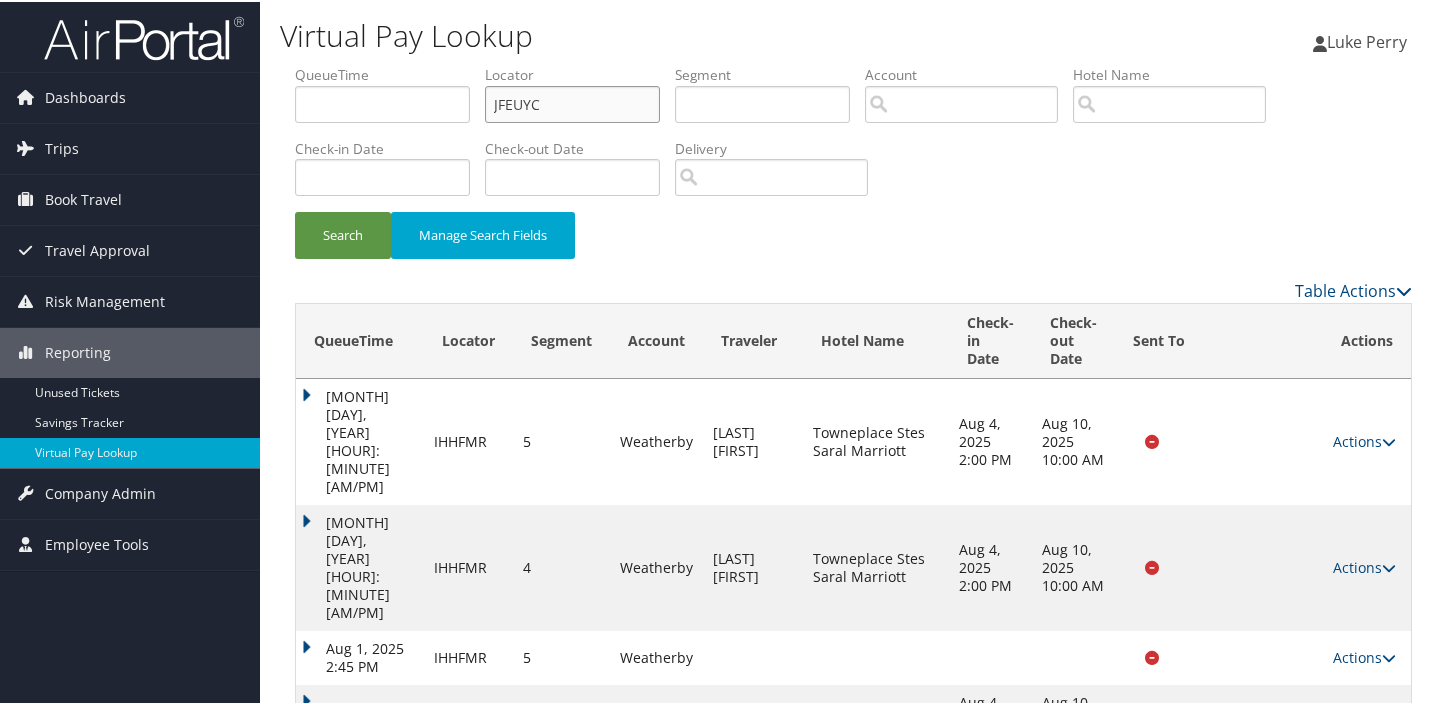 drag, startPoint x: 295, startPoint y: 104, endPoint x: 262, endPoint y: 109, distance: 33.37664 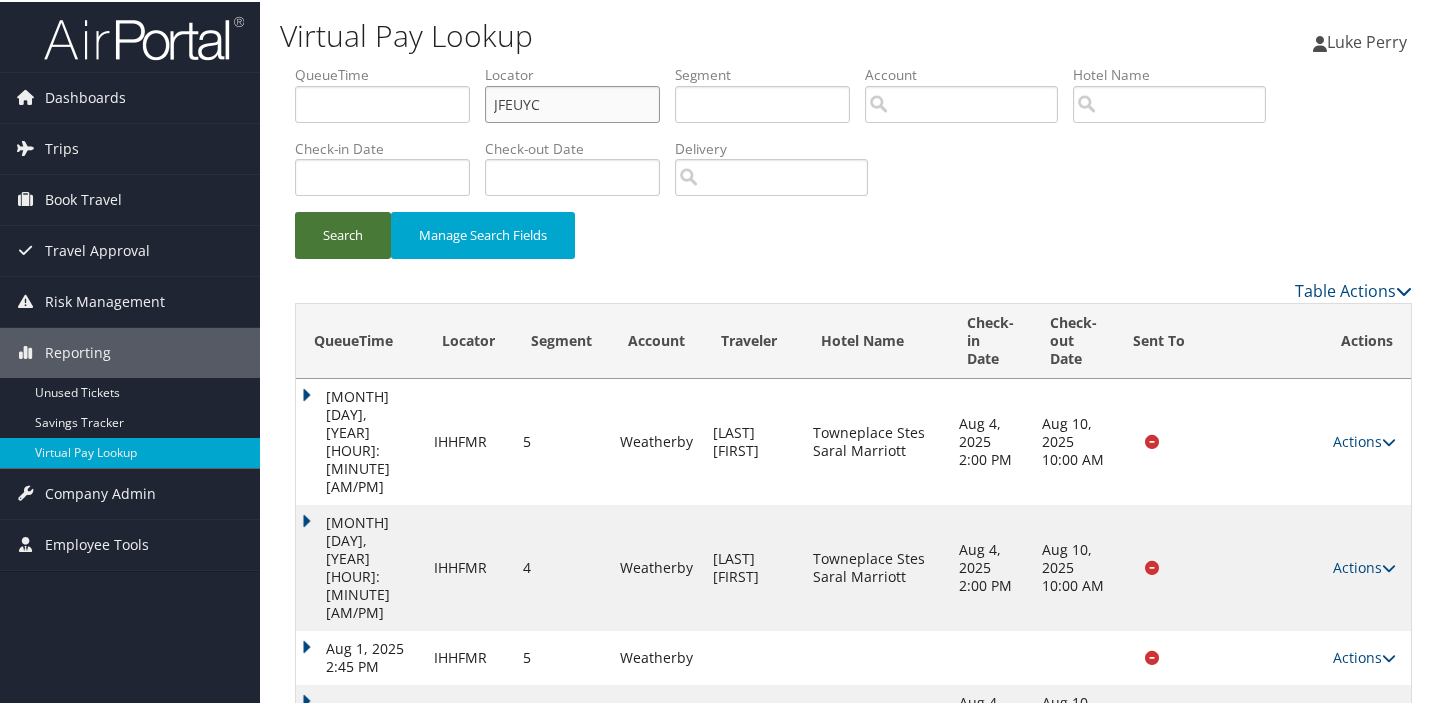 type on "JFEUYC" 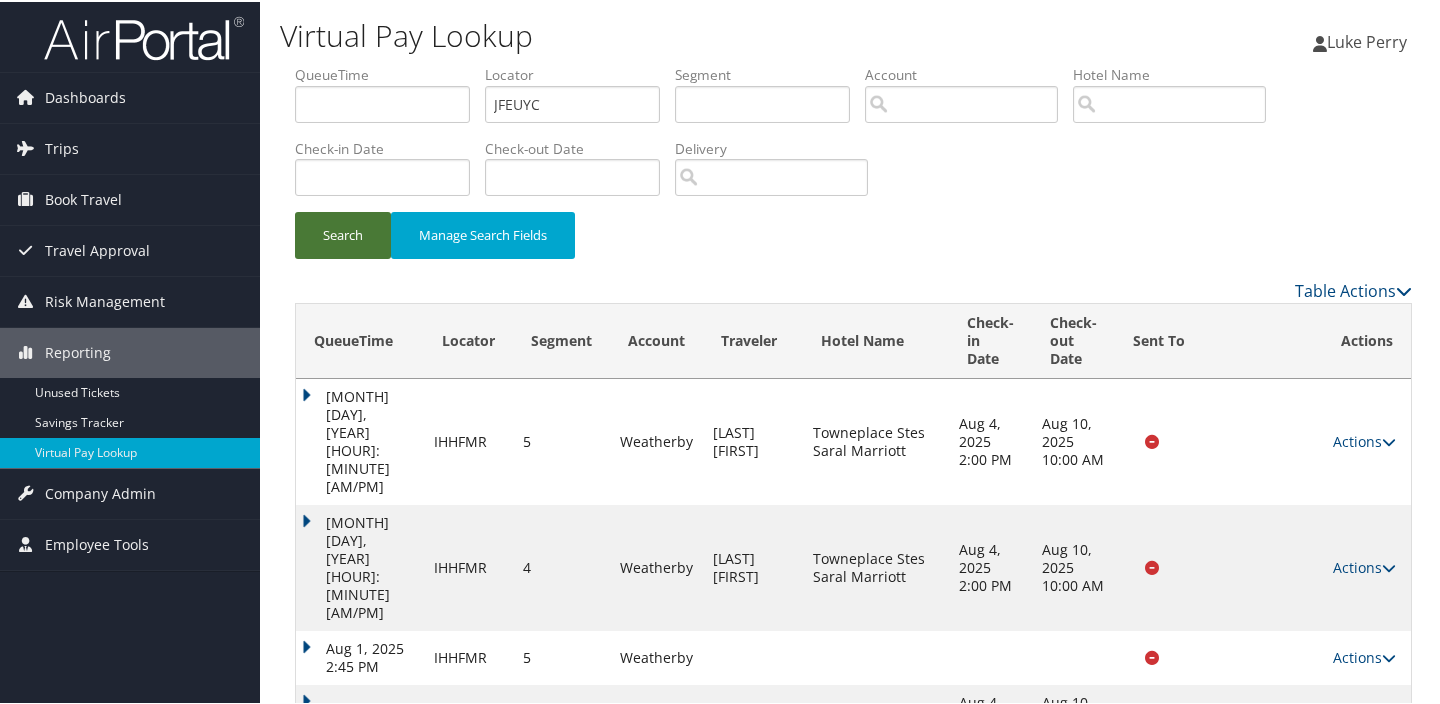 click on "Search" at bounding box center [343, 233] 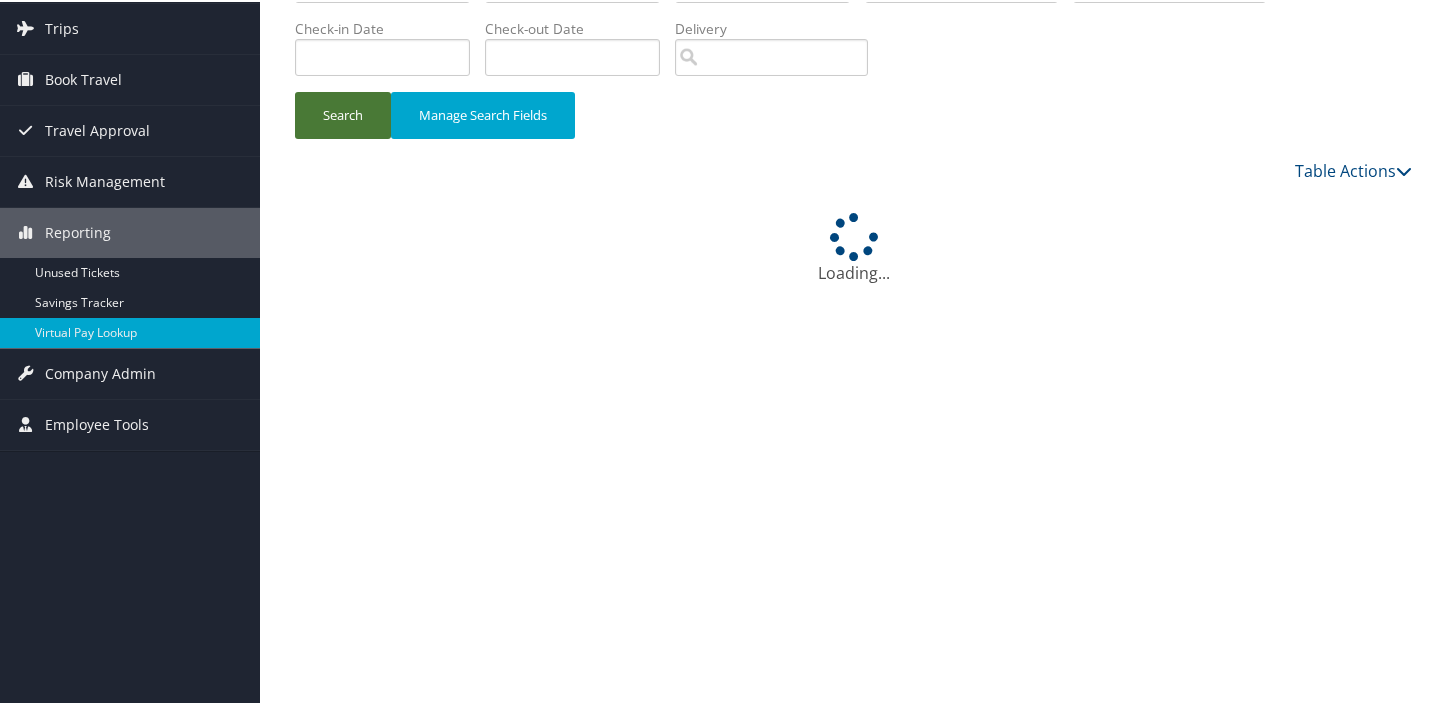 scroll, scrollTop: 0, scrollLeft: 0, axis: both 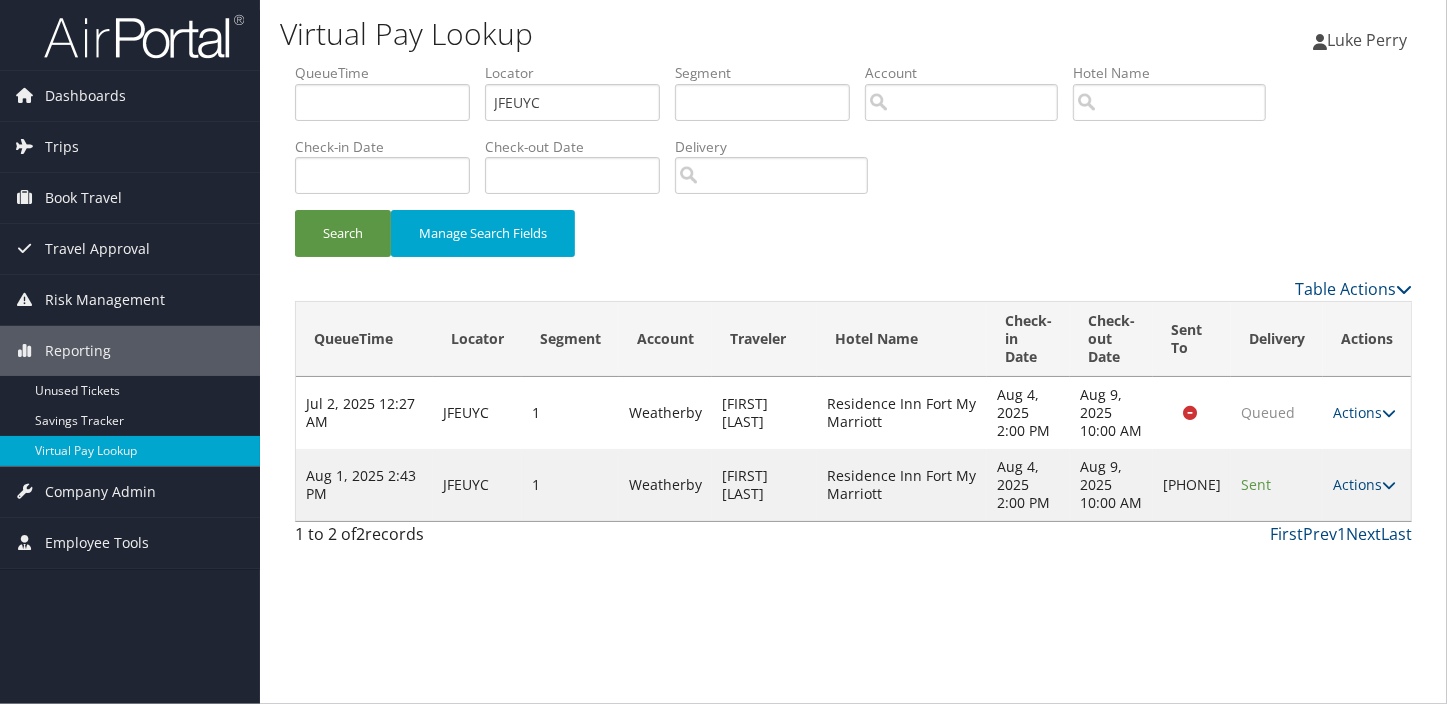 drag, startPoint x: 566, startPoint y: 73, endPoint x: 544, endPoint y: 102, distance: 36.40055 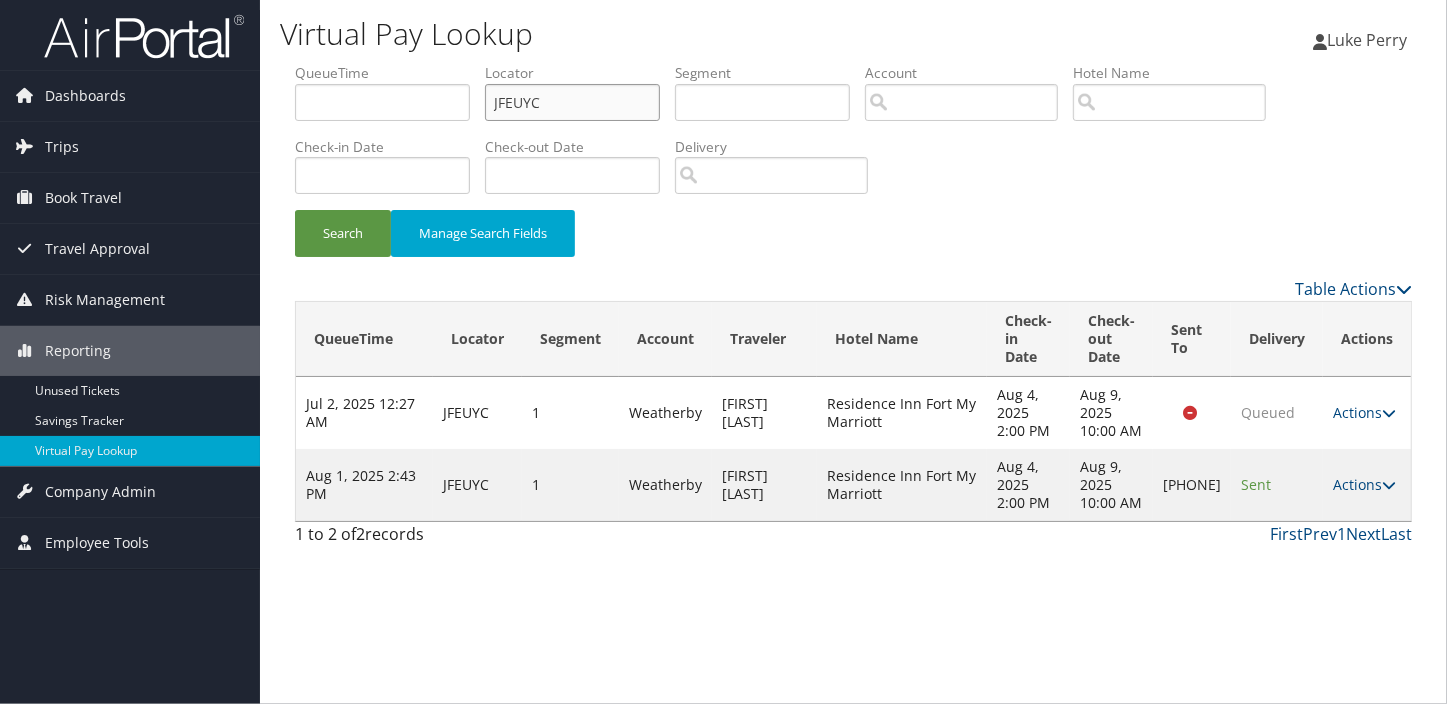 drag, startPoint x: 550, startPoint y: 106, endPoint x: 470, endPoint y: 120, distance: 81.21576 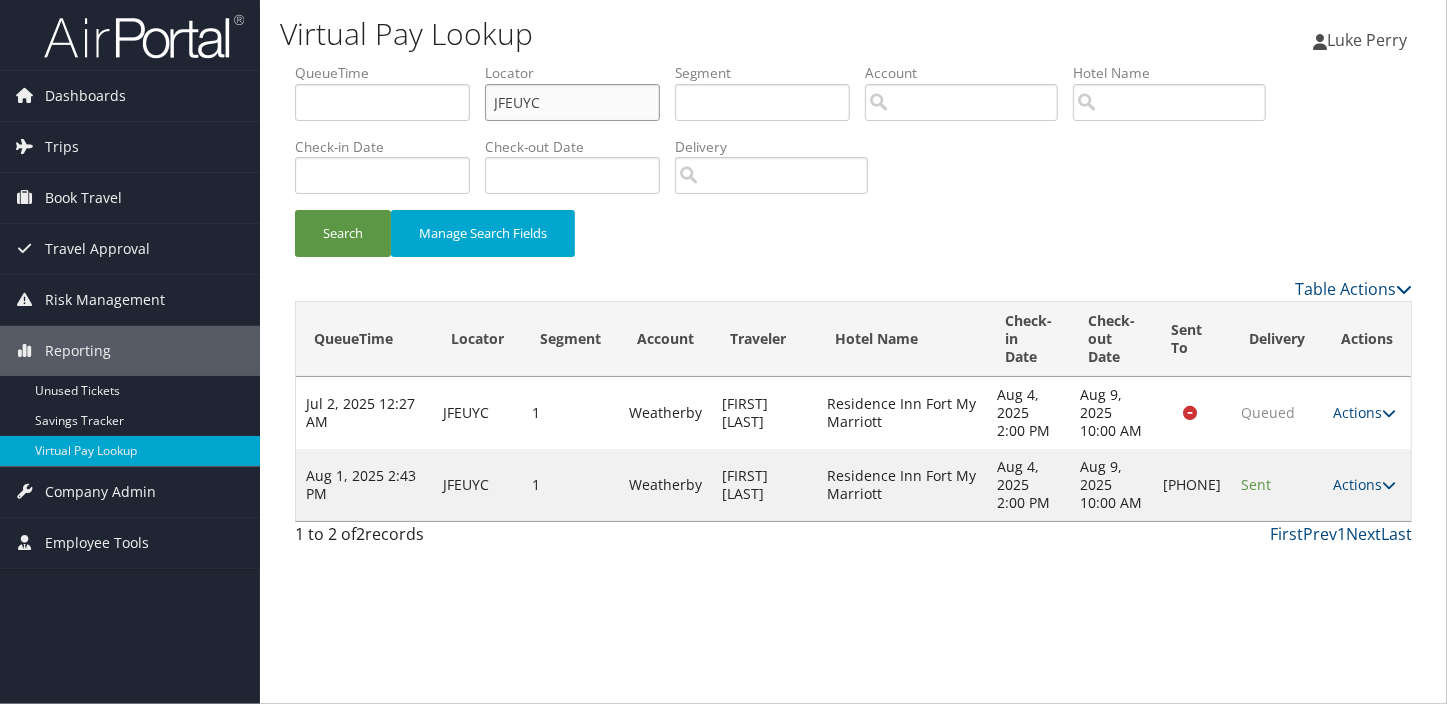 click on "QueueTime Locator JFEUYC Segment Account Traveler Hotel Name Check-in Date Check-out Date Delivery" at bounding box center (853, 63) 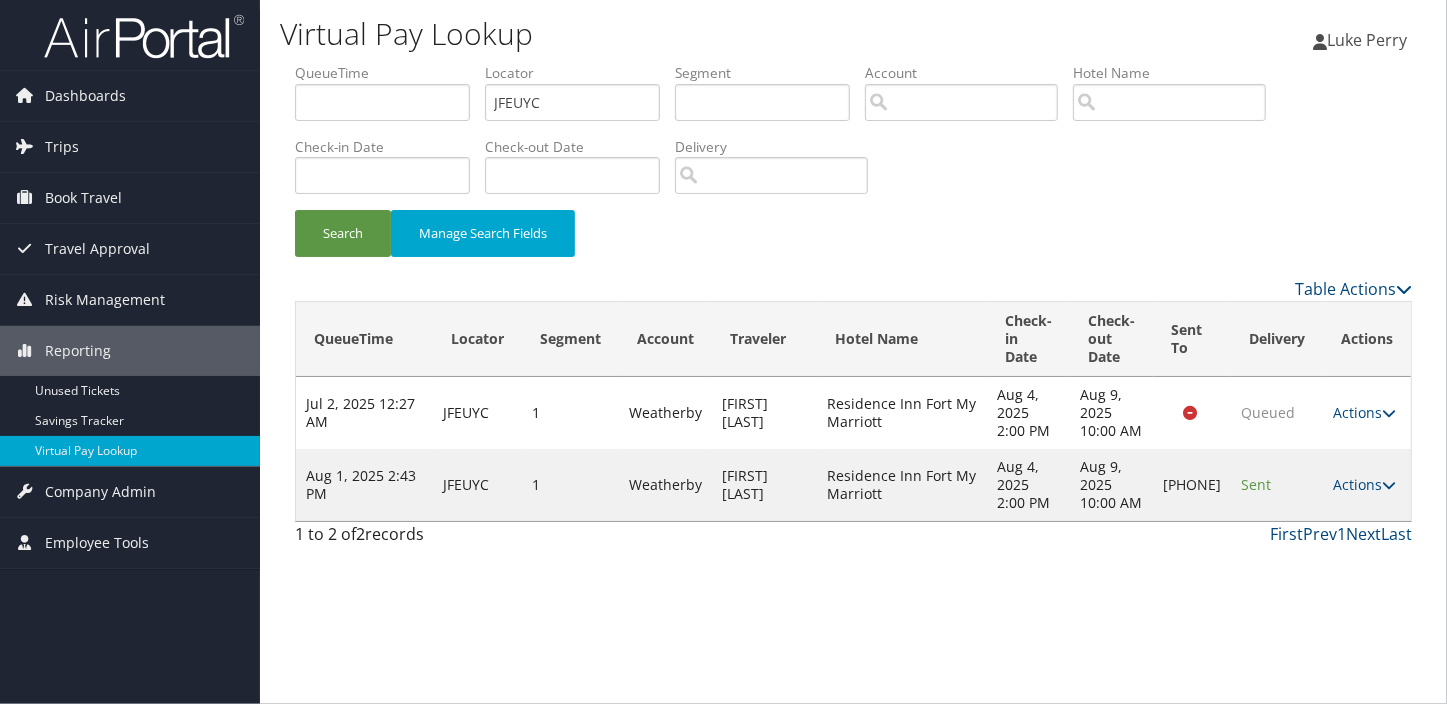 click on "Actions   Resend  Logs  Delivery Information  View Itinerary" at bounding box center [1367, 485] 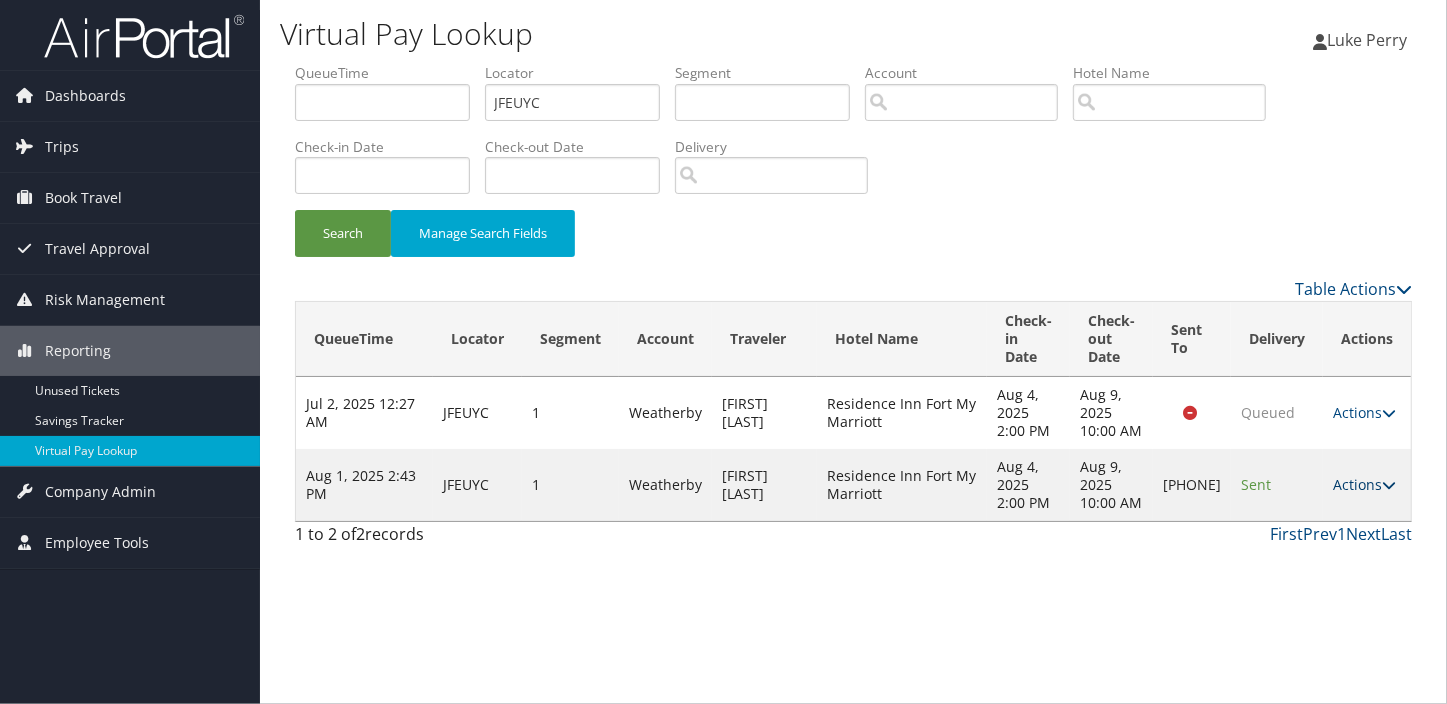 click at bounding box center (1389, 485) 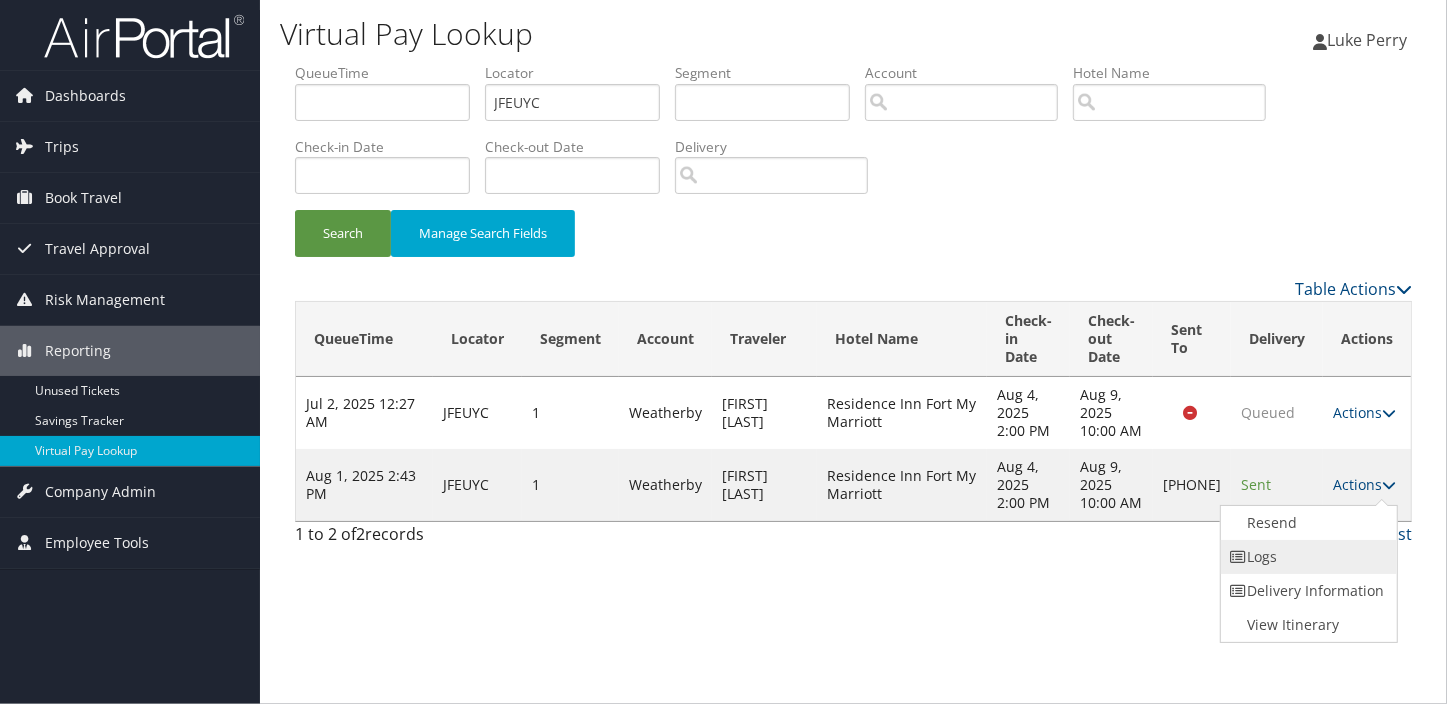 click on "Logs" at bounding box center (1306, 557) 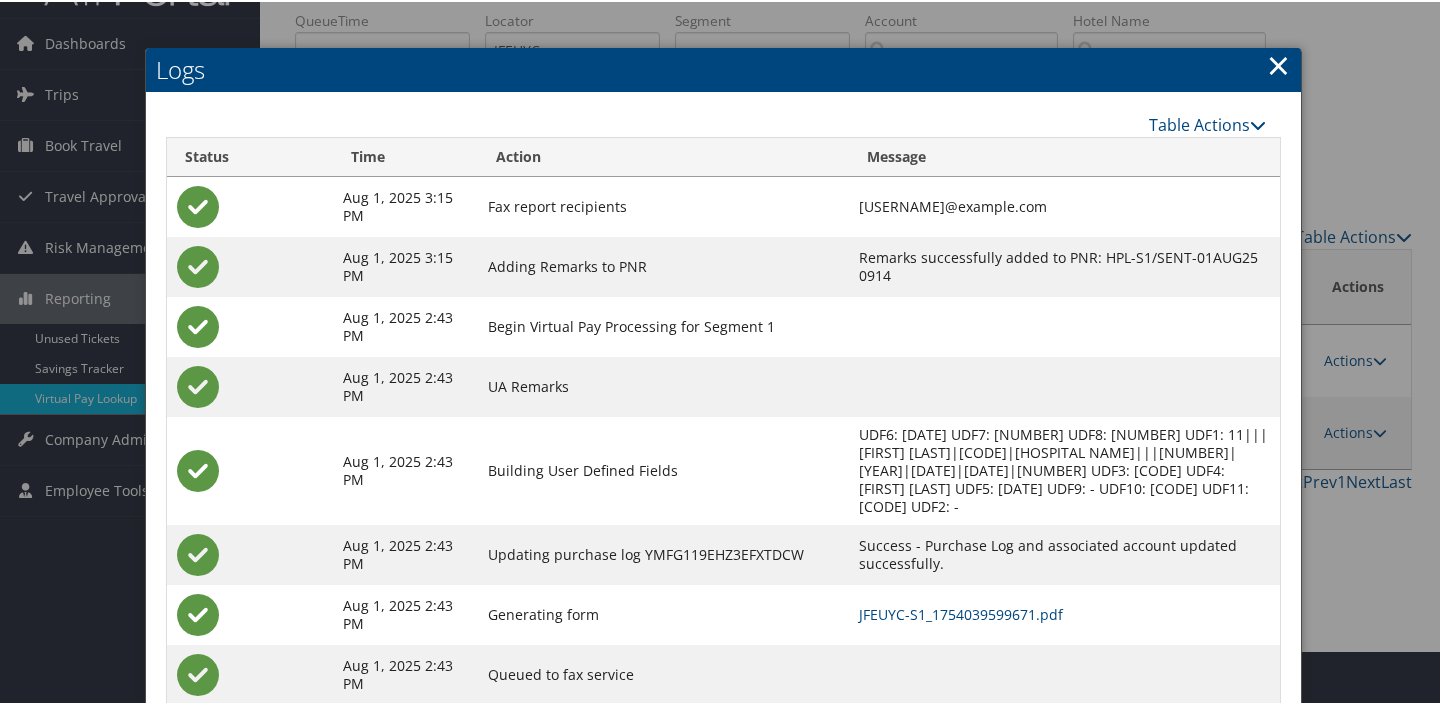 scroll, scrollTop: 108, scrollLeft: 0, axis: vertical 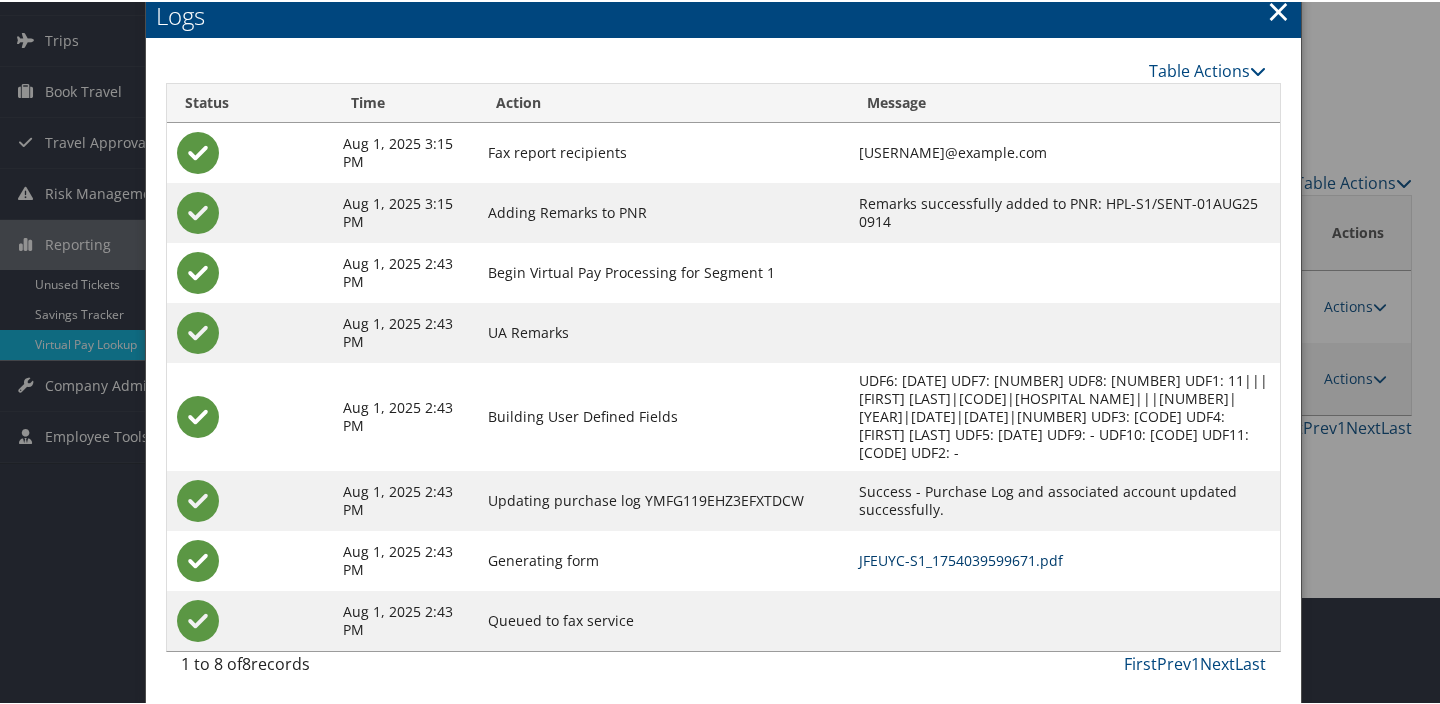 click on "JFEUYC-S1_1754039599671.pdf" at bounding box center [961, 558] 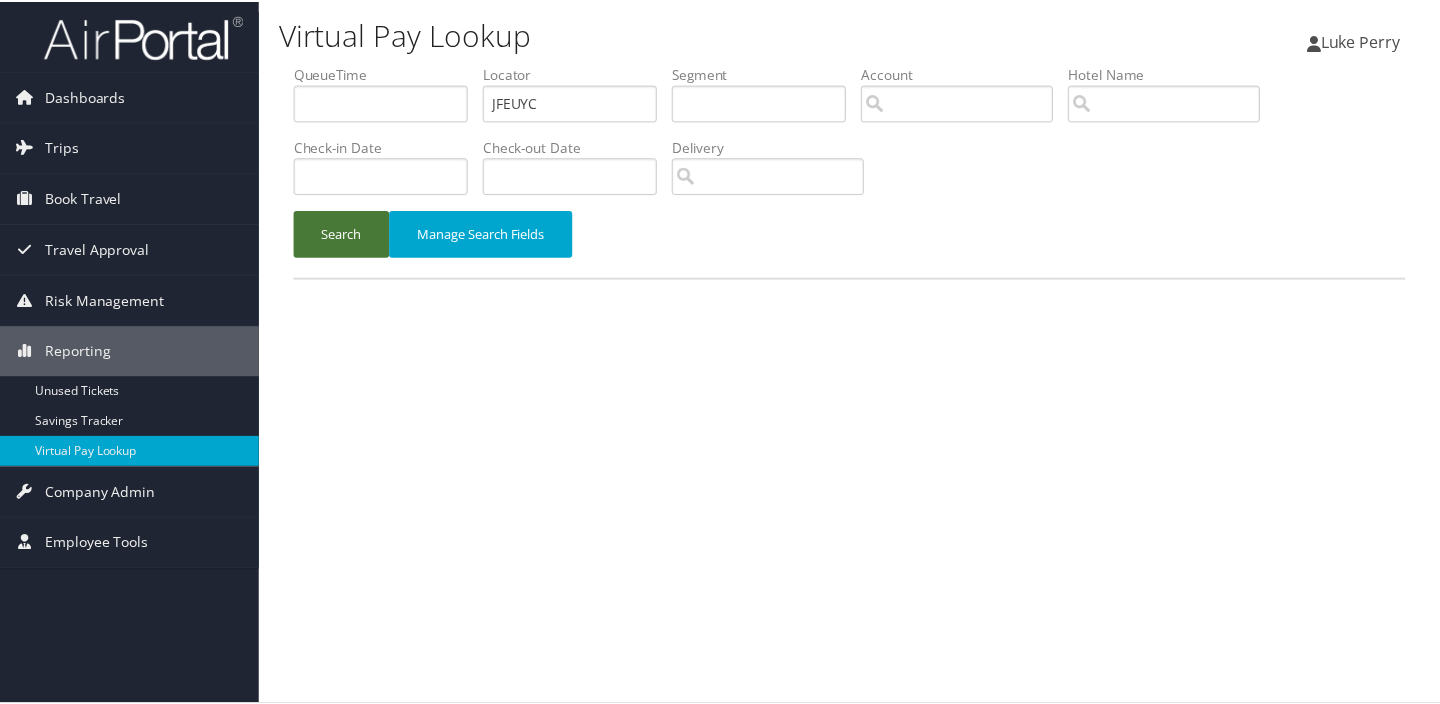 scroll, scrollTop: 0, scrollLeft: 0, axis: both 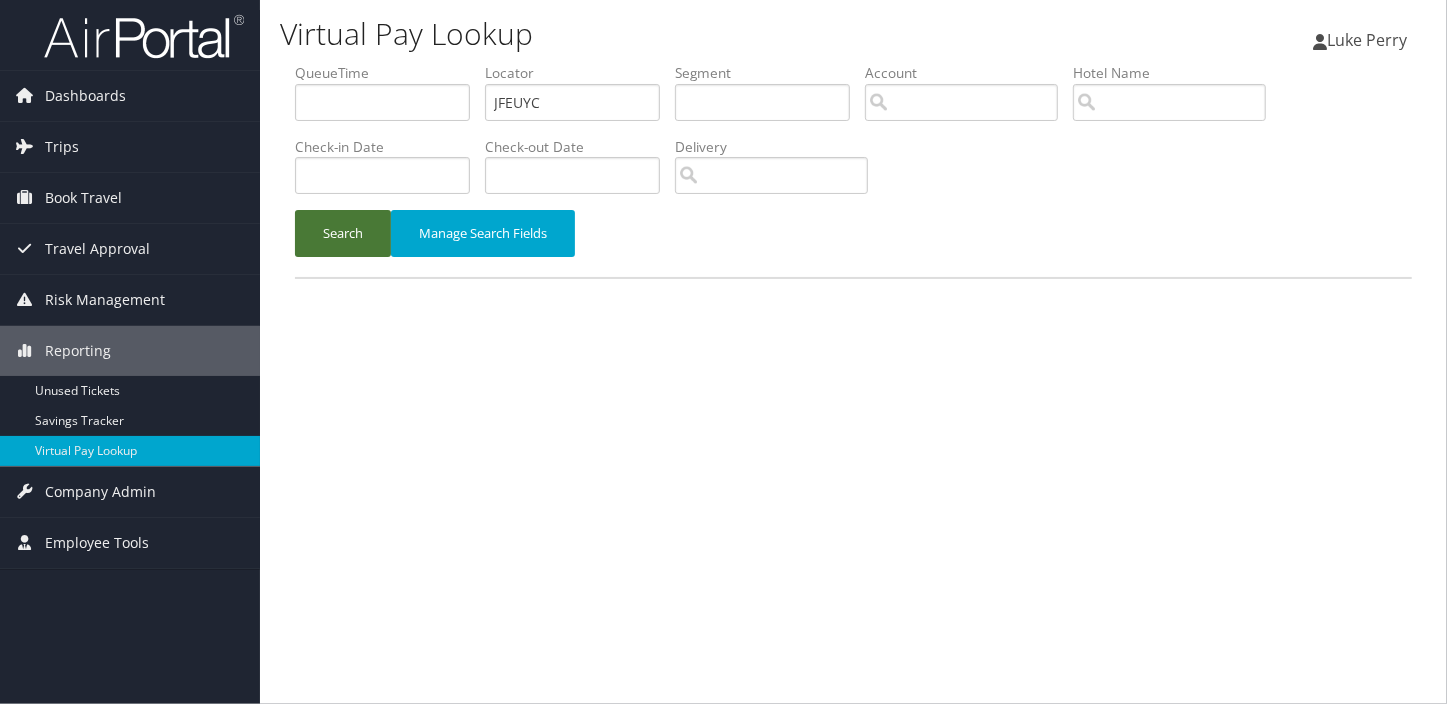 click on "Search" at bounding box center (343, 233) 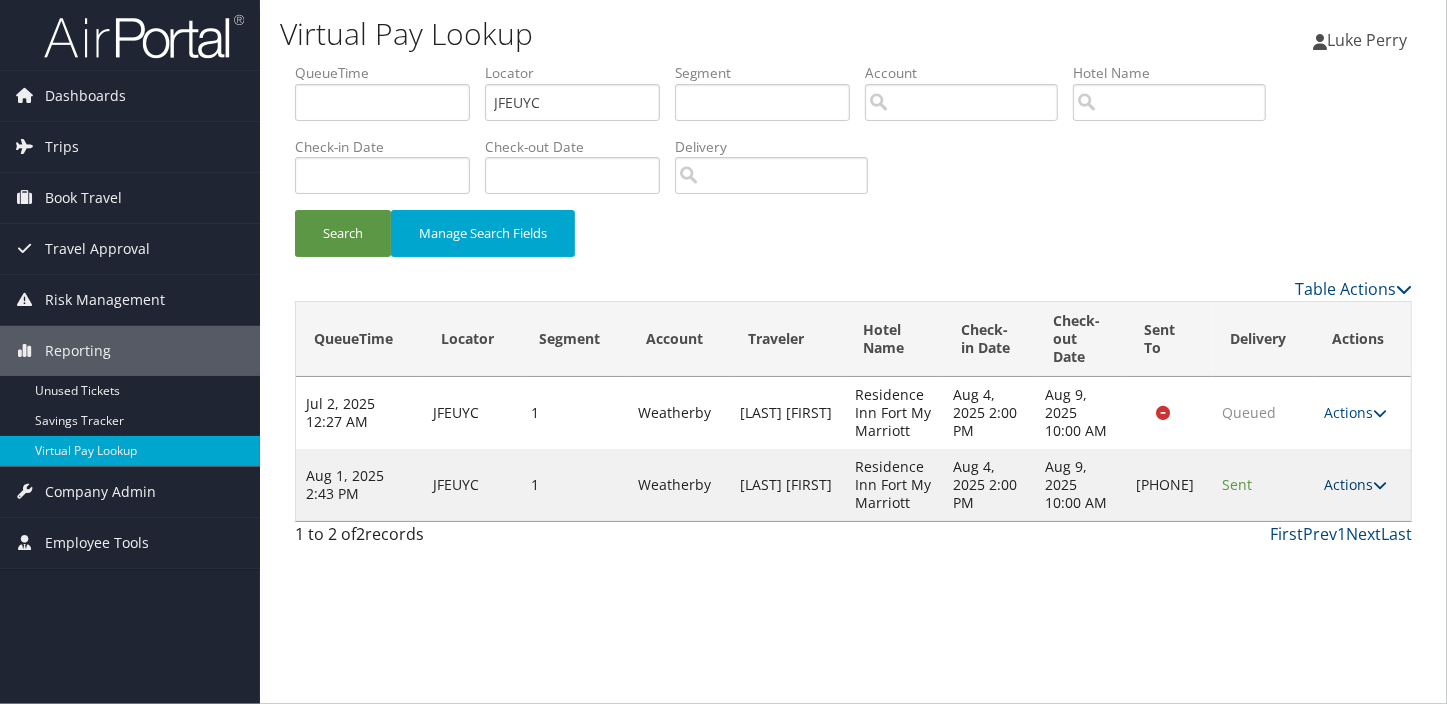 click on "Actions" at bounding box center (1355, 484) 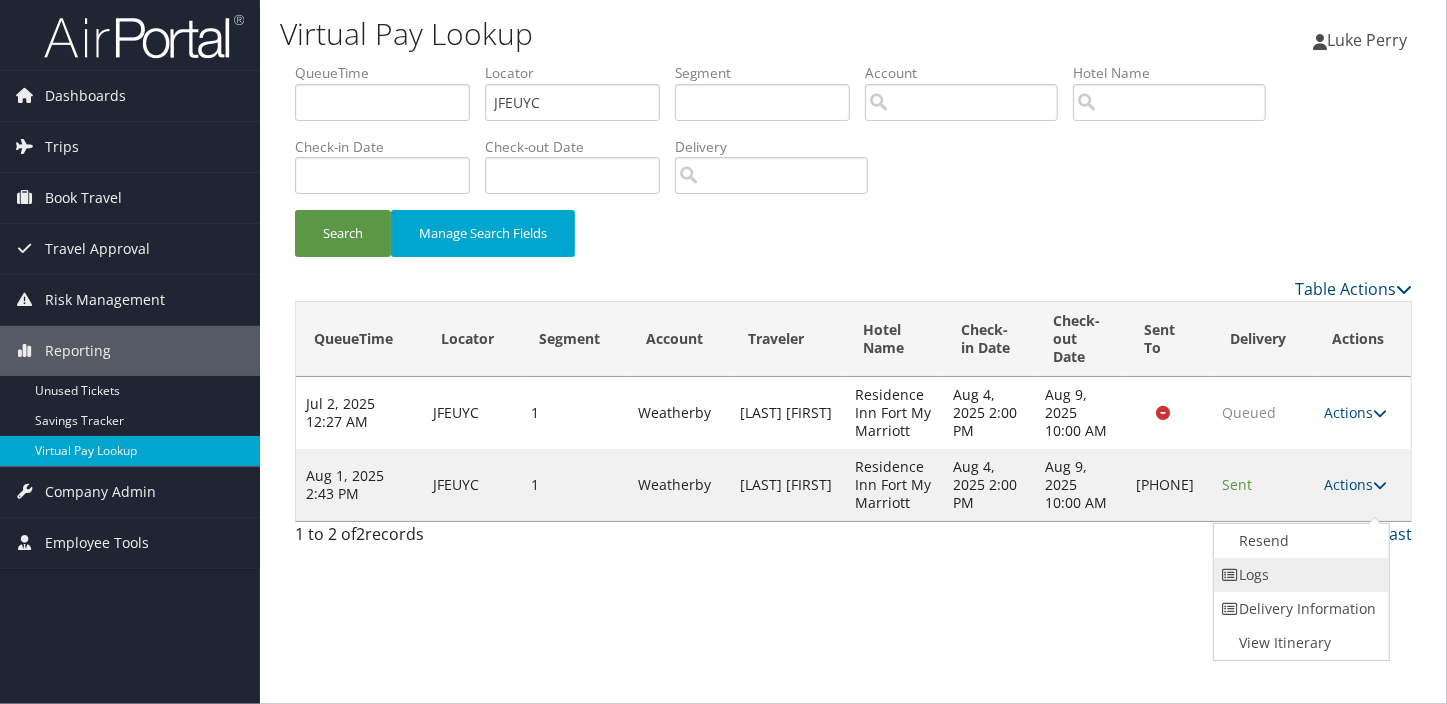 drag, startPoint x: 1336, startPoint y: 504, endPoint x: 1271, endPoint y: 575, distance: 96.26006 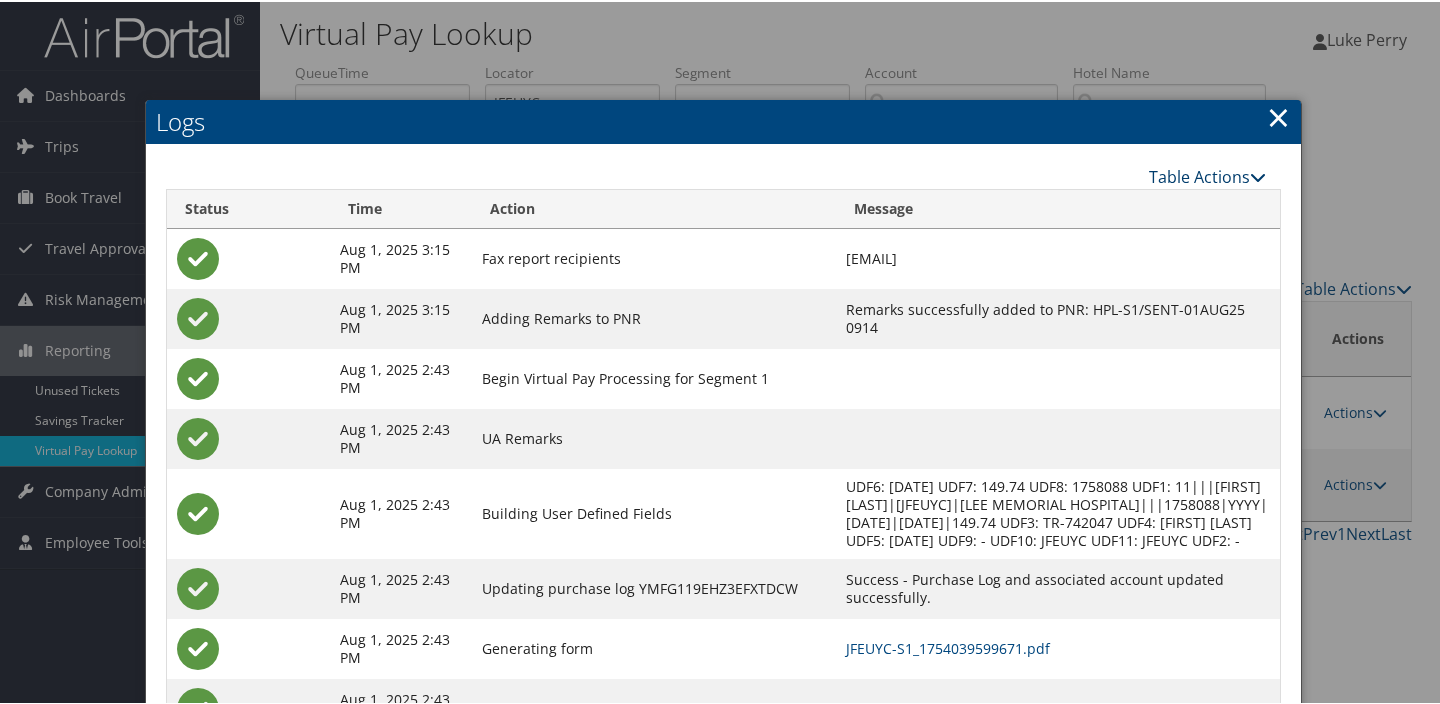 scroll, scrollTop: 0, scrollLeft: 0, axis: both 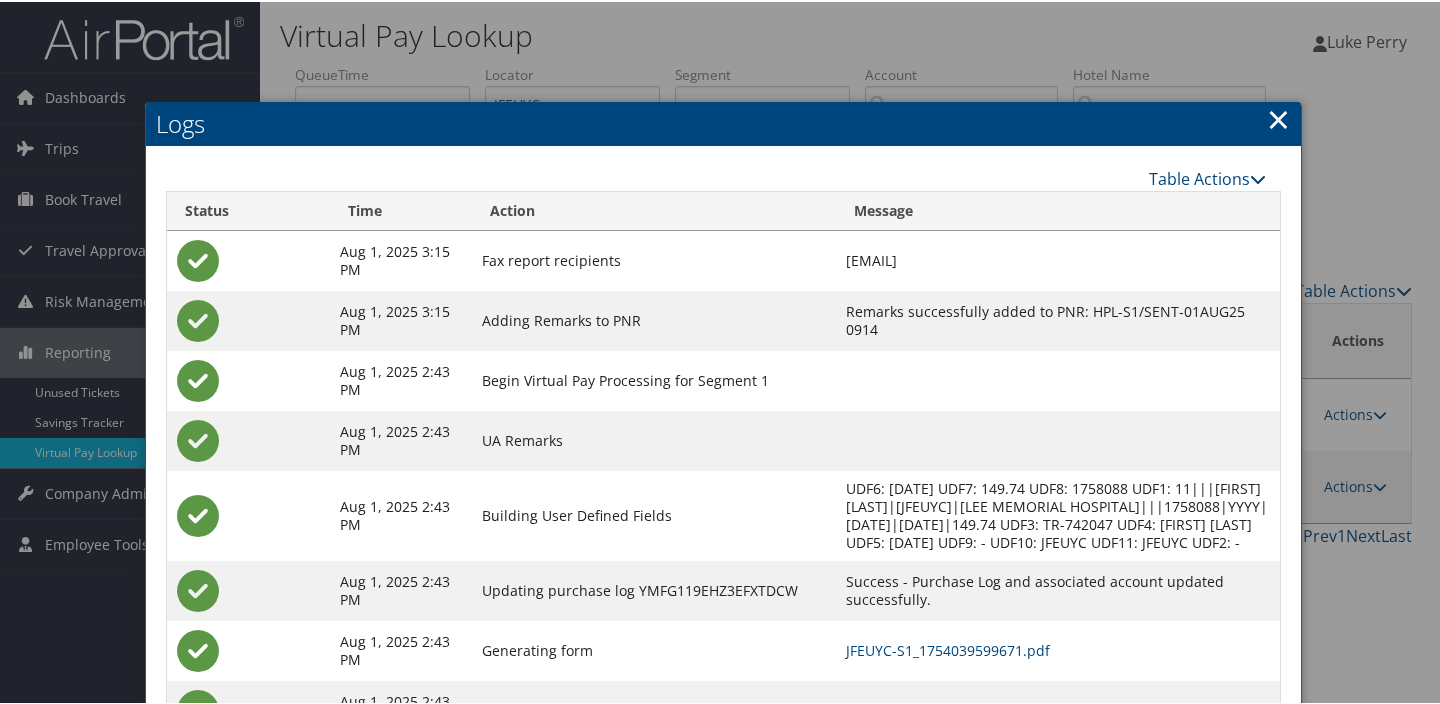 click on "×" at bounding box center (1278, 117) 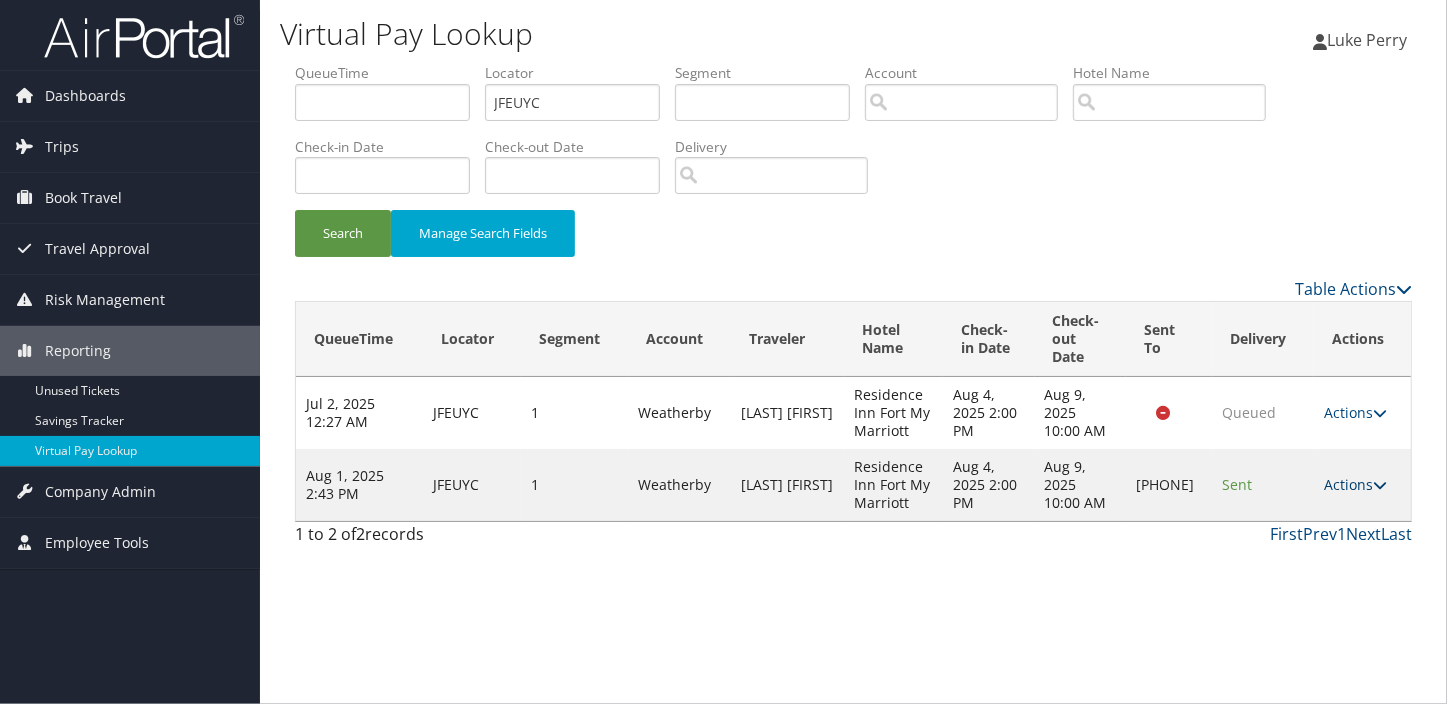 click on "Actions" at bounding box center [1355, 484] 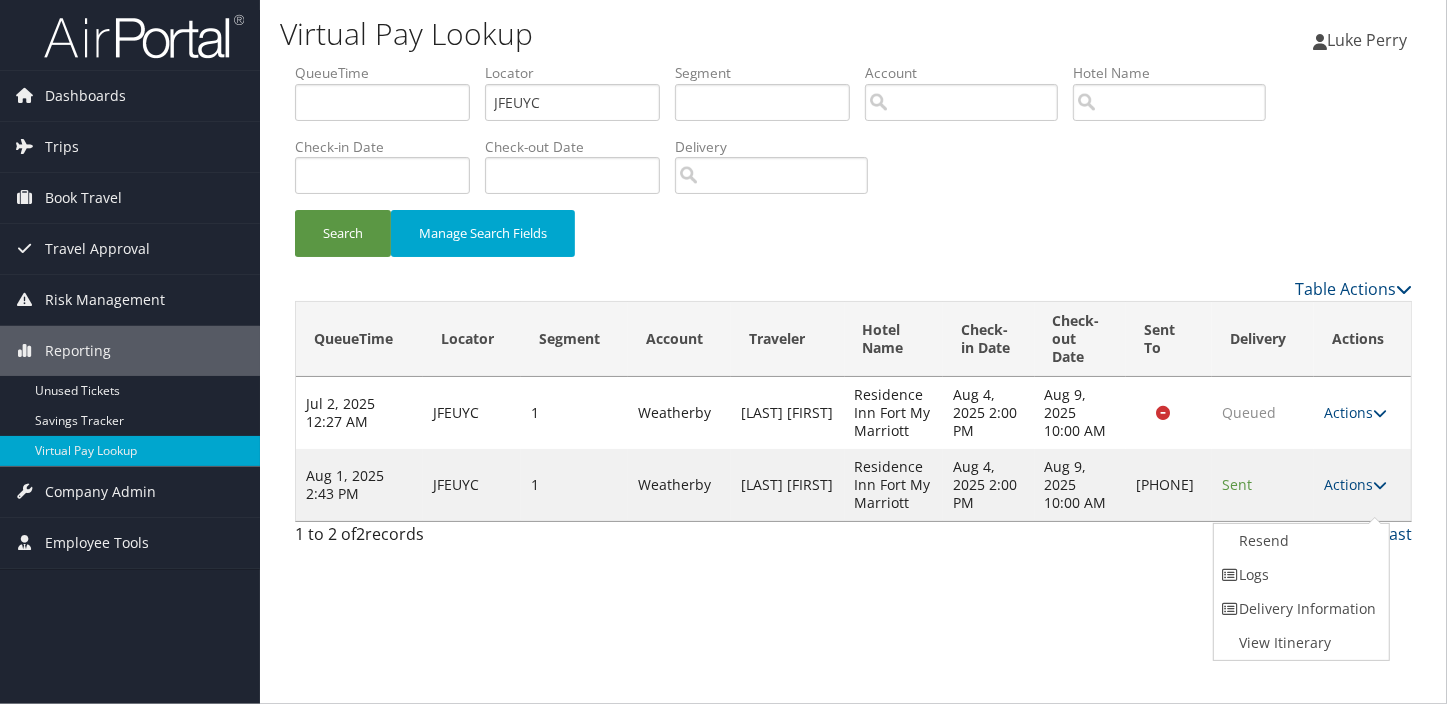 click on "Logs" at bounding box center [1299, 575] 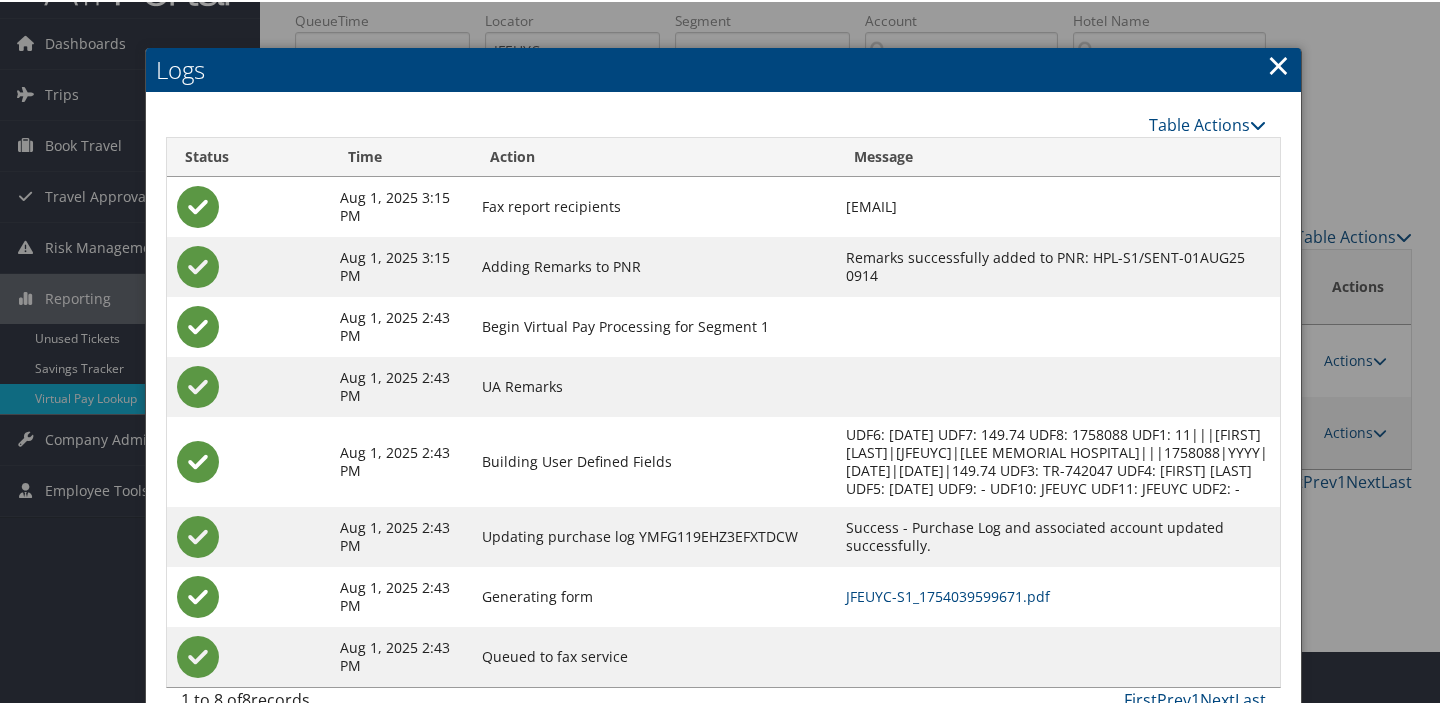 scroll, scrollTop: 108, scrollLeft: 0, axis: vertical 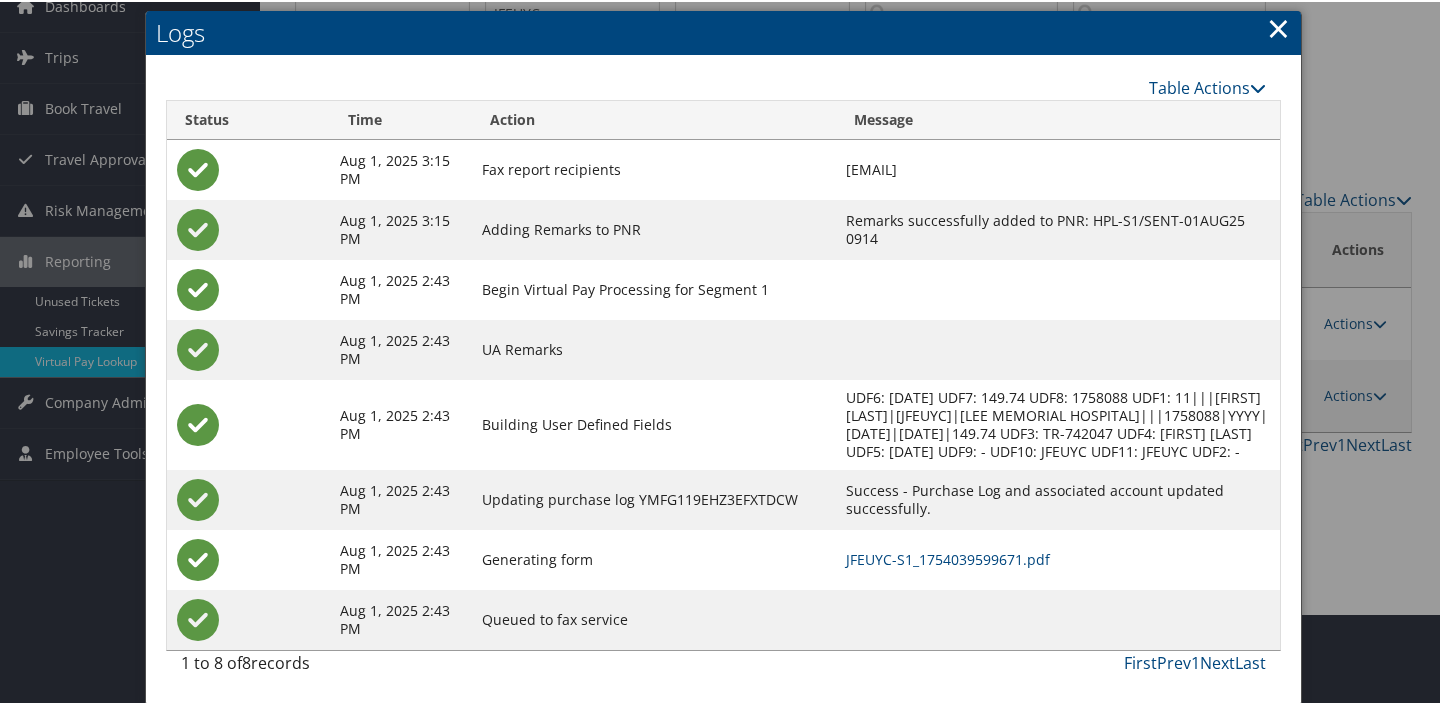 click on "×" at bounding box center [1278, 26] 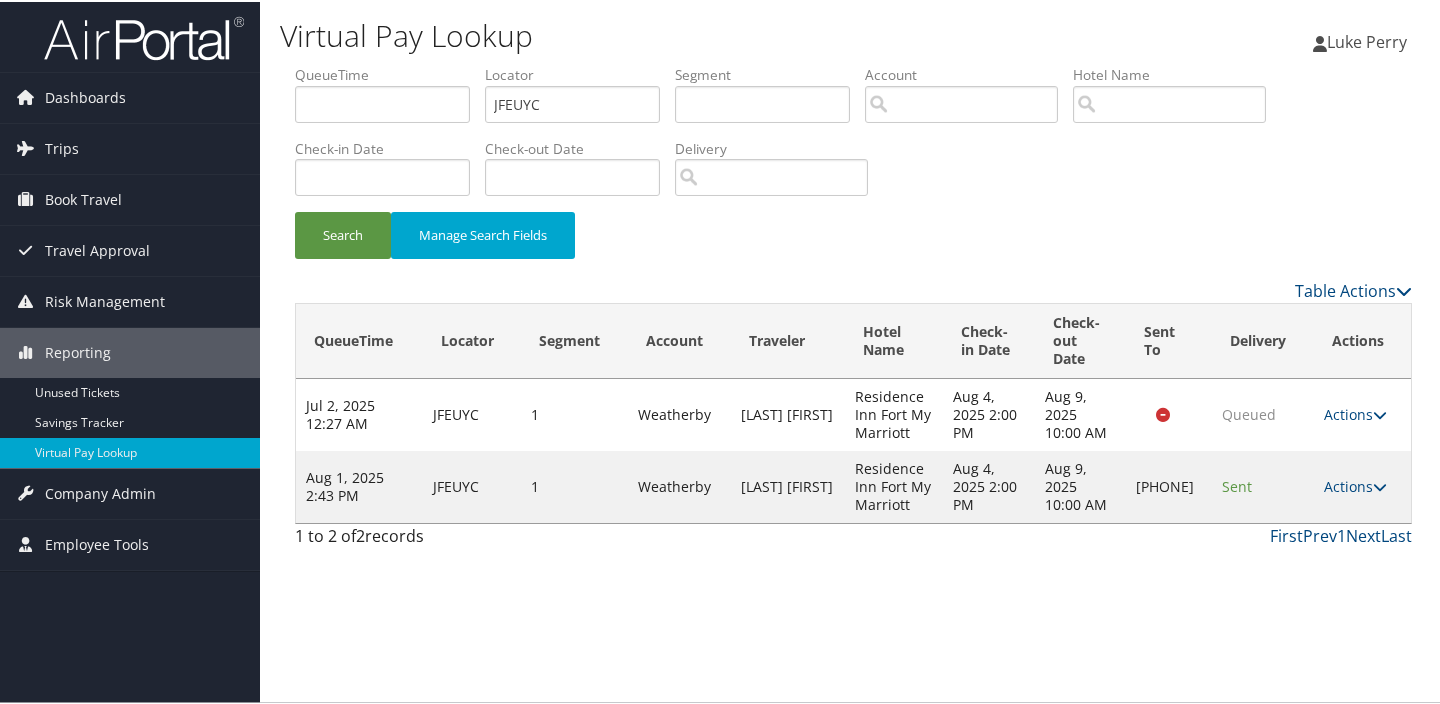 scroll, scrollTop: 0, scrollLeft: 0, axis: both 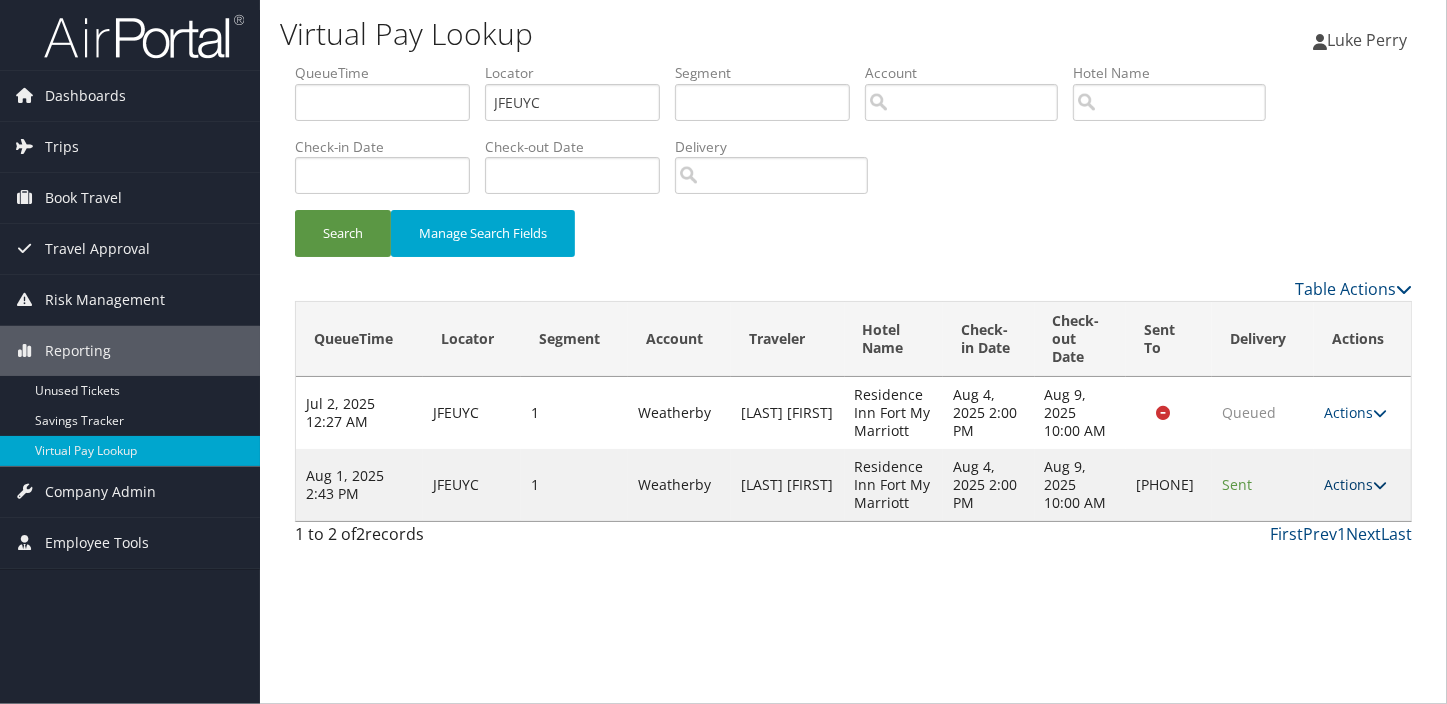 click at bounding box center (1380, 485) 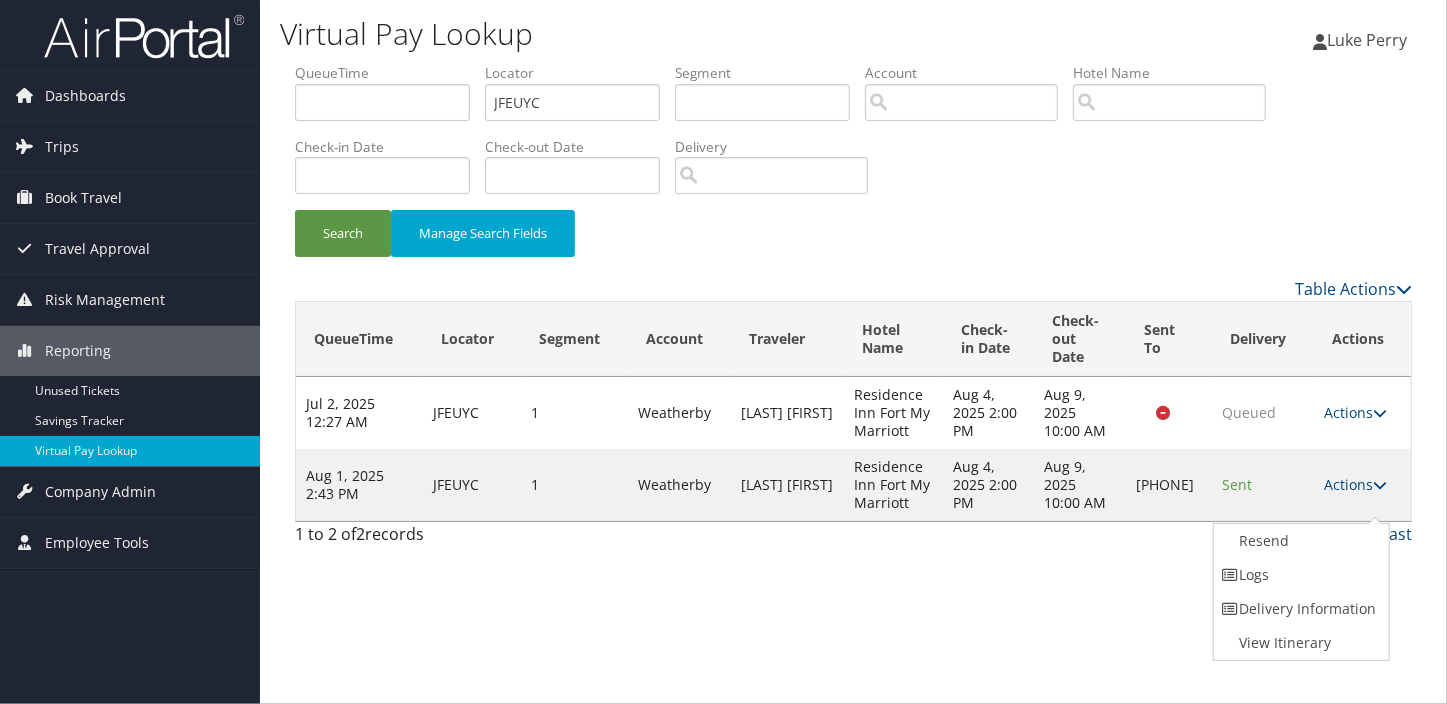 click on "Resend  Logs  Delivery Information  View Itinerary" at bounding box center (1302, 592) 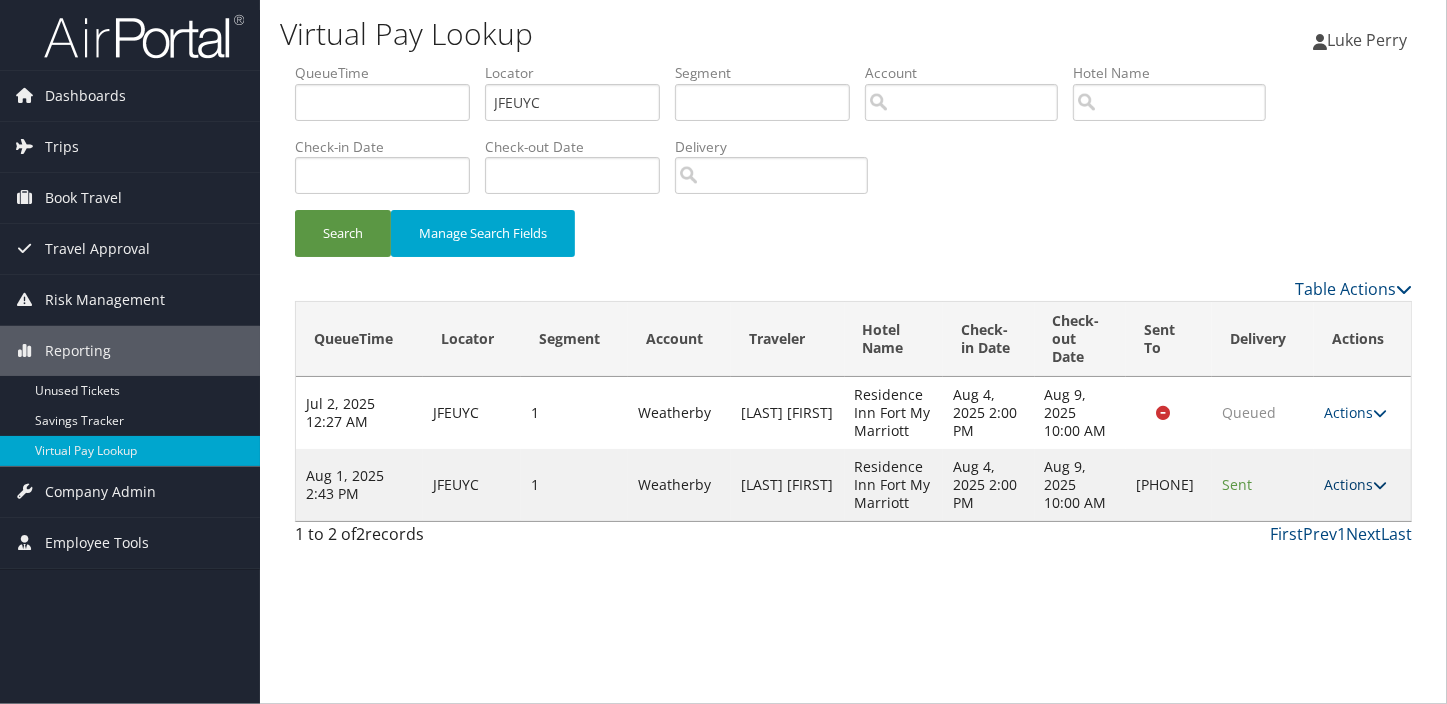 click on "Actions" at bounding box center (1355, 484) 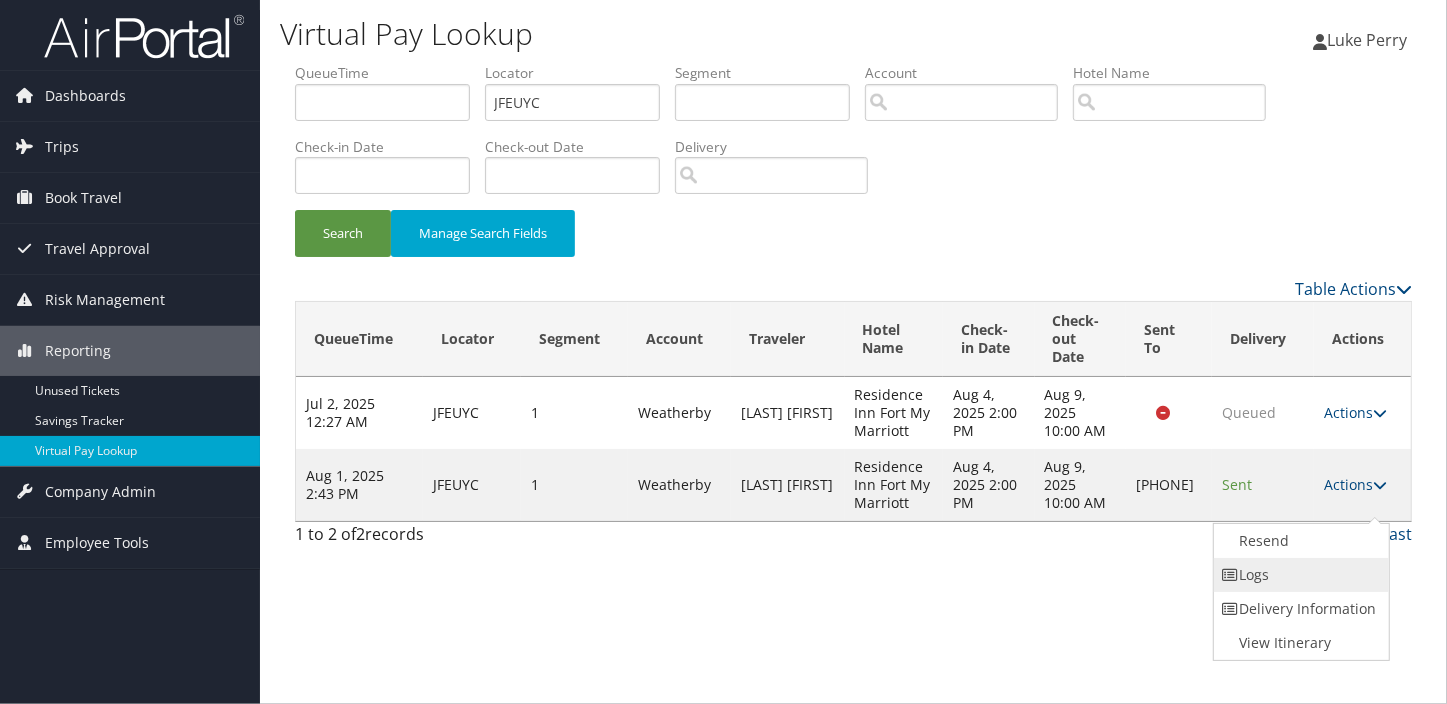 click on "Logs" at bounding box center (1299, 575) 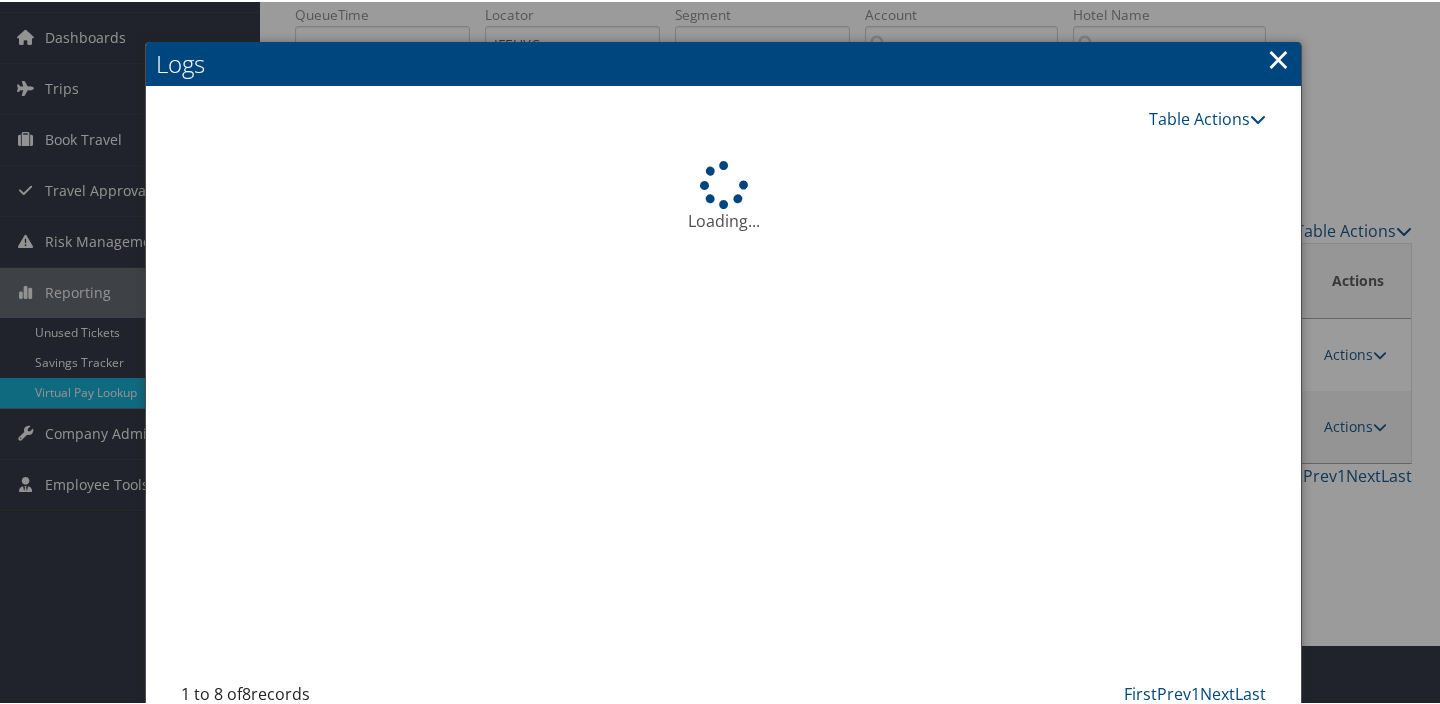 scroll, scrollTop: 108, scrollLeft: 0, axis: vertical 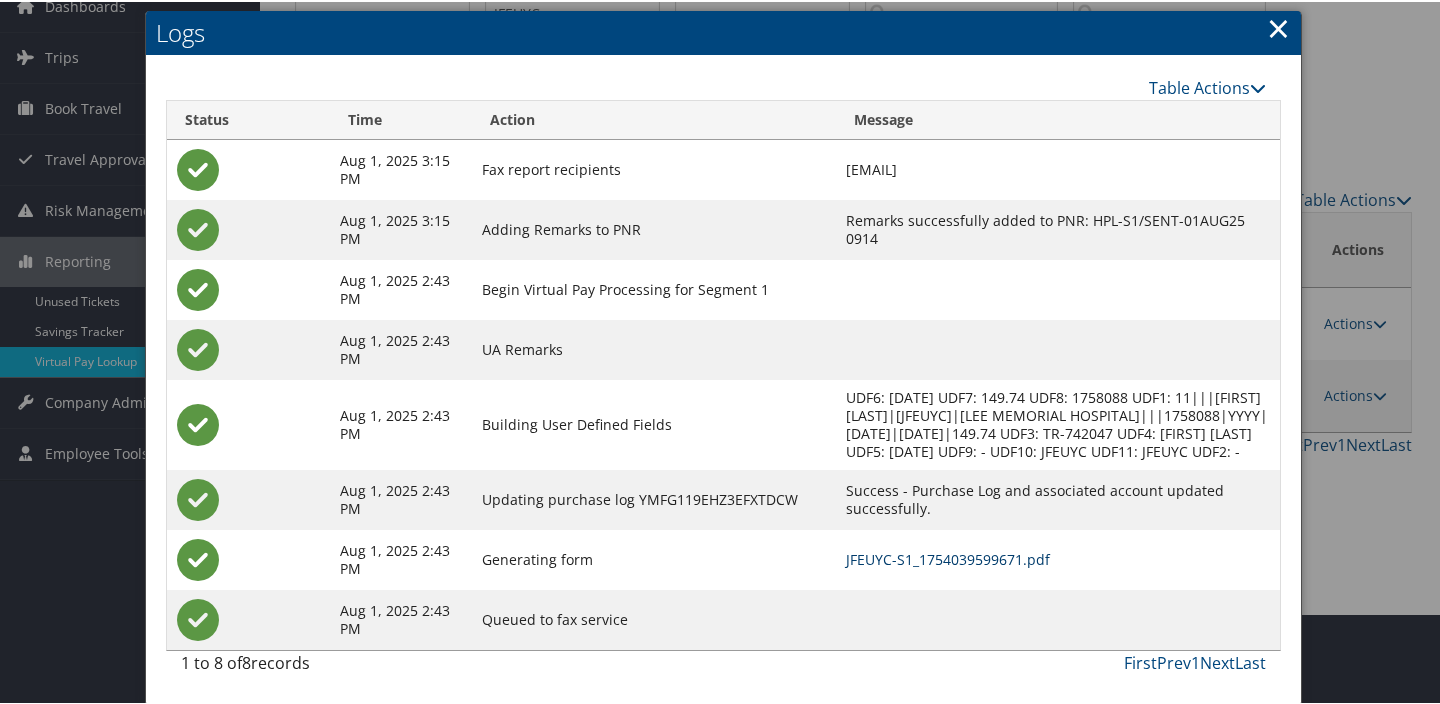 click on "JFEUYC-S1_1754039599671.pdf" at bounding box center (948, 557) 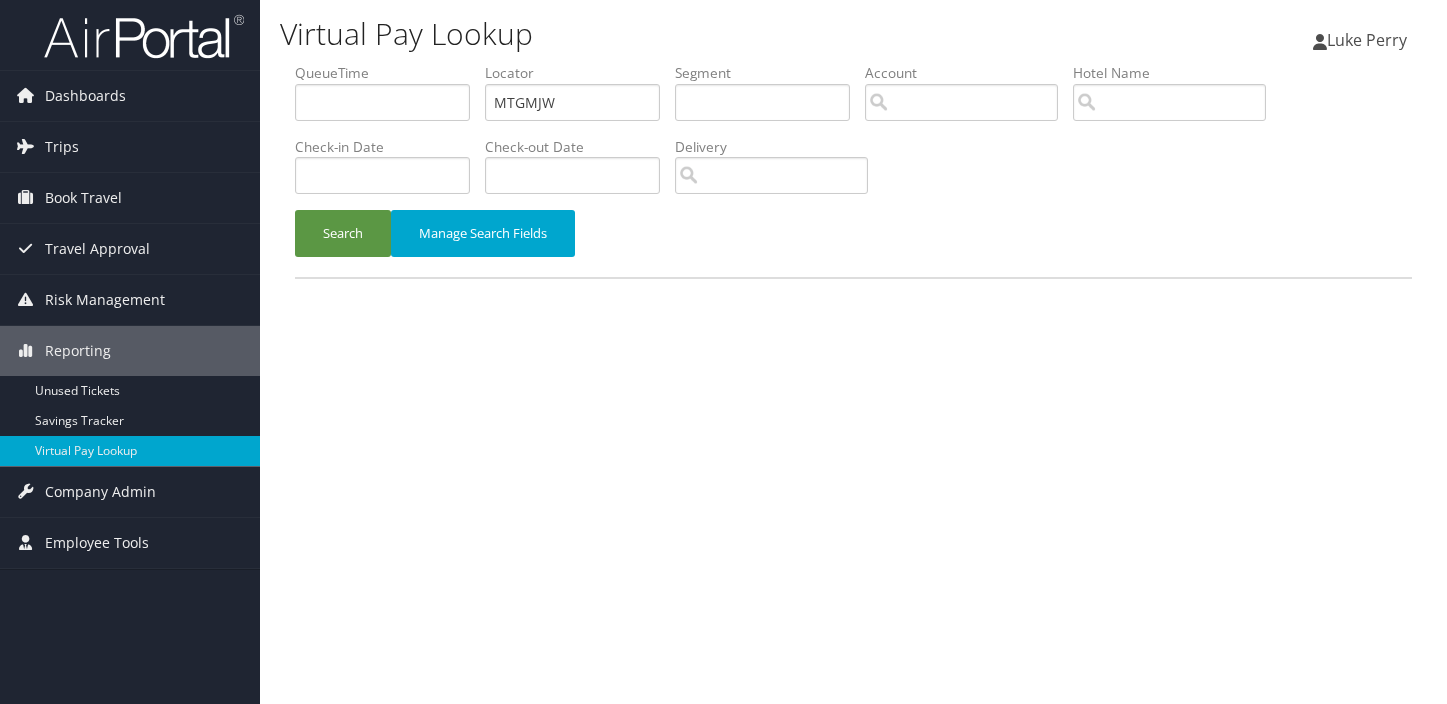 scroll, scrollTop: 0, scrollLeft: 0, axis: both 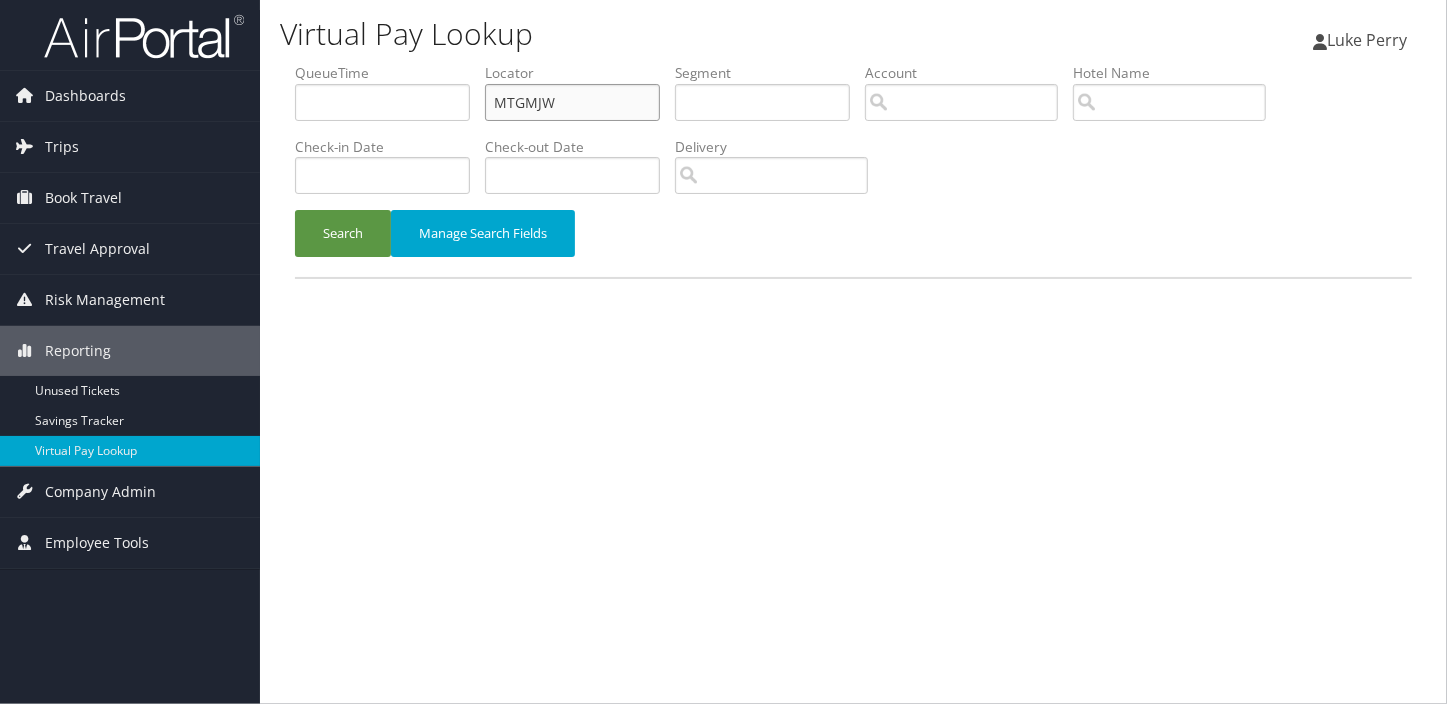 drag, startPoint x: 563, startPoint y: 97, endPoint x: 352, endPoint y: 118, distance: 212.04245 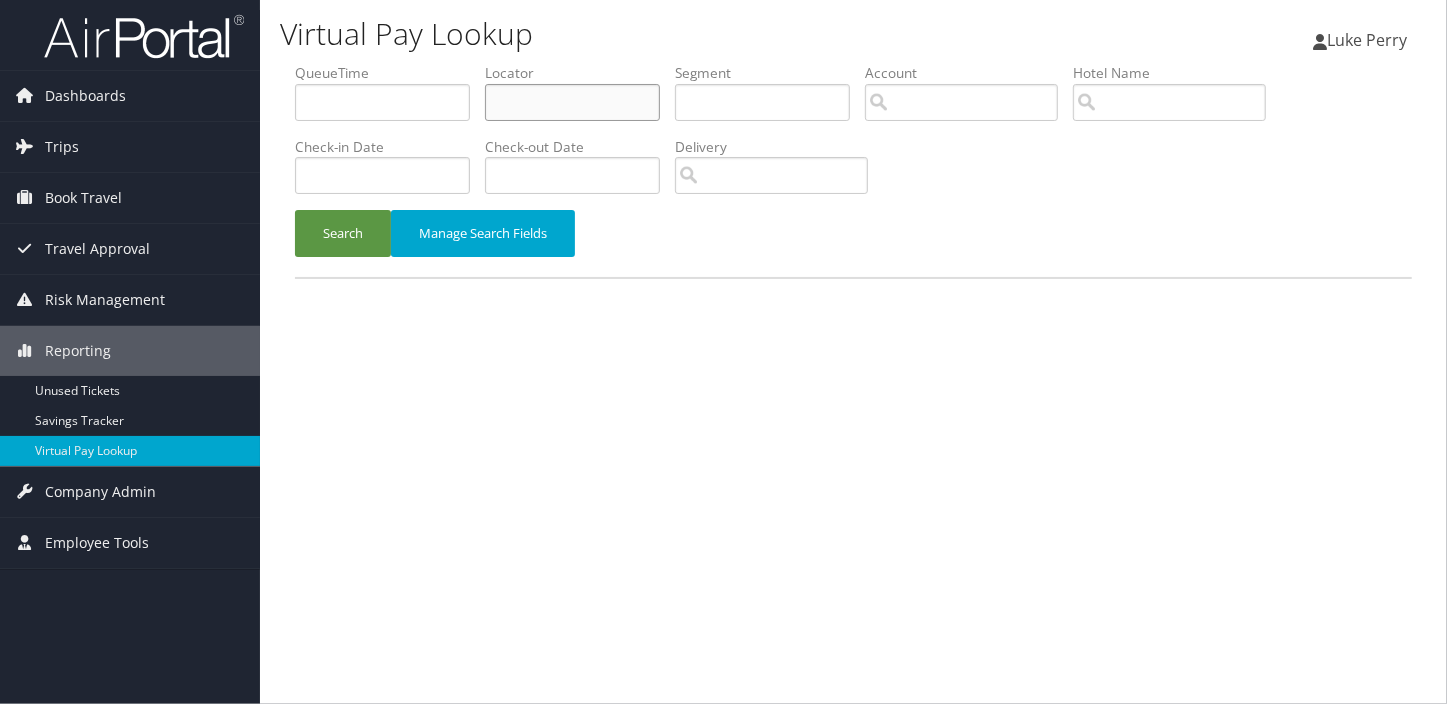 paste on "NZWUMQ" 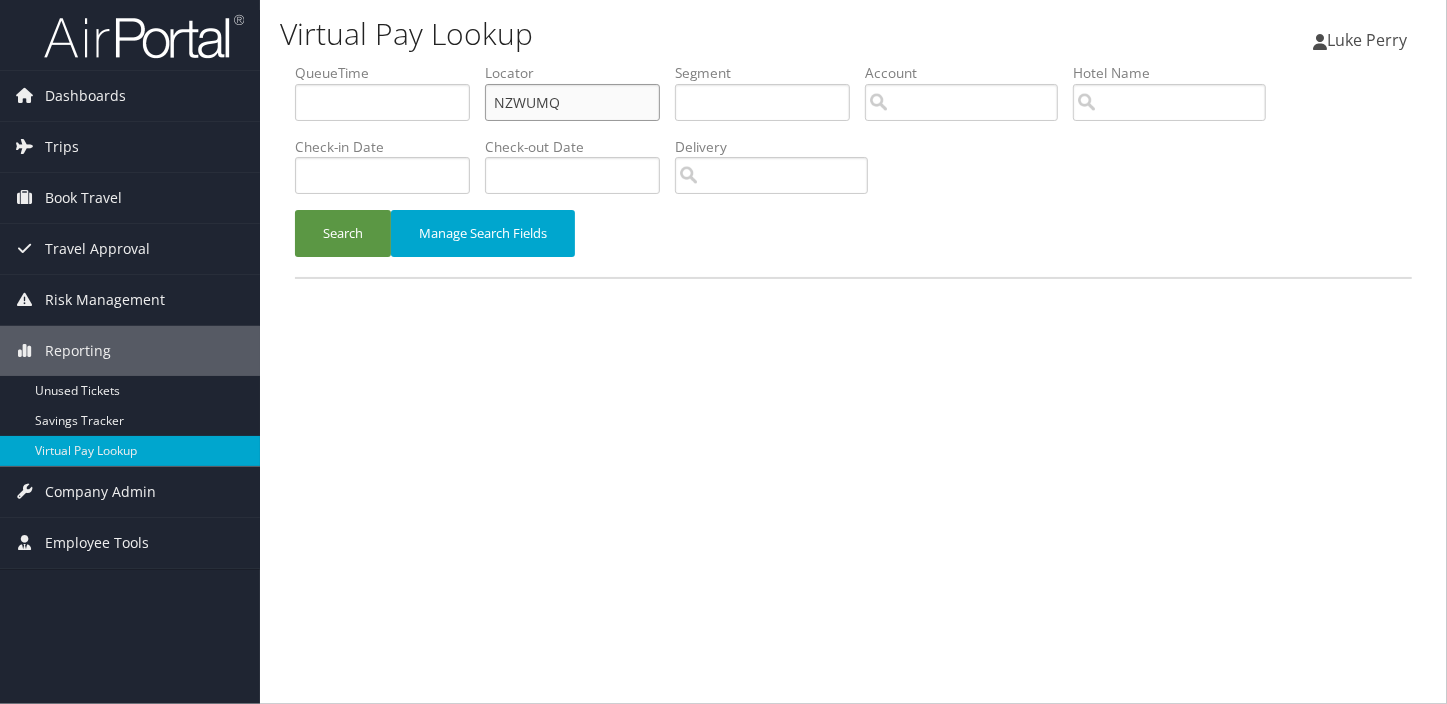 type on "NZWUMQ" 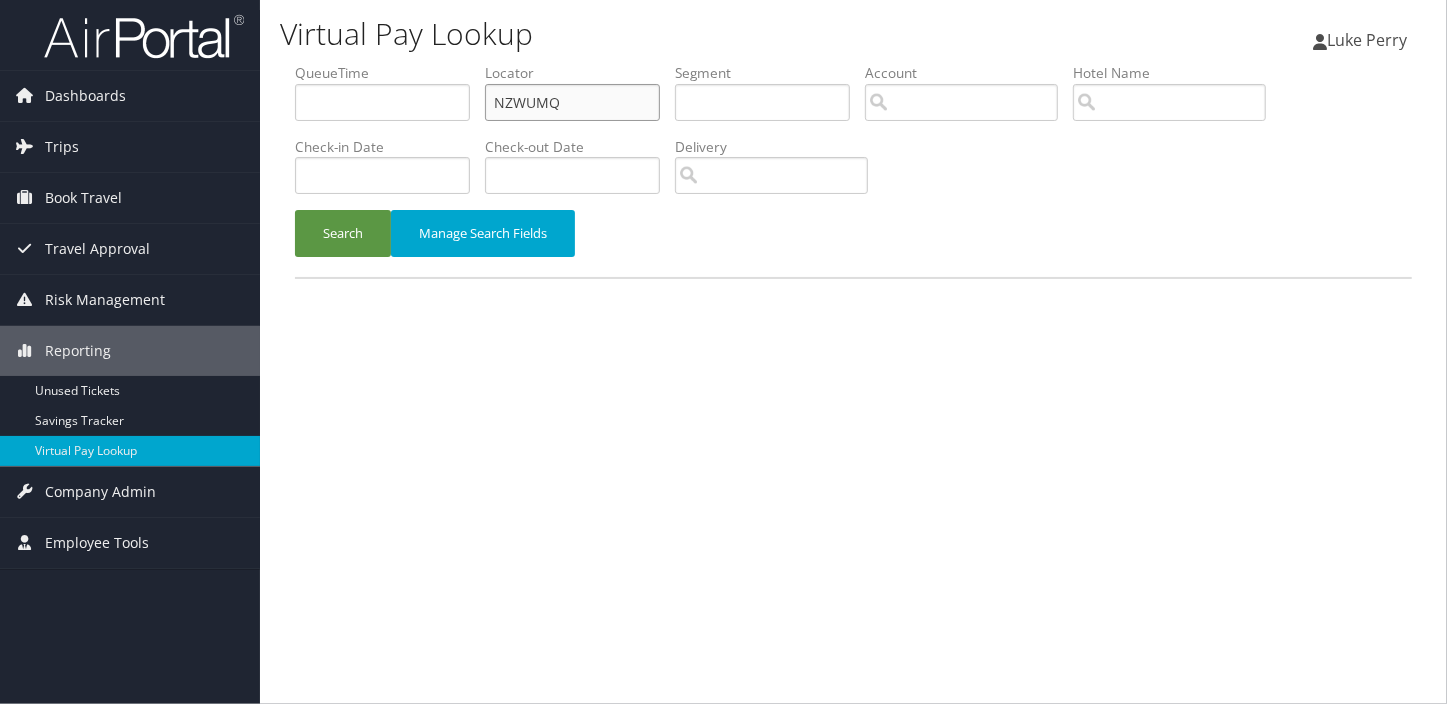 click on "Search" at bounding box center (343, 233) 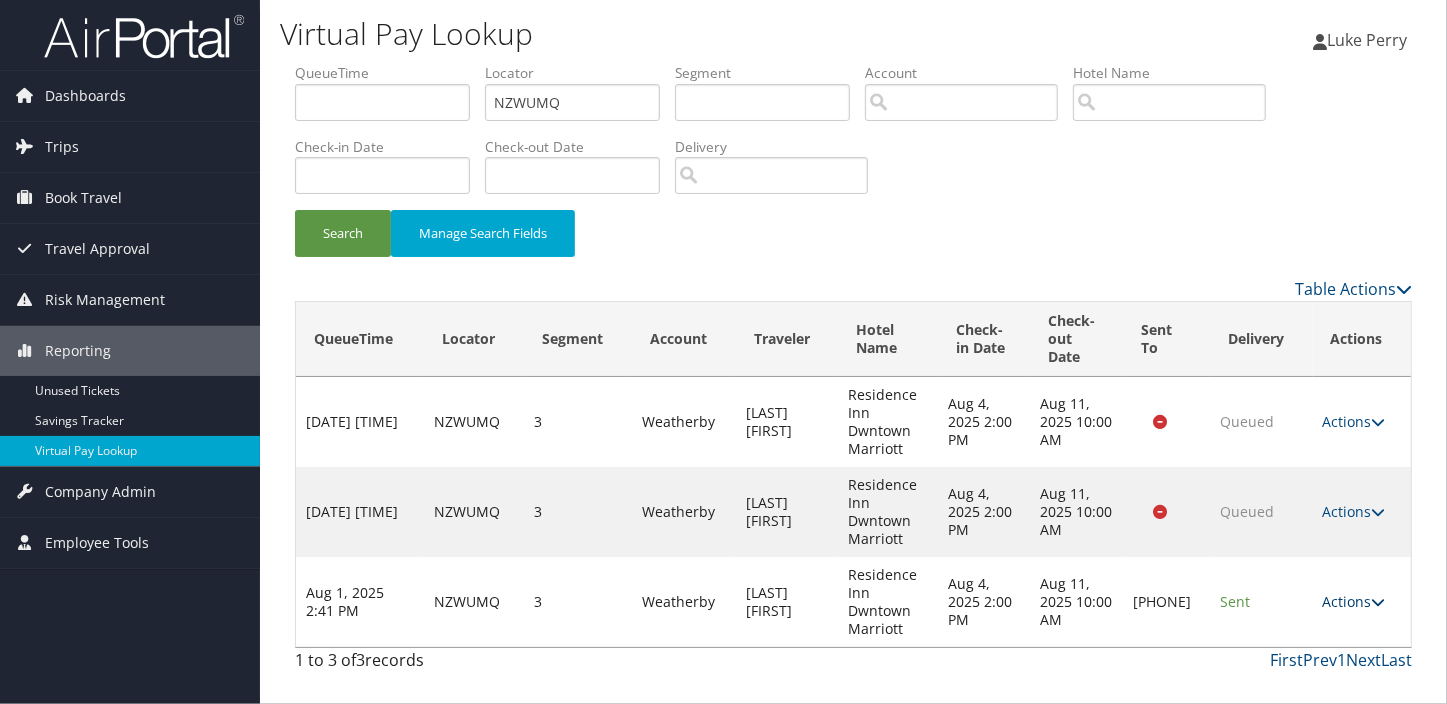 click on "Actions" at bounding box center [1354, 601] 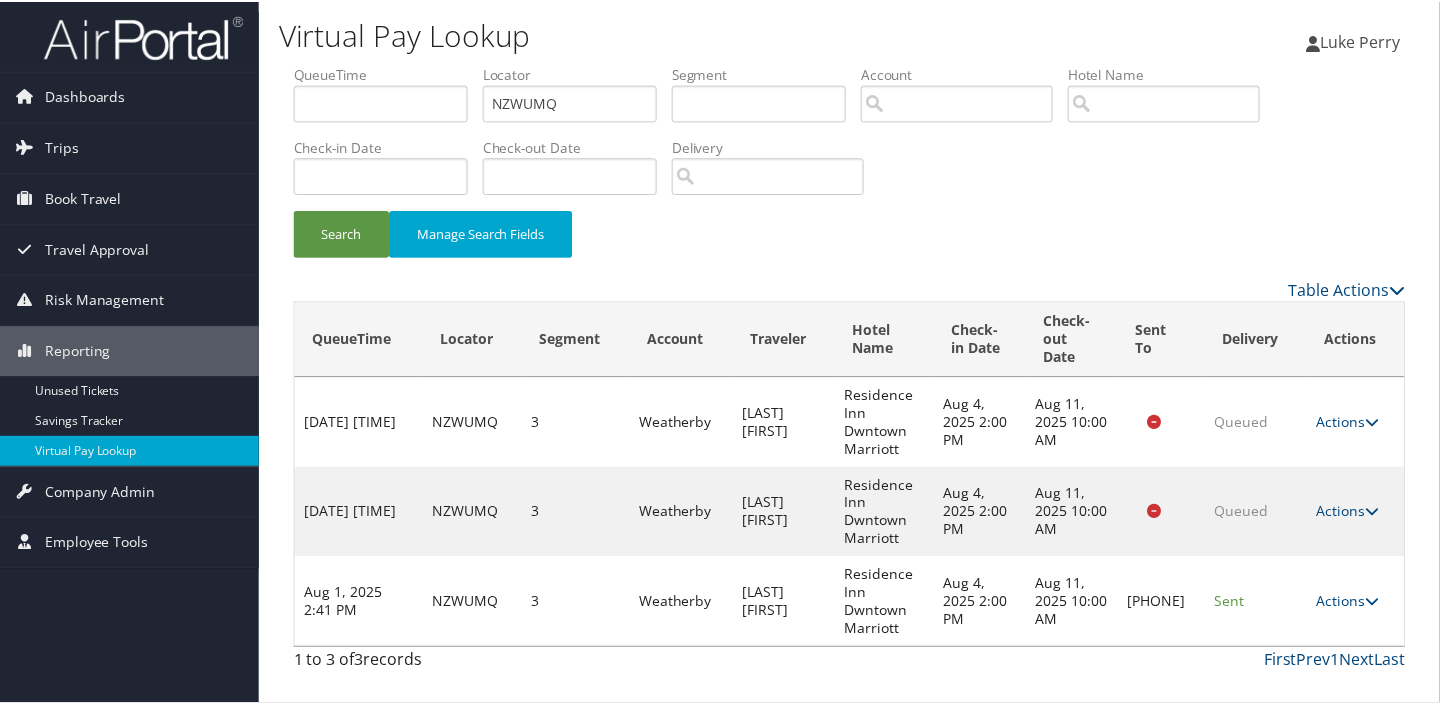 scroll, scrollTop: 46, scrollLeft: 0, axis: vertical 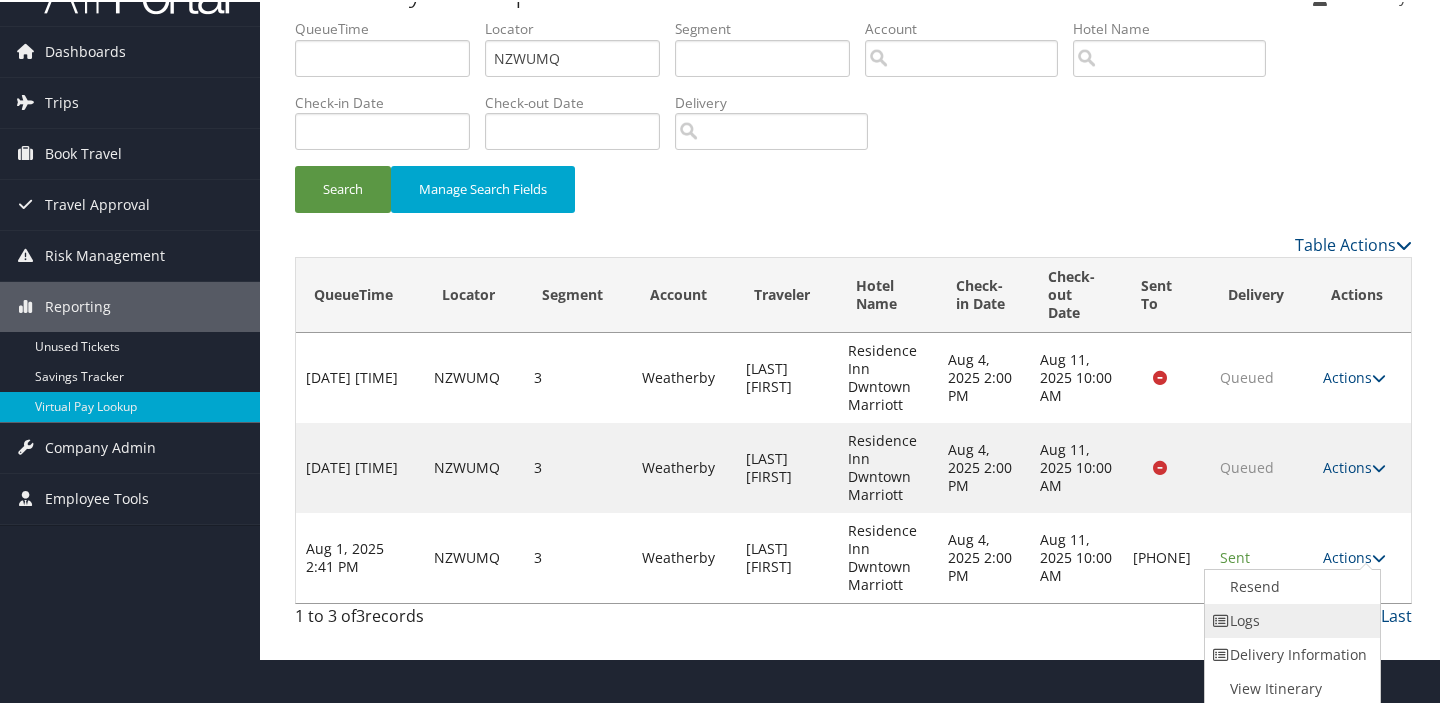 click at bounding box center (1222, 619) 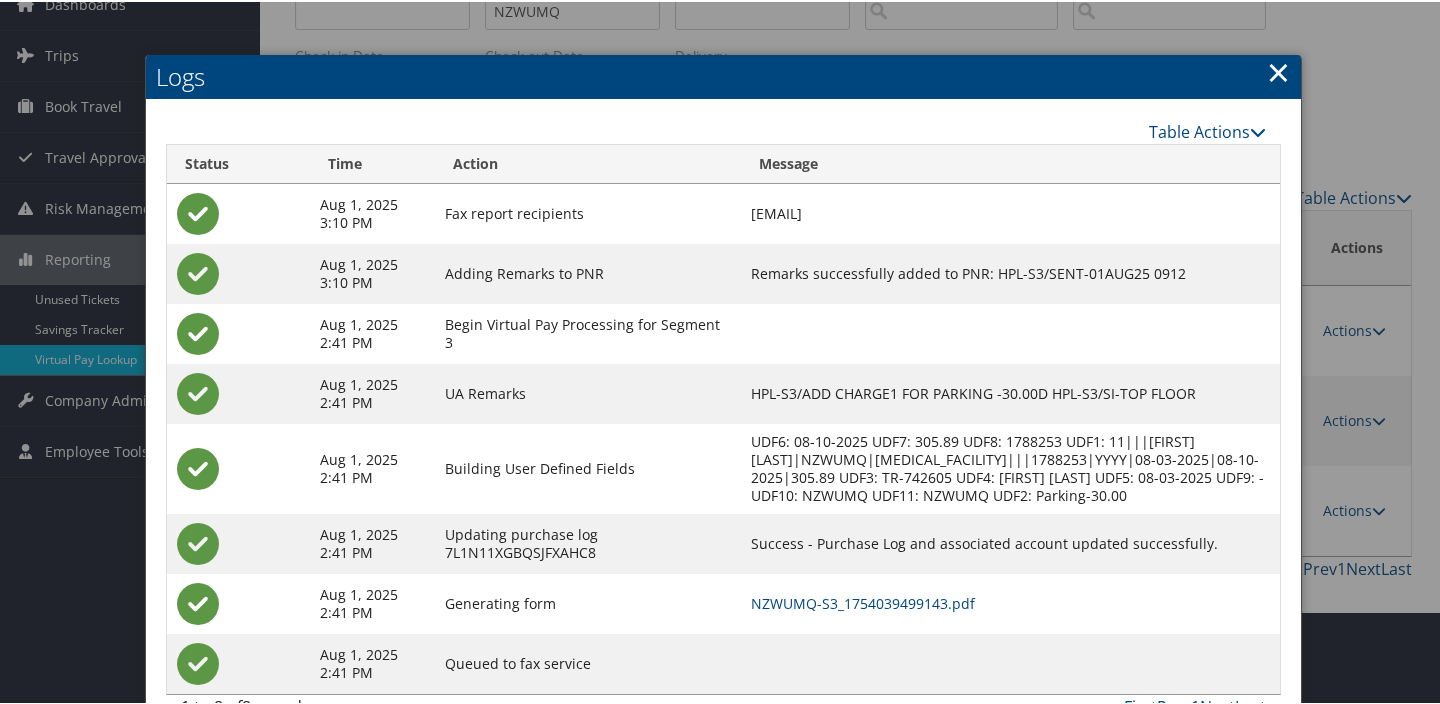scroll, scrollTop: 154, scrollLeft: 0, axis: vertical 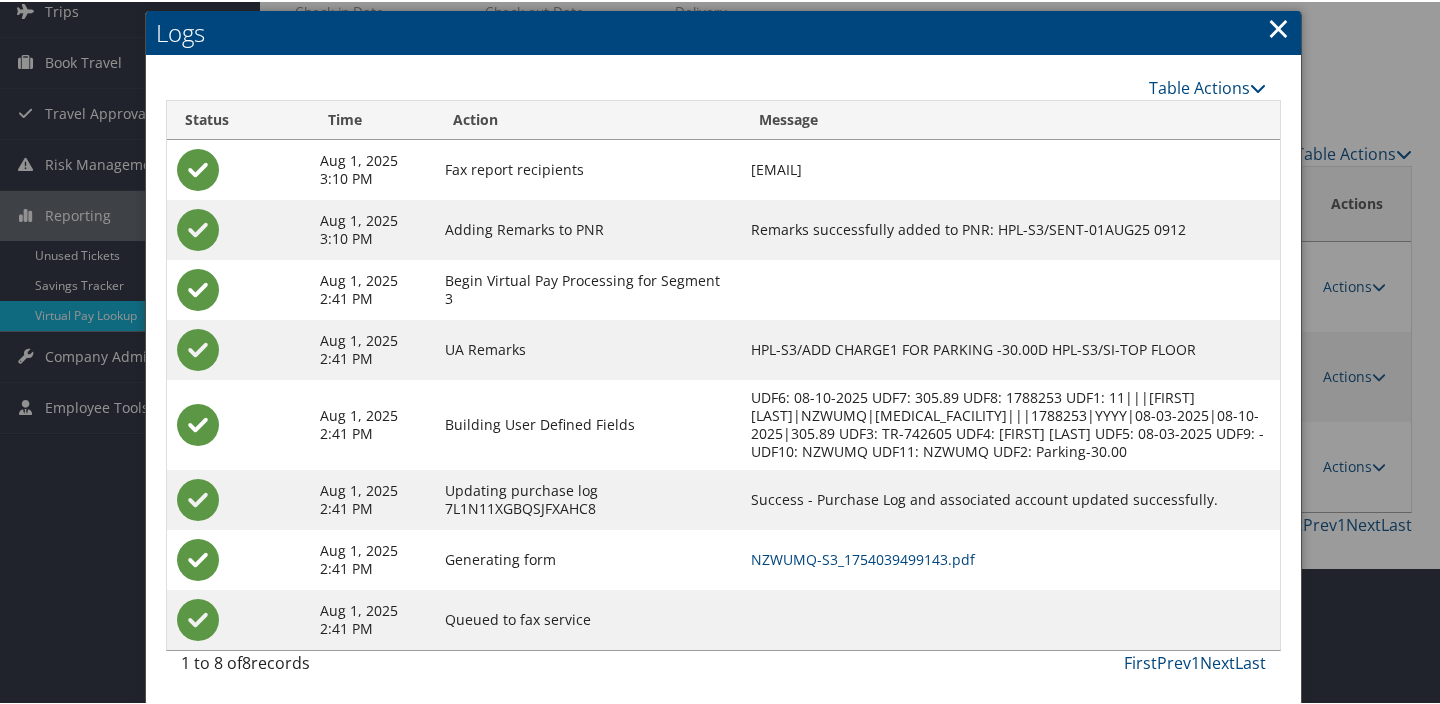 click on "NZWUMQ-S3_1754039499143.pdf" at bounding box center [1010, 558] 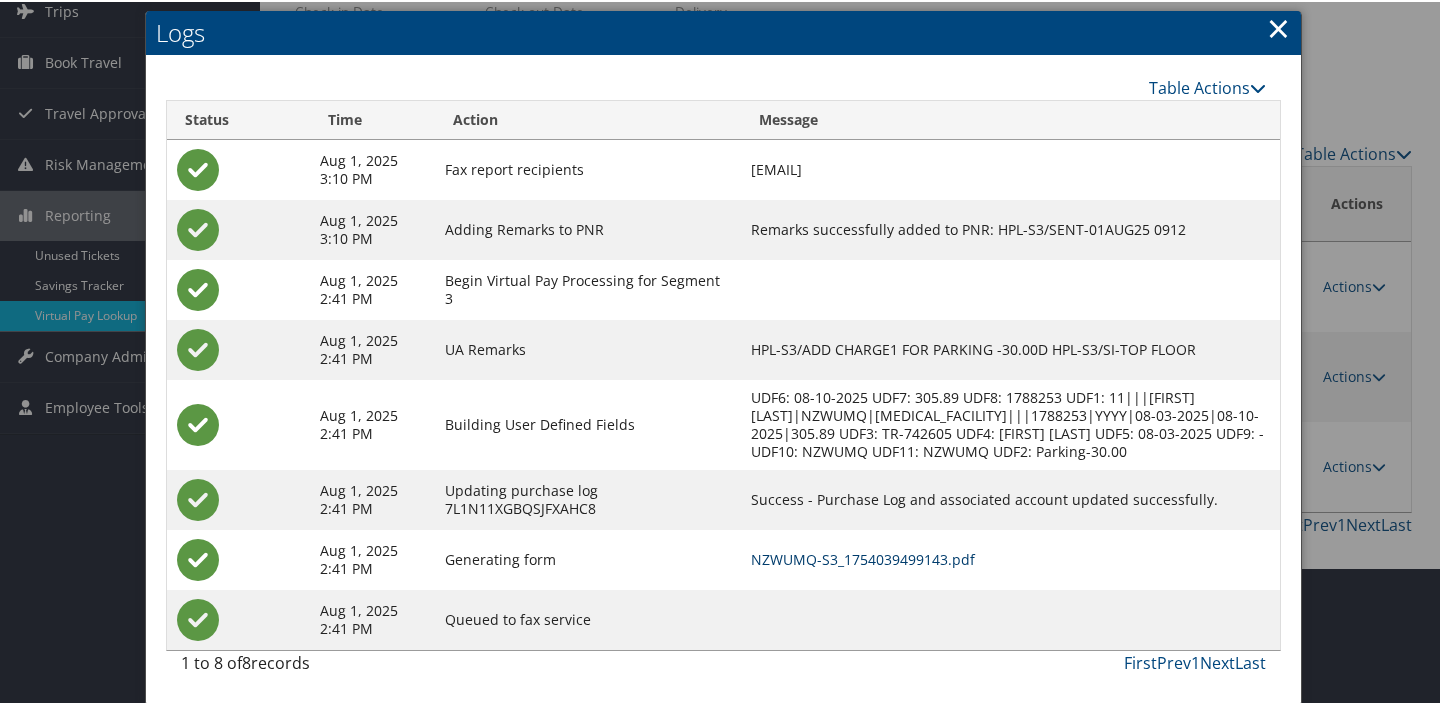 click on "NZWUMQ-S3_1754039499143.pdf" at bounding box center (863, 557) 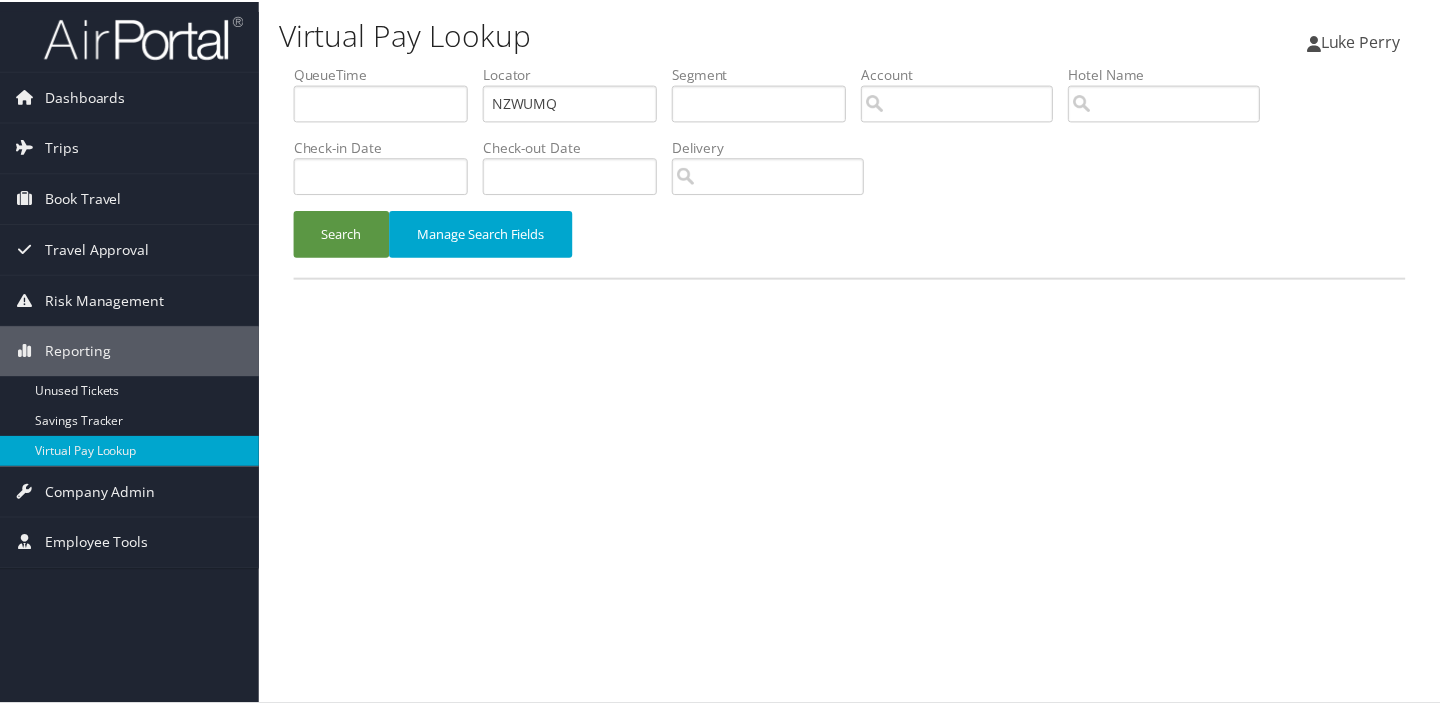 scroll, scrollTop: 0, scrollLeft: 0, axis: both 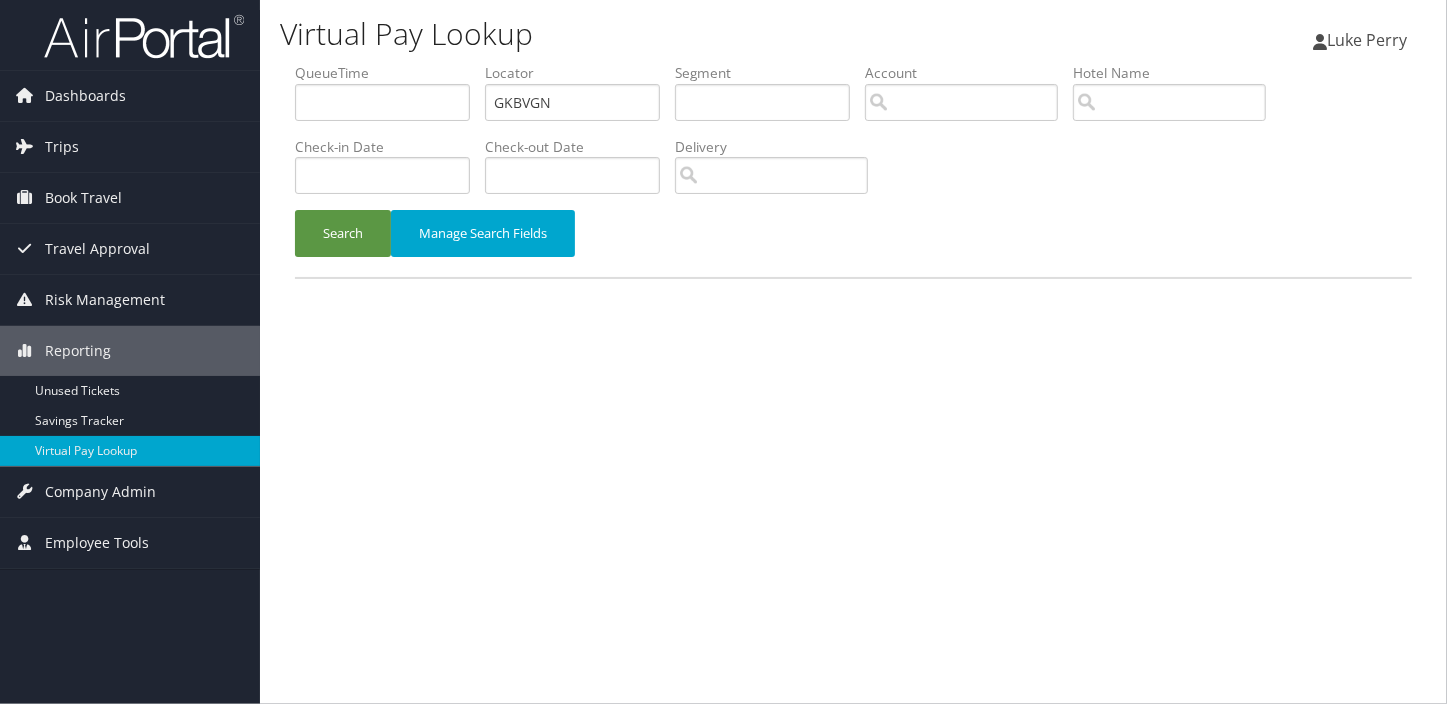 click on "QueueTime Locator GKBVGN Segment Account Traveler Hotel Name Check-in Date Check-out Date Delivery" at bounding box center (853, 63) 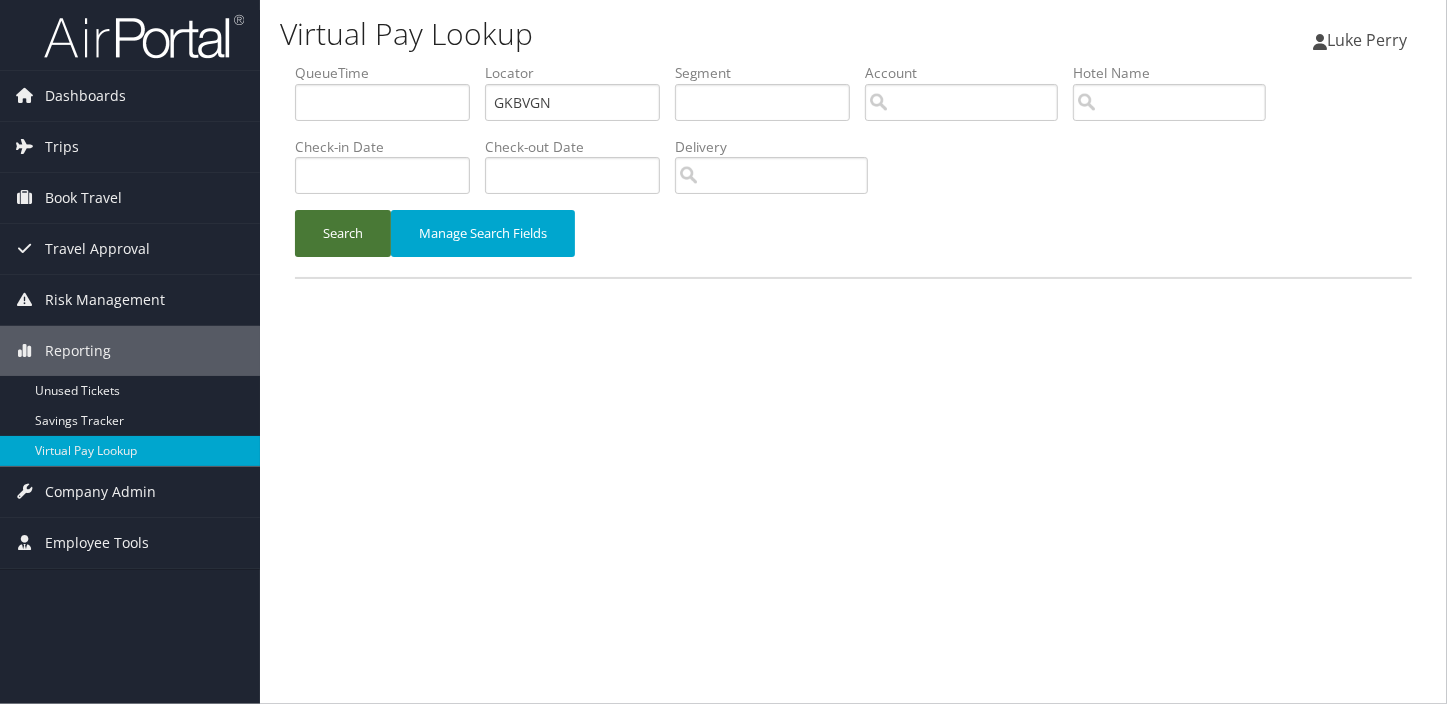 type on "GKBVGN" 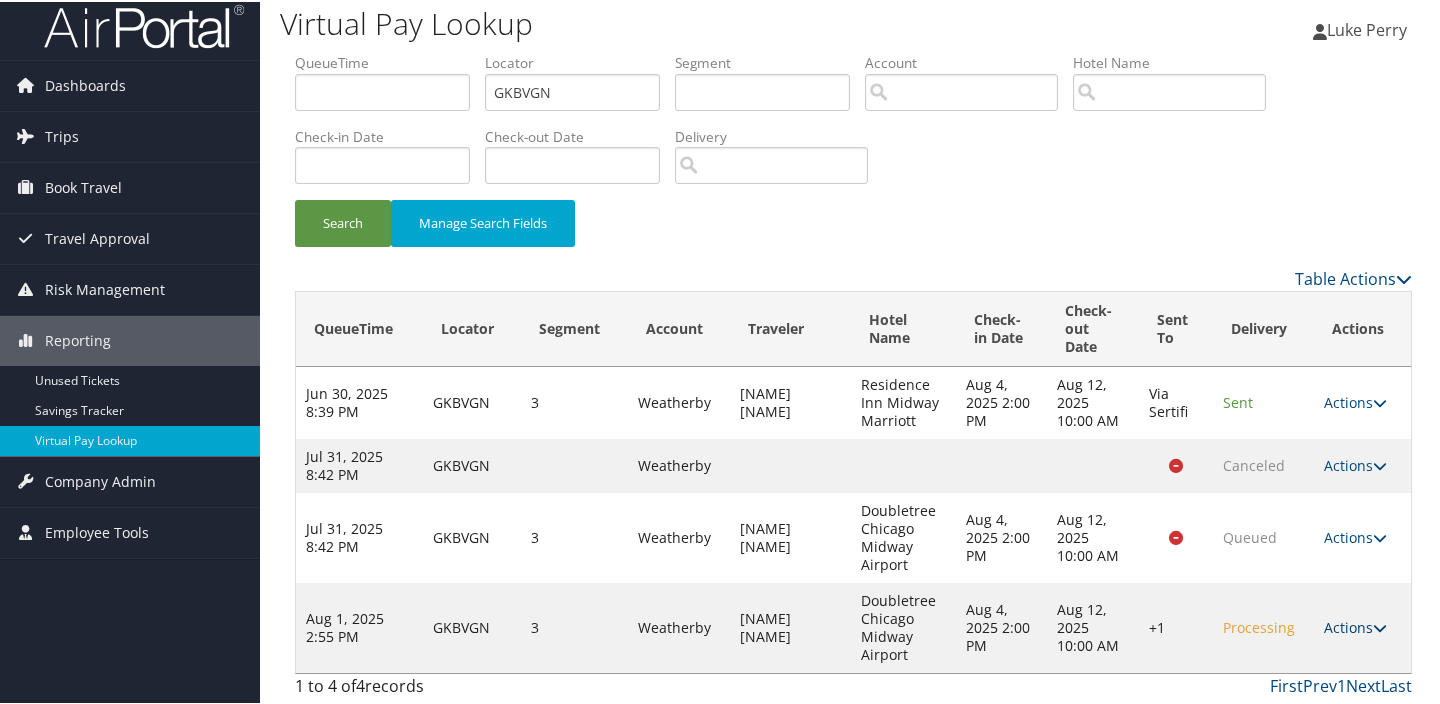 click on "Actions" at bounding box center [1355, 625] 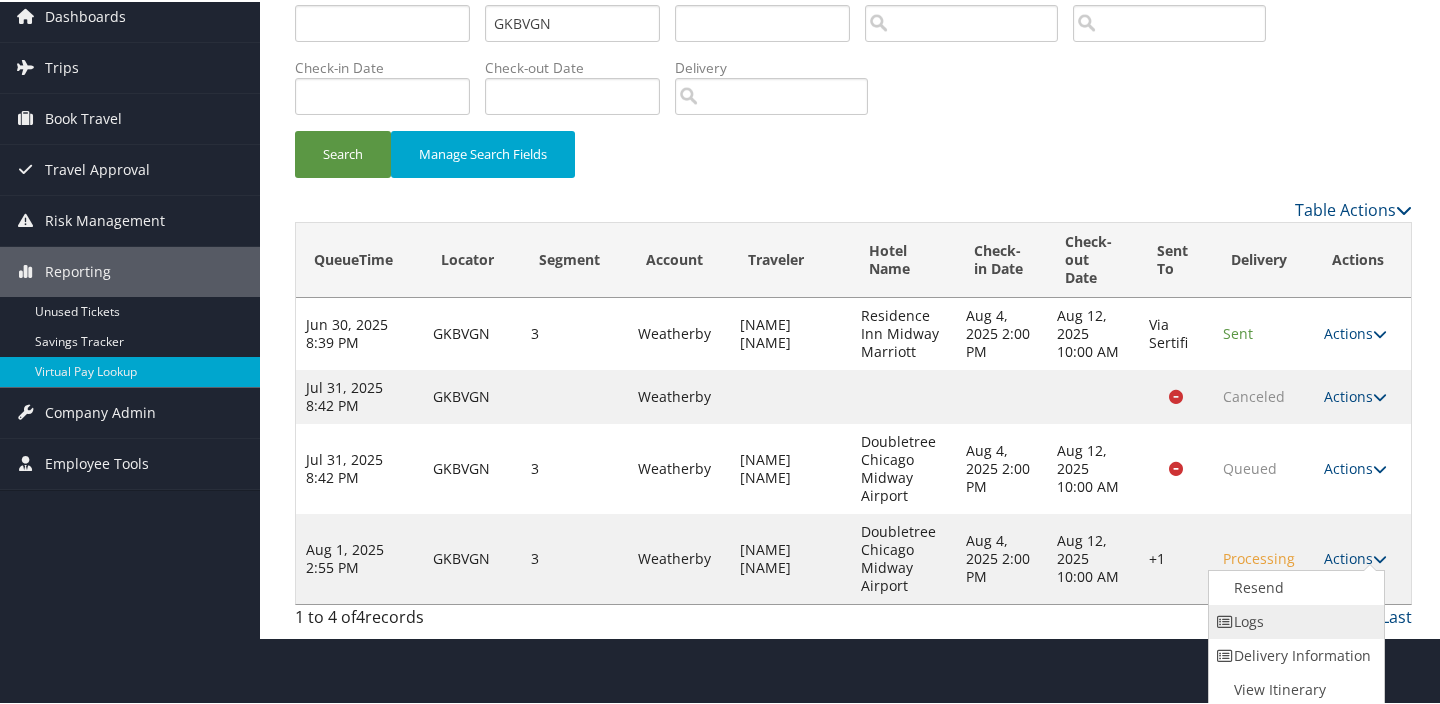 click on "Logs" at bounding box center (1294, 620) 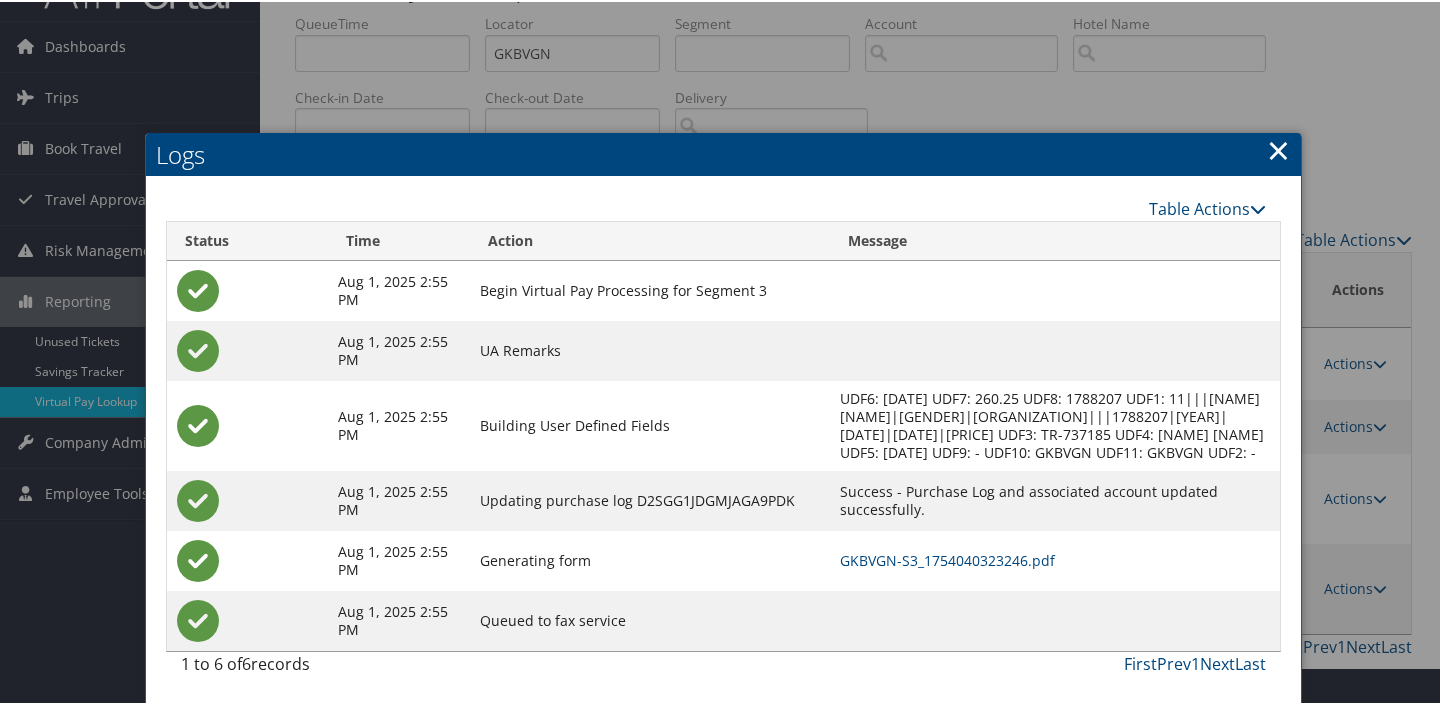 scroll, scrollTop: 70, scrollLeft: 0, axis: vertical 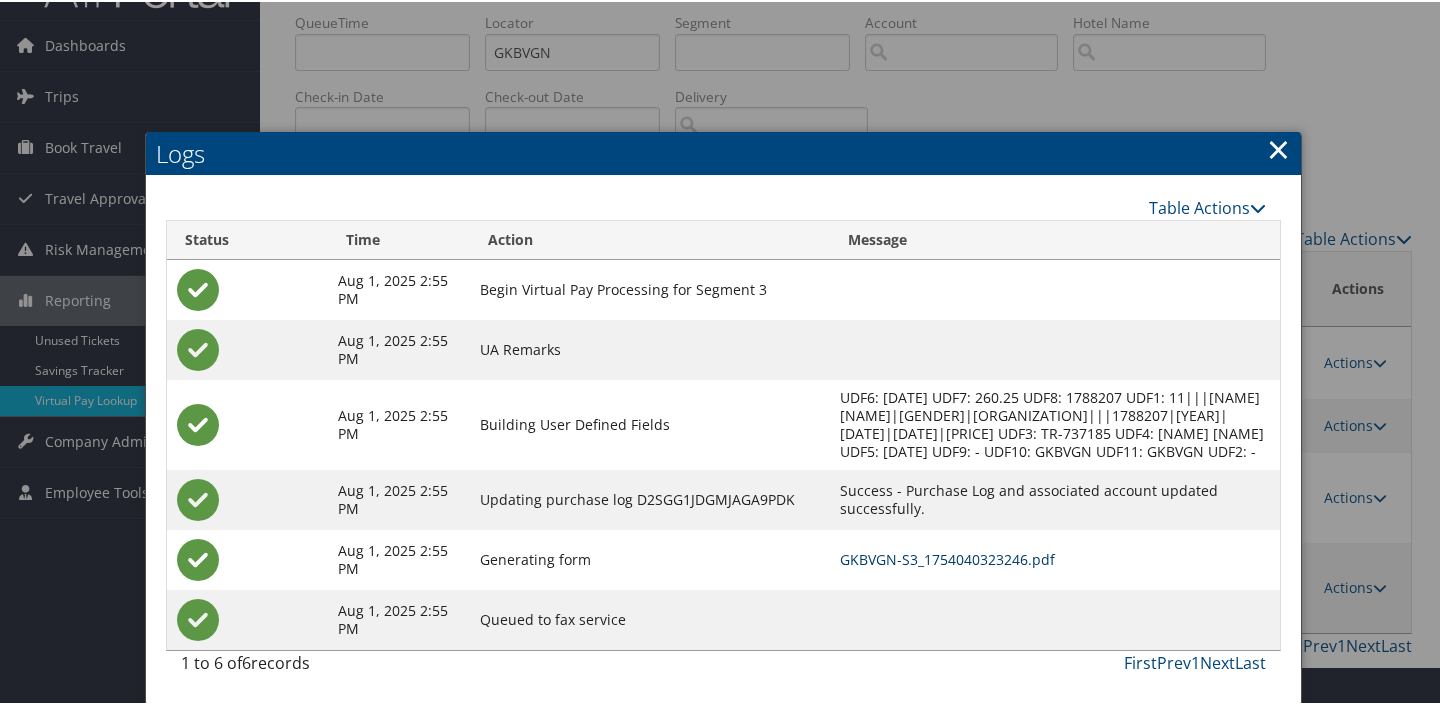 click on "GKBVGN-S3_1754040323246.pdf" at bounding box center (947, 557) 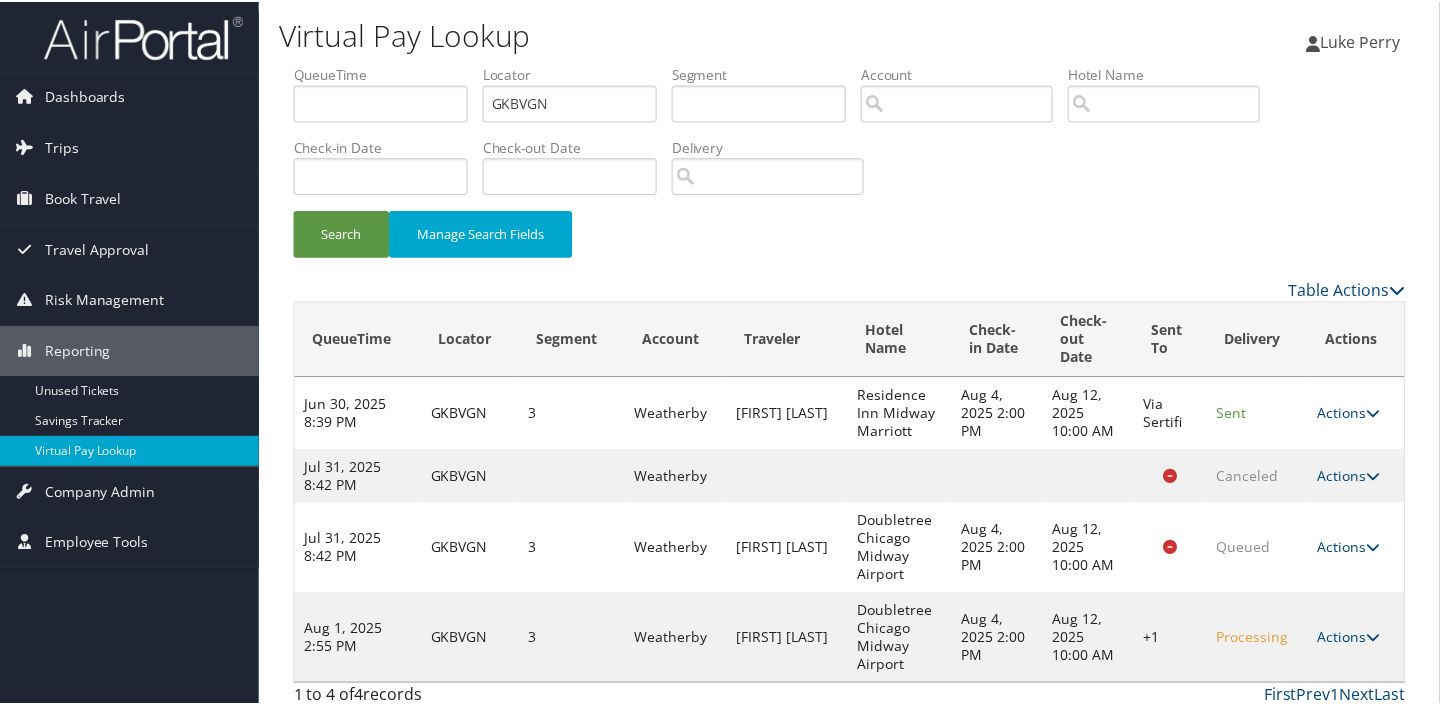 scroll, scrollTop: 12, scrollLeft: 0, axis: vertical 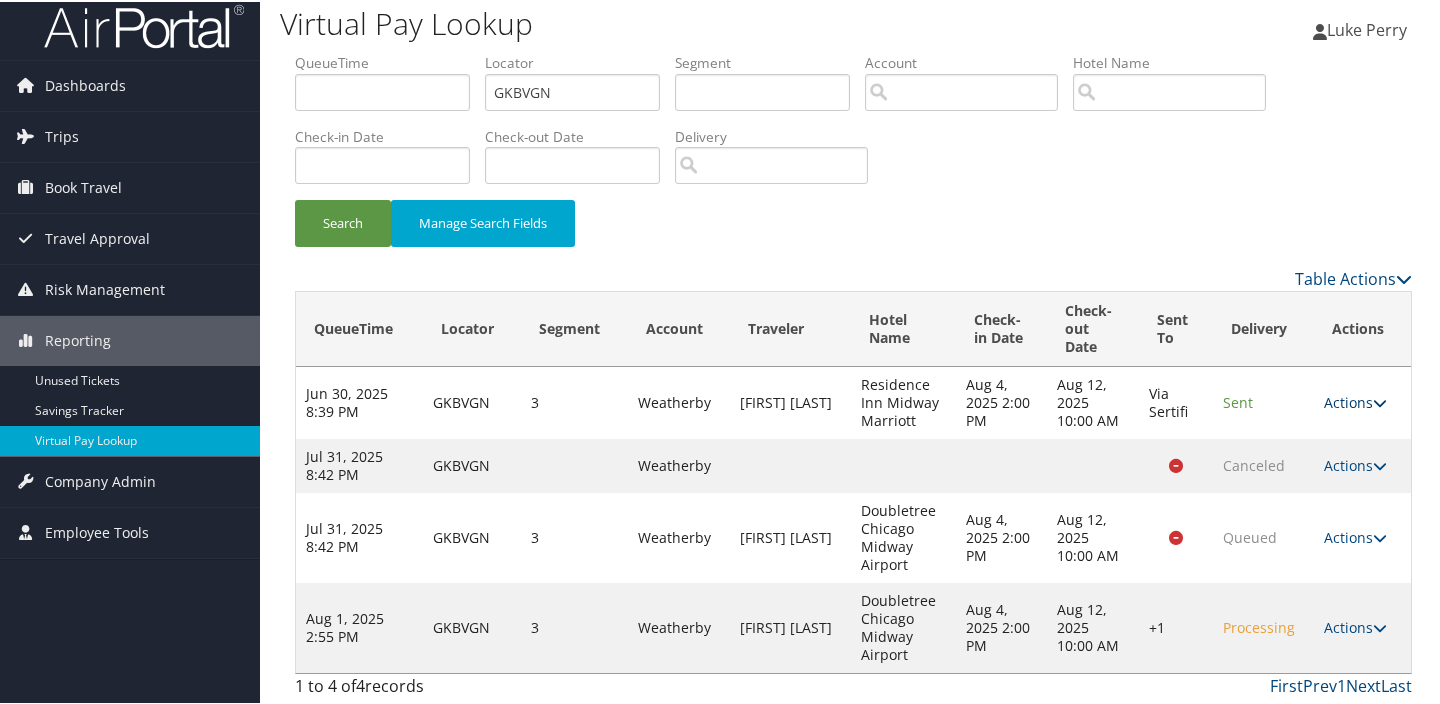 click on "Actions" at bounding box center [1355, 400] 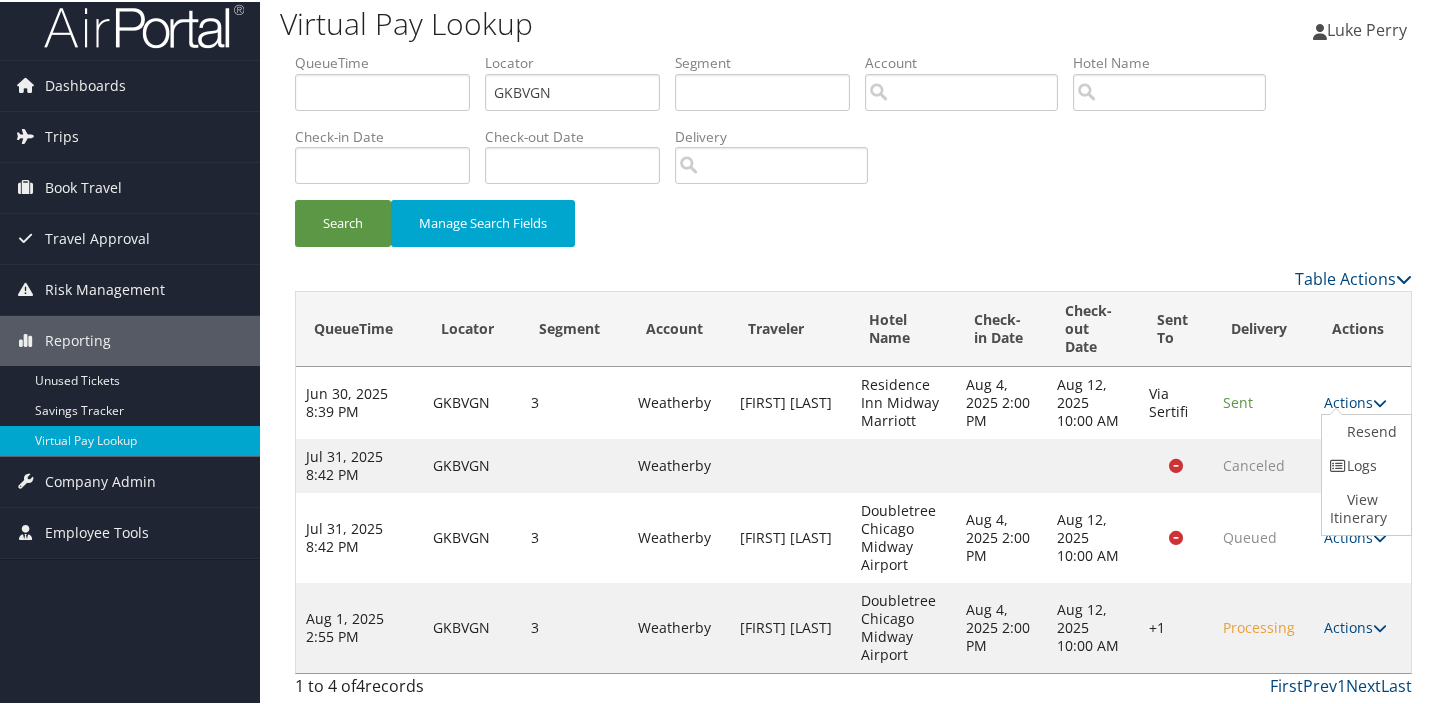 click on "[FIRST] [LAST]" at bounding box center [790, 401] 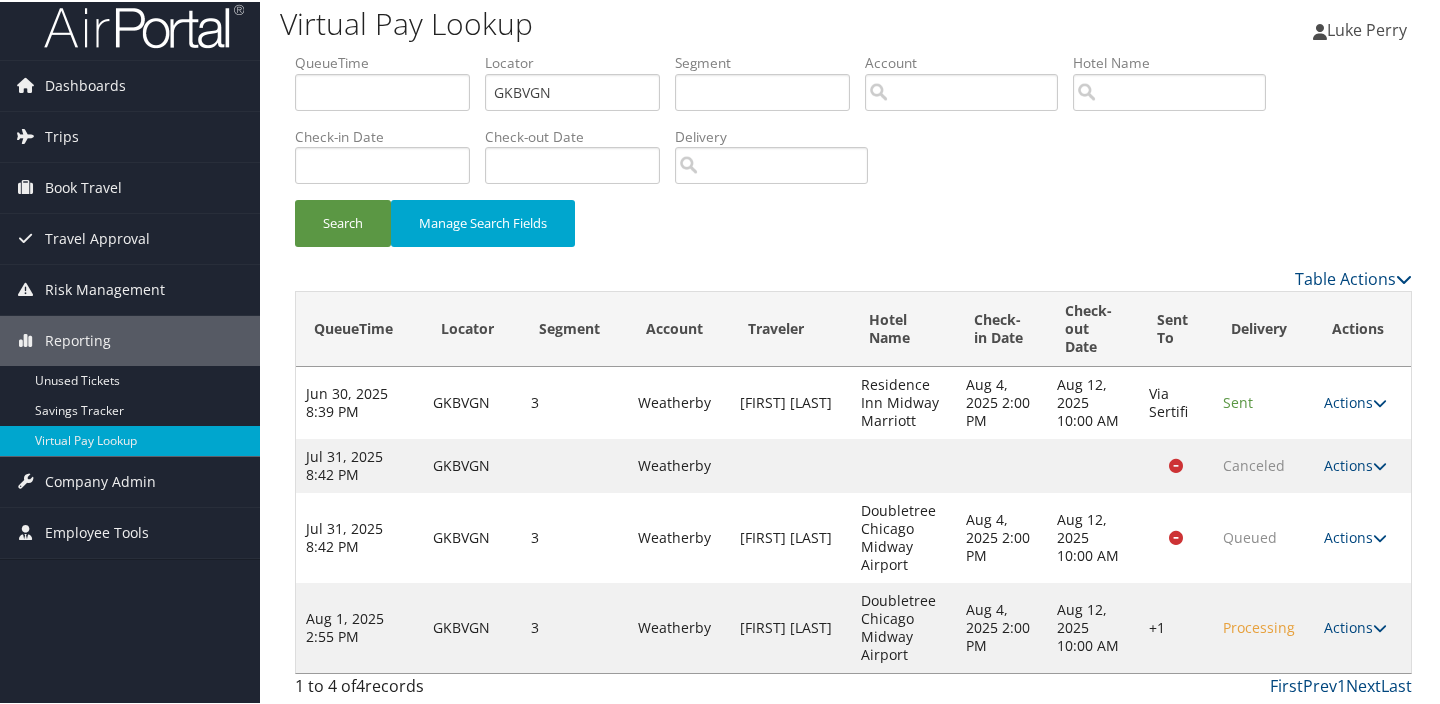 drag, startPoint x: 1352, startPoint y: 625, endPoint x: 1340, endPoint y: 630, distance: 13 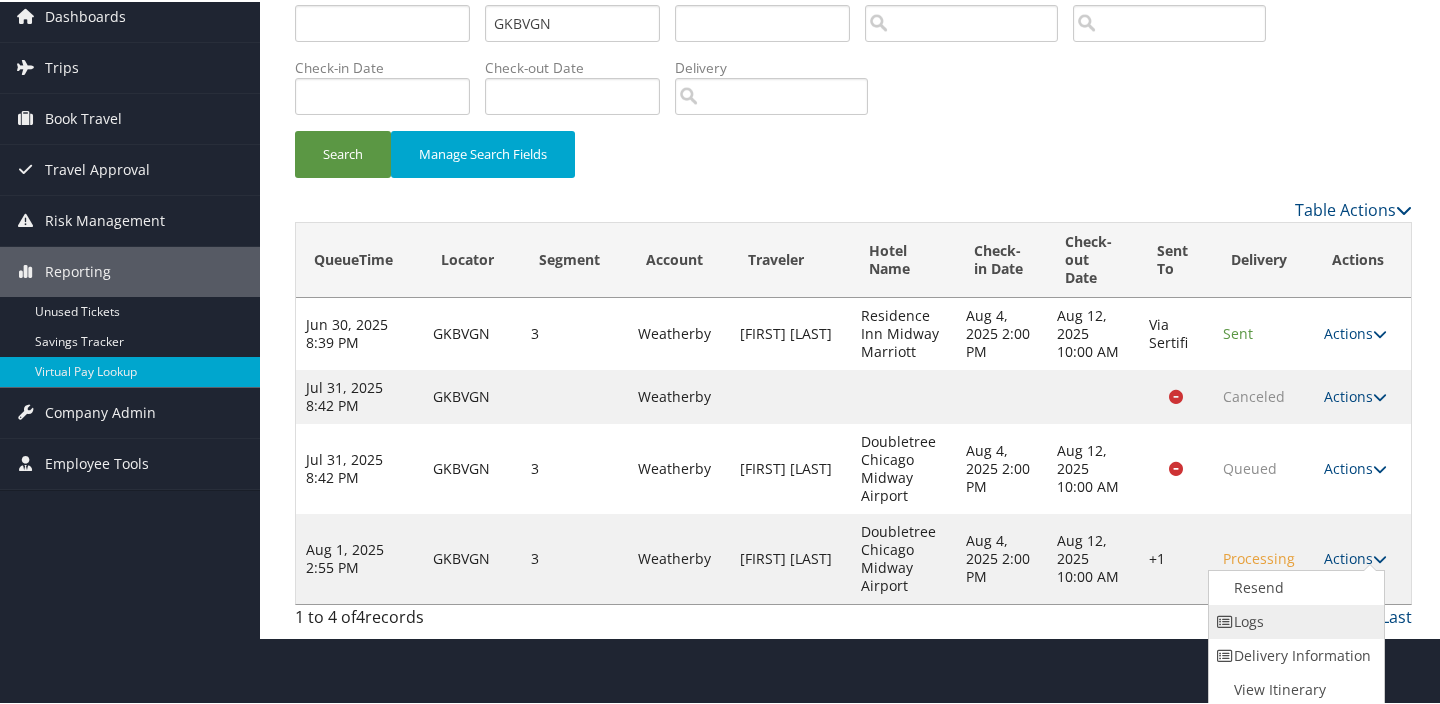 click on "Logs" at bounding box center [1294, 620] 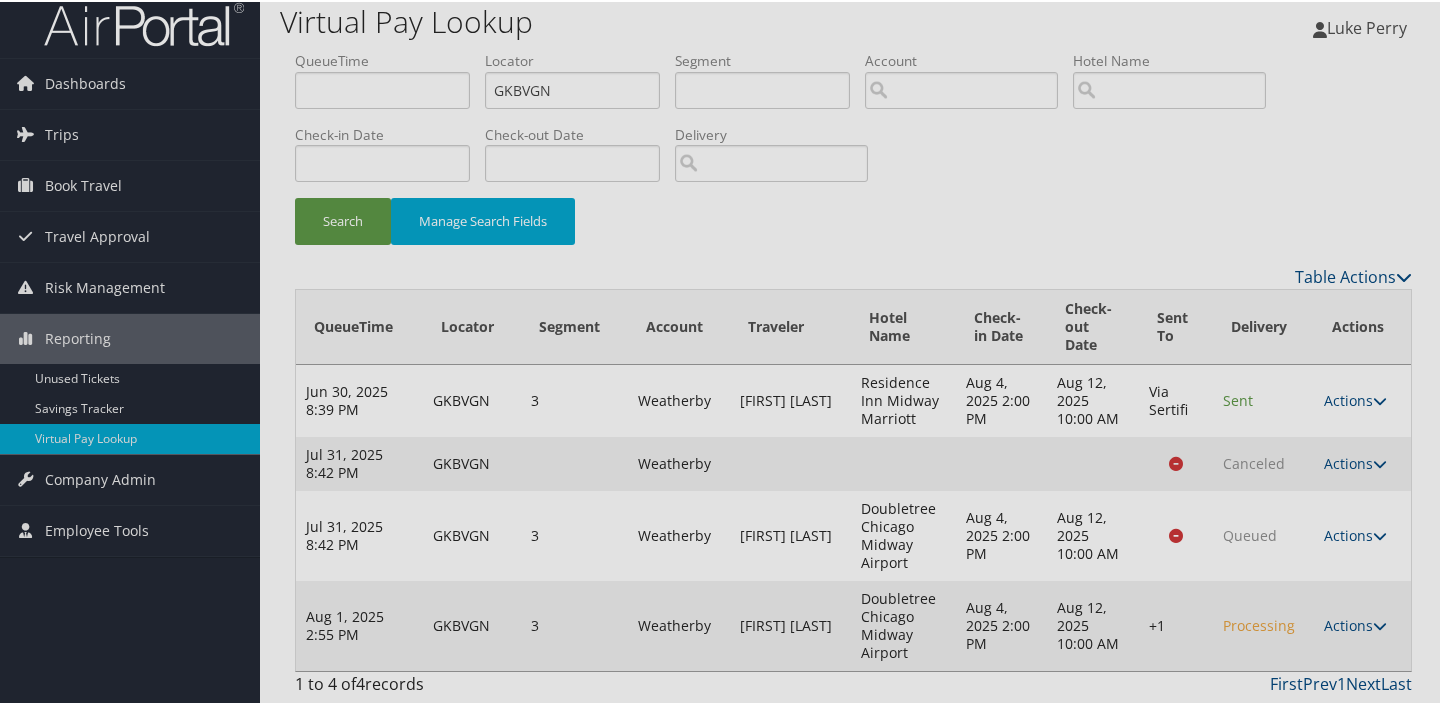 scroll, scrollTop: 12, scrollLeft: 0, axis: vertical 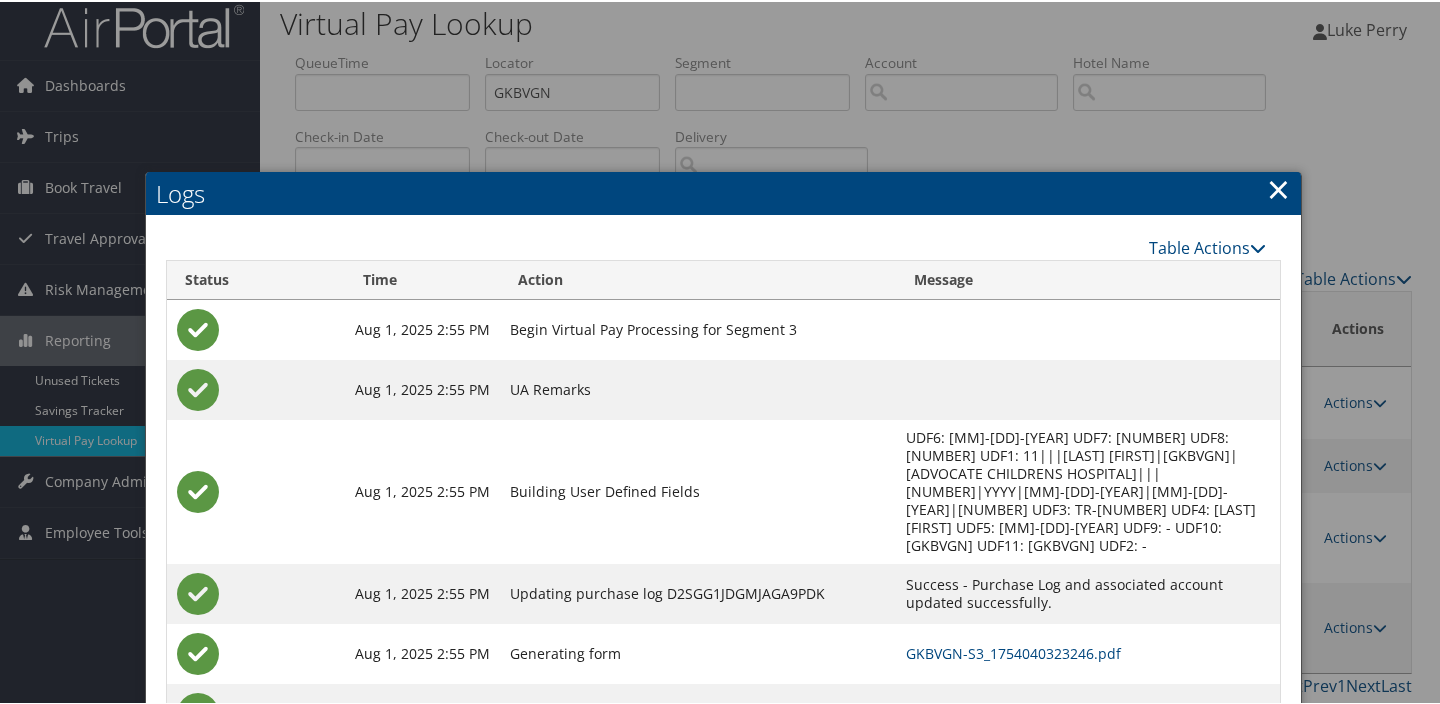 click on "×" at bounding box center (1278, 187) 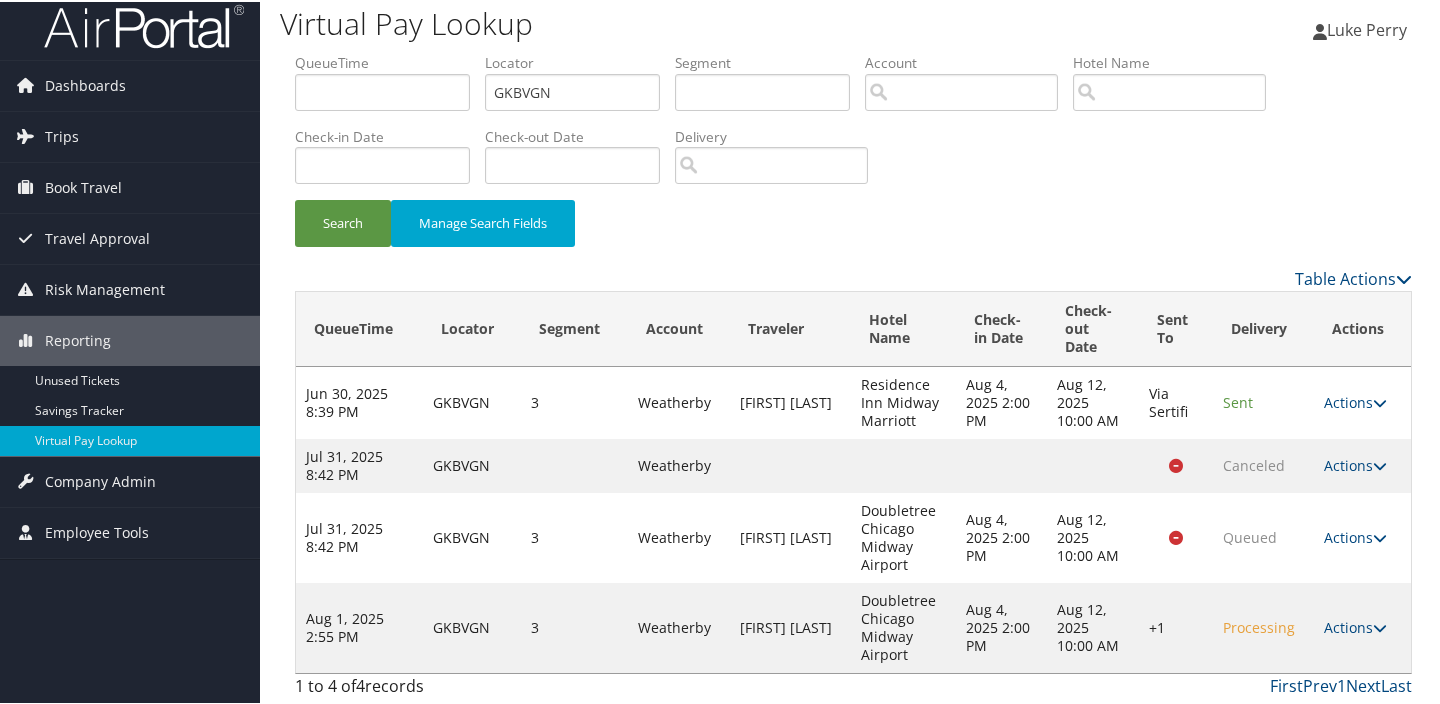 click on "Actions   Resend  Logs  Delivery Information  View Itinerary" at bounding box center [1362, 626] 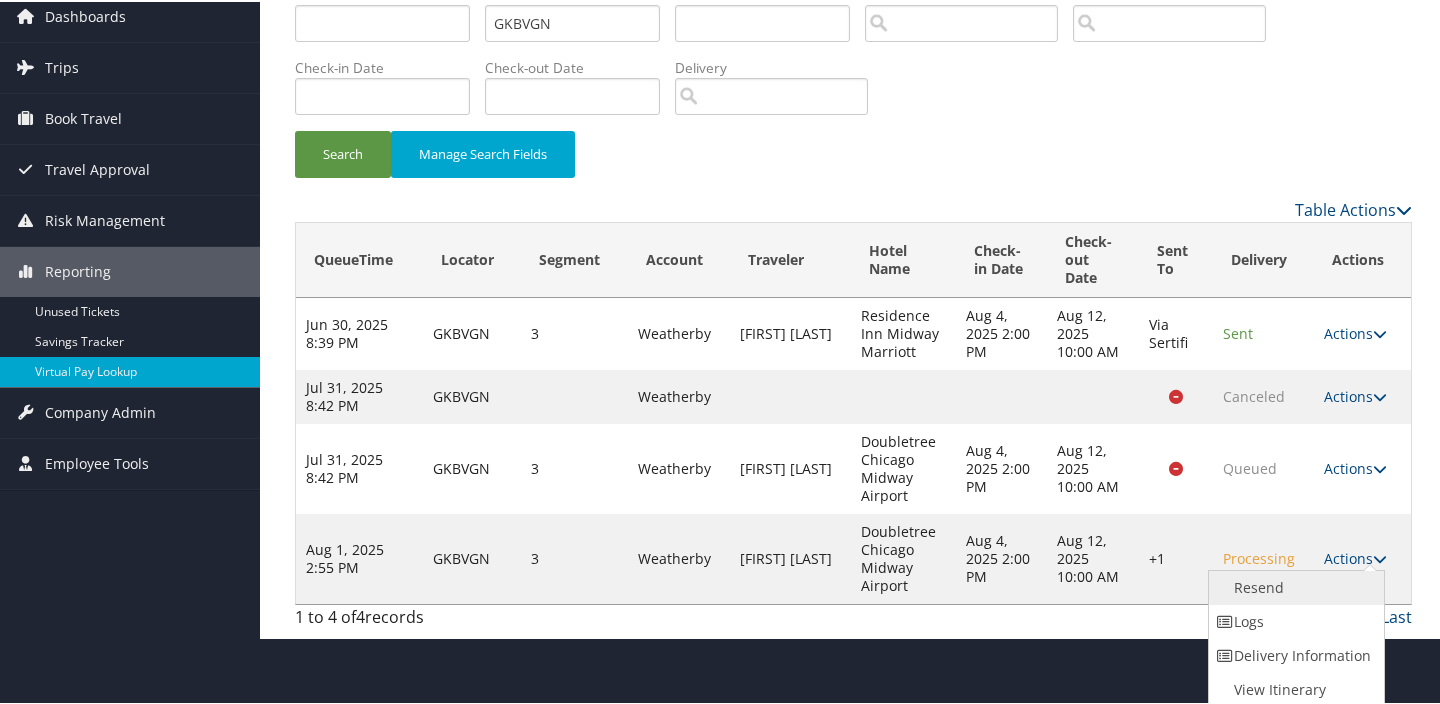 click on "Resend" at bounding box center (1294, 586) 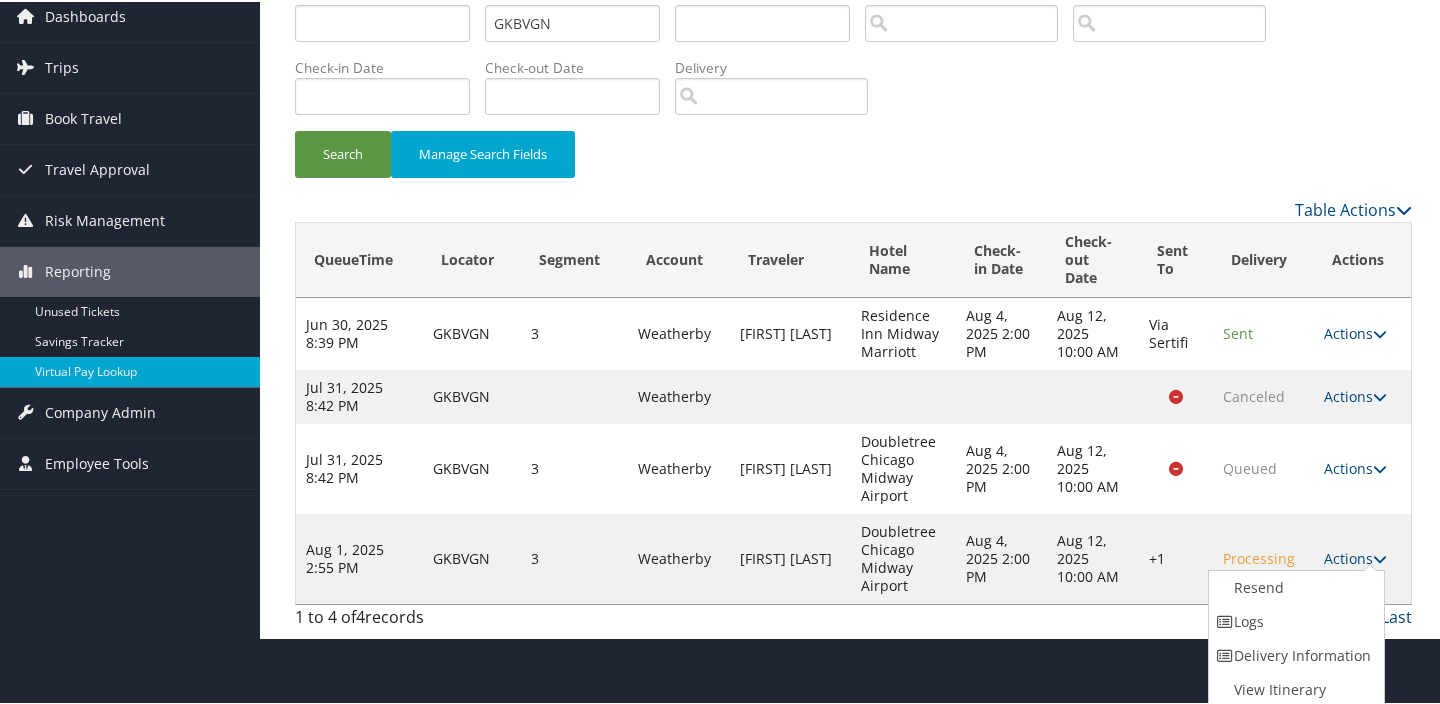 scroll, scrollTop: 12, scrollLeft: 0, axis: vertical 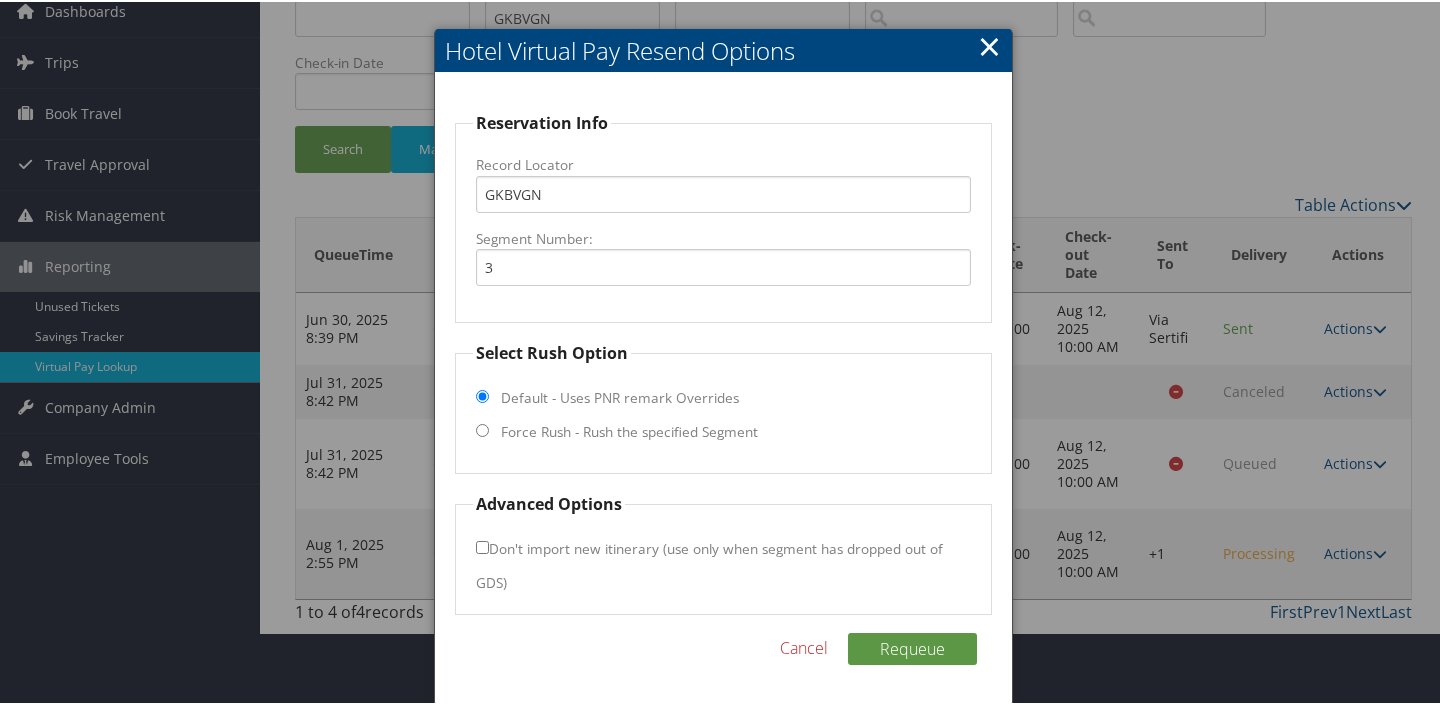 click on "Force Rush - Rush the specified Segment" at bounding box center [629, 430] 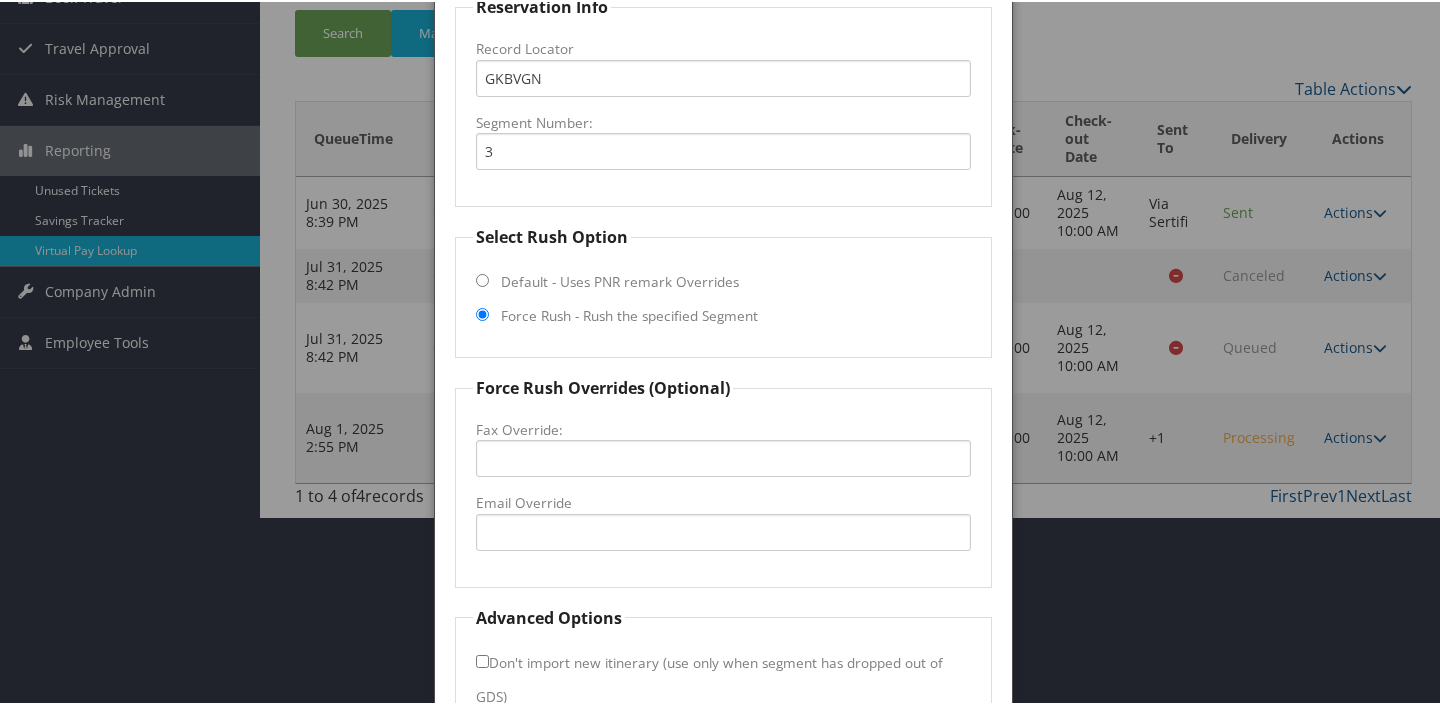 scroll, scrollTop: 316, scrollLeft: 0, axis: vertical 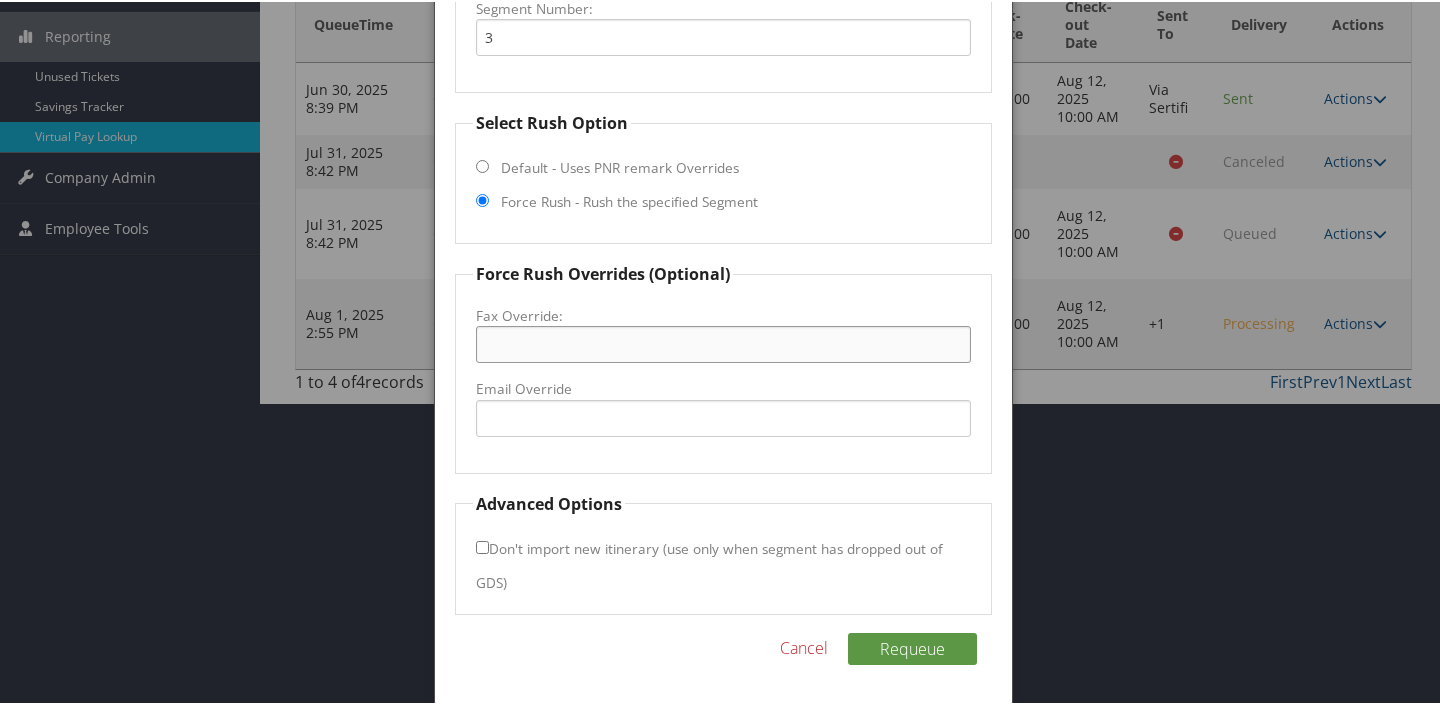 click on "Fax Override:" at bounding box center (723, 342) 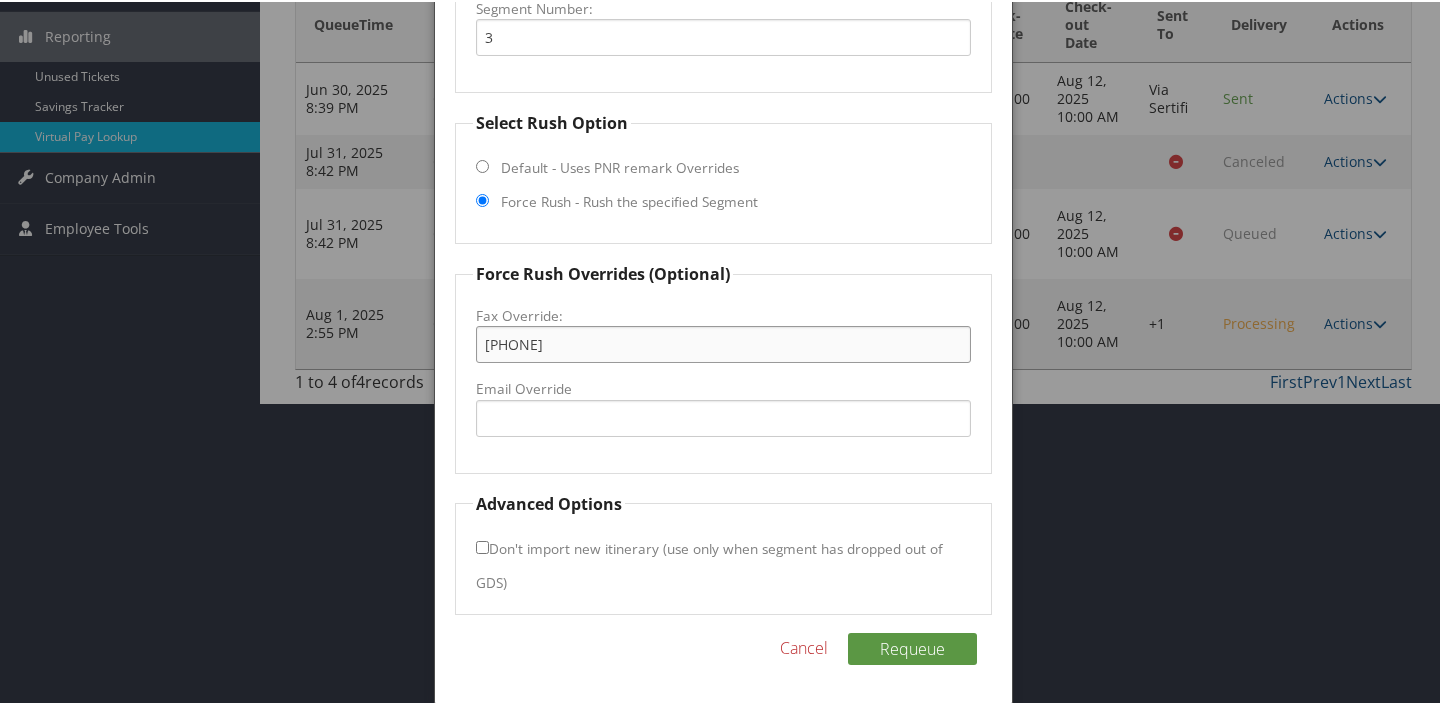 drag, startPoint x: 507, startPoint y: 342, endPoint x: 472, endPoint y: 356, distance: 37.696156 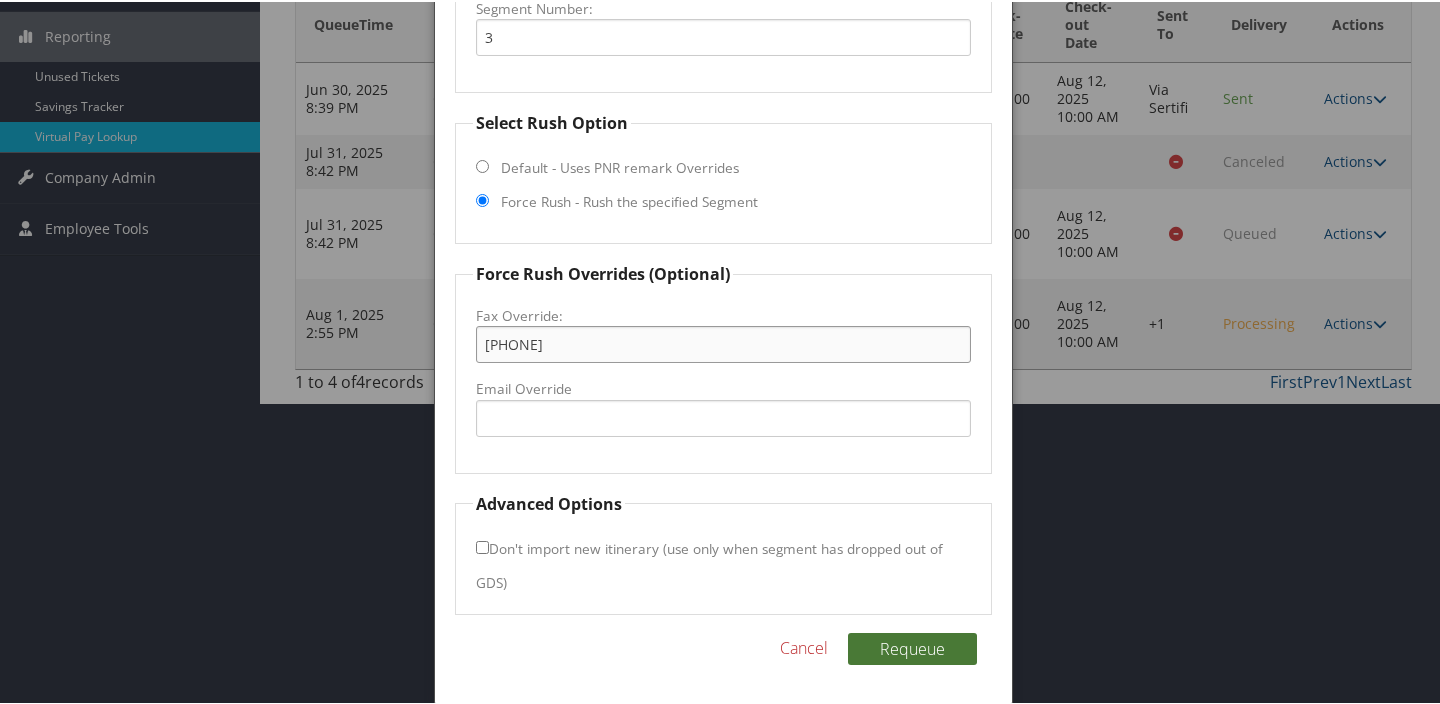 type on "[PHONE]" 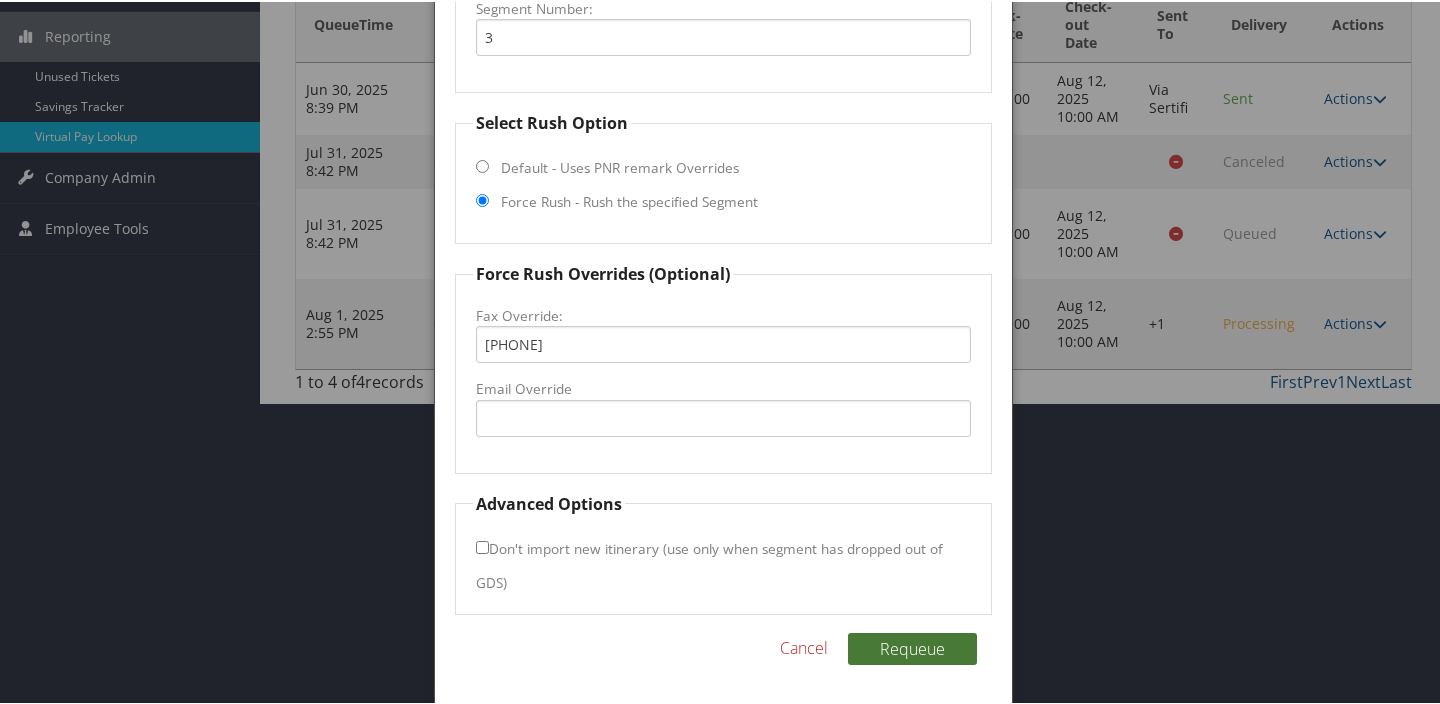 click on "Requeue" at bounding box center (912, 647) 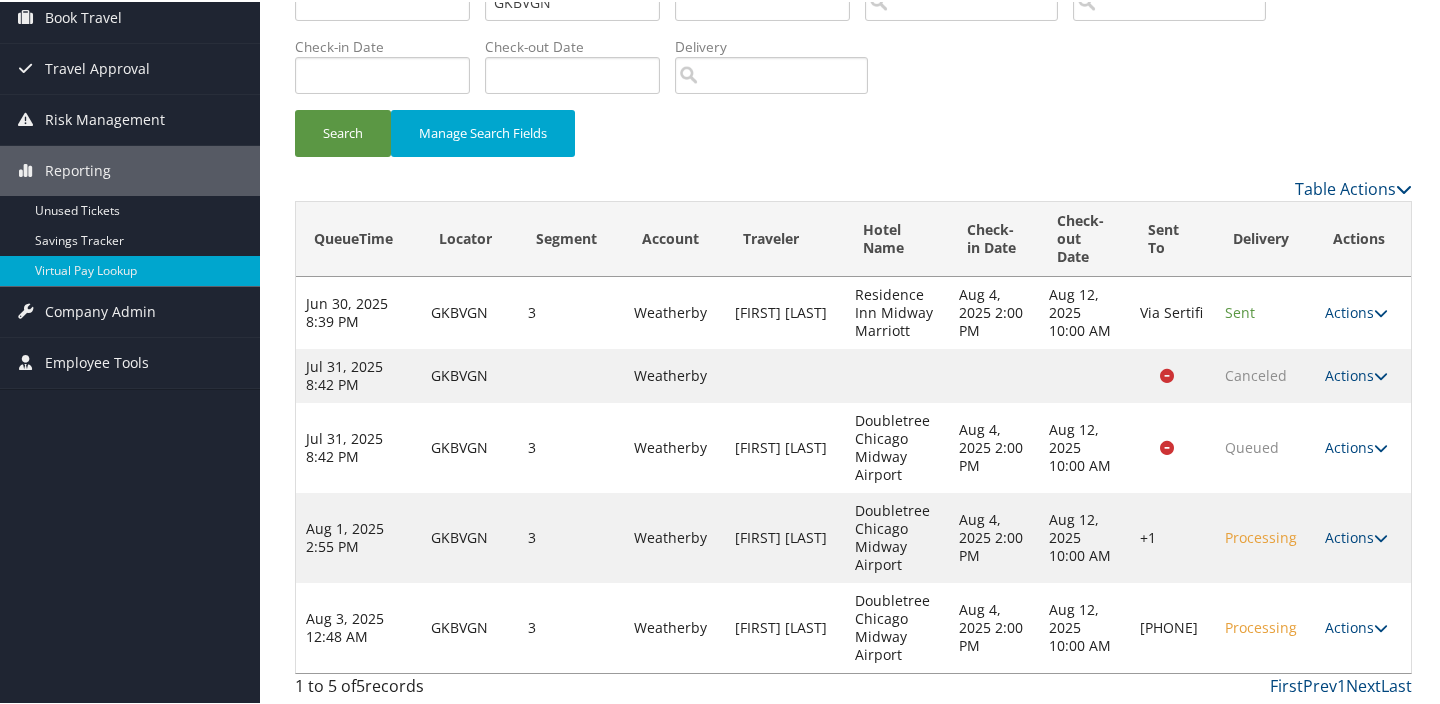 scroll, scrollTop: 102, scrollLeft: 0, axis: vertical 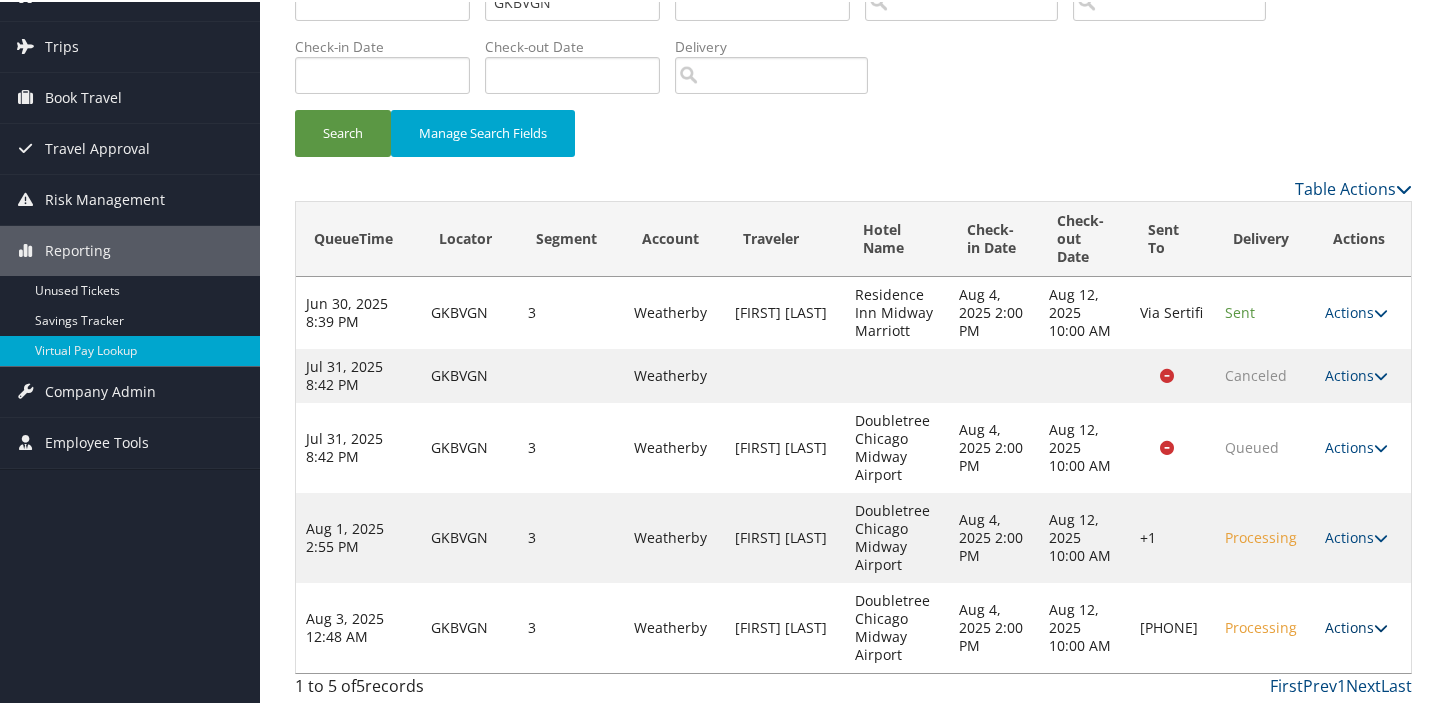 click on "Actions" at bounding box center [1356, 625] 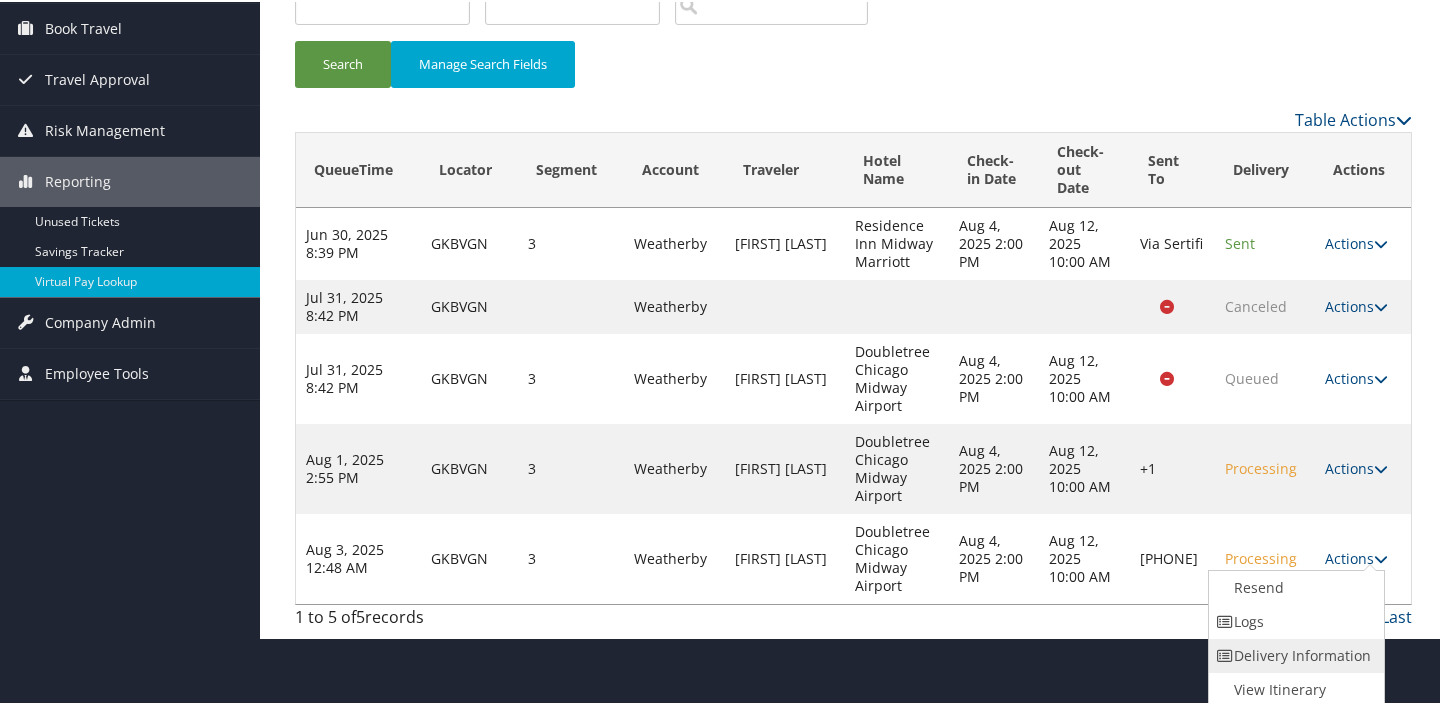 click at bounding box center [1226, 654] 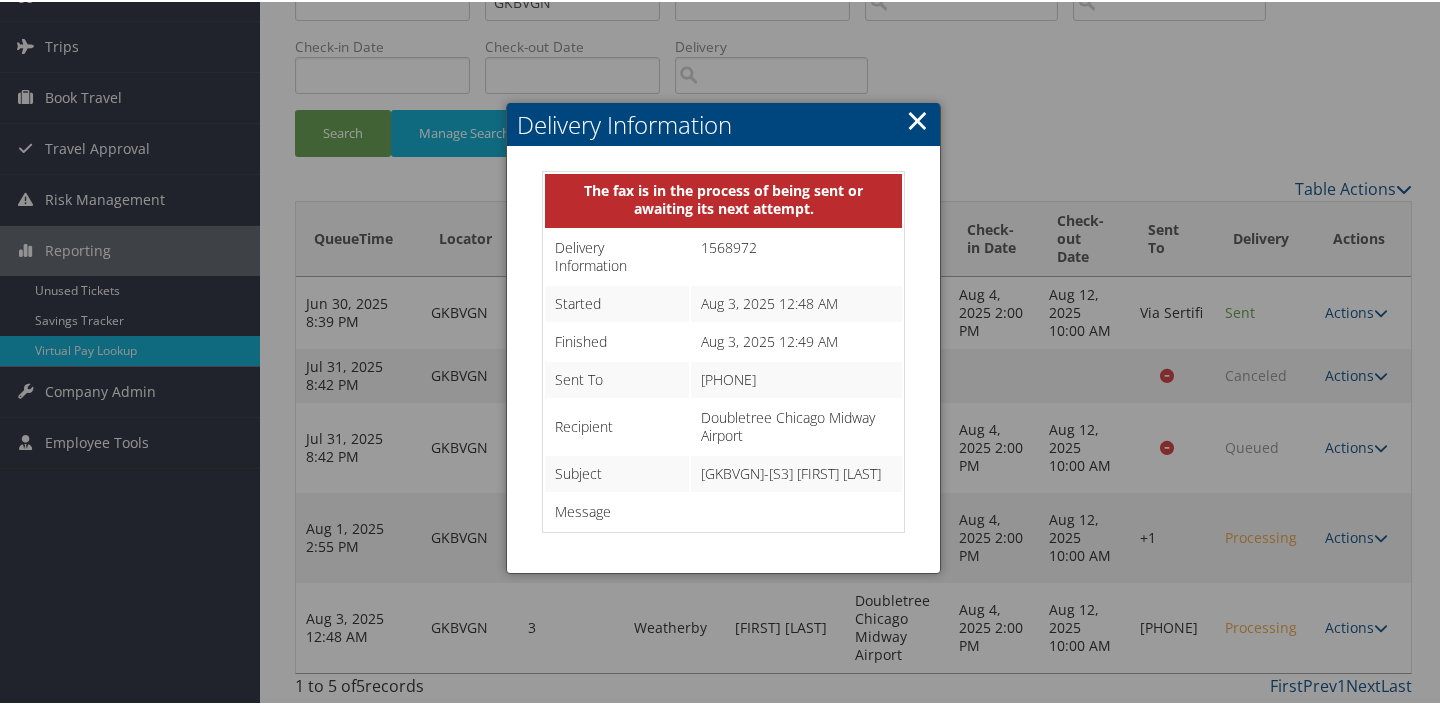 click on "×" at bounding box center [917, 118] 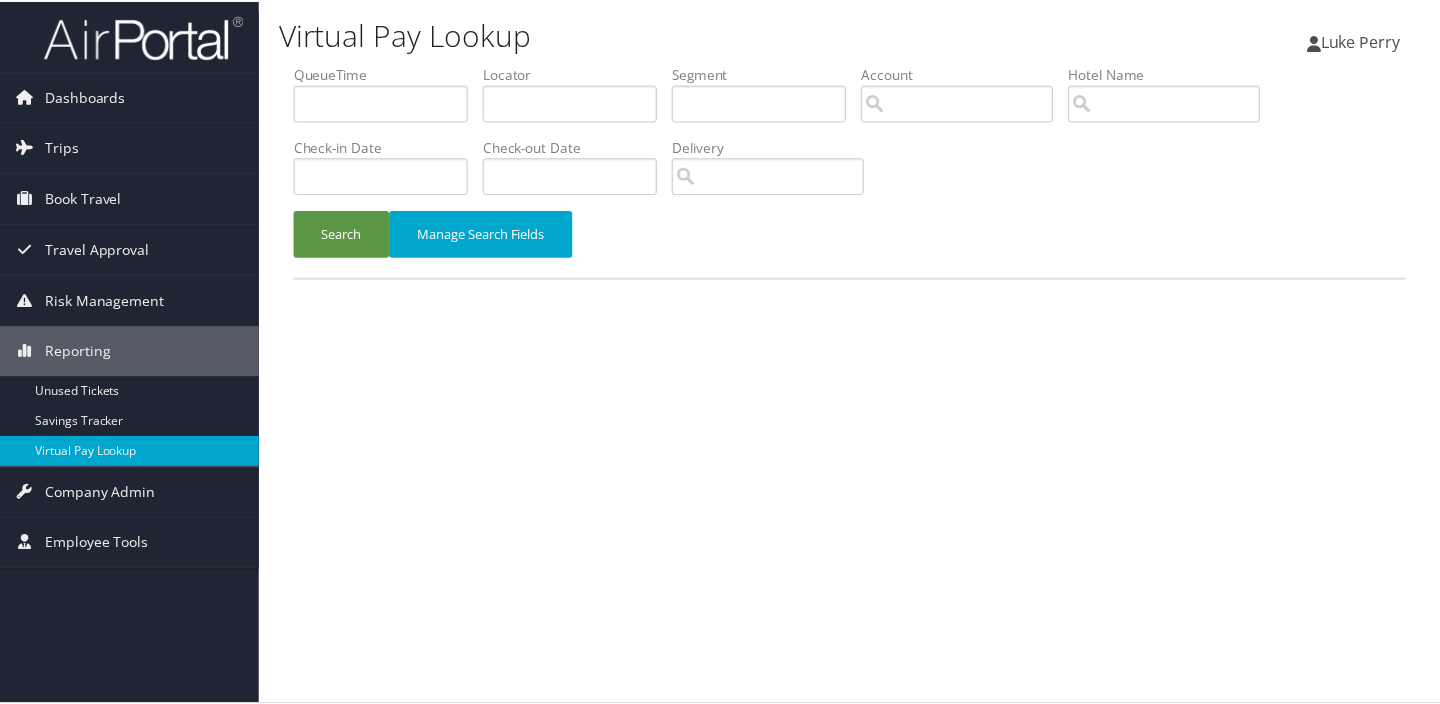 scroll, scrollTop: 0, scrollLeft: 0, axis: both 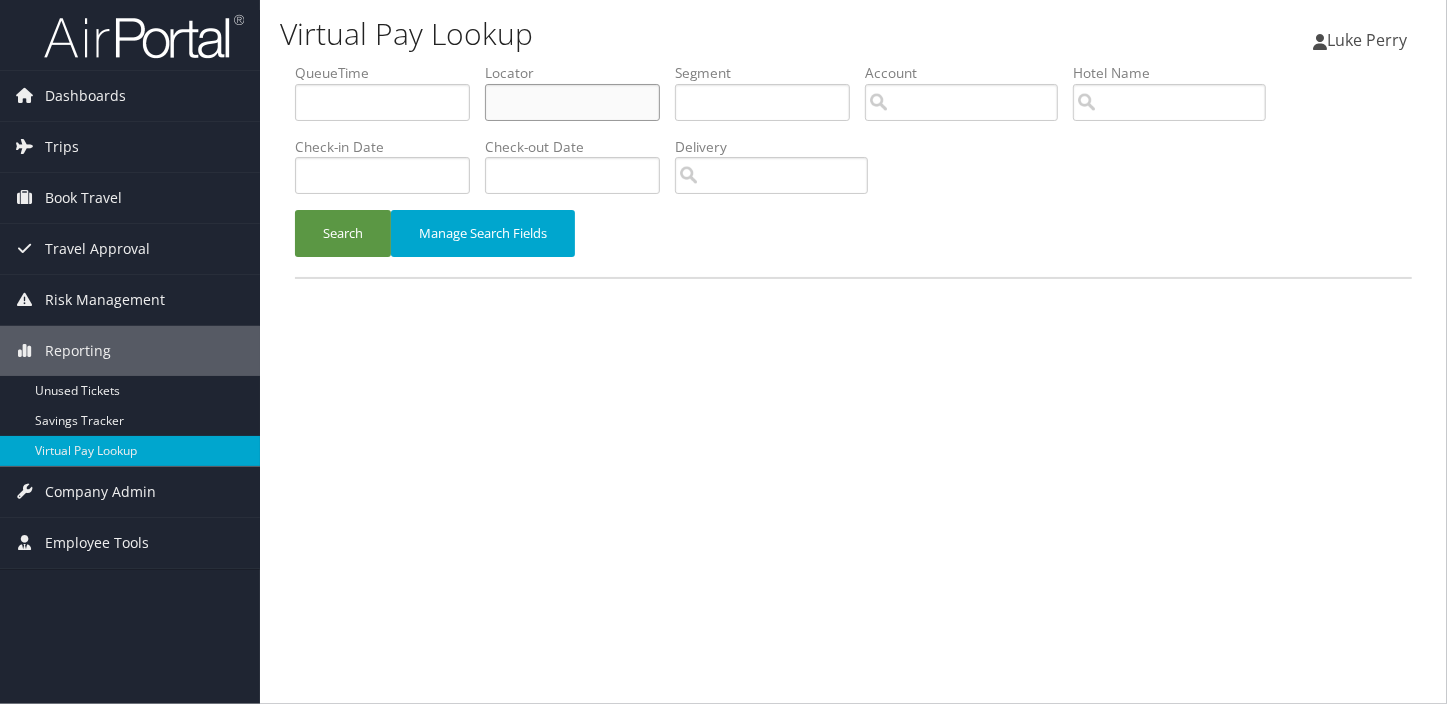 click at bounding box center (572, 102) 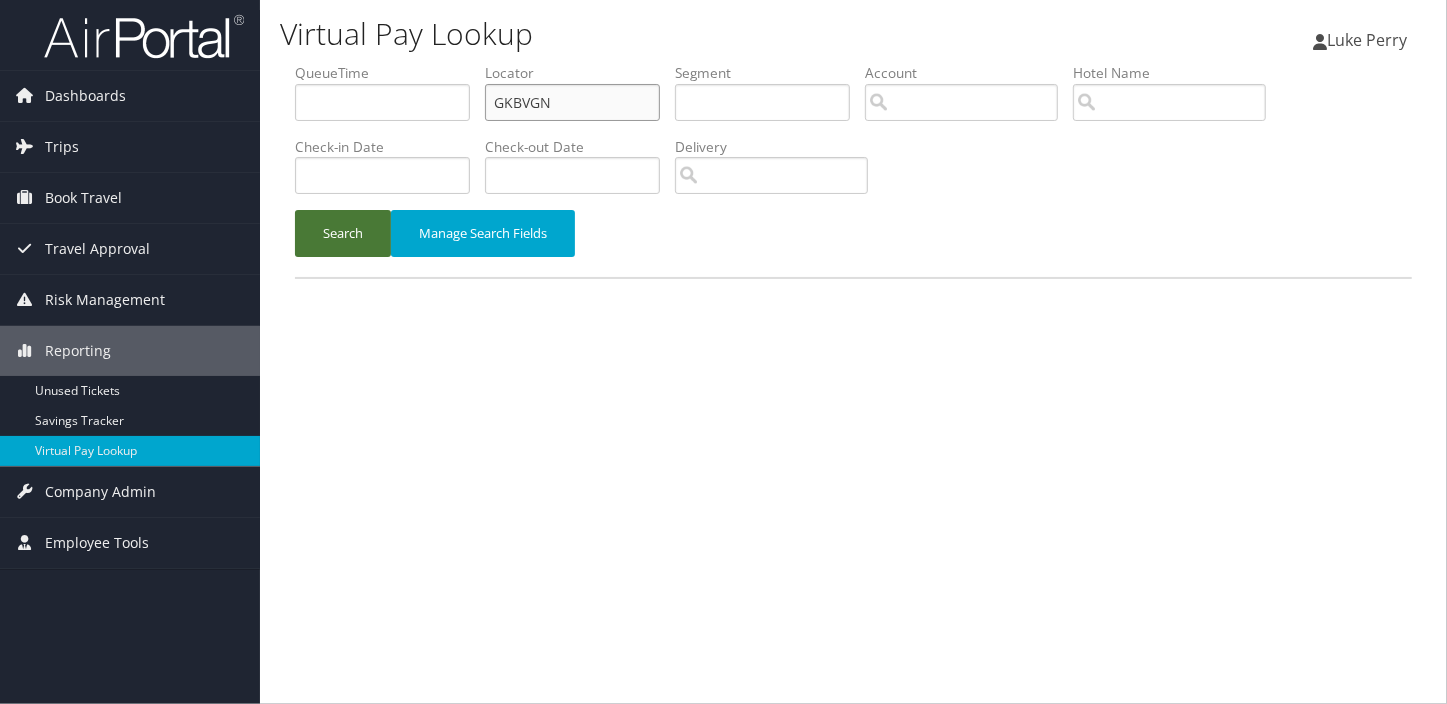 type on "GKBVGN" 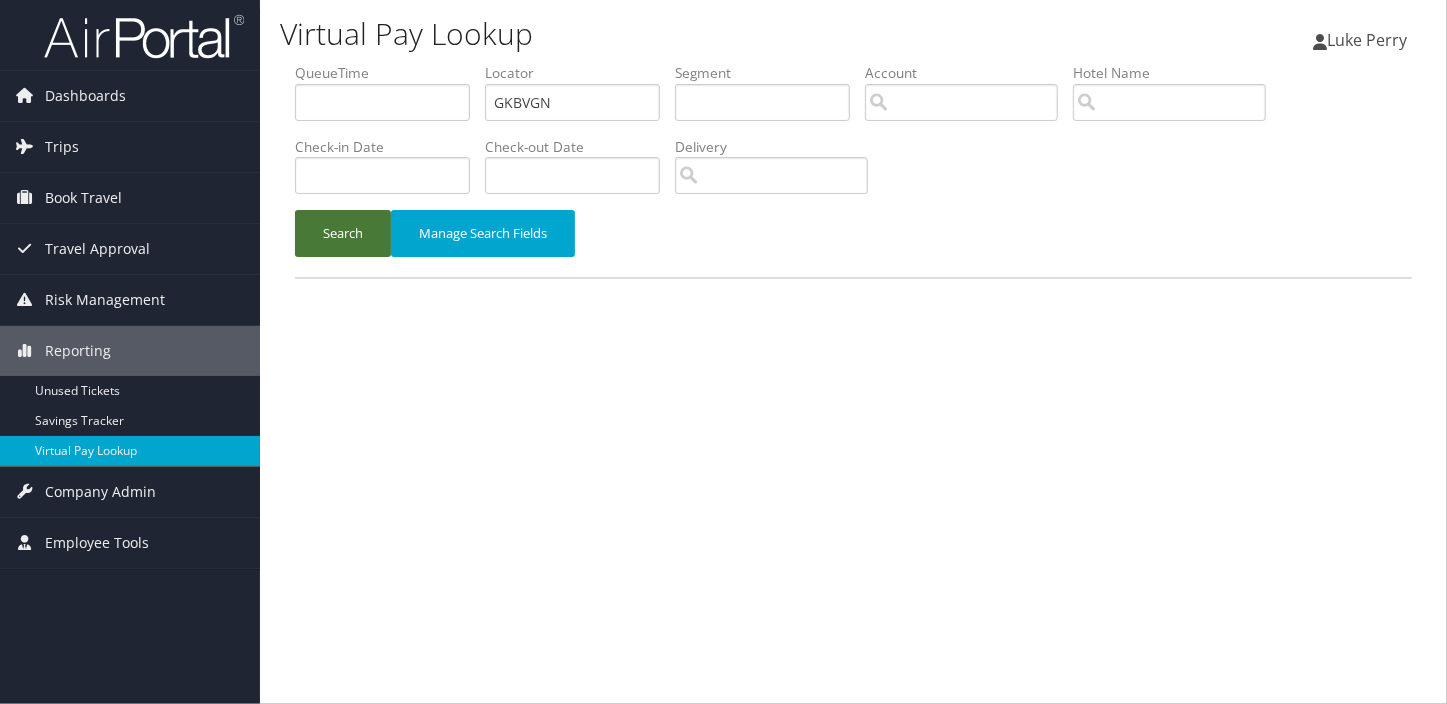 click on "Search" at bounding box center (343, 233) 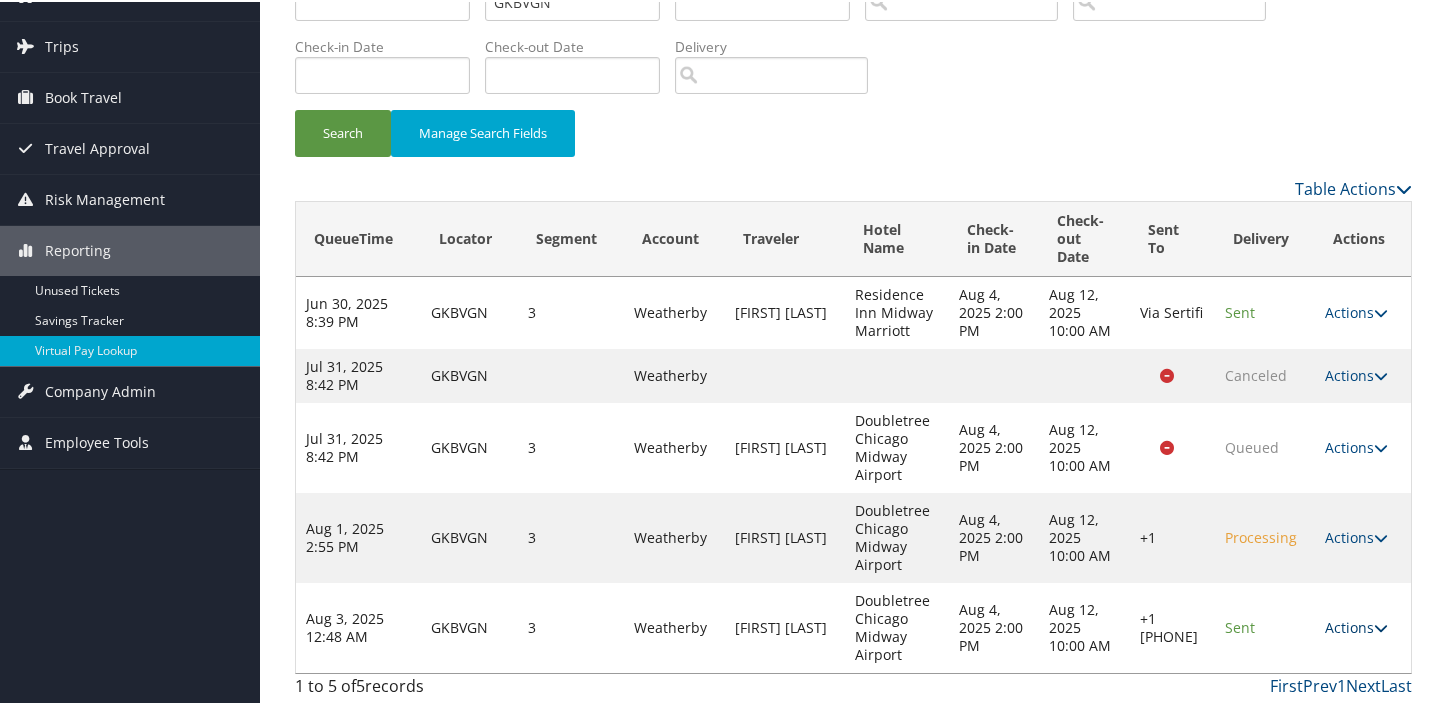 click on "Actions" at bounding box center (1356, 625) 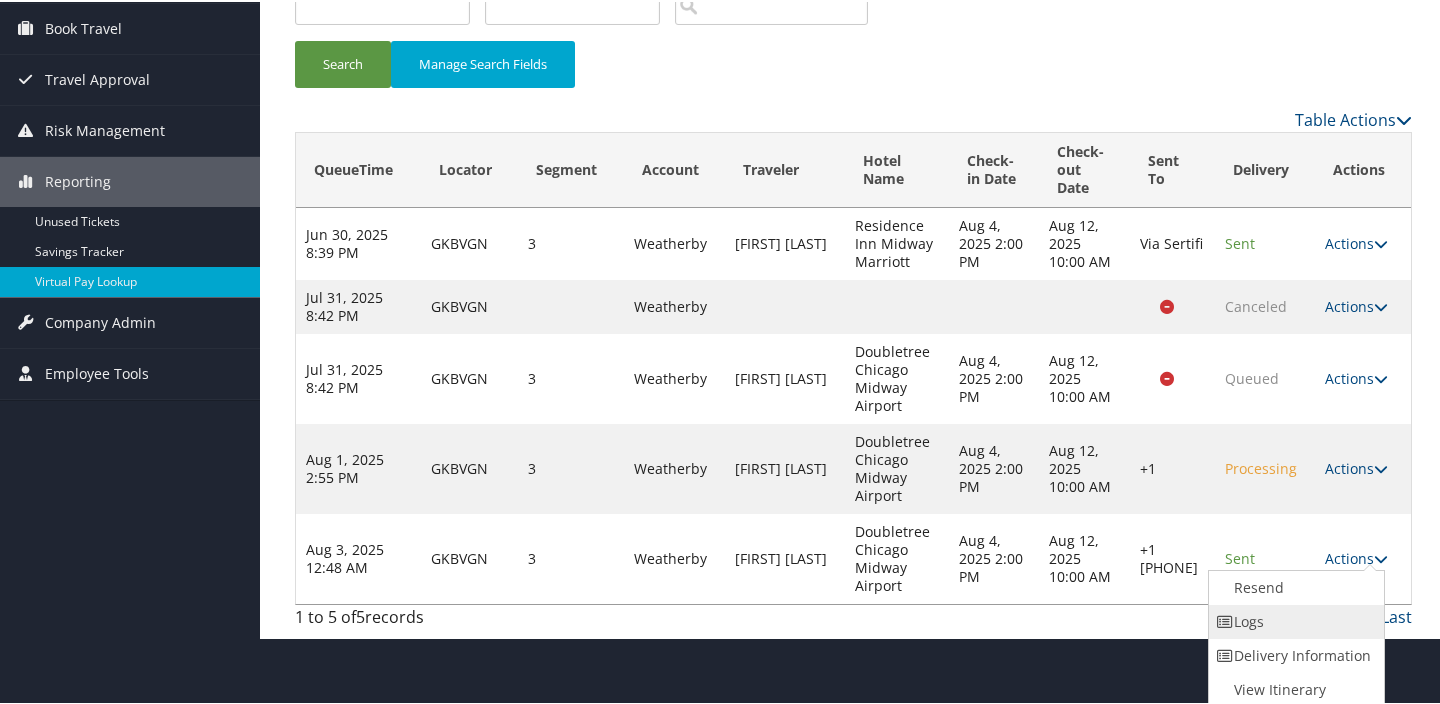 click at bounding box center (1226, 620) 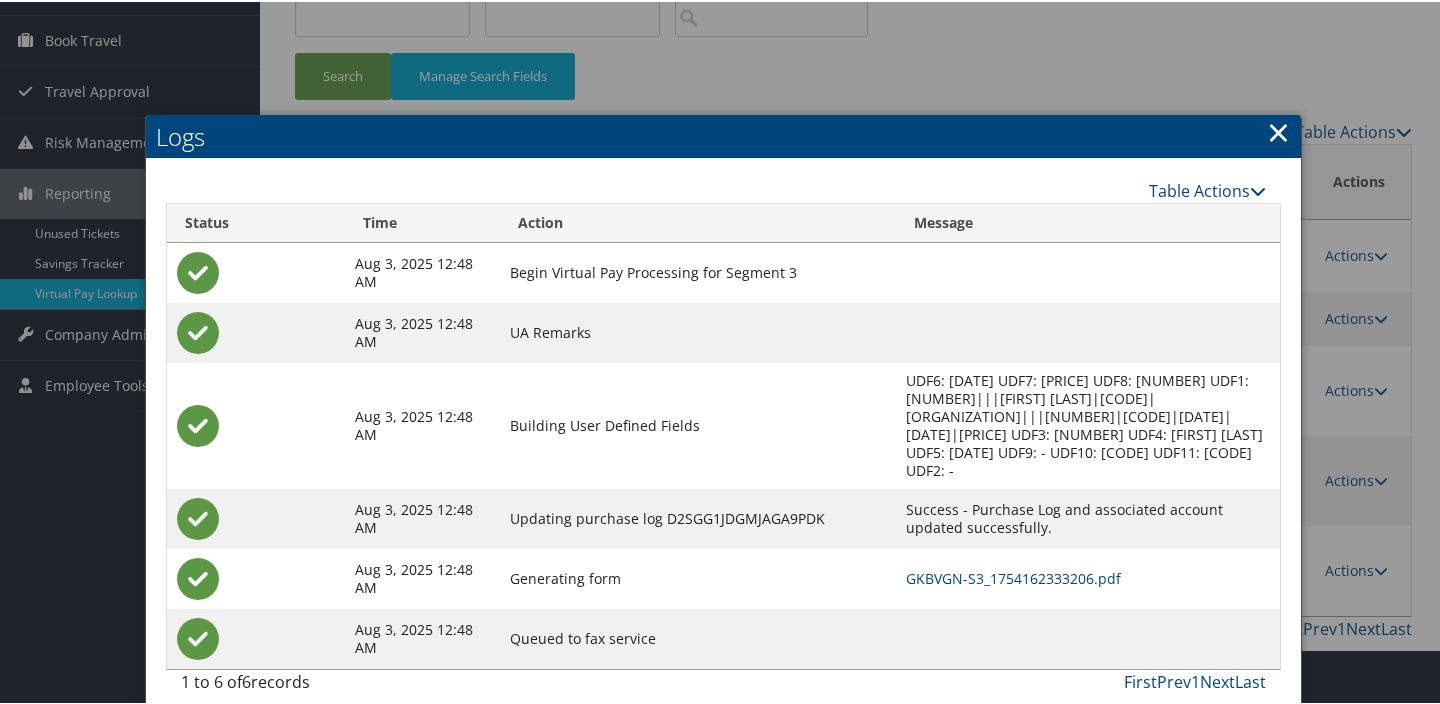 scroll, scrollTop: 160, scrollLeft: 0, axis: vertical 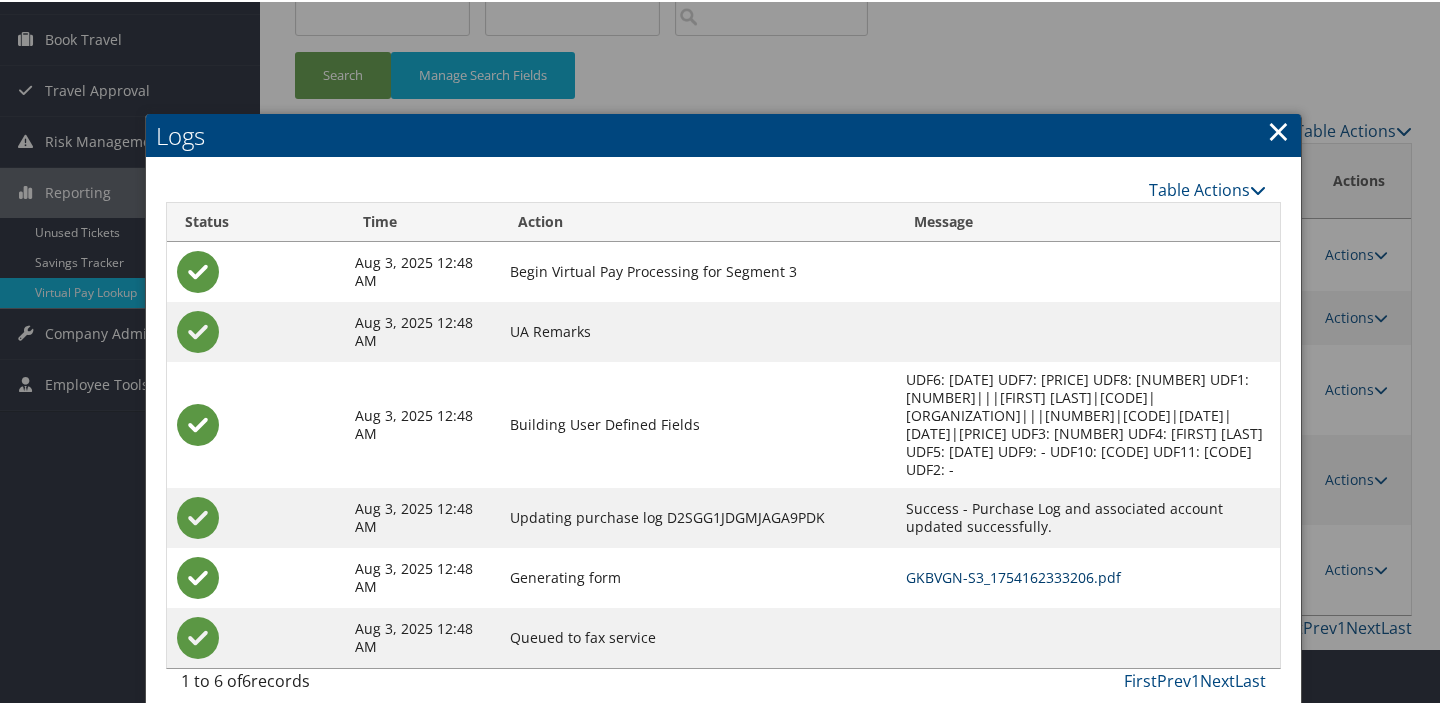 click on "GKBVGN-S3_1754162333206.pdf" at bounding box center (1013, 575) 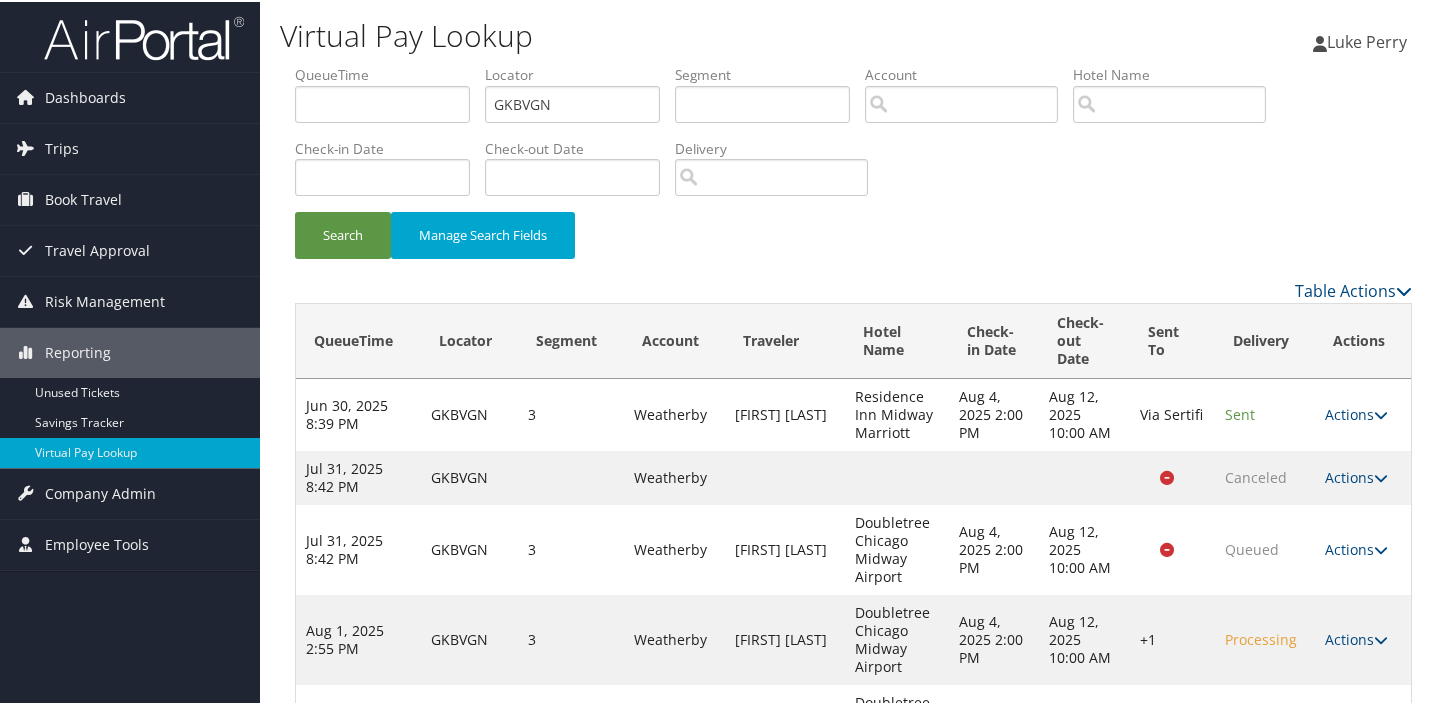 scroll, scrollTop: 102, scrollLeft: 0, axis: vertical 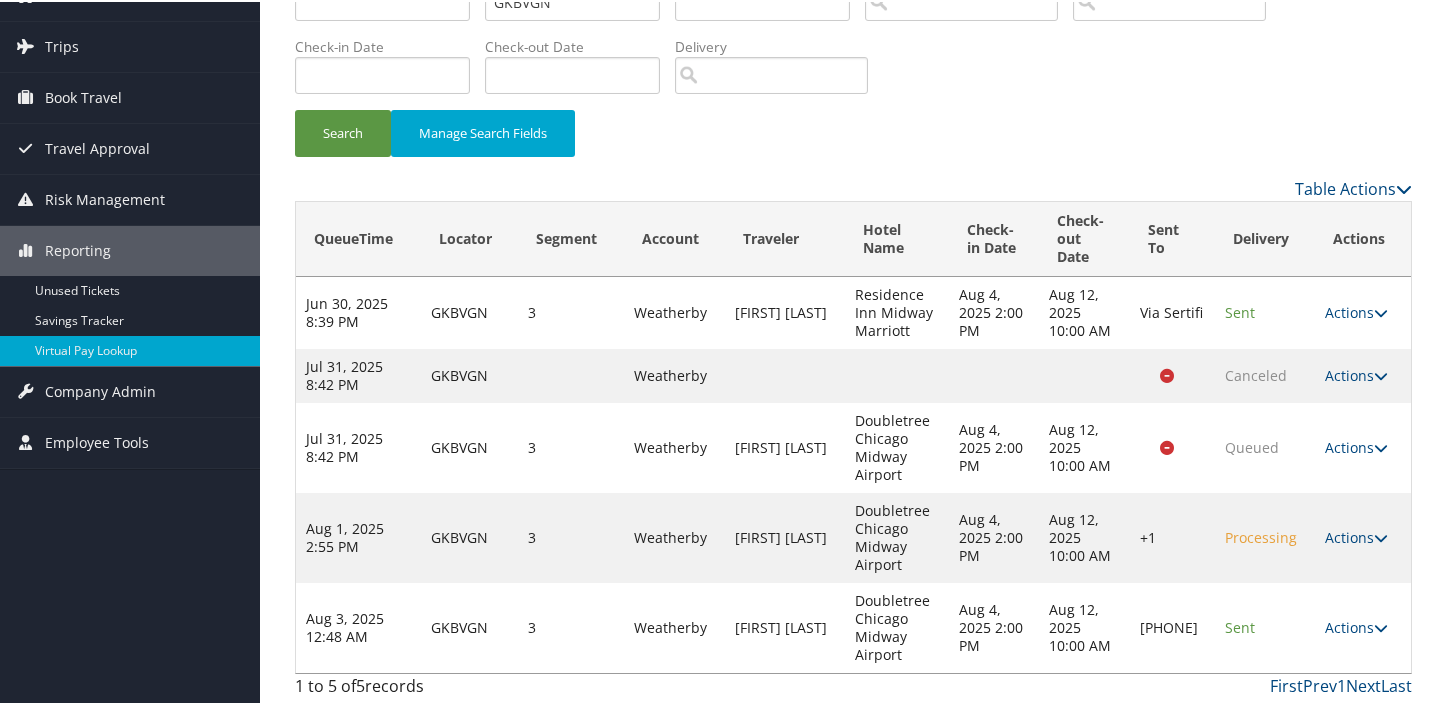 drag, startPoint x: 1190, startPoint y: 658, endPoint x: 1144, endPoint y: 597, distance: 76.40026 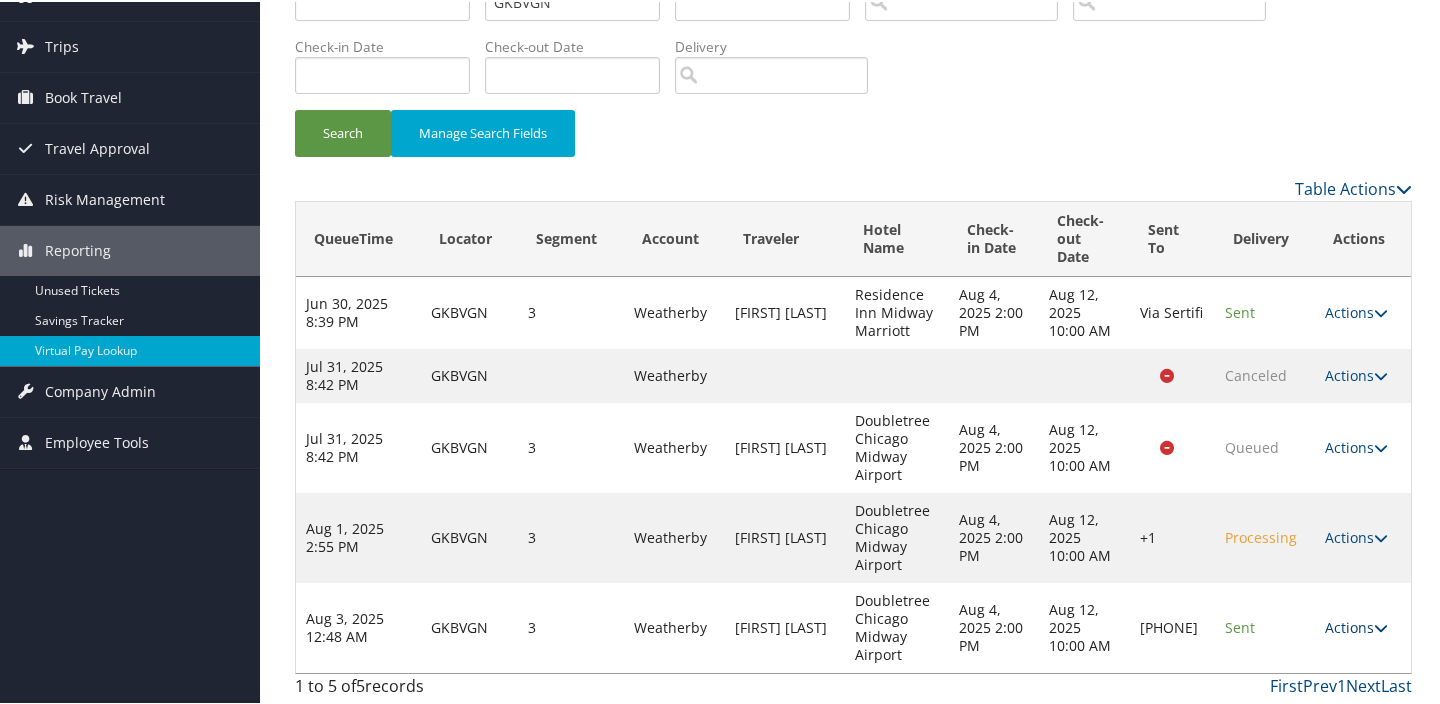 click on "Actions" at bounding box center [1356, 625] 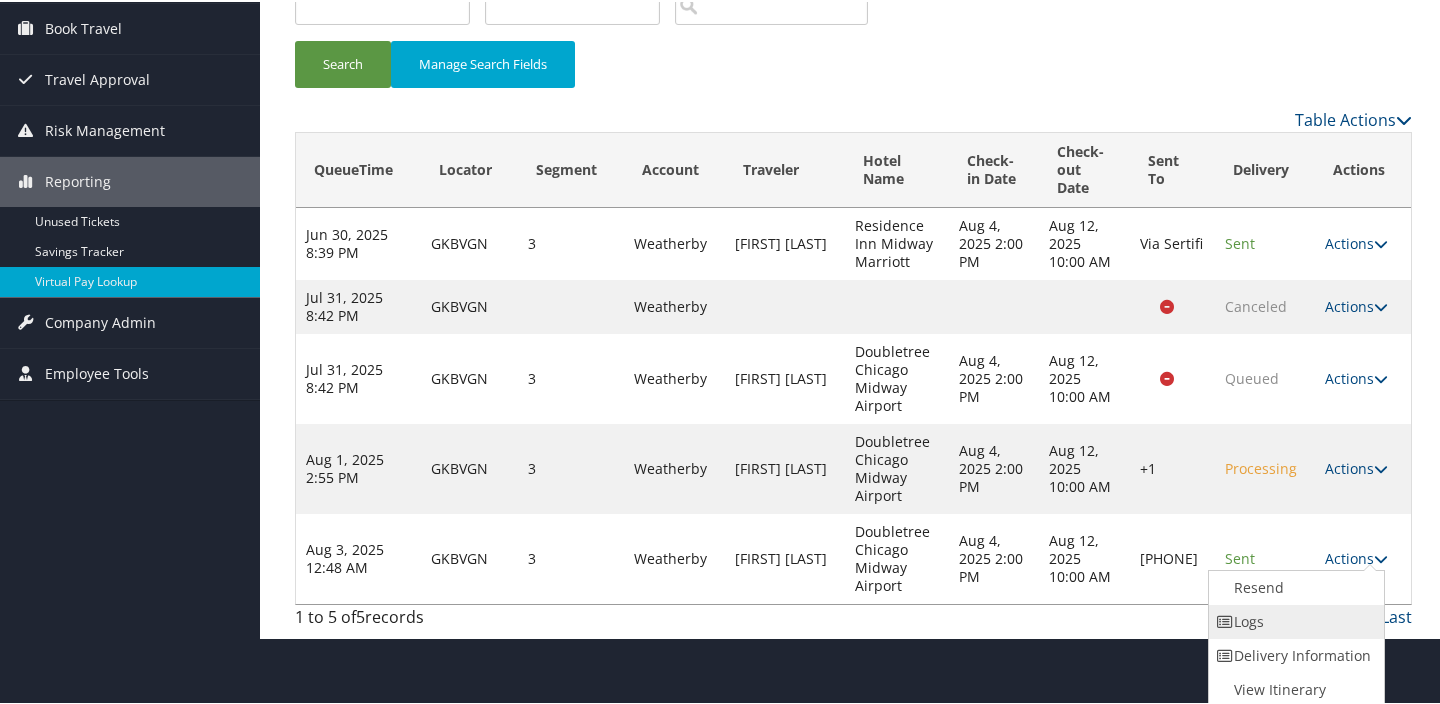 click on "Logs" at bounding box center [1294, 620] 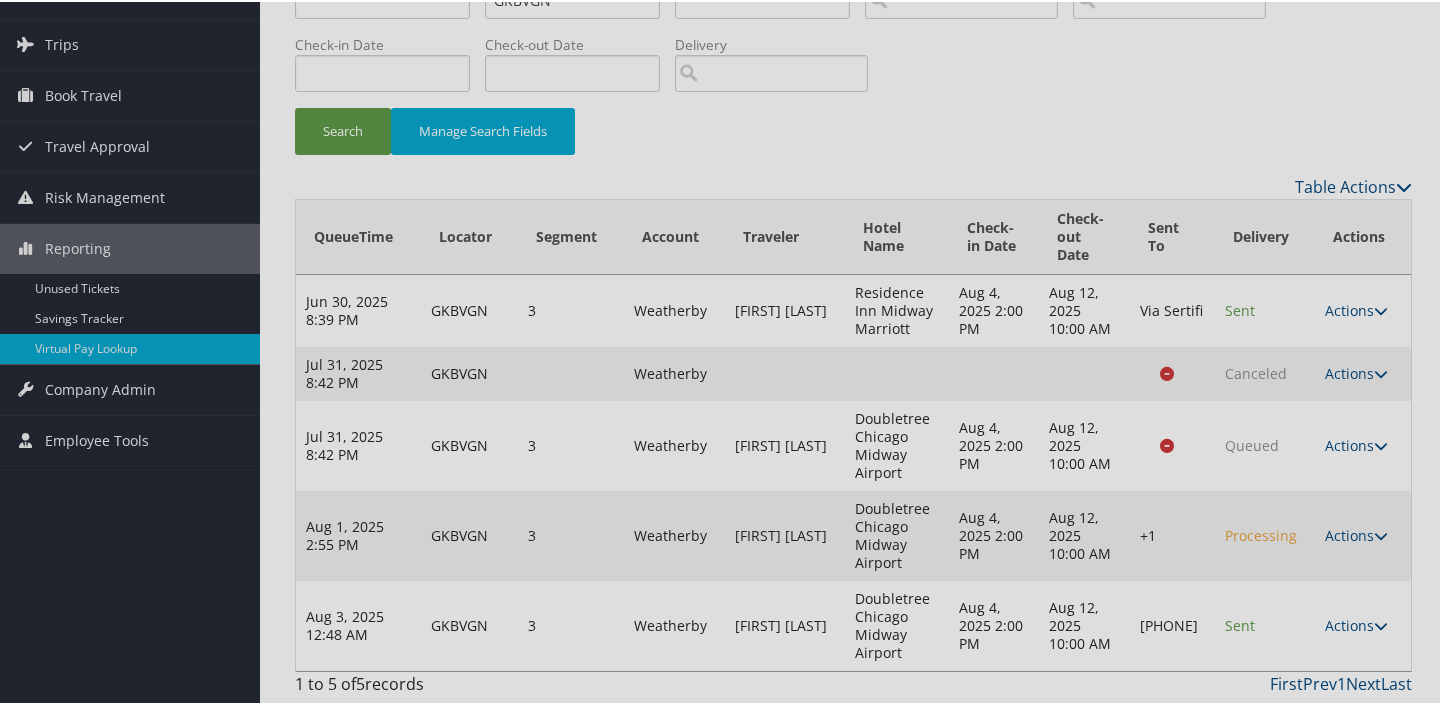 scroll, scrollTop: 102, scrollLeft: 0, axis: vertical 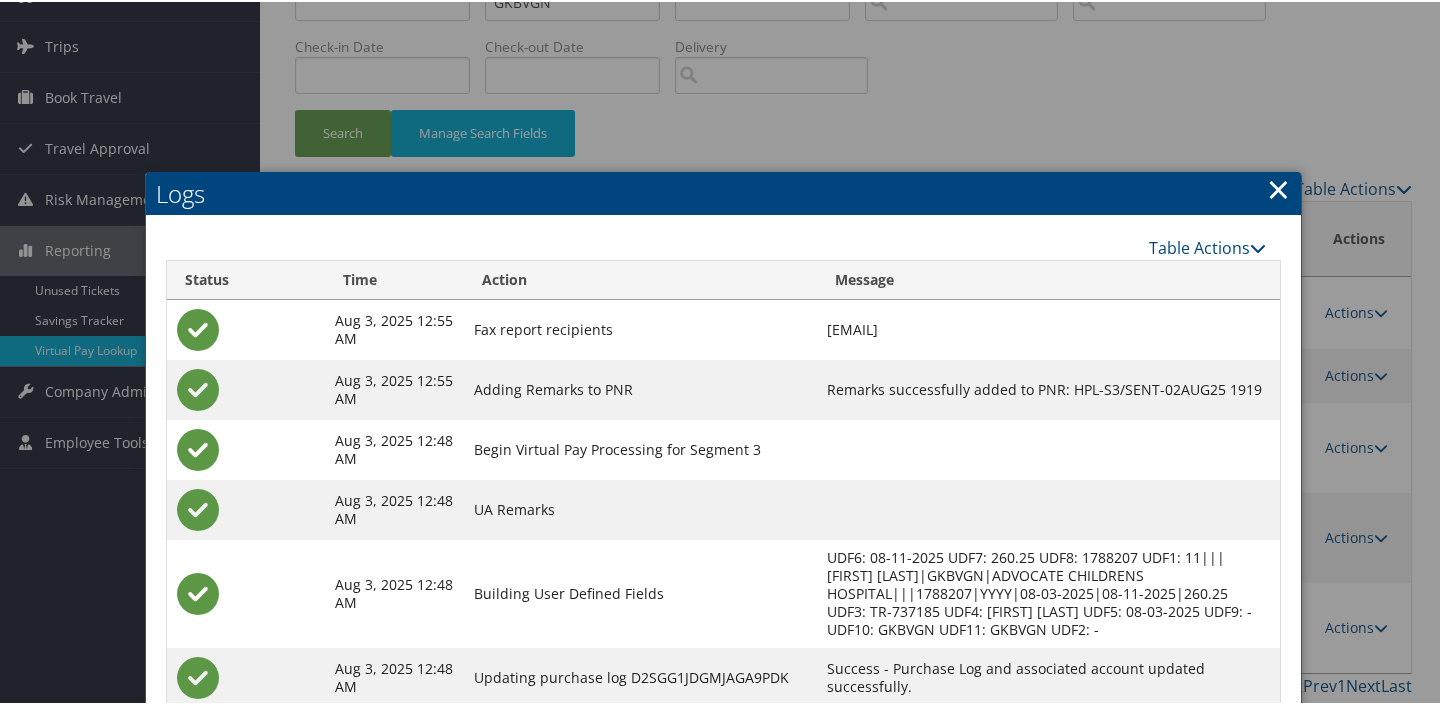 click on "Logs" at bounding box center [724, 192] 